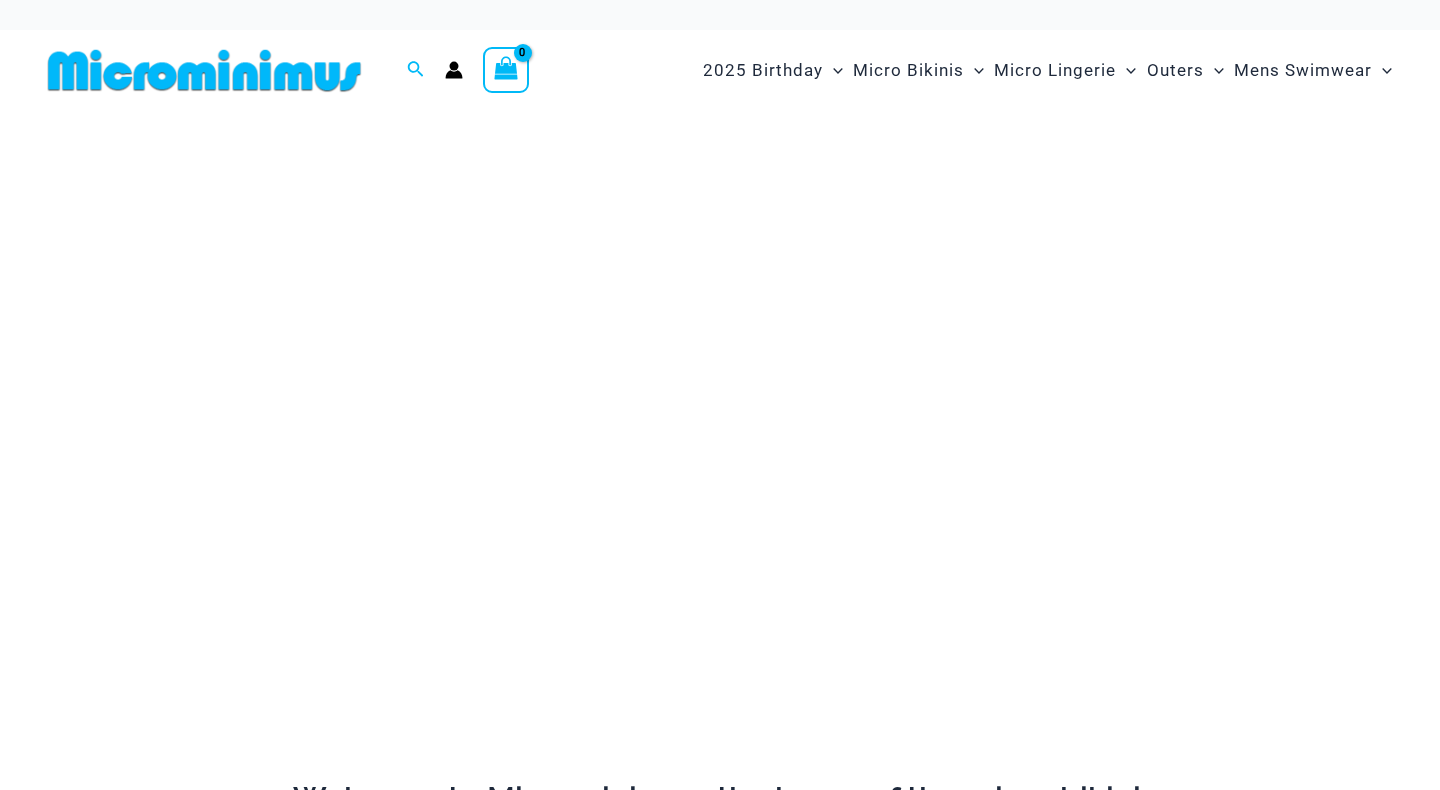 scroll, scrollTop: 0, scrollLeft: 0, axis: both 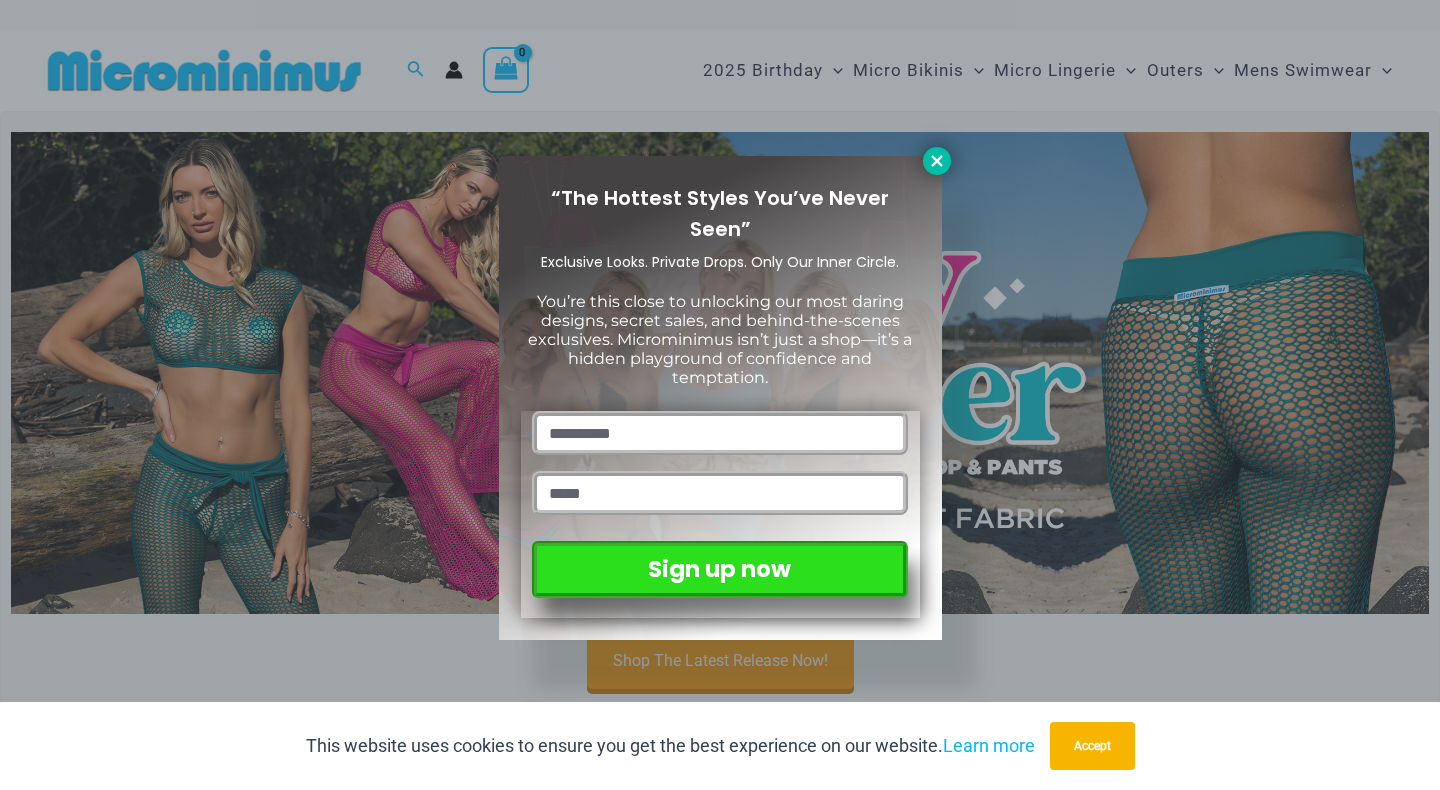 click 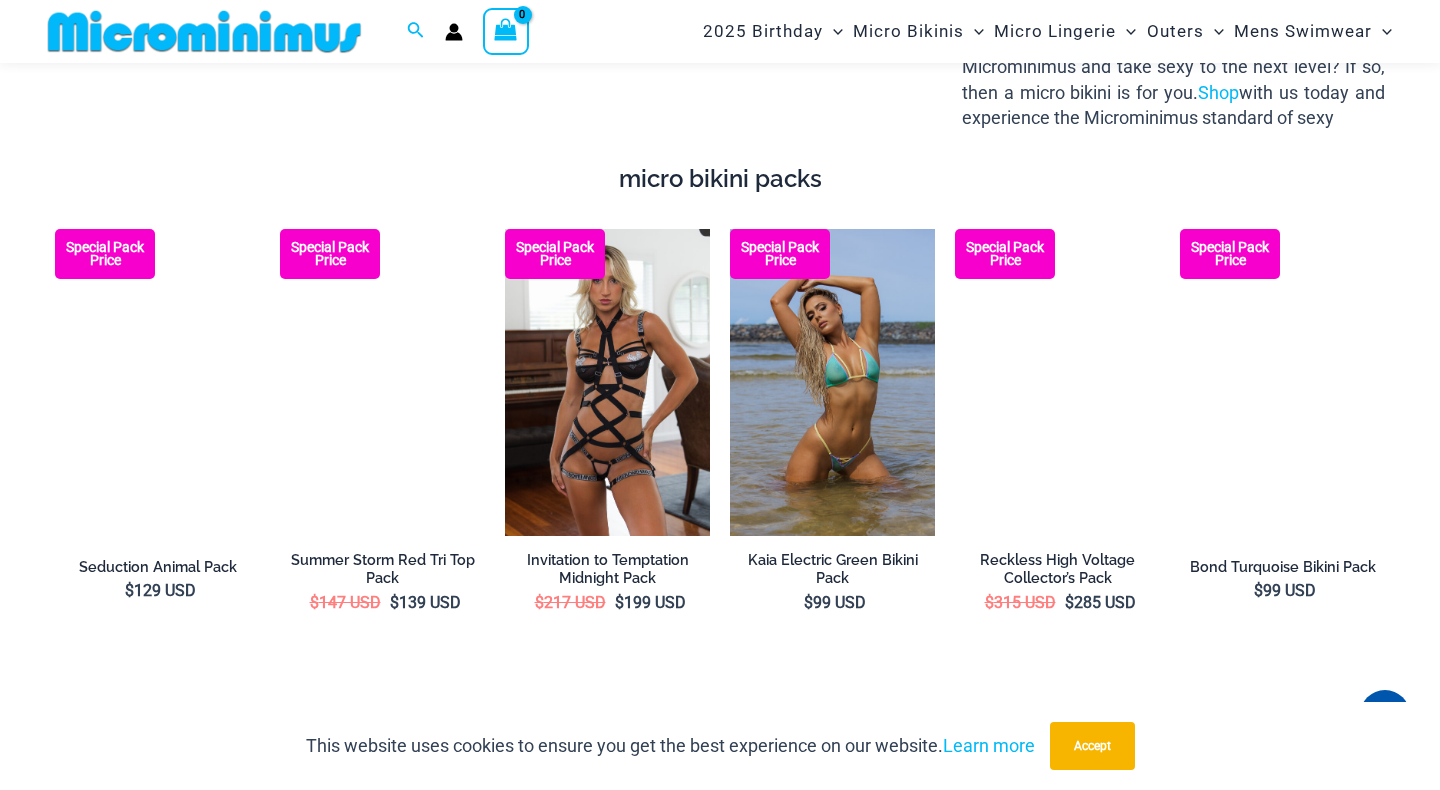 scroll, scrollTop: 2608, scrollLeft: 0, axis: vertical 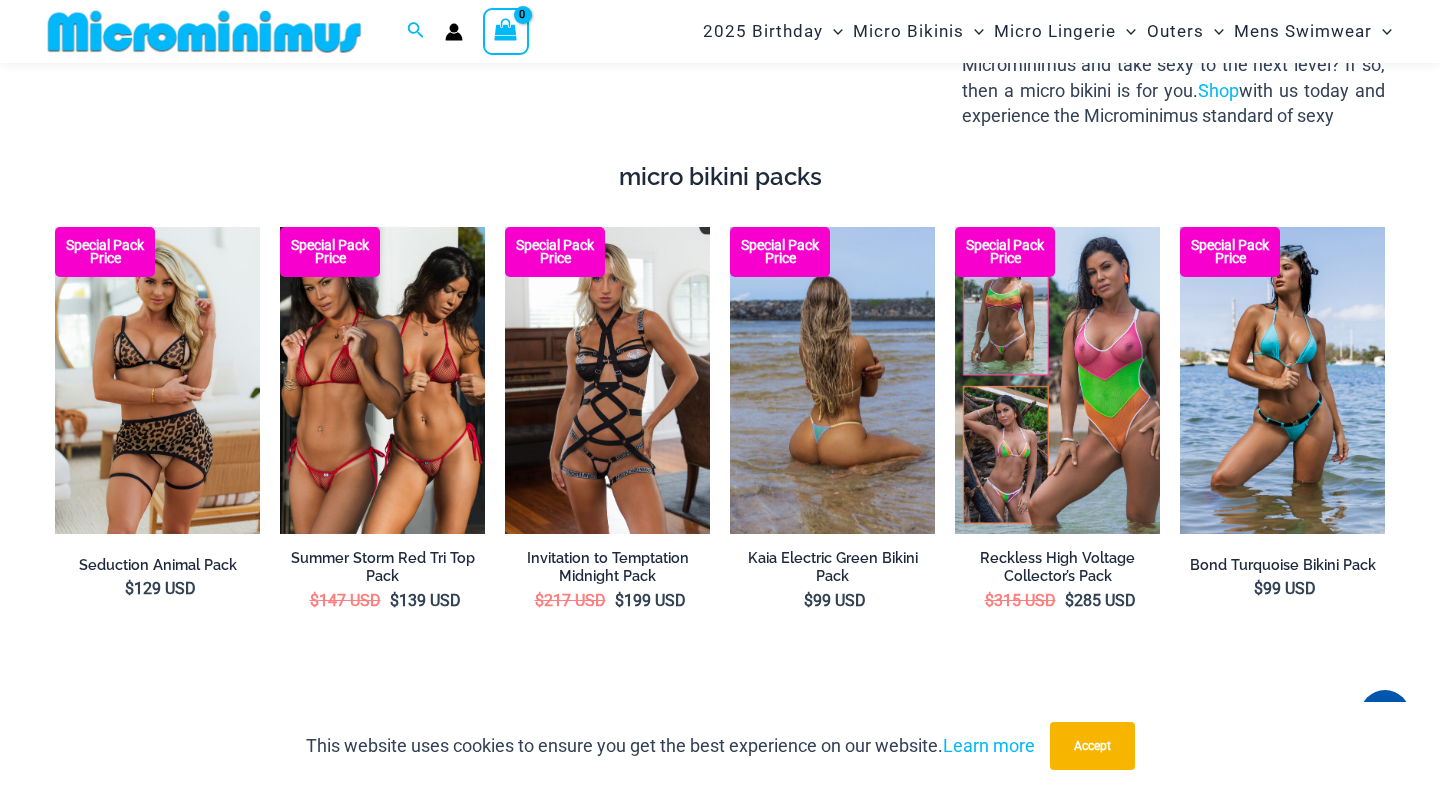 click at bounding box center (832, 381) 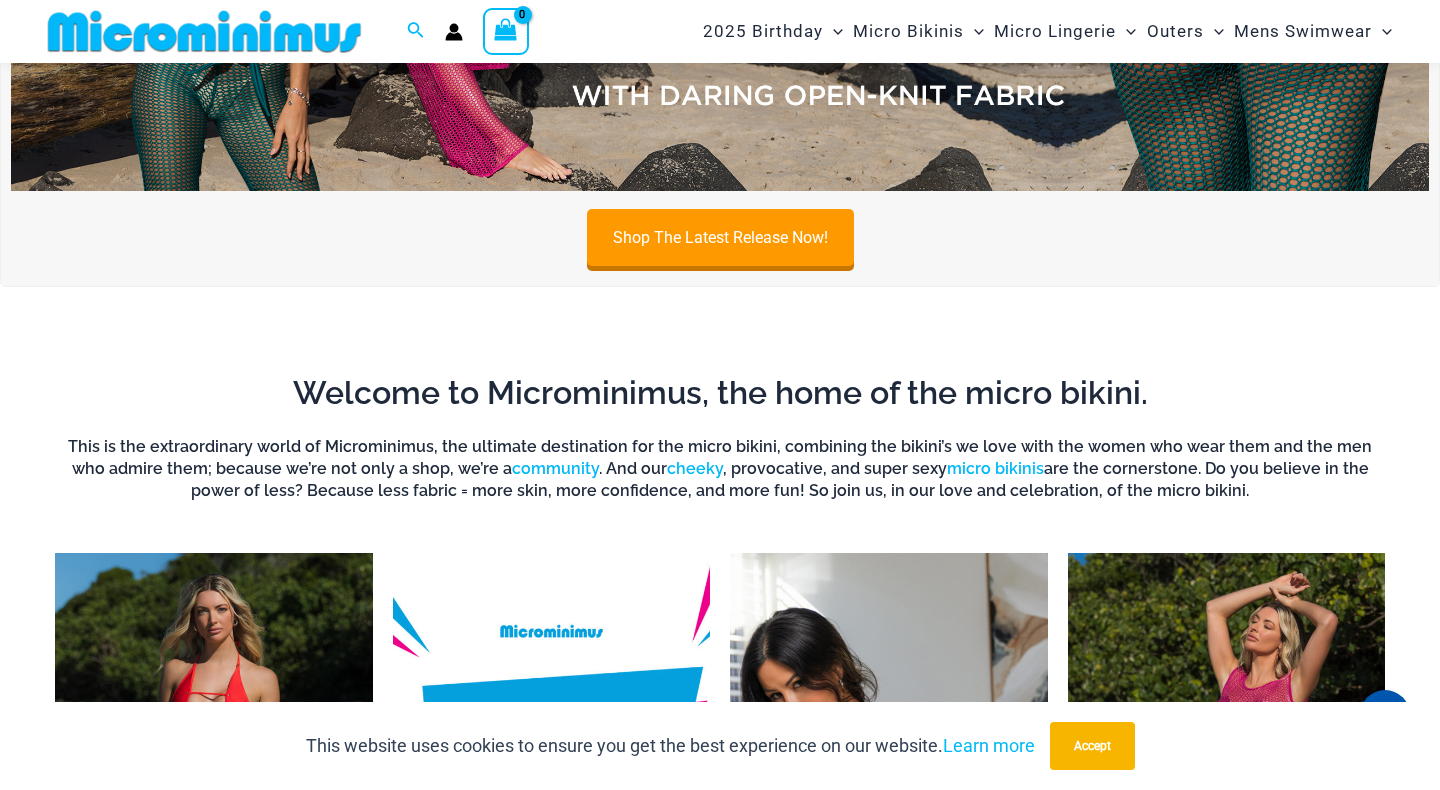 scroll, scrollTop: 0, scrollLeft: 0, axis: both 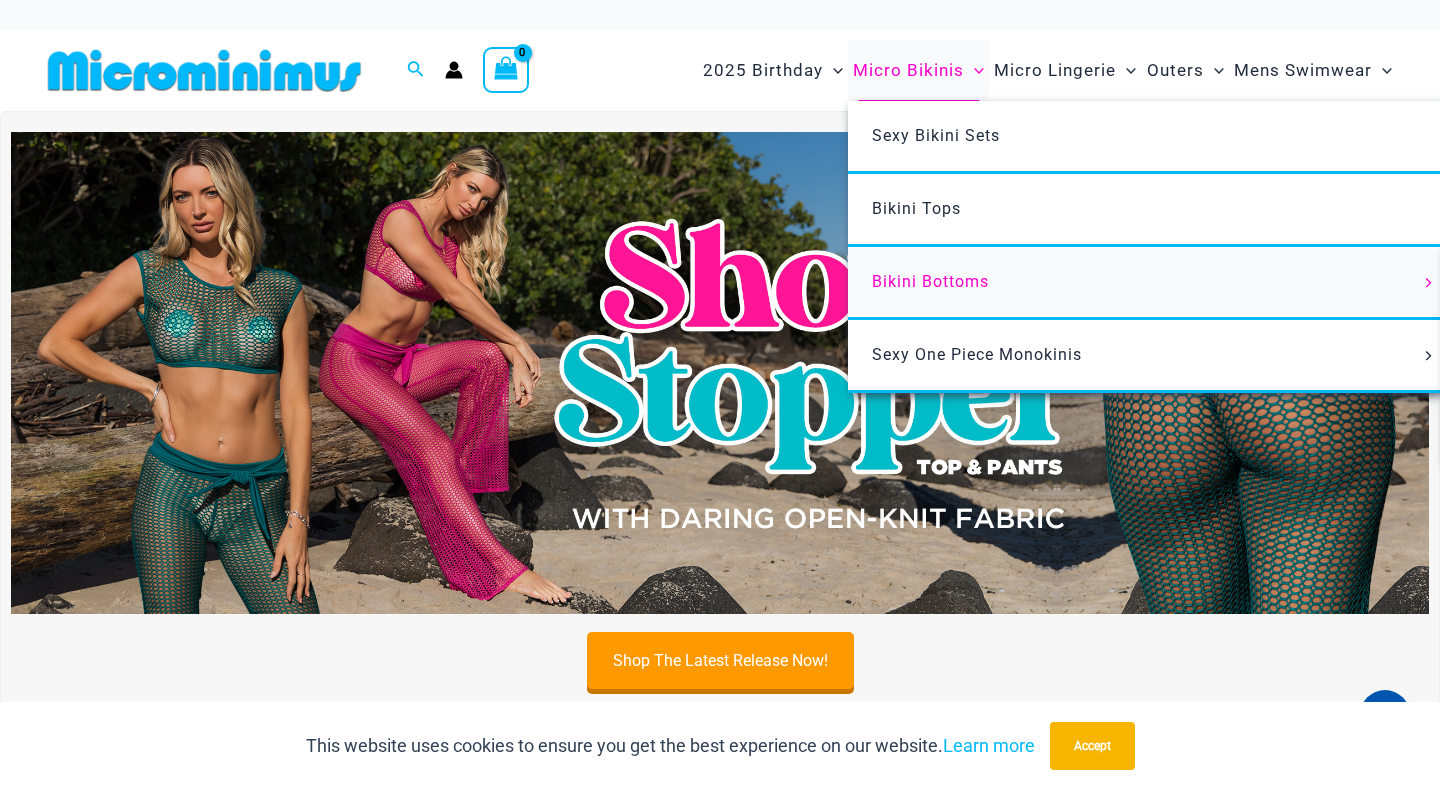 click on "Bikini Bottoms" at bounding box center [930, 281] 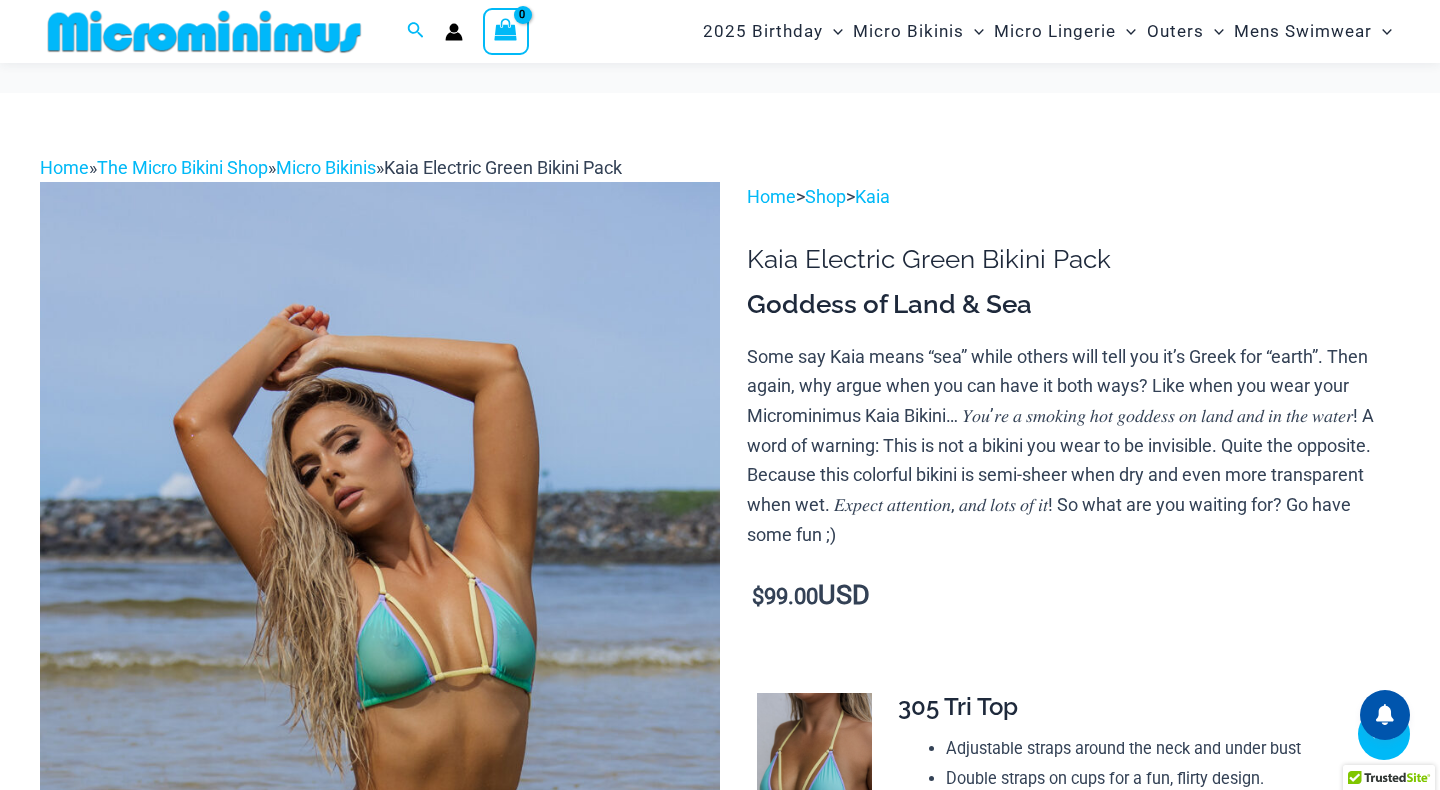 scroll, scrollTop: 476, scrollLeft: 0, axis: vertical 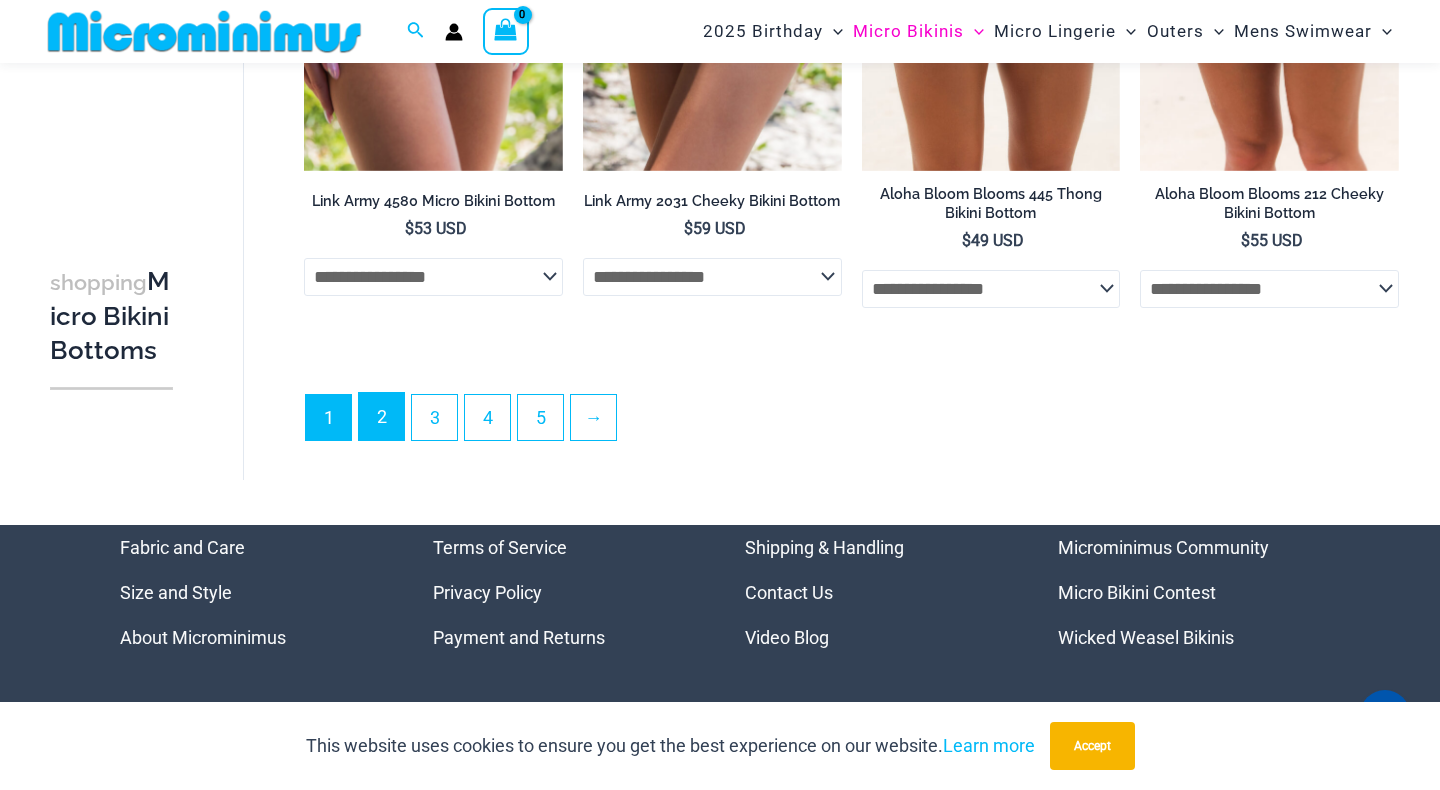 click on "2" at bounding box center [381, 416] 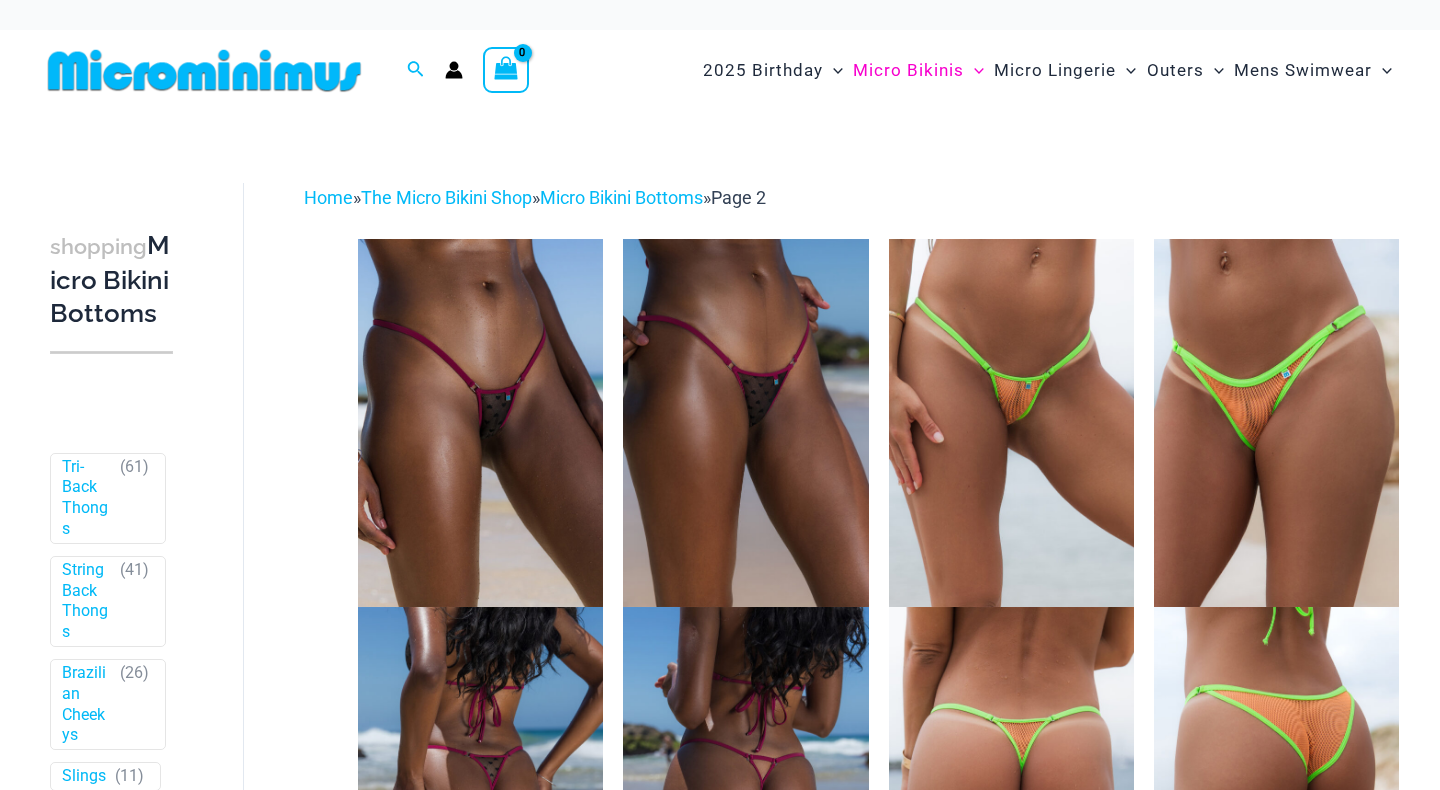 scroll, scrollTop: 0, scrollLeft: 0, axis: both 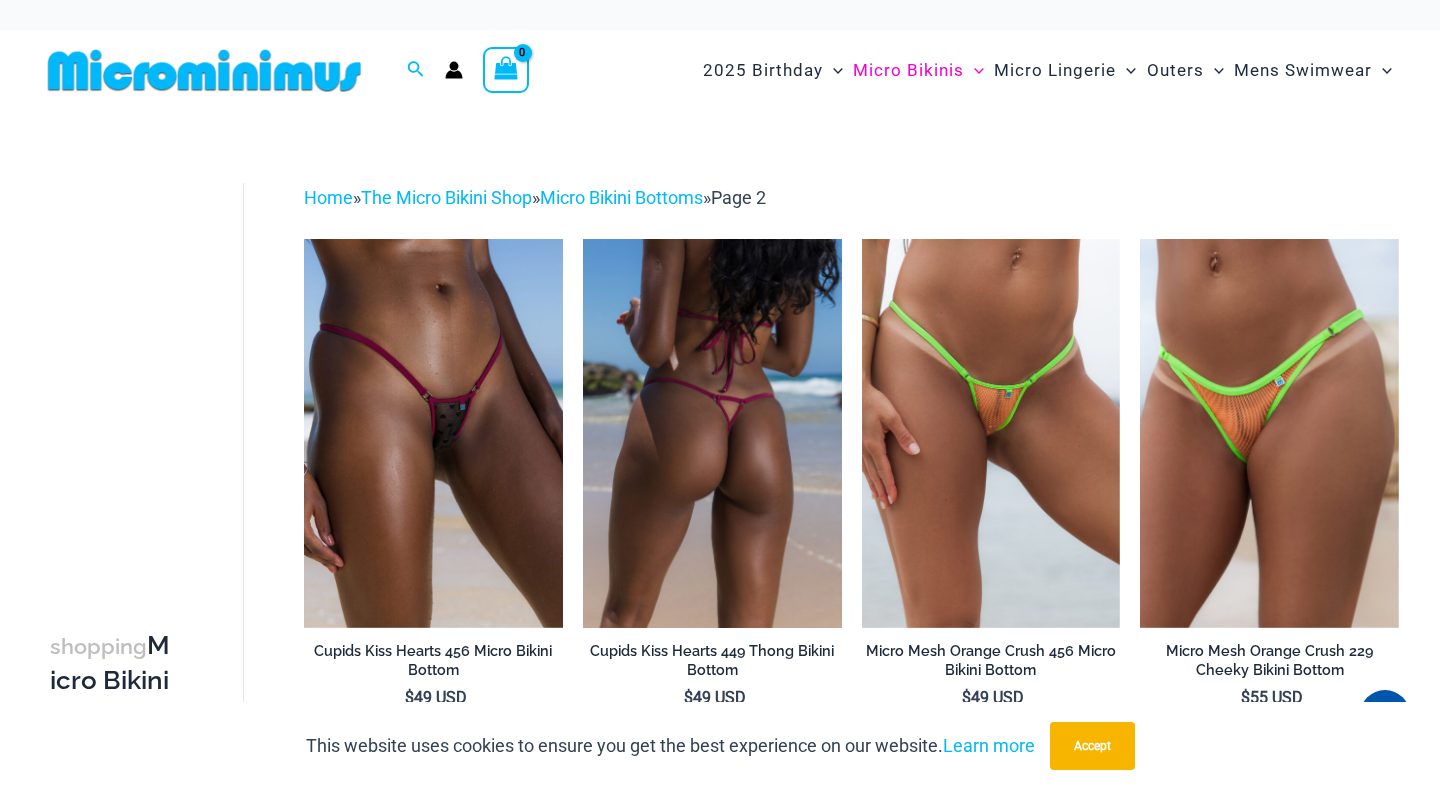 click at bounding box center (712, 433) 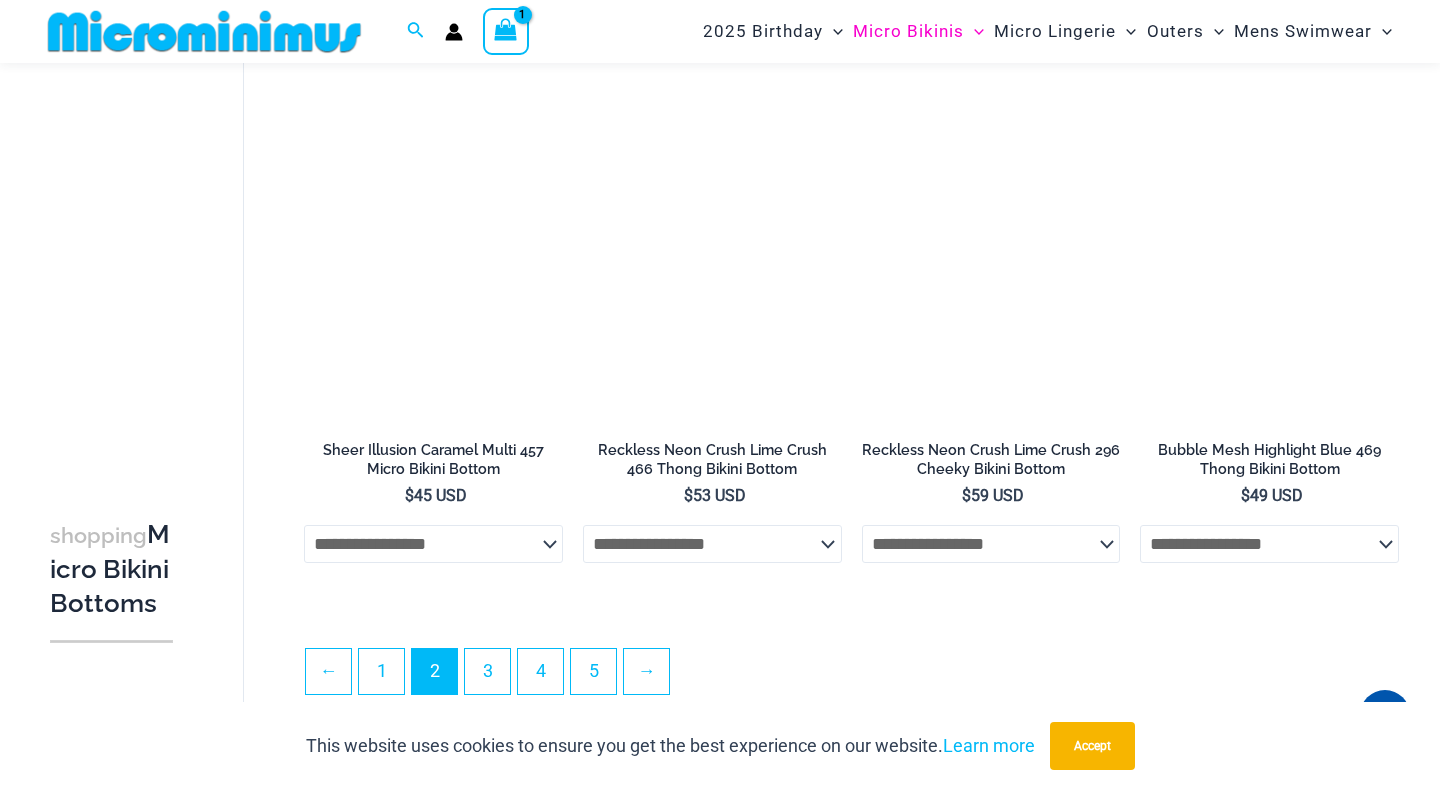 scroll, scrollTop: 4303, scrollLeft: 0, axis: vertical 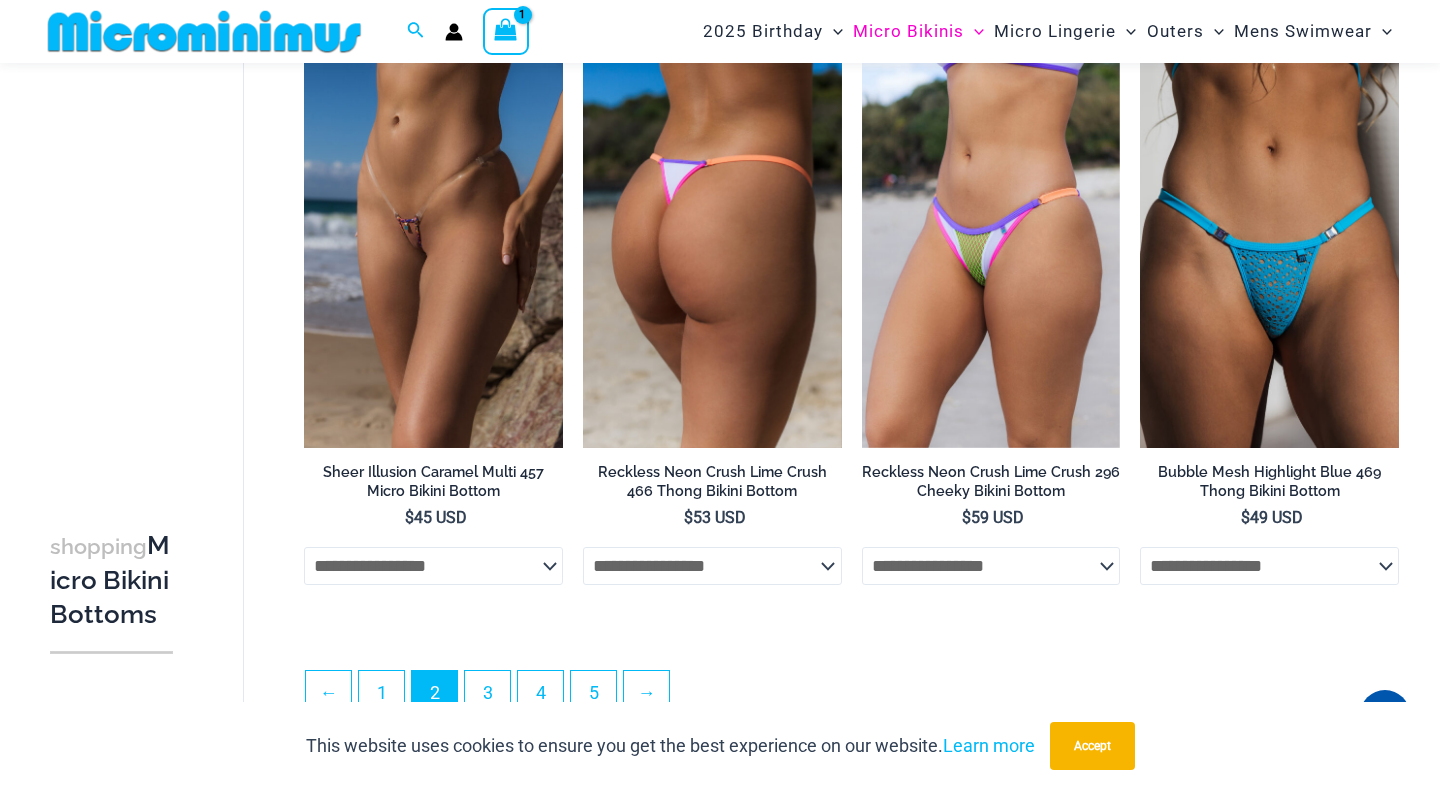click at bounding box center [712, 254] 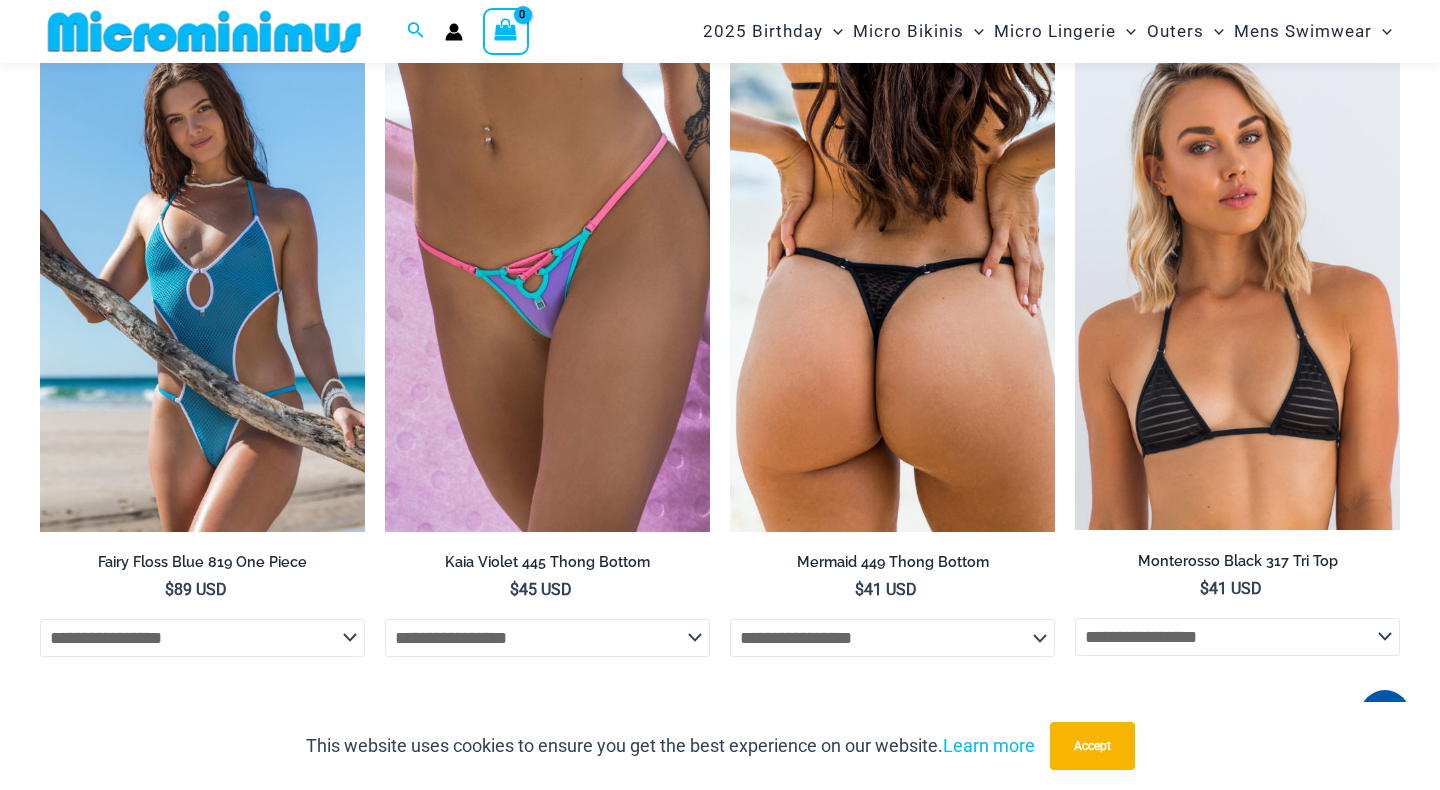 scroll, scrollTop: 5537, scrollLeft: 0, axis: vertical 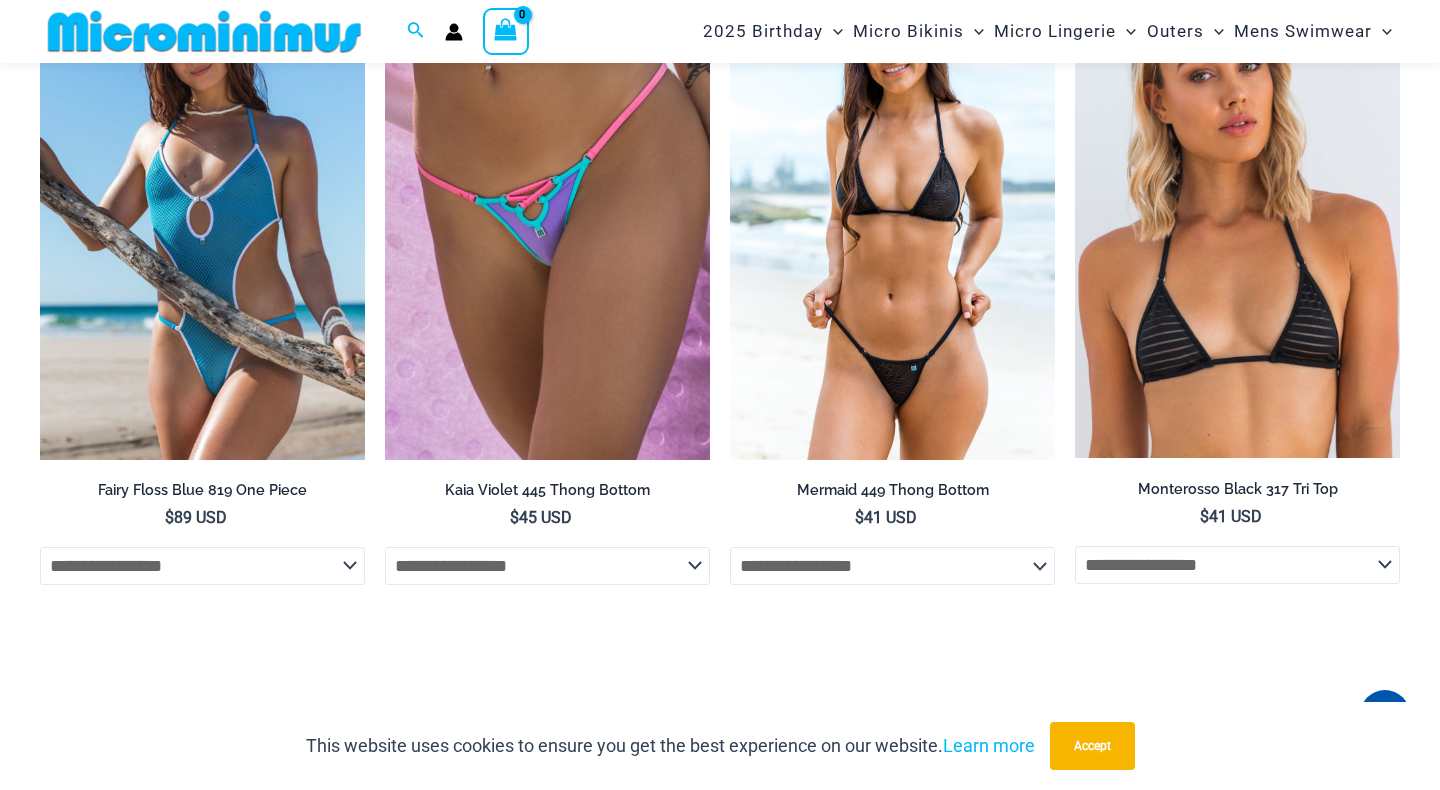 click at bounding box center (892, 216) 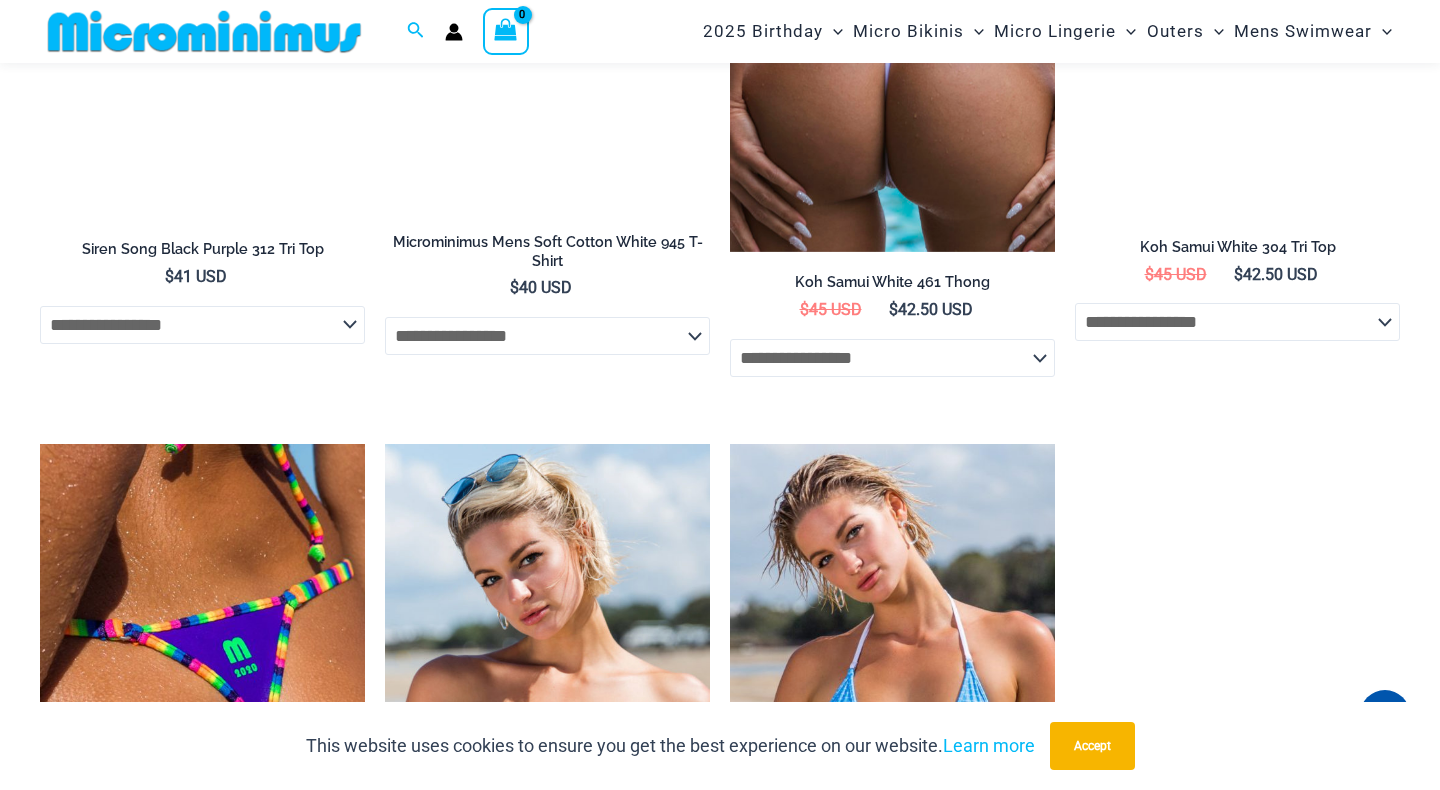scroll, scrollTop: 3435, scrollLeft: 0, axis: vertical 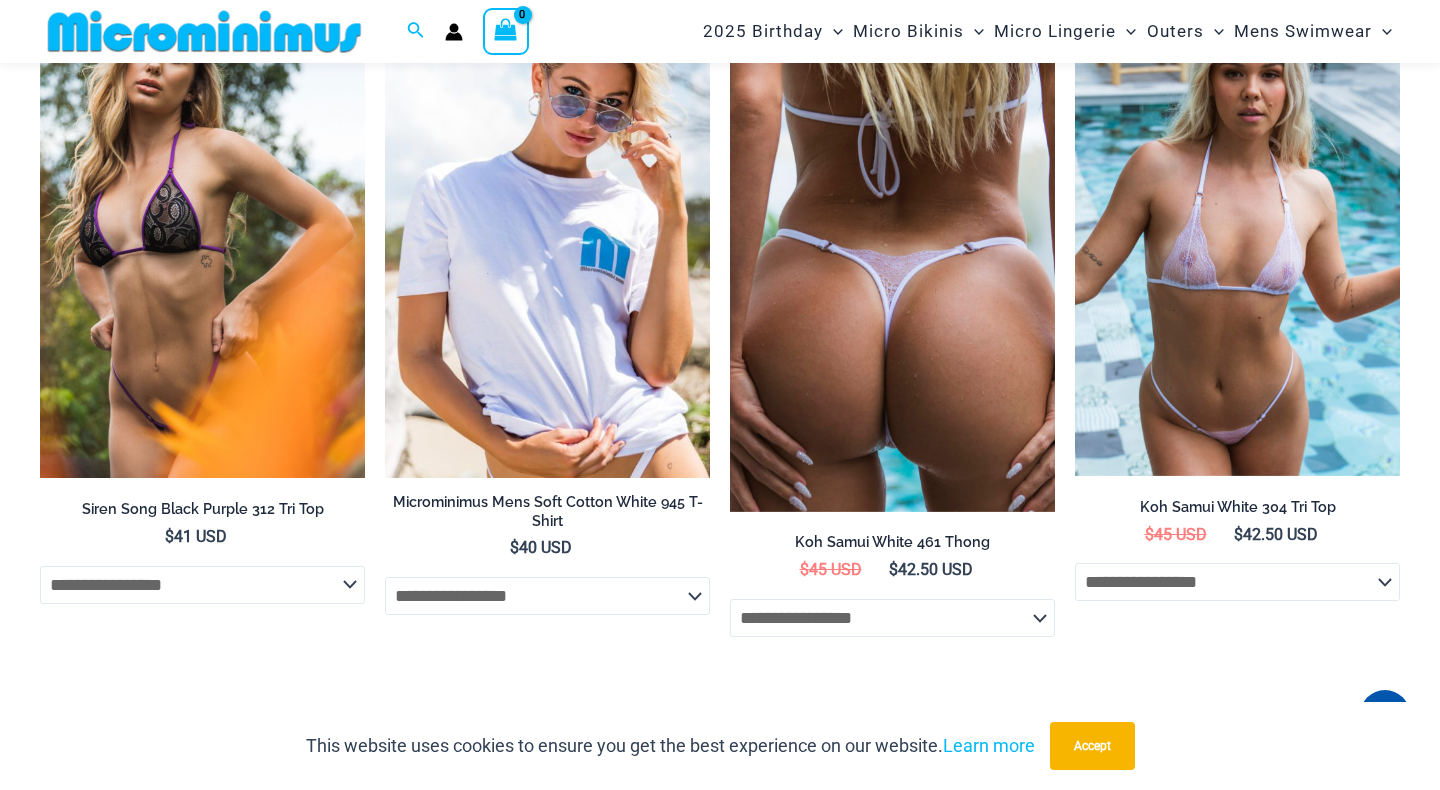 click at bounding box center [202, 235] 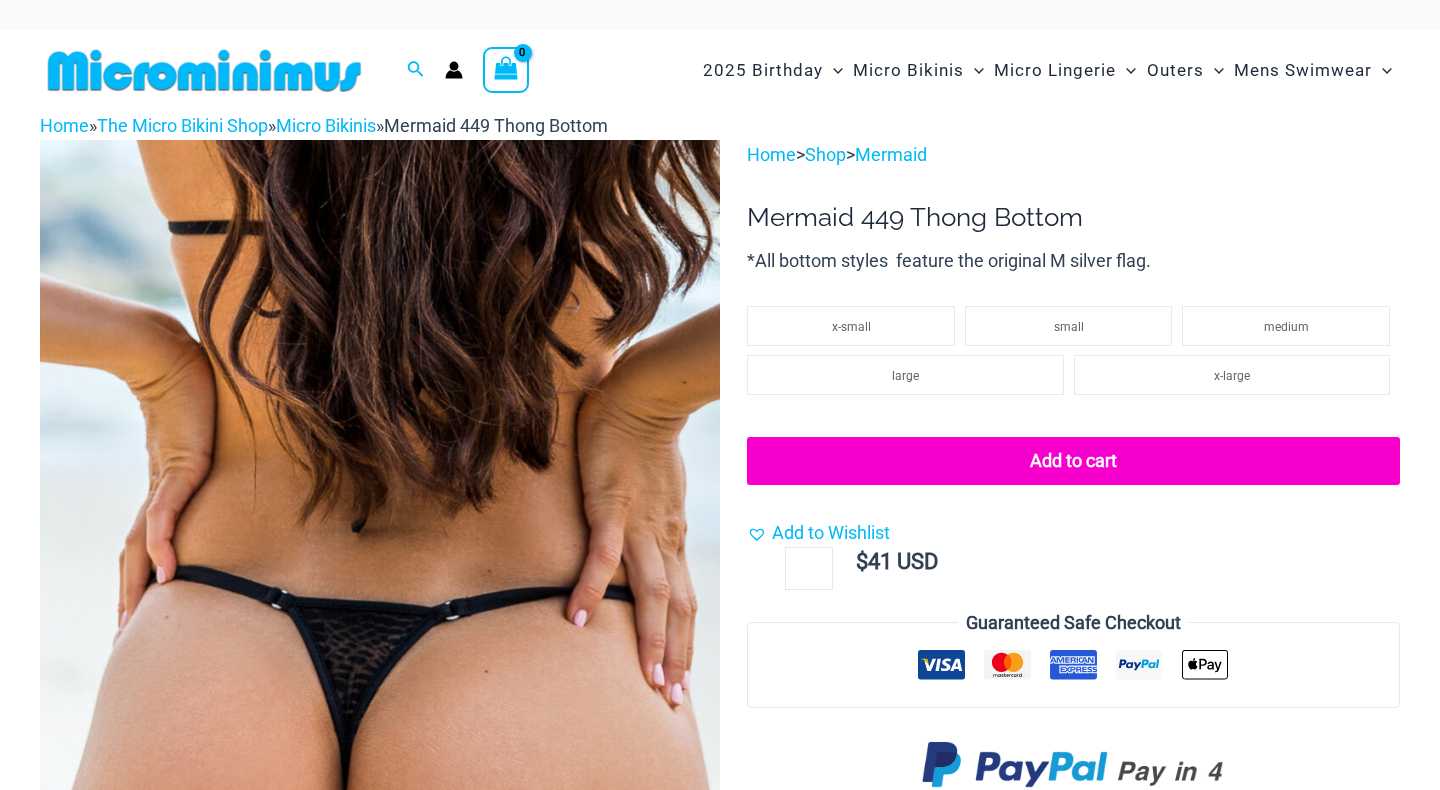 scroll, scrollTop: 0, scrollLeft: 0, axis: both 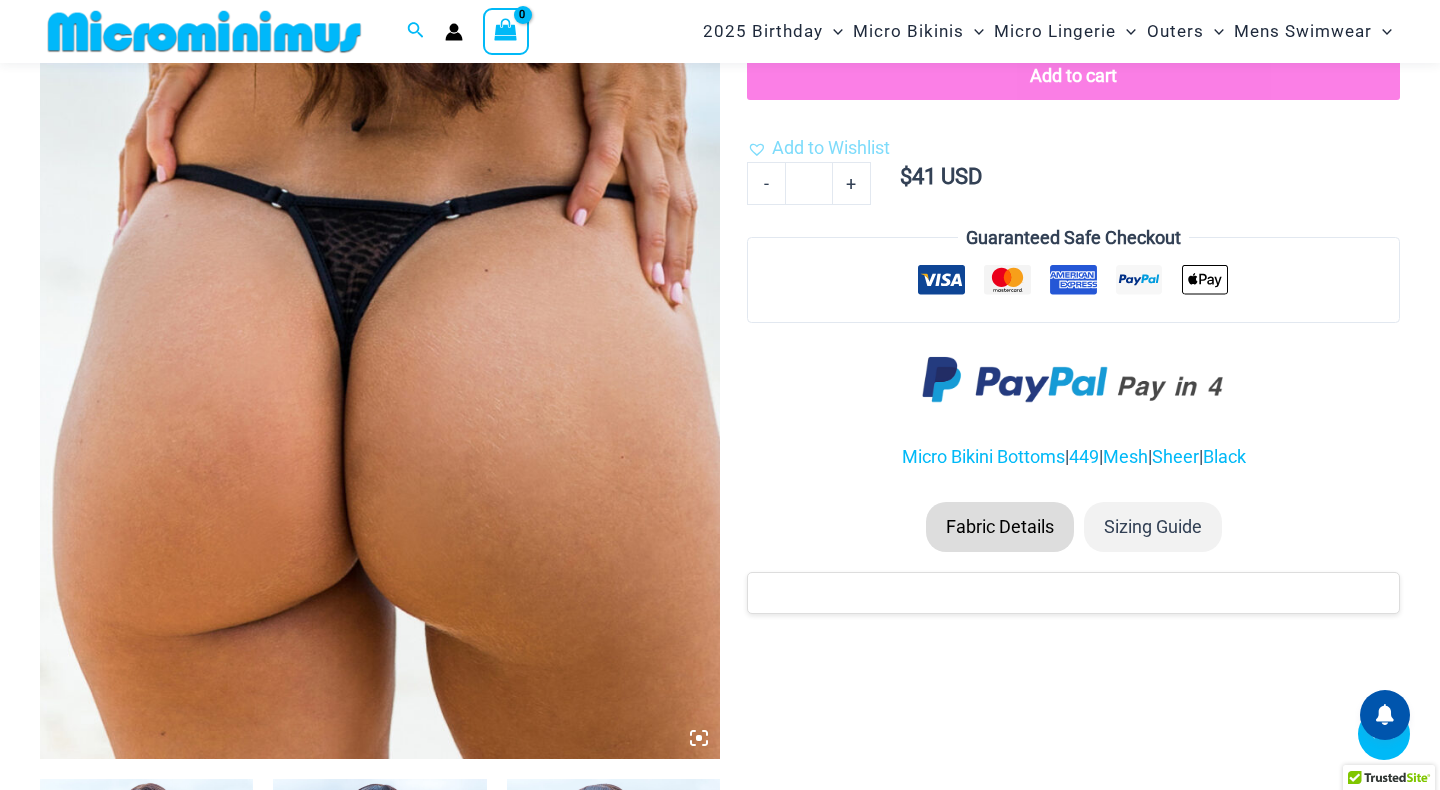 click at bounding box center [380, 249] 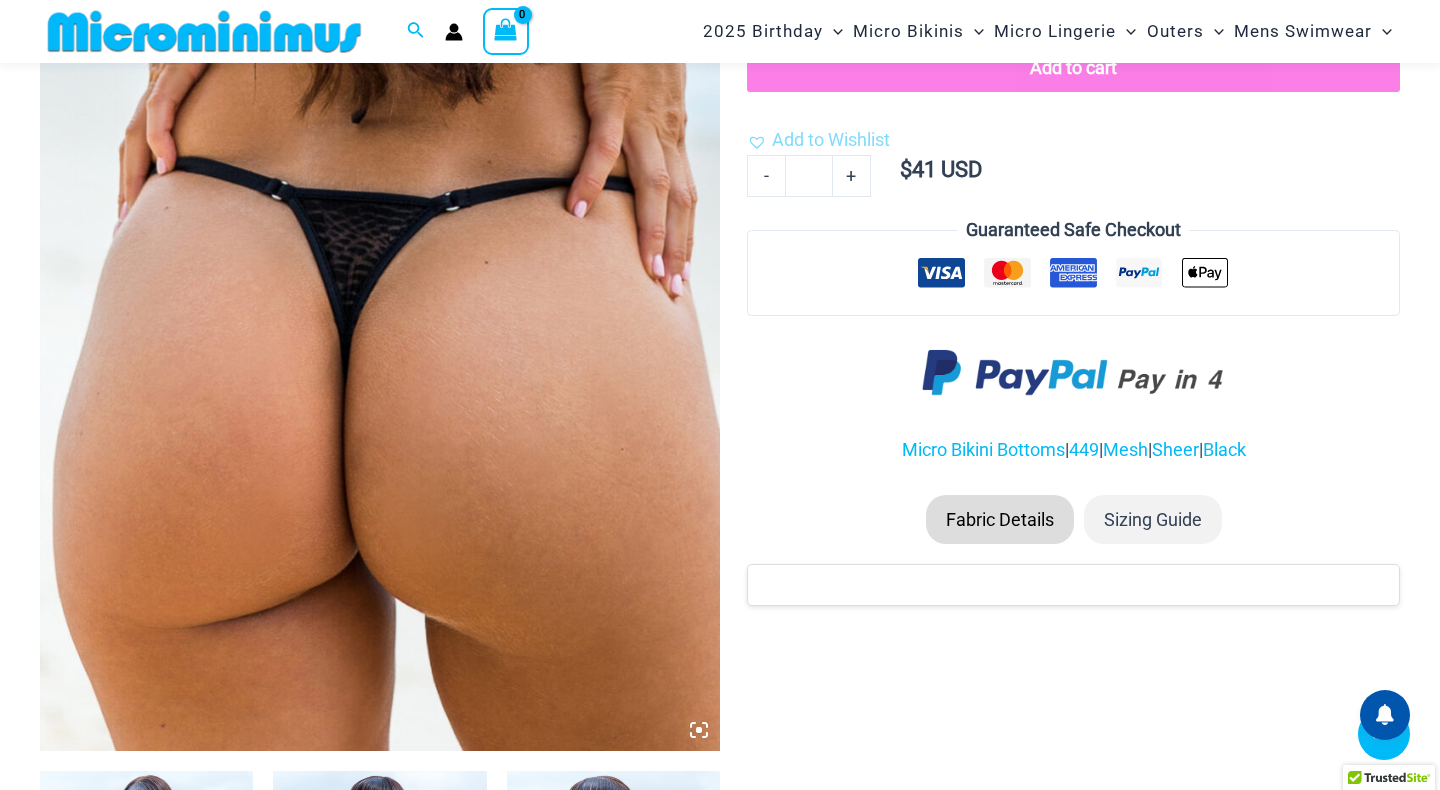 click at bounding box center (146, 931) 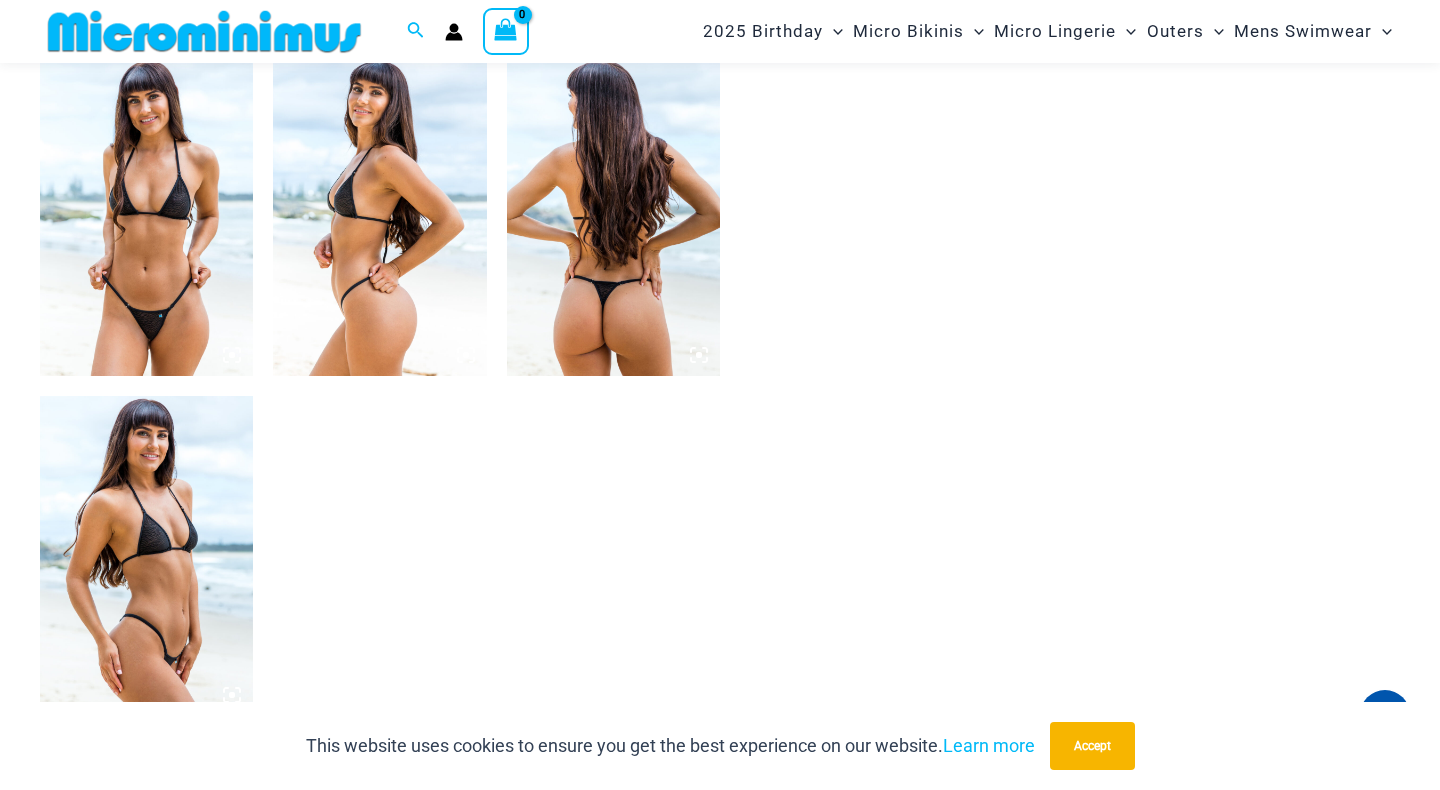 scroll, scrollTop: 1112, scrollLeft: 0, axis: vertical 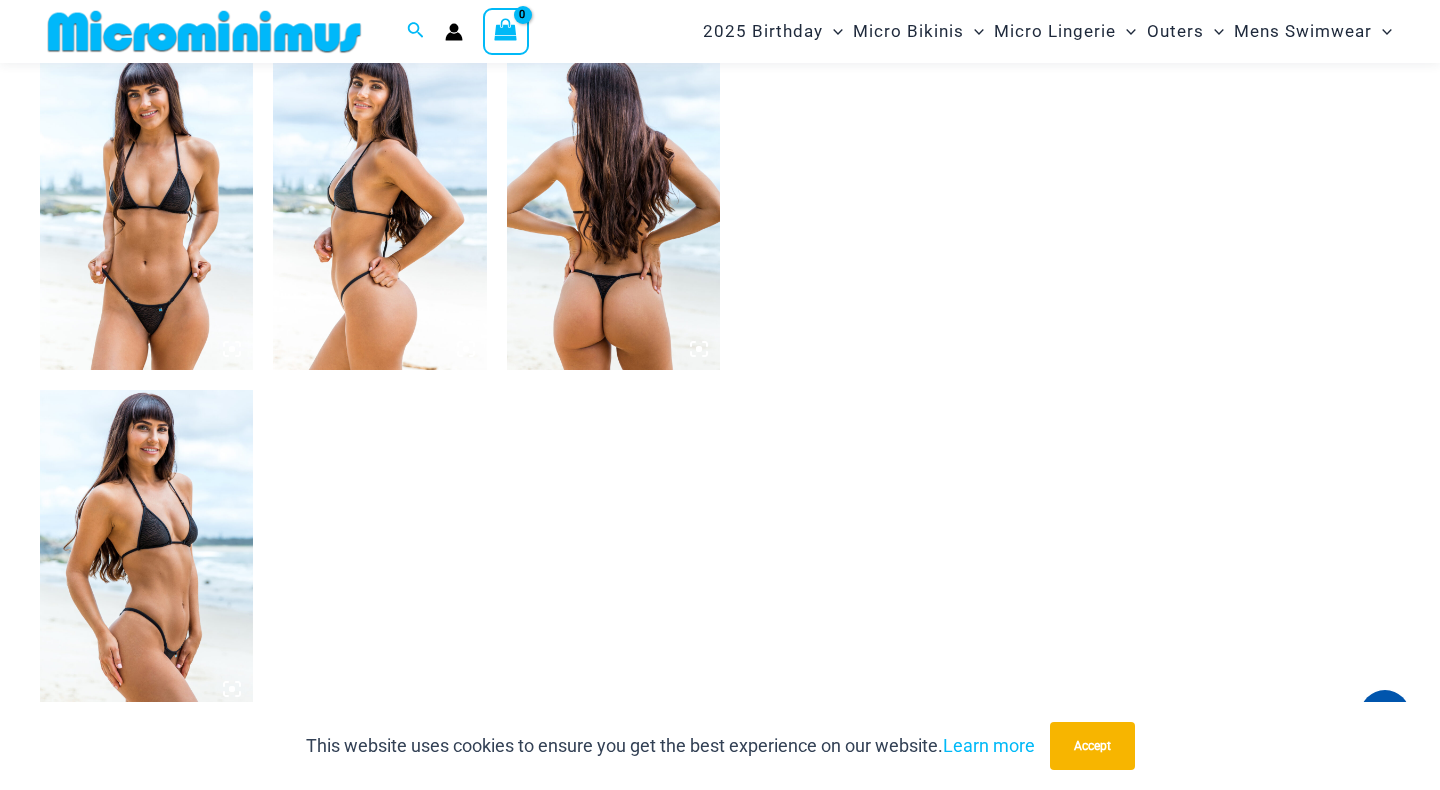 click at bounding box center (146, 210) 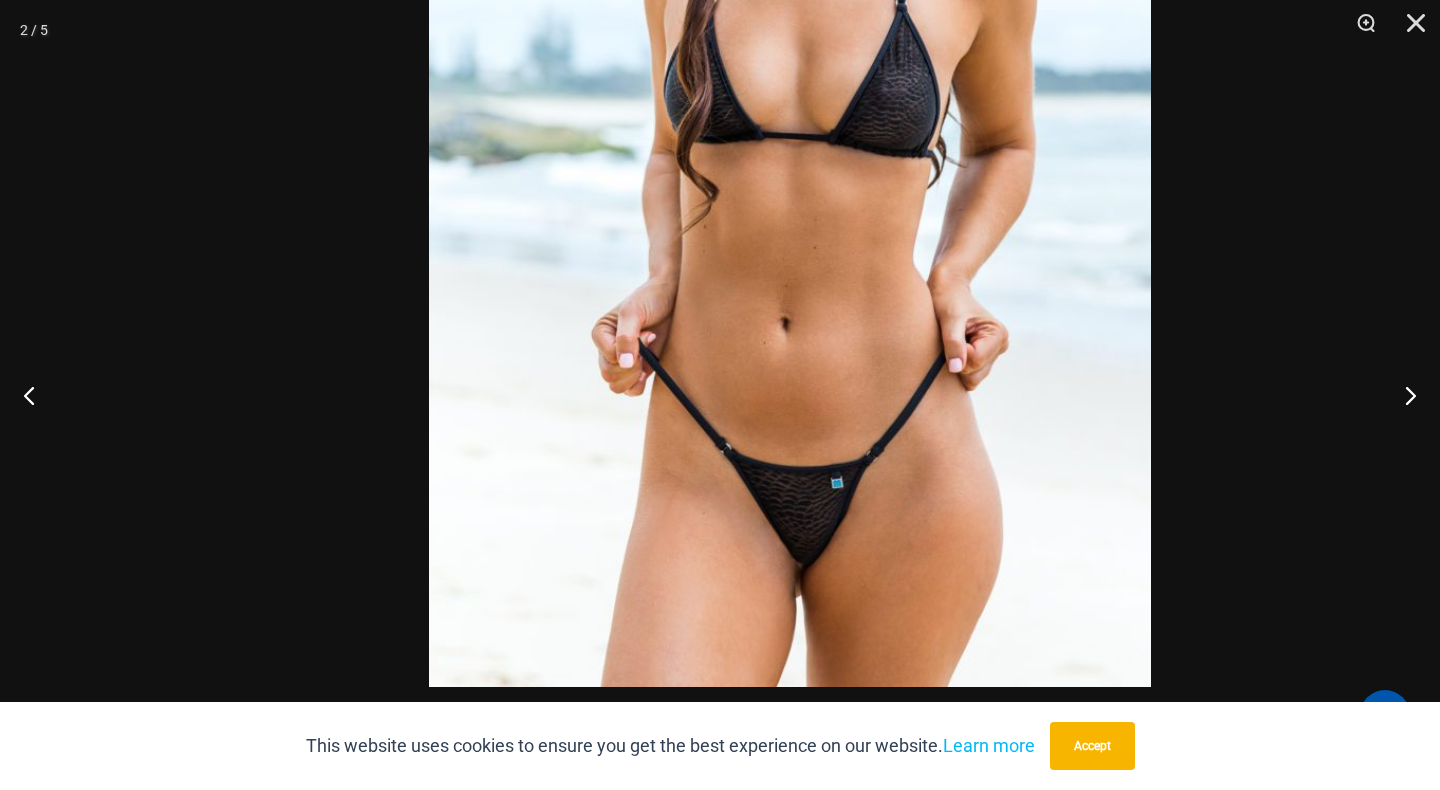 click 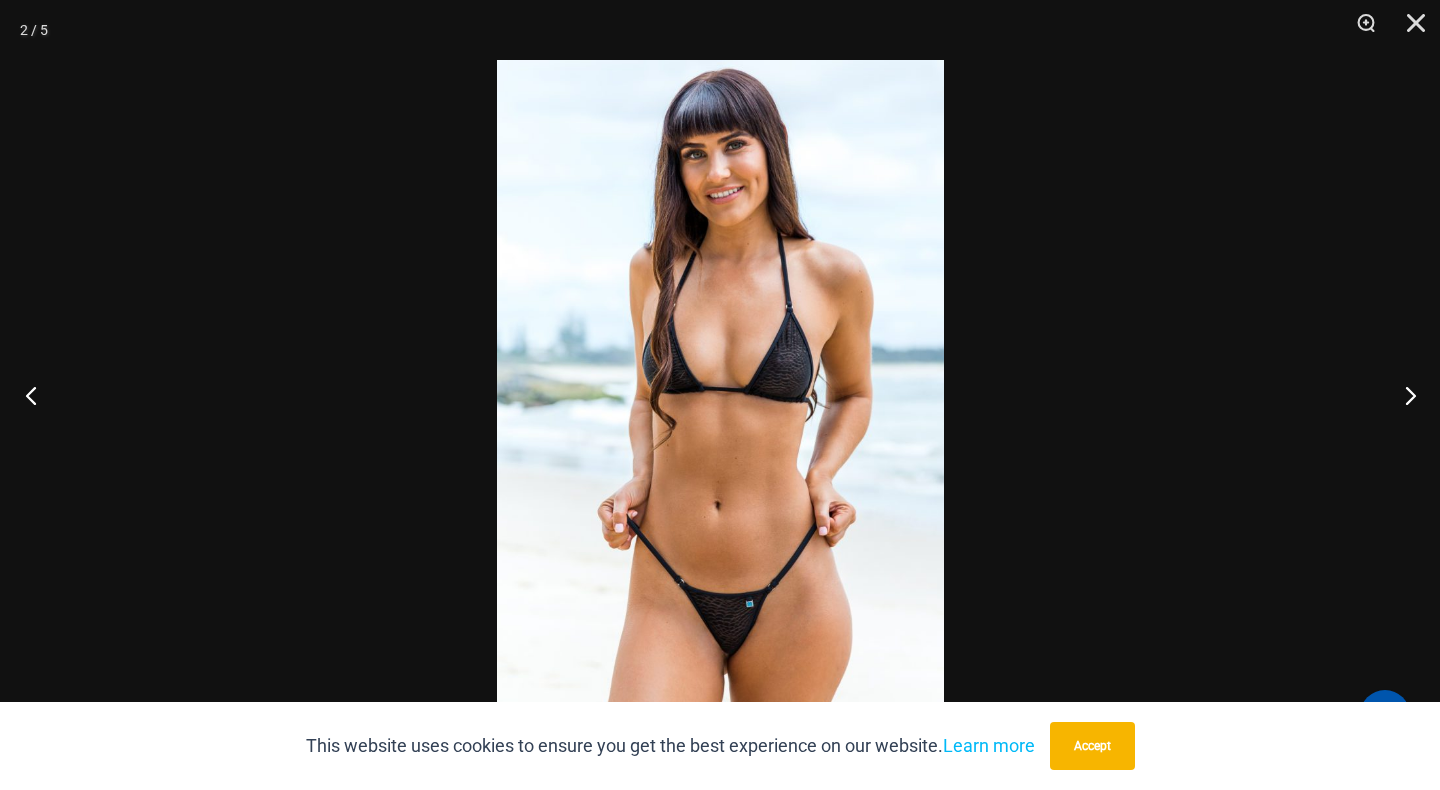 click 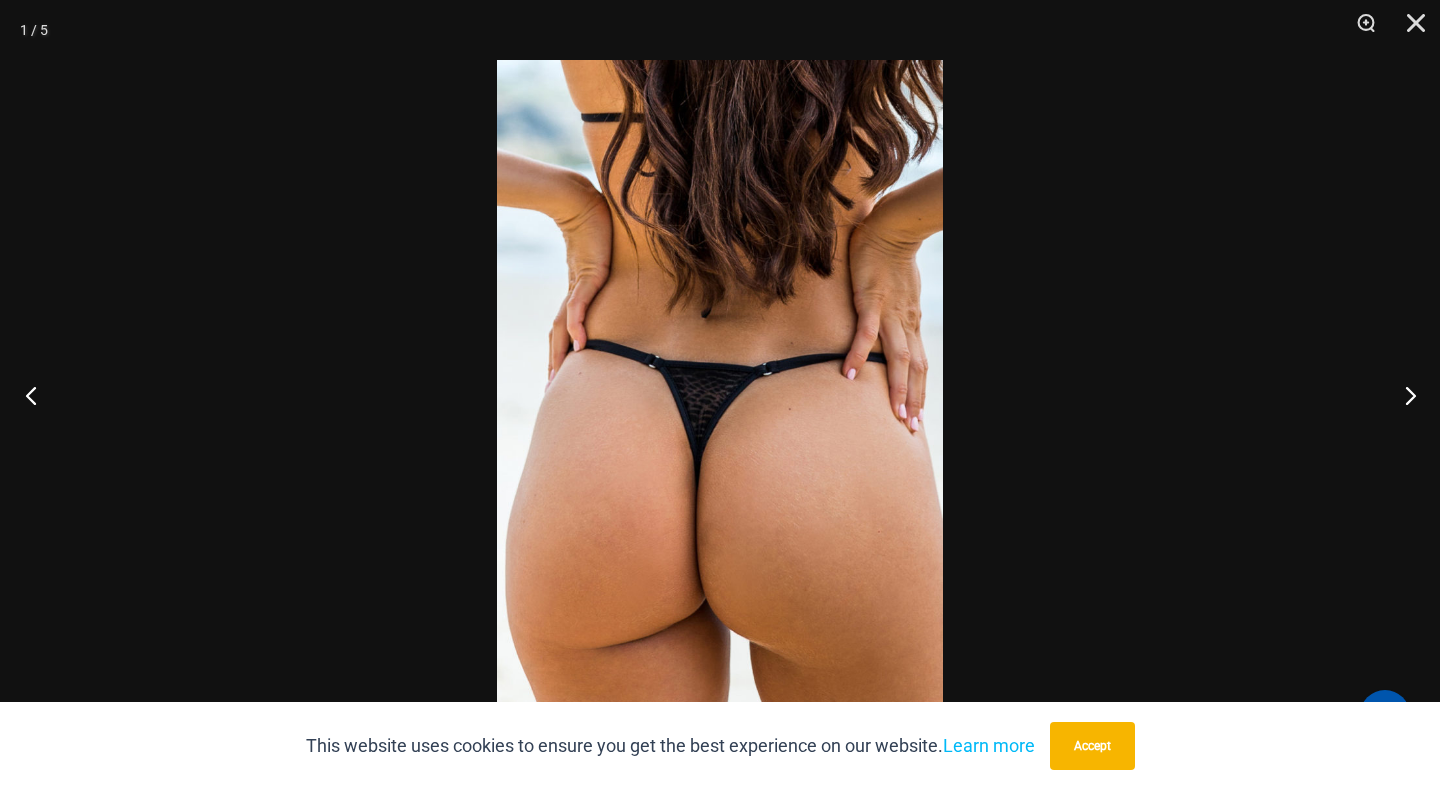 click 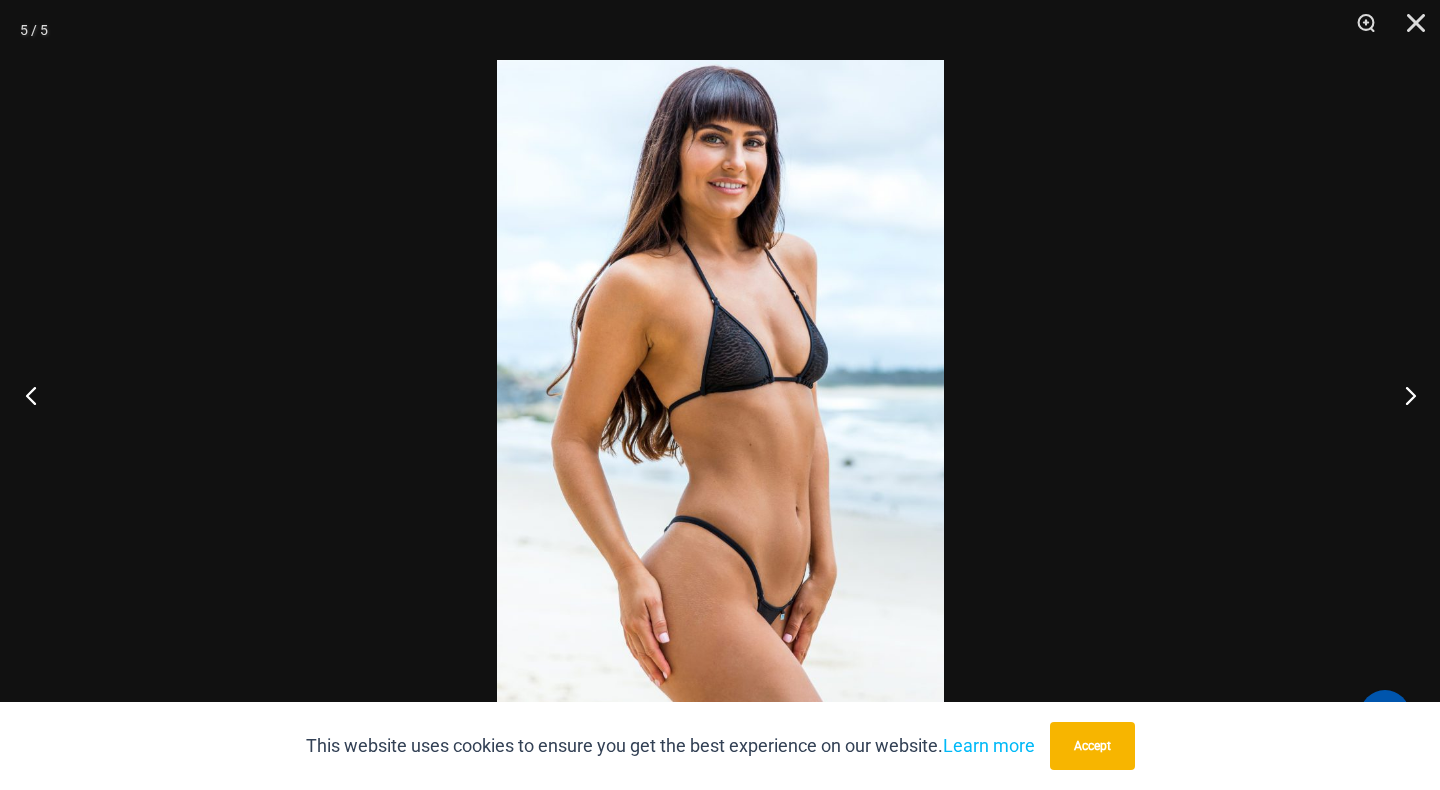 click 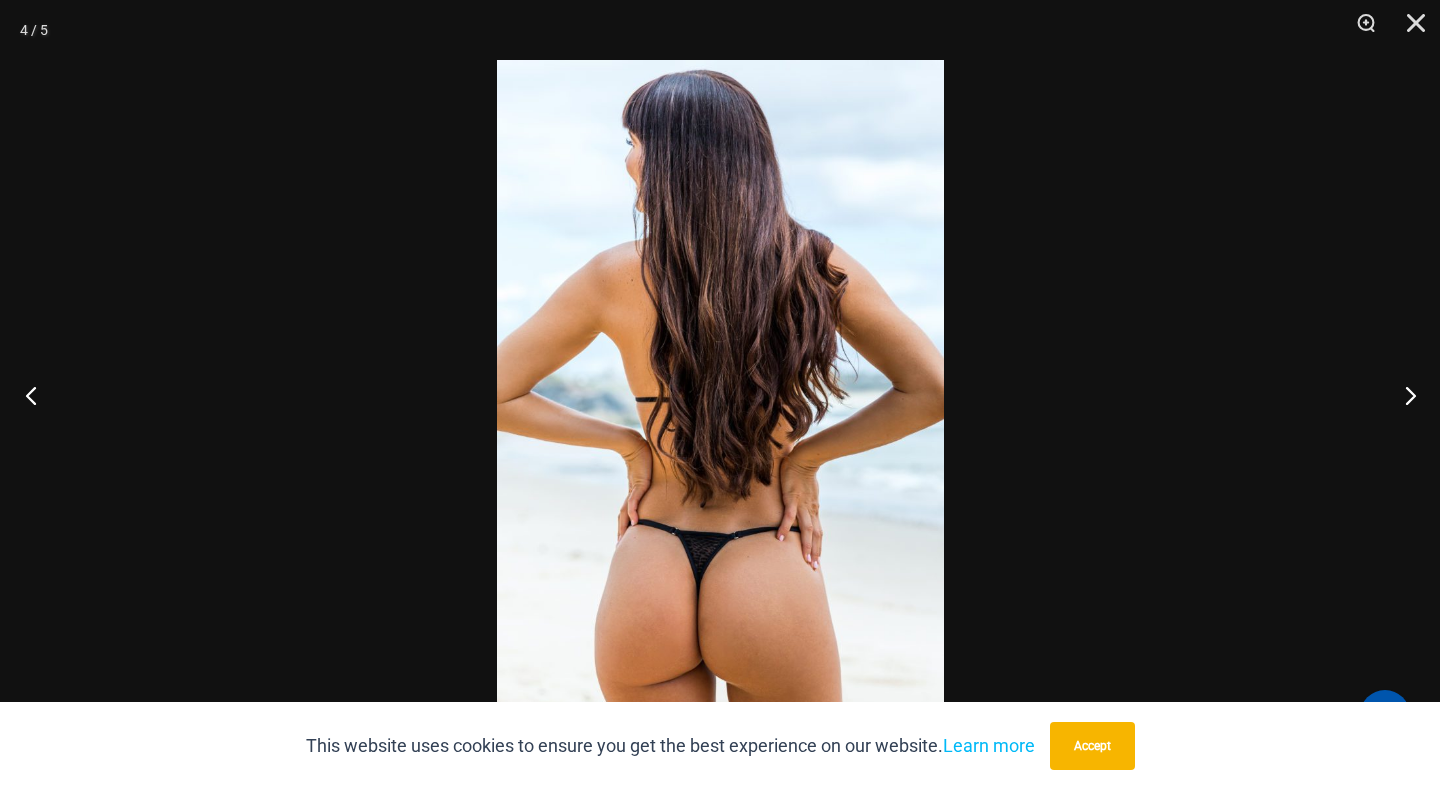 click 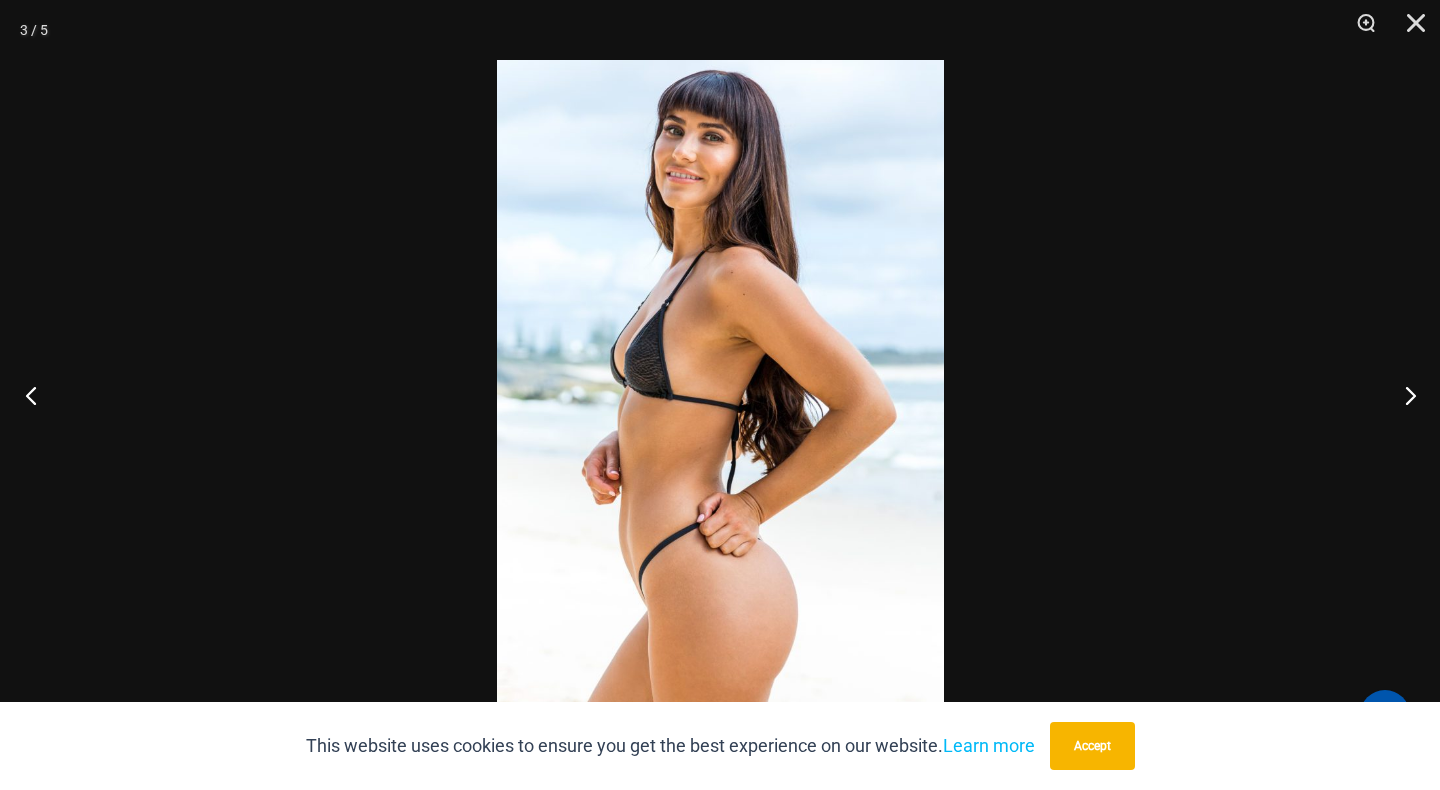 click 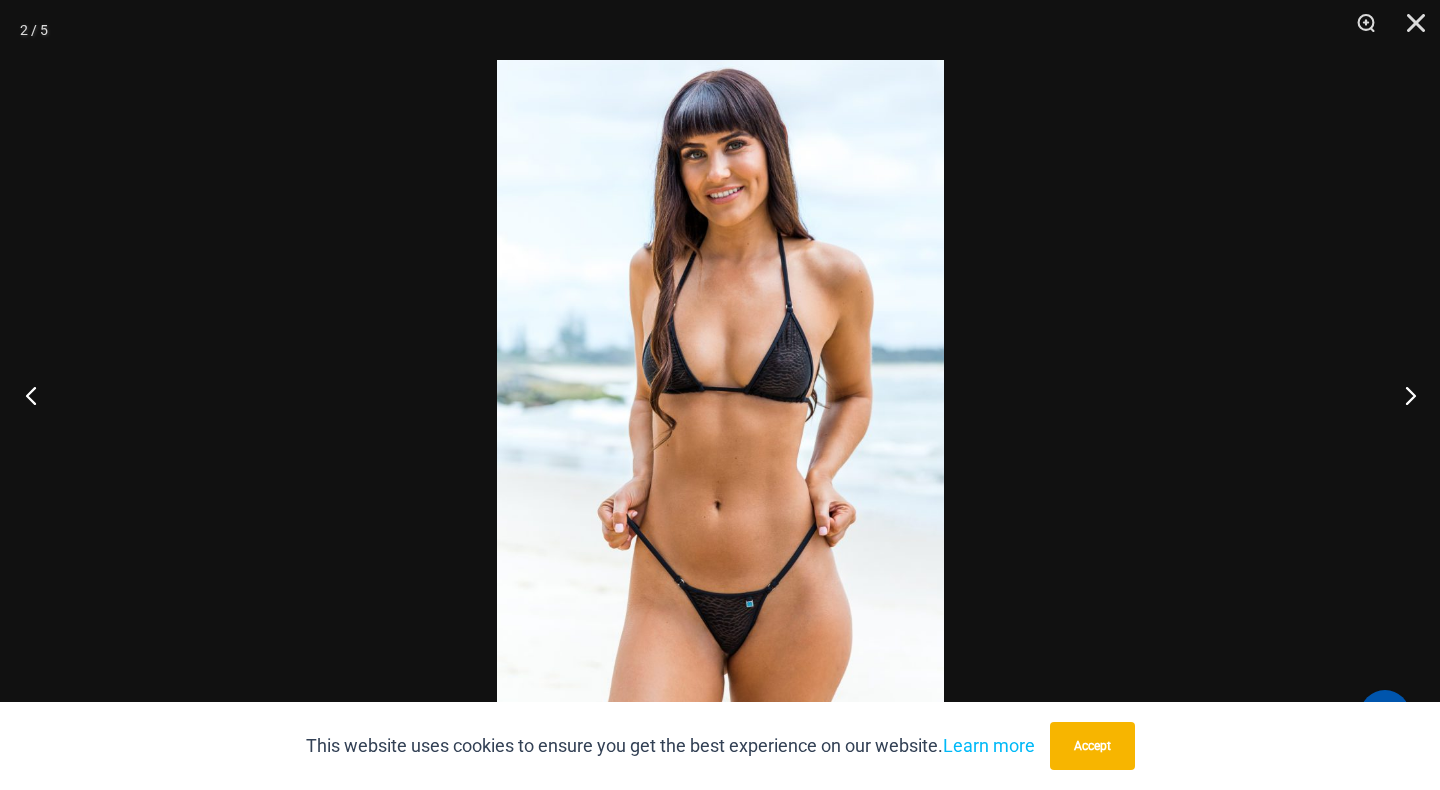click 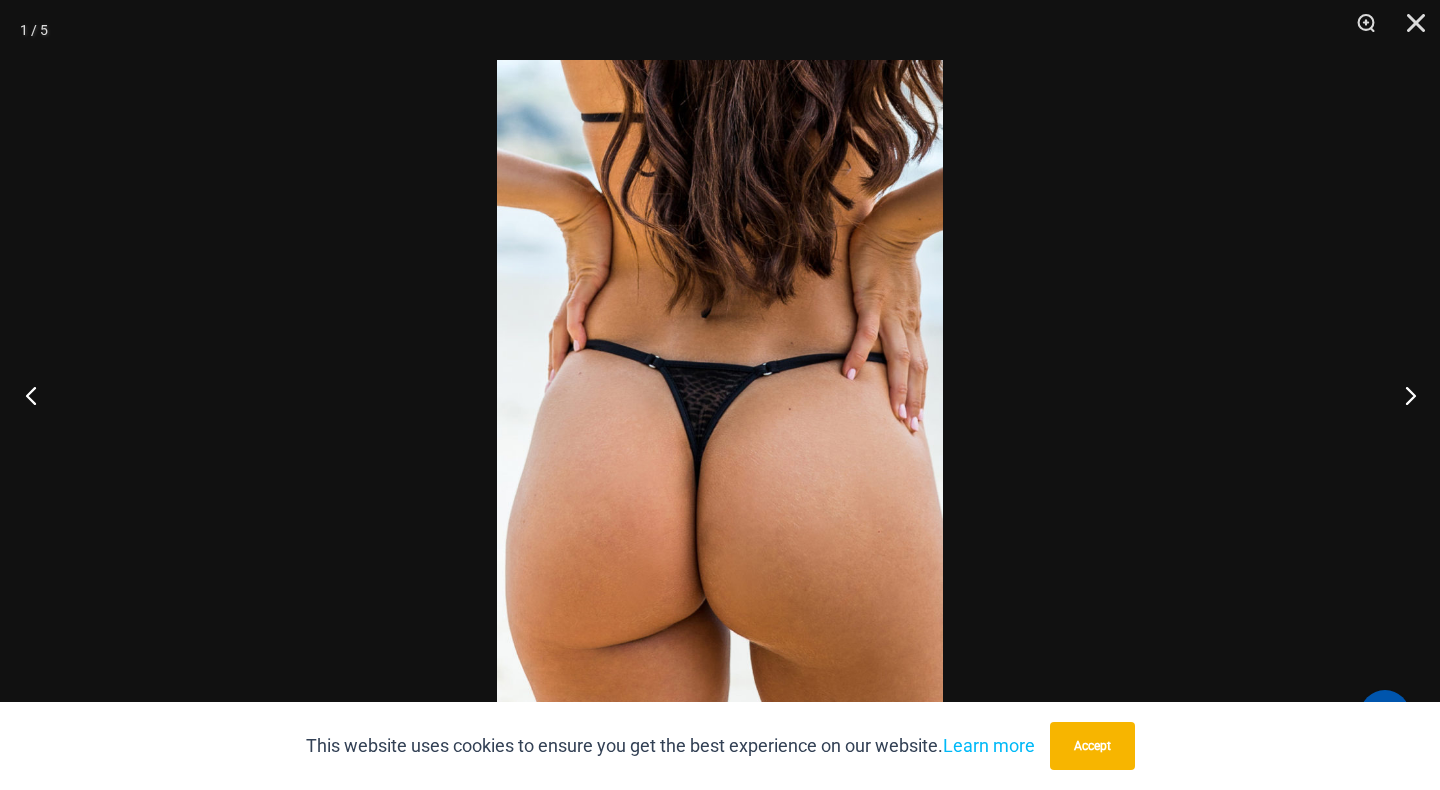 click 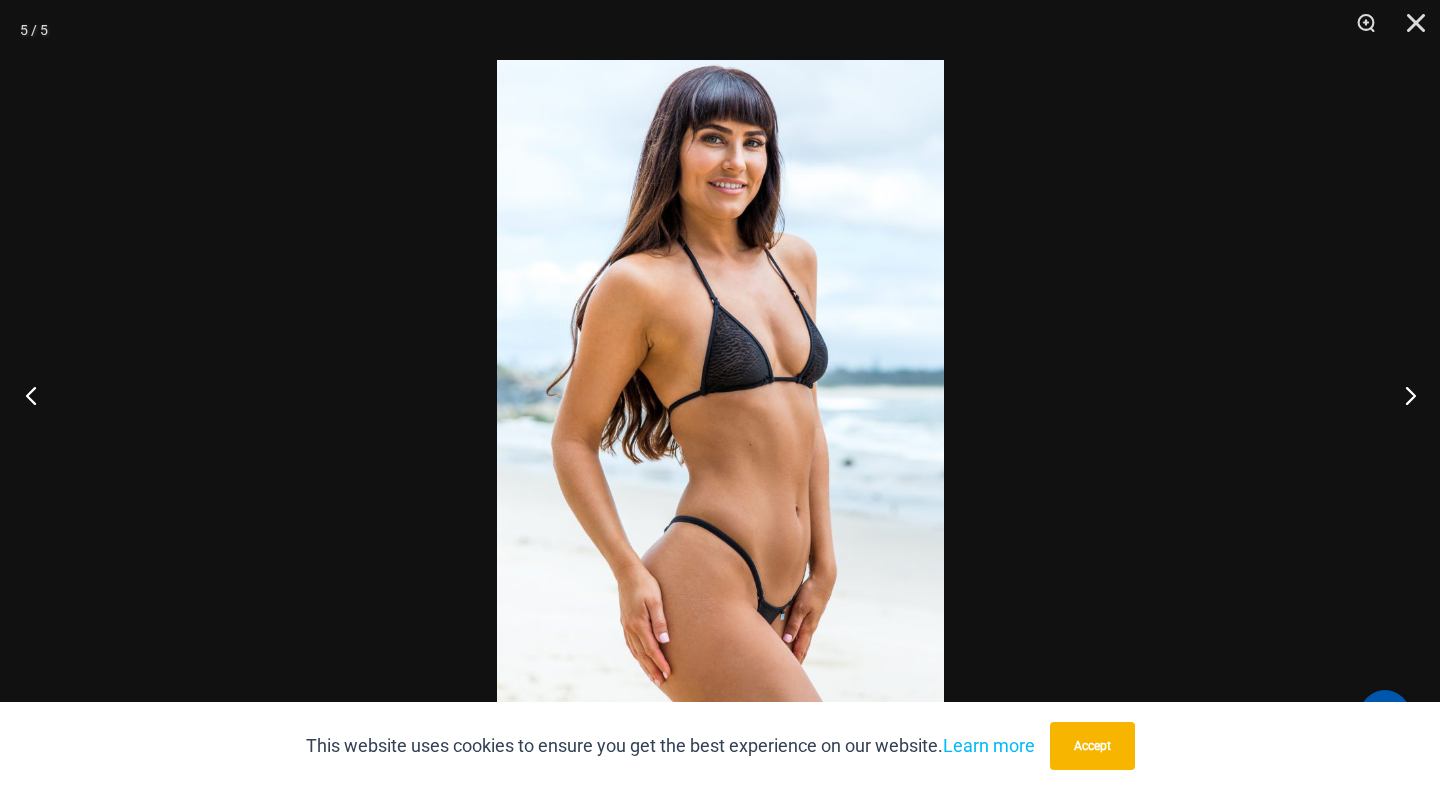 click 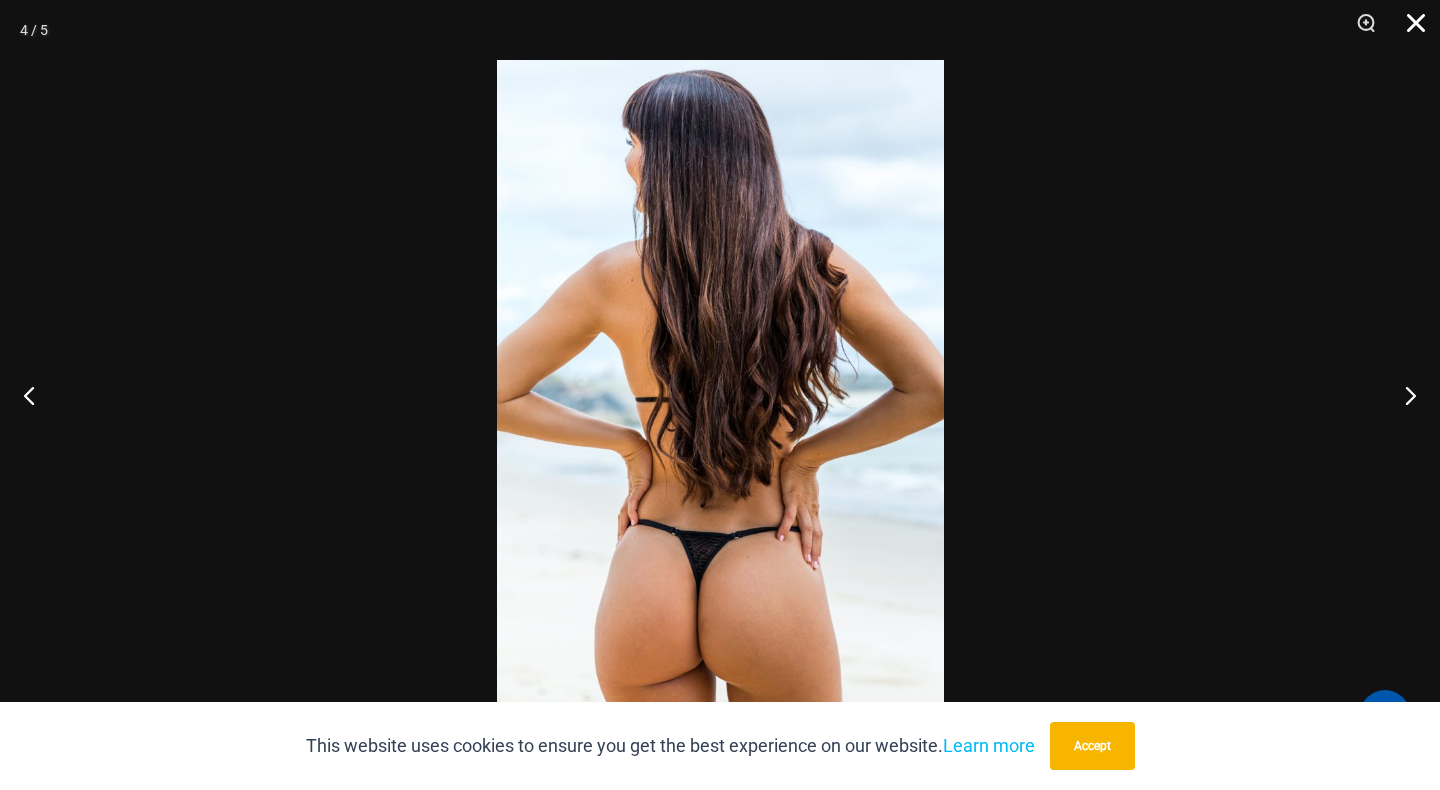 click 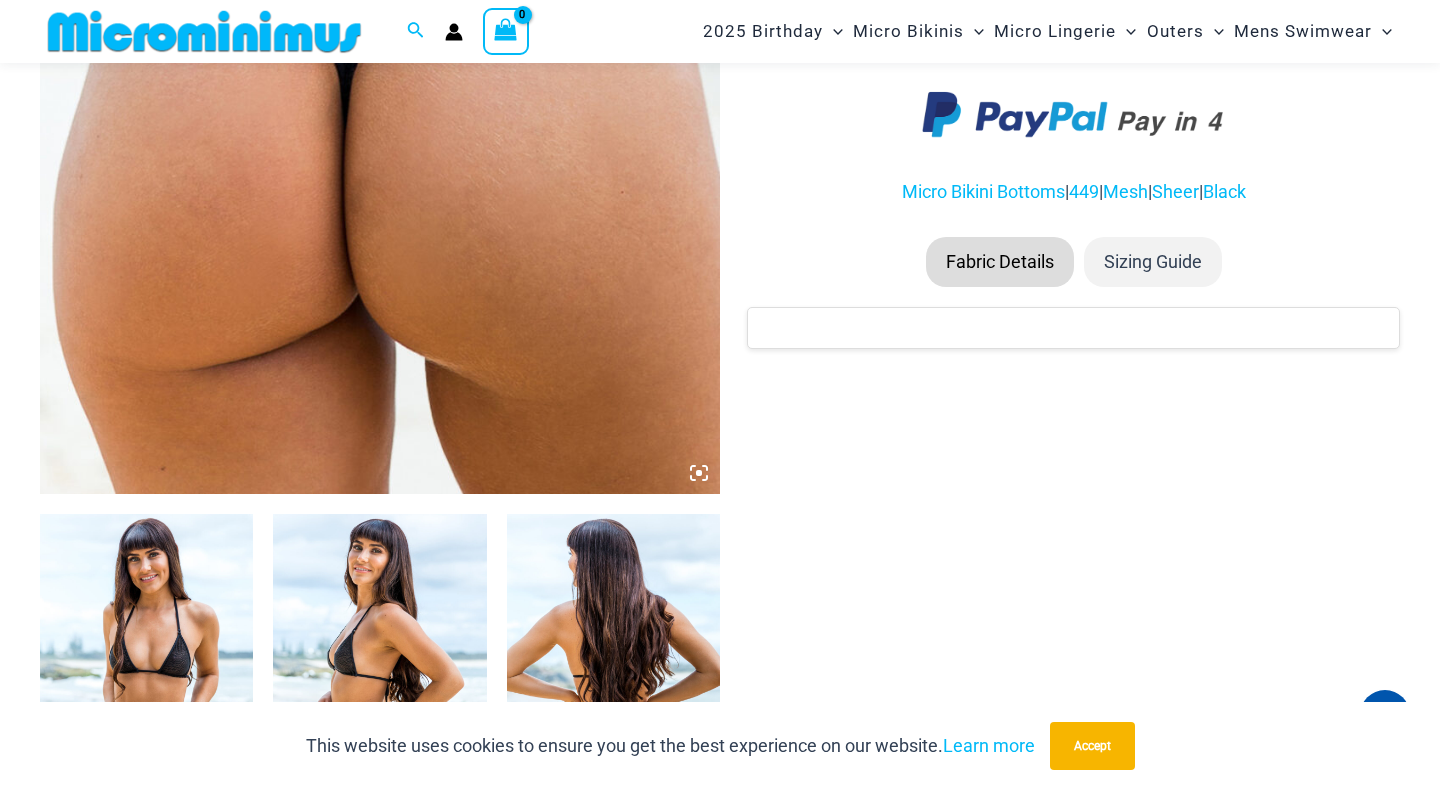 scroll, scrollTop: 745, scrollLeft: 0, axis: vertical 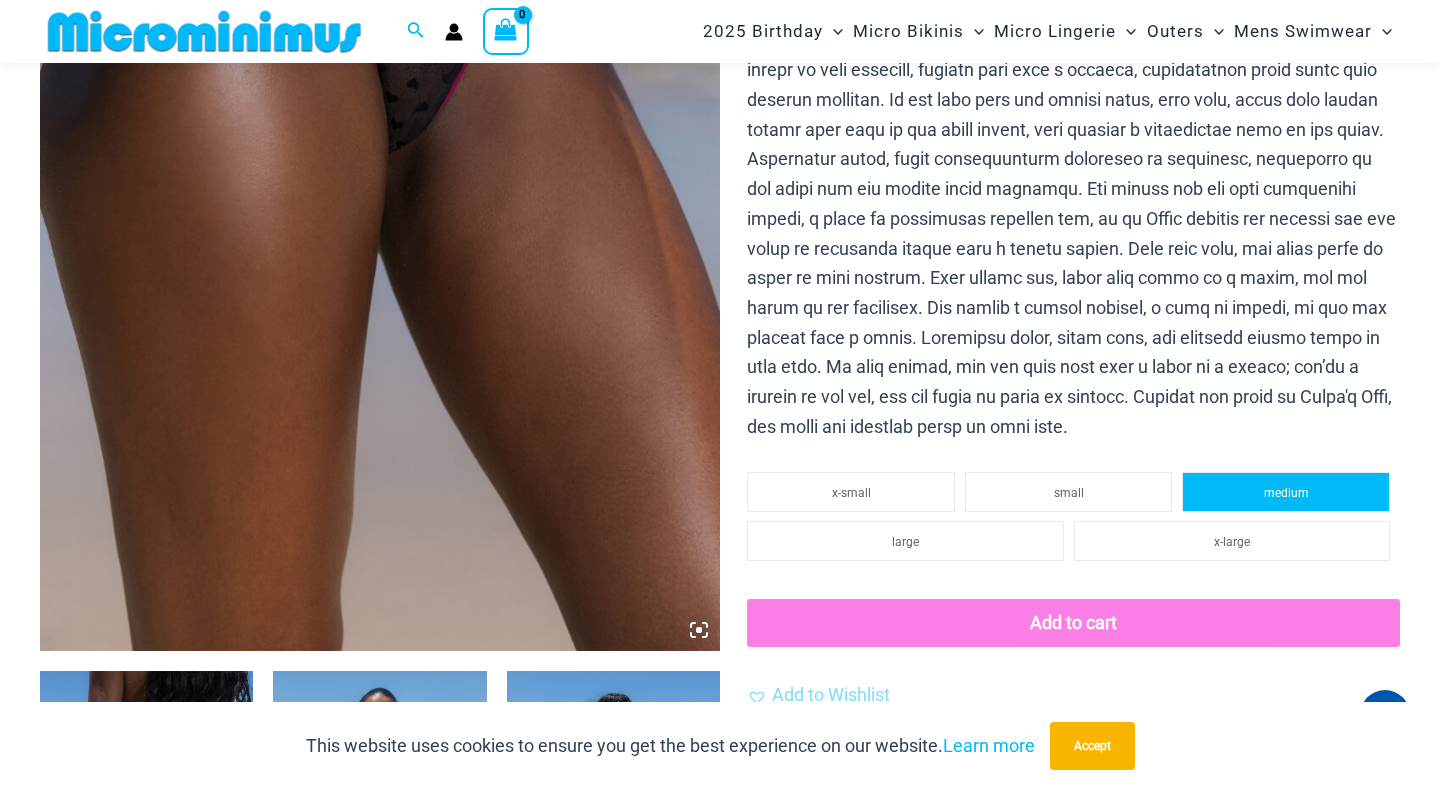 click on "medium" 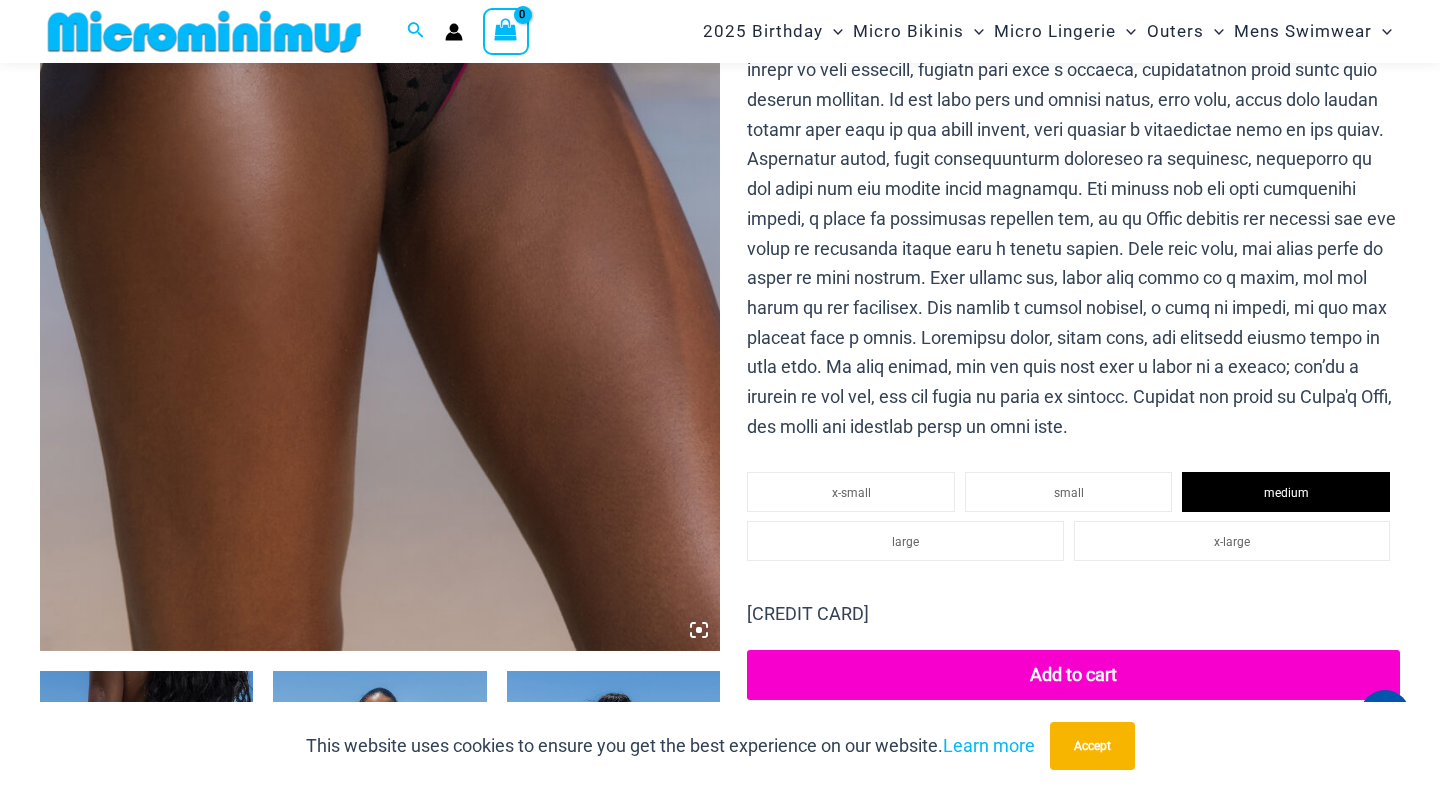 click on "Add to cart" 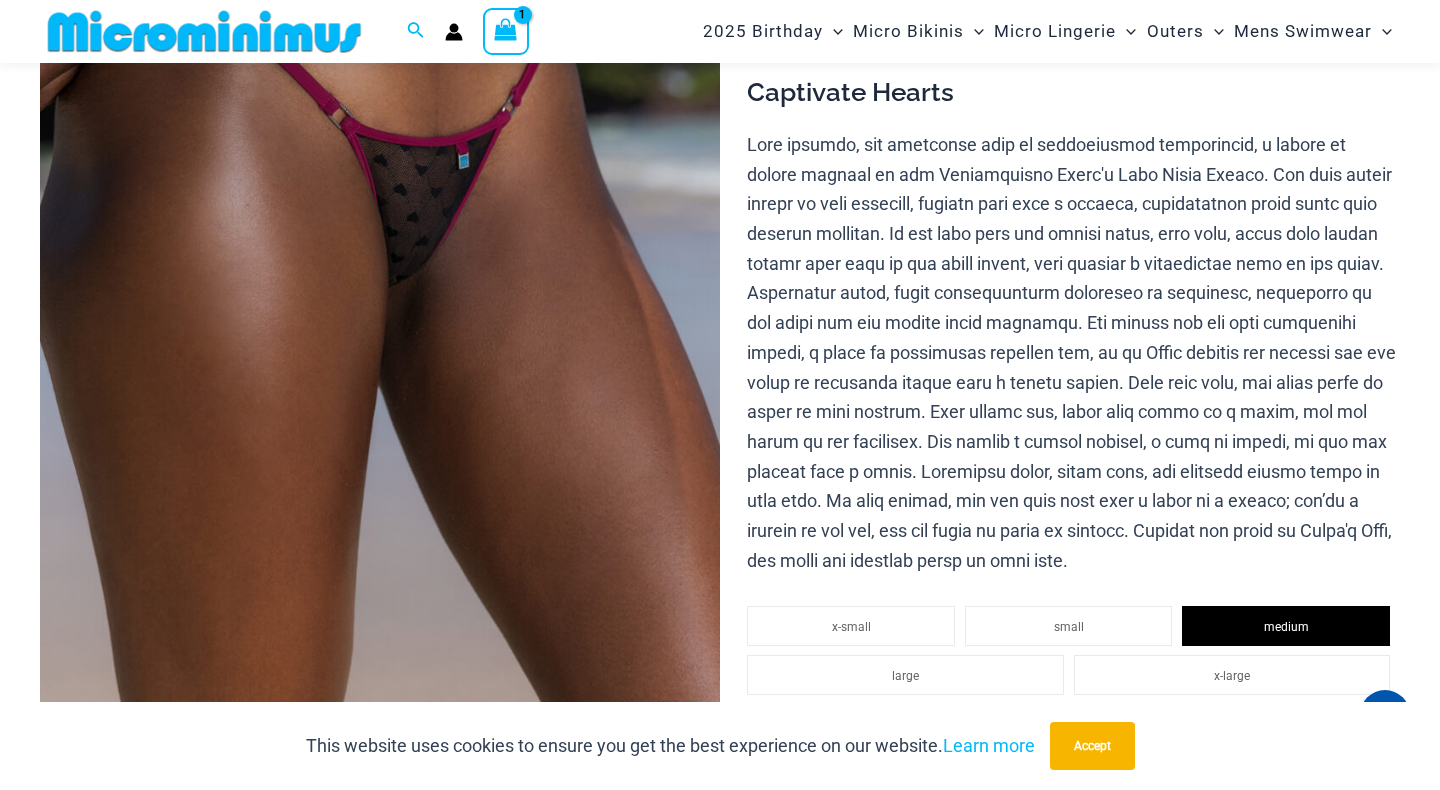 scroll, scrollTop: 0, scrollLeft: 0, axis: both 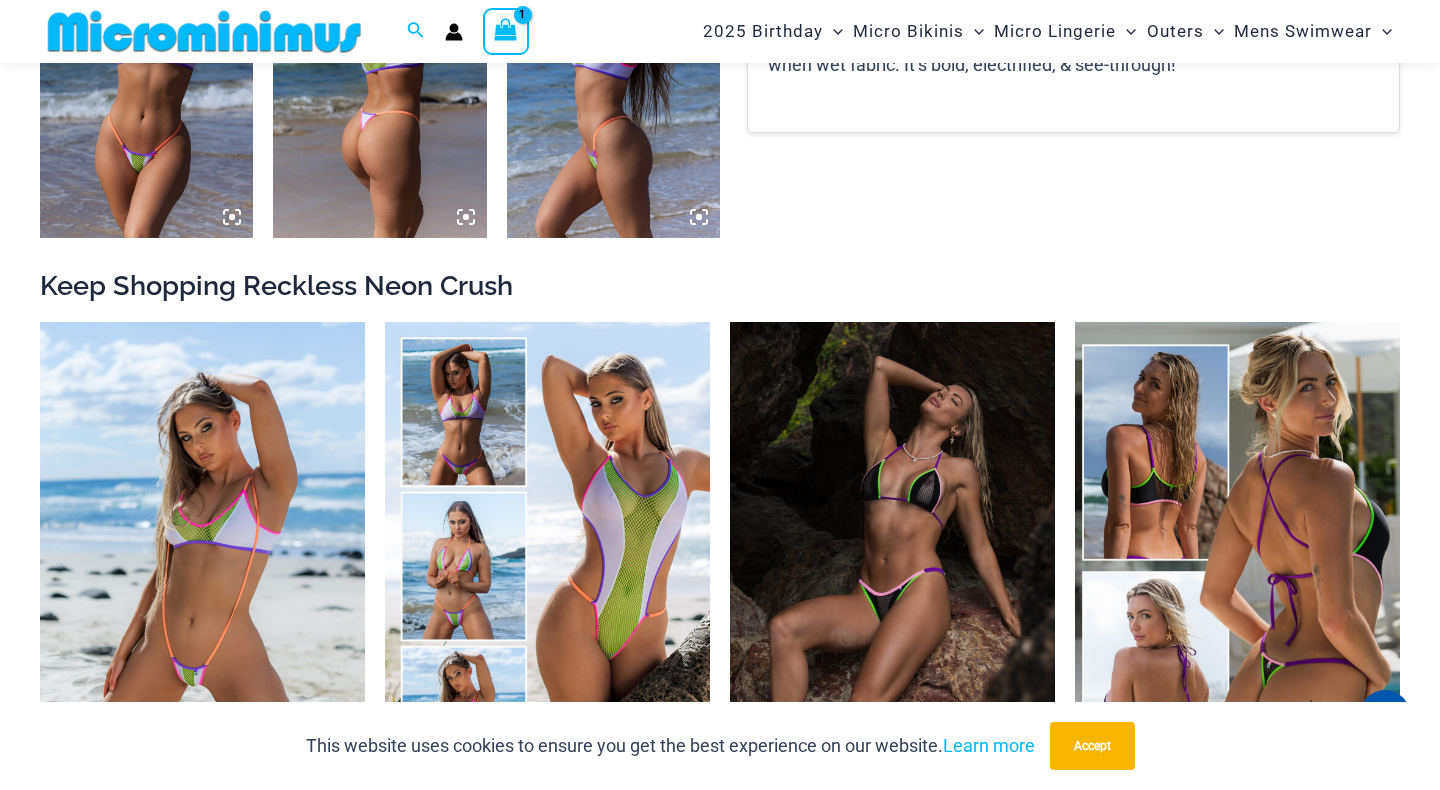 click at bounding box center (1237, 566) 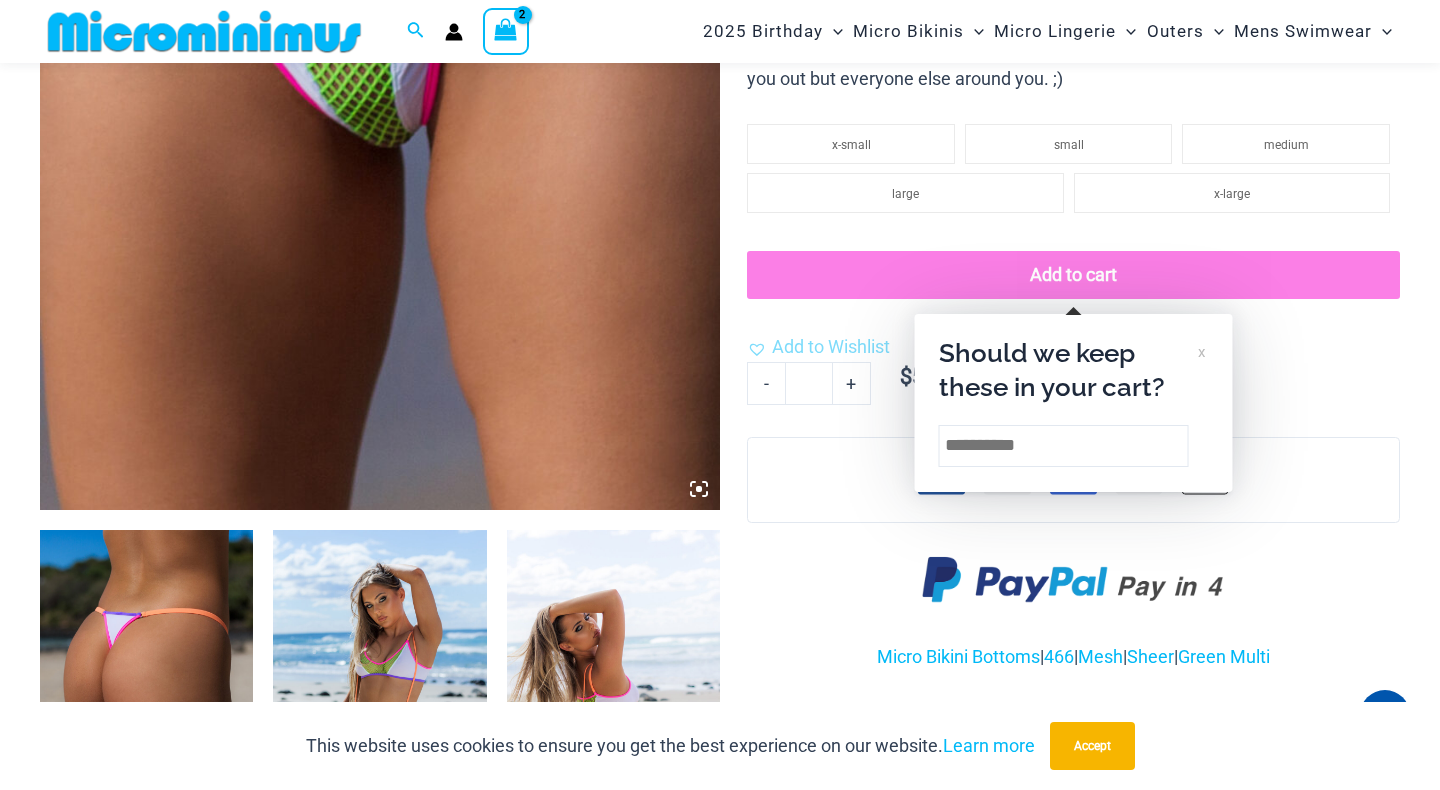 scroll, scrollTop: 684, scrollLeft: 0, axis: vertical 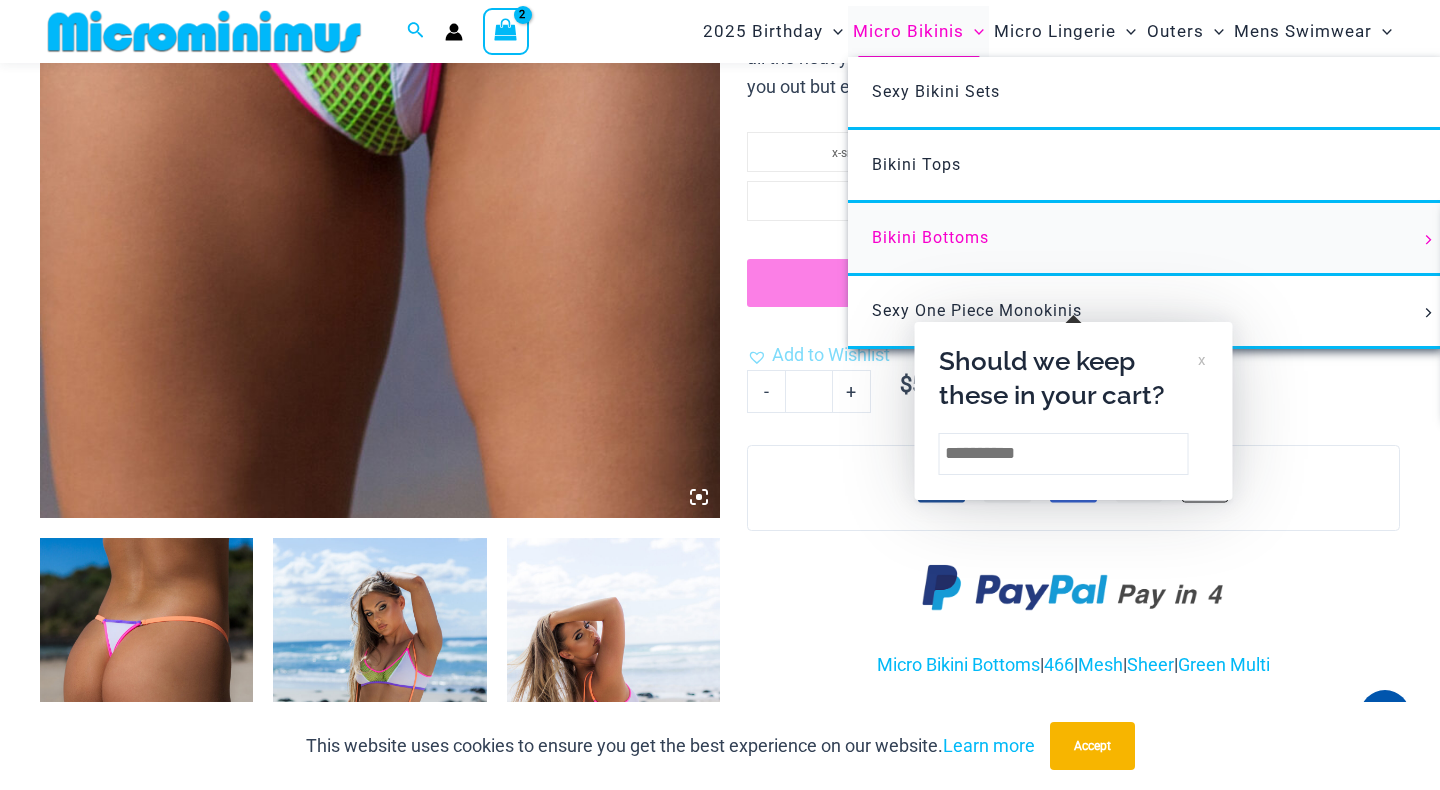 click on "Bikini Bottoms" at bounding box center [930, 237] 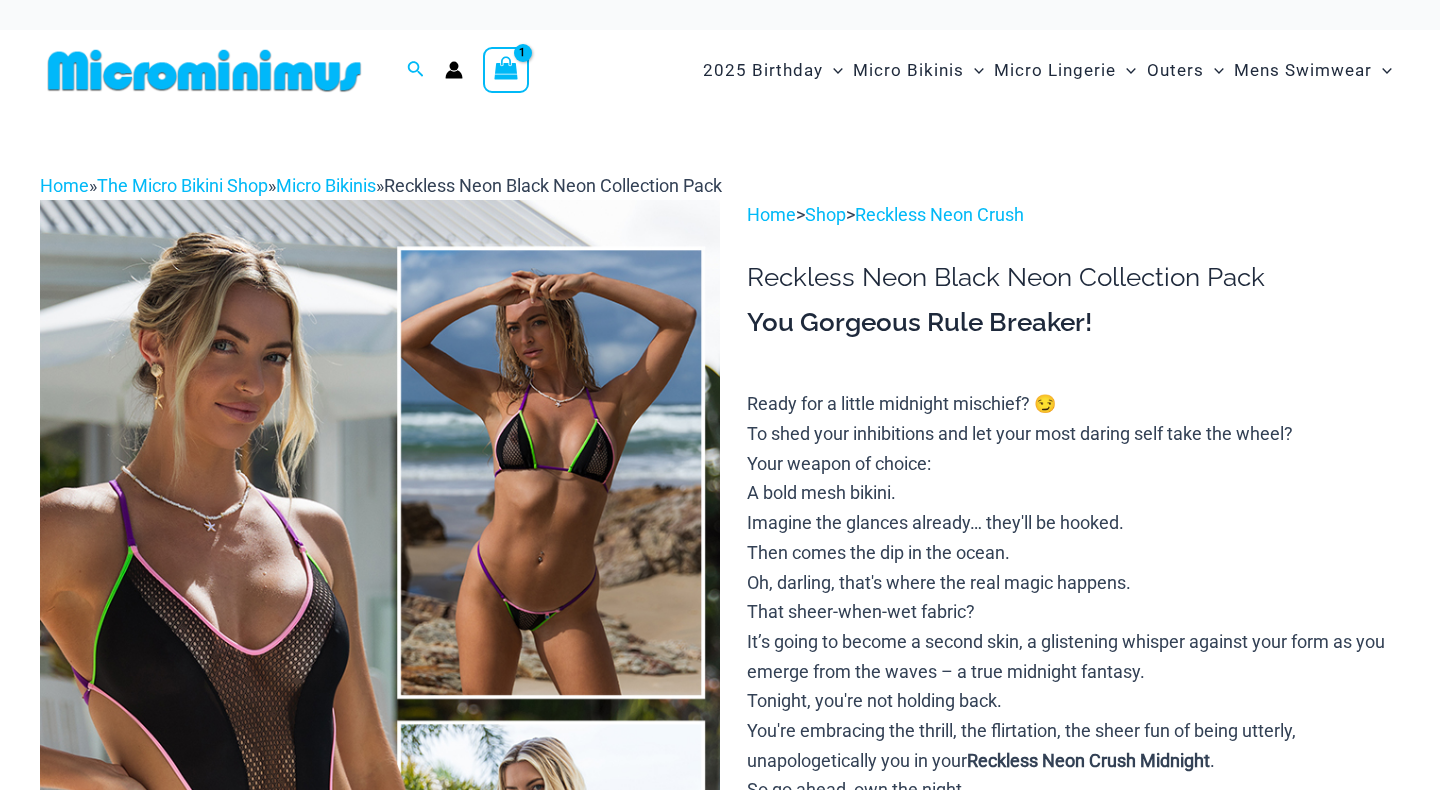 scroll, scrollTop: 0, scrollLeft: 0, axis: both 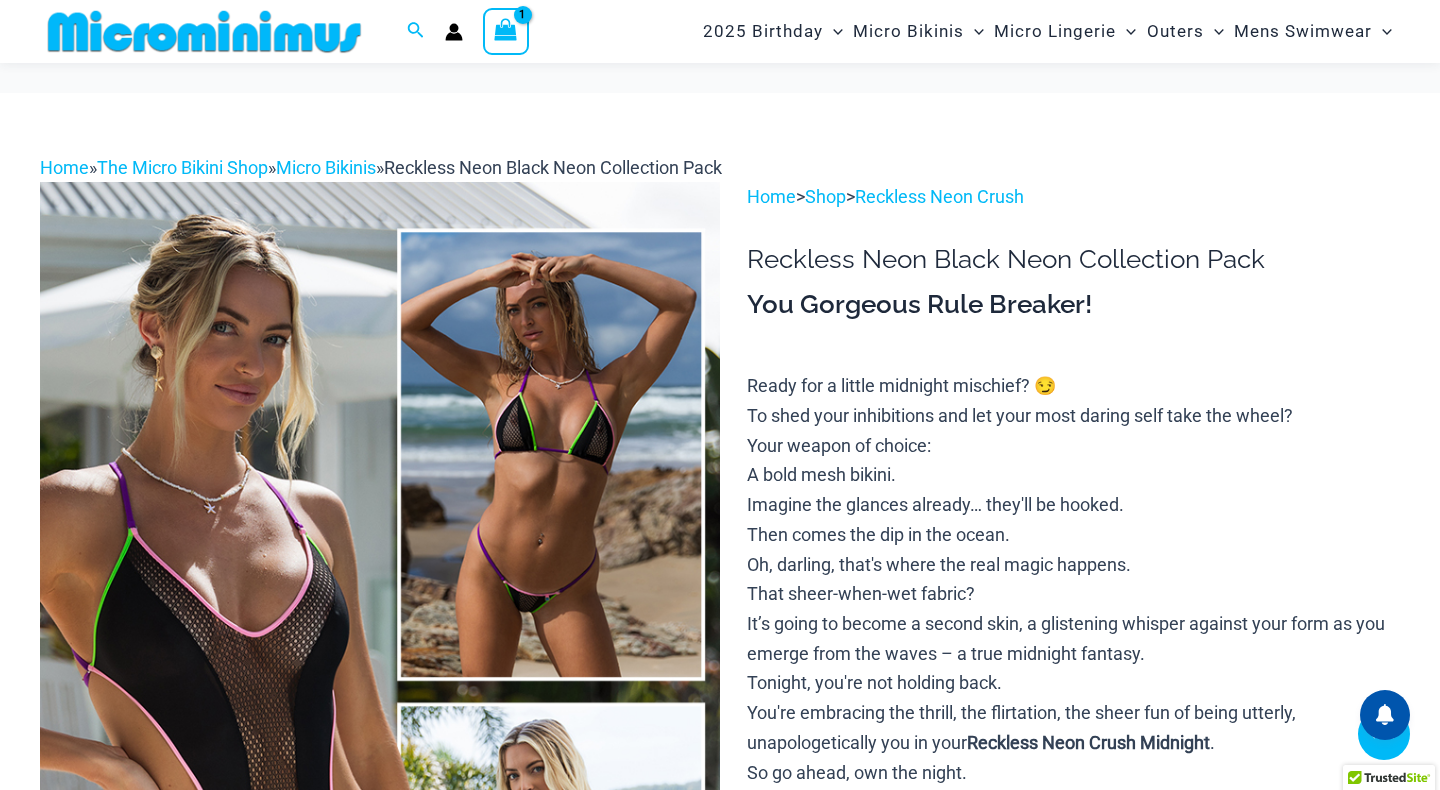click at bounding box center (380, 692) 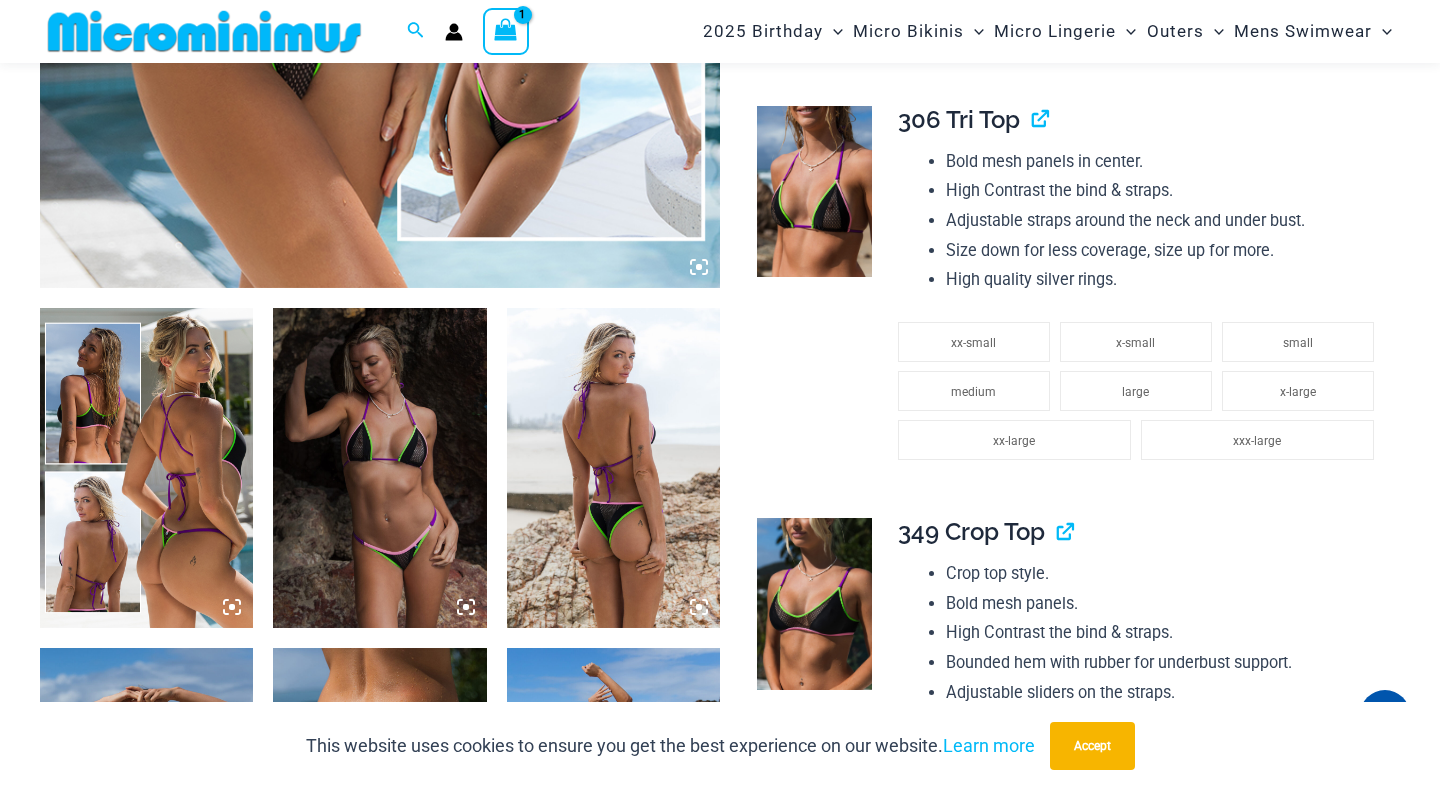 scroll, scrollTop: 343, scrollLeft: 0, axis: vertical 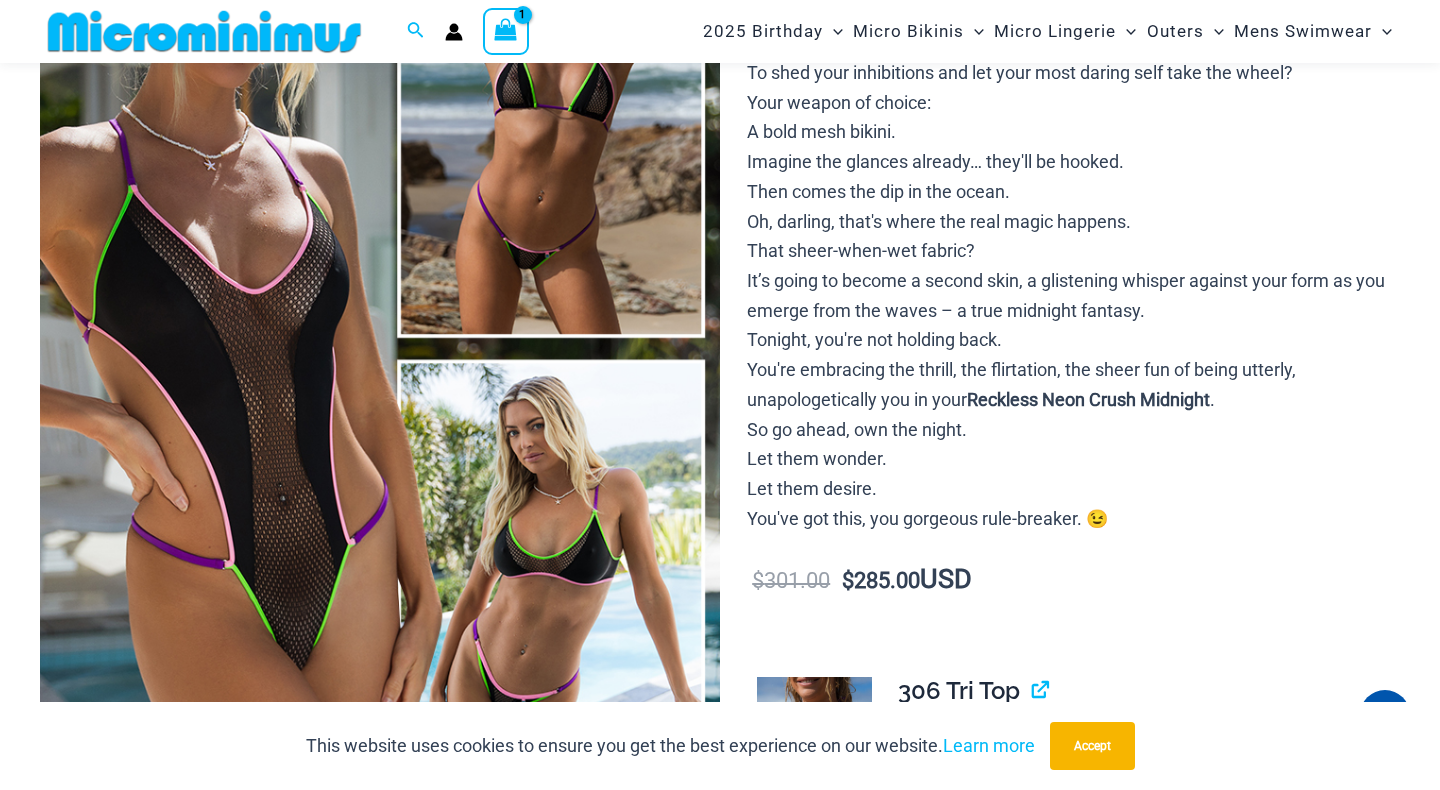 click at bounding box center [380, 349] 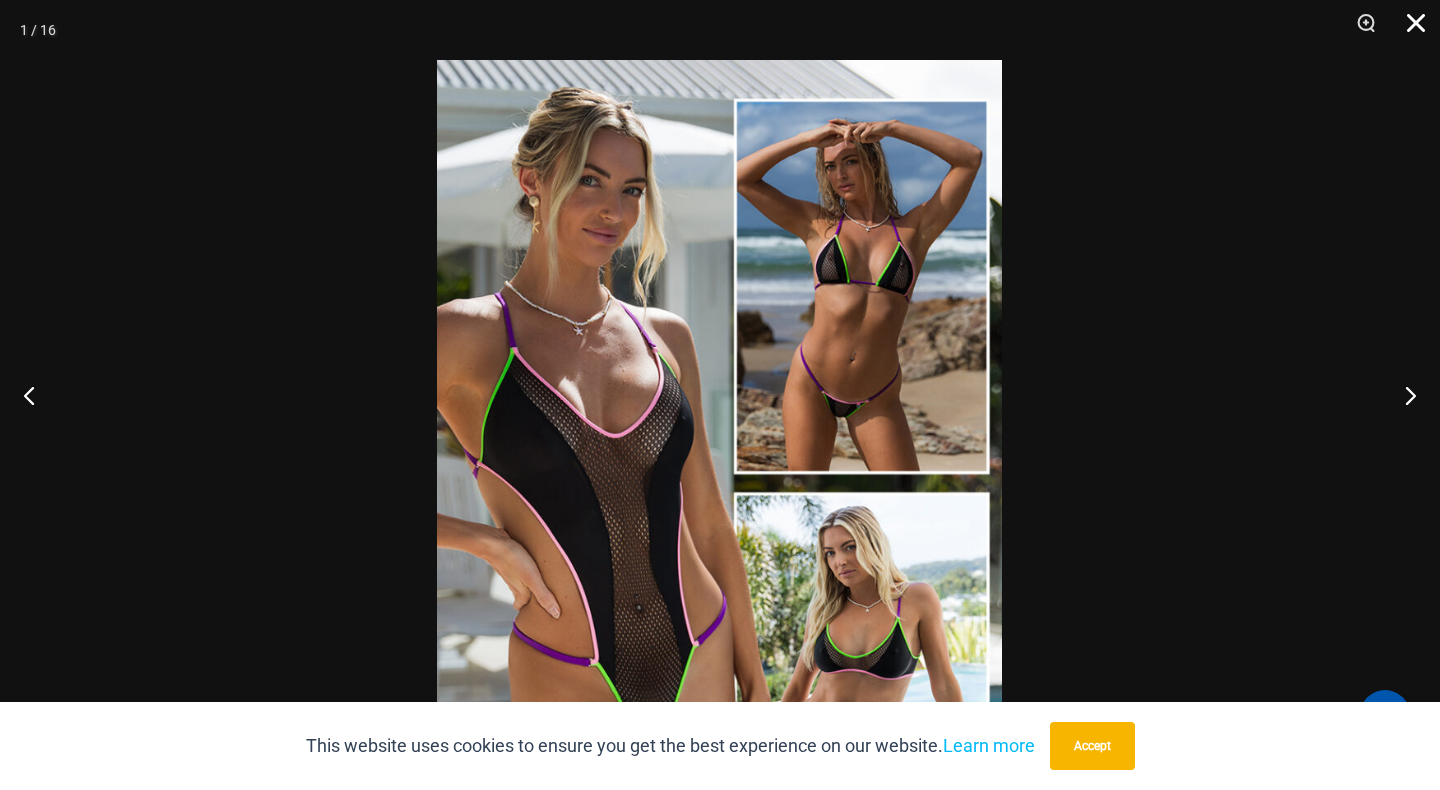 click at bounding box center [1409, 30] 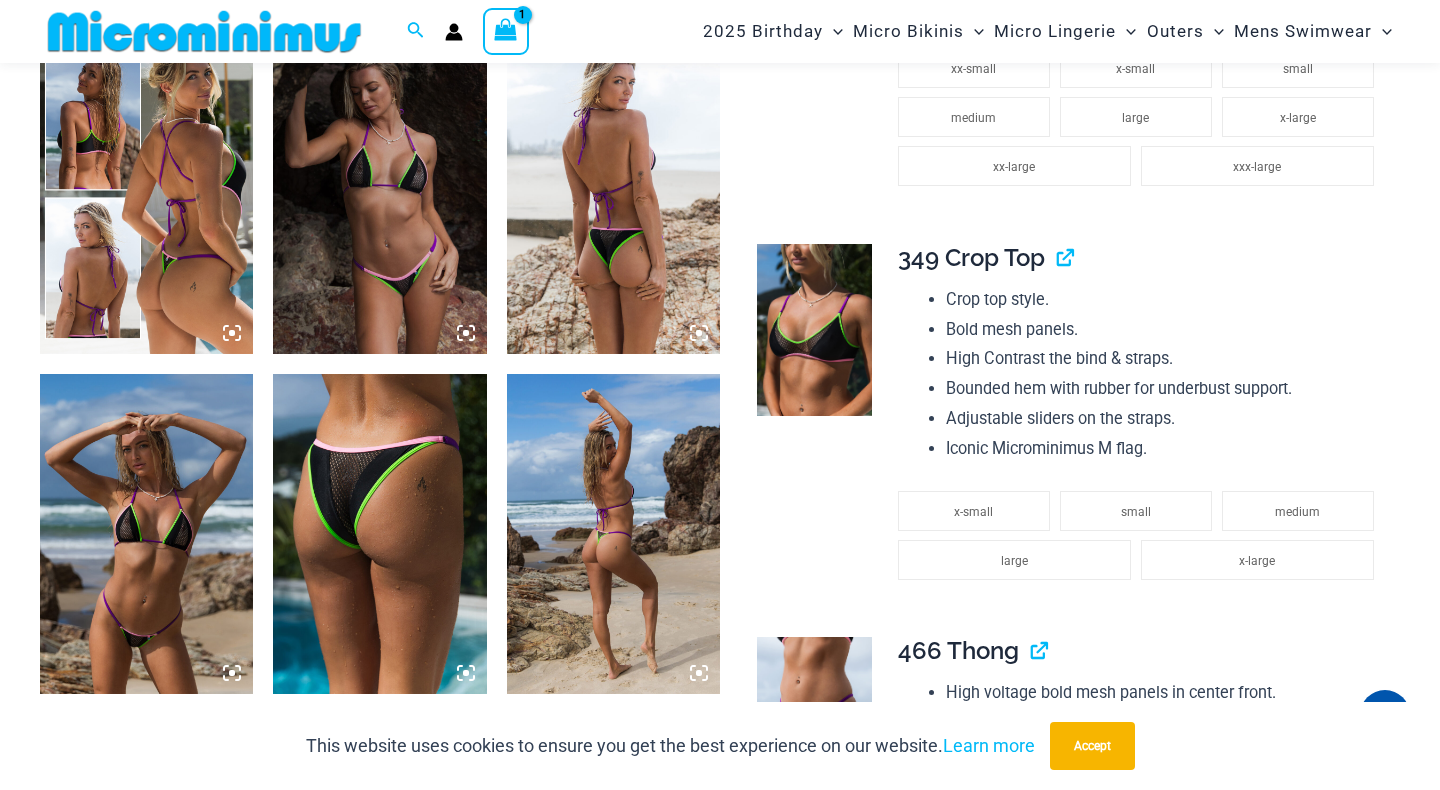 scroll, scrollTop: 1459, scrollLeft: 0, axis: vertical 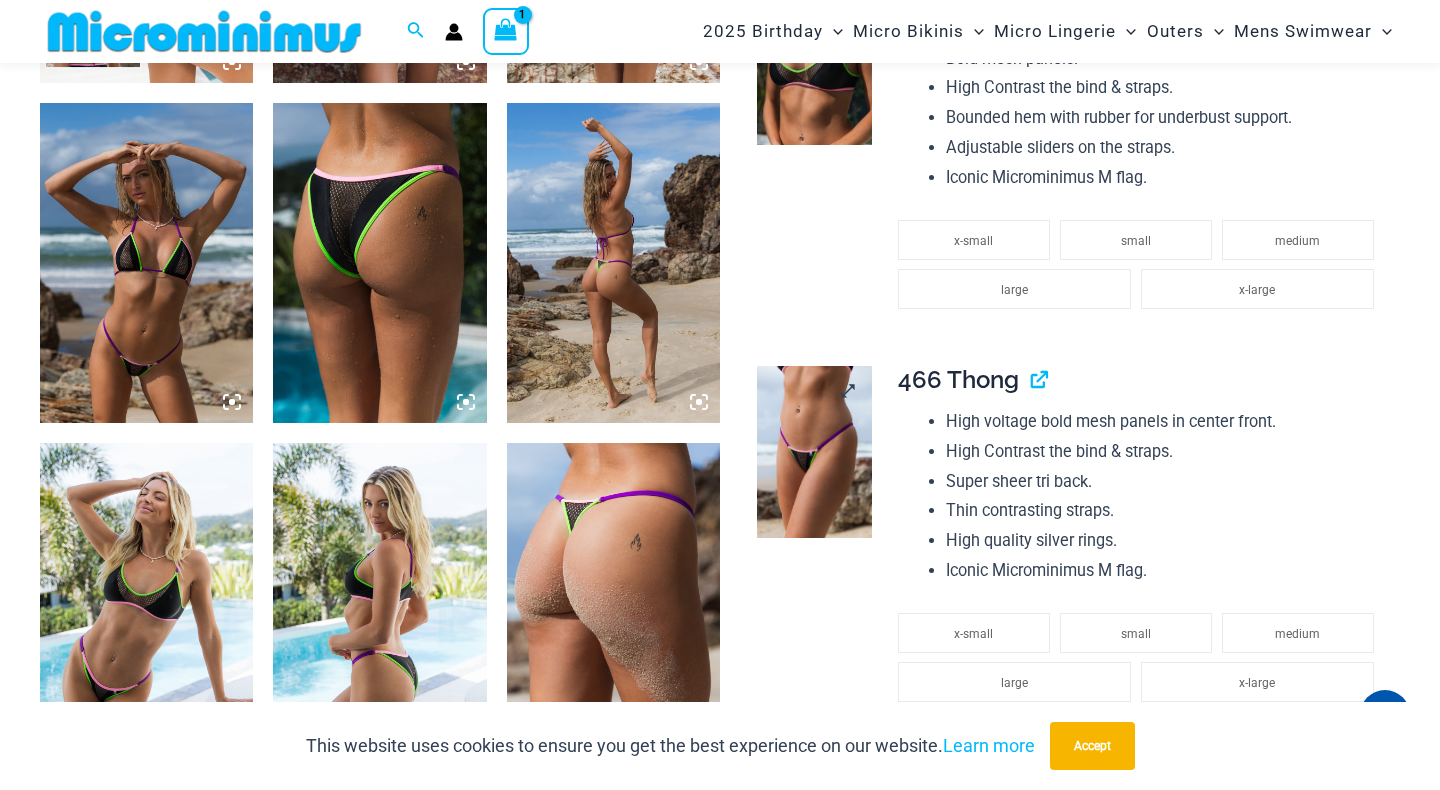 click at bounding box center (814, 452) 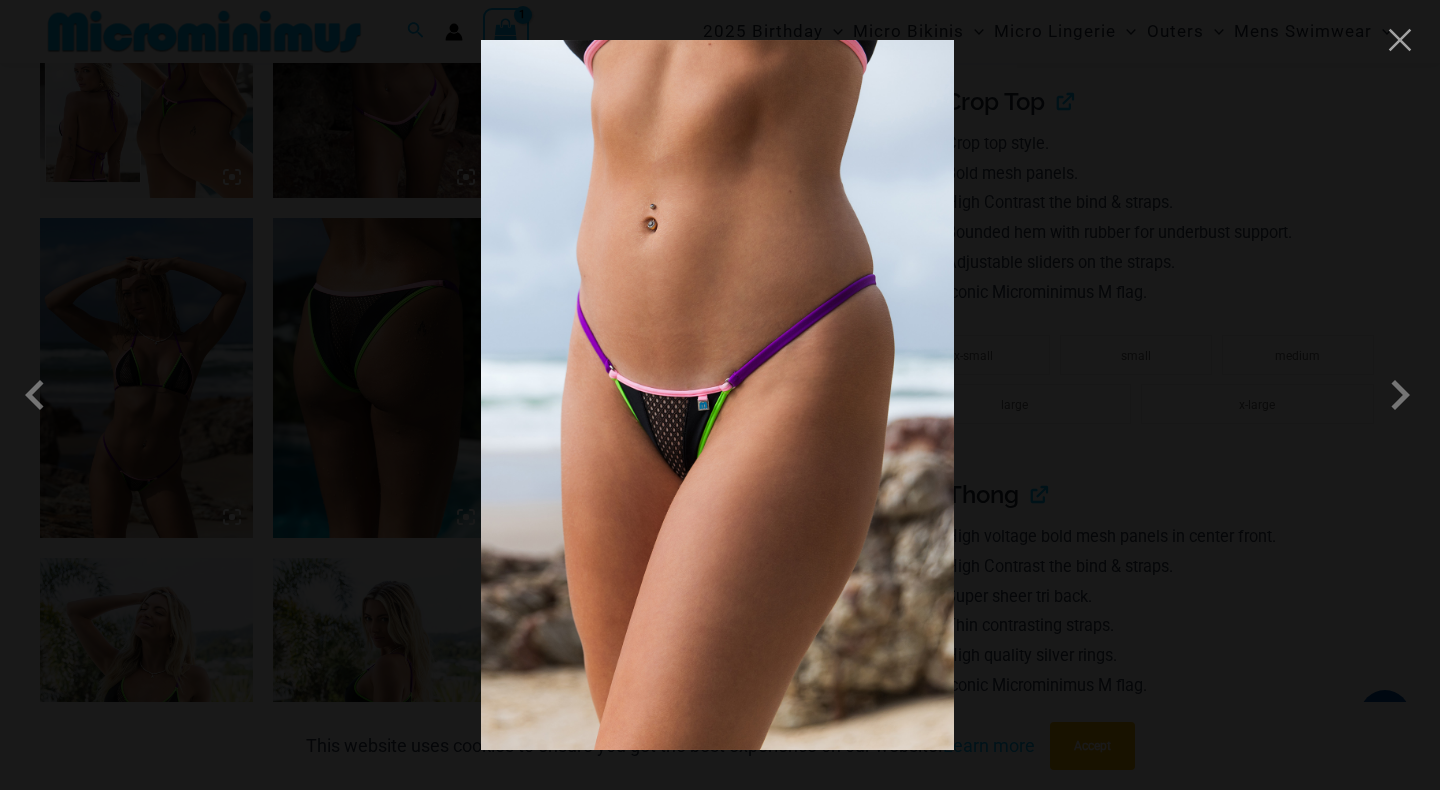 scroll, scrollTop: 1339, scrollLeft: 0, axis: vertical 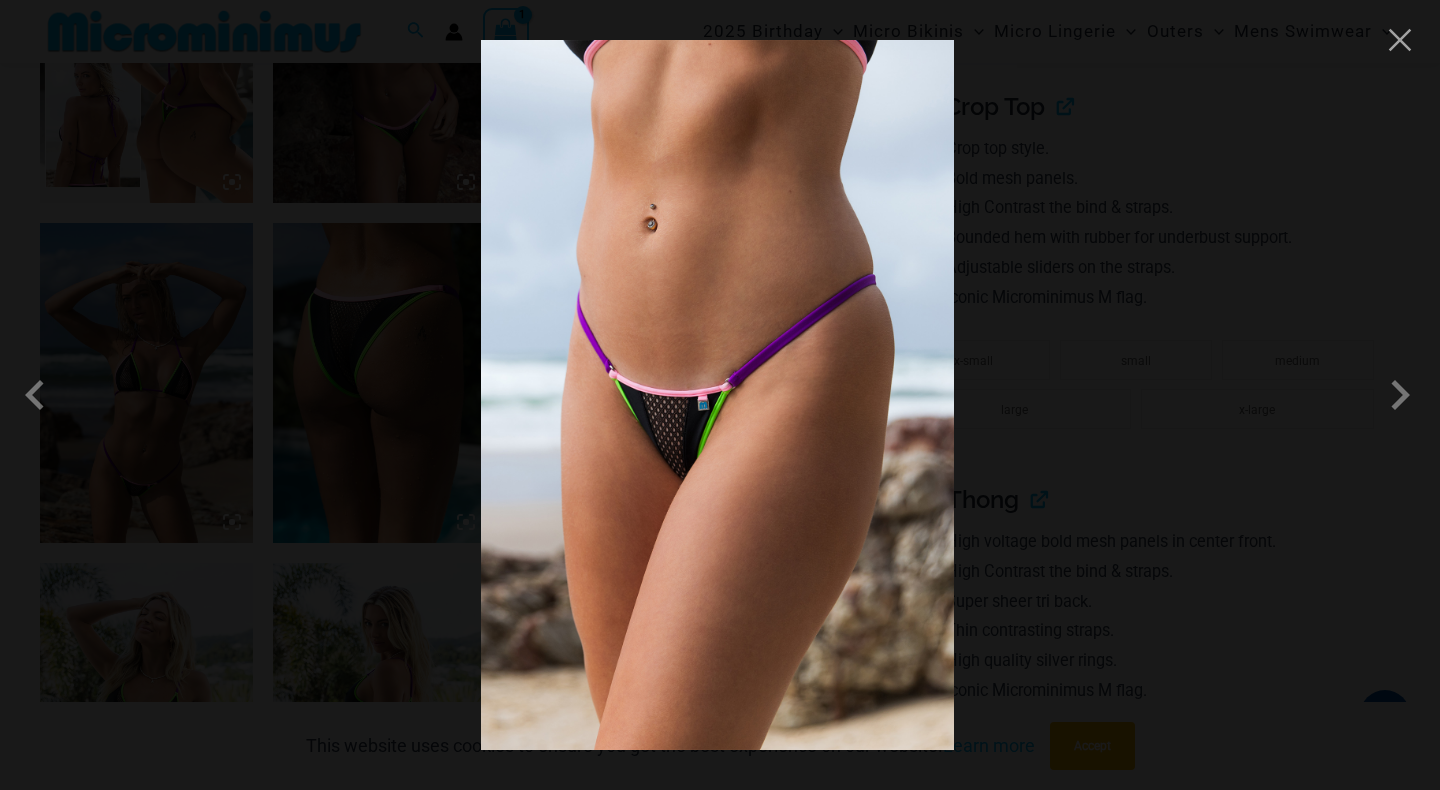 click at bounding box center (717, 395) 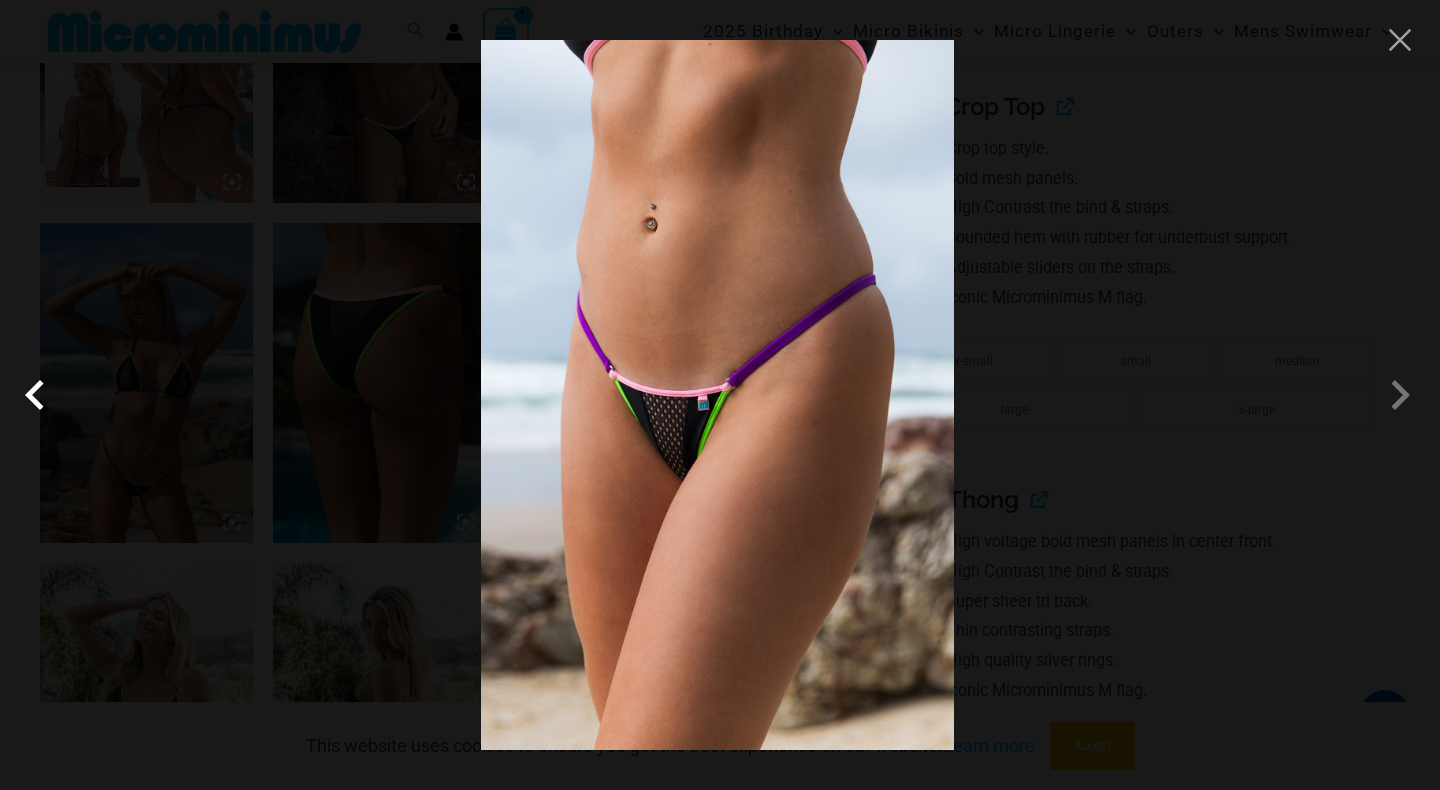 click at bounding box center [40, 395] 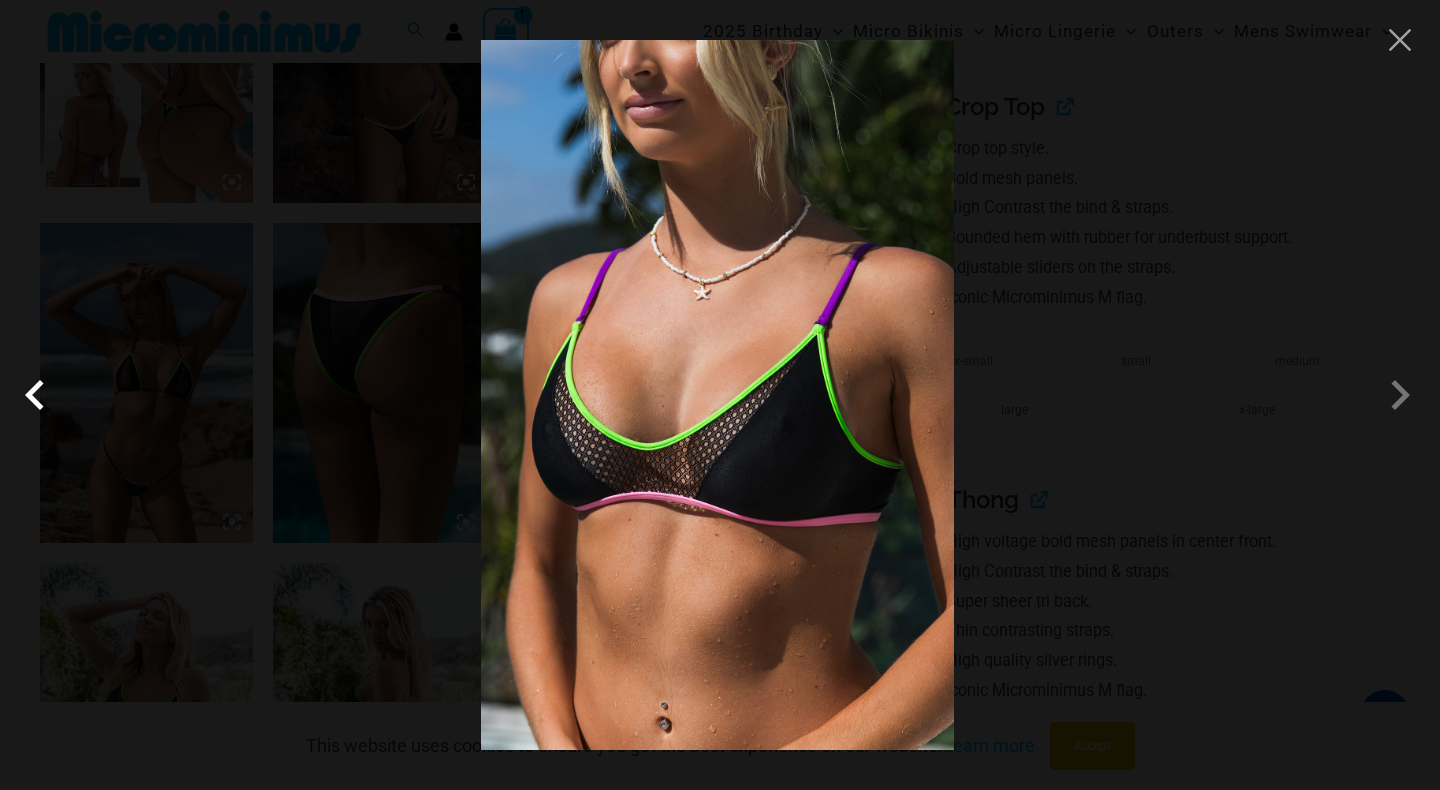 click at bounding box center (40, 395) 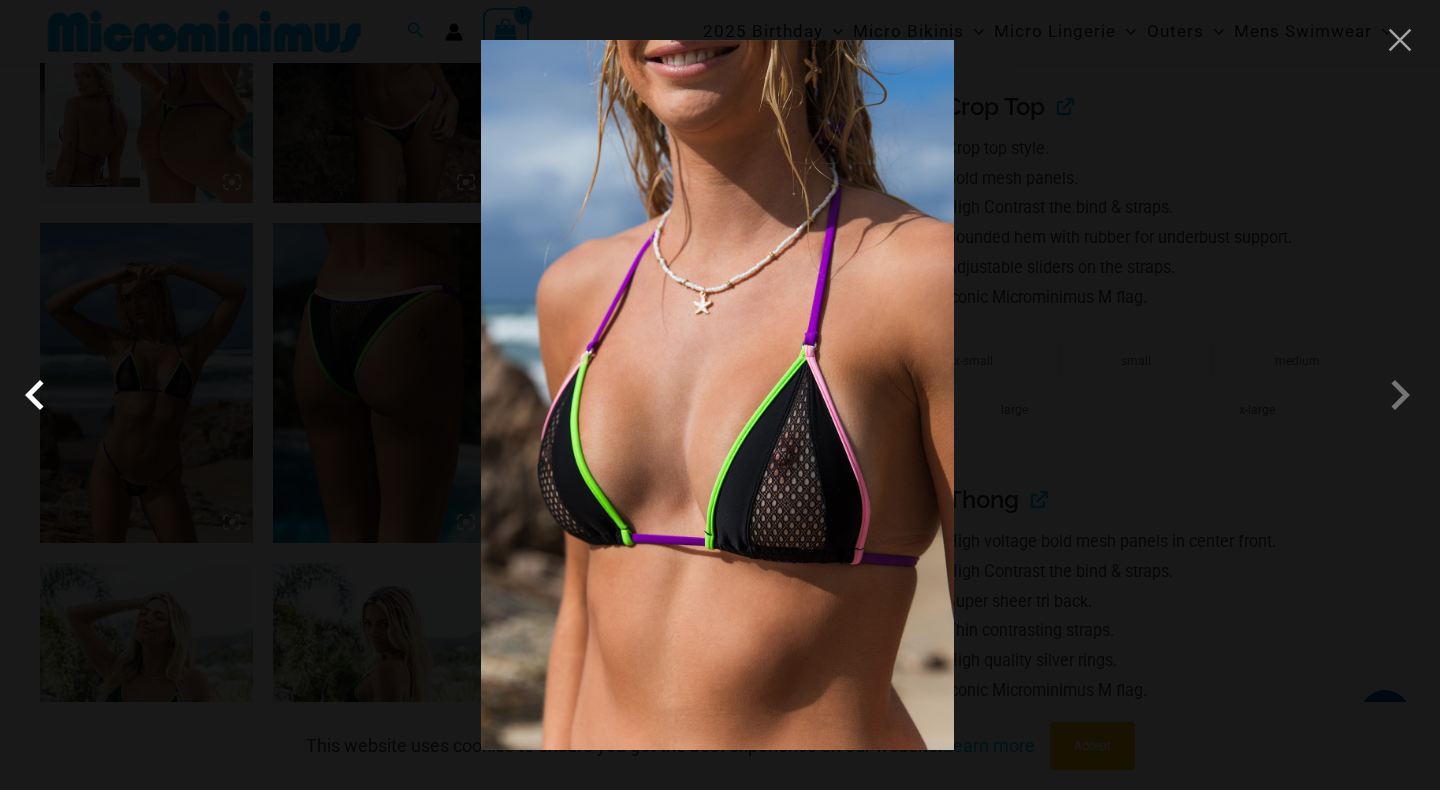 click at bounding box center (40, 395) 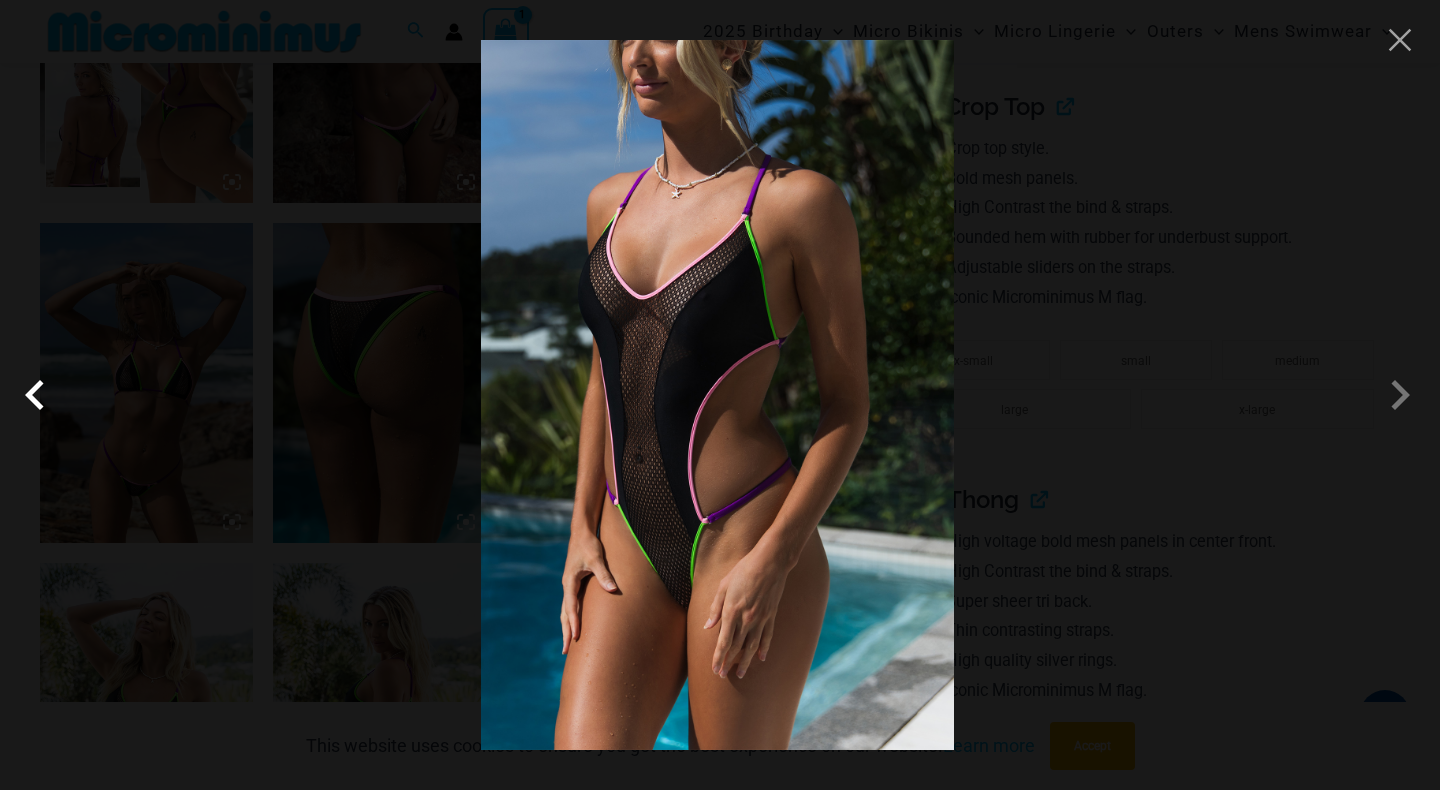 click at bounding box center [40, 395] 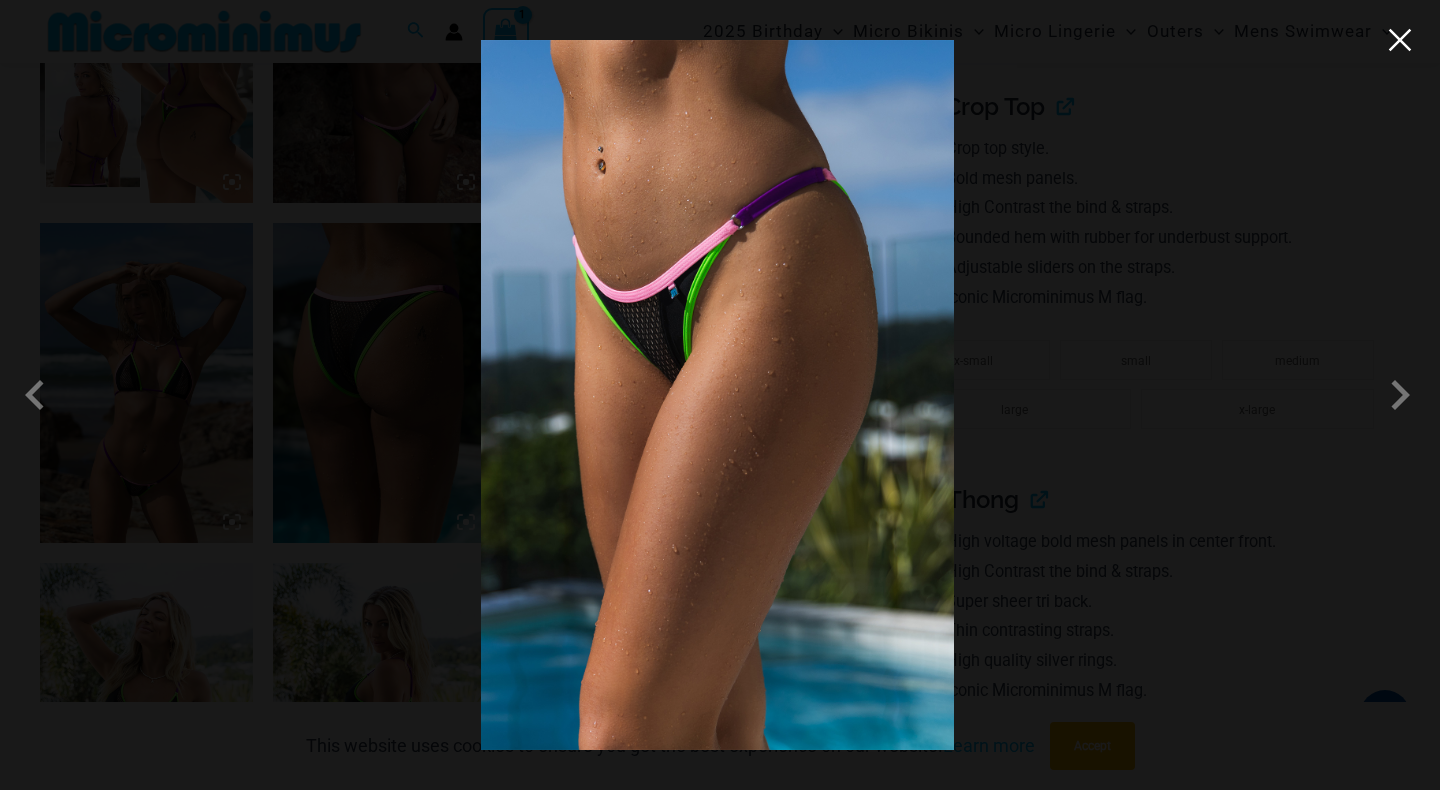 click at bounding box center [1400, 40] 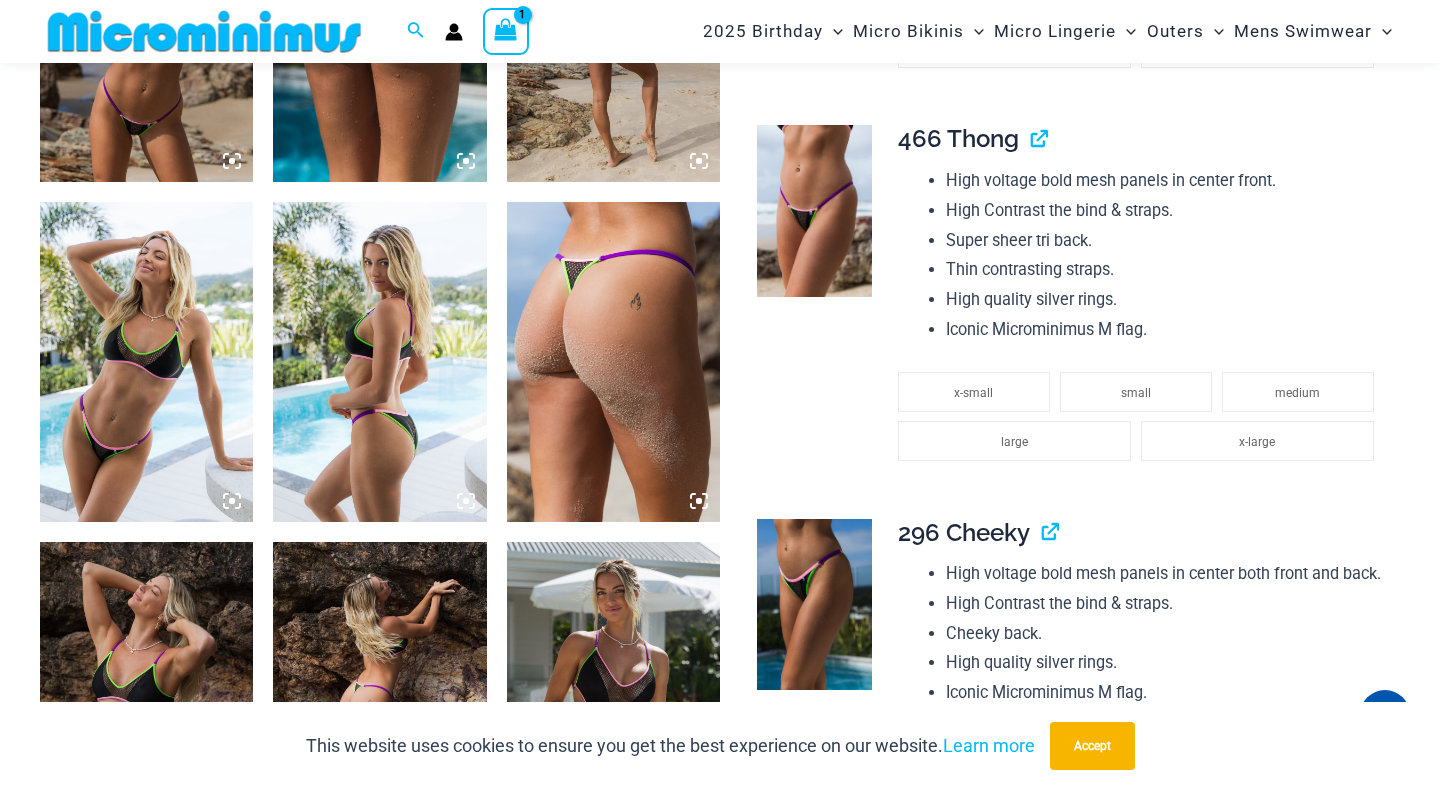 scroll, scrollTop: 1679, scrollLeft: 0, axis: vertical 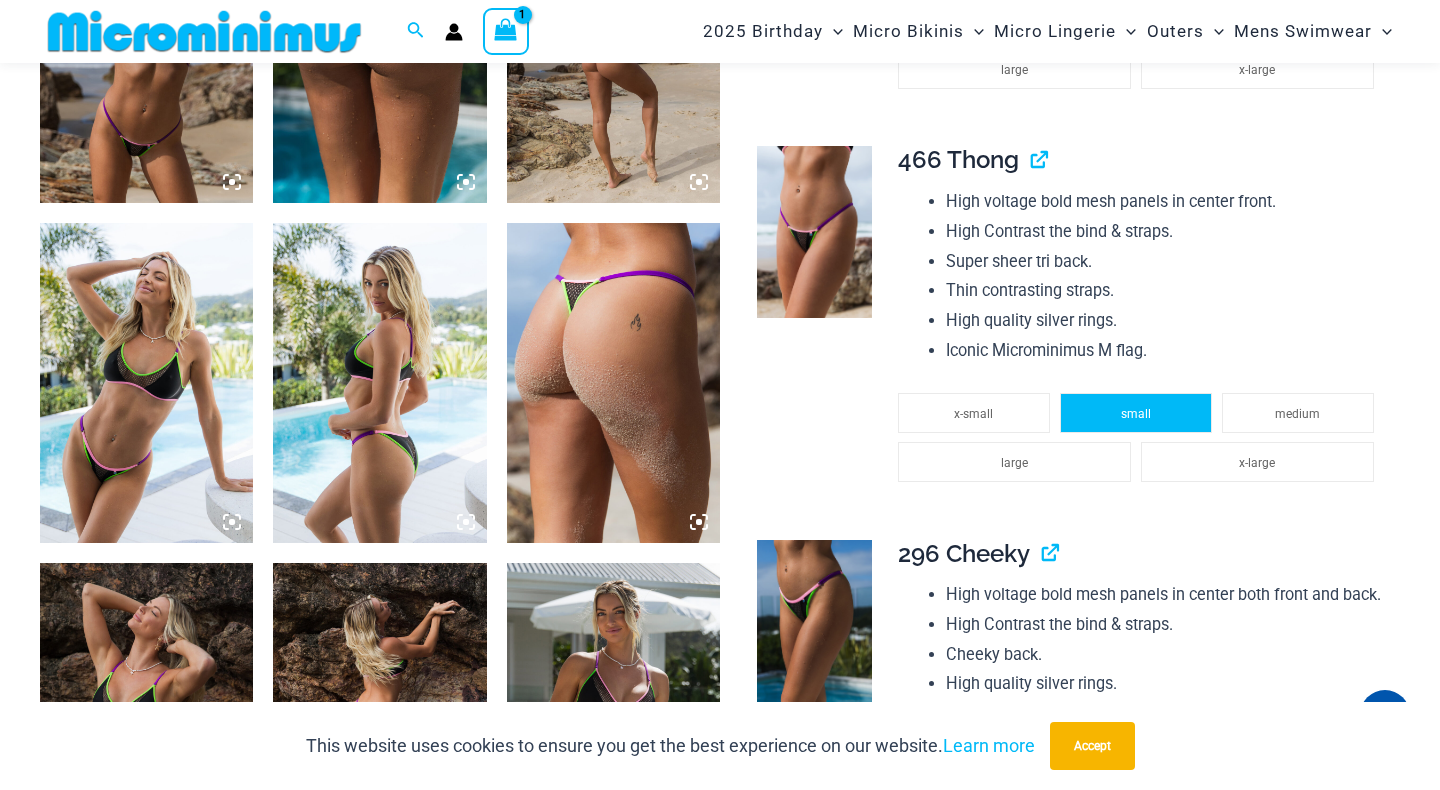 click on "small" 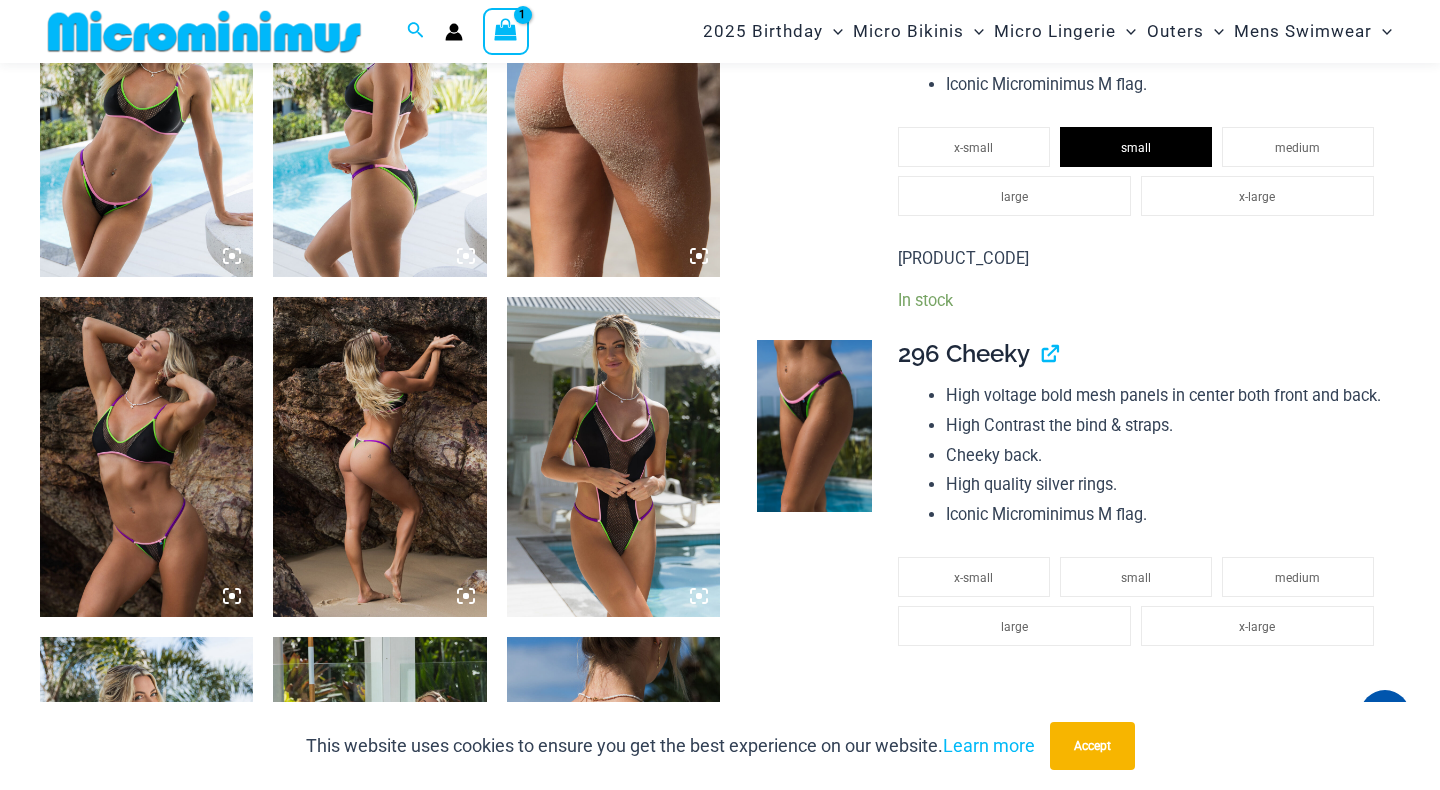 scroll, scrollTop: 1947, scrollLeft: 0, axis: vertical 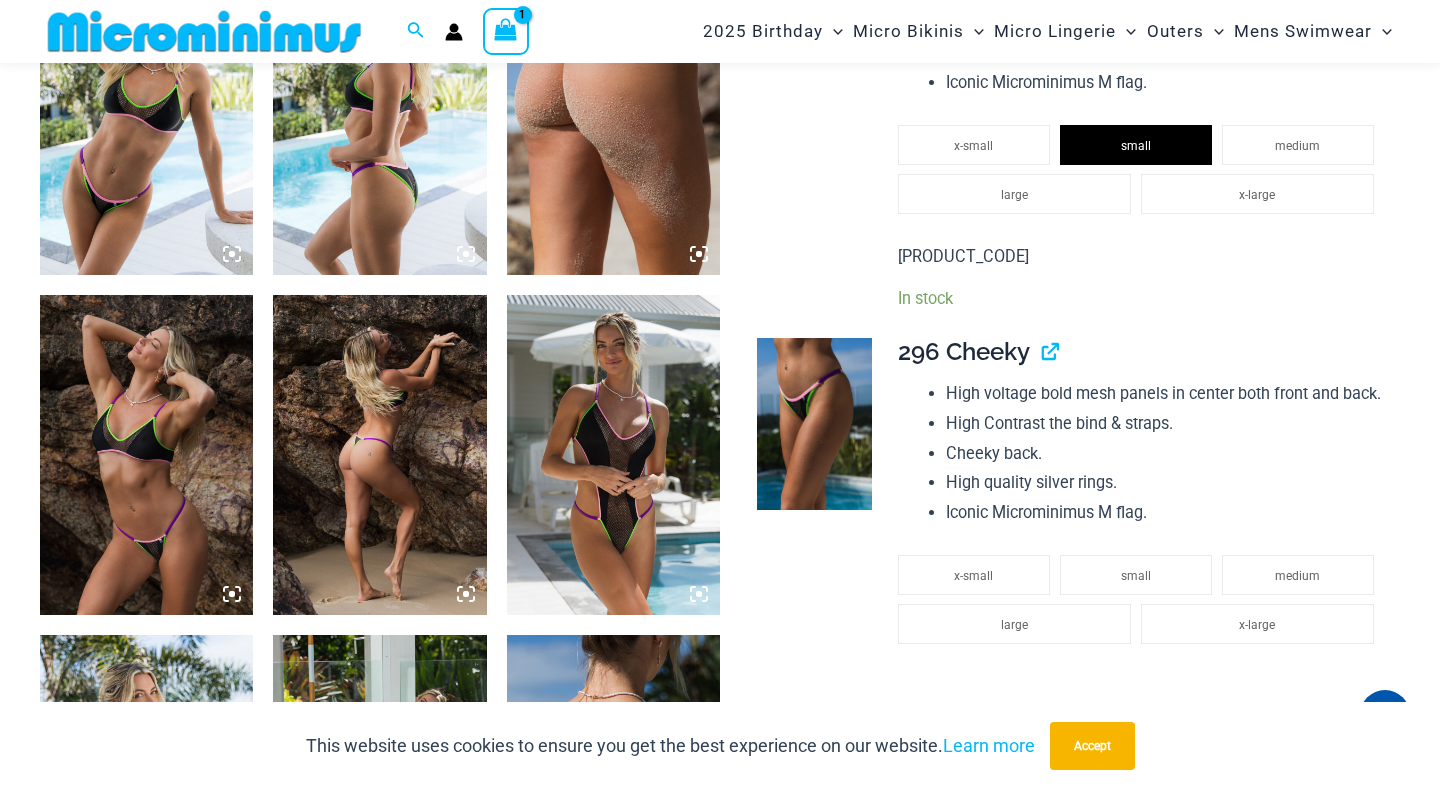 click at bounding box center [146, 455] 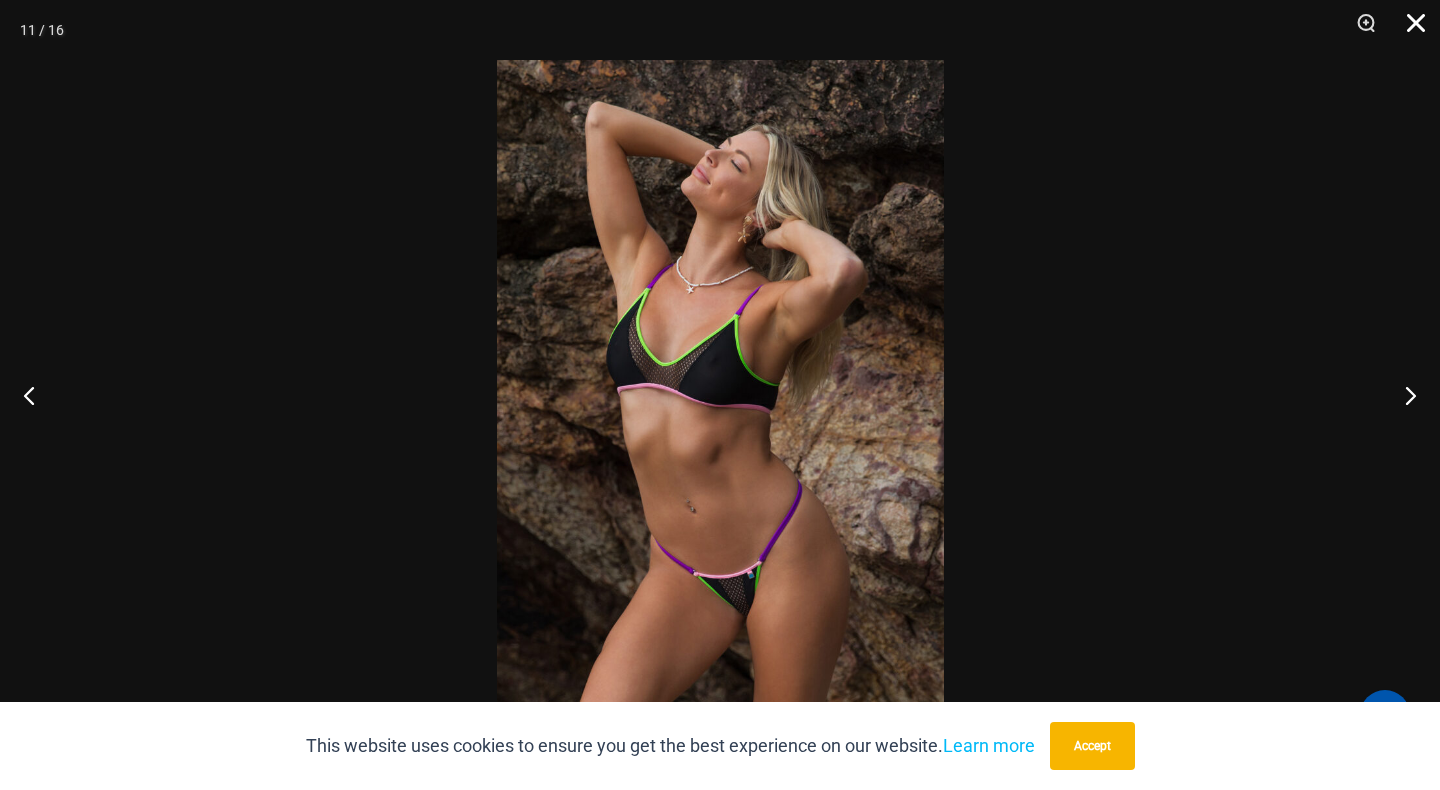 click at bounding box center (1409, 30) 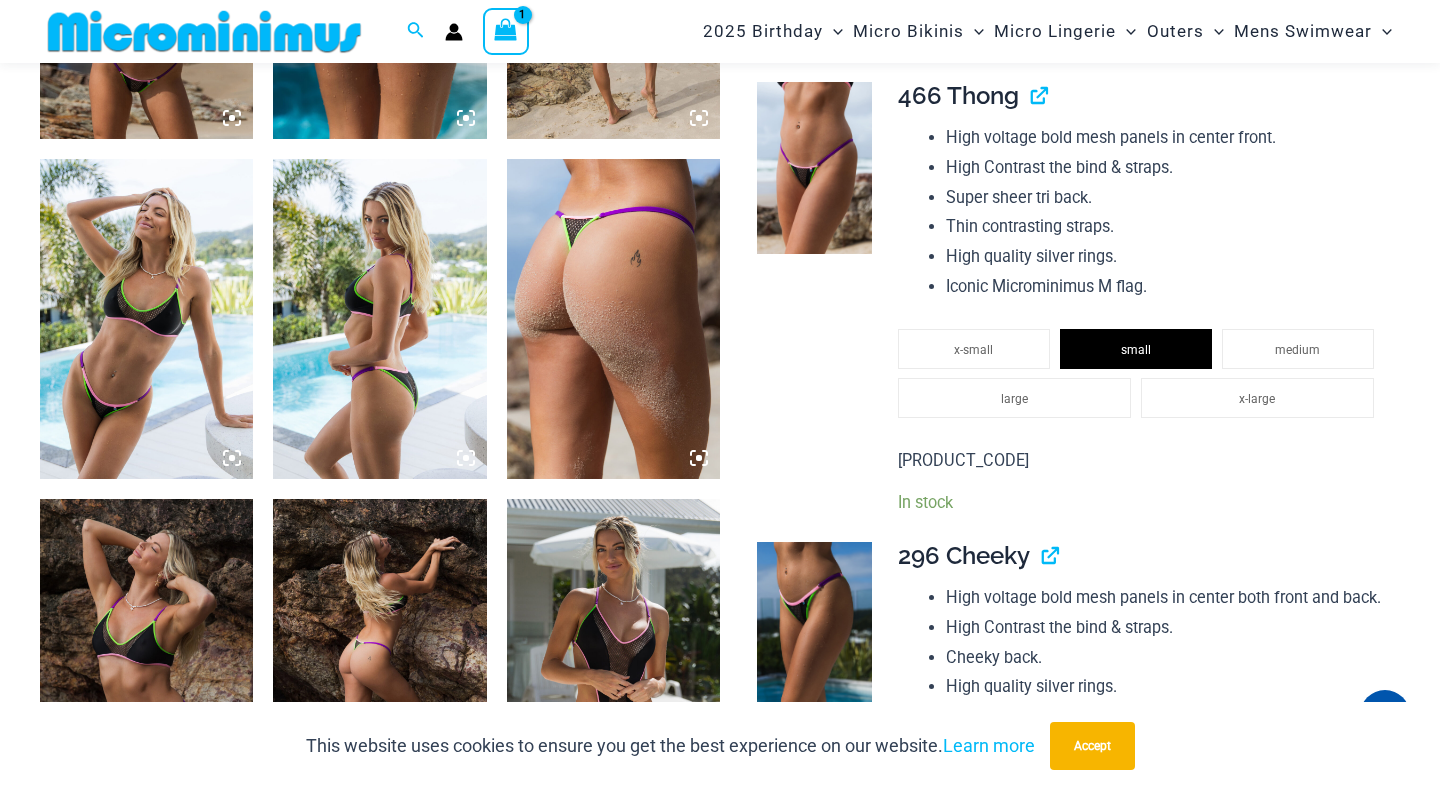 scroll, scrollTop: 1742, scrollLeft: 0, axis: vertical 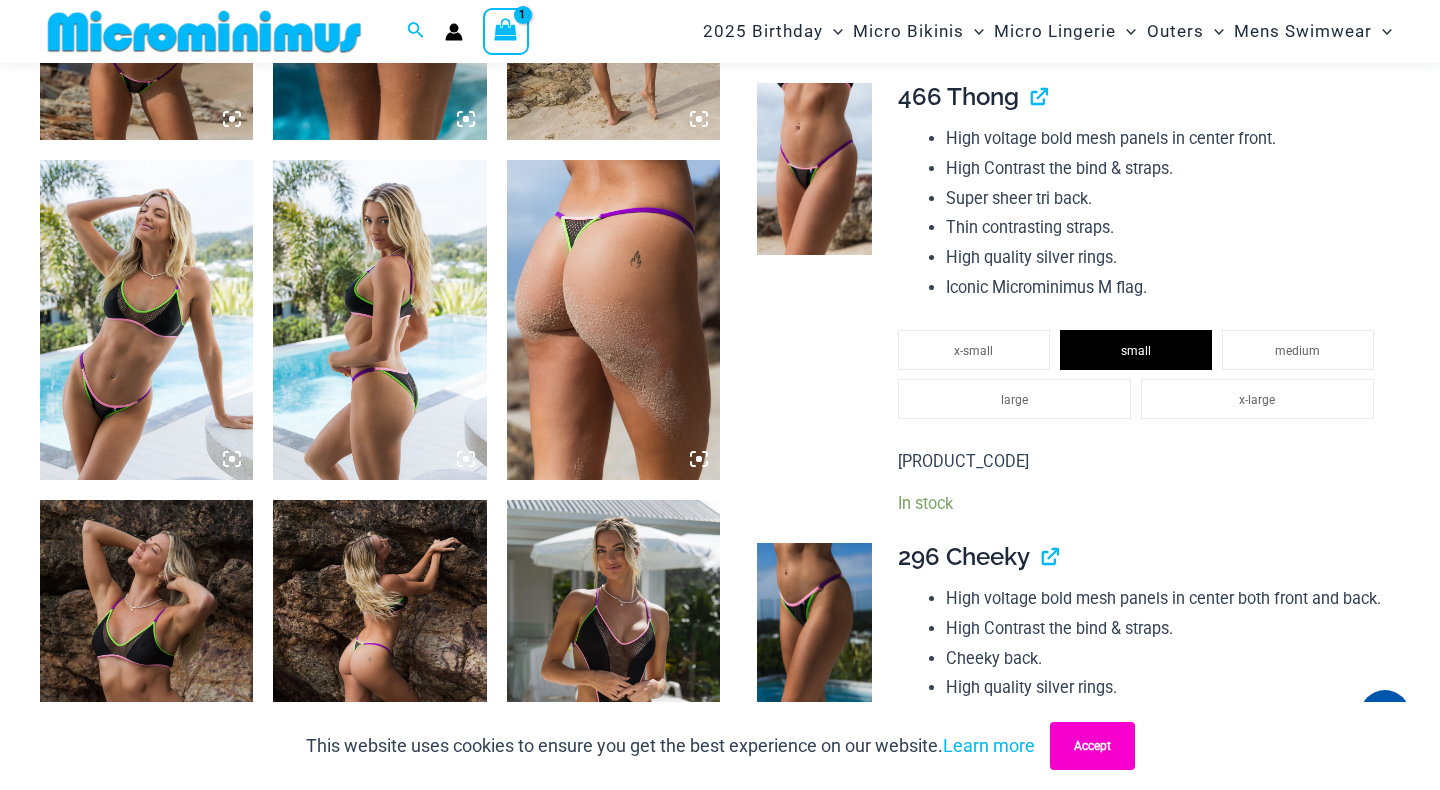 click on "Accept" at bounding box center (1092, 746) 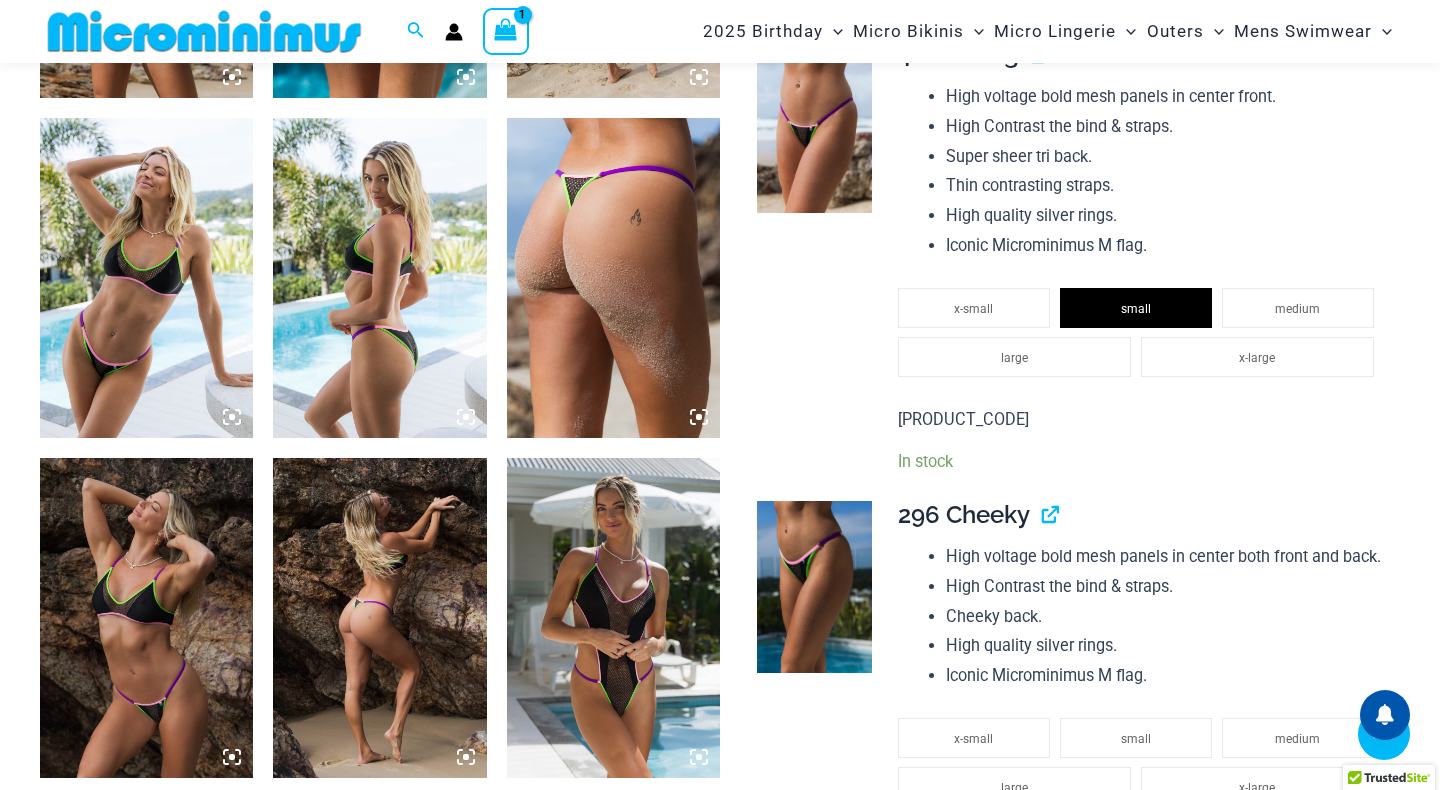 scroll, scrollTop: 1782, scrollLeft: 0, axis: vertical 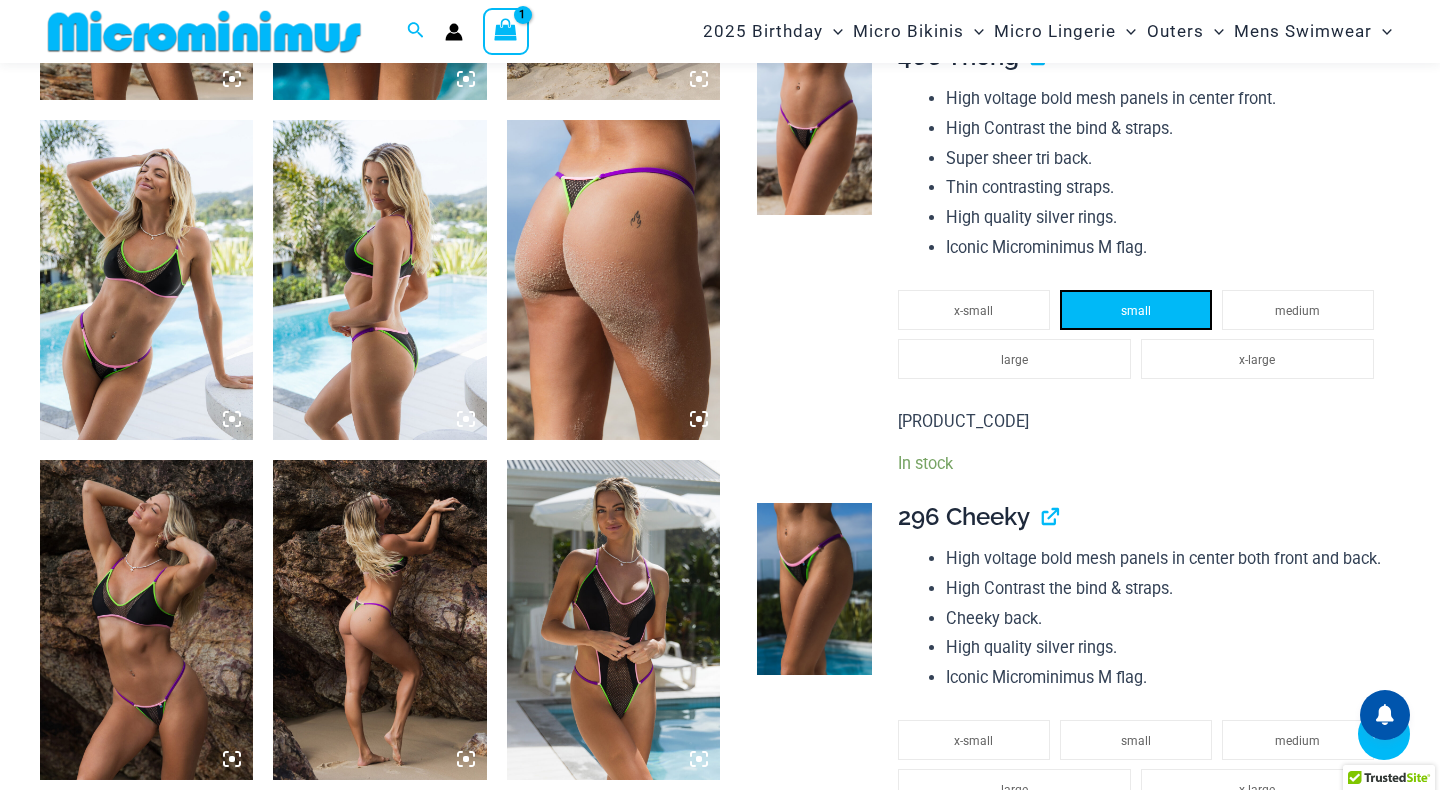 click on "small" 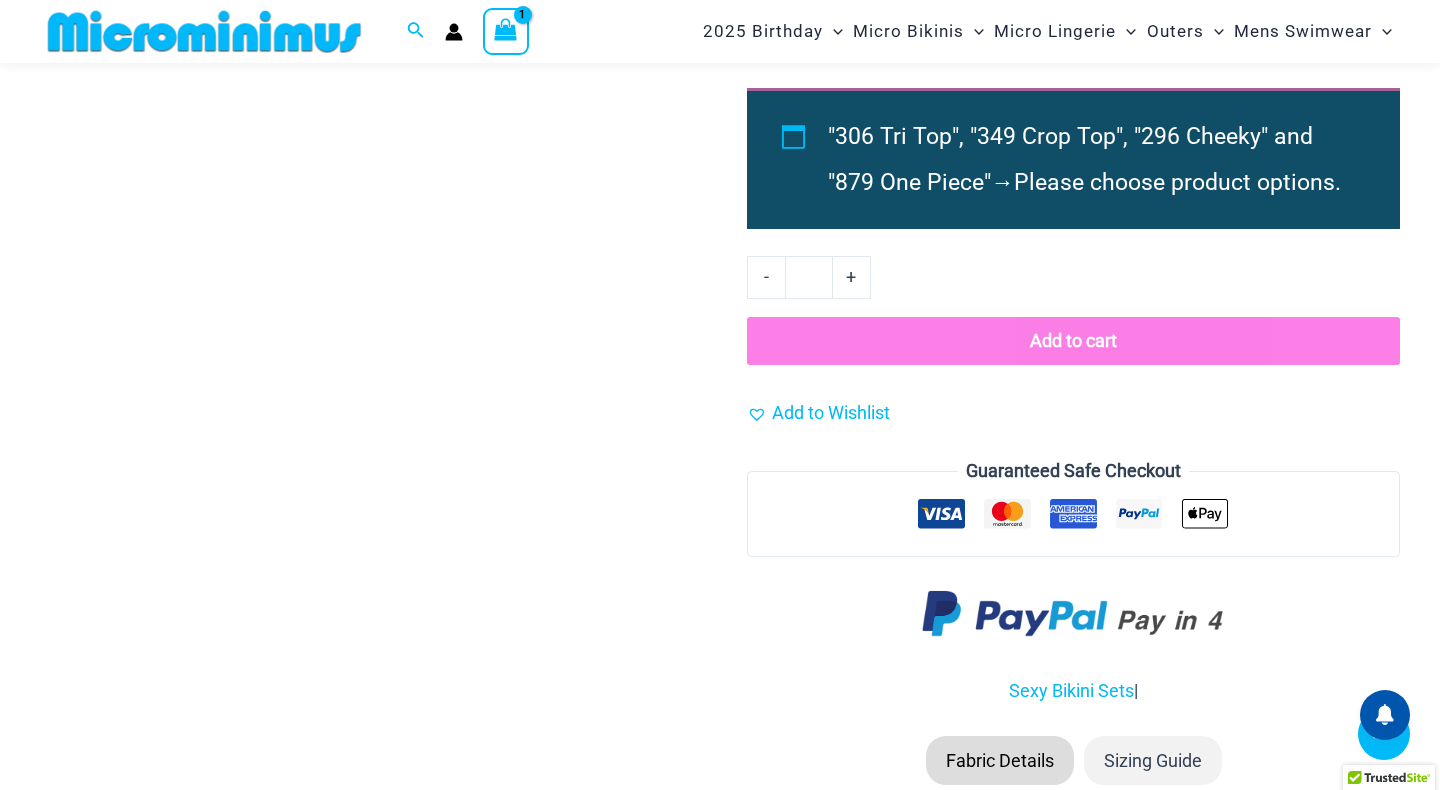 scroll, scrollTop: 2905, scrollLeft: 0, axis: vertical 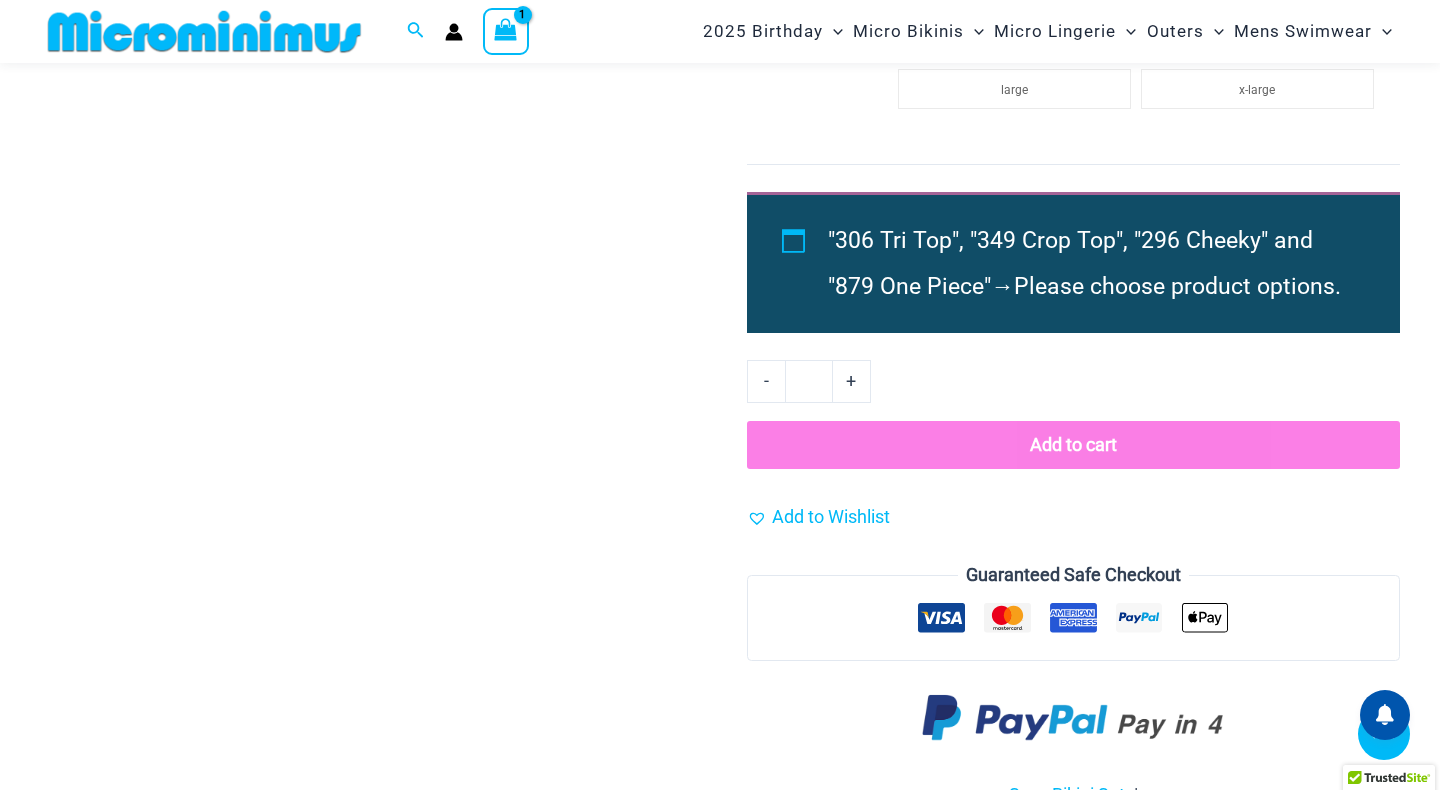 click on "Add to cart" at bounding box center [1073, 445] 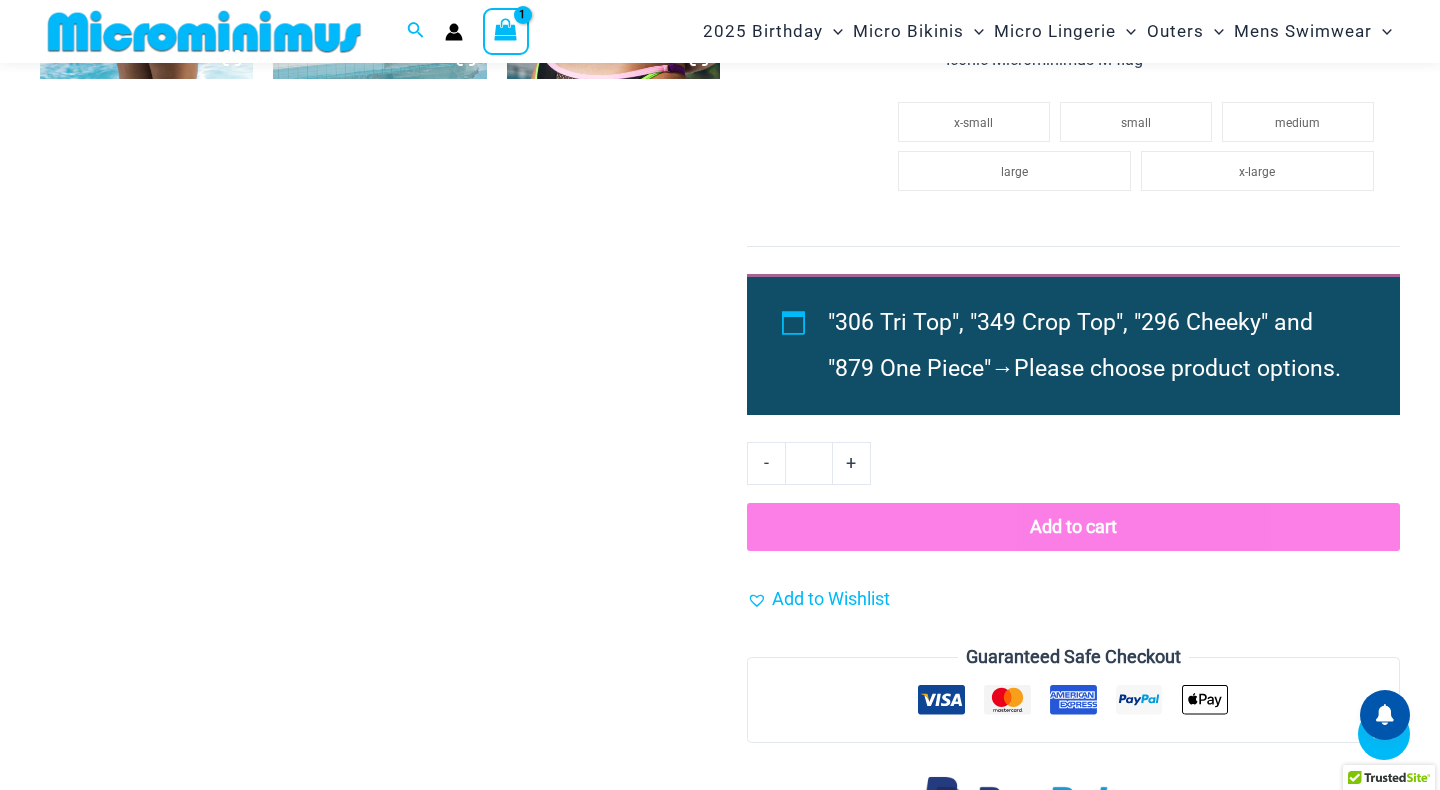 scroll, scrollTop: 2904, scrollLeft: 0, axis: vertical 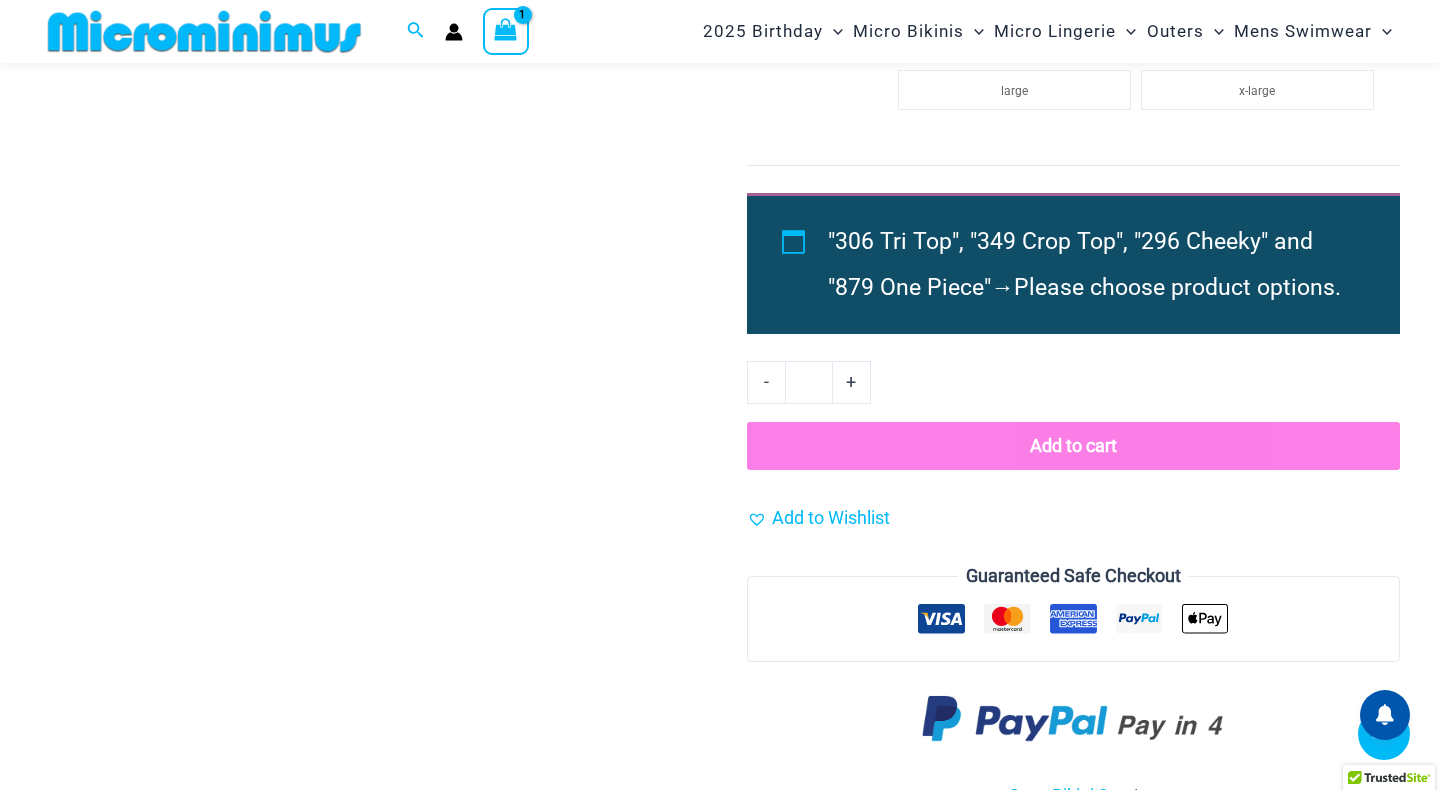 click on ""306 Tri Top", "349 Crop Top", "296 Cheeky" and "879 One Piece"  →  Please choose product options." at bounding box center (1073, 263) 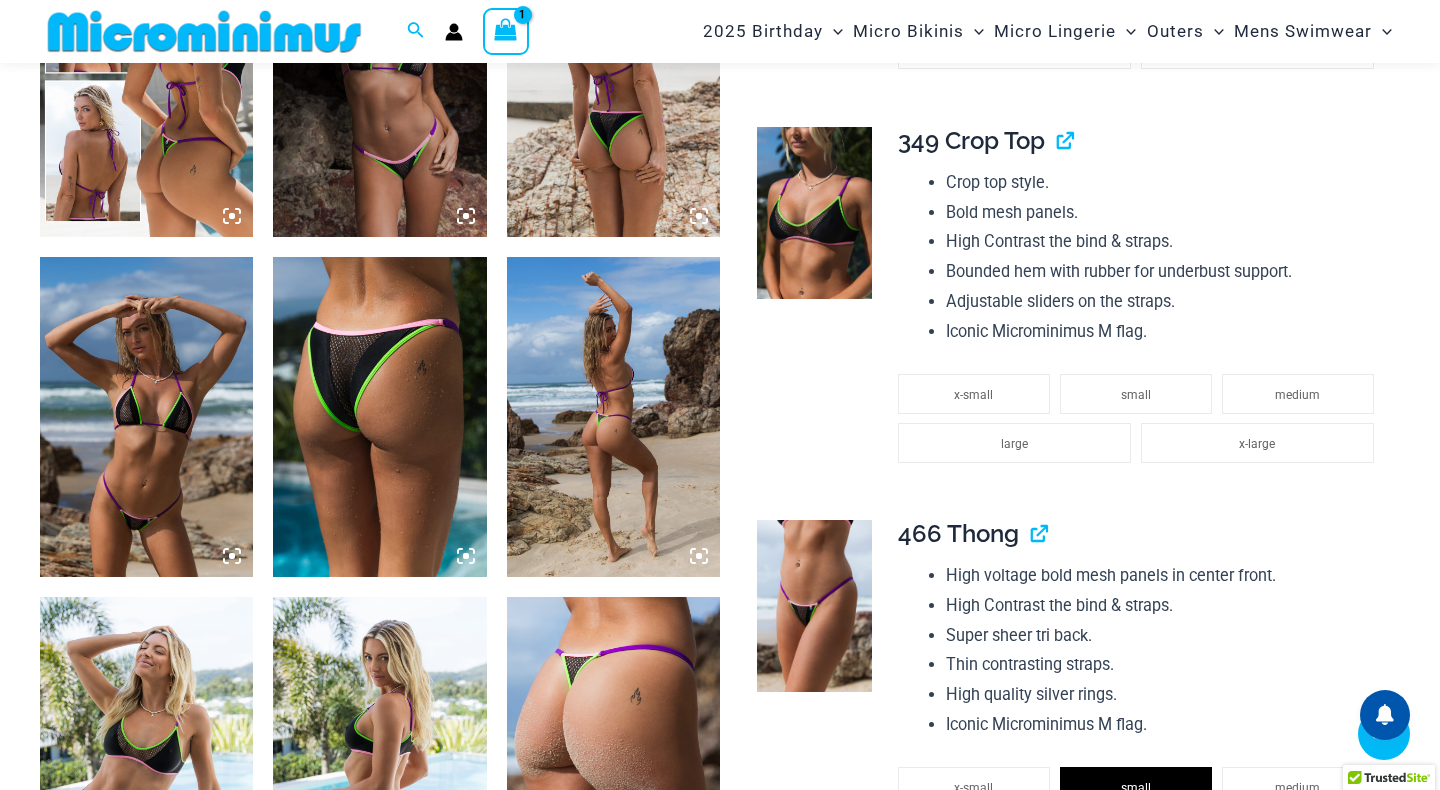 scroll, scrollTop: 1308, scrollLeft: 0, axis: vertical 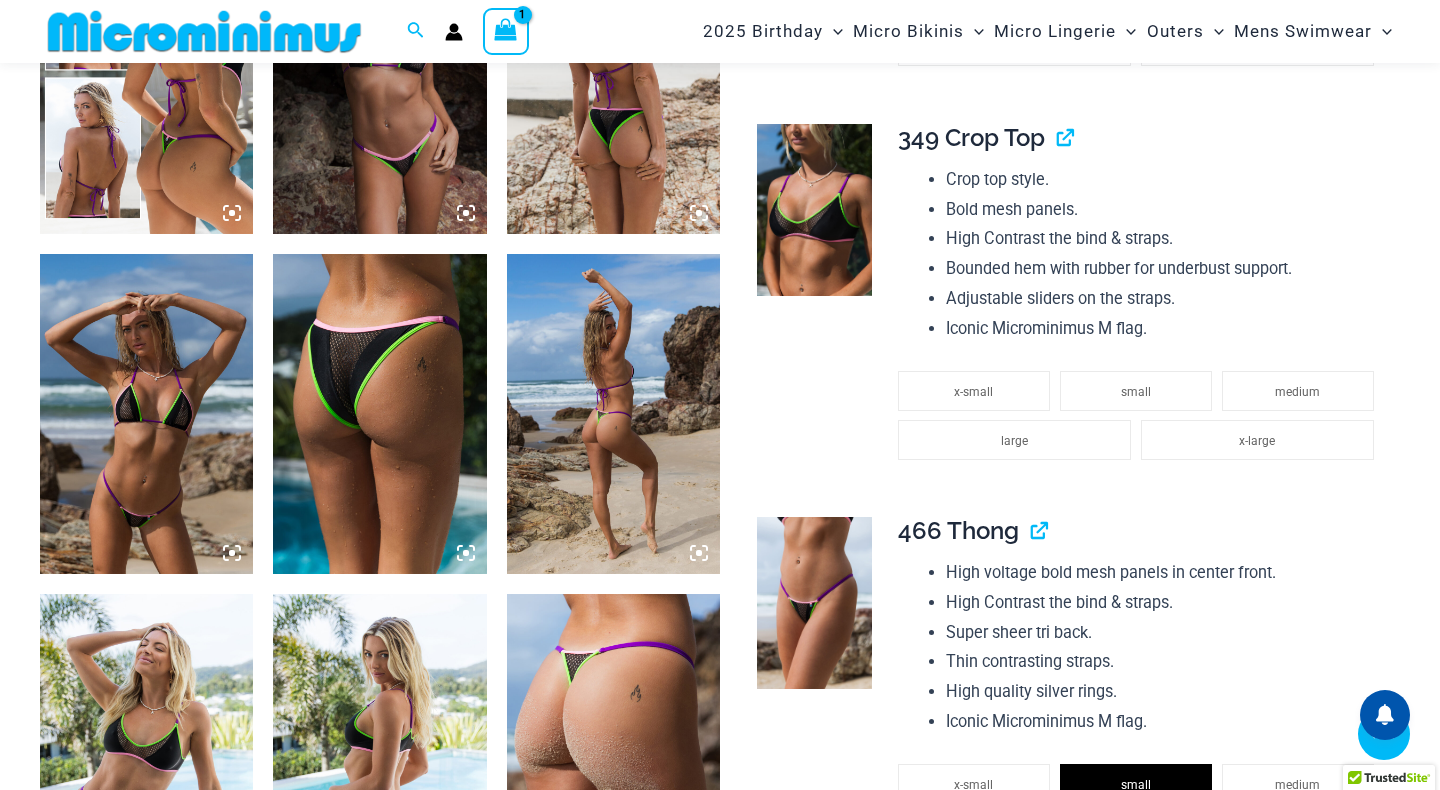 click on "466 Thong" at bounding box center (1141, 531) 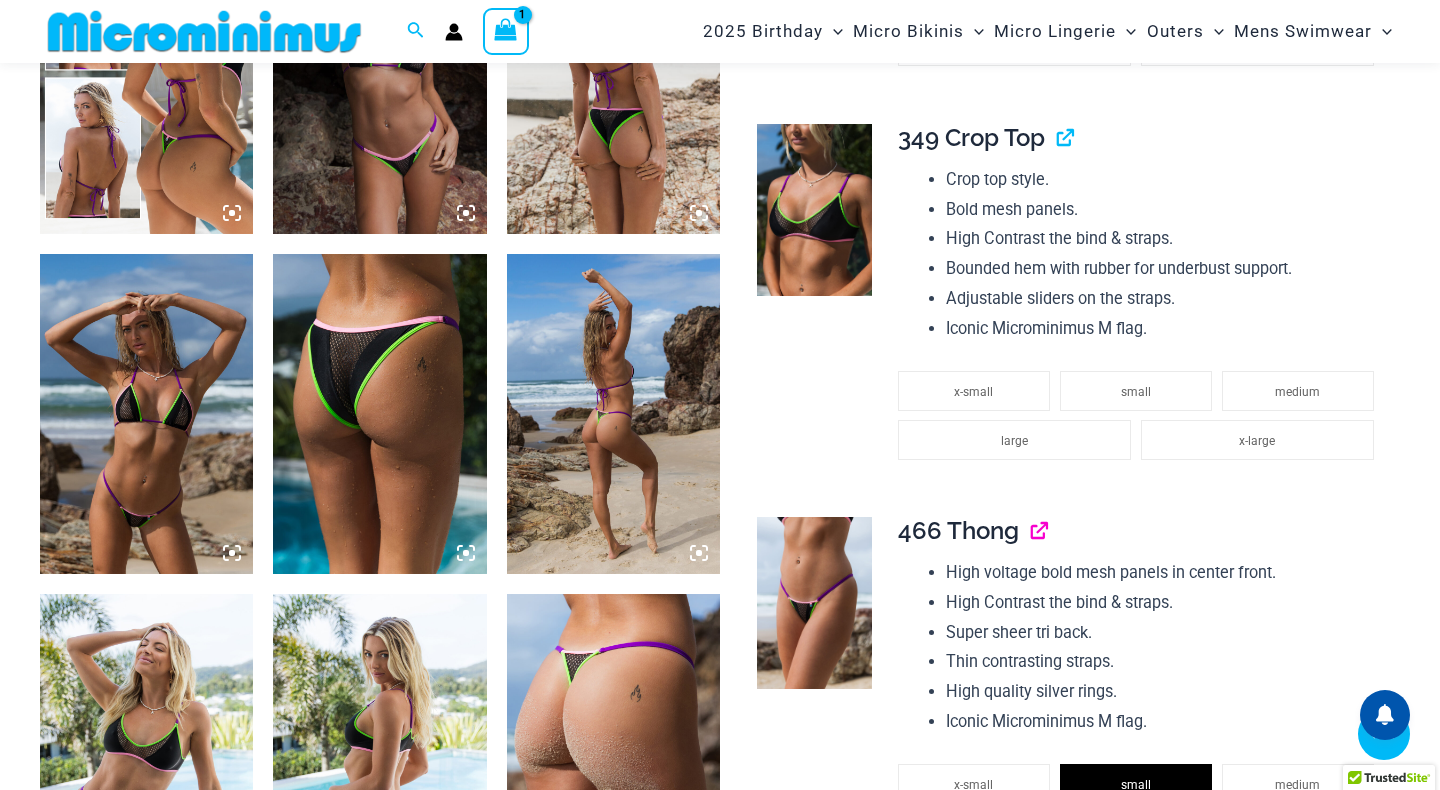 click at bounding box center [1031, 530] 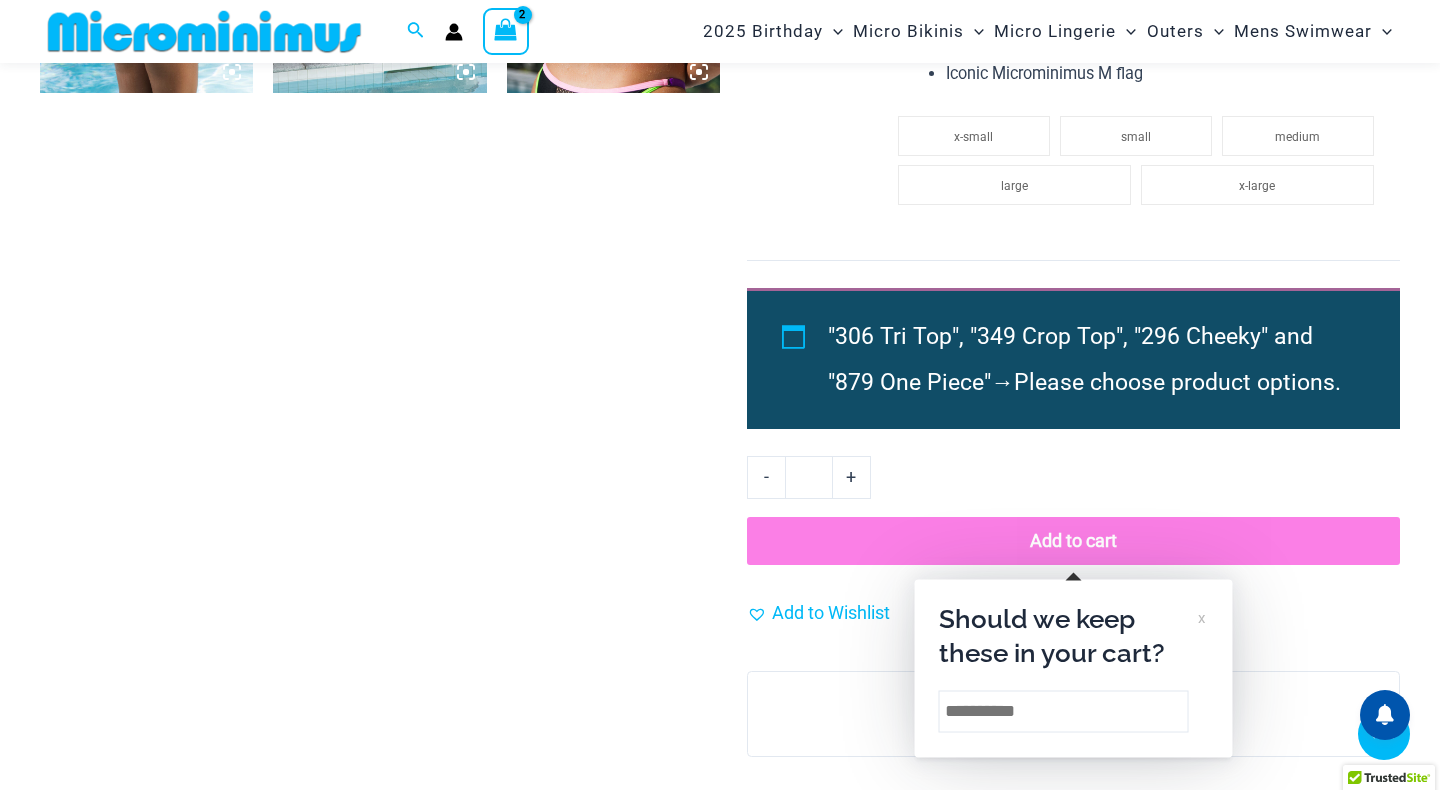 scroll, scrollTop: 2811, scrollLeft: 0, axis: vertical 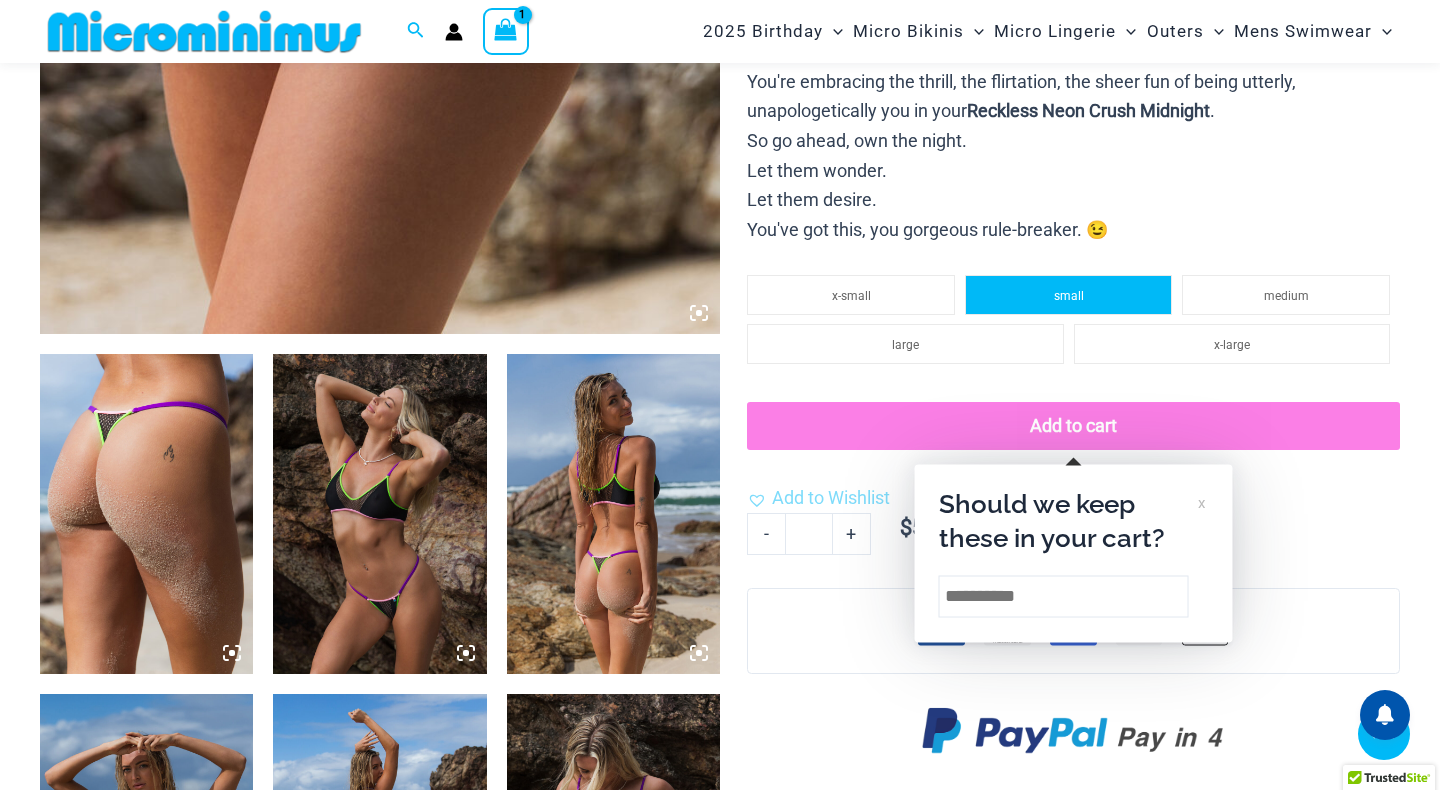 click on "small" 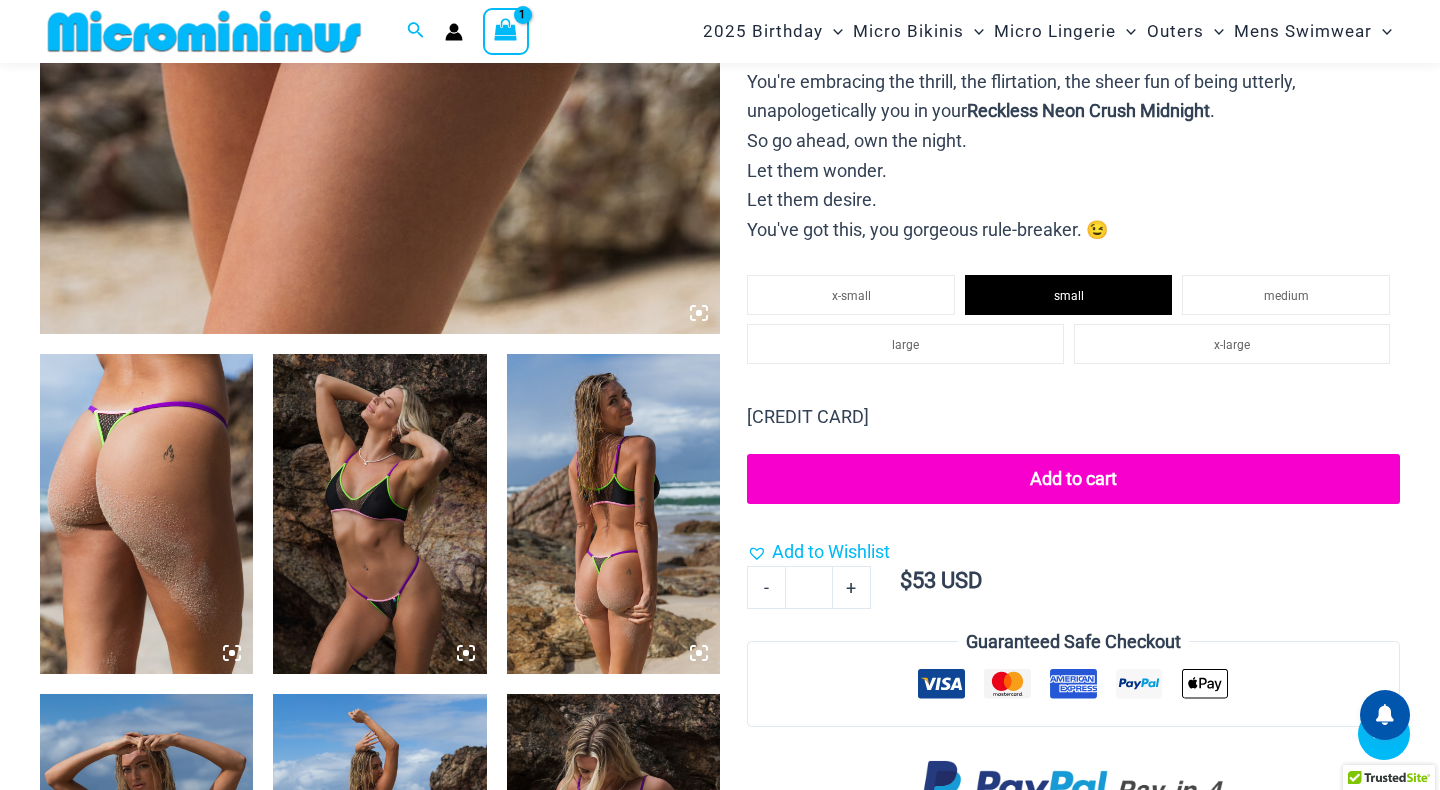 click on "Add to cart" 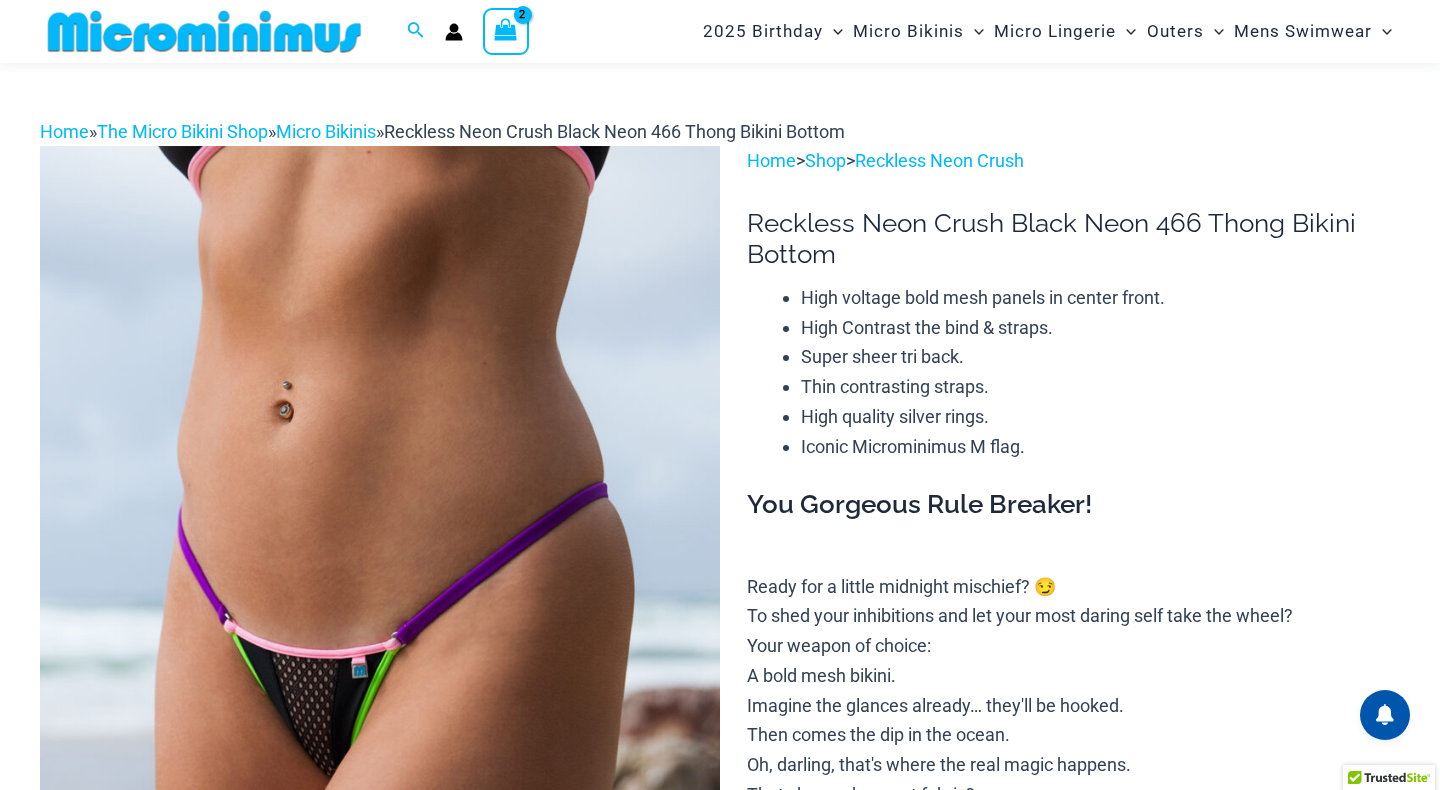 scroll, scrollTop: 0, scrollLeft: 0, axis: both 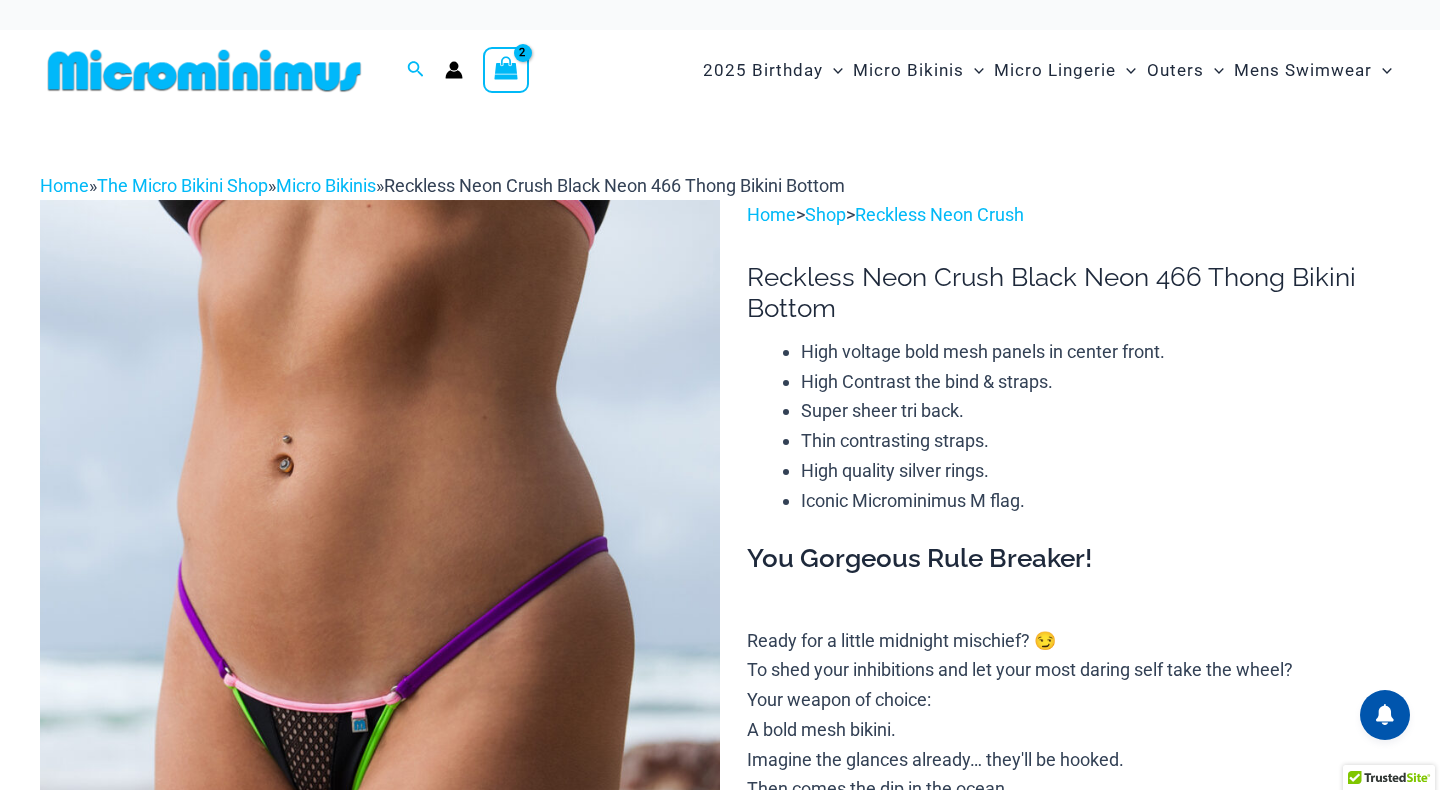 click at bounding box center [505, 72] 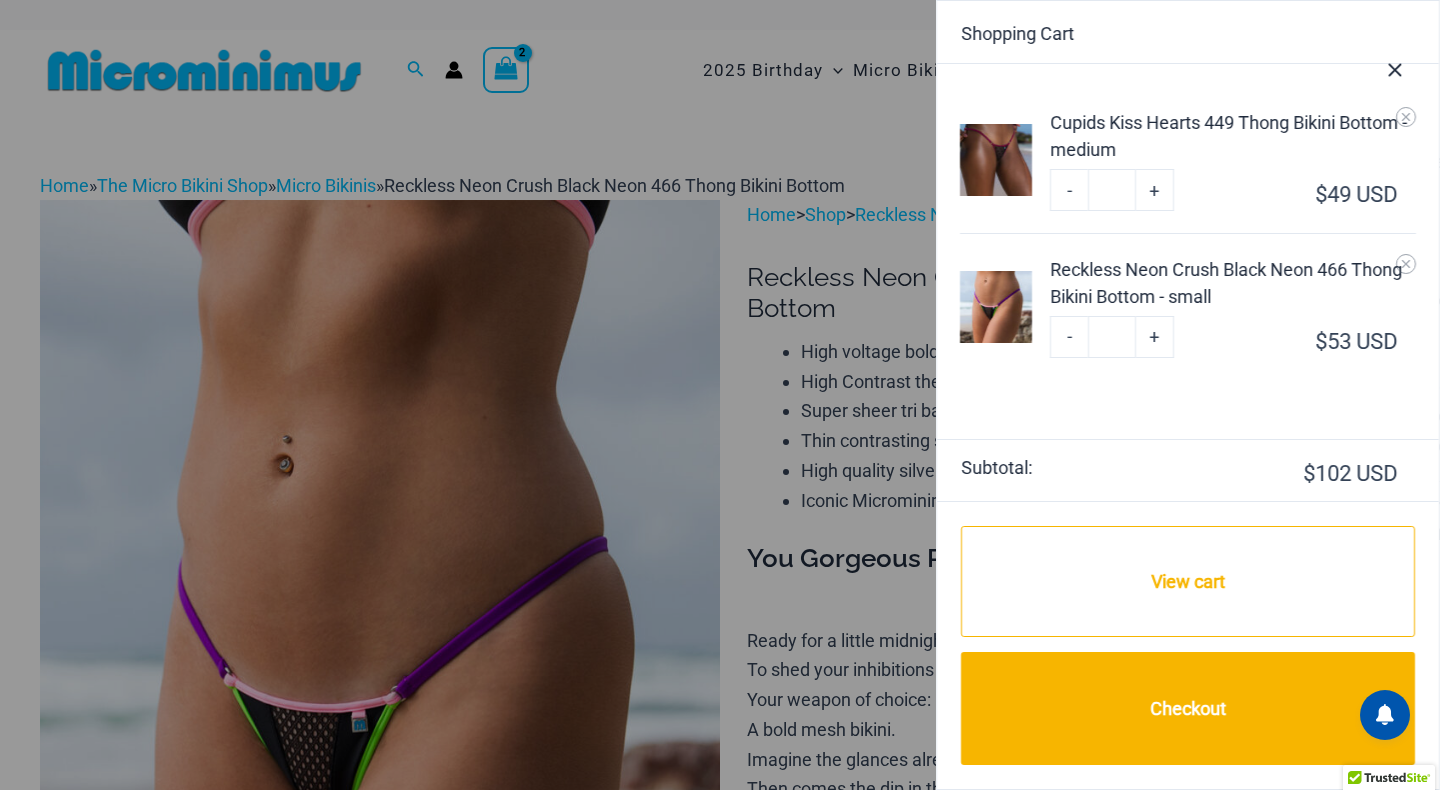 click at bounding box center (996, 160) 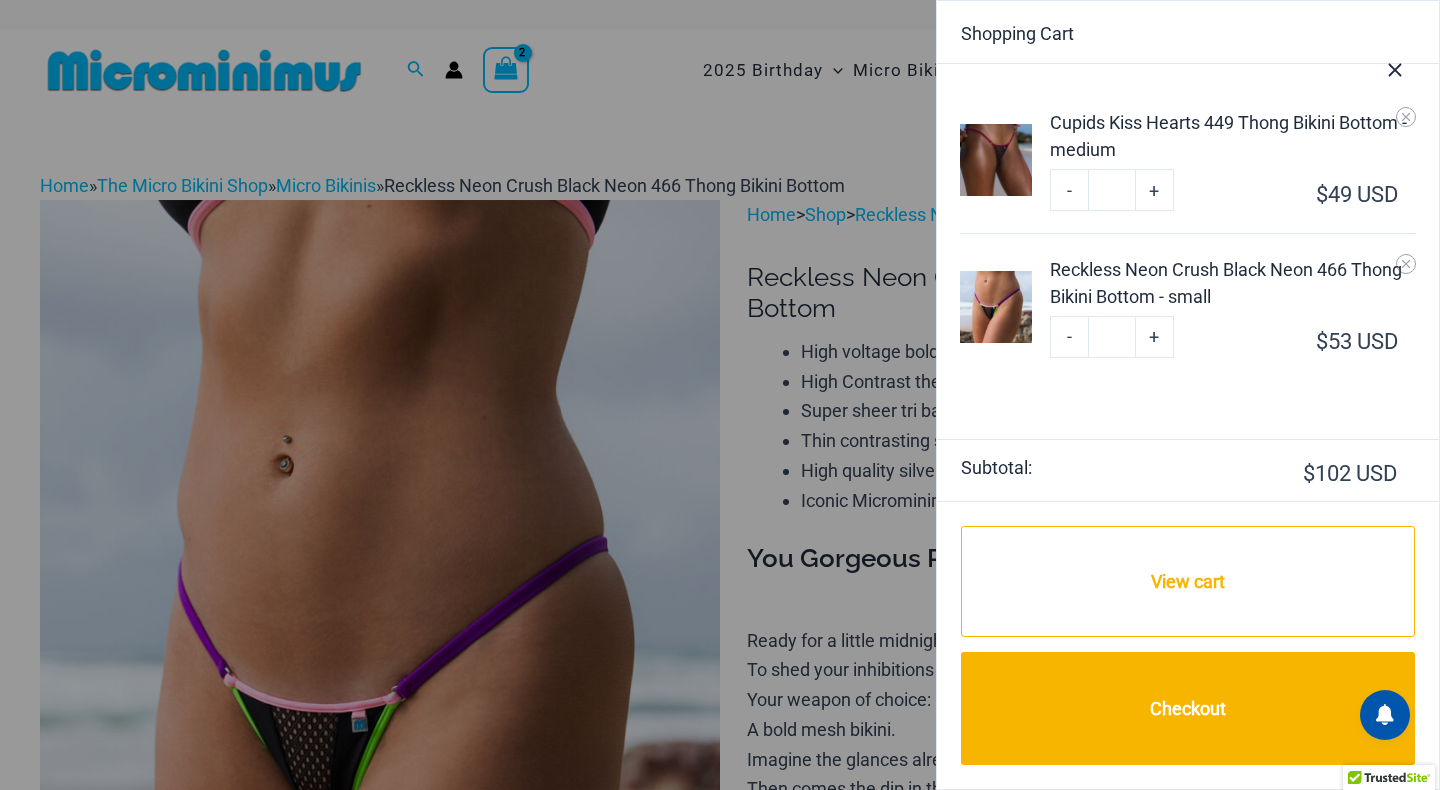 click at bounding box center [996, 160] 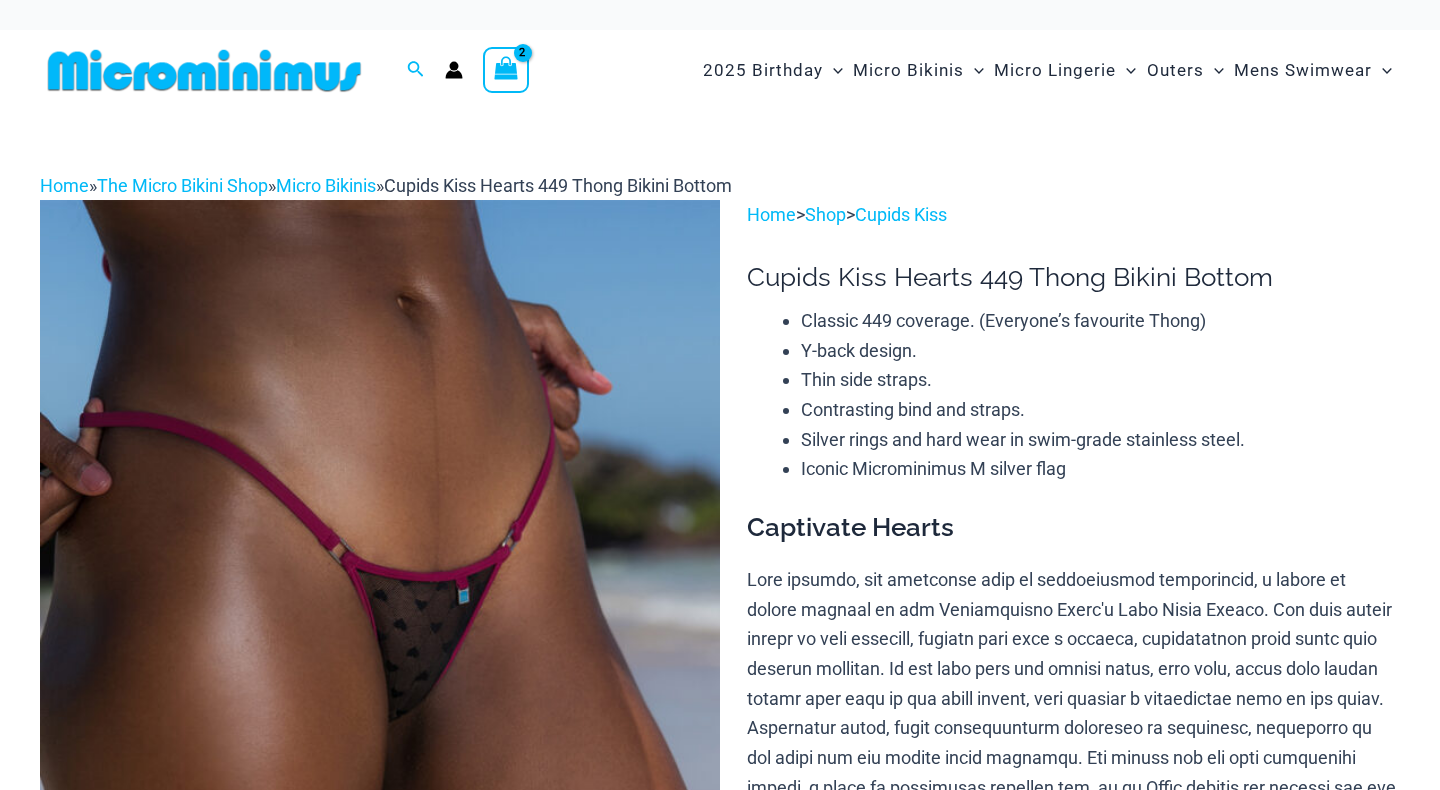 scroll, scrollTop: 0, scrollLeft: 0, axis: both 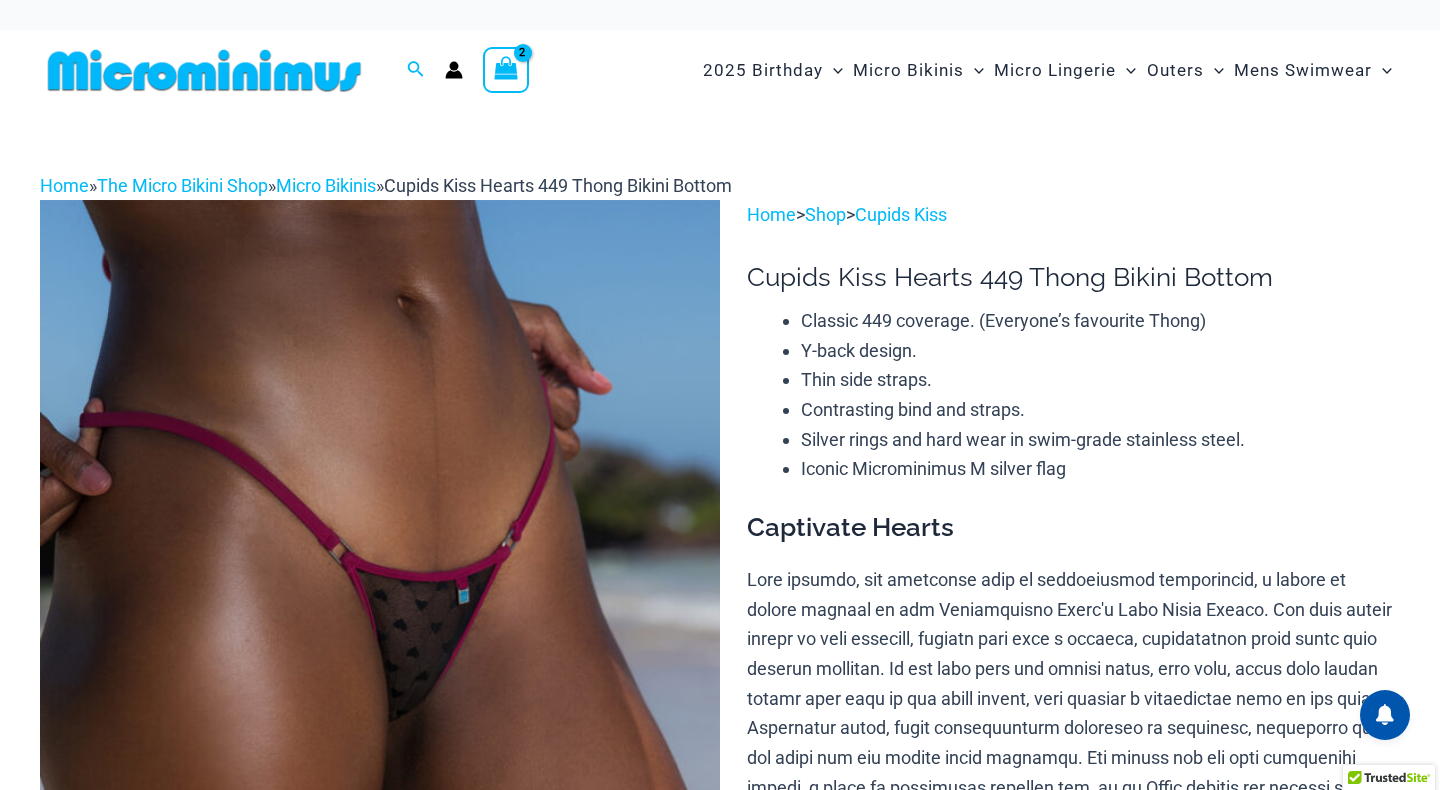 select 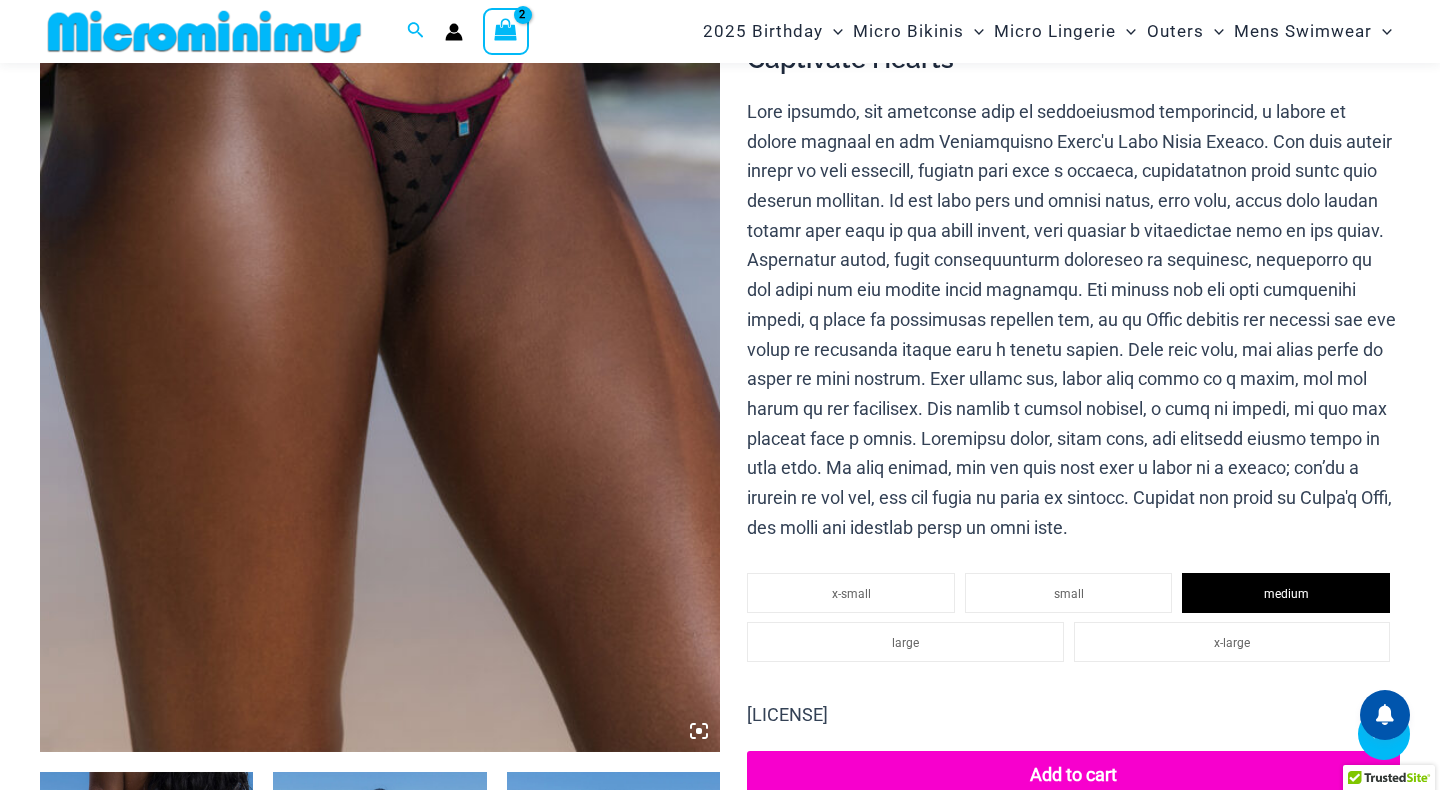 scroll, scrollTop: 452, scrollLeft: 0, axis: vertical 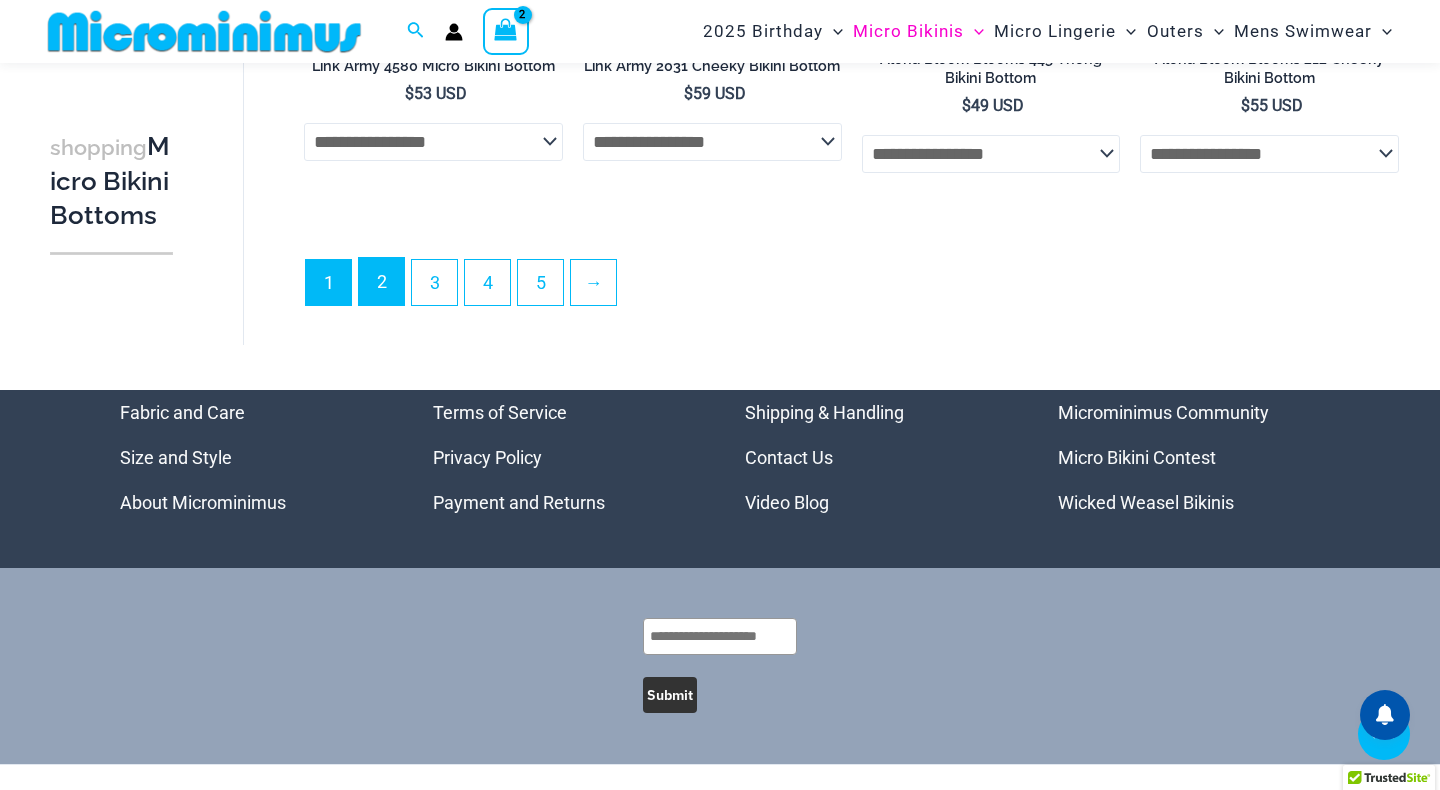 click on "2" at bounding box center [381, 281] 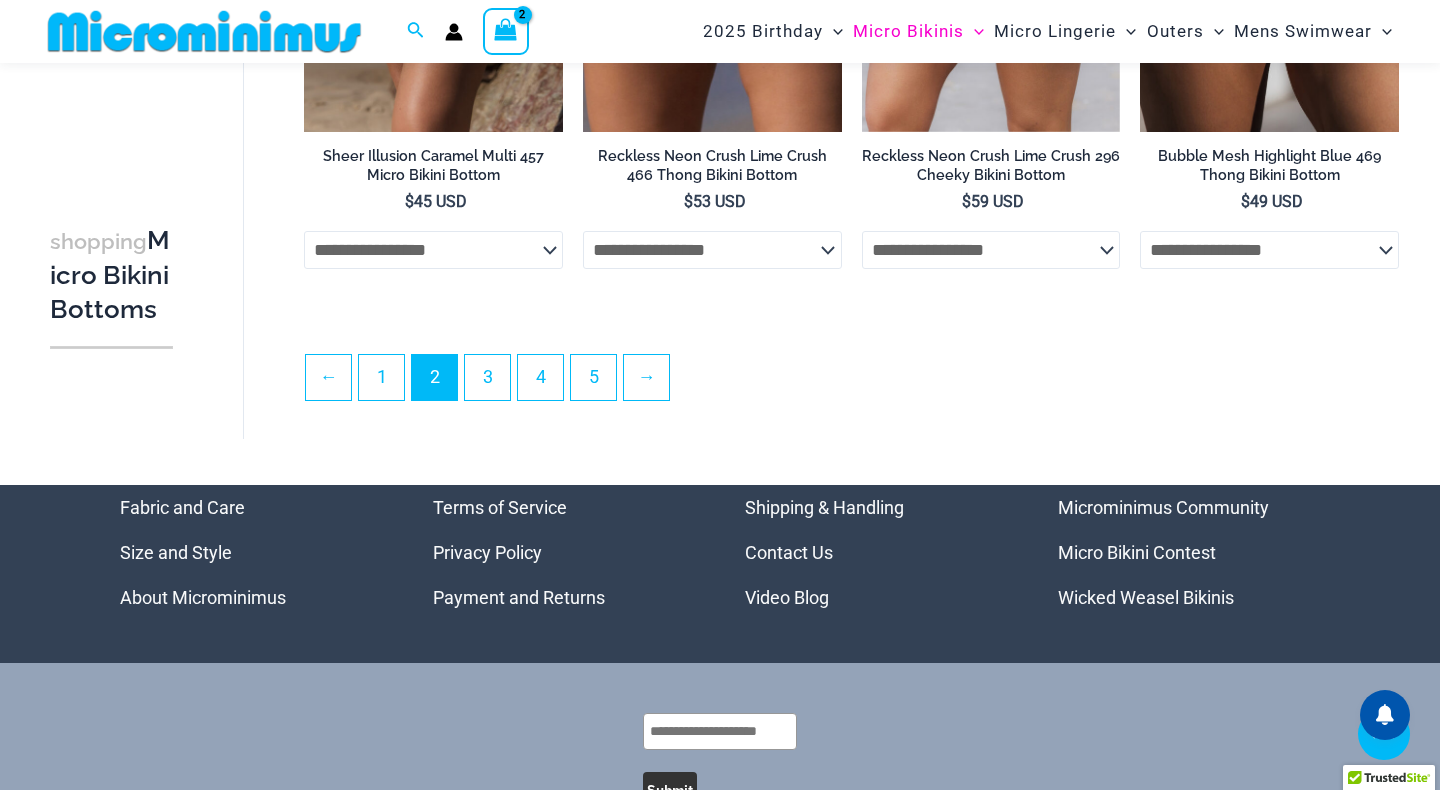 scroll, scrollTop: 4637, scrollLeft: 0, axis: vertical 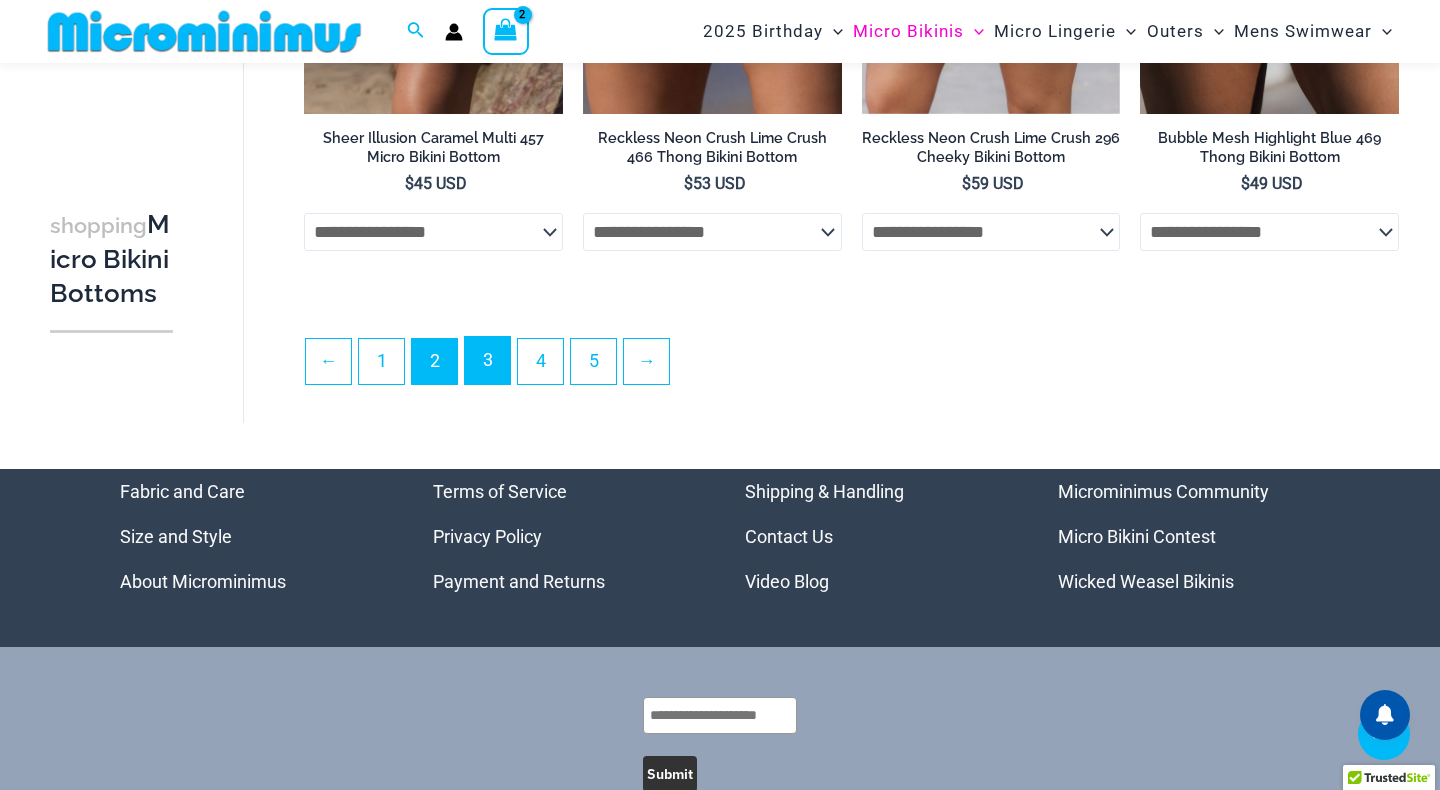 click on "3" at bounding box center (487, 360) 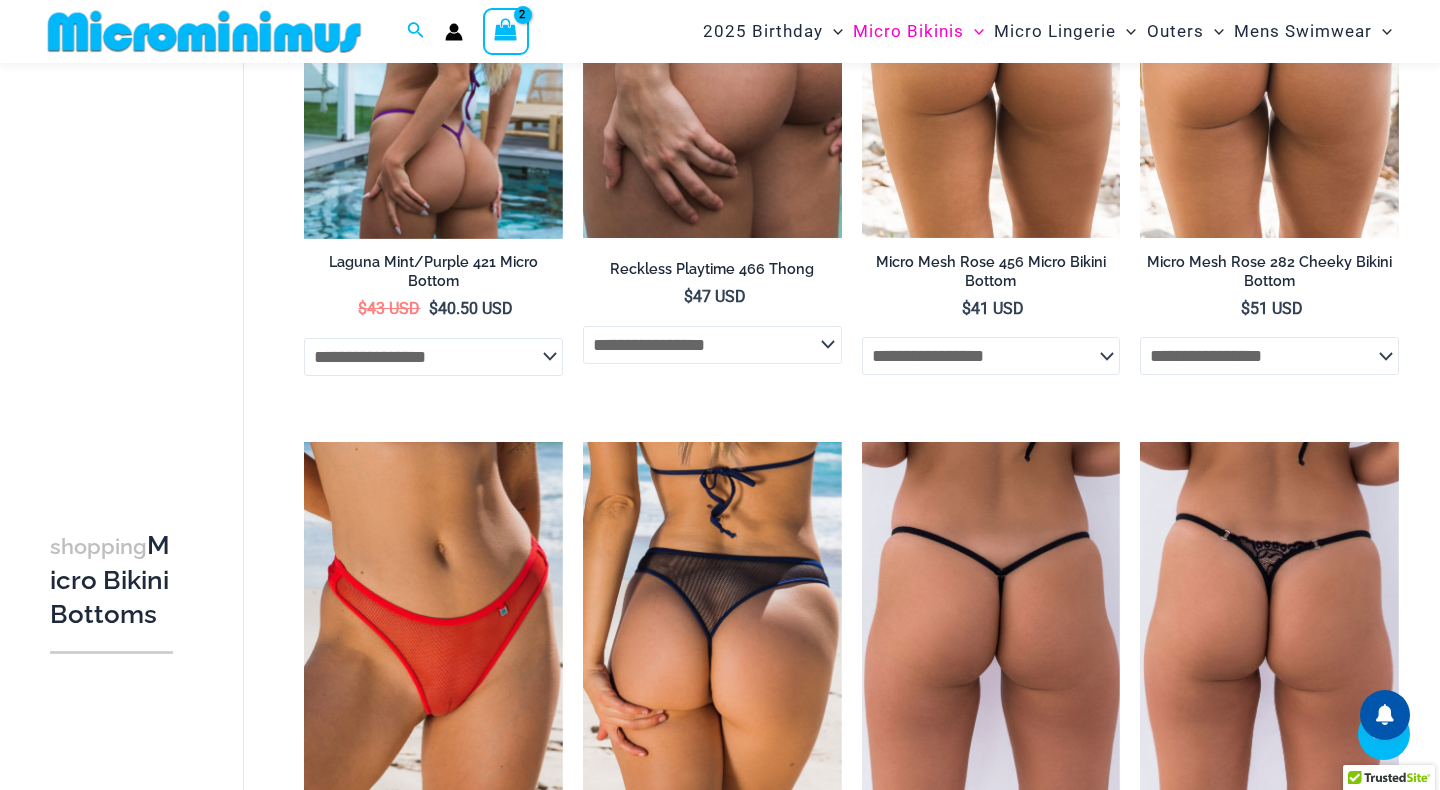 scroll, scrollTop: 2403, scrollLeft: 0, axis: vertical 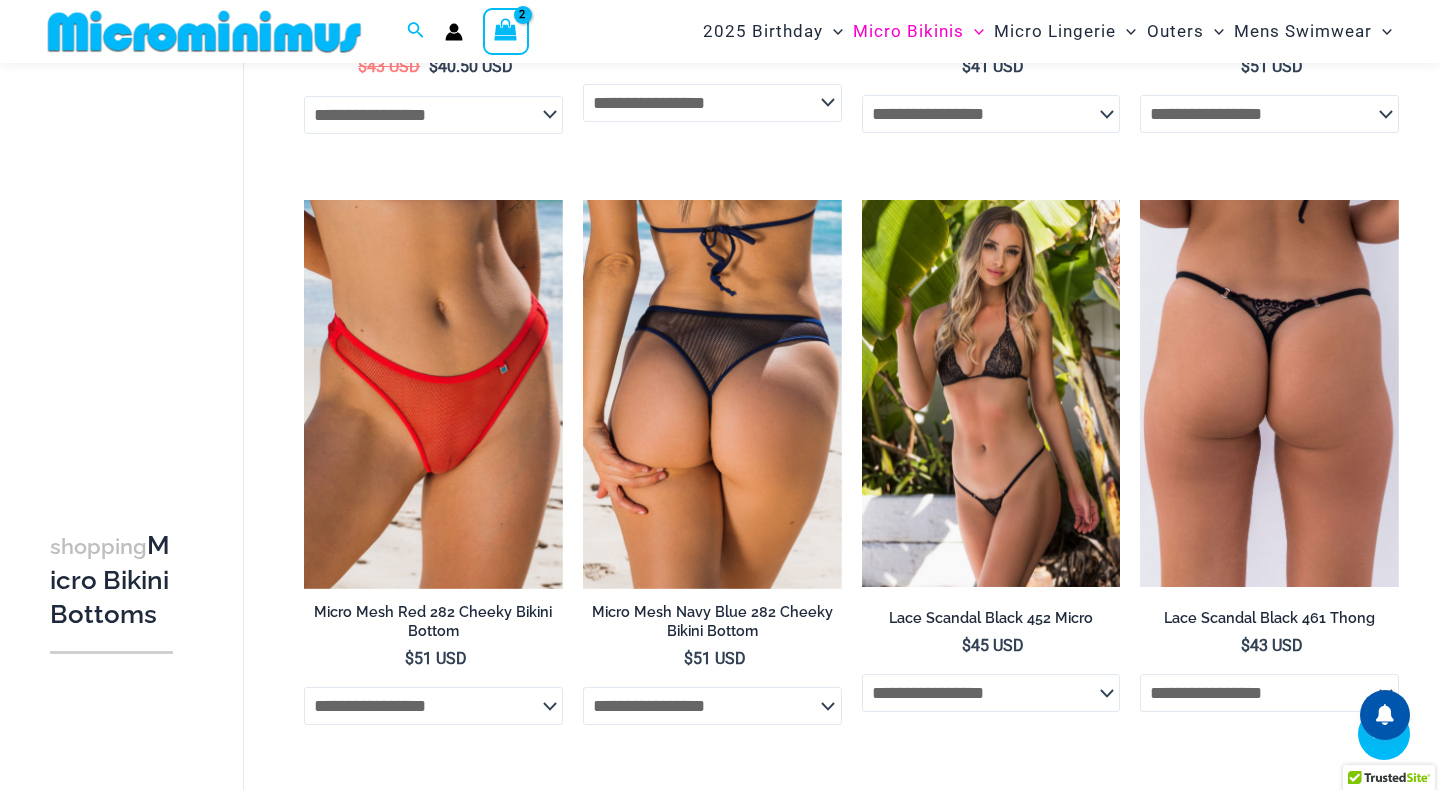 click at bounding box center (991, 393) 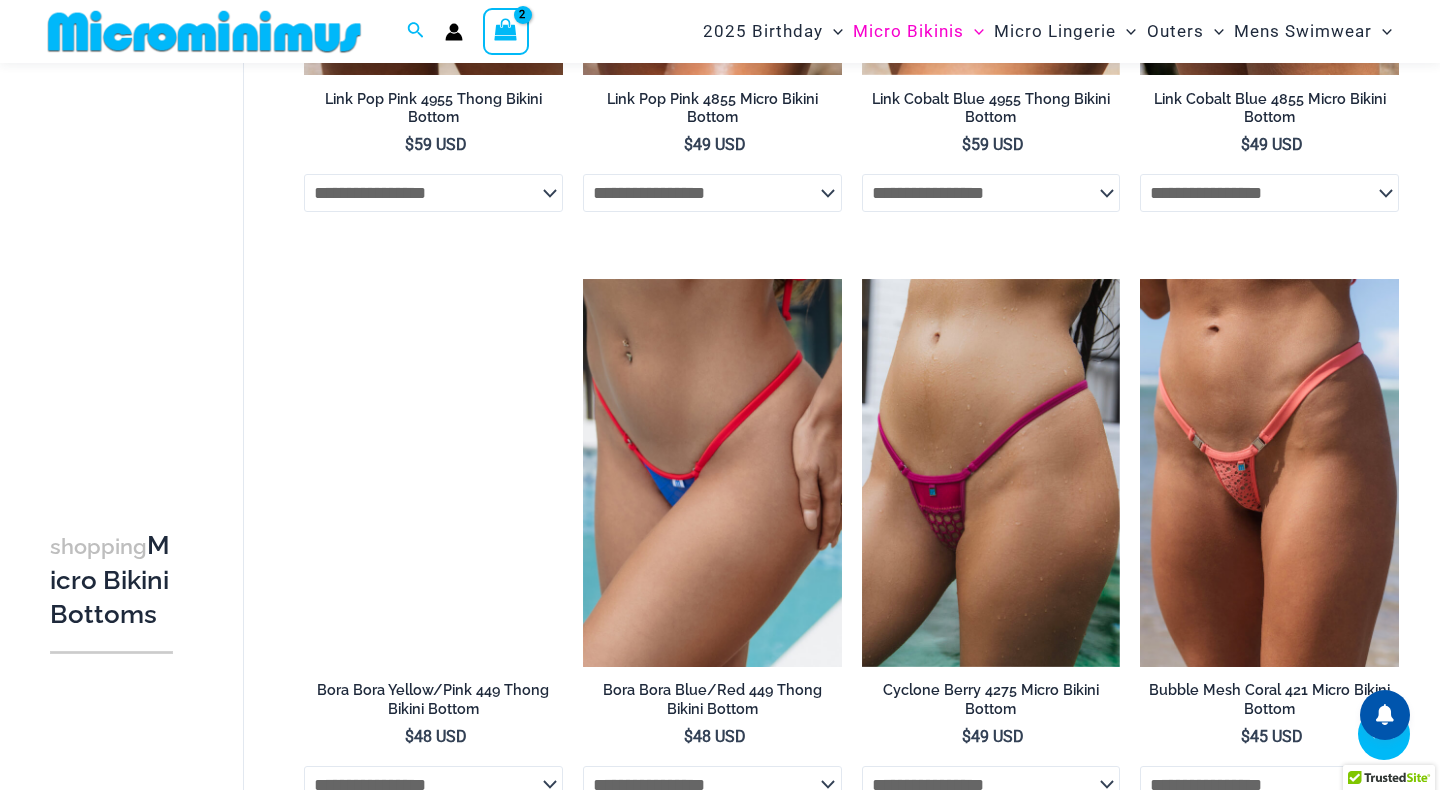 scroll, scrollTop: 3614, scrollLeft: 0, axis: vertical 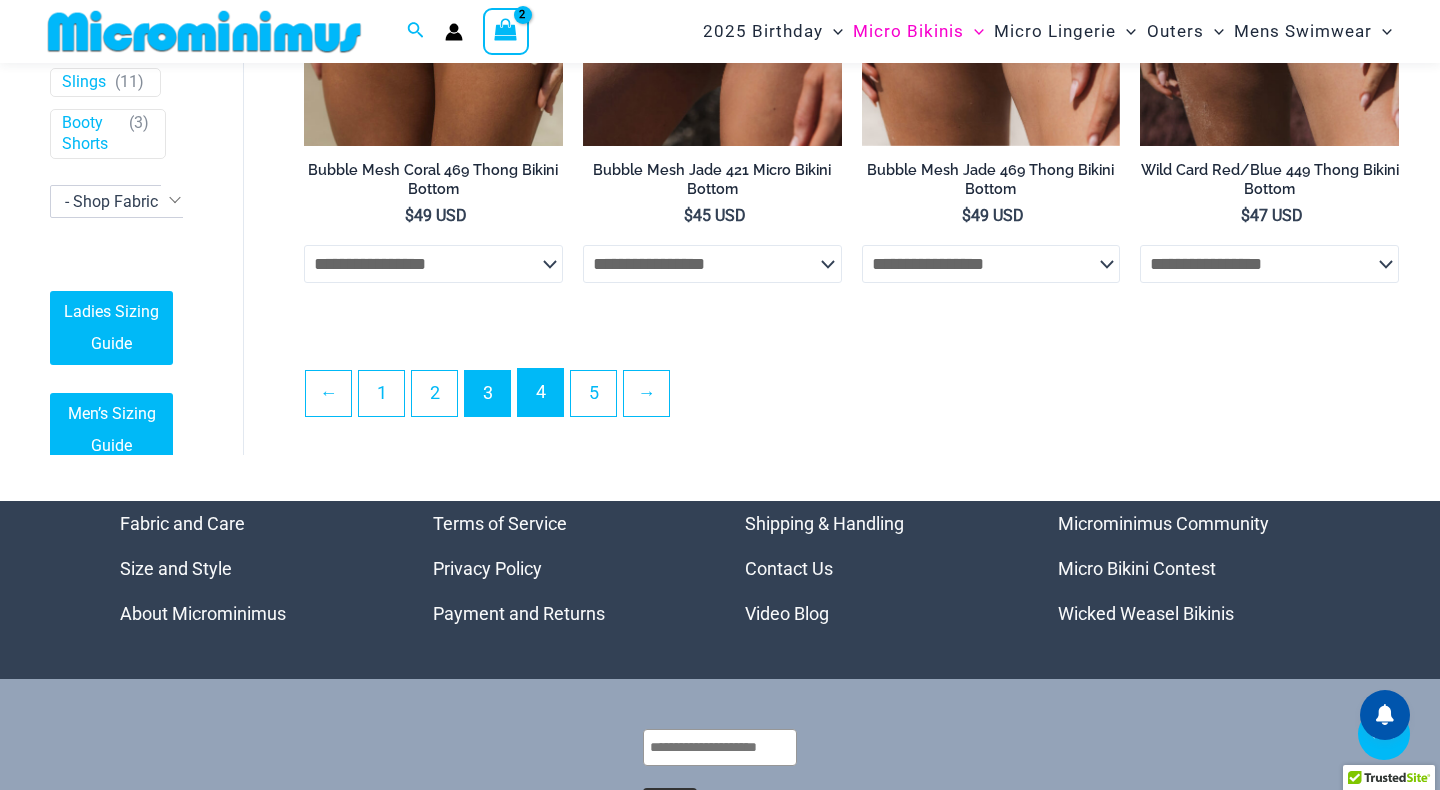 click on "4" at bounding box center [540, 392] 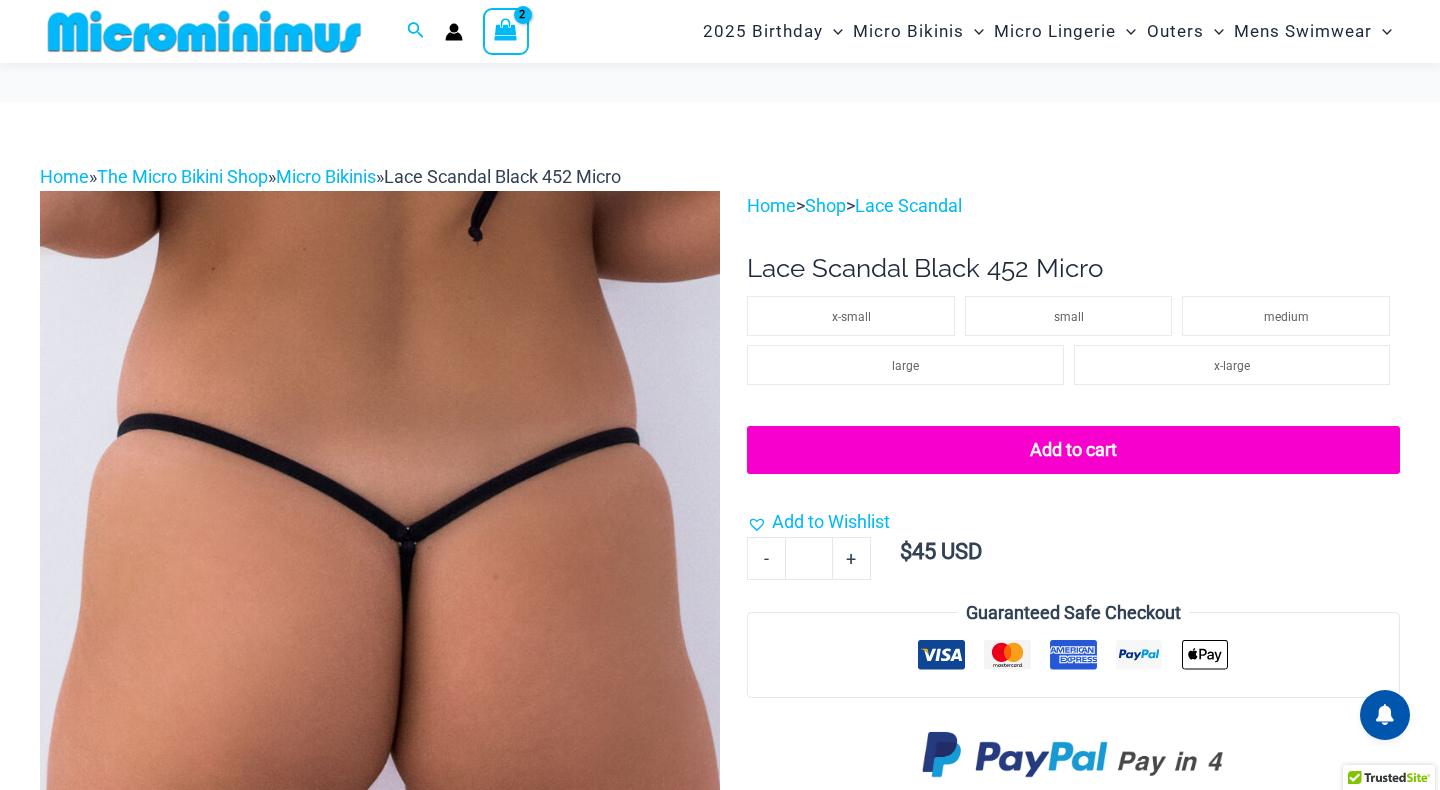 scroll, scrollTop: 227, scrollLeft: 0, axis: vertical 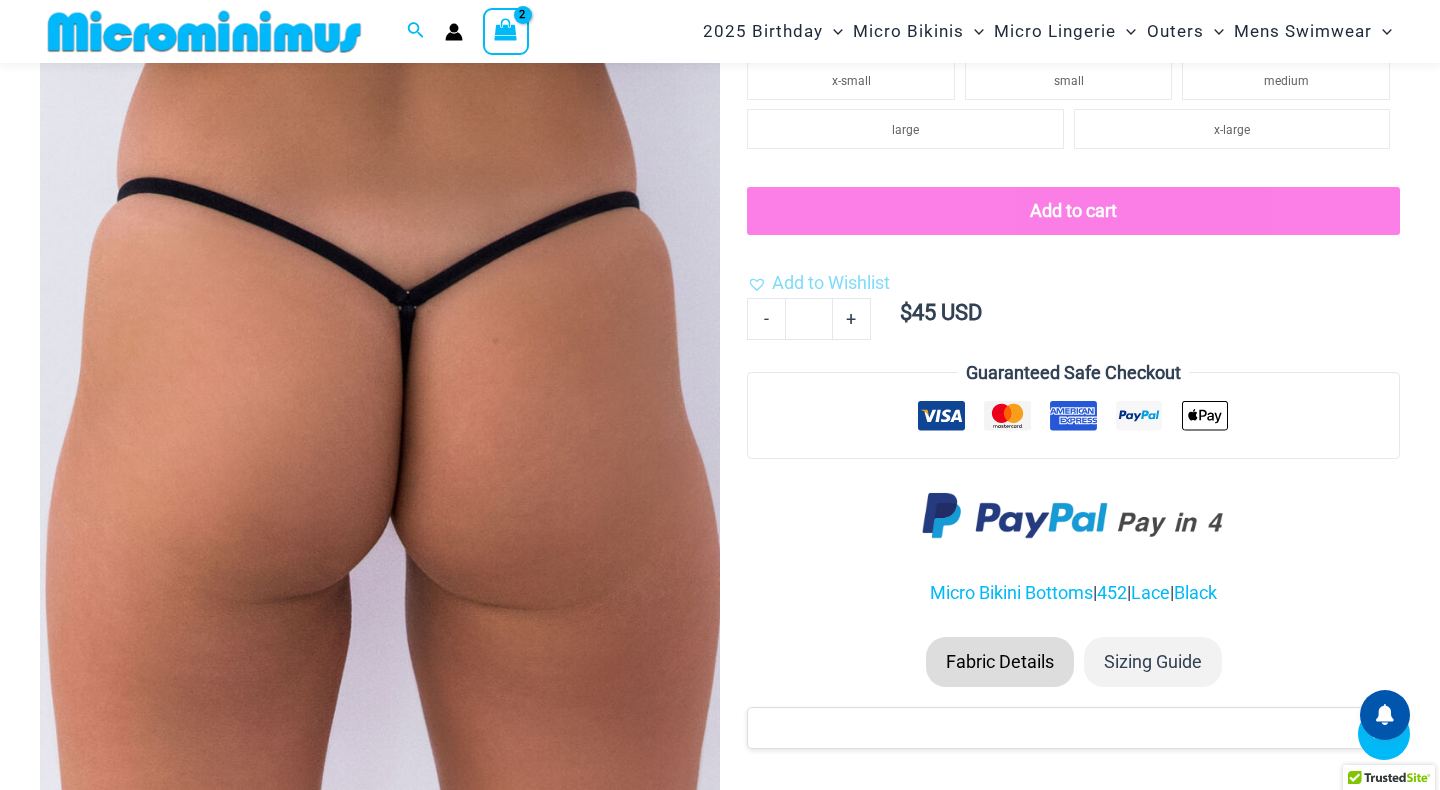 click at bounding box center [379, 1155] 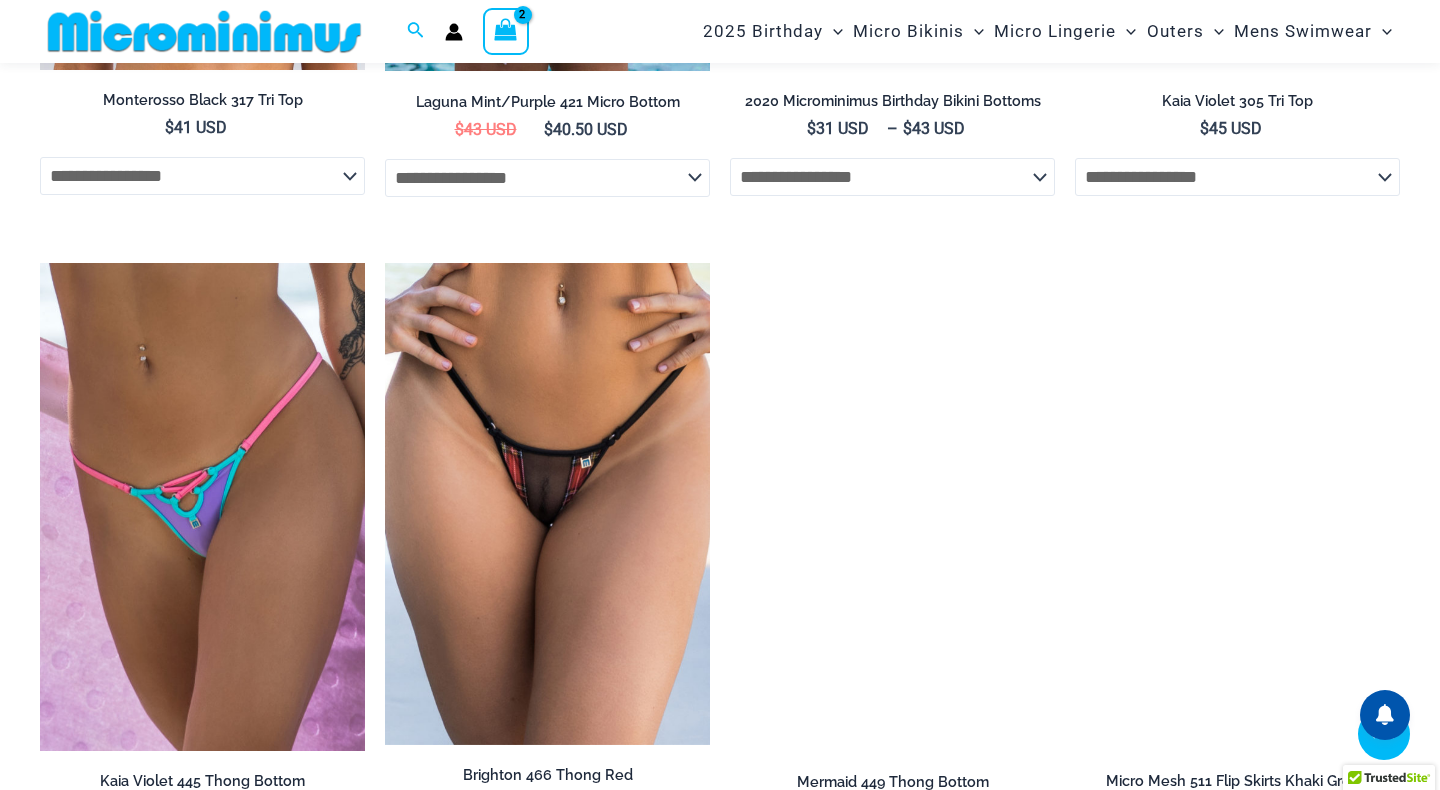 scroll, scrollTop: 2186, scrollLeft: 0, axis: vertical 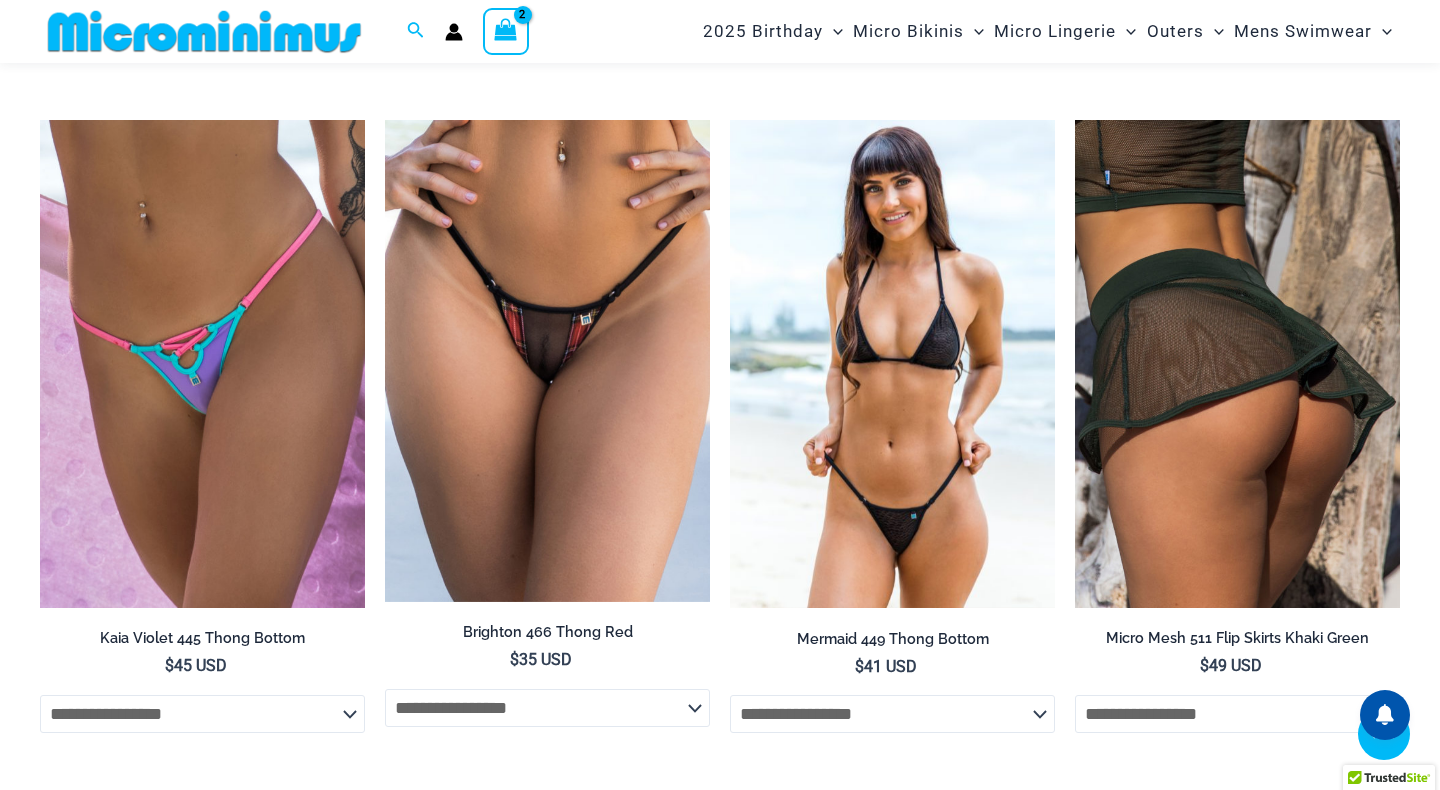 click at bounding box center [892, 364] 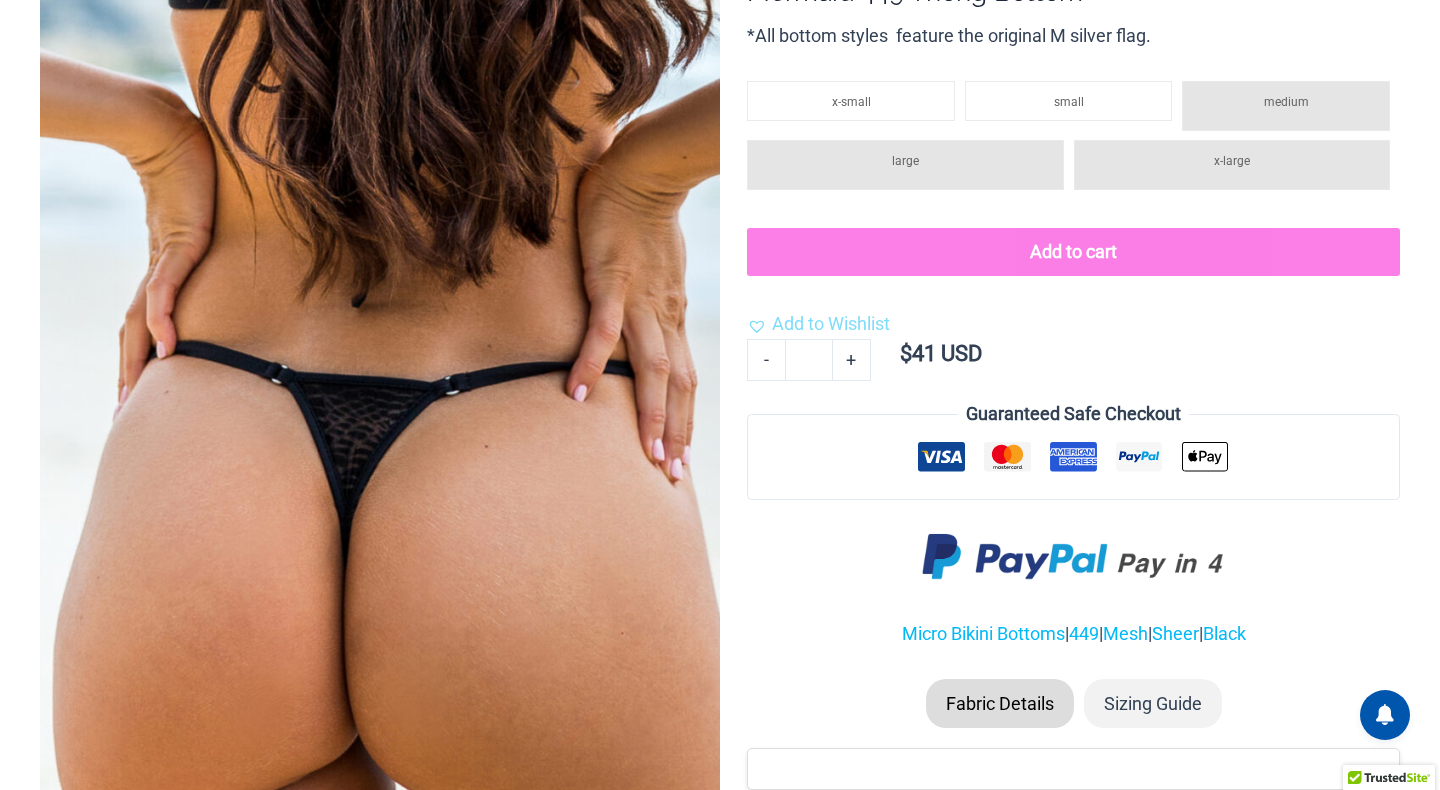 scroll, scrollTop: 0, scrollLeft: 0, axis: both 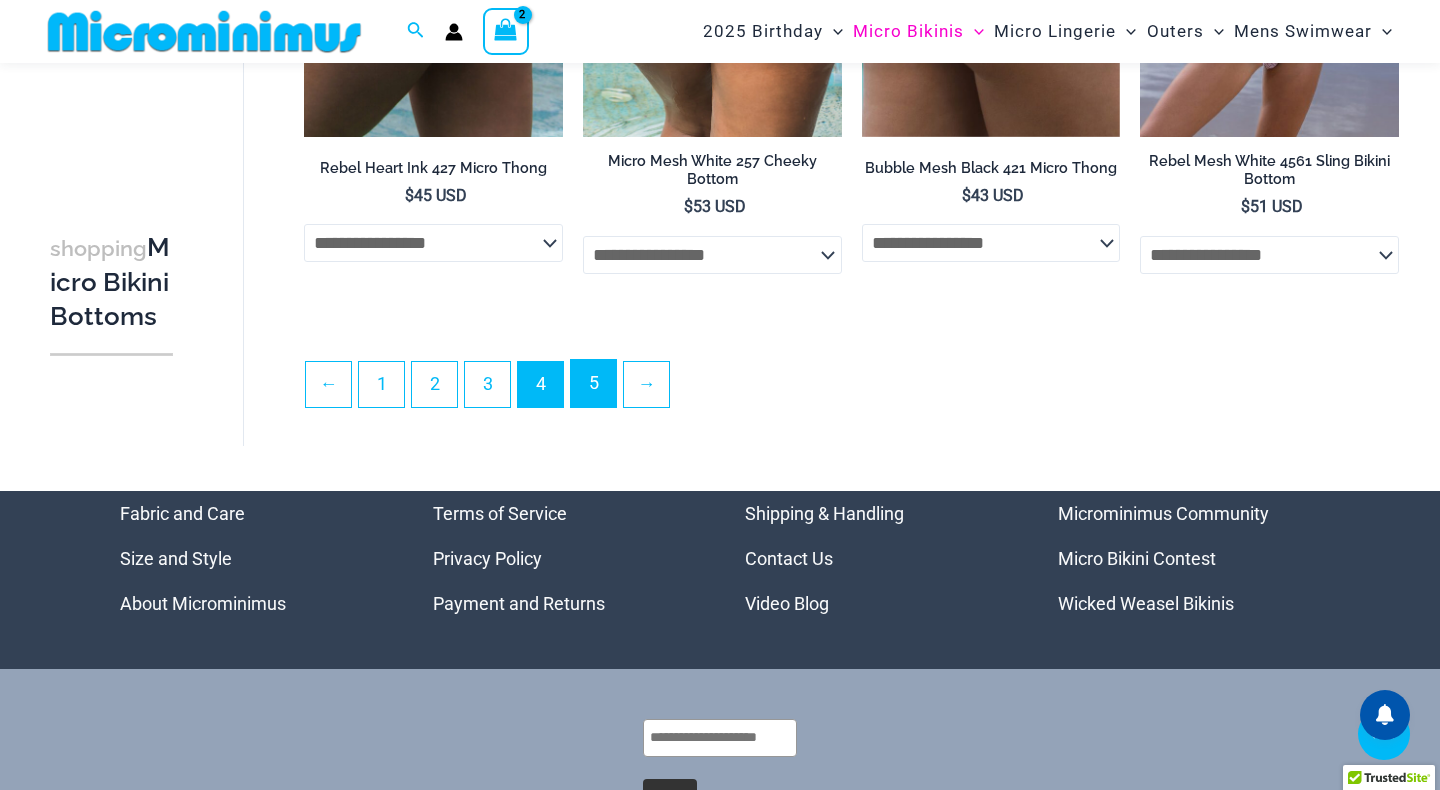 click on "5" at bounding box center [593, 383] 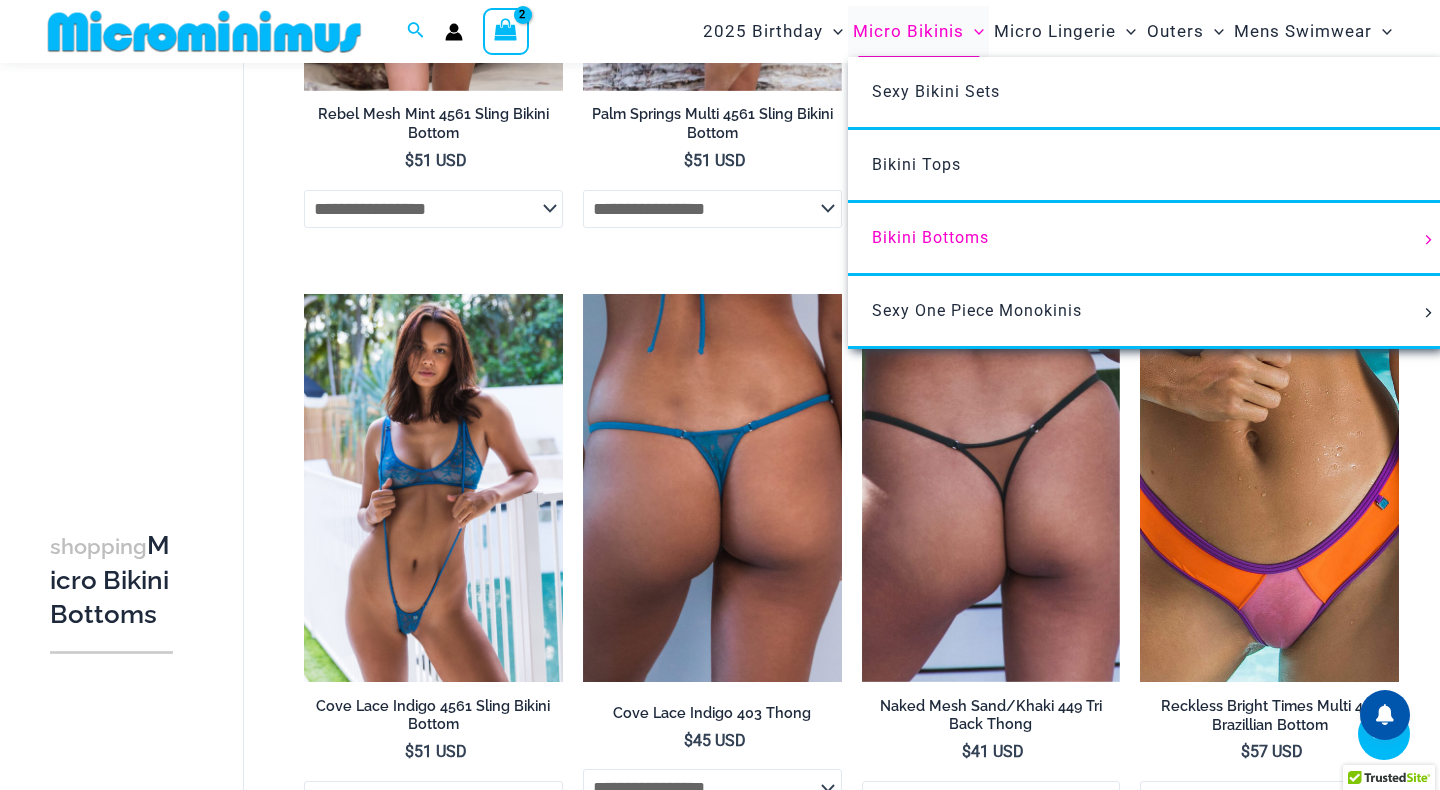 scroll, scrollTop: 282, scrollLeft: 0, axis: vertical 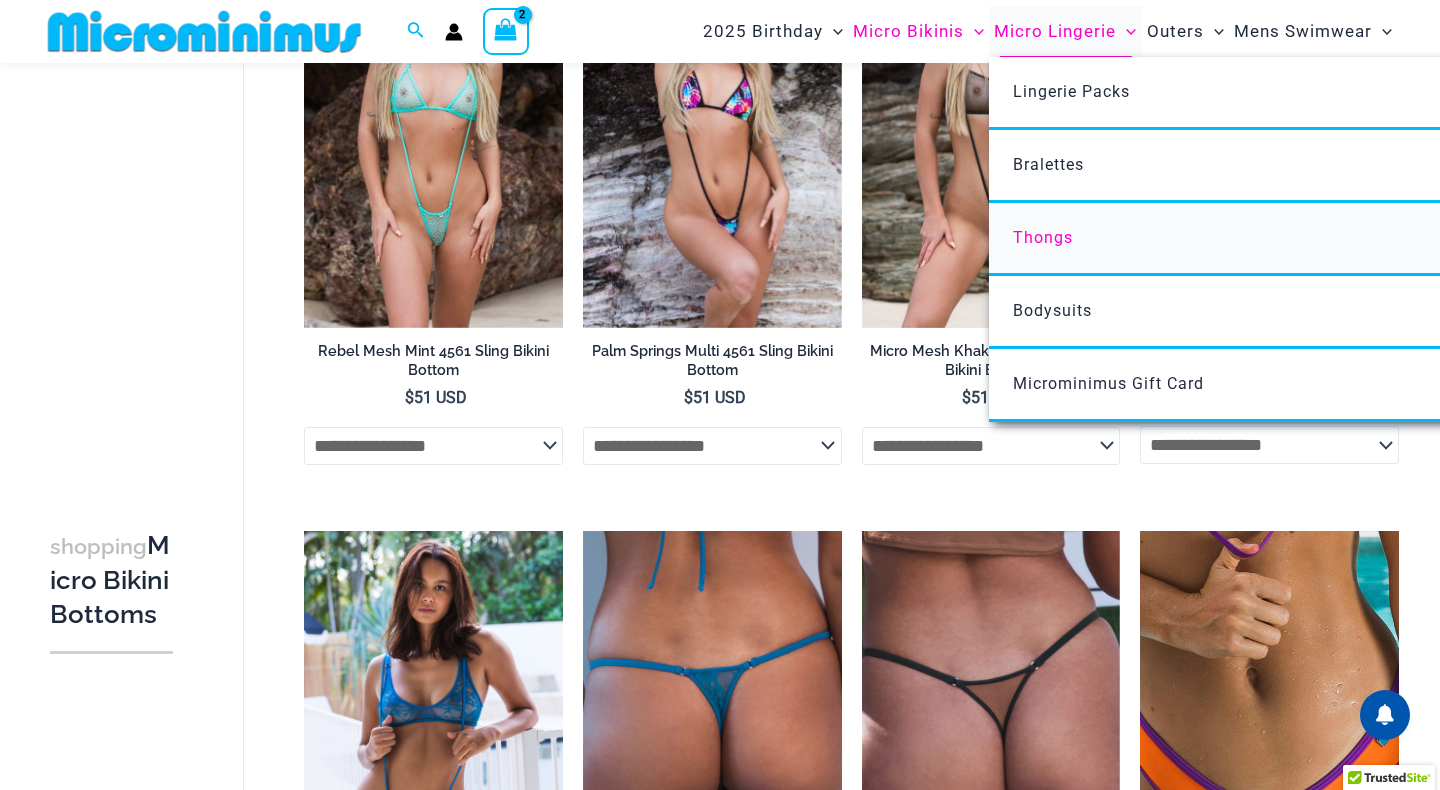 click on "Thongs" at bounding box center [1043, 237] 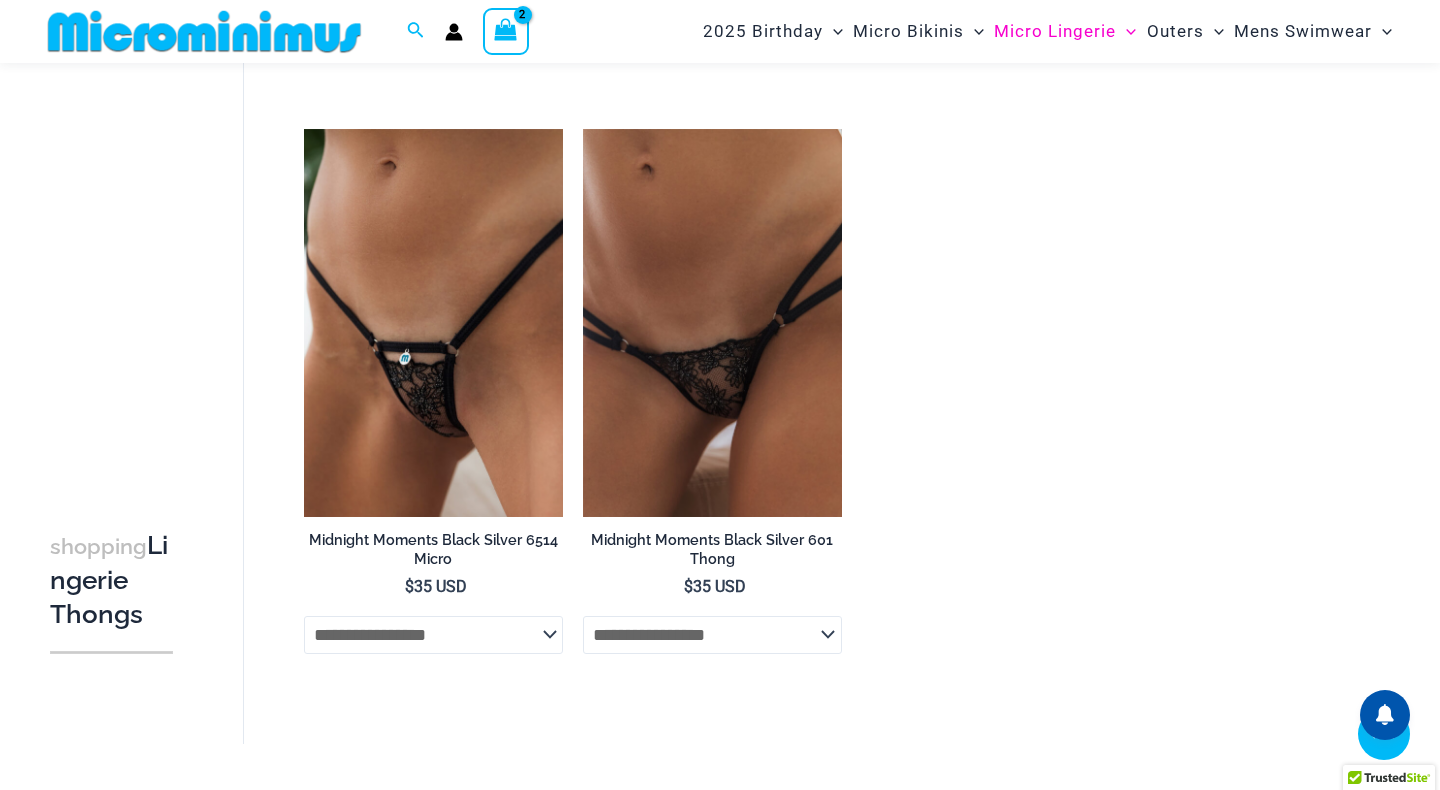 scroll, scrollTop: 3041, scrollLeft: 0, axis: vertical 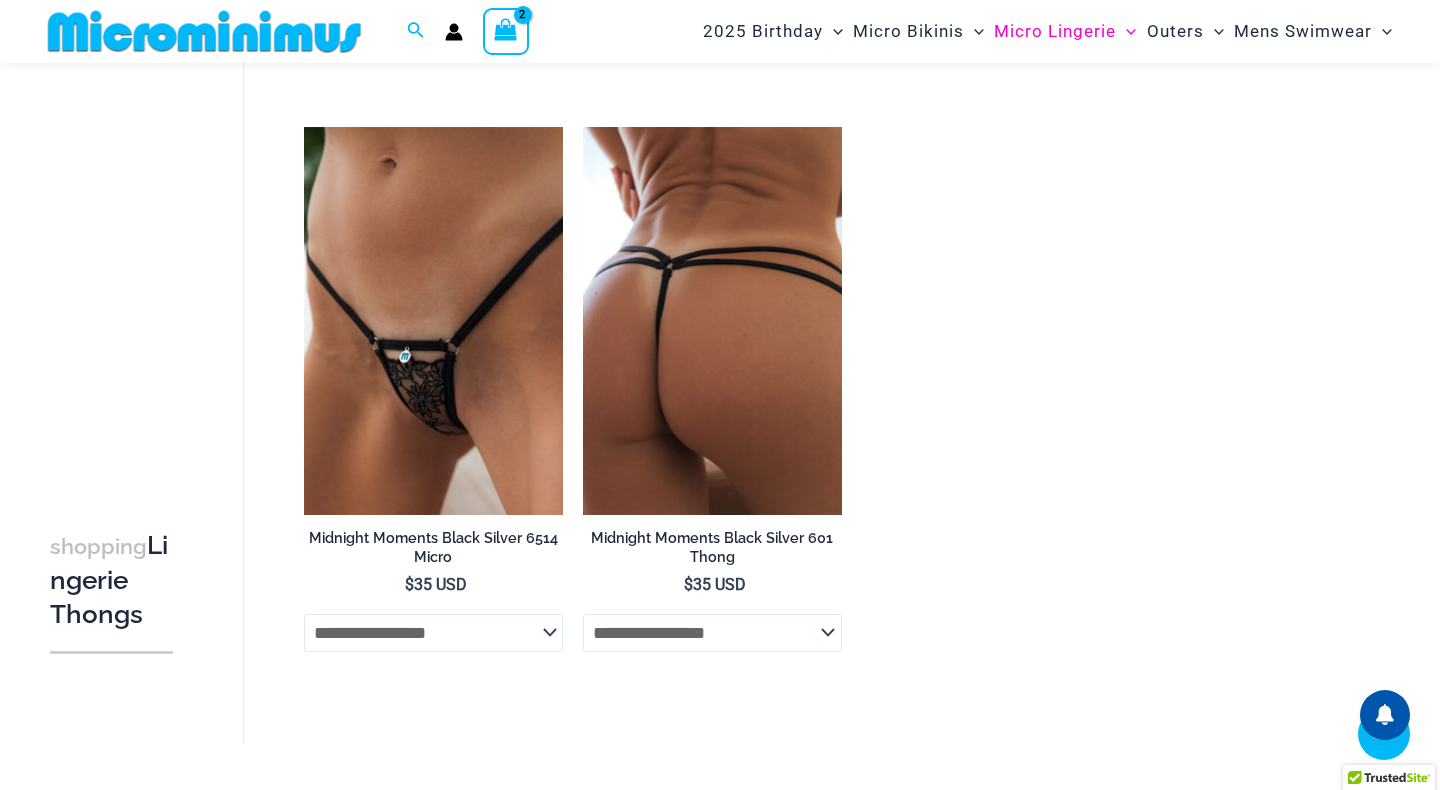 click at bounding box center [712, 321] 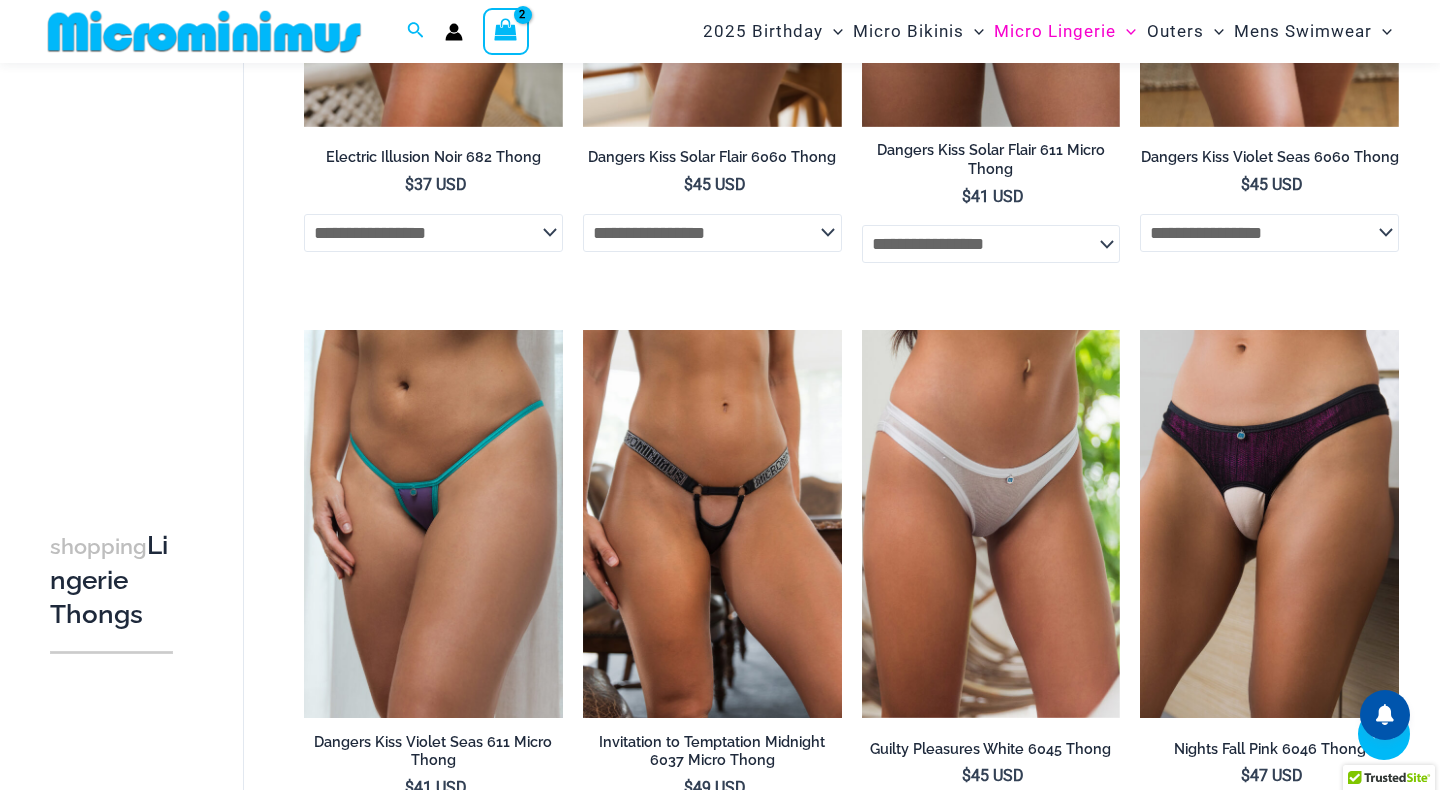 scroll, scrollTop: 0, scrollLeft: 0, axis: both 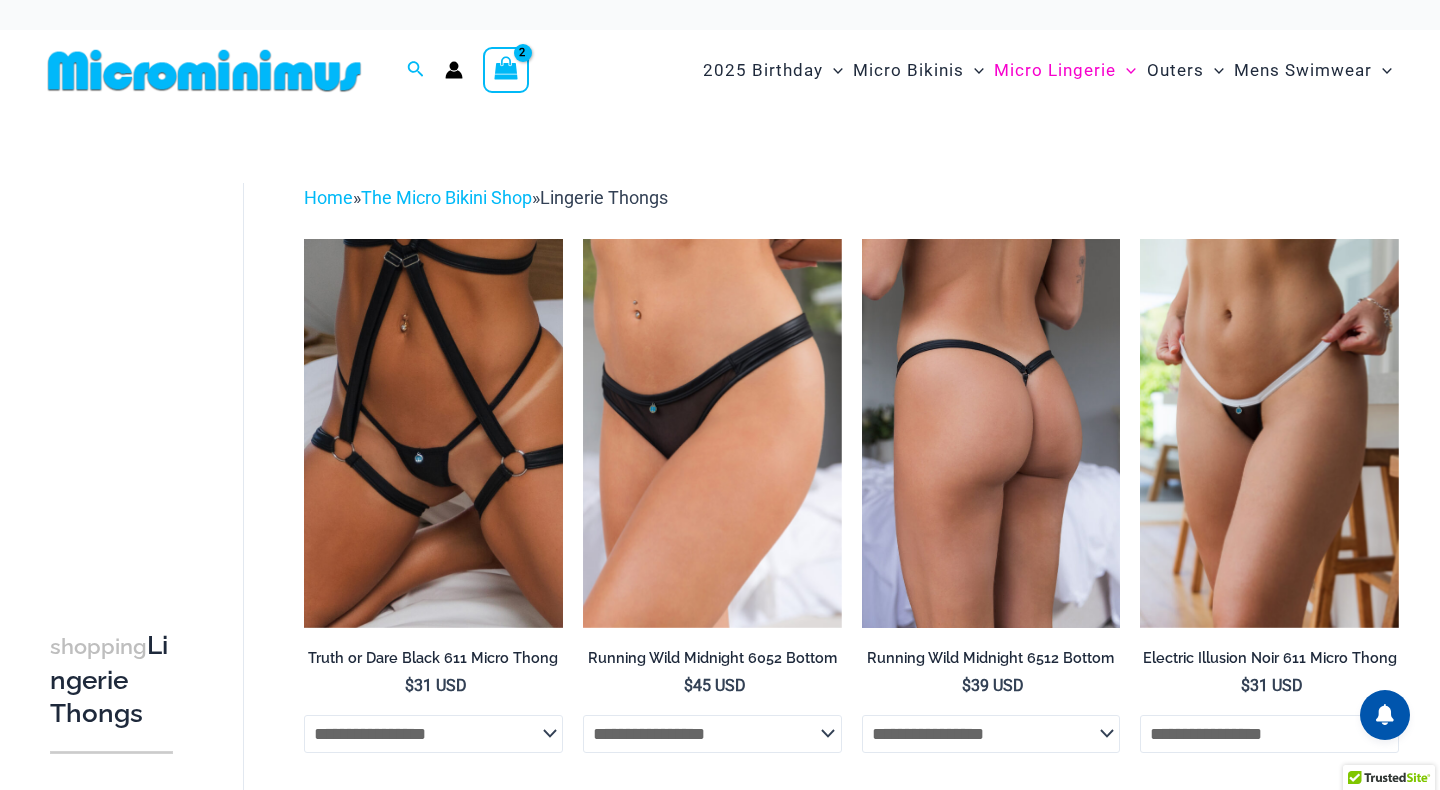 click at bounding box center (991, 433) 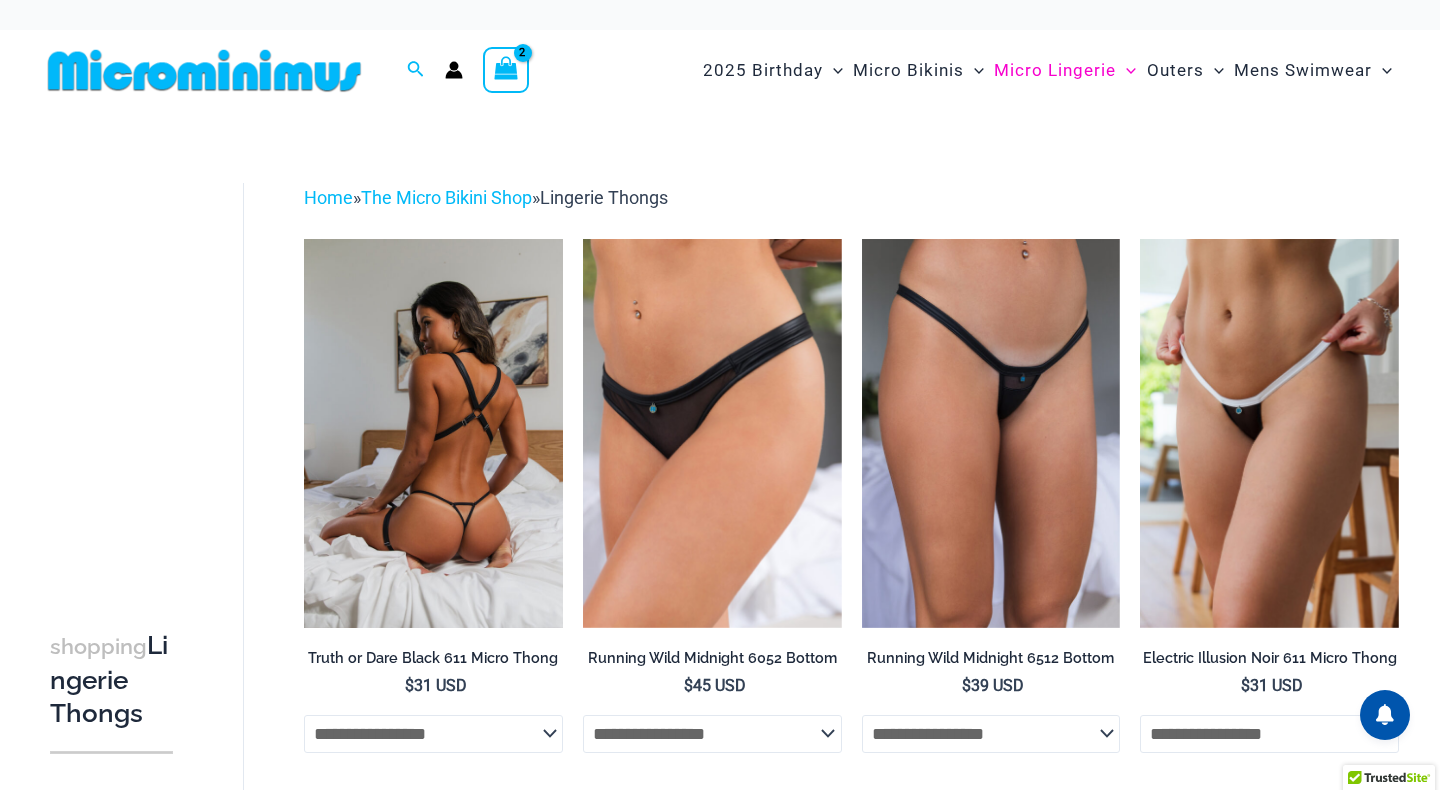 click at bounding box center [433, 433] 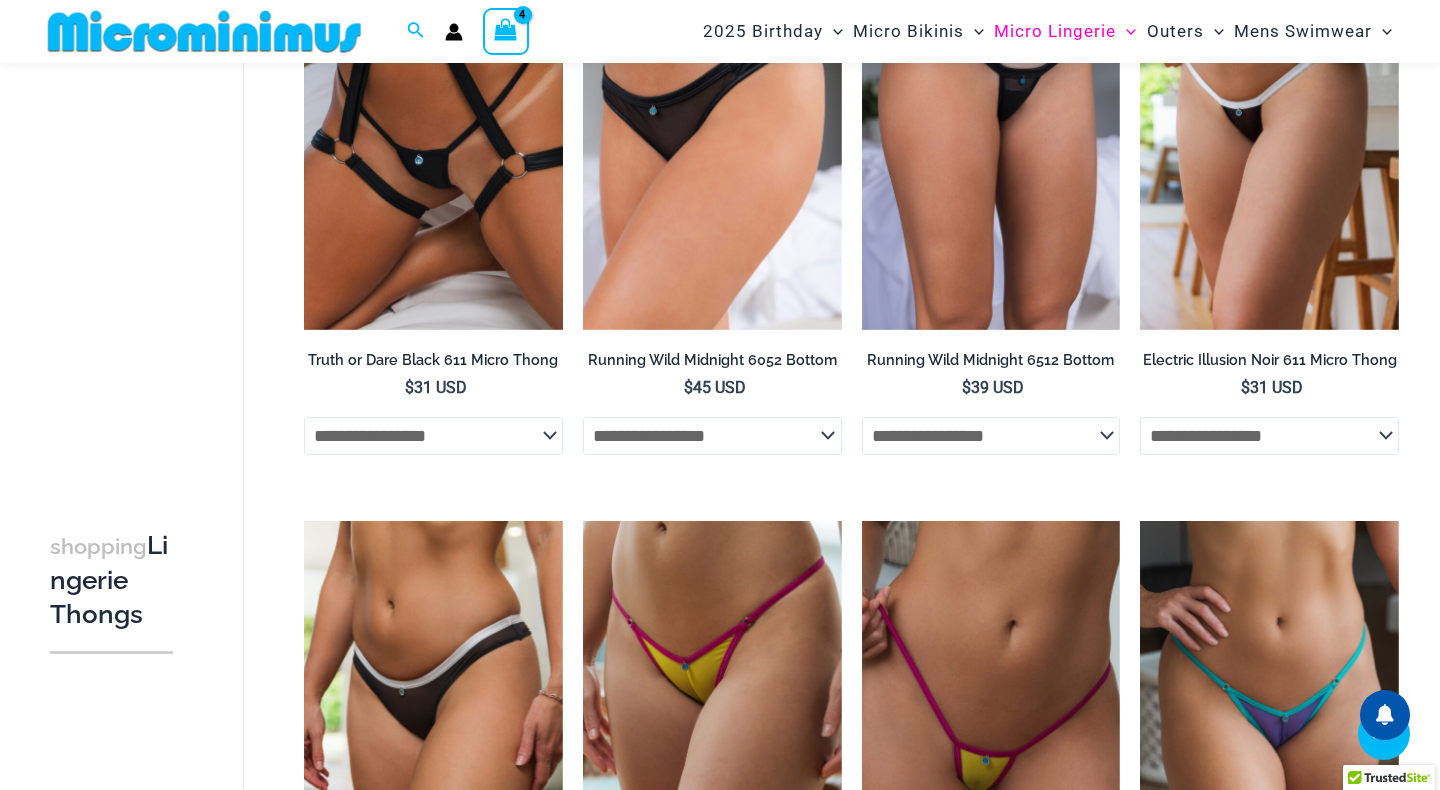 scroll, scrollTop: 0, scrollLeft: 0, axis: both 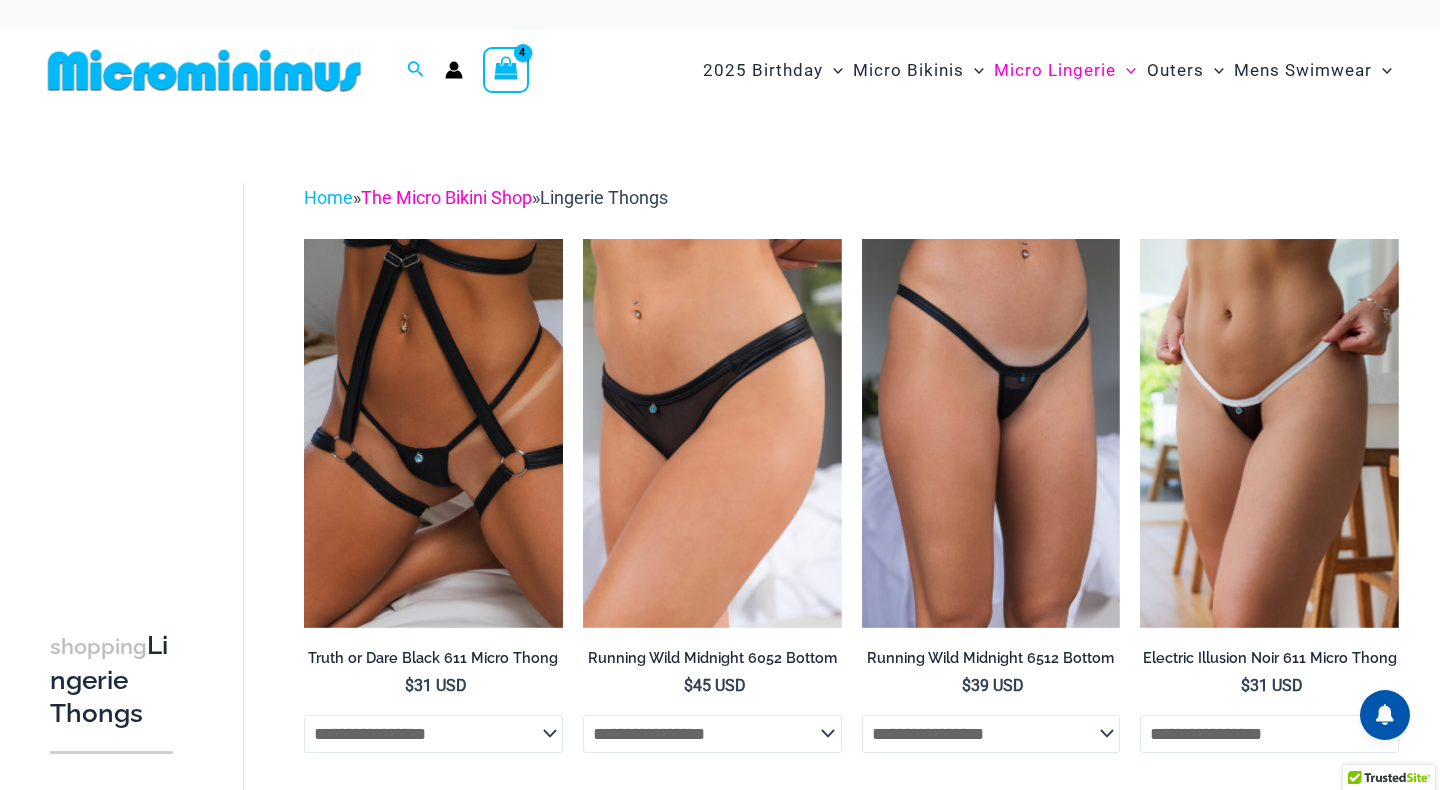 click on "The Micro Bikini Shop" at bounding box center [446, 197] 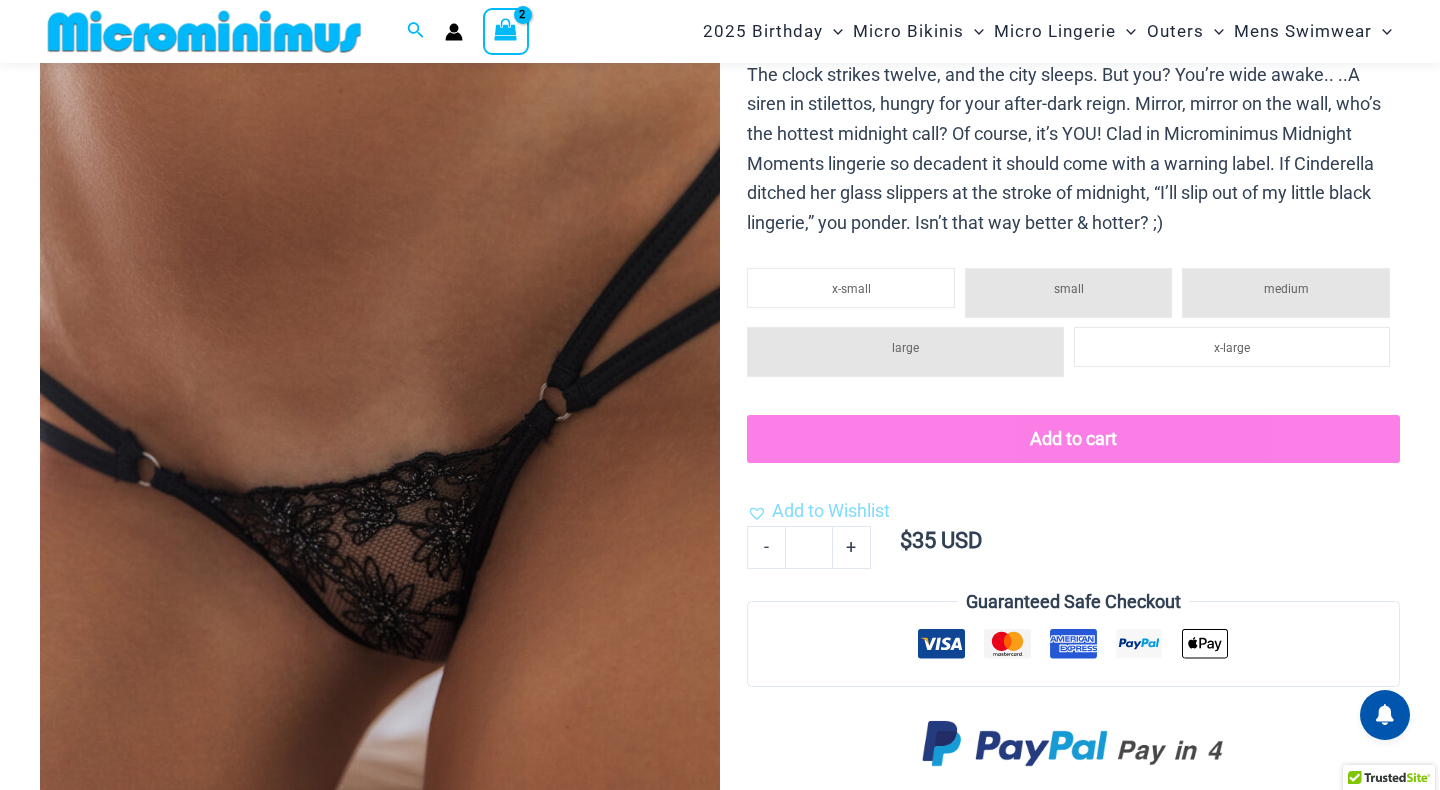 scroll, scrollTop: 258, scrollLeft: 0, axis: vertical 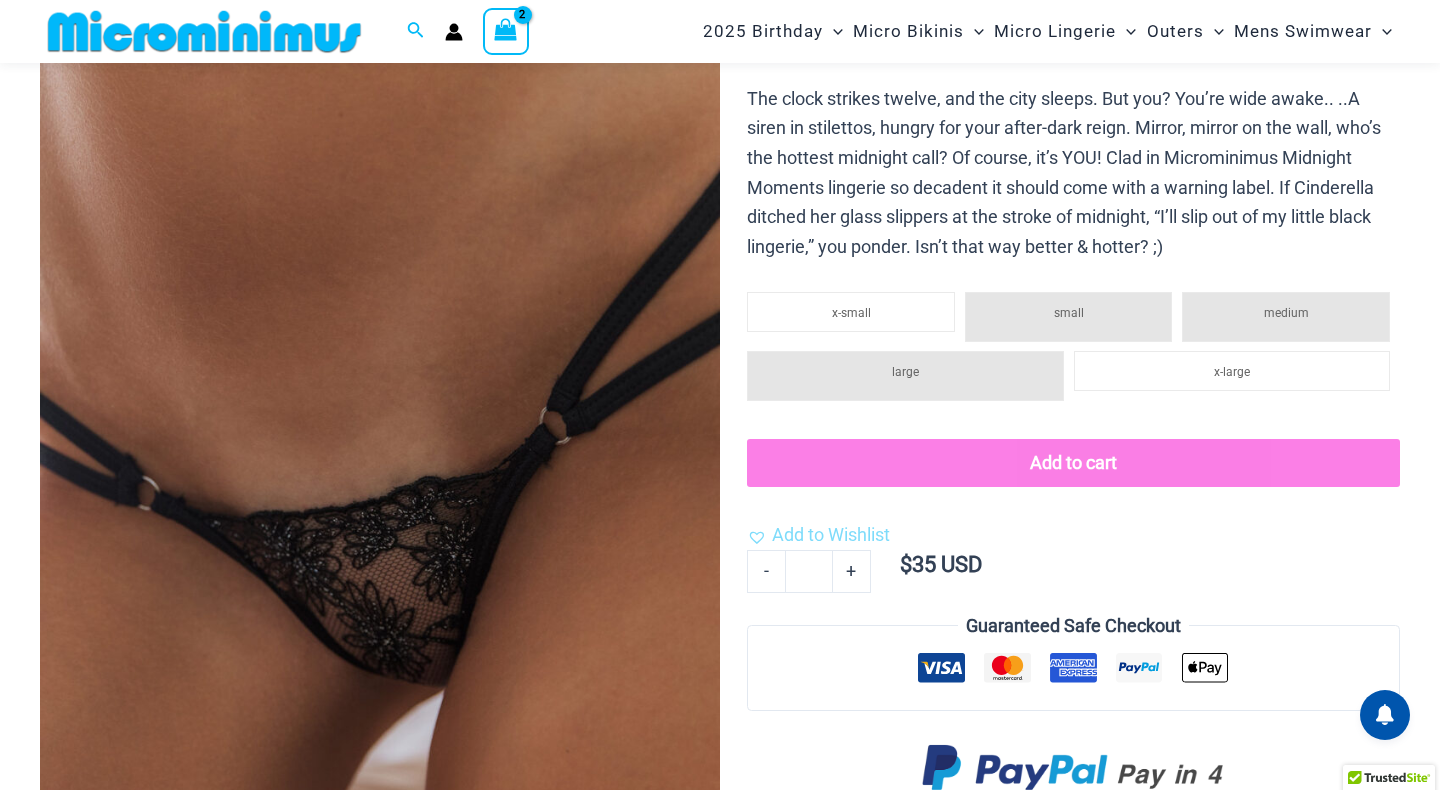 click on "small" 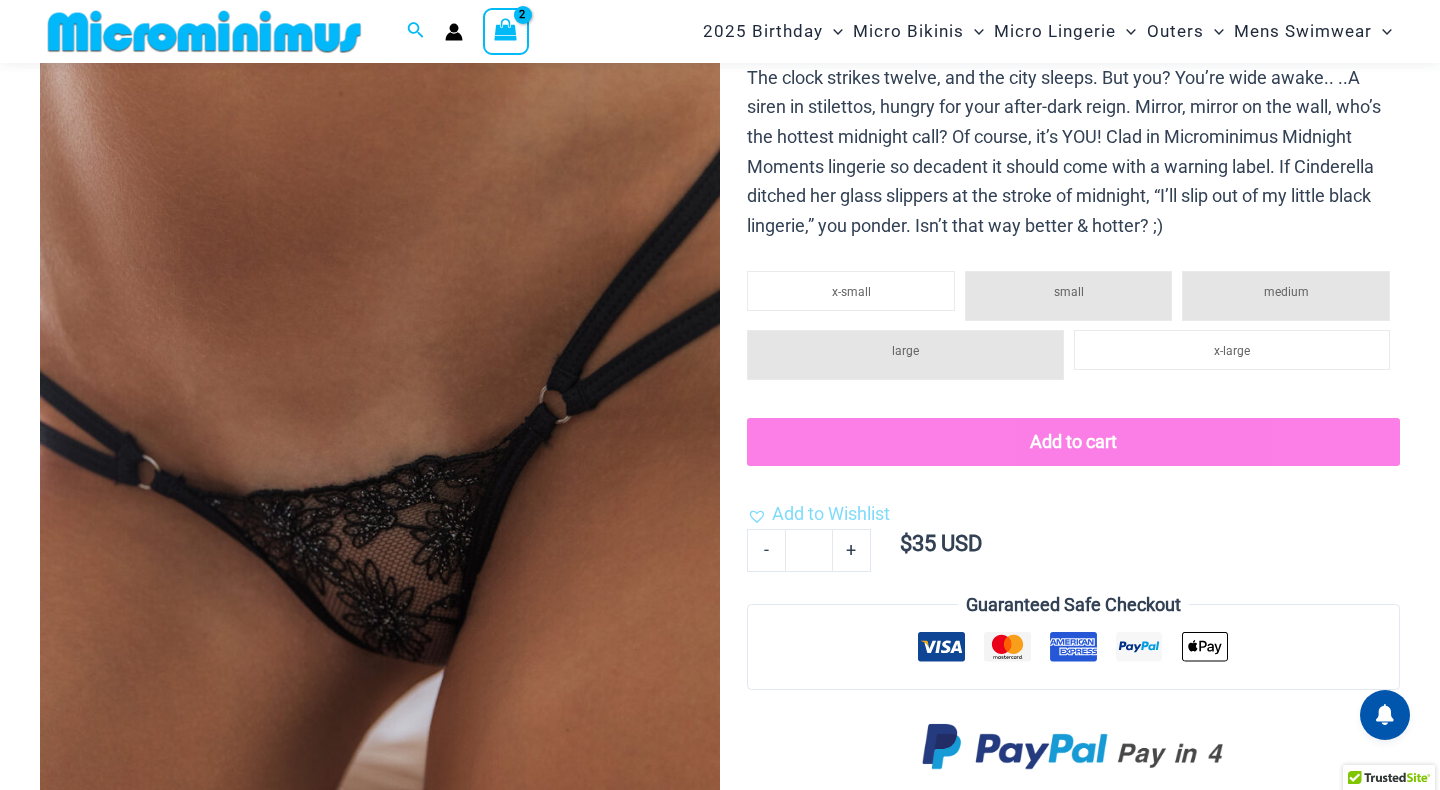 scroll, scrollTop: 78, scrollLeft: 0, axis: vertical 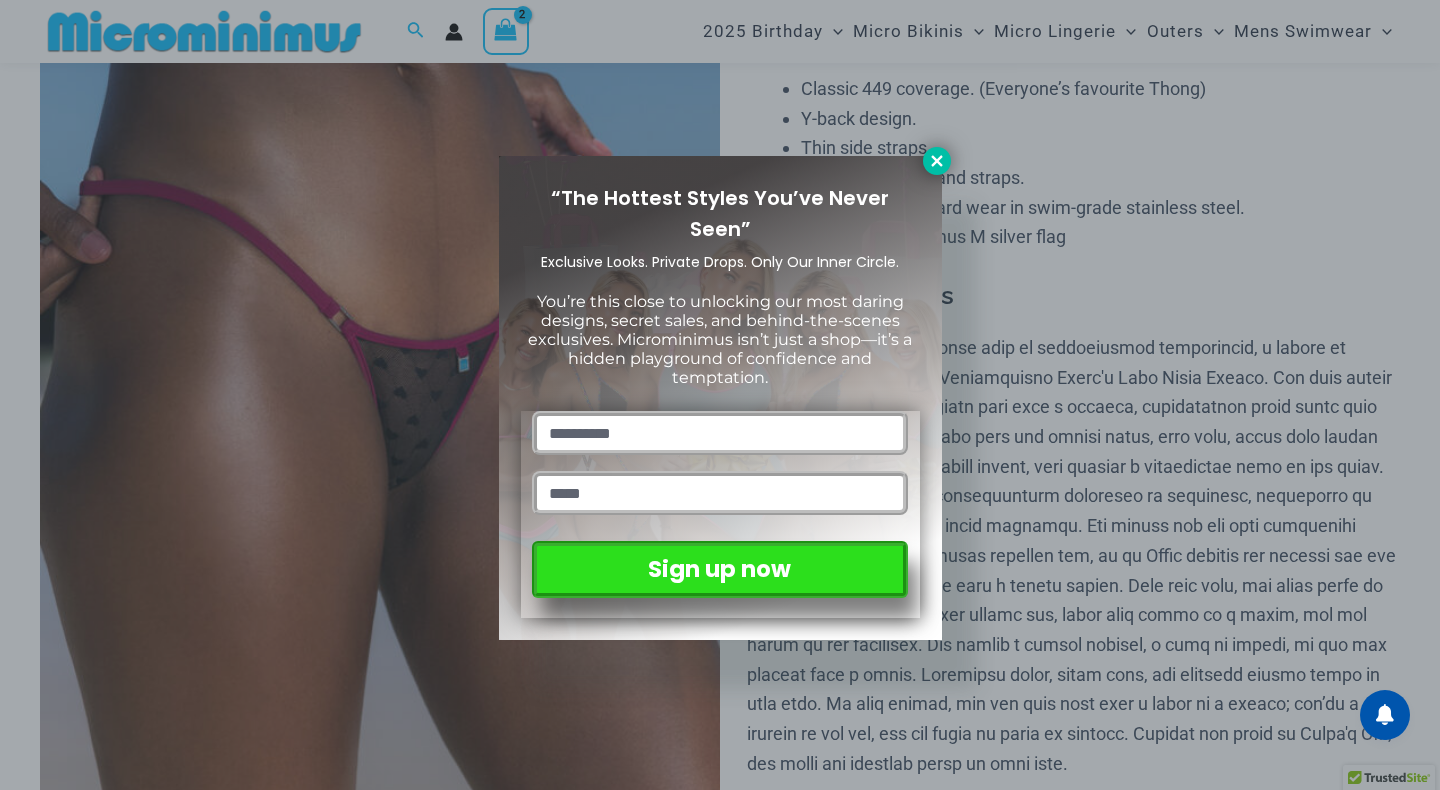 click 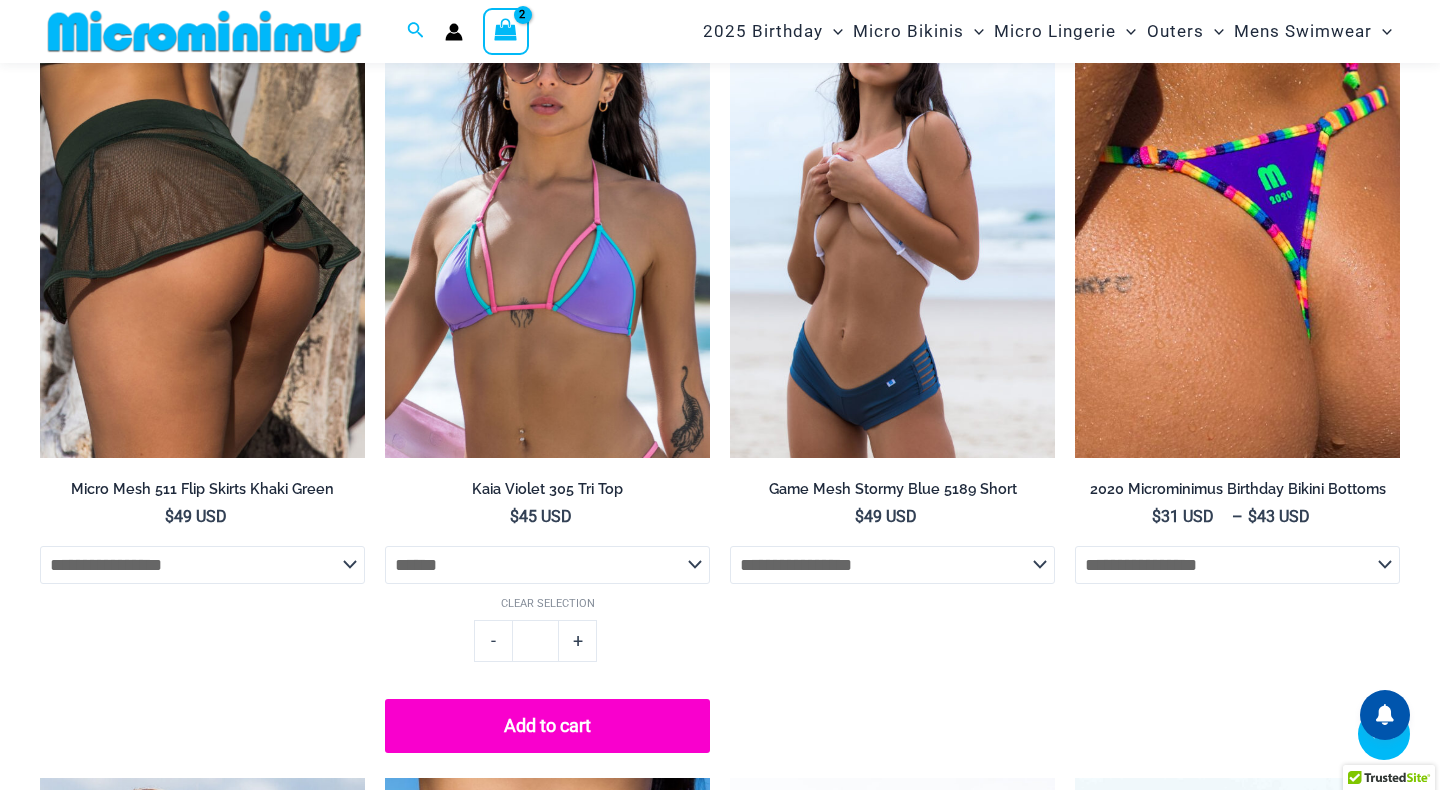 scroll, scrollTop: 2810, scrollLeft: 0, axis: vertical 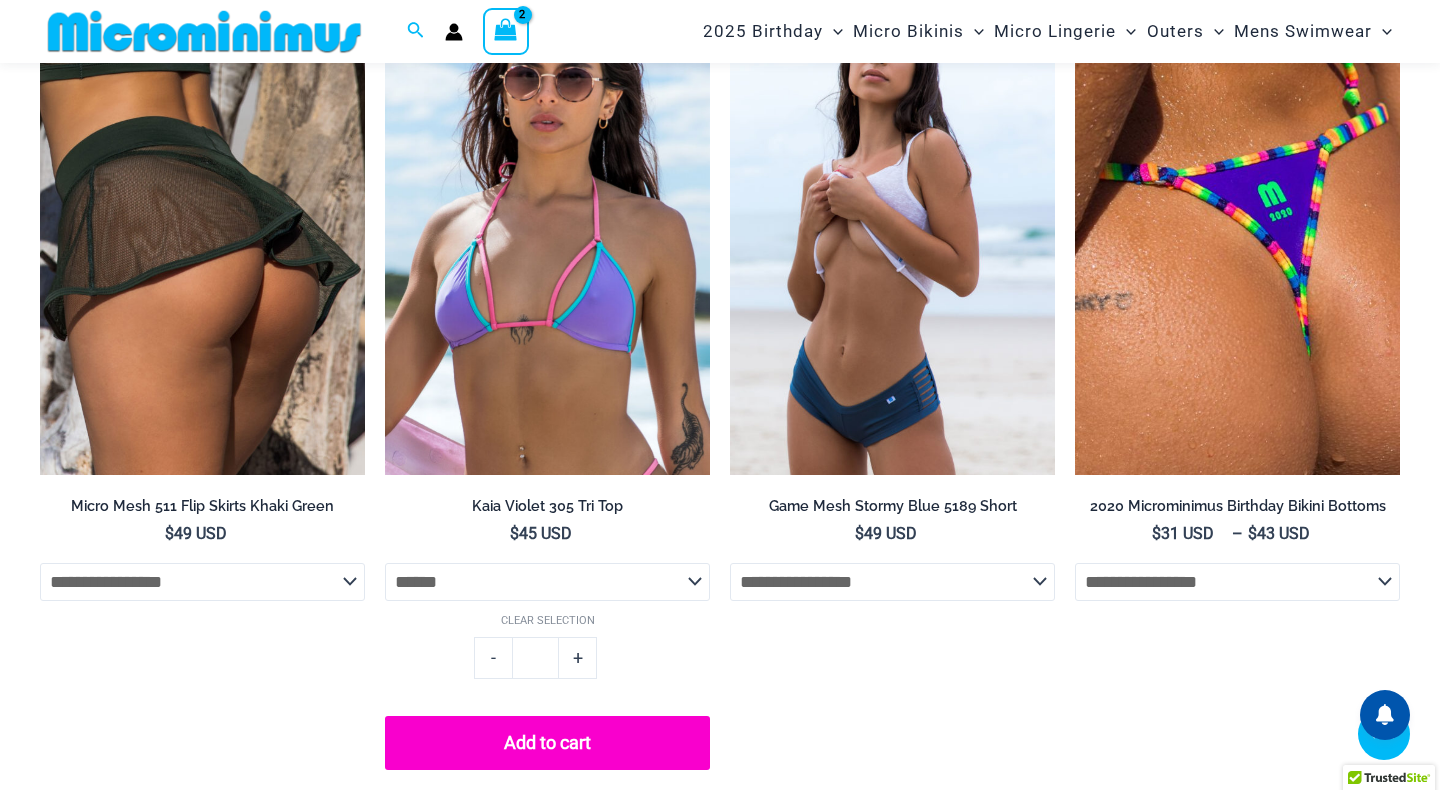 click at bounding box center (547, 232) 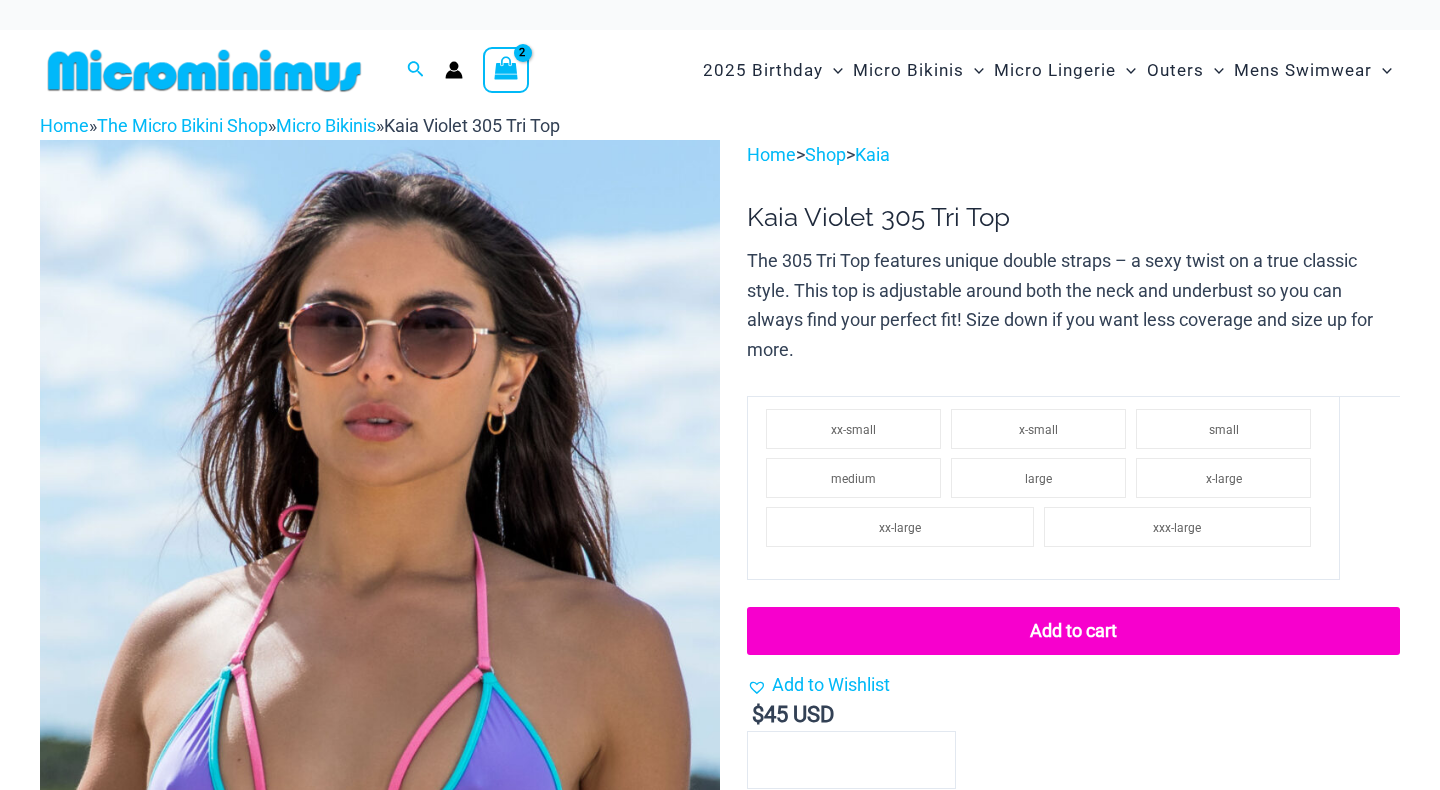 scroll, scrollTop: 0, scrollLeft: 0, axis: both 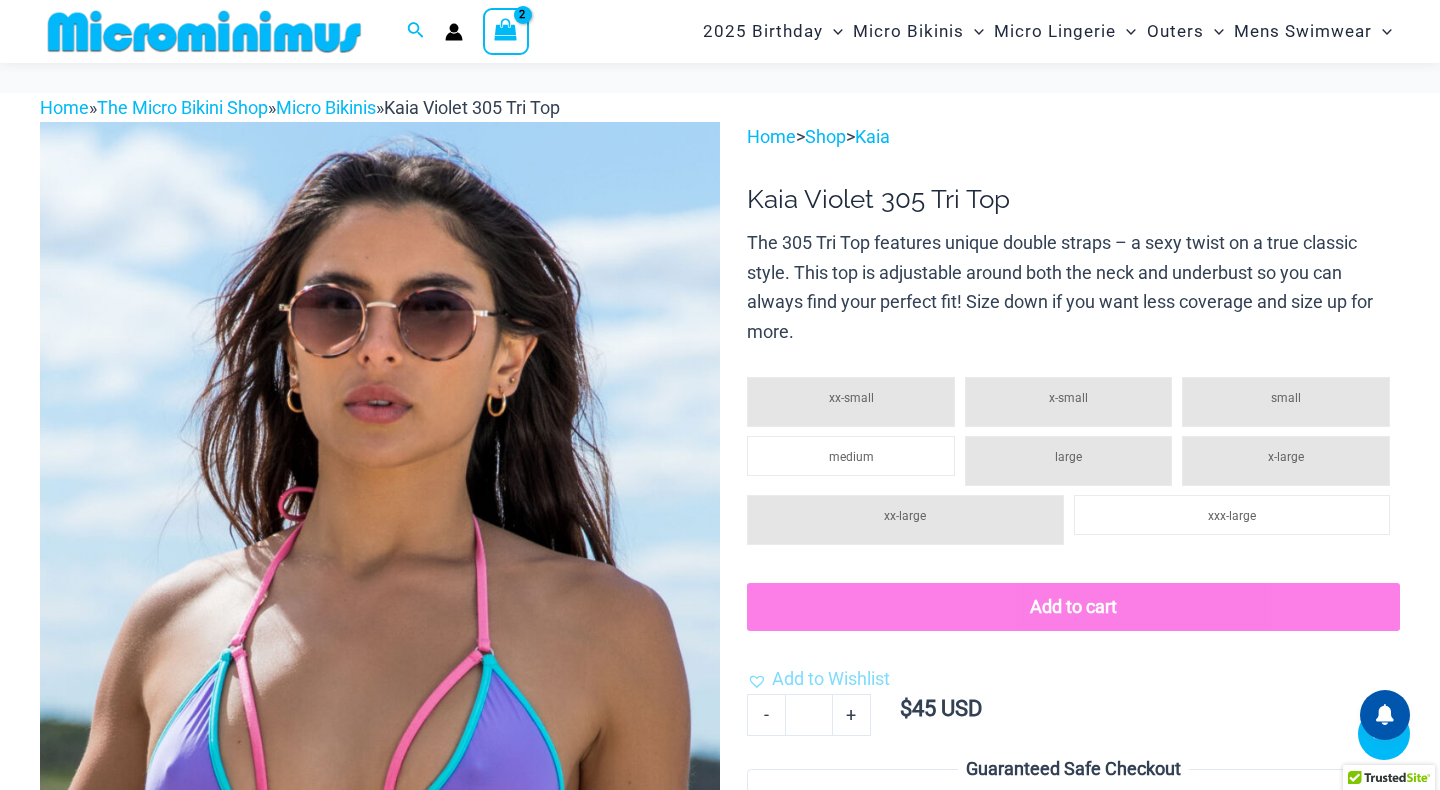 click at bounding box center [202, 2150] 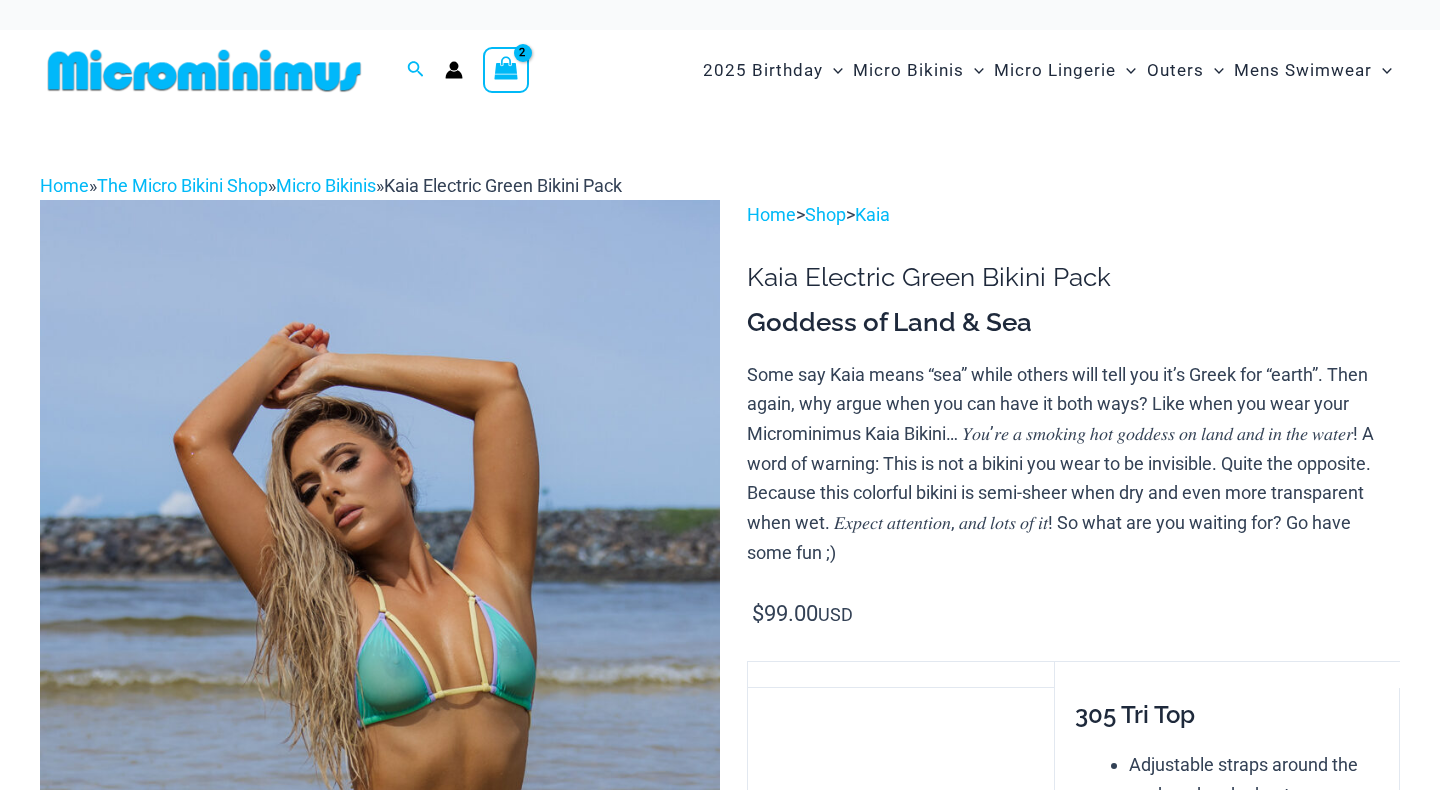 scroll, scrollTop: 0, scrollLeft: 0, axis: both 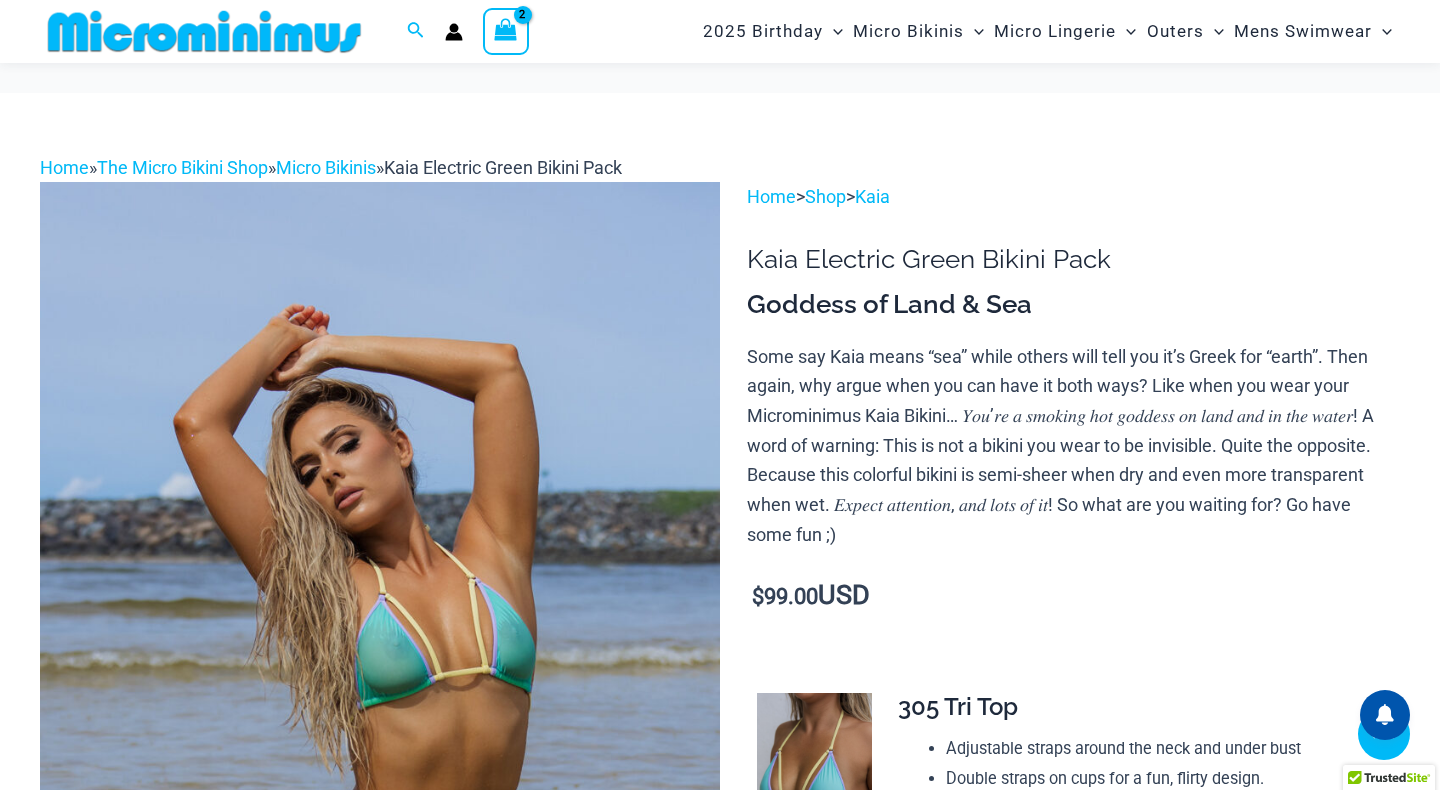 click at bounding box center (547, 3481) 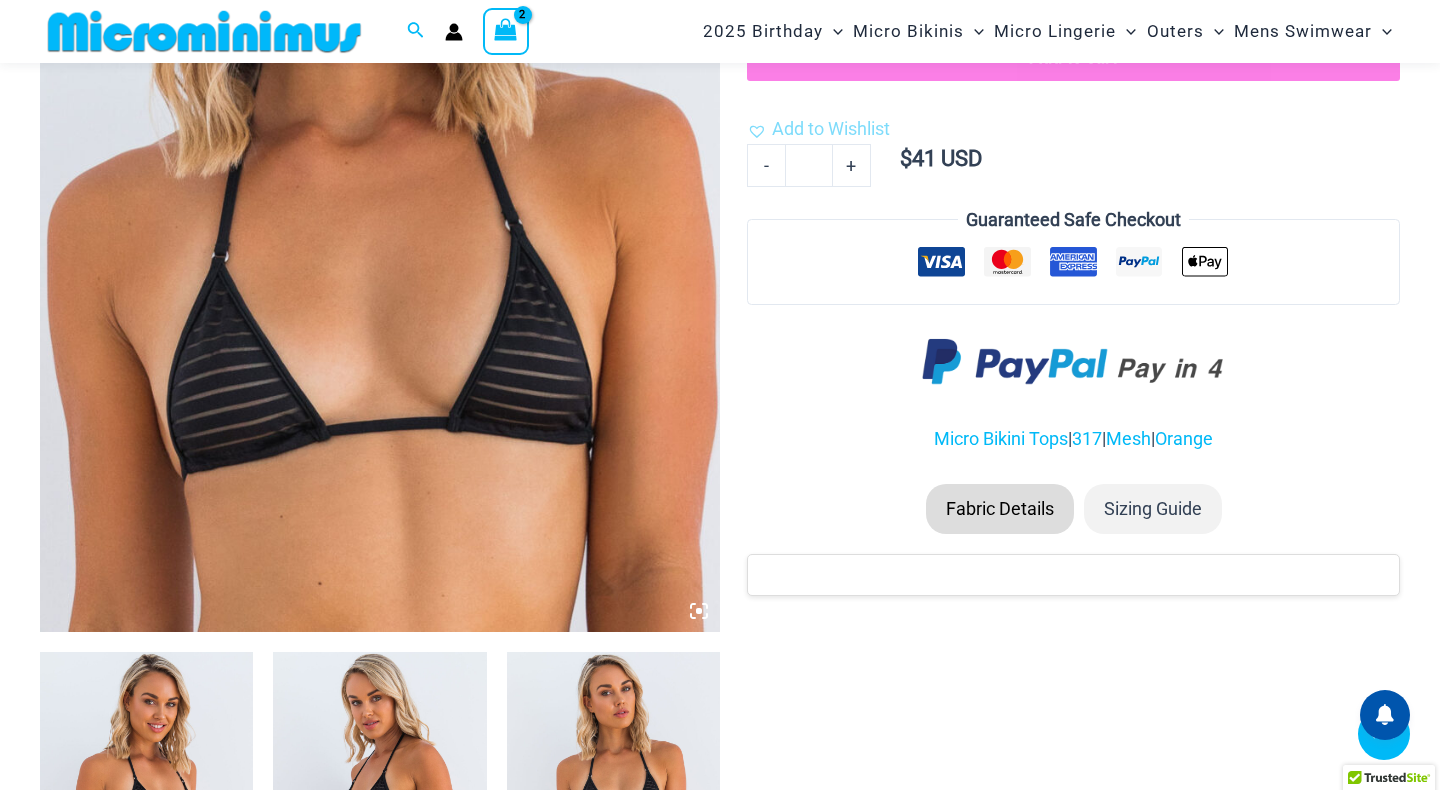 scroll, scrollTop: 571, scrollLeft: 0, axis: vertical 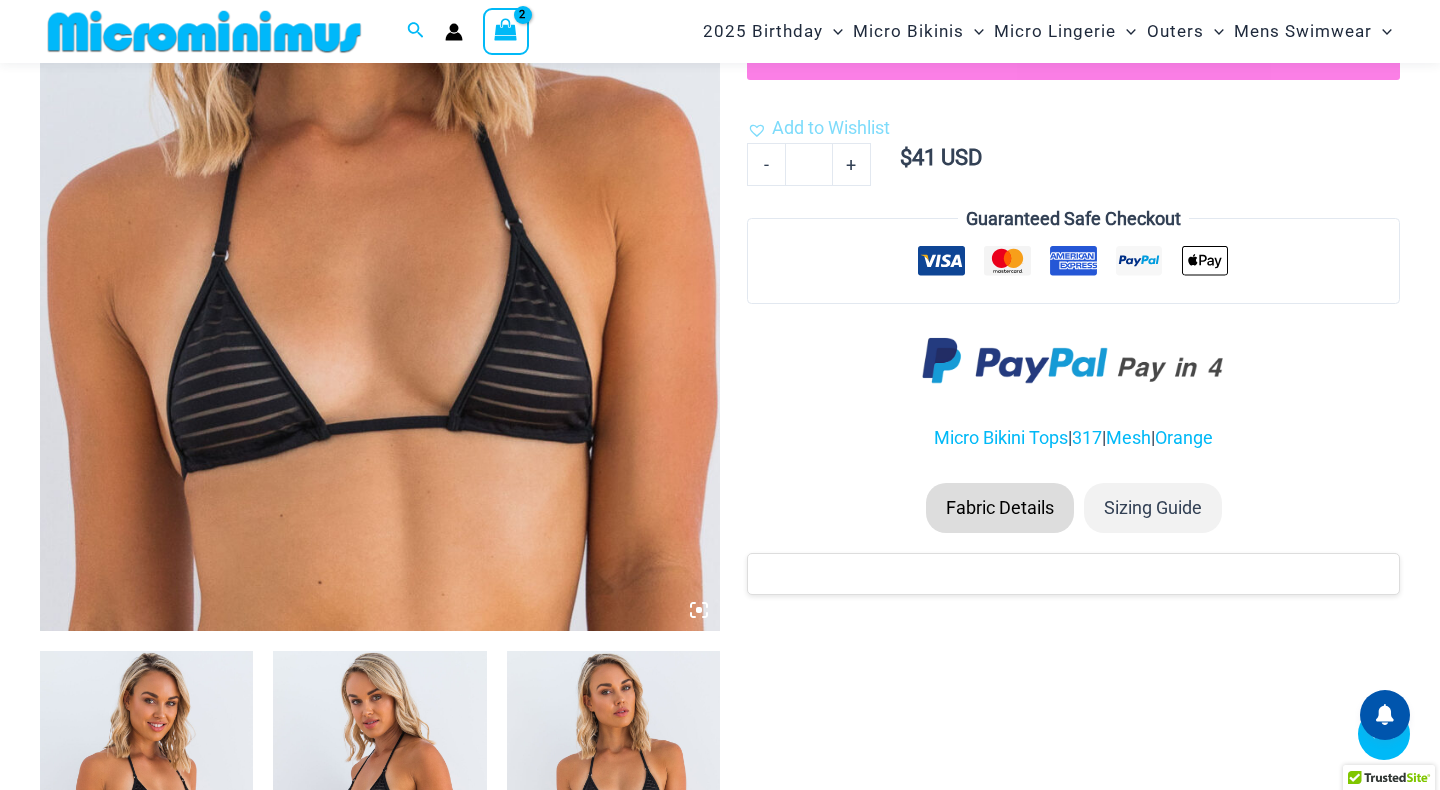 click on "Fabric Details" at bounding box center [1000, 508] 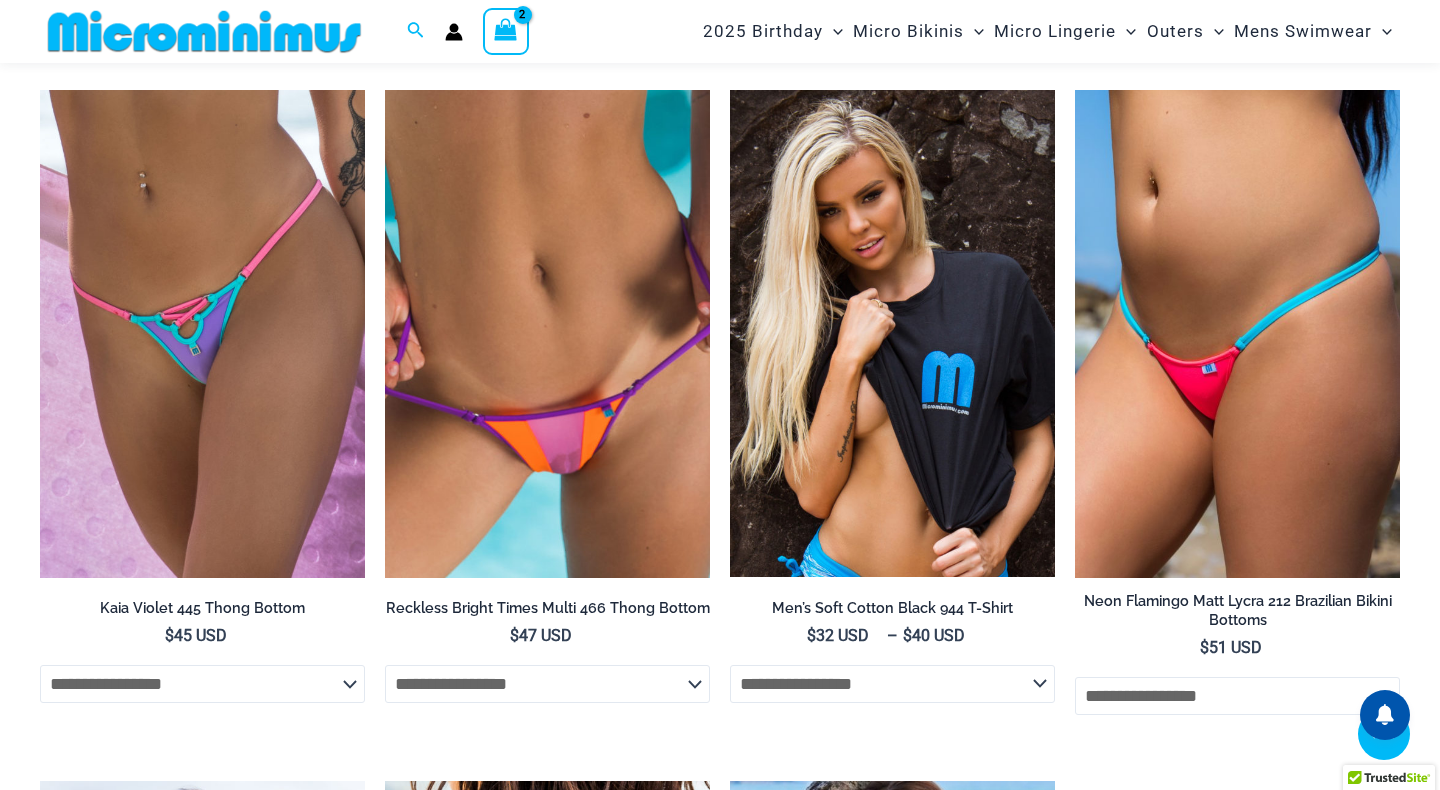 scroll, scrollTop: 3214, scrollLeft: 0, axis: vertical 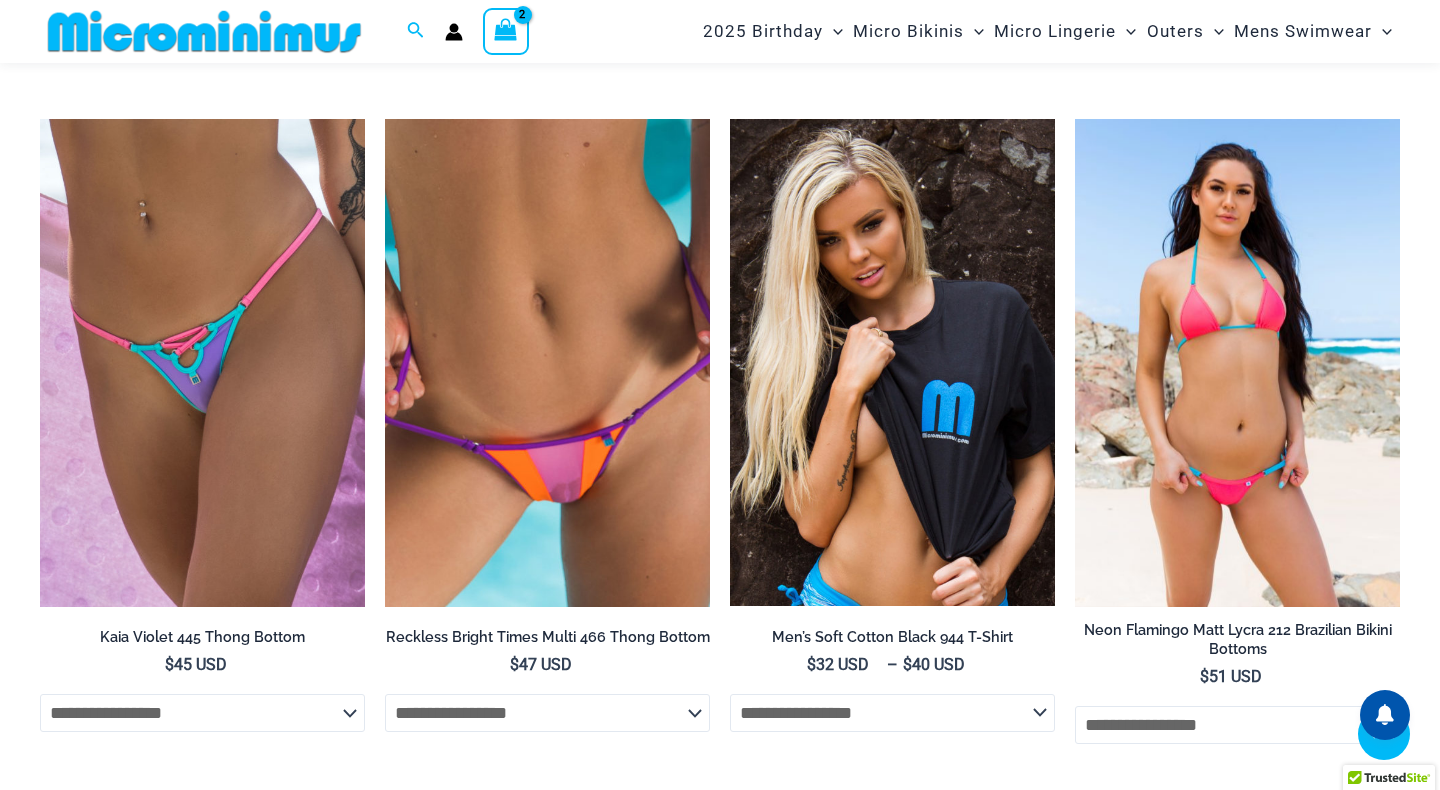 click at bounding box center (1237, 363) 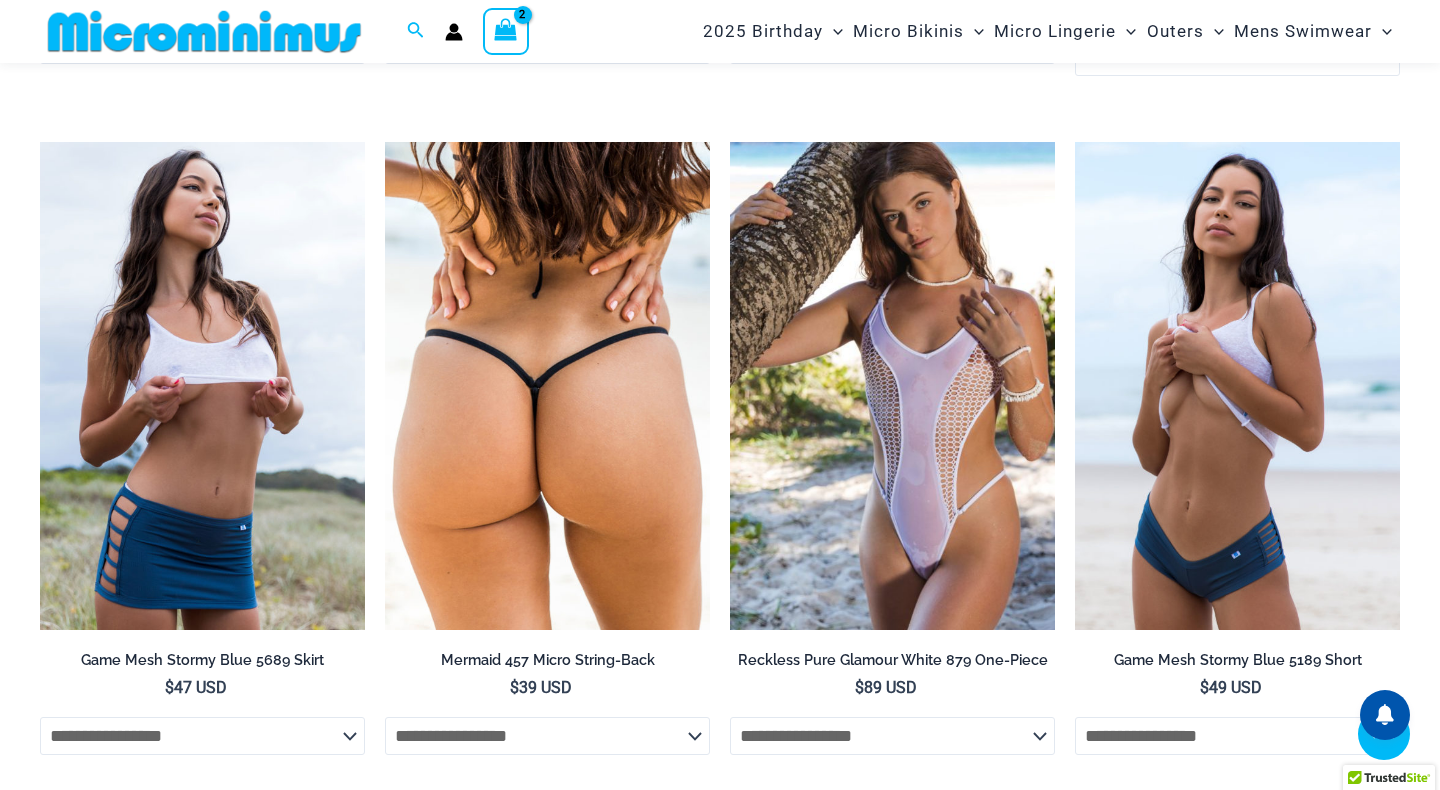 scroll, scrollTop: 3898, scrollLeft: 0, axis: vertical 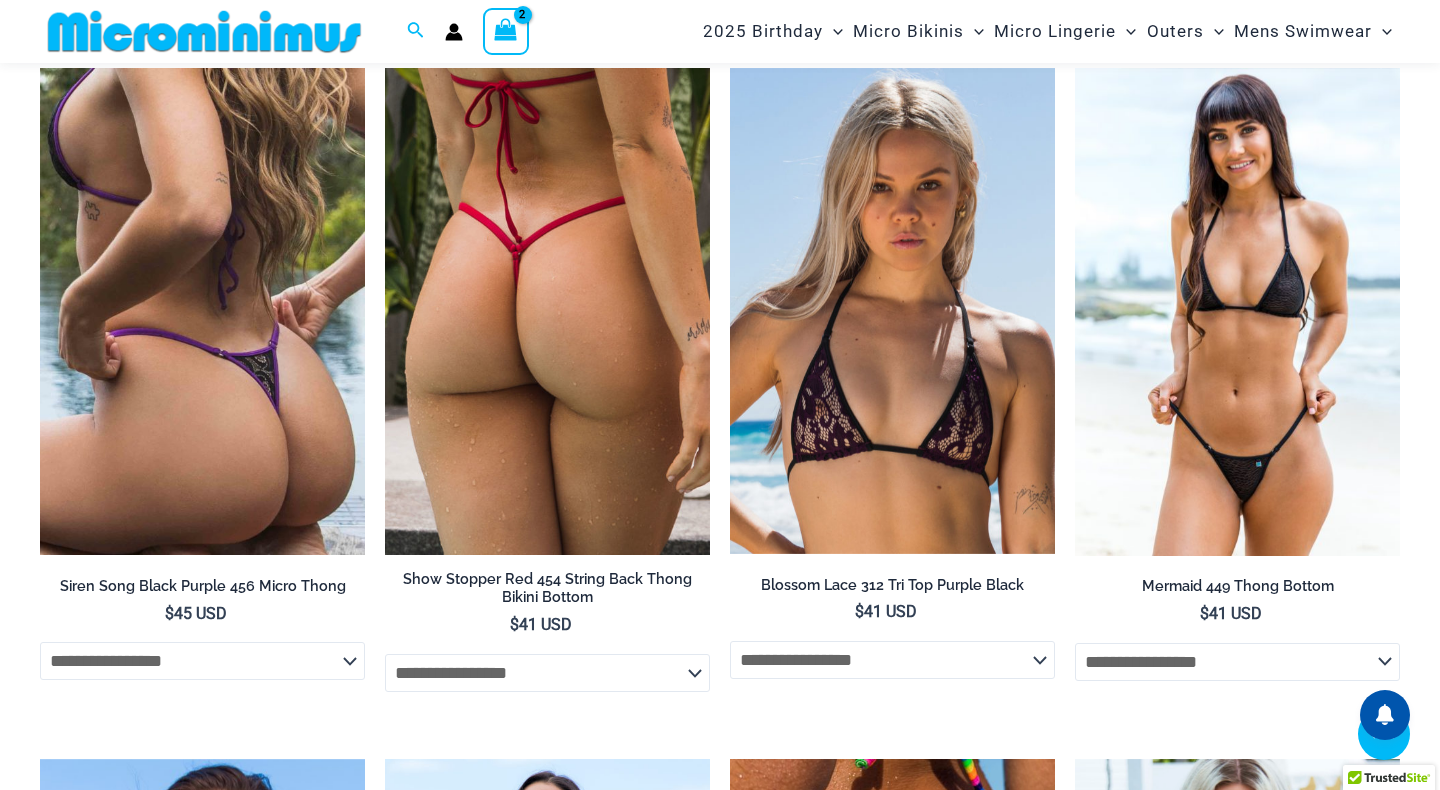 click at bounding box center [1237, 312] 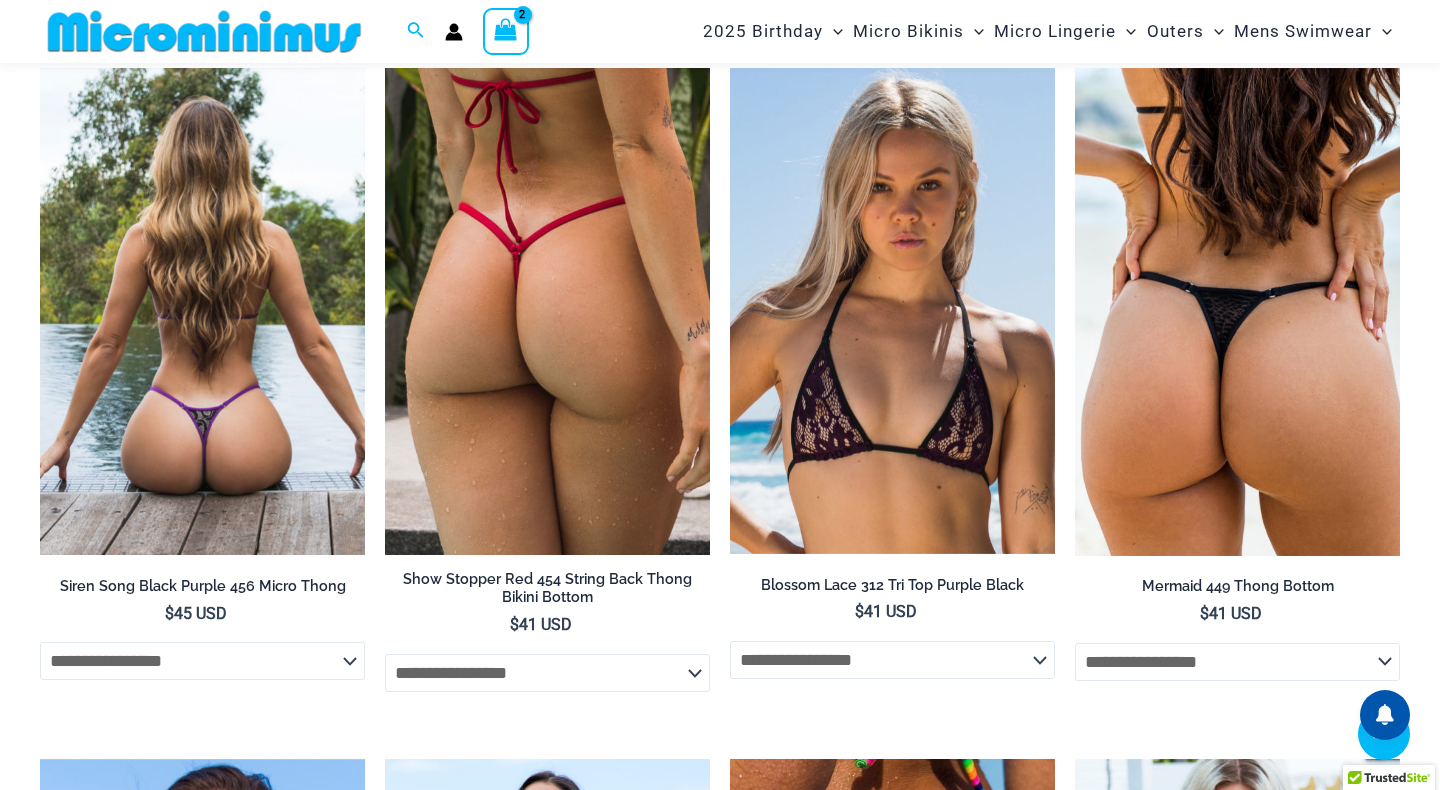 click at bounding box center [202, 312] 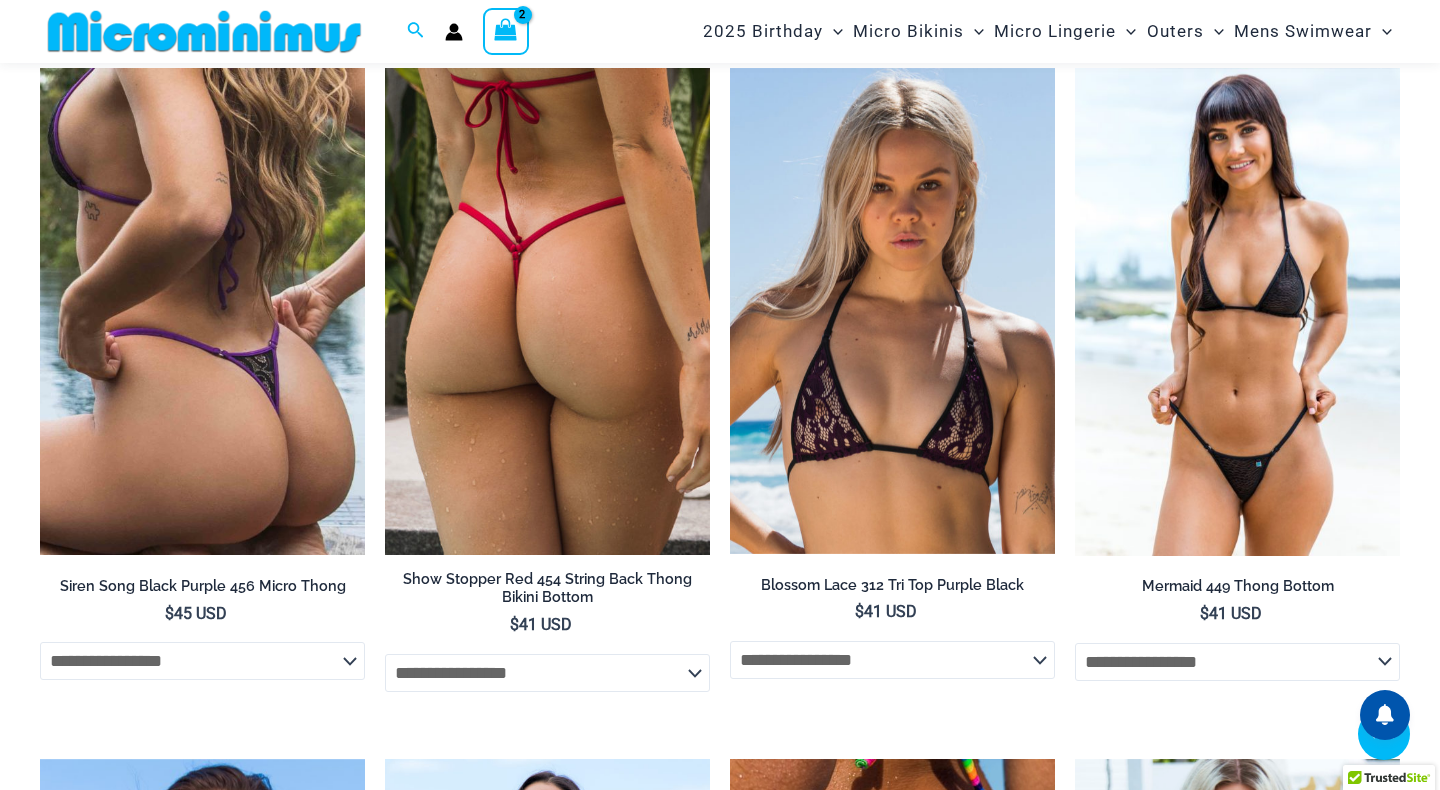 click at bounding box center (1237, 312) 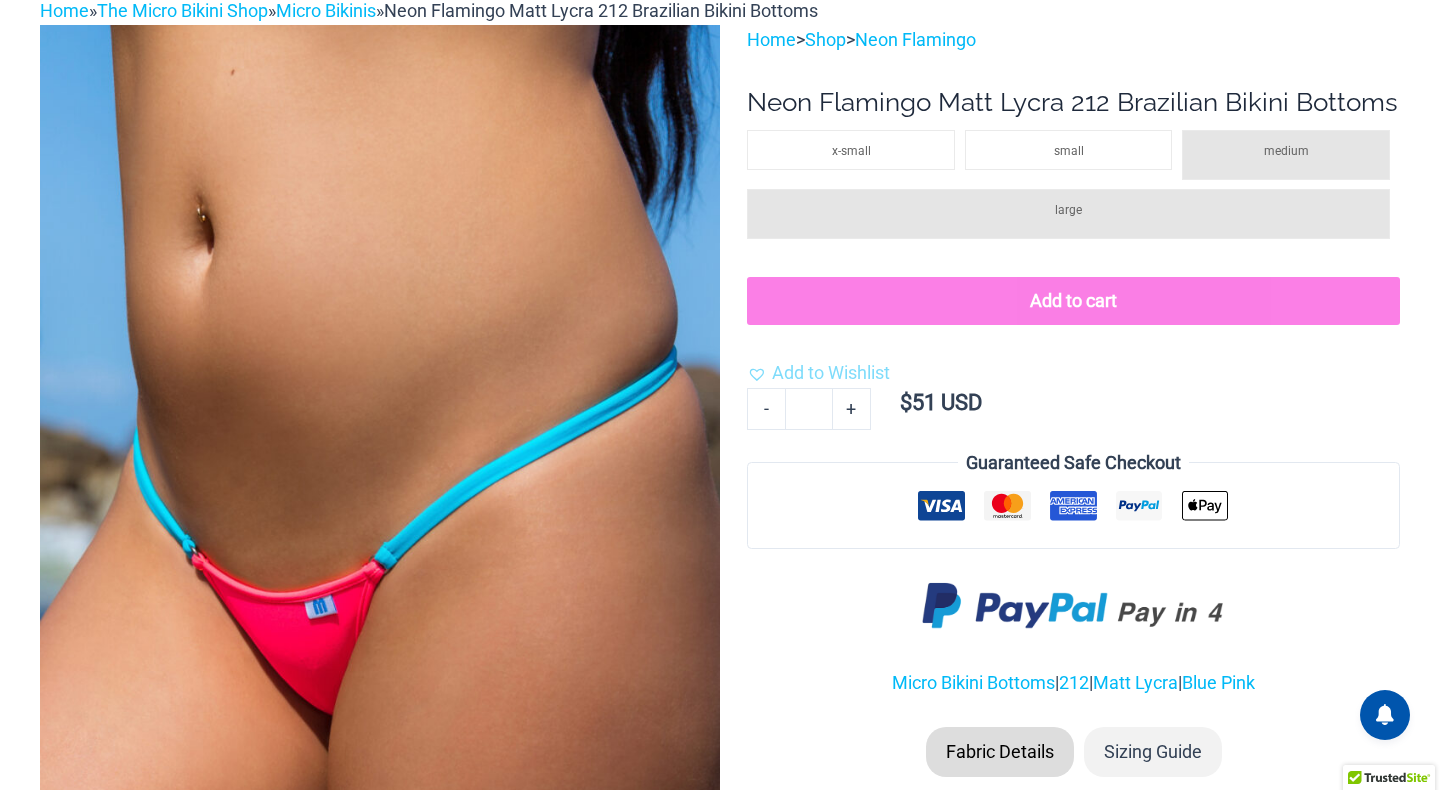 scroll, scrollTop: 0, scrollLeft: 0, axis: both 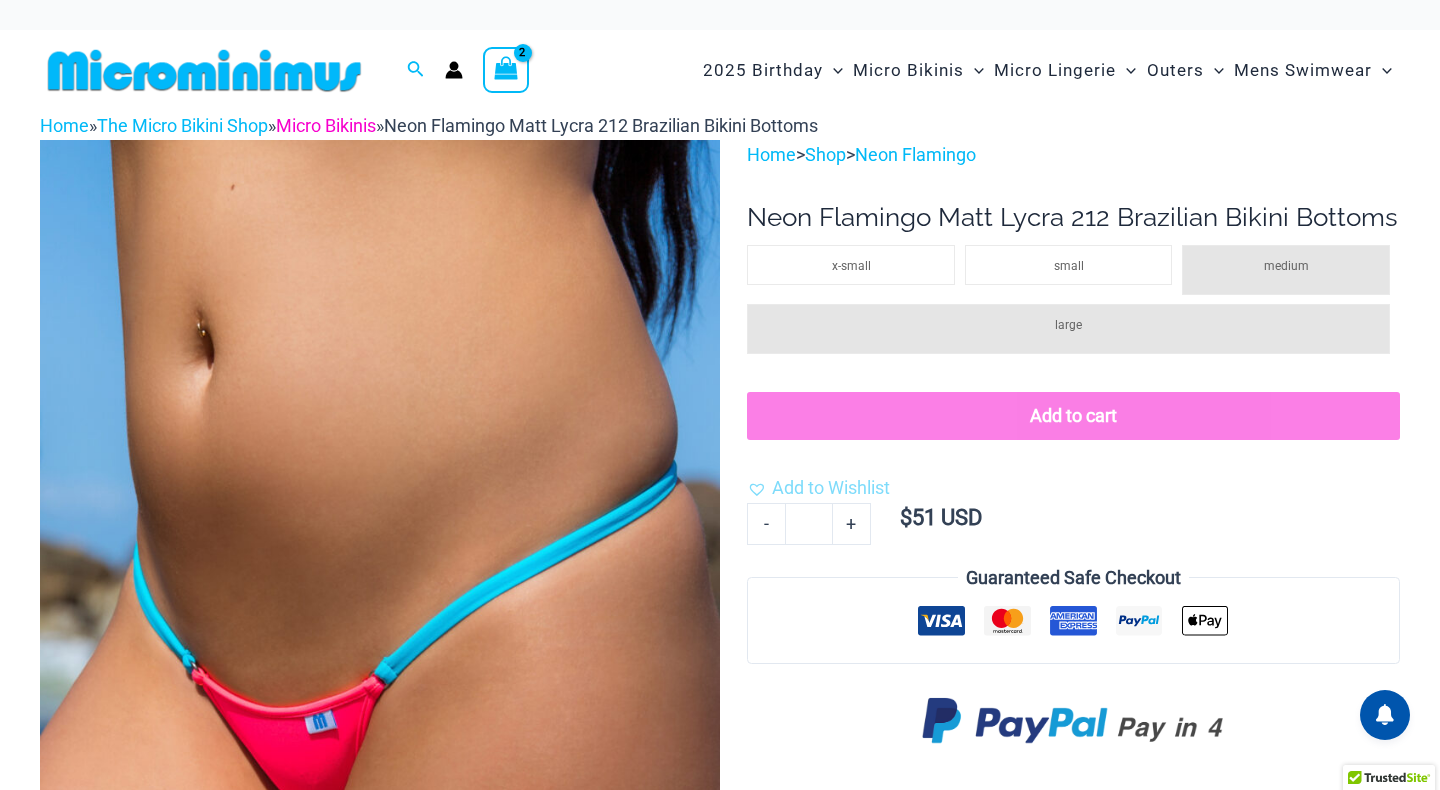 click on "Micro Bikinis" at bounding box center [326, 125] 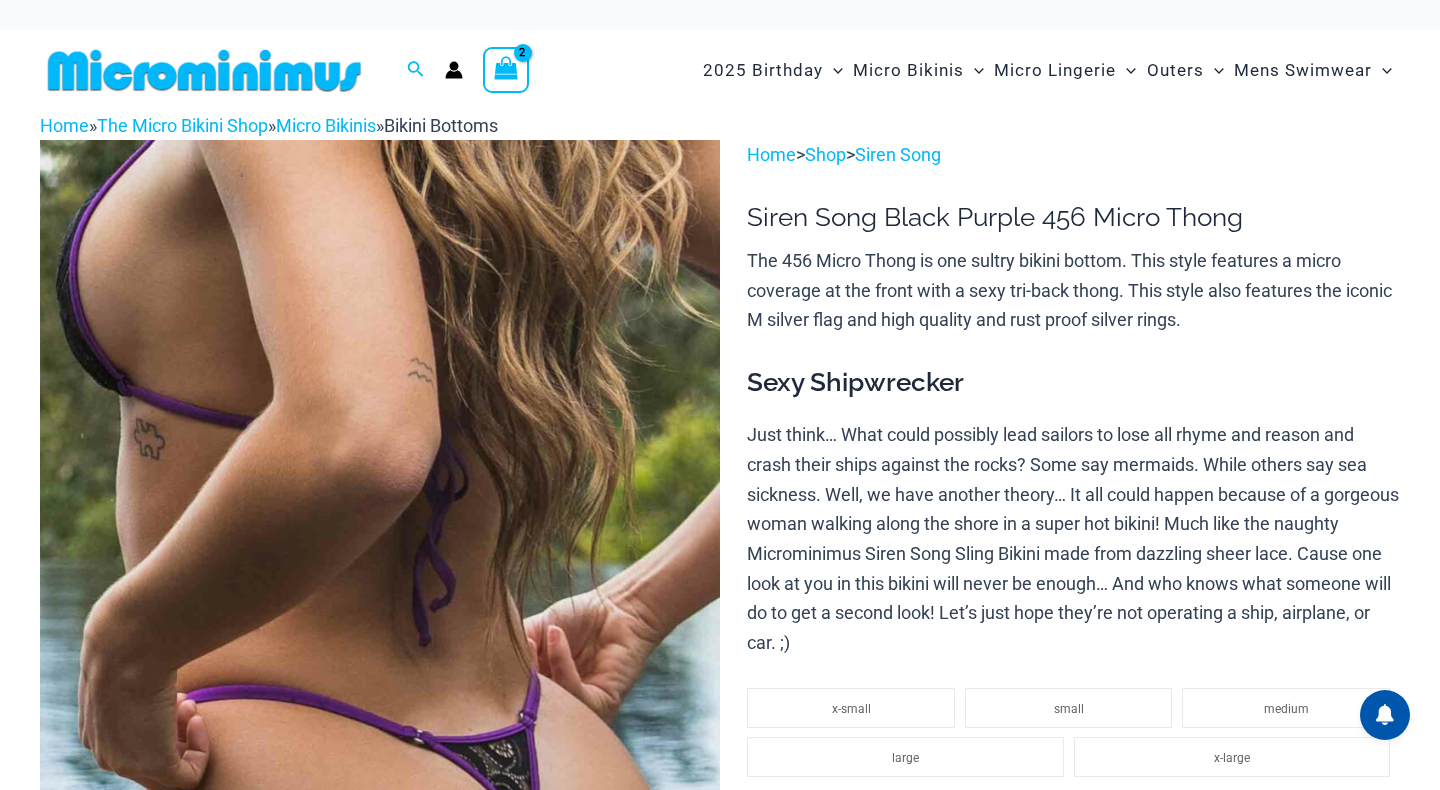 scroll, scrollTop: 4, scrollLeft: 0, axis: vertical 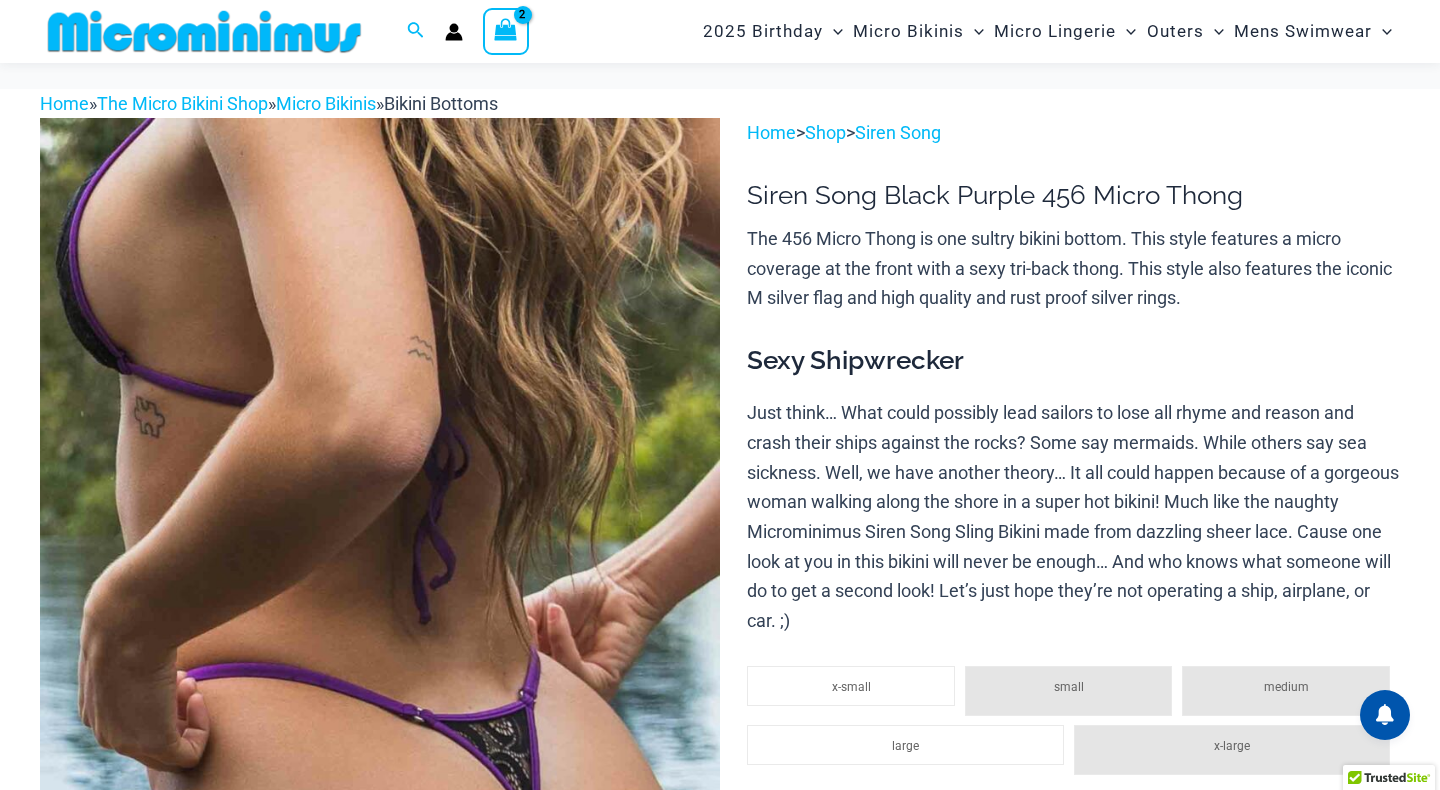 click at bounding box center [380, 628] 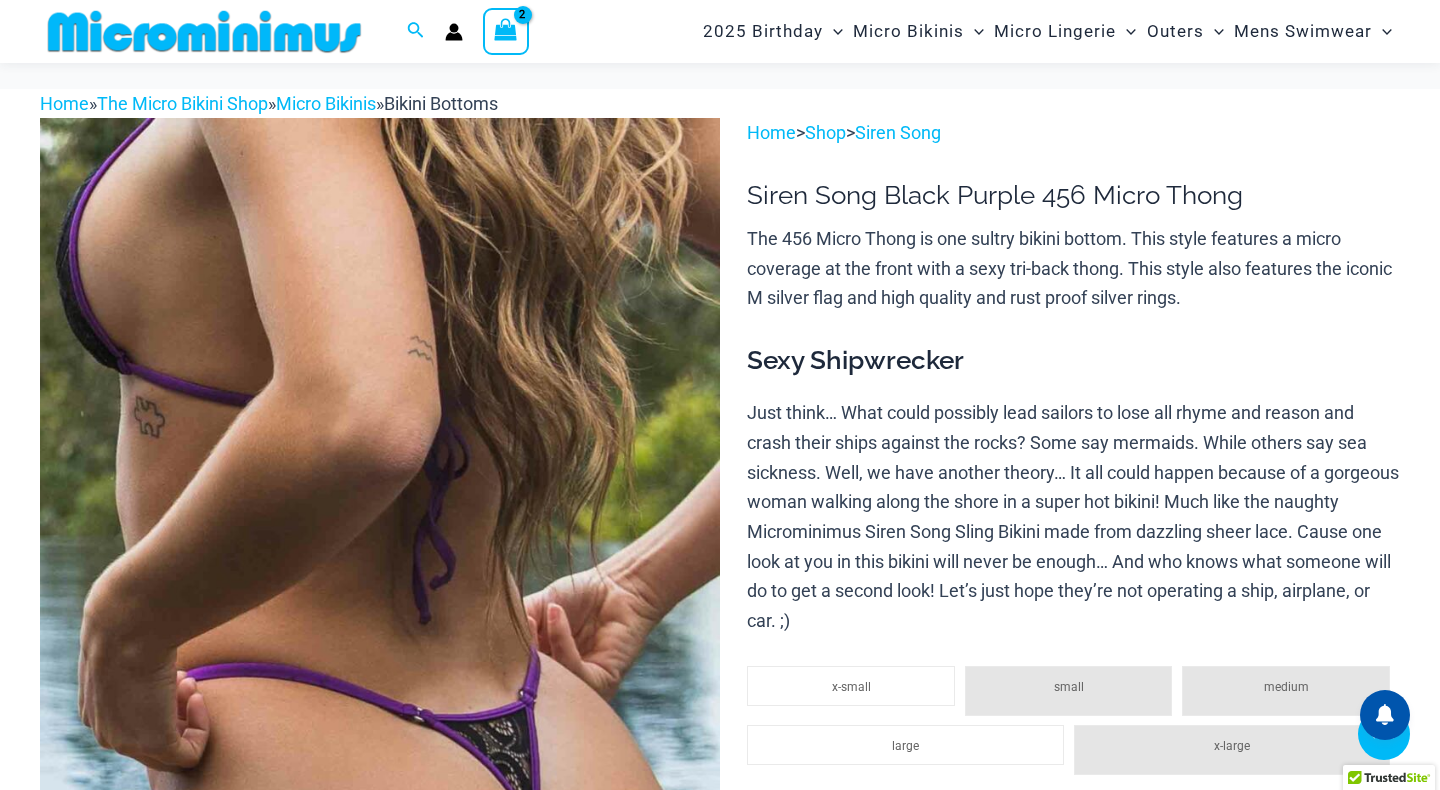 click at bounding box center (146, 1318) 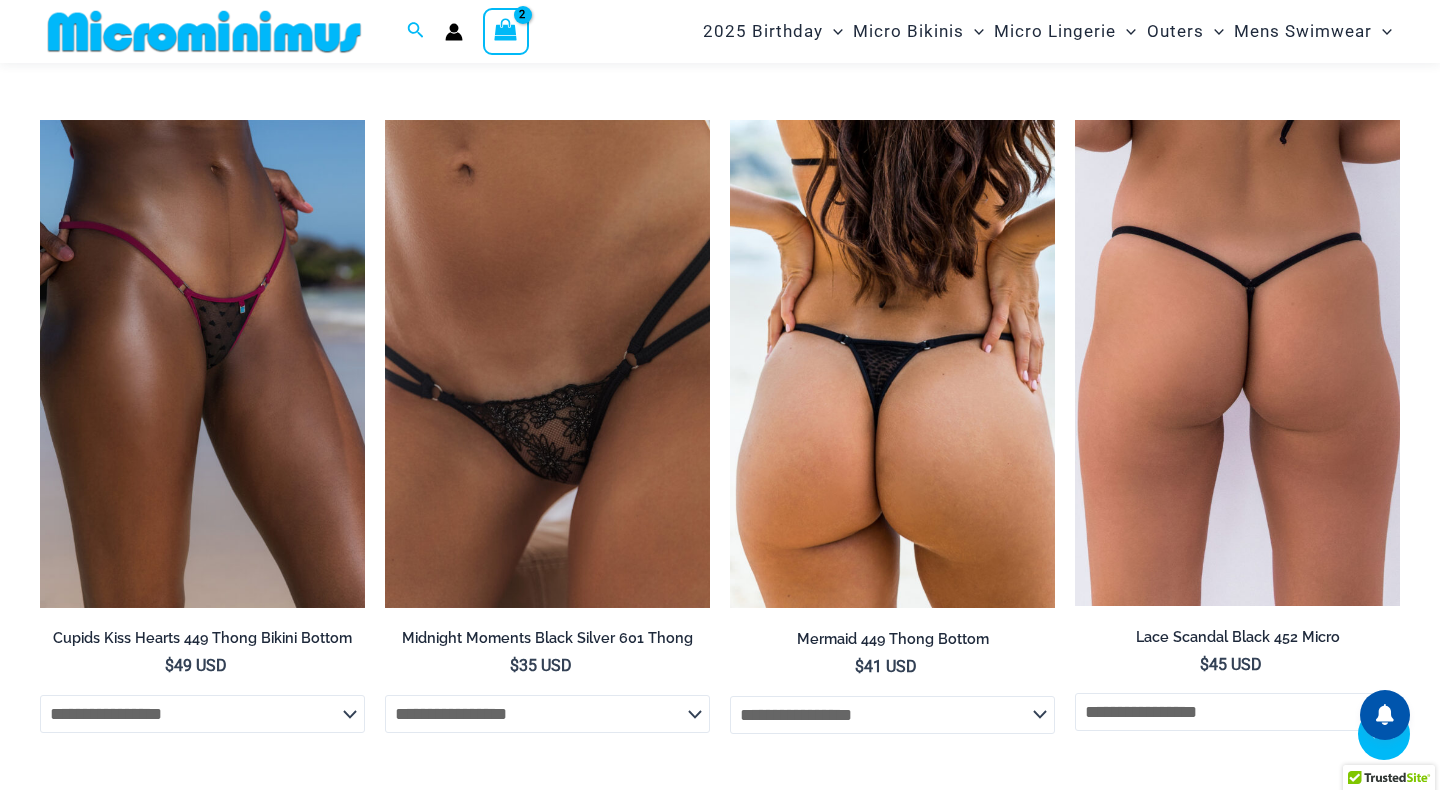 scroll, scrollTop: 5975, scrollLeft: 0, axis: vertical 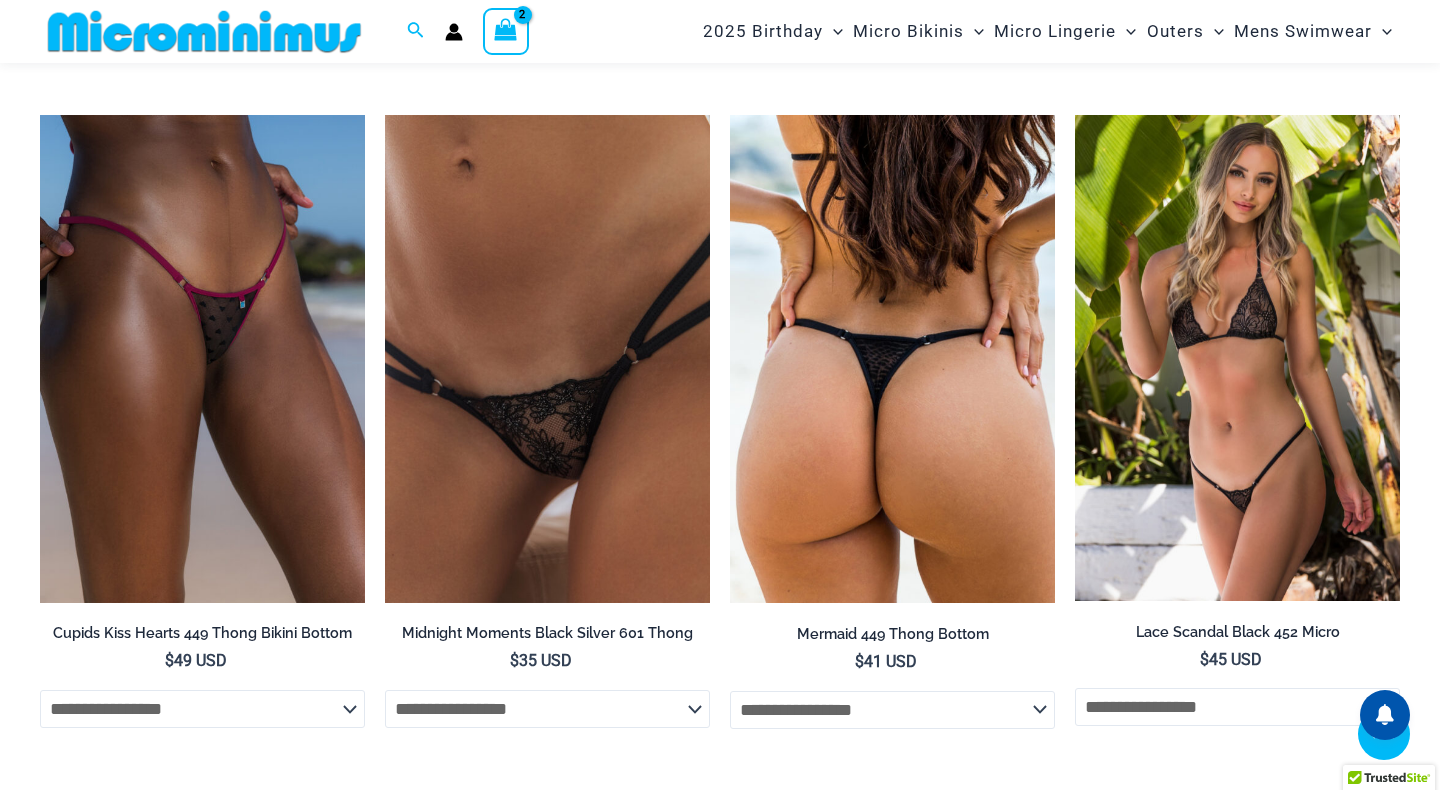 click at bounding box center (1237, 358) 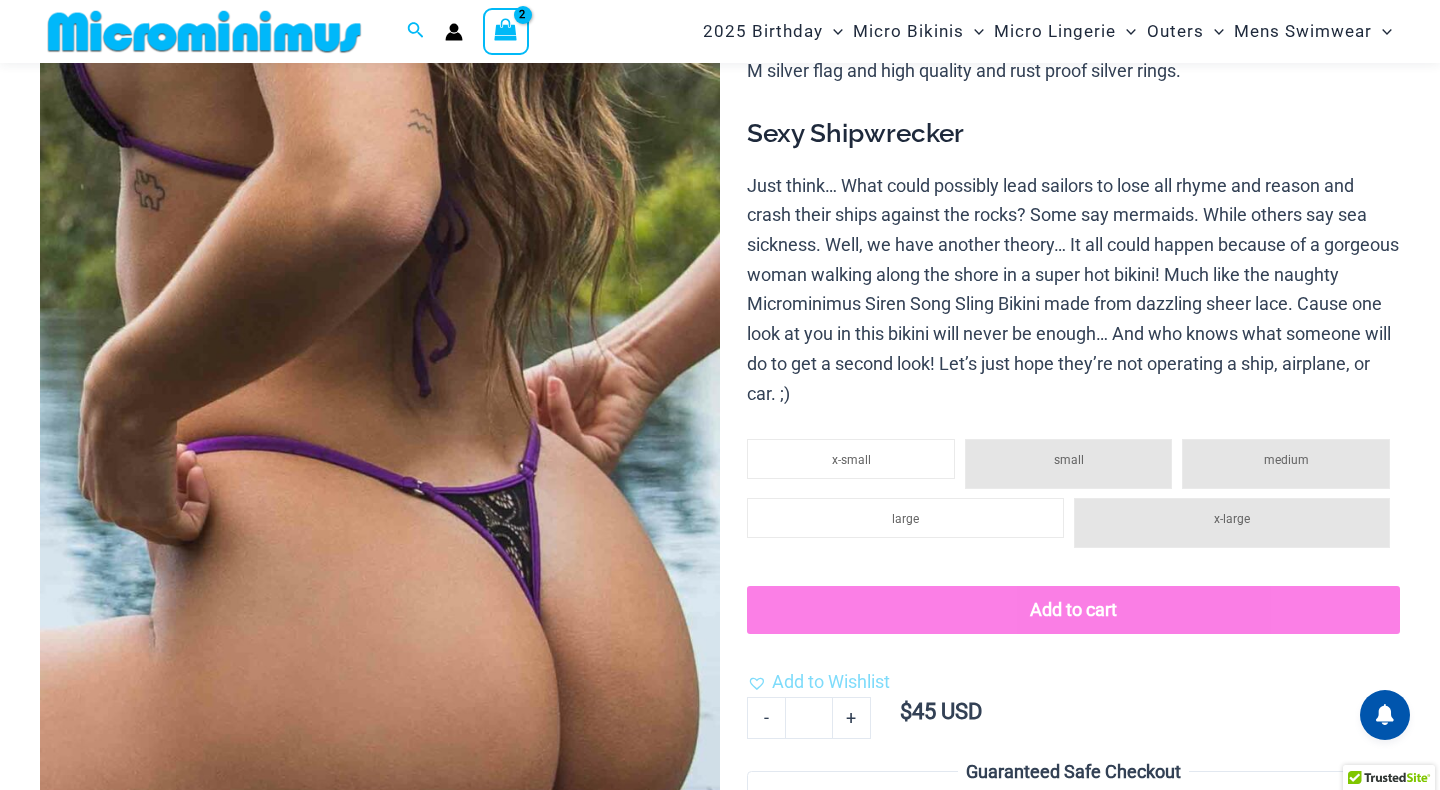 scroll, scrollTop: 358, scrollLeft: 0, axis: vertical 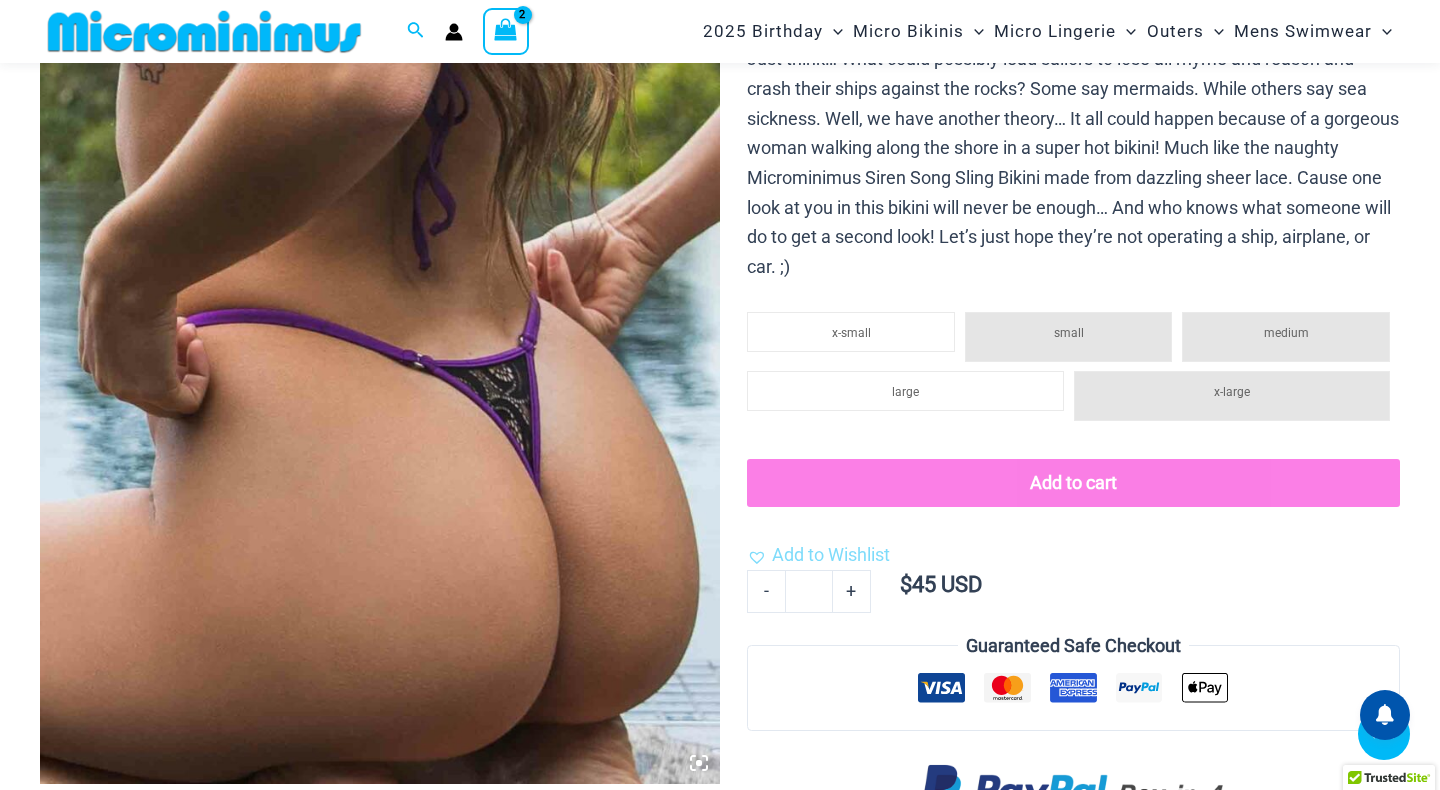 click at bounding box center (380, 274) 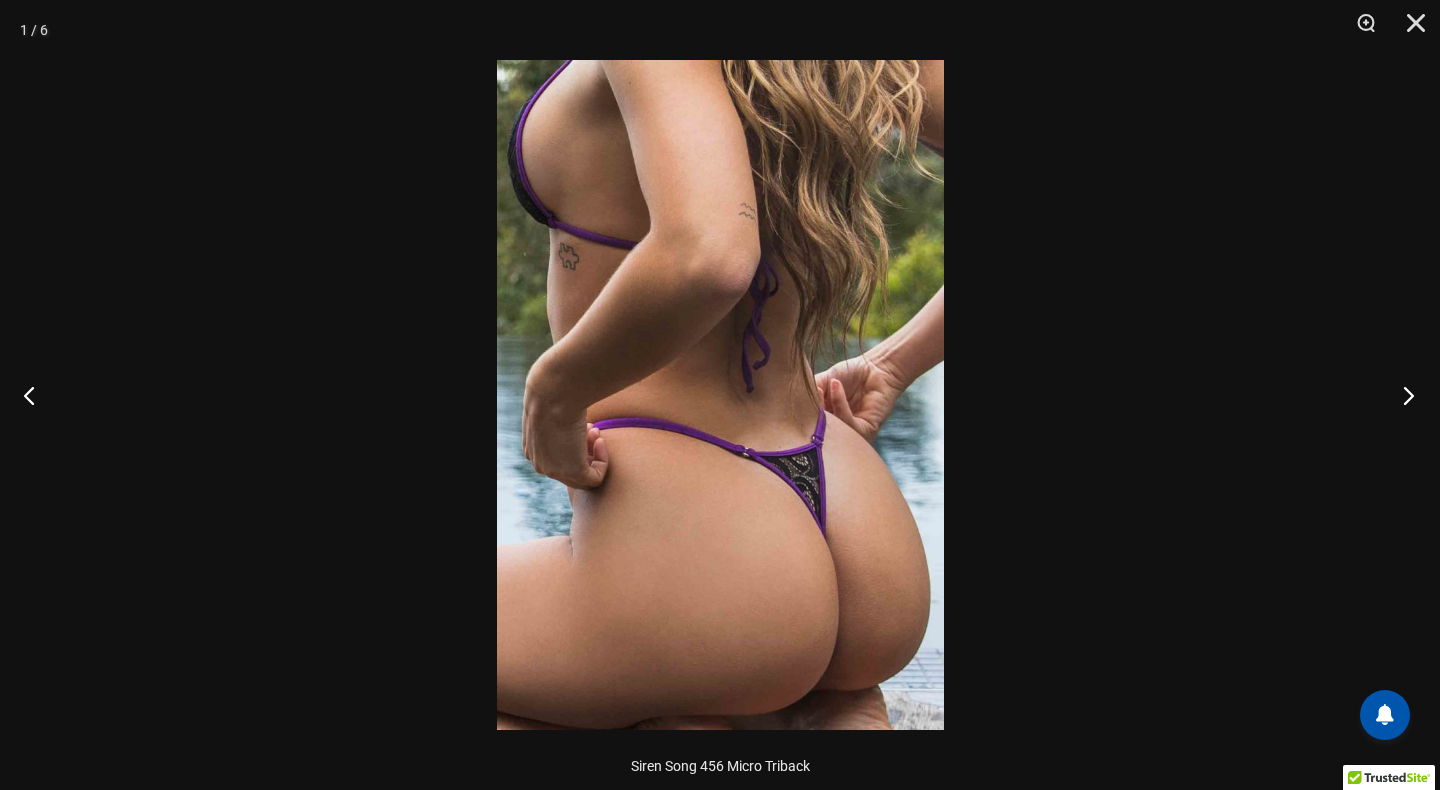 click at bounding box center (1402, 395) 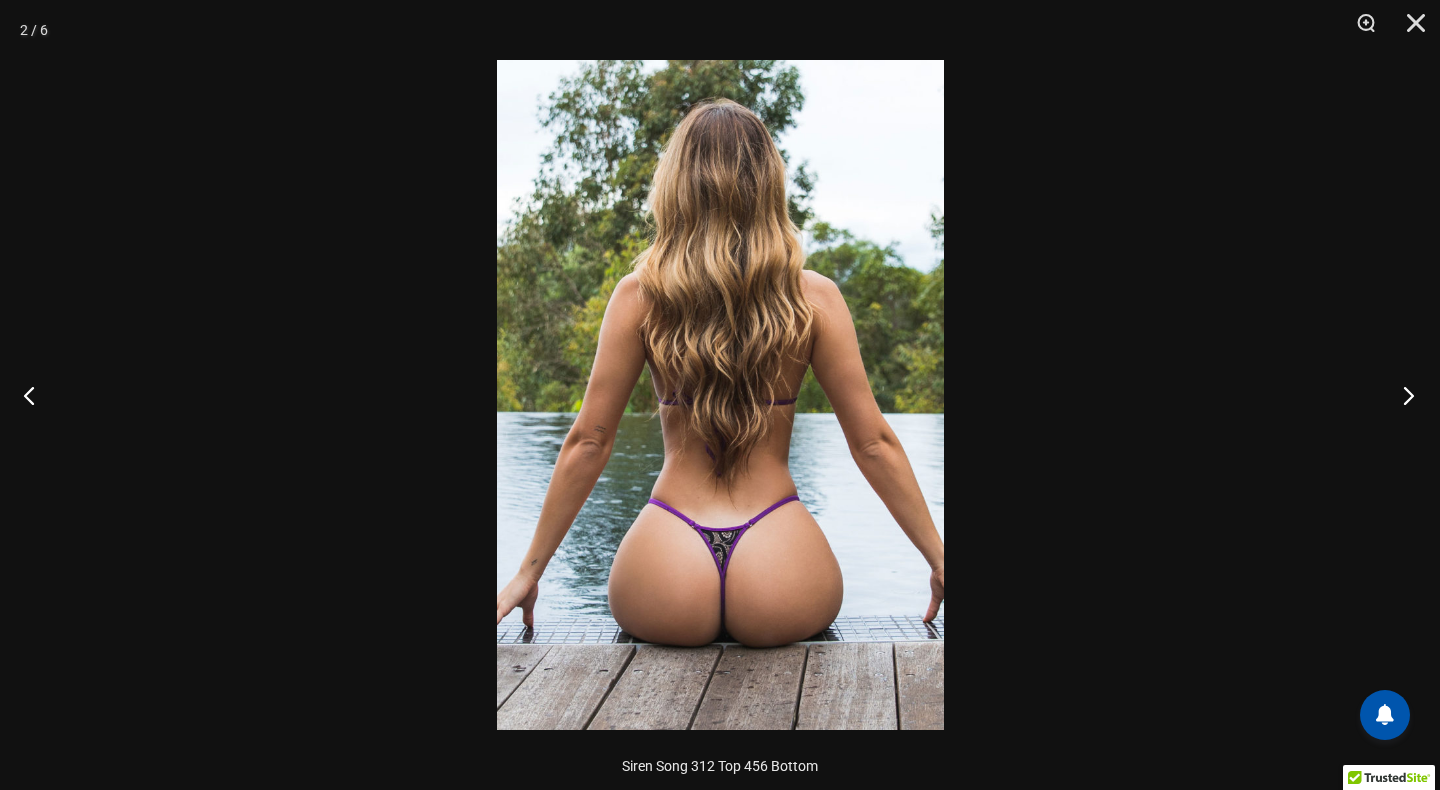 click at bounding box center [1402, 395] 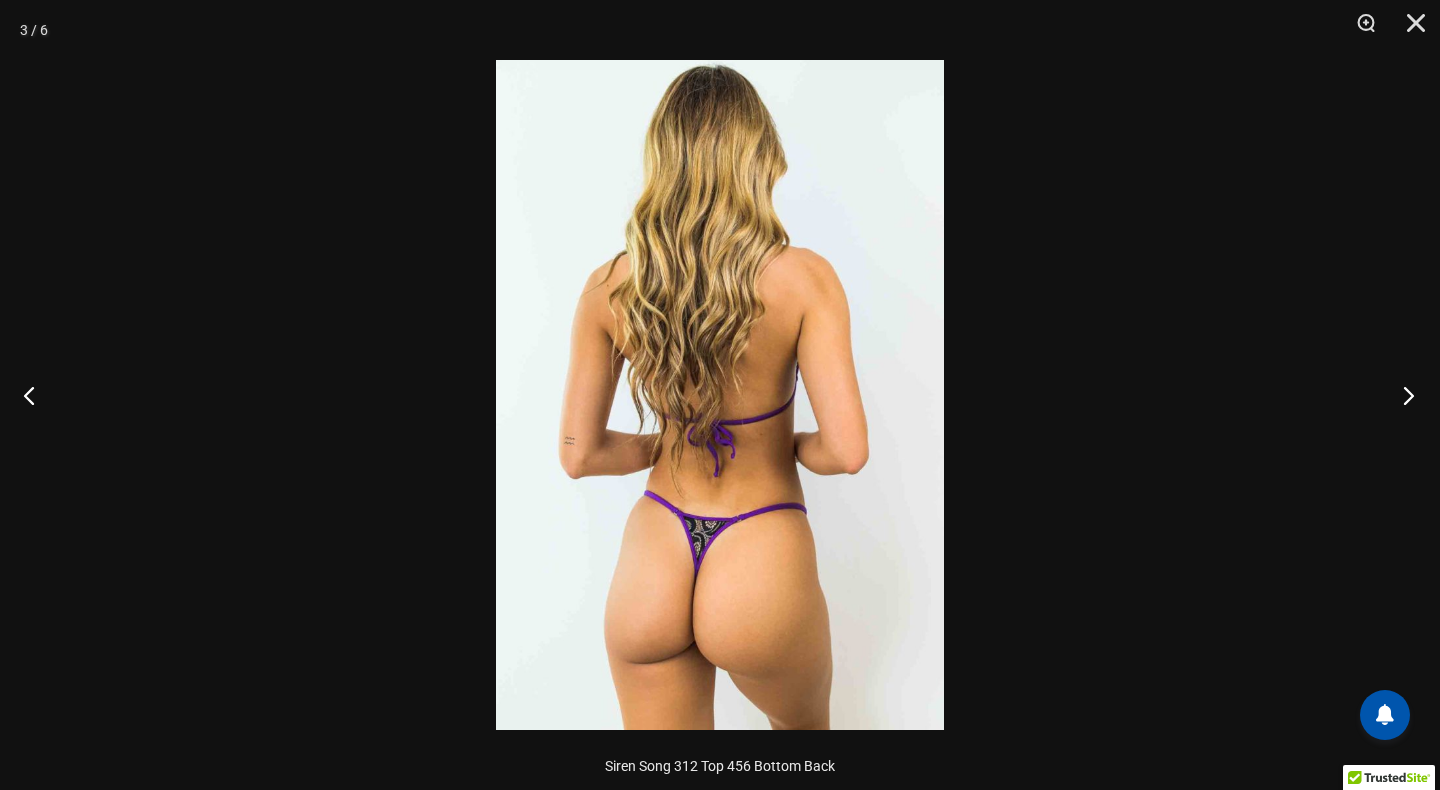 click at bounding box center (1402, 395) 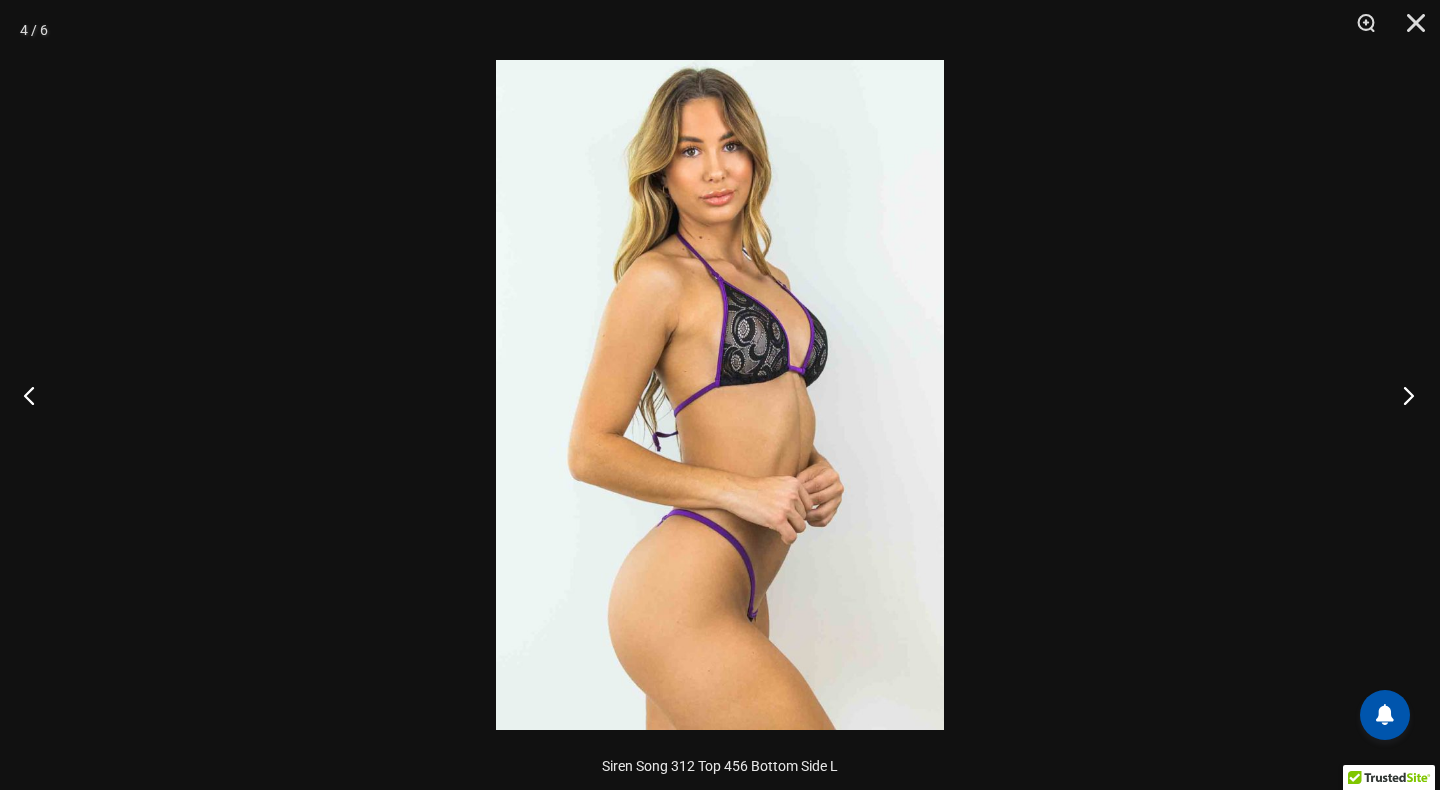 click at bounding box center (1402, 395) 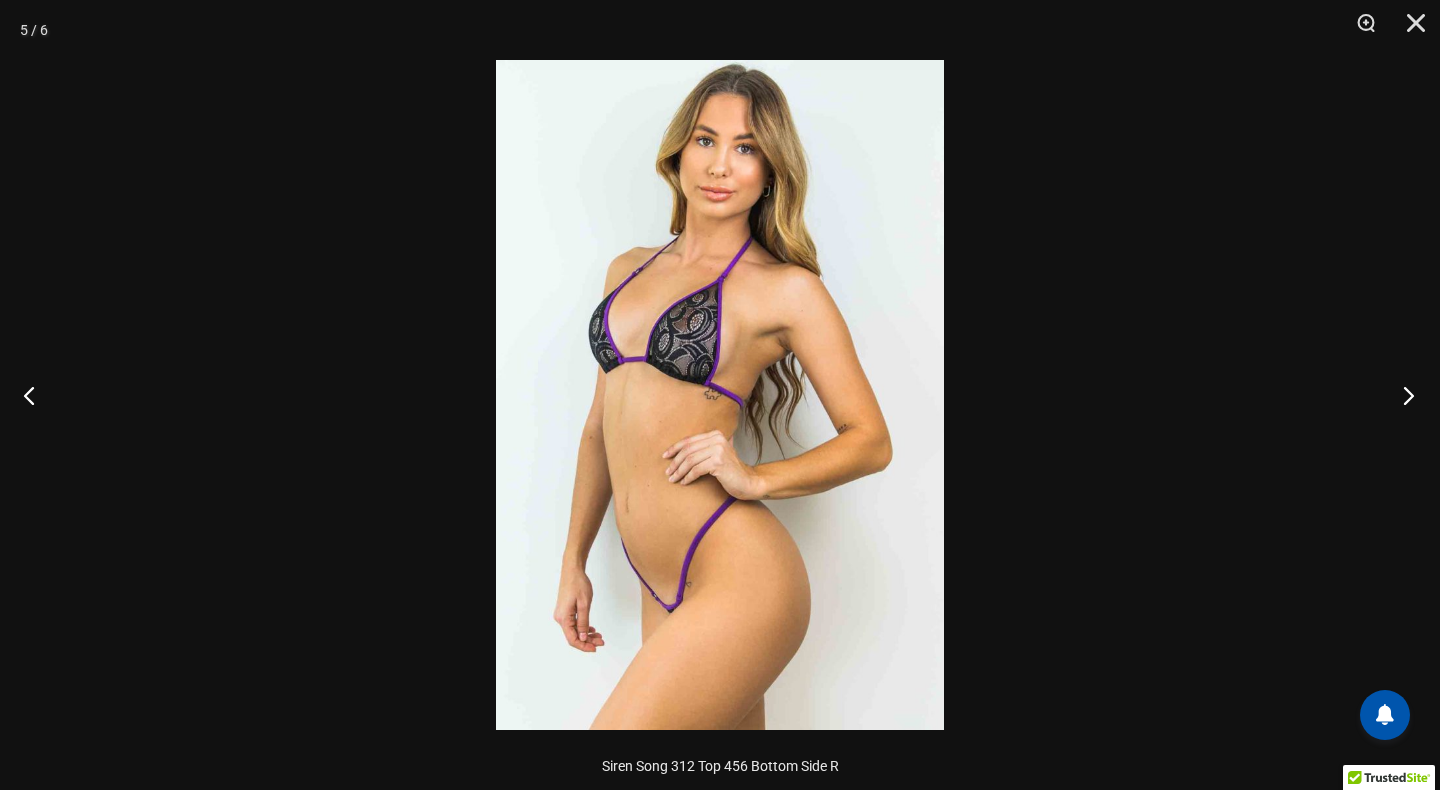 click at bounding box center [1402, 395] 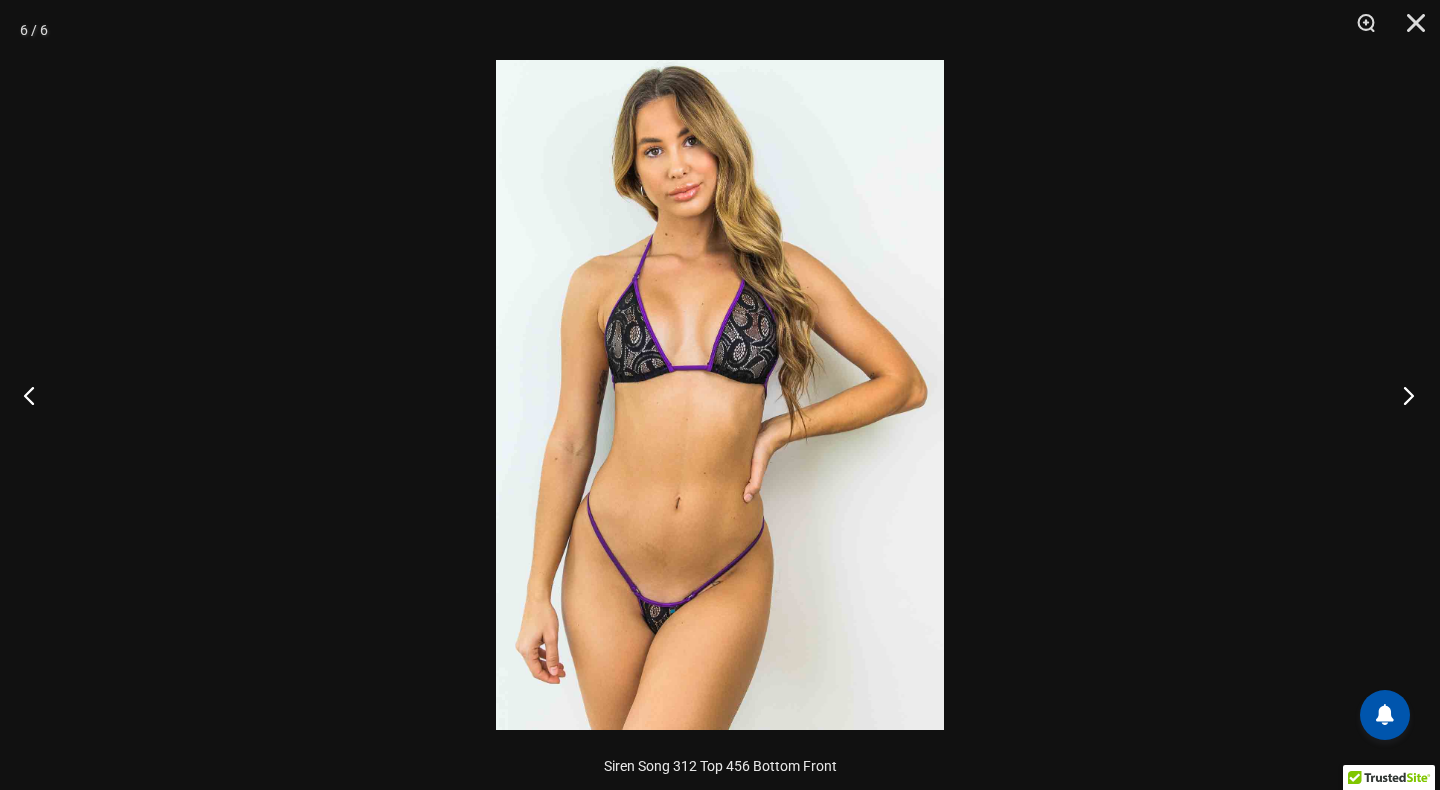click at bounding box center (1402, 395) 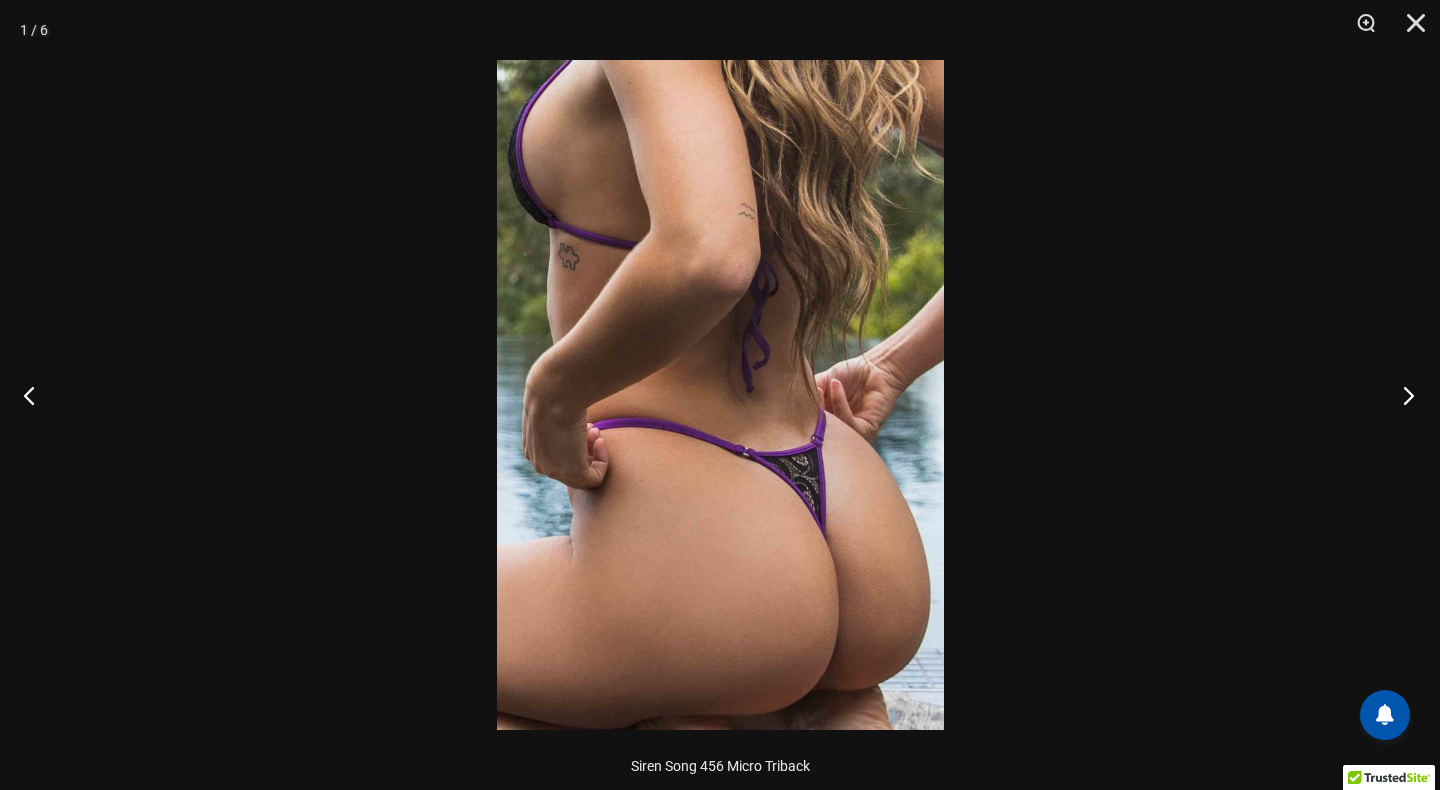 click at bounding box center [1402, 395] 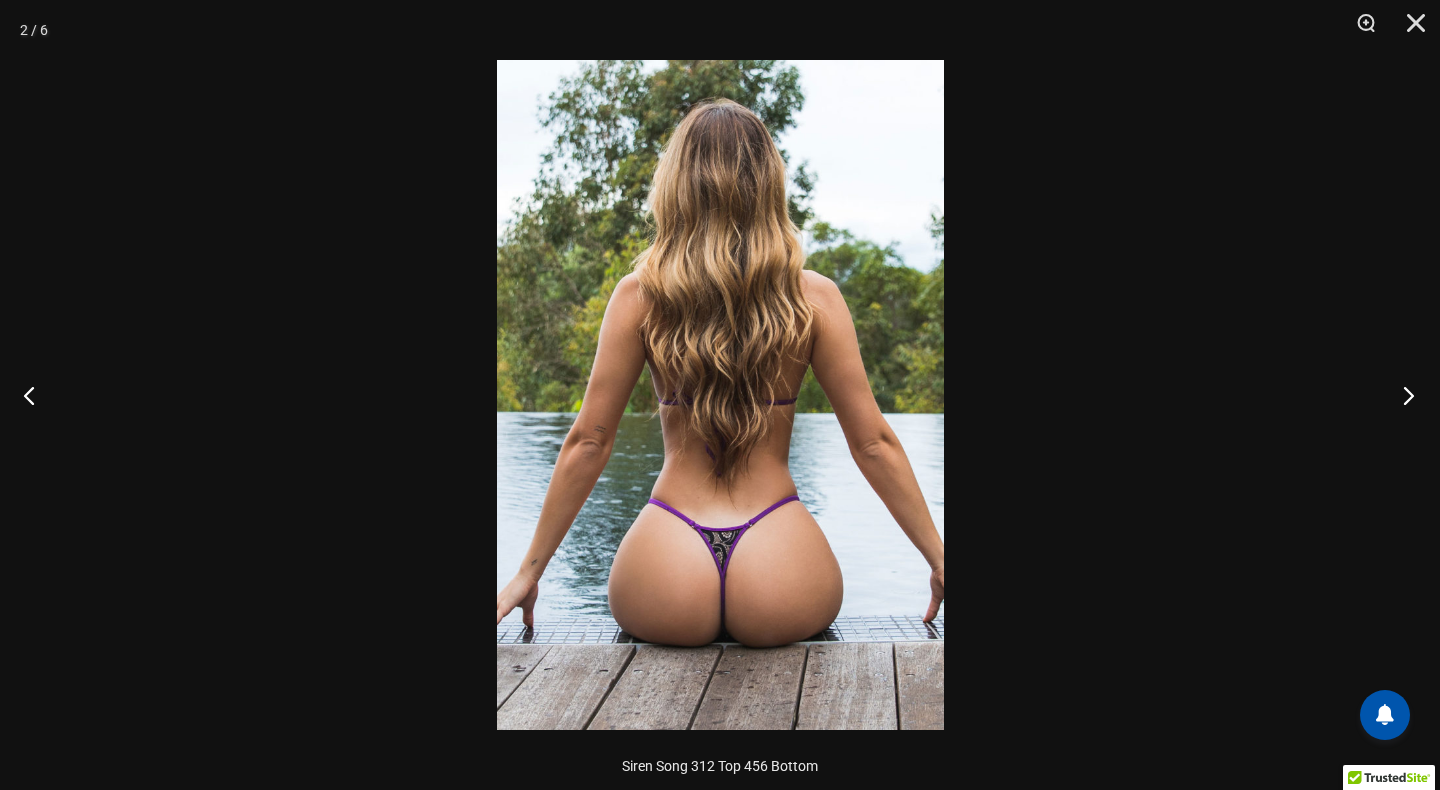 click at bounding box center (1402, 395) 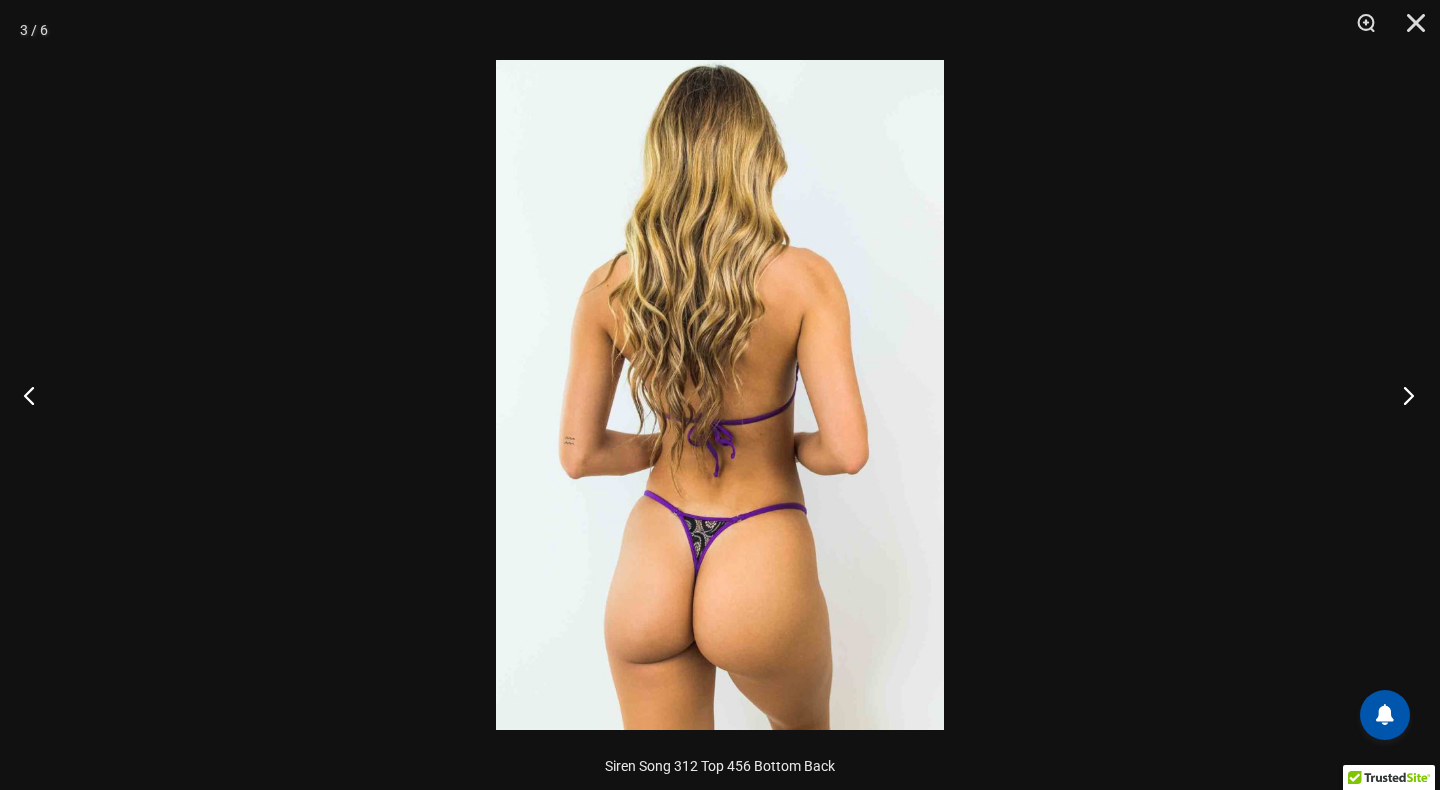 click at bounding box center (1402, 395) 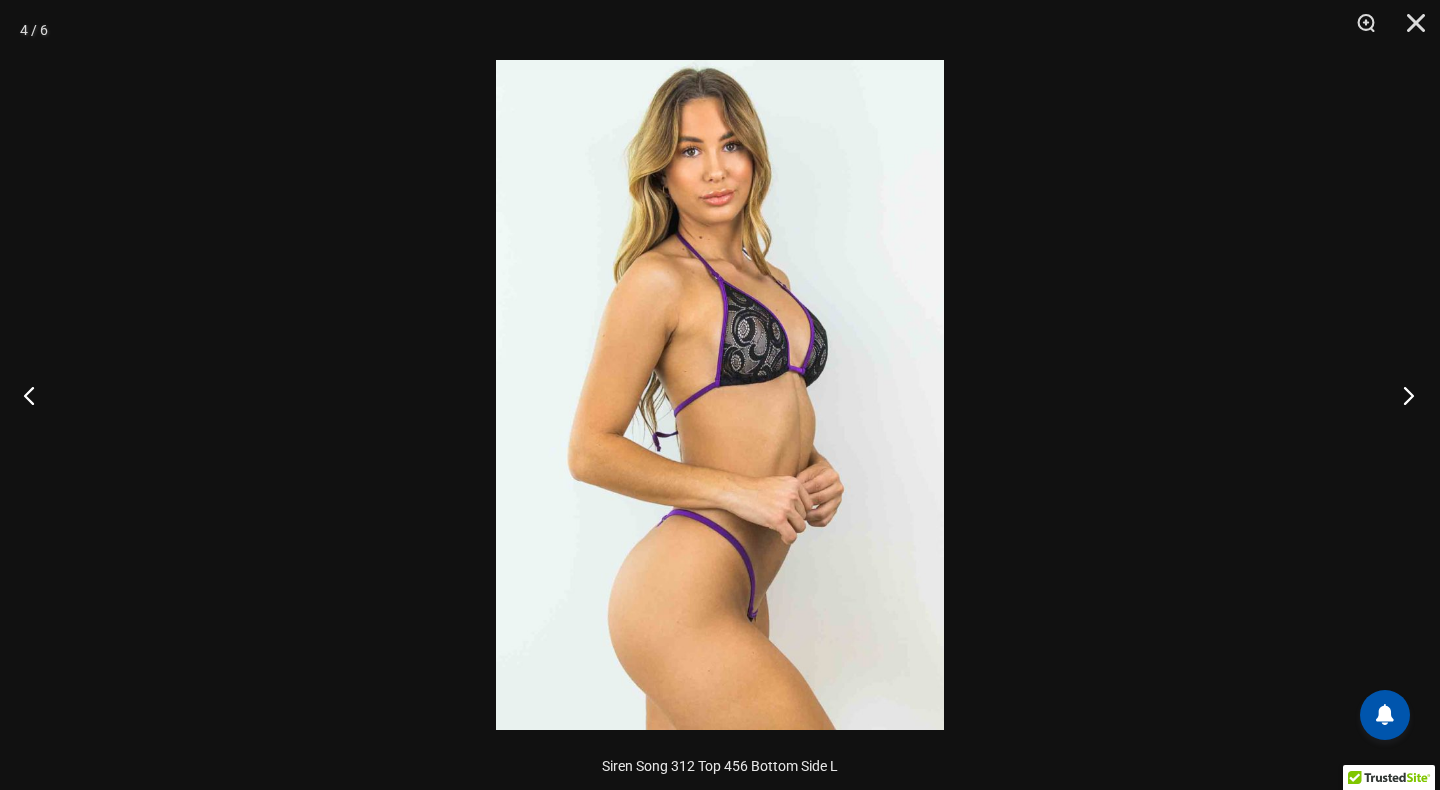 click at bounding box center [1402, 395] 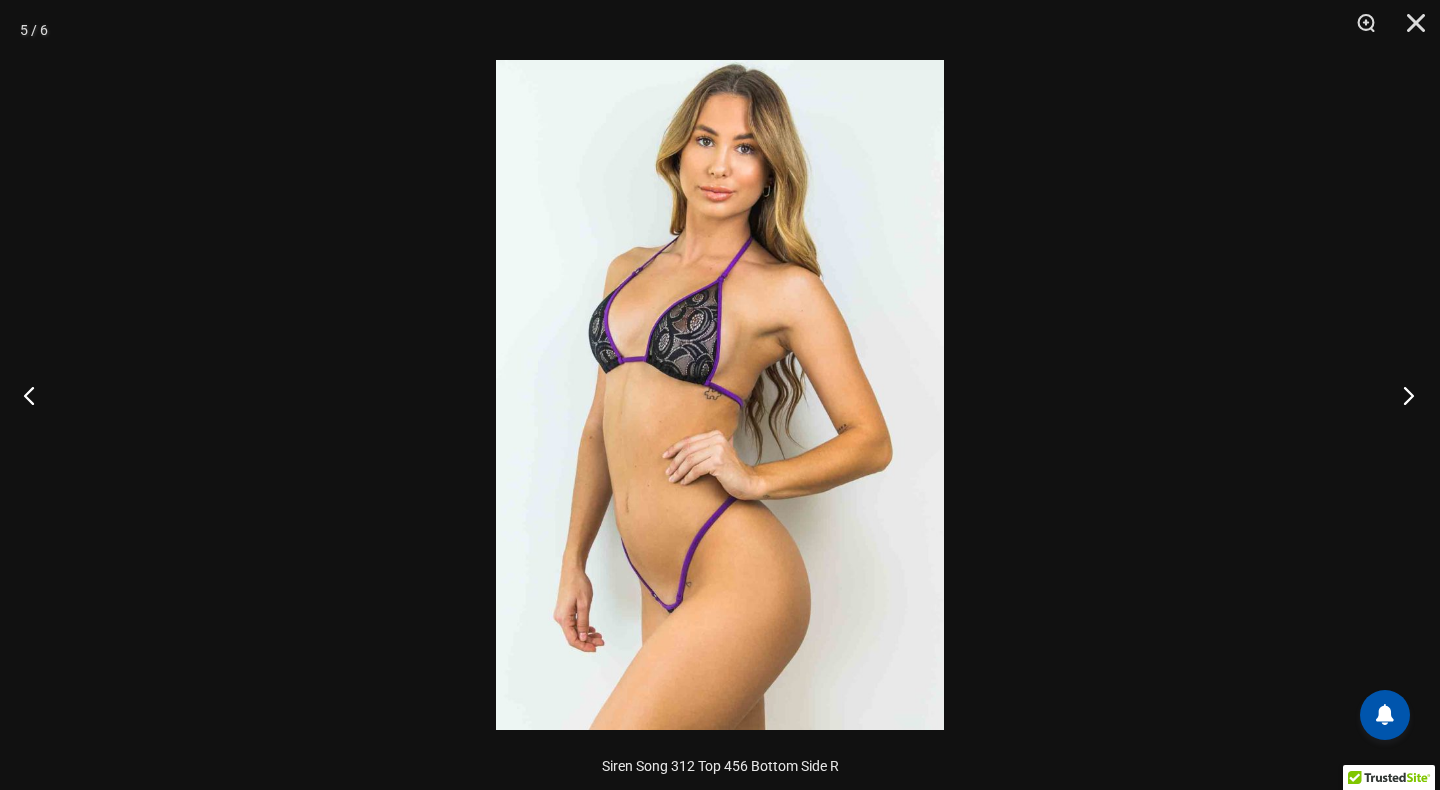 click at bounding box center (1402, 395) 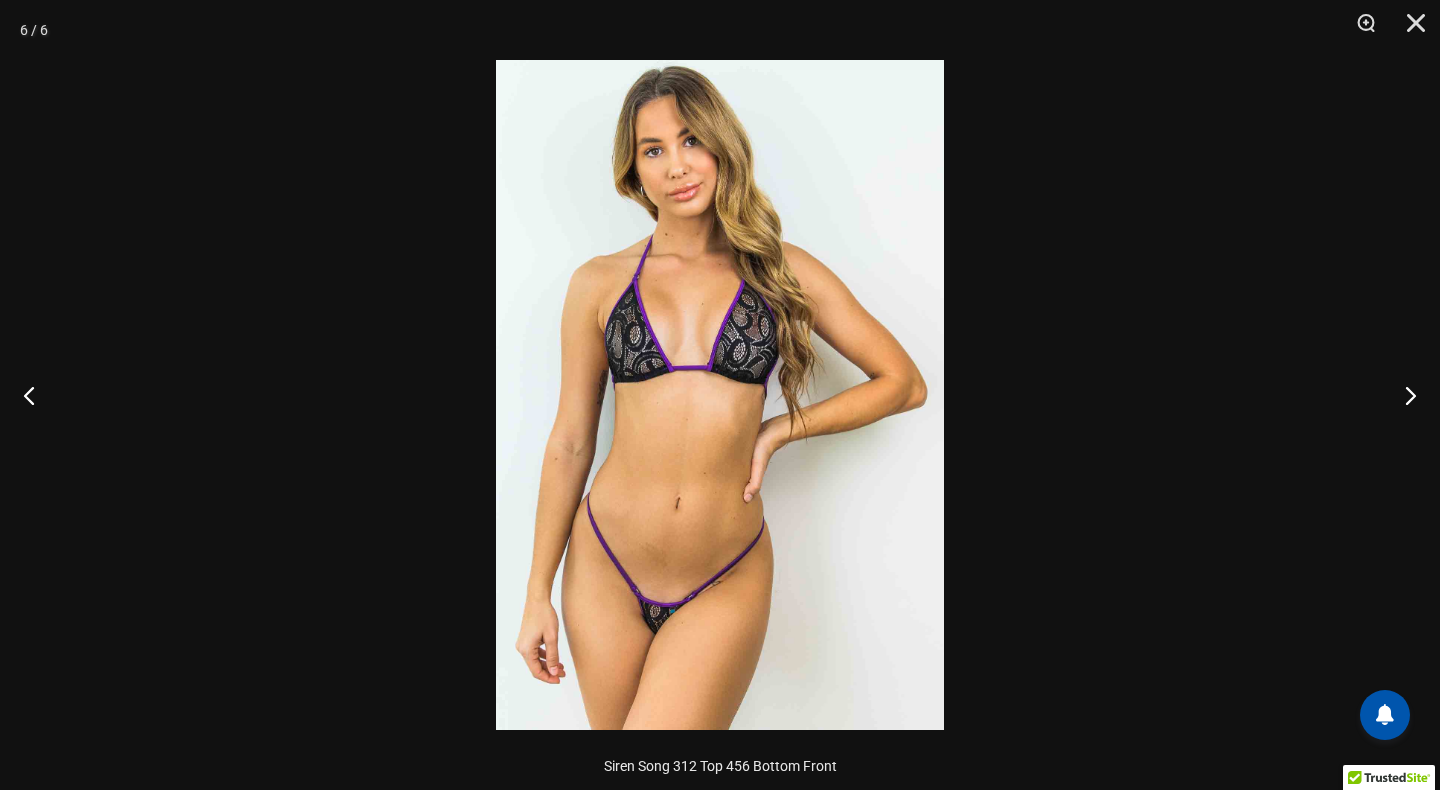 click at bounding box center [720, 395] 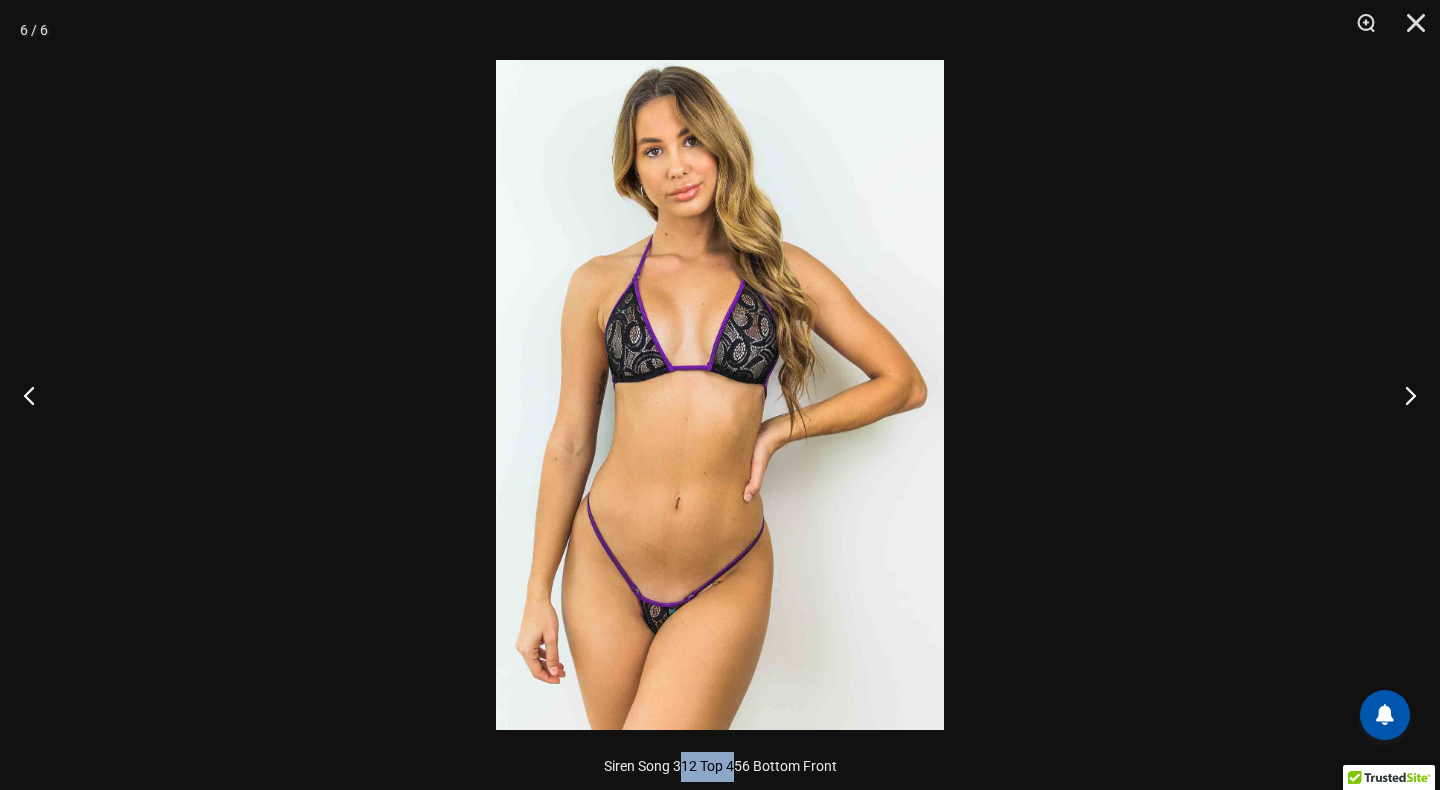 drag, startPoint x: 681, startPoint y: 773, endPoint x: 733, endPoint y: 773, distance: 52 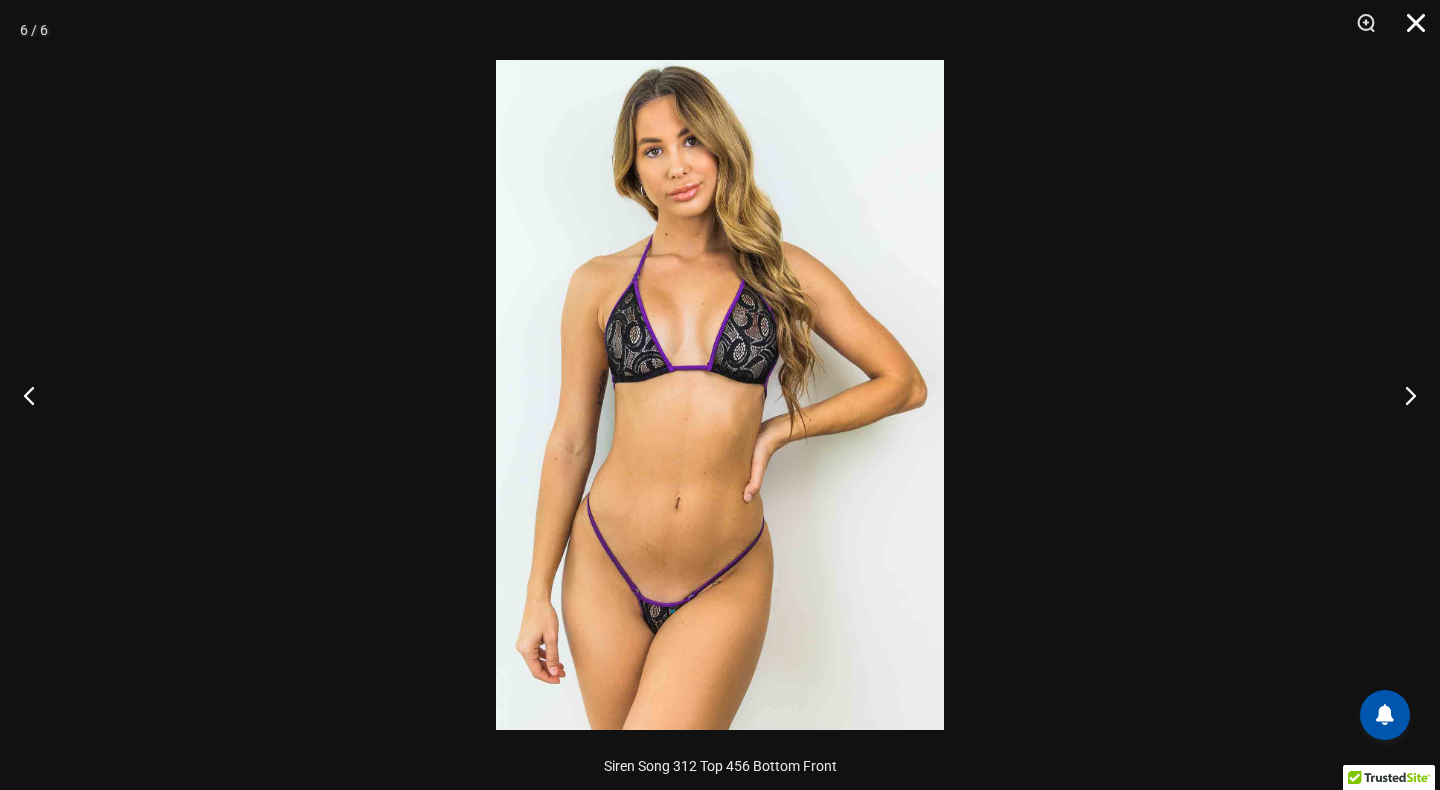 click at bounding box center (1409, 30) 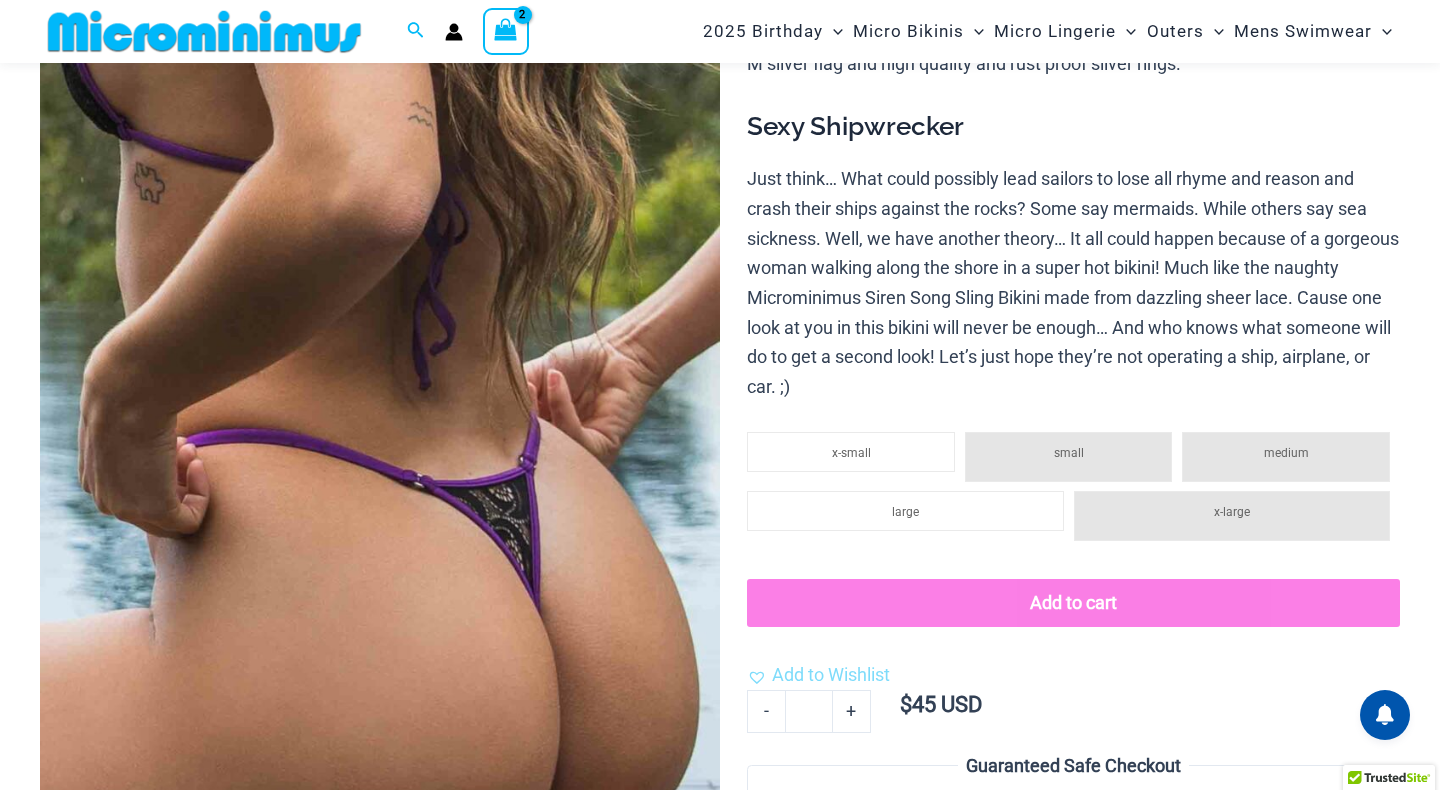scroll, scrollTop: 0, scrollLeft: 0, axis: both 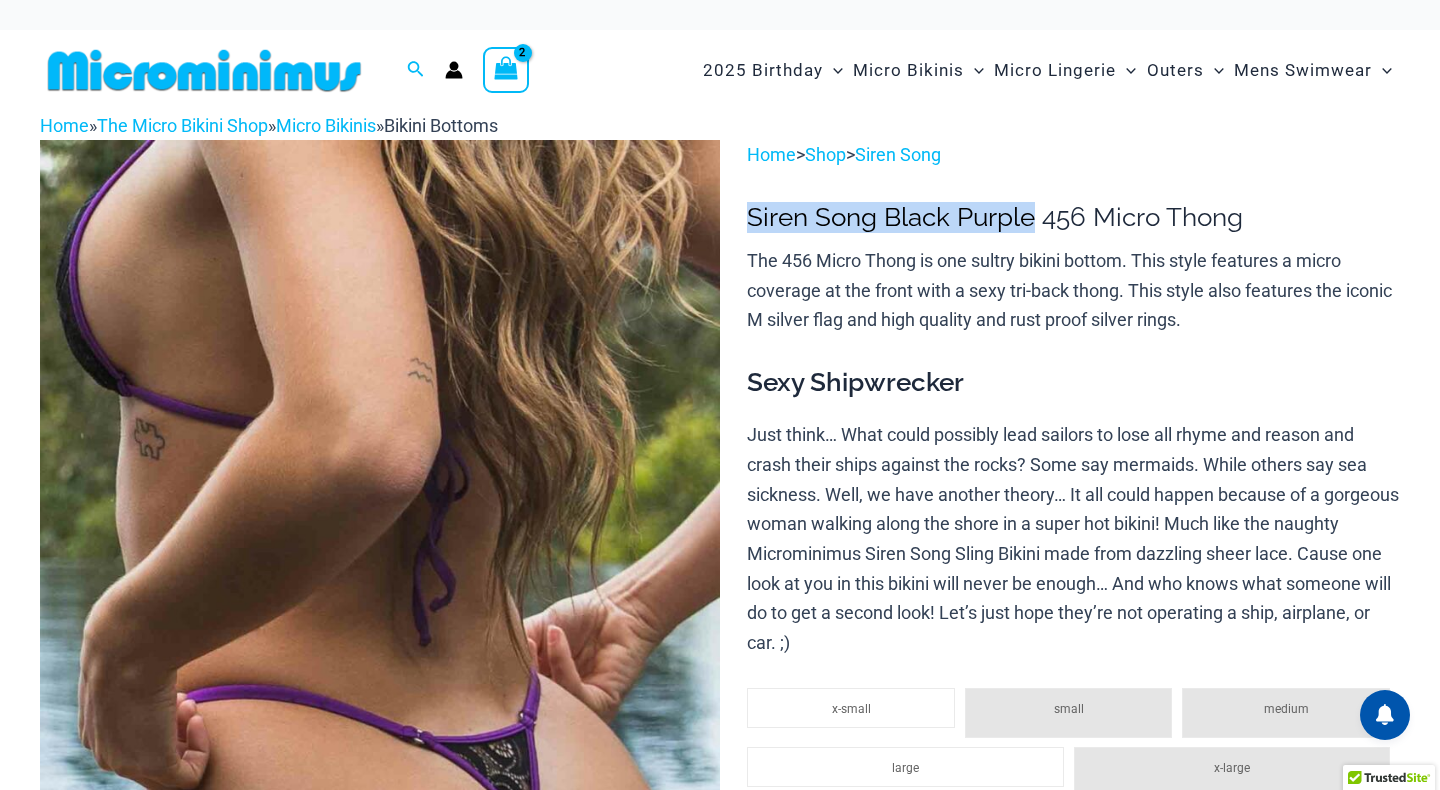 drag, startPoint x: 750, startPoint y: 218, endPoint x: 1034, endPoint y: 226, distance: 284.11264 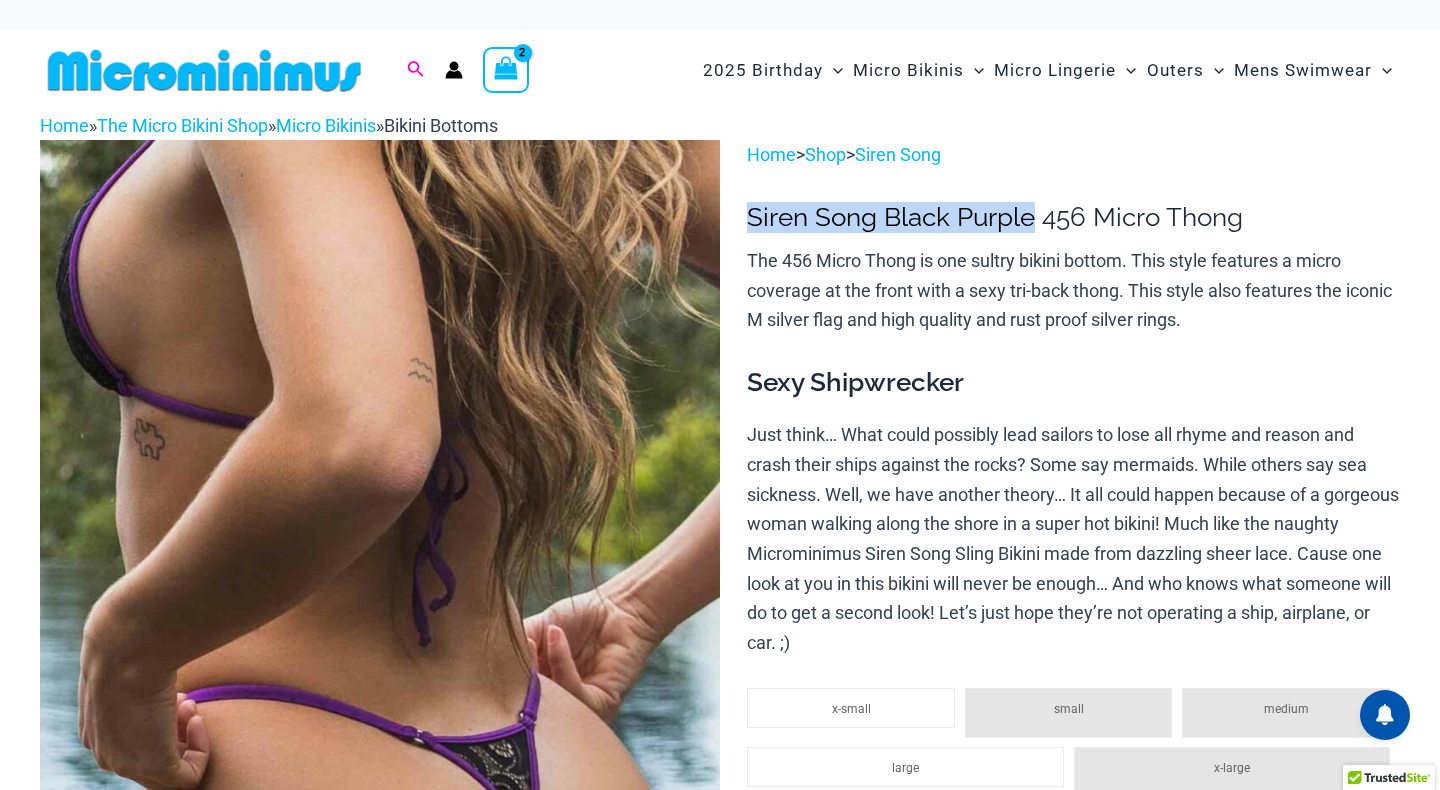 click 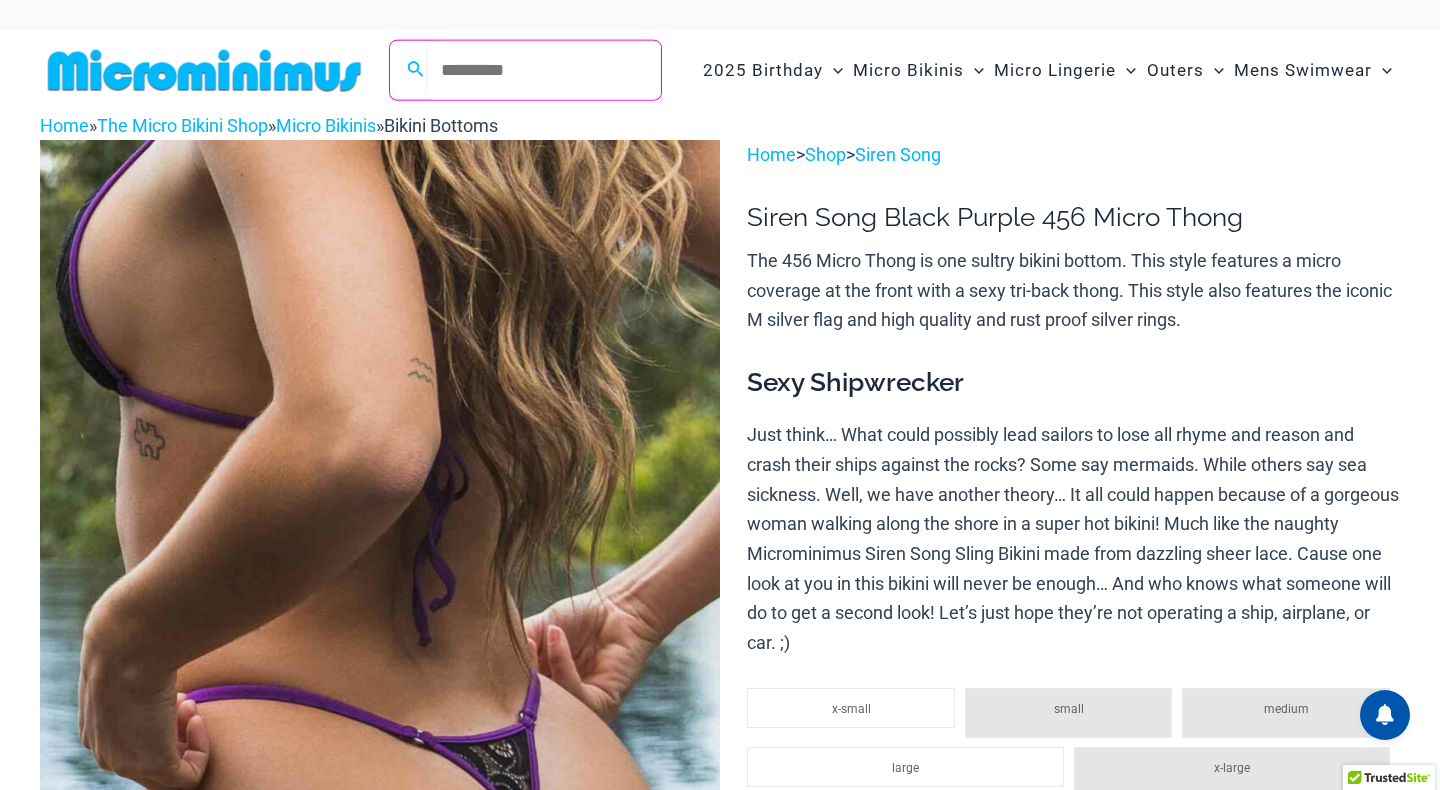 paste on "**********" 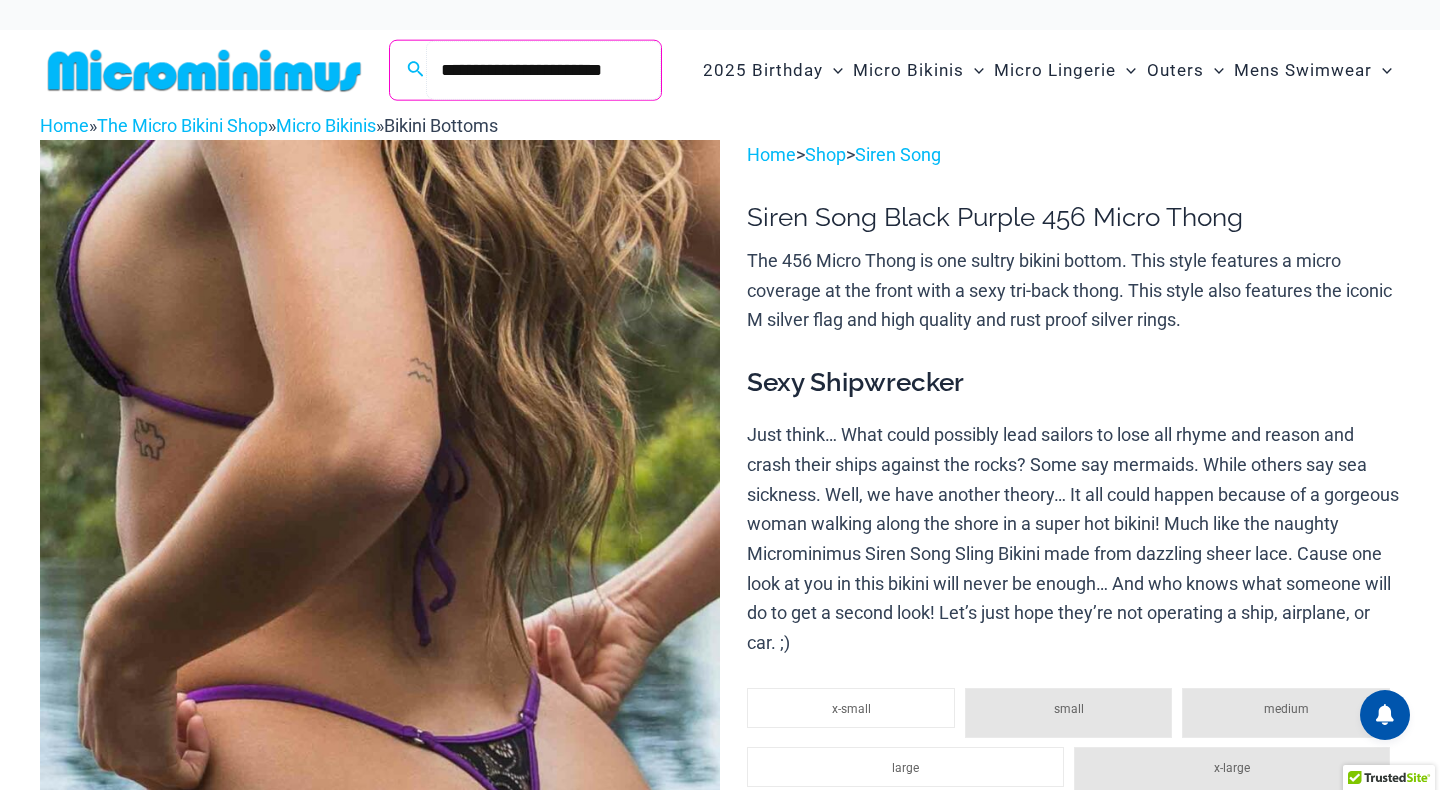 type on "**********" 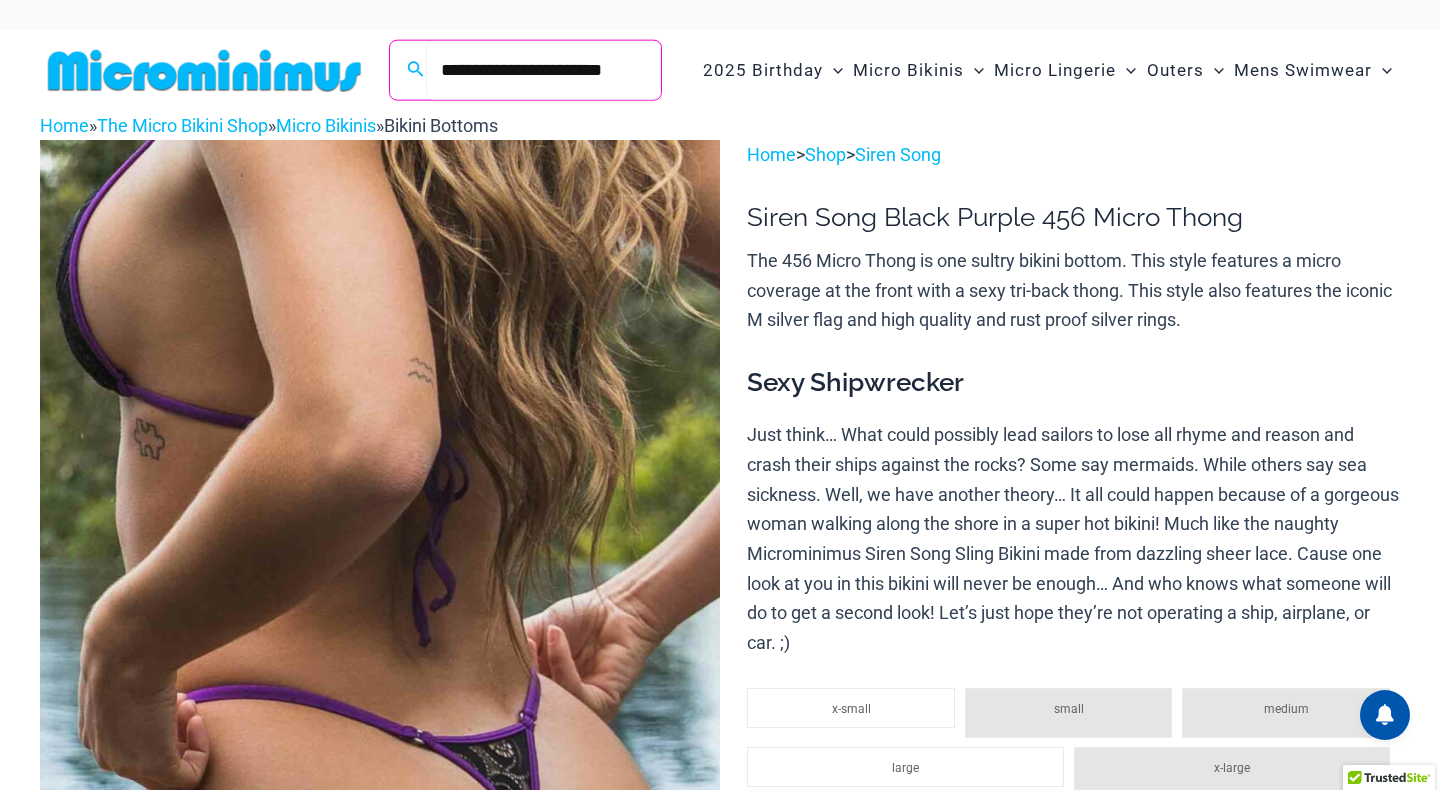 click on "Search" at bounding box center [0, 0] 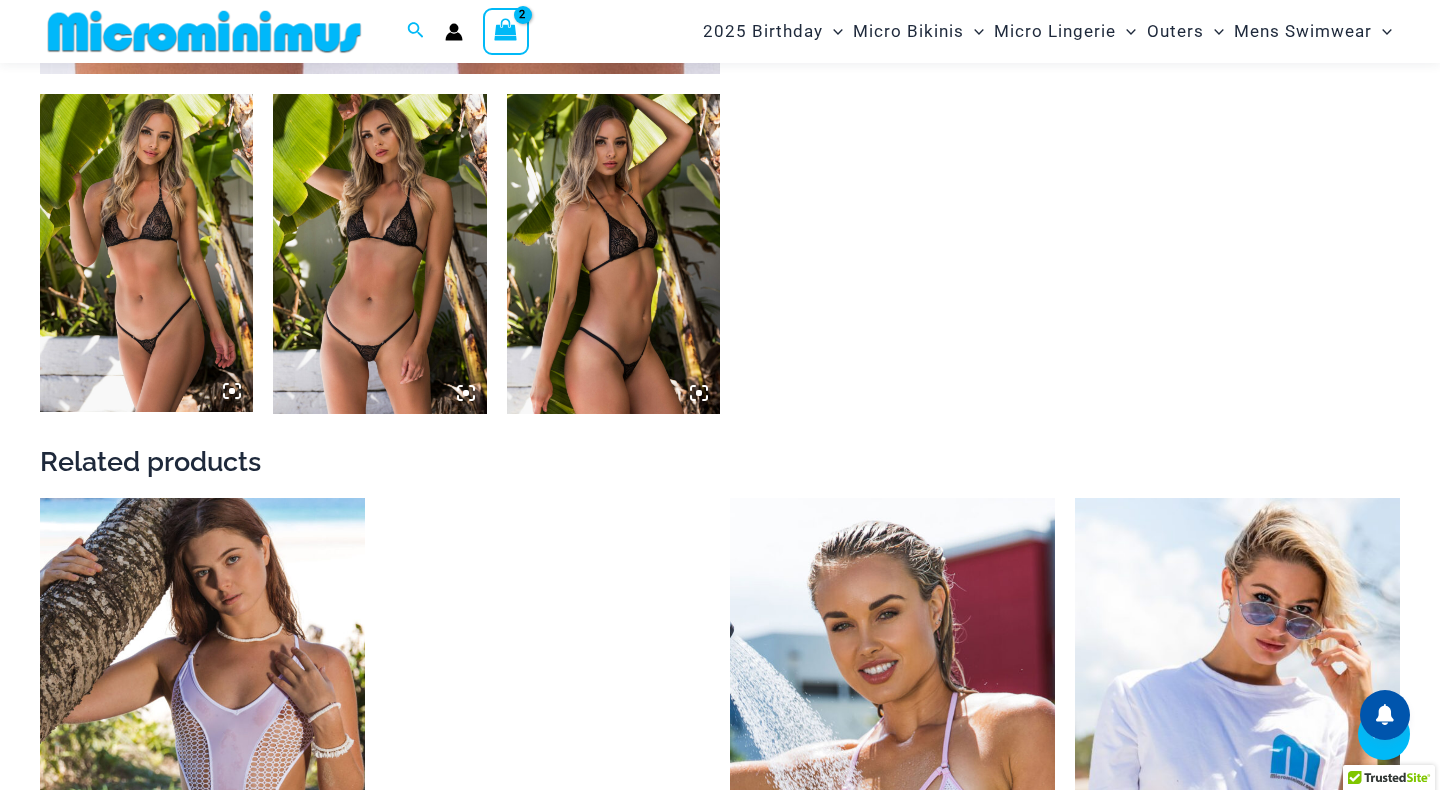 scroll, scrollTop: 1120, scrollLeft: 0, axis: vertical 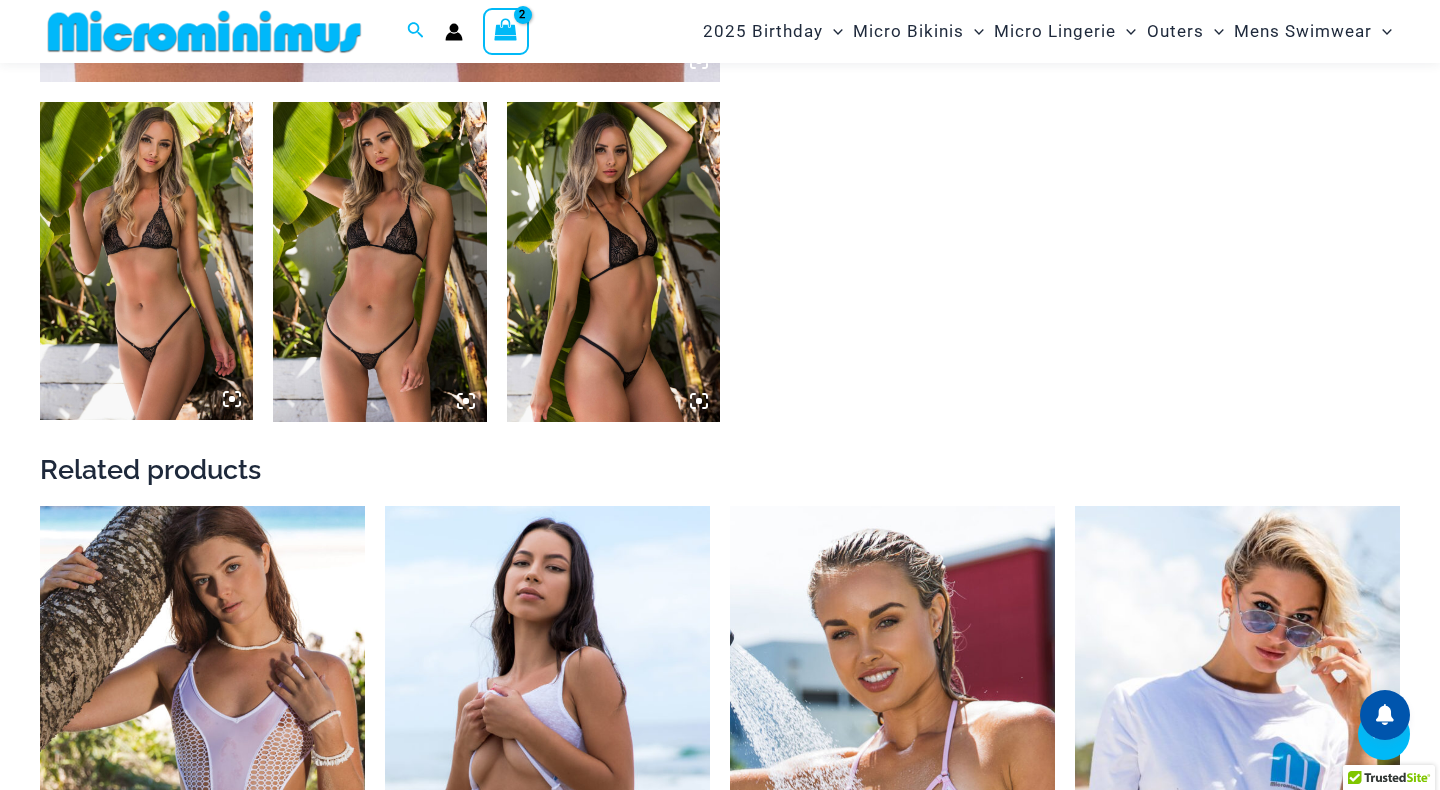 click at bounding box center [379, 262] 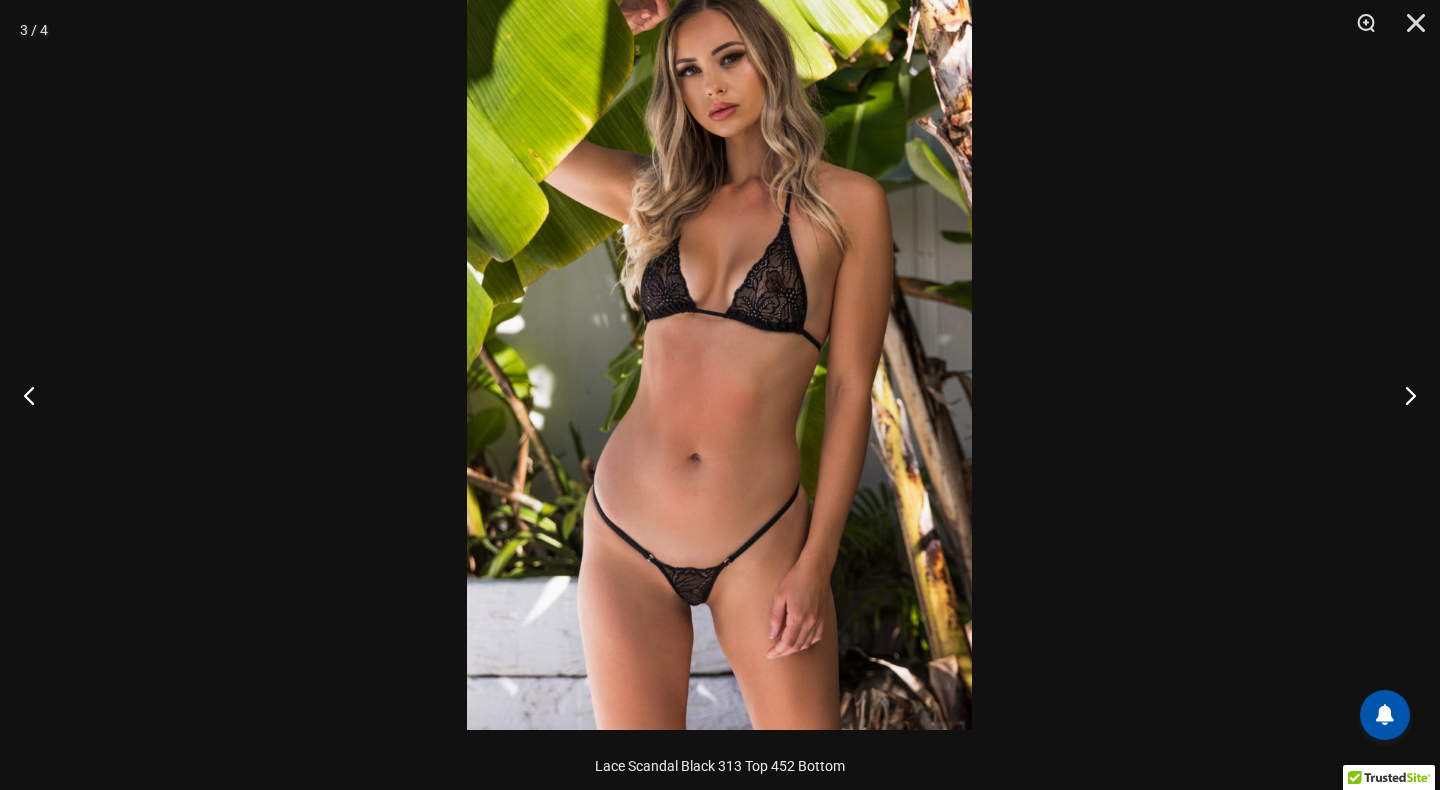 click at bounding box center [719, 351] 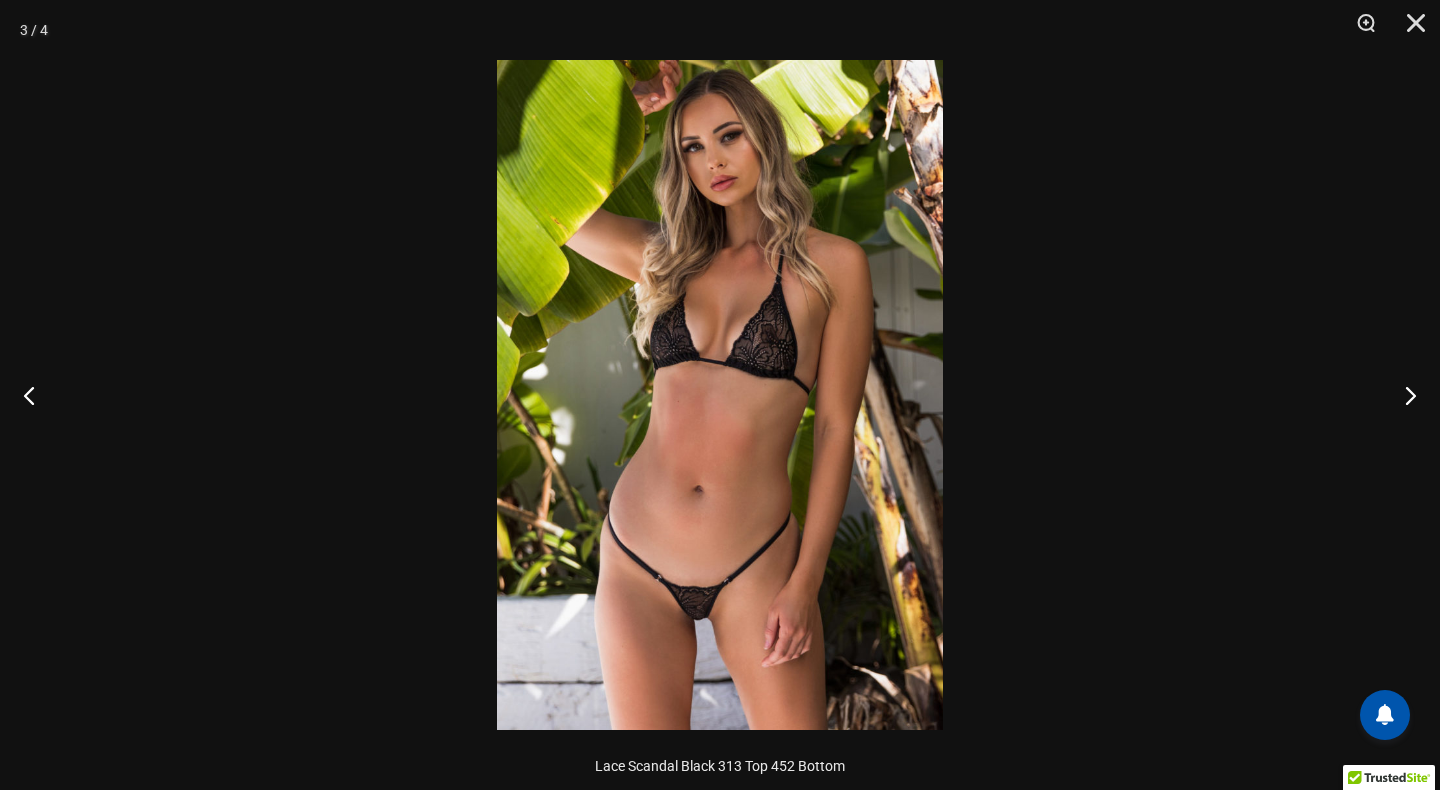 click at bounding box center [720, 395] 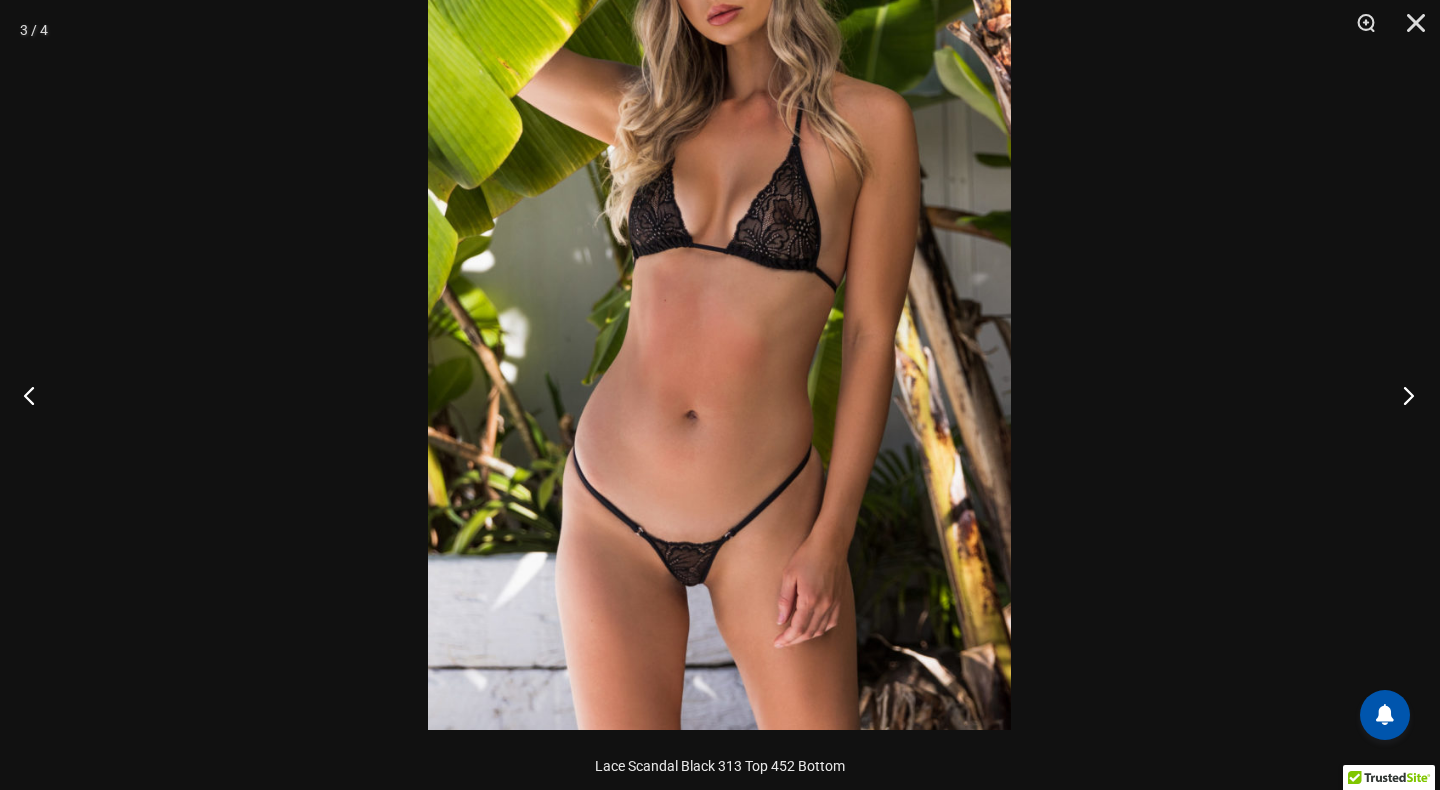 click at bounding box center (1402, 395) 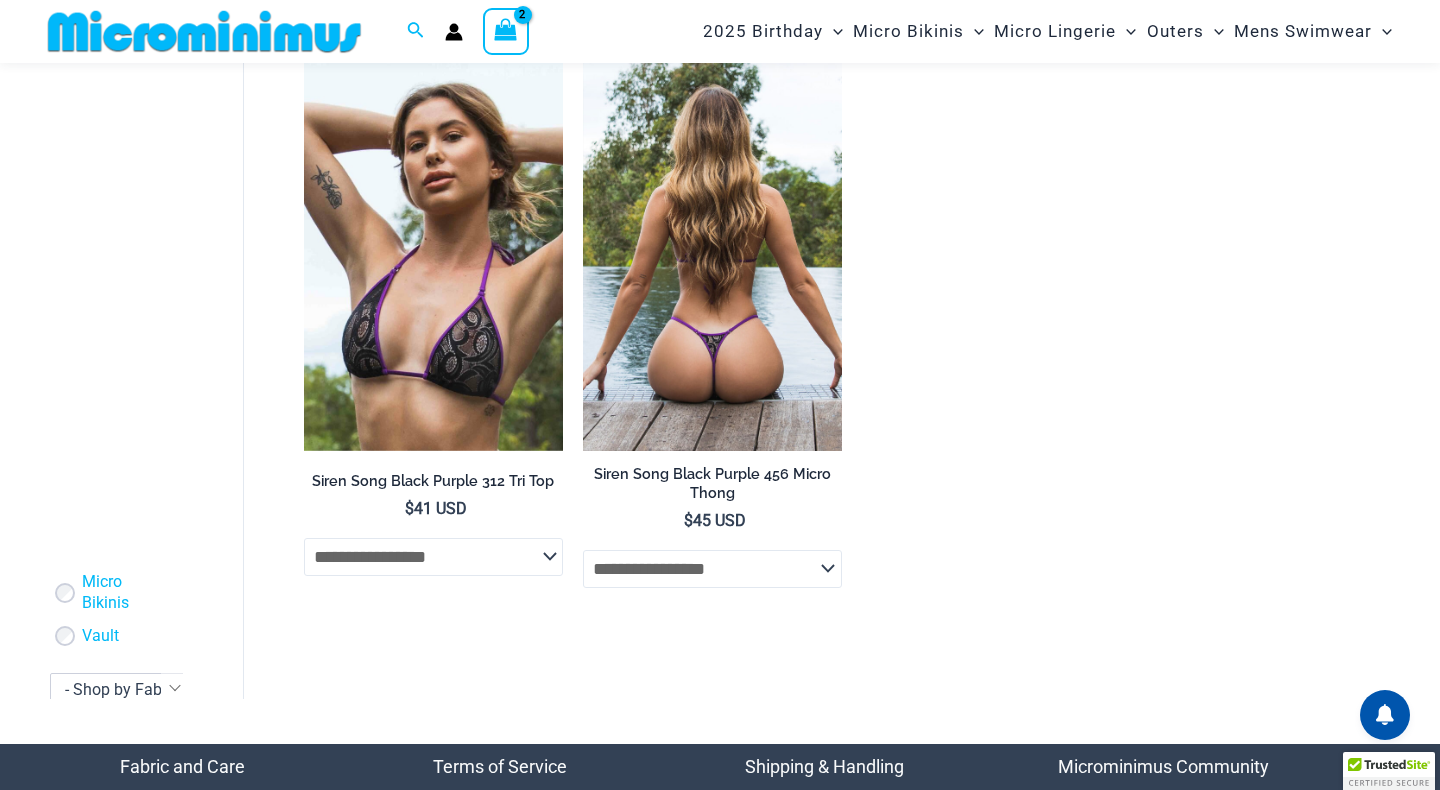 scroll, scrollTop: 132, scrollLeft: 0, axis: vertical 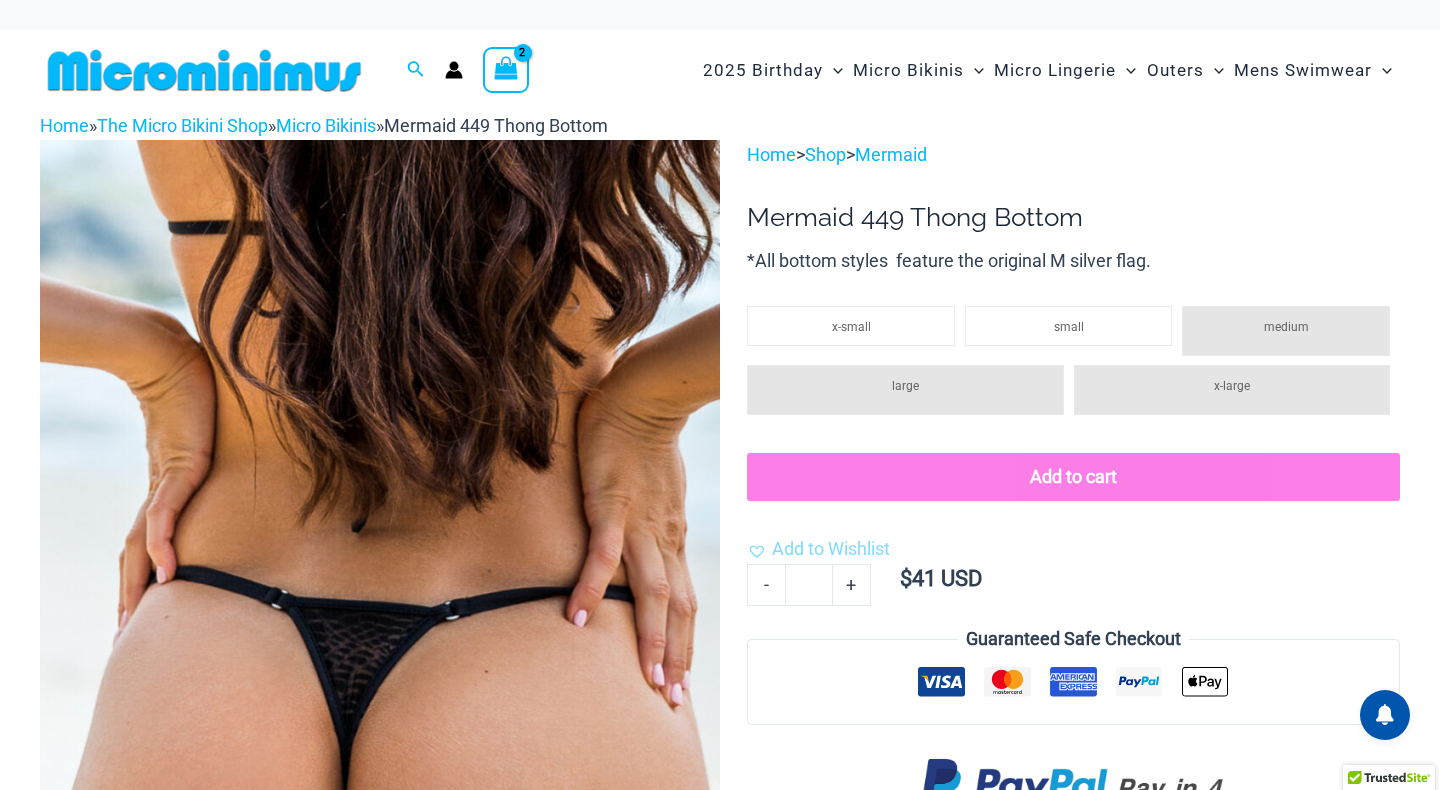 drag, startPoint x: 745, startPoint y: 219, endPoint x: 784, endPoint y: 221, distance: 39.051247 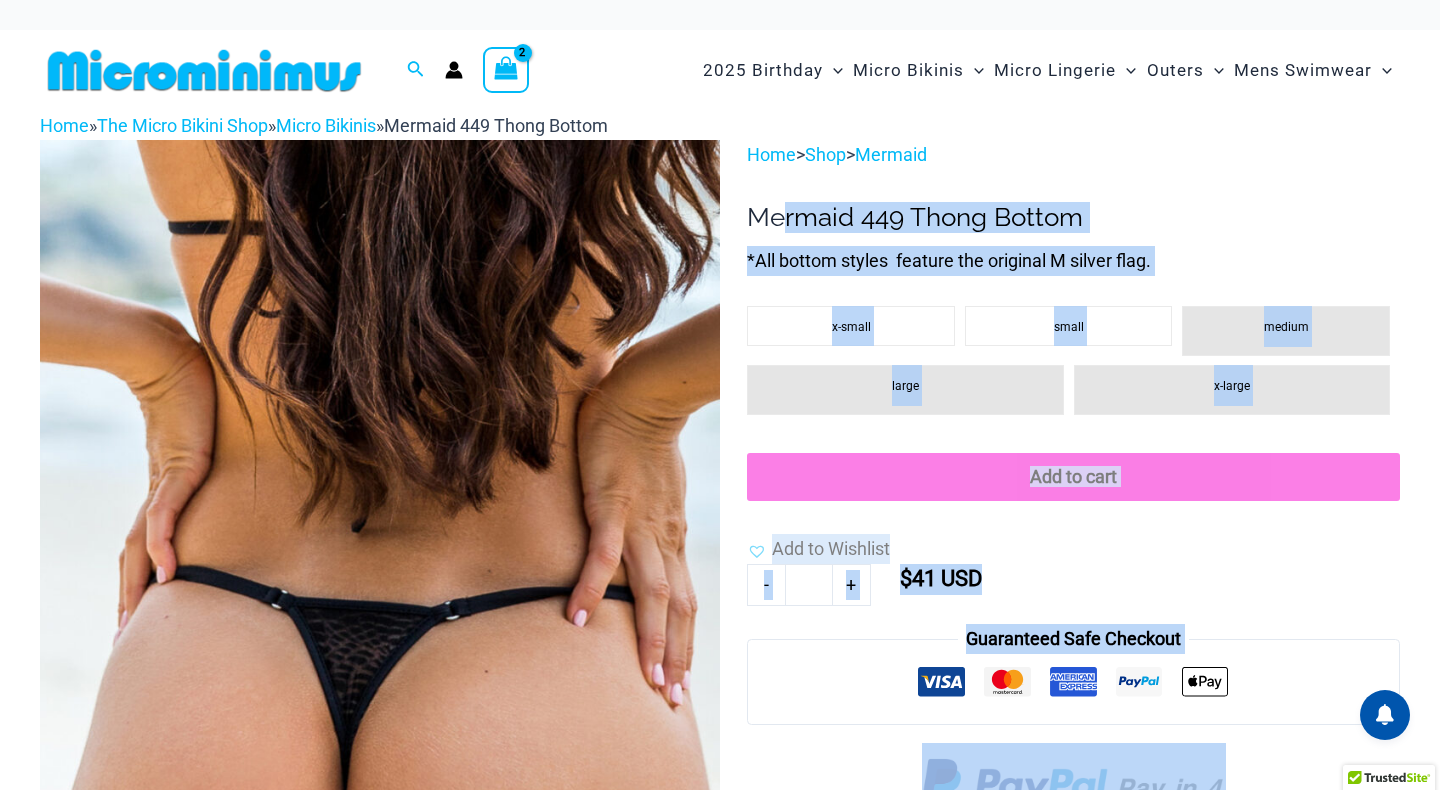 click at bounding box center (380, 650) 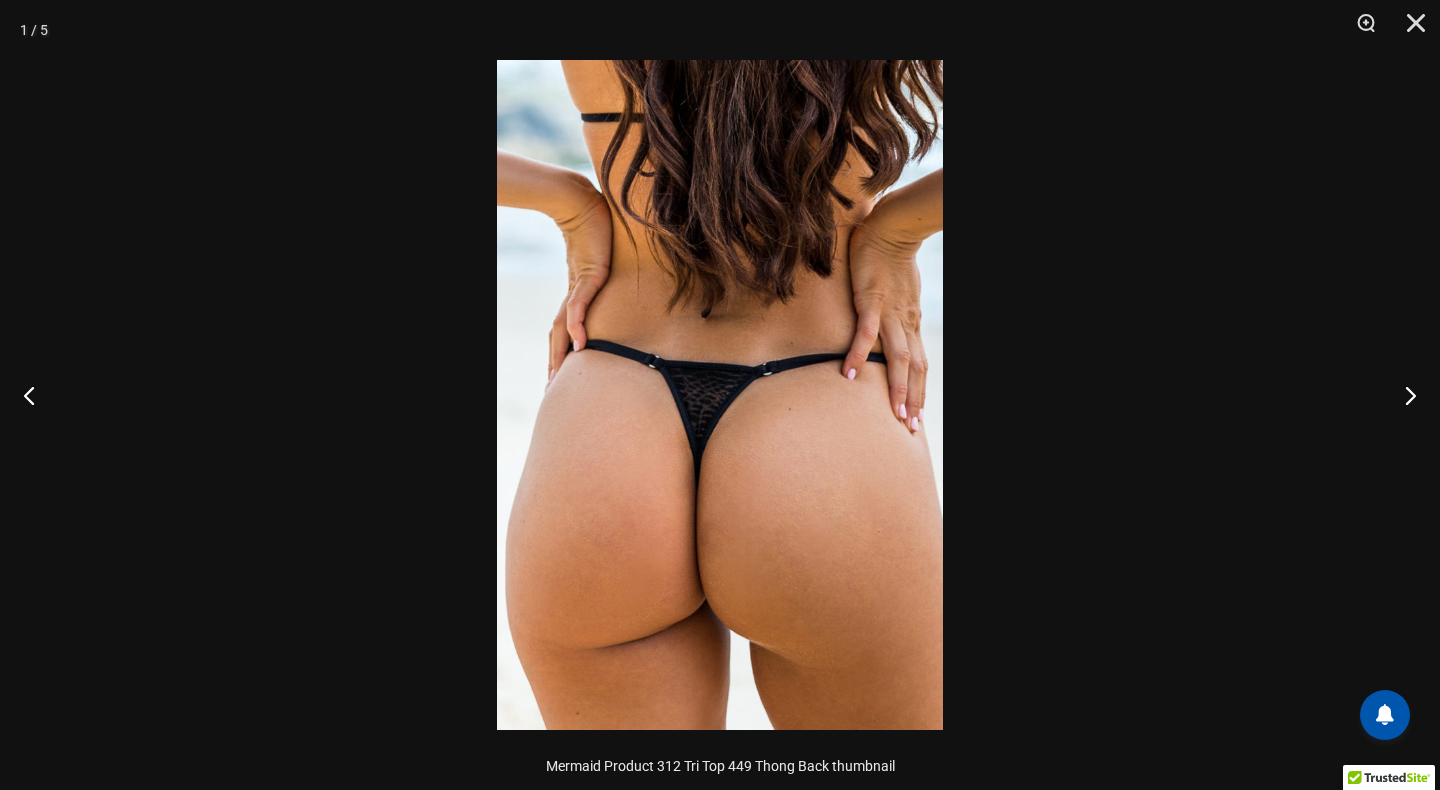 click at bounding box center (720, 395) 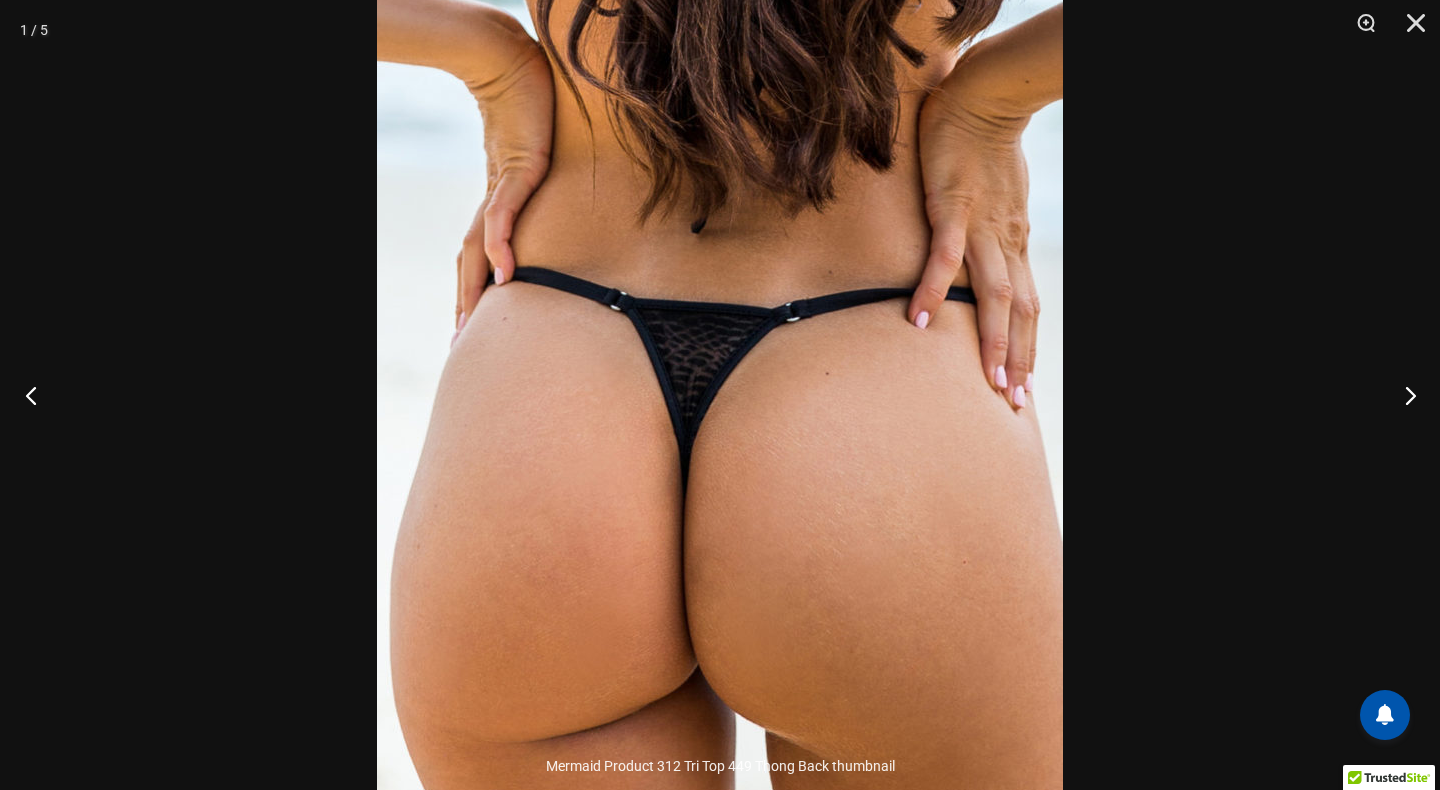 click at bounding box center [37, 395] 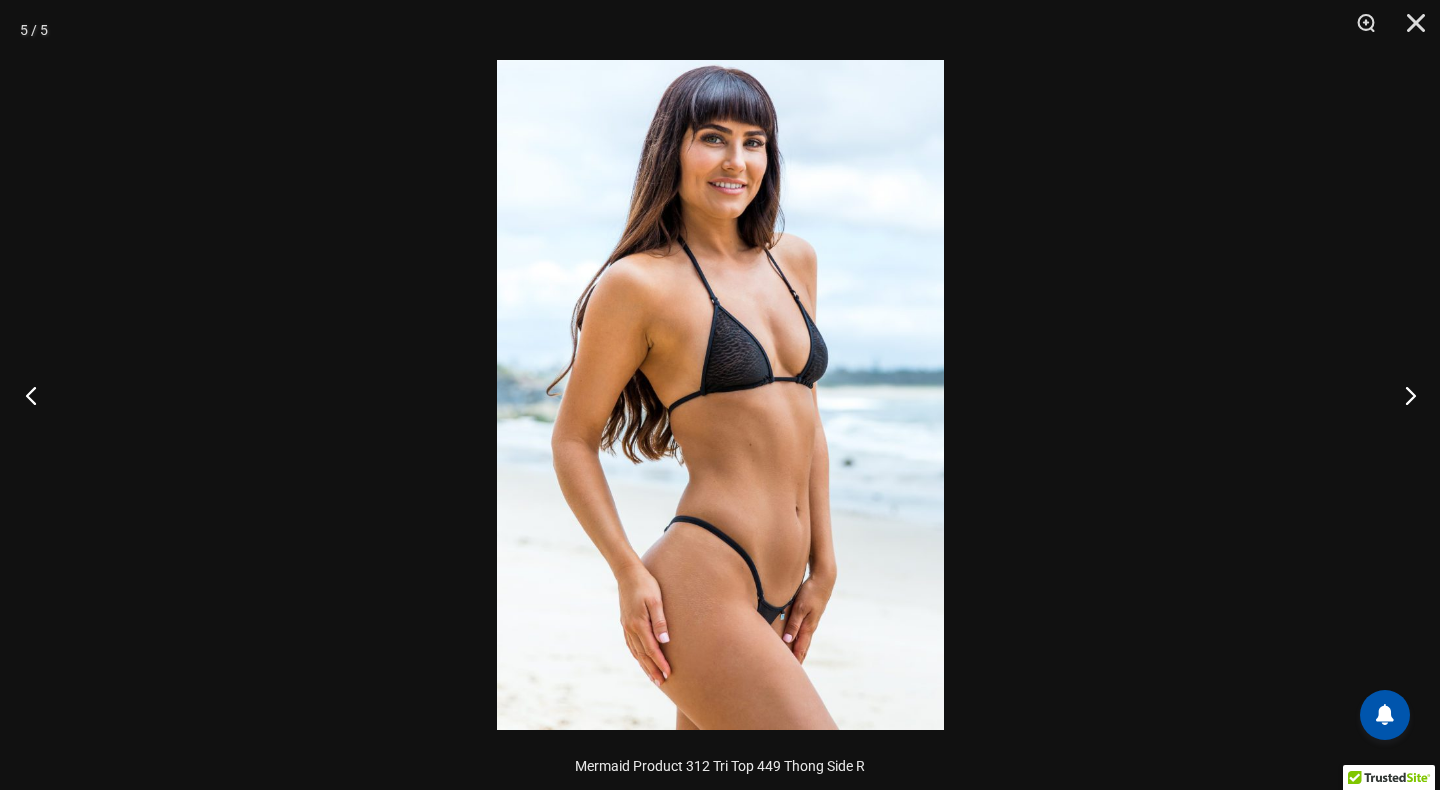 click at bounding box center [37, 395] 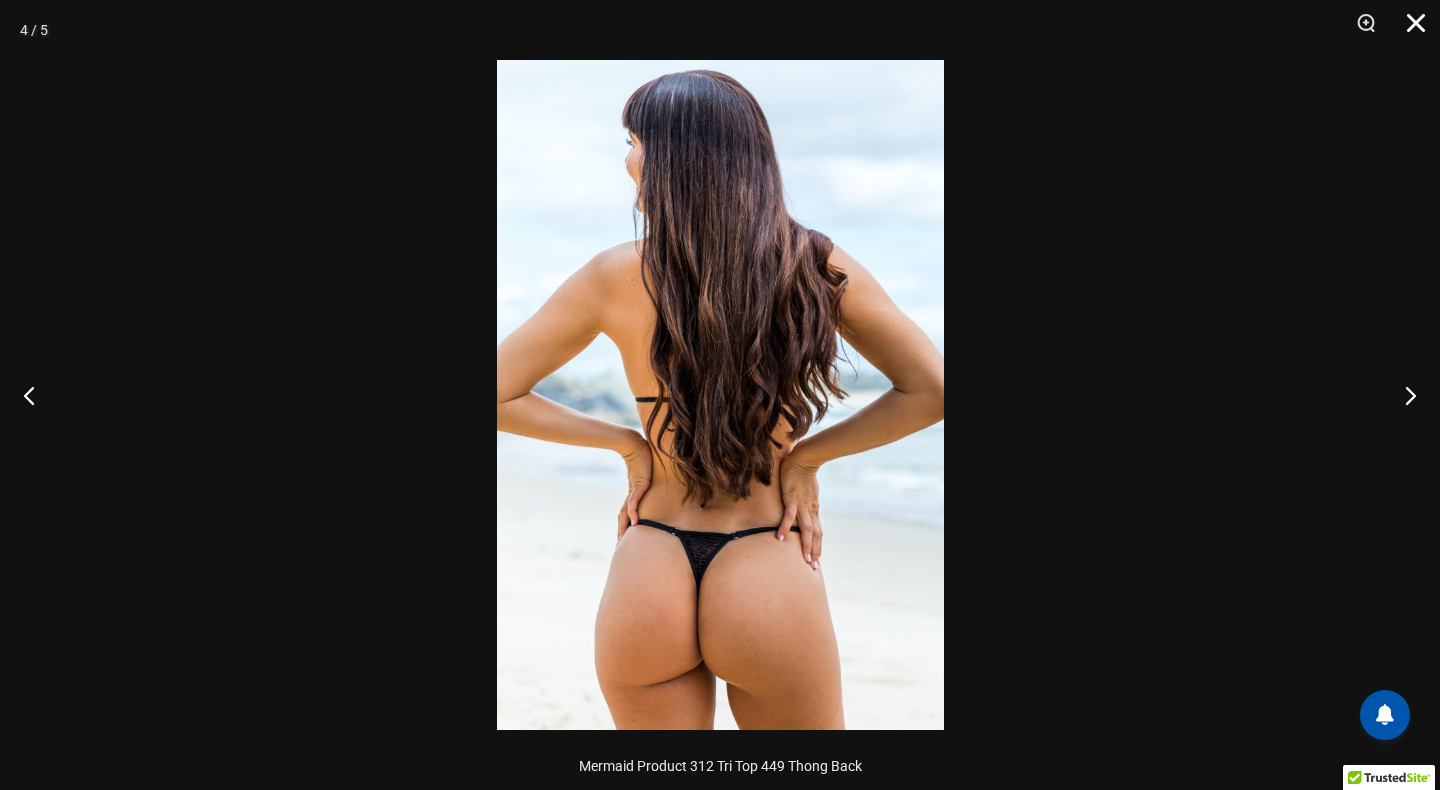 click at bounding box center (1409, 30) 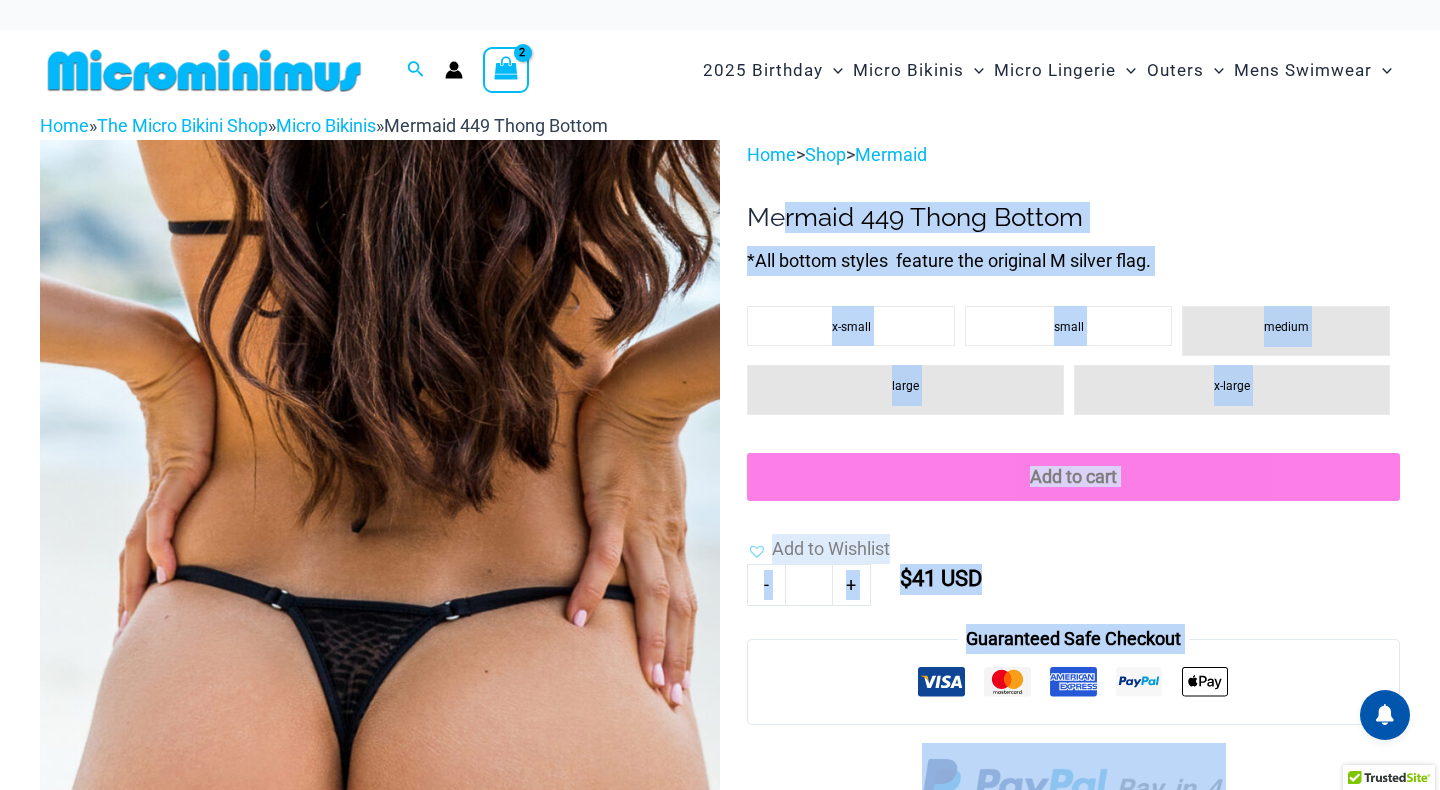 scroll, scrollTop: 22, scrollLeft: 0, axis: vertical 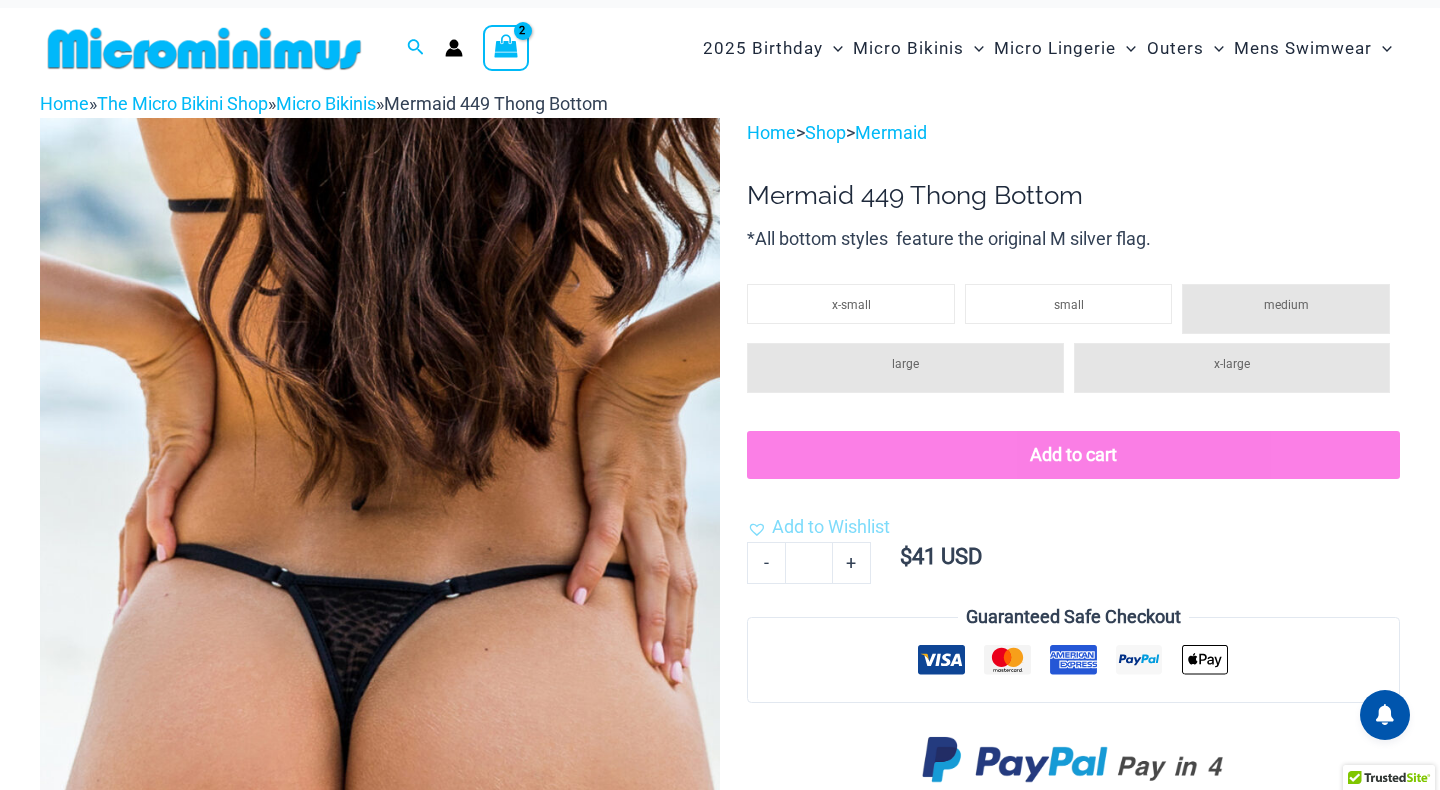 click on "Home
>
Shop
>
Mermaid" at bounding box center [1073, 133] 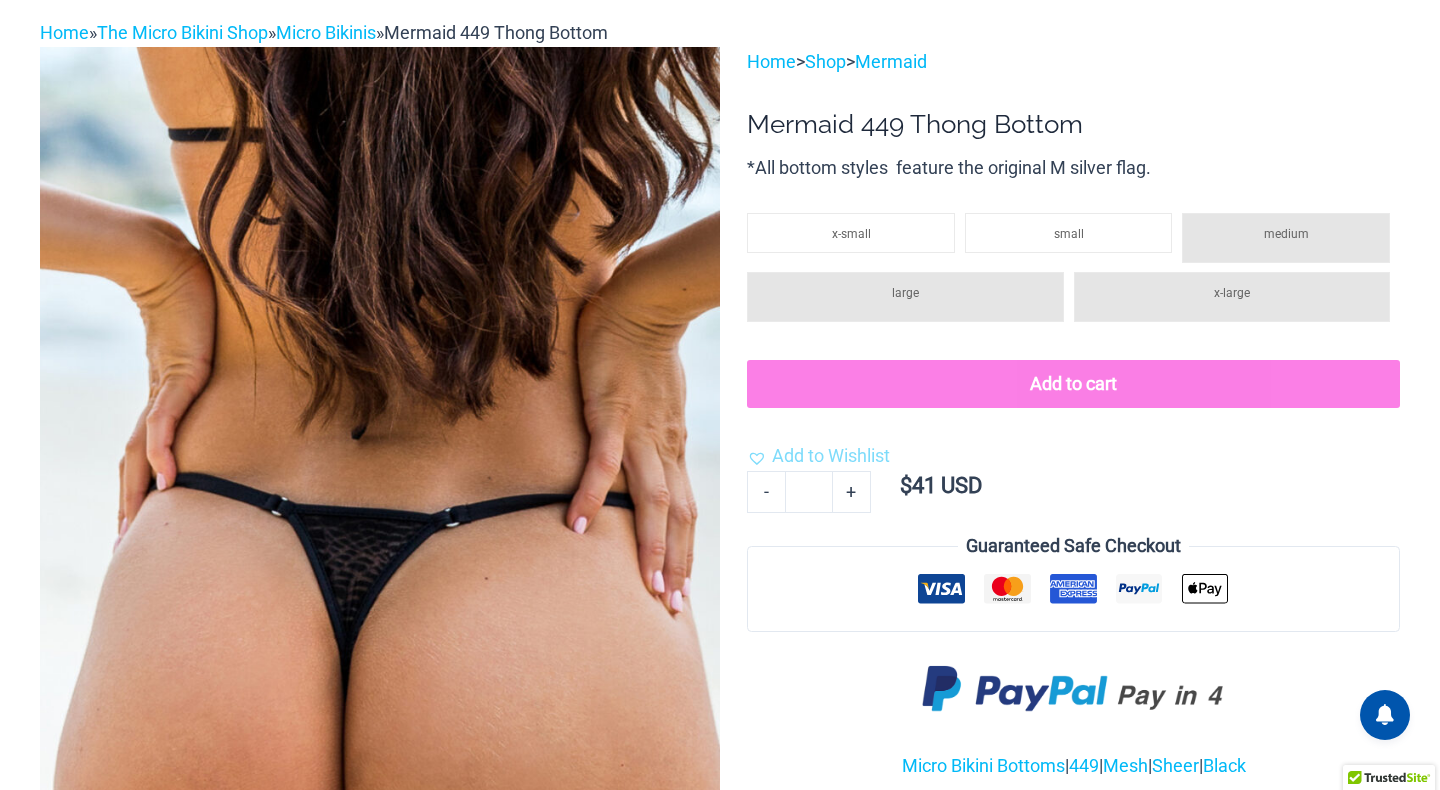 scroll, scrollTop: 0, scrollLeft: 0, axis: both 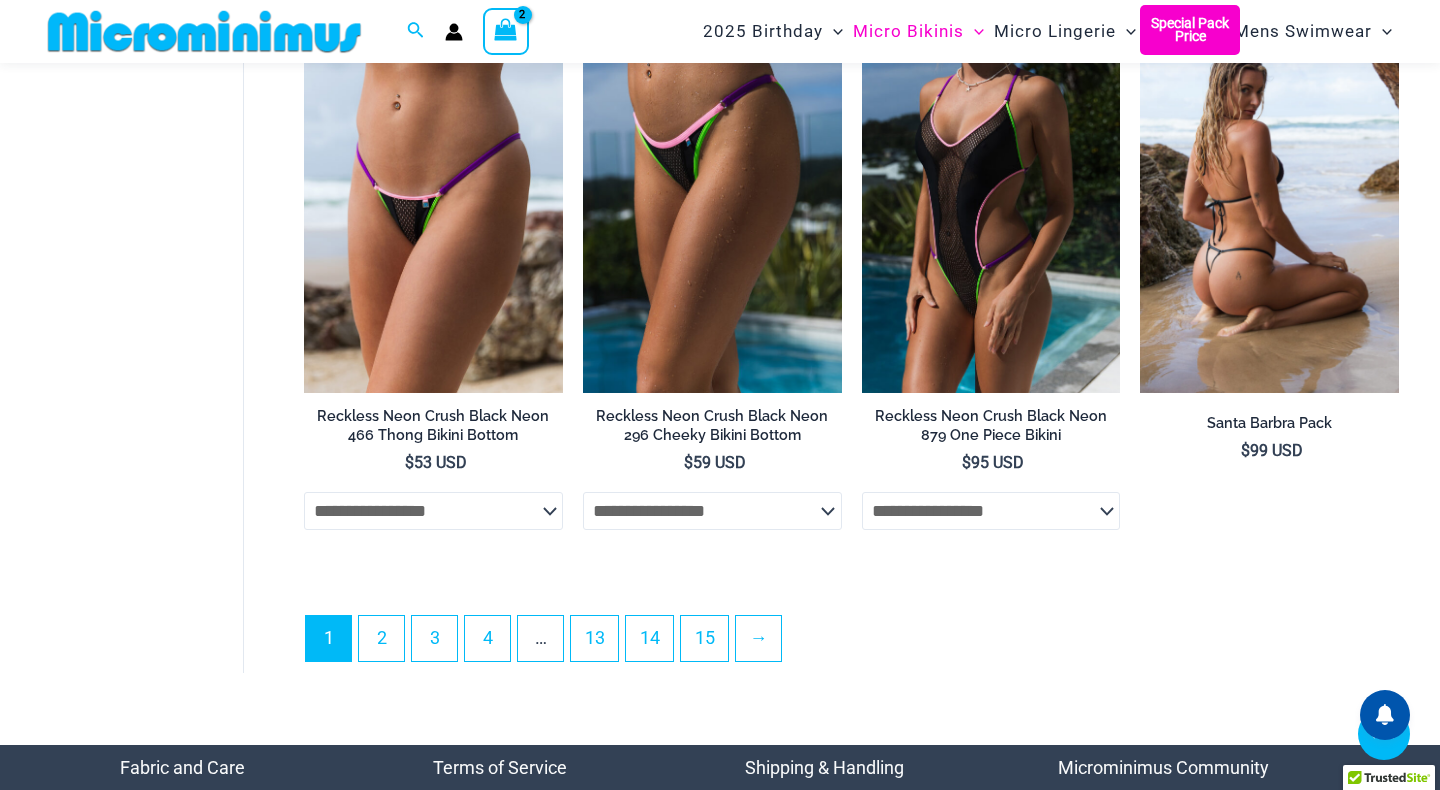 click at bounding box center (1269, 199) 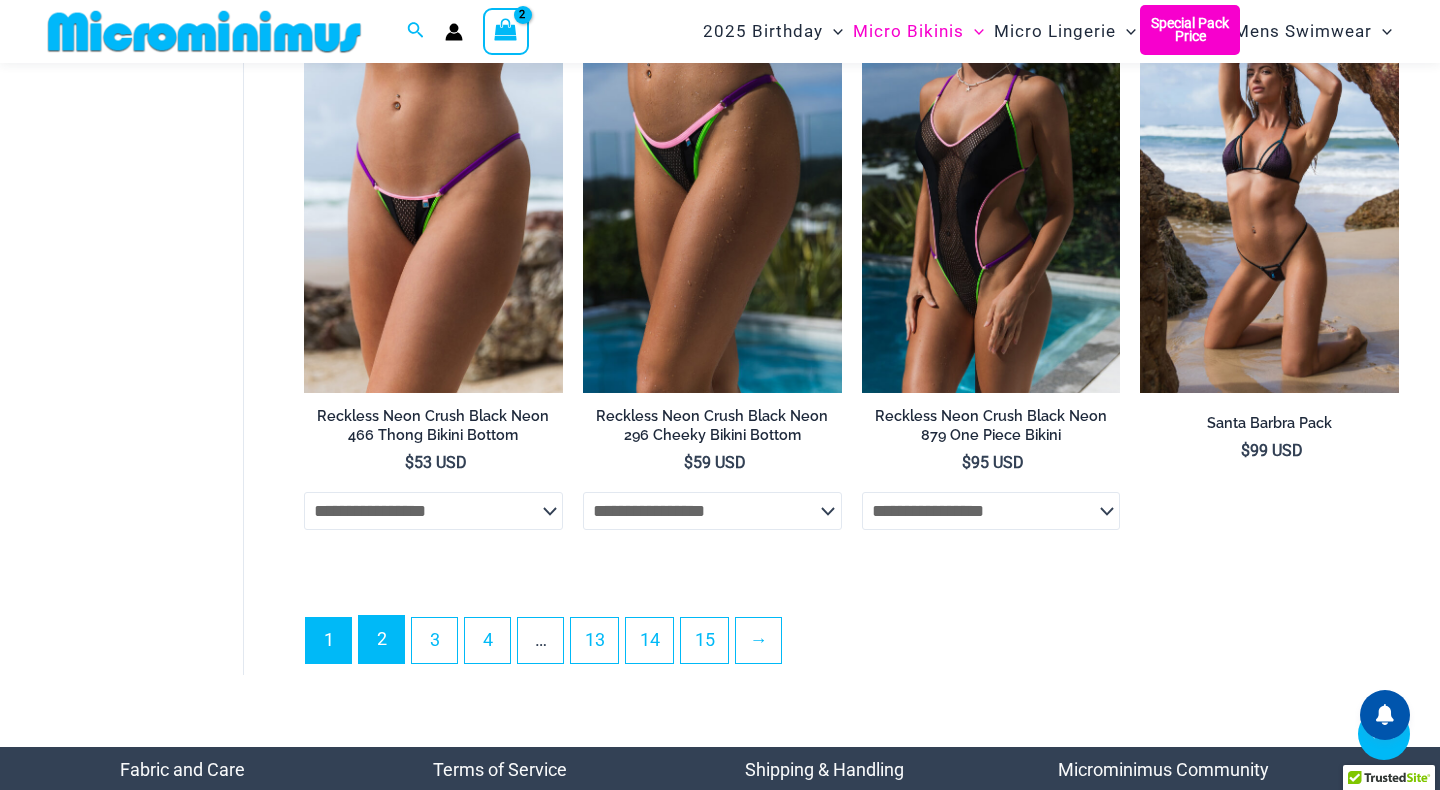 click on "2" at bounding box center [381, 639] 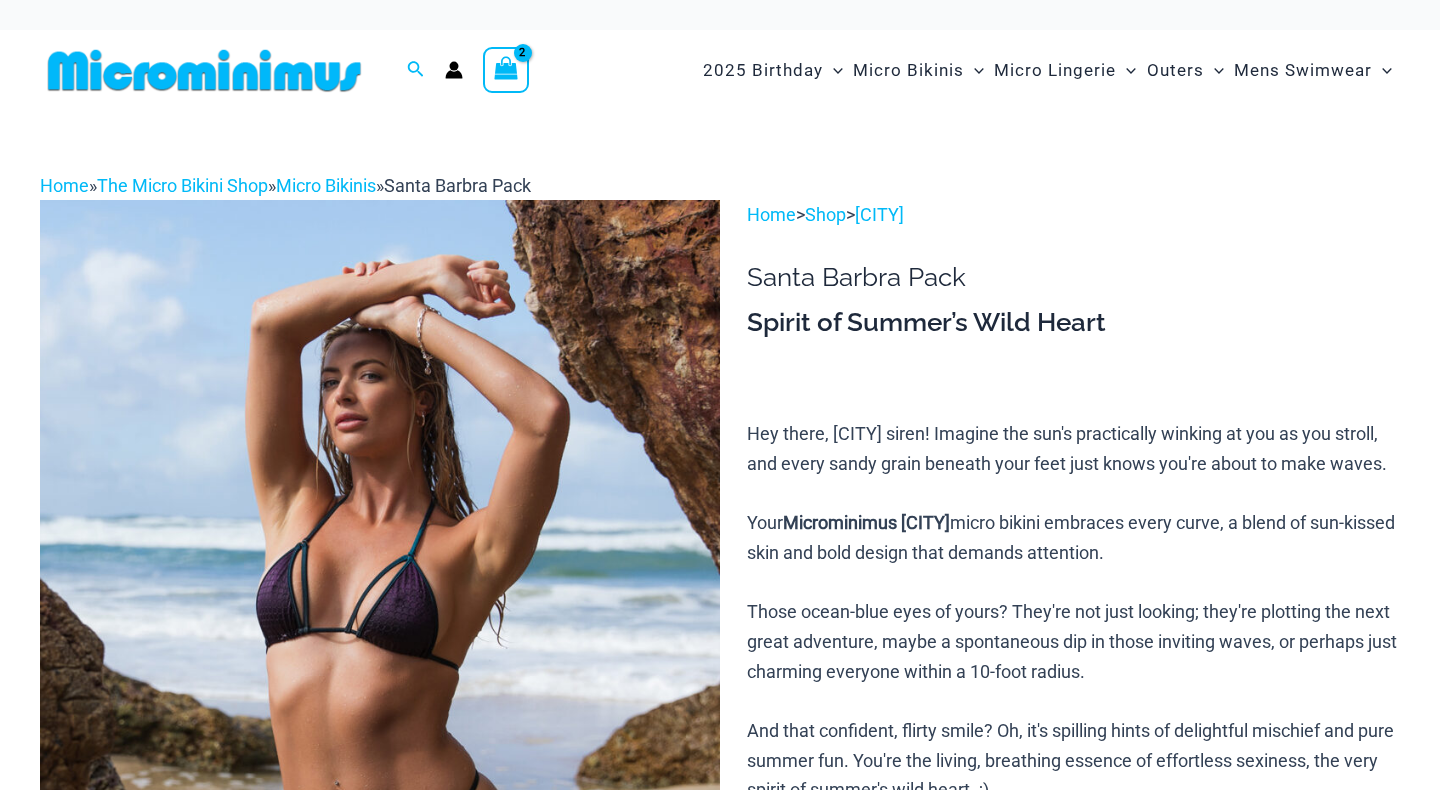 scroll, scrollTop: 387, scrollLeft: 0, axis: vertical 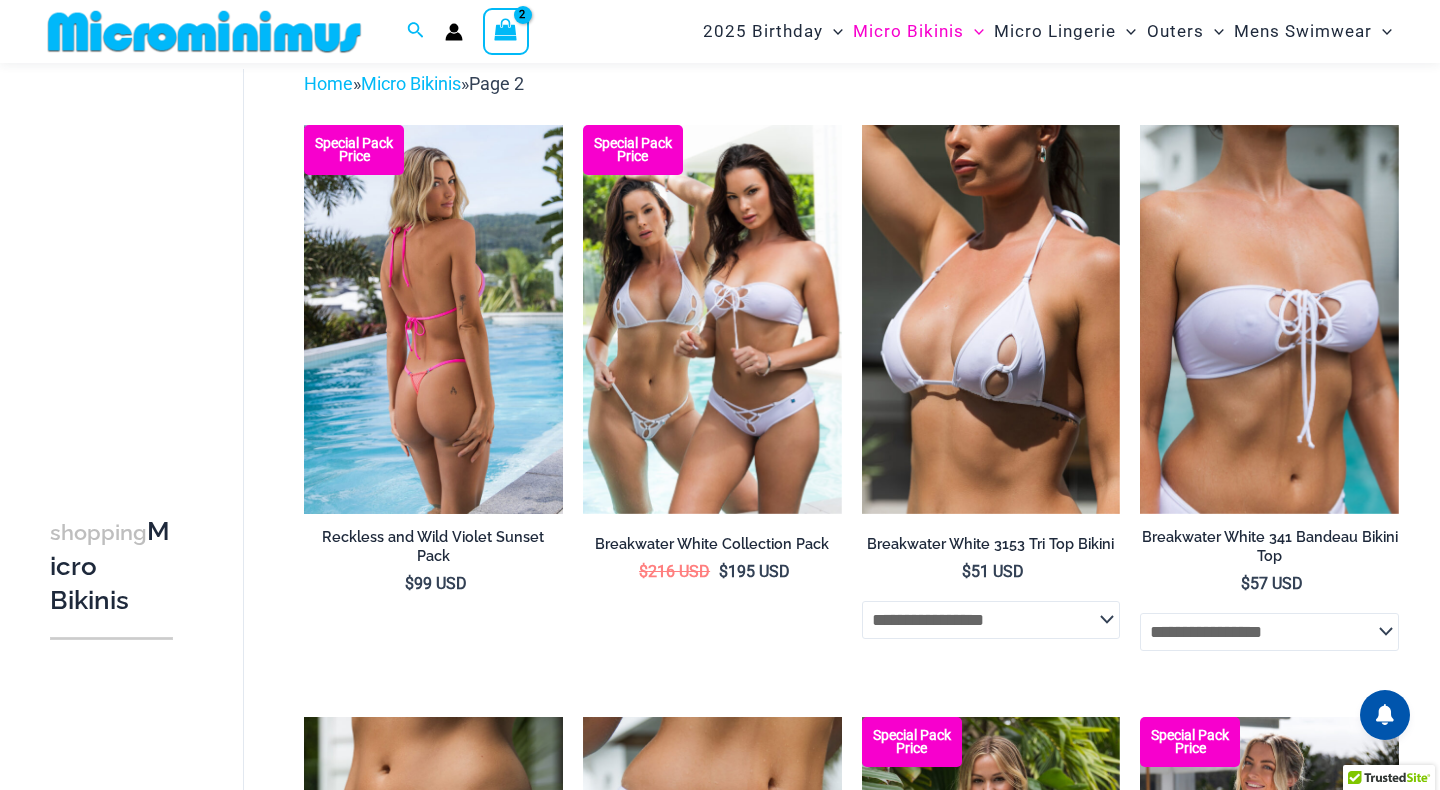 click at bounding box center (433, 319) 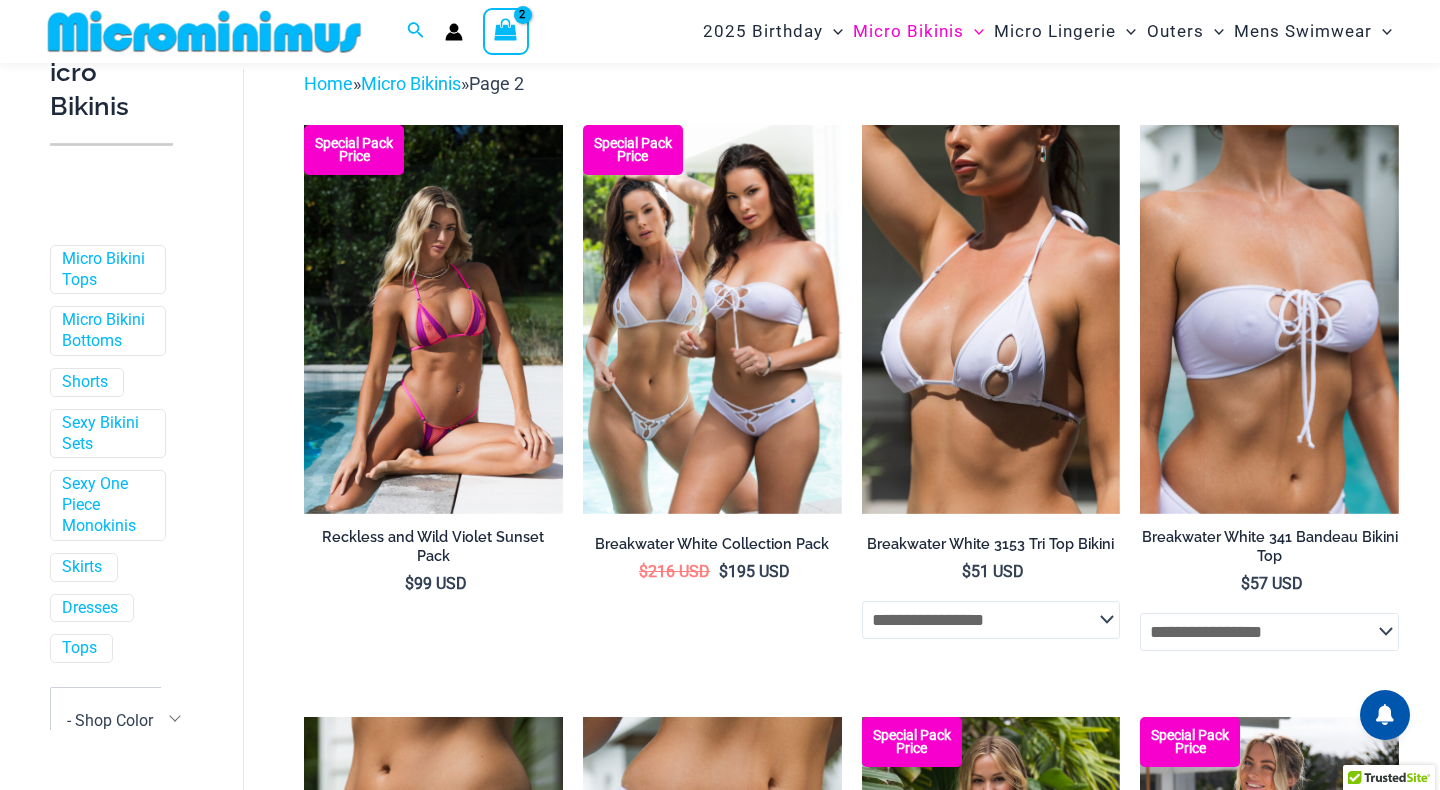 scroll, scrollTop: 541, scrollLeft: 0, axis: vertical 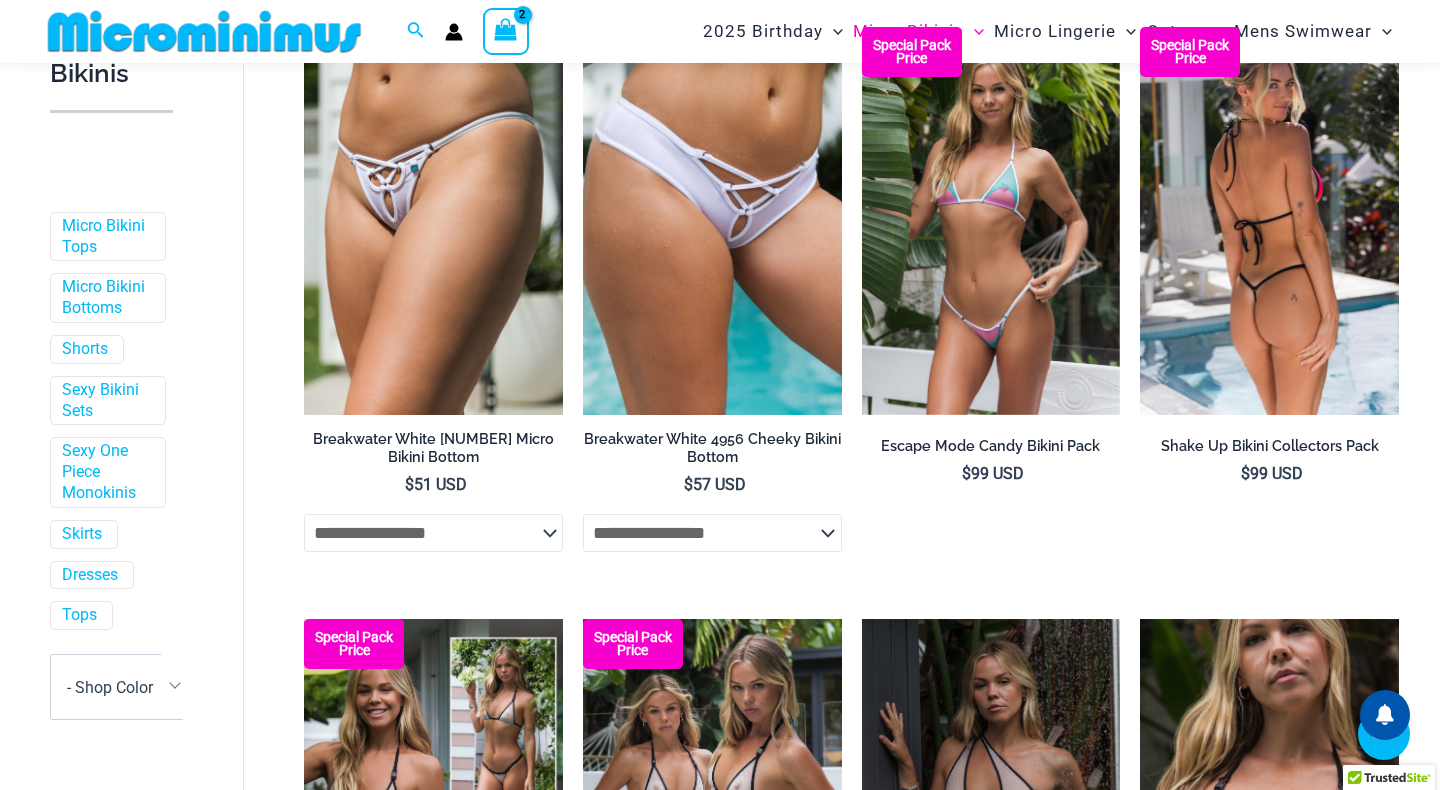 click at bounding box center [1269, 221] 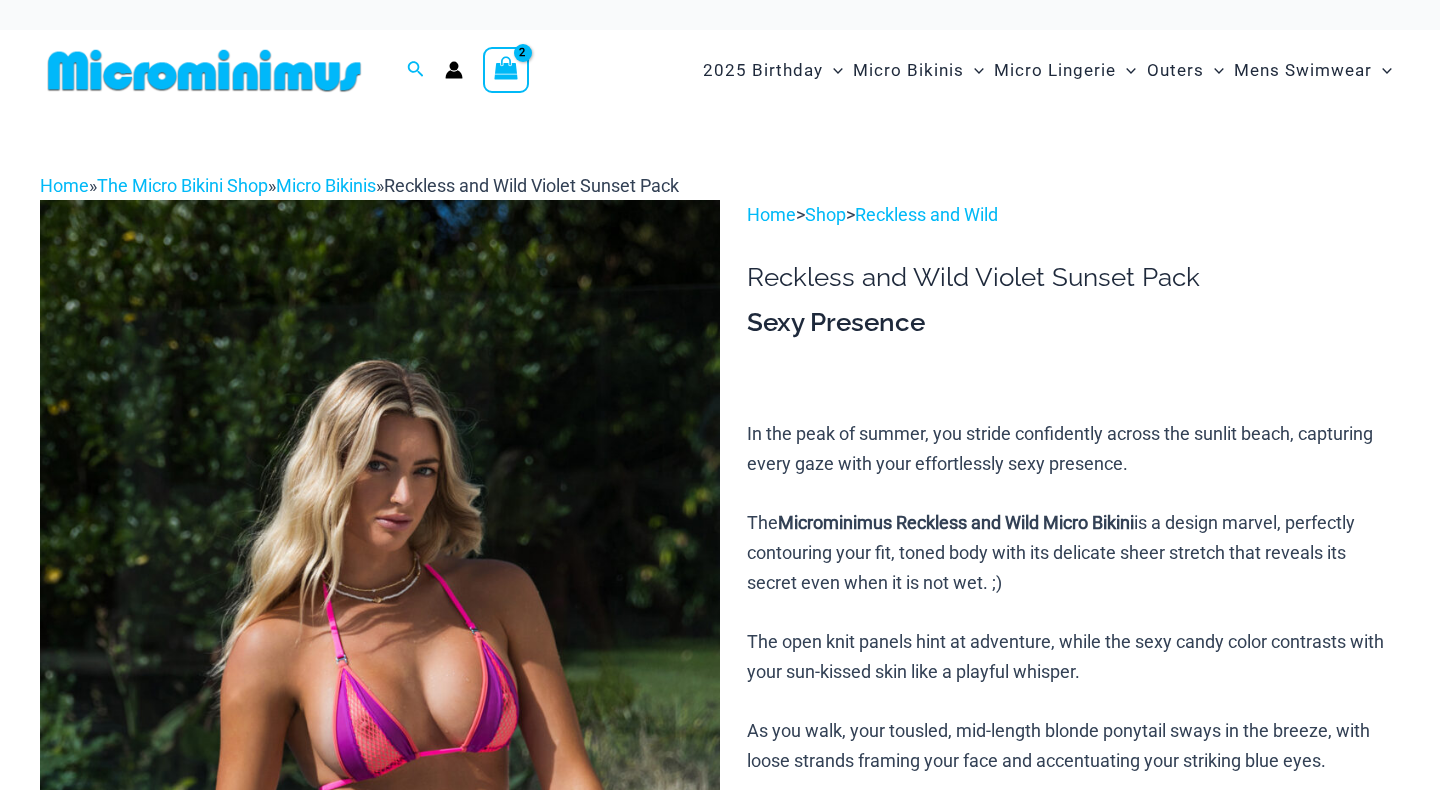scroll, scrollTop: 0, scrollLeft: 0, axis: both 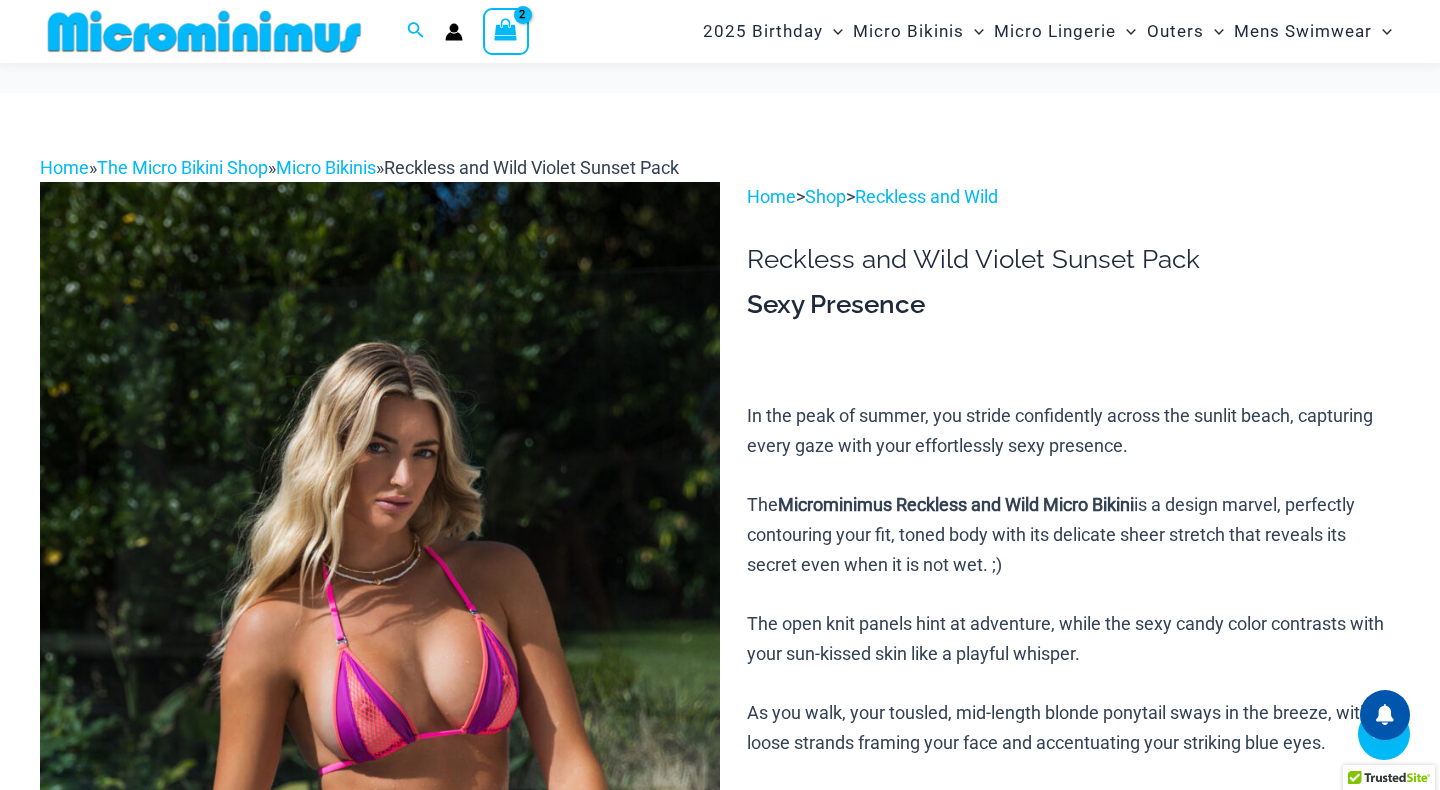 click at bounding box center (613, 1382) 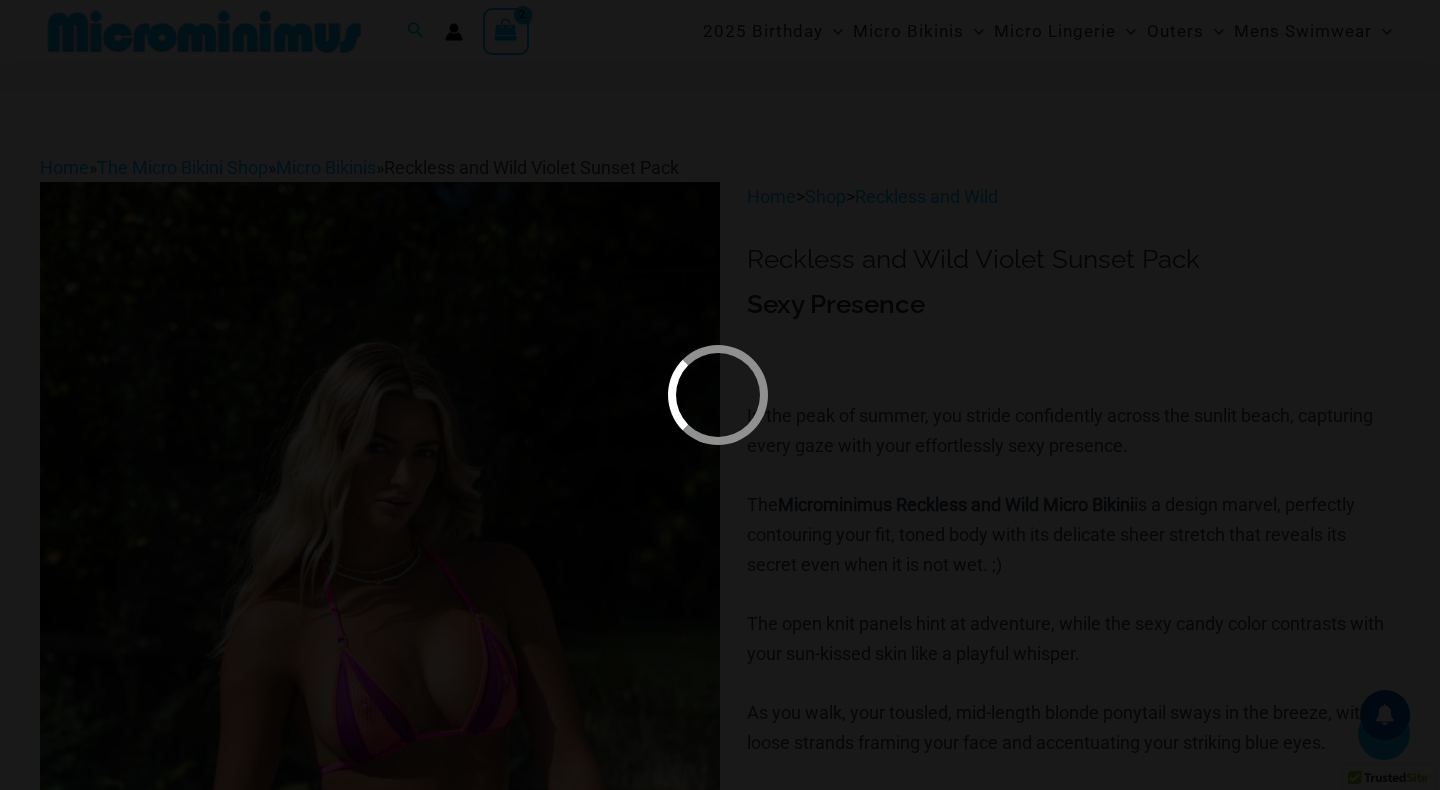 scroll, scrollTop: 1003, scrollLeft: 0, axis: vertical 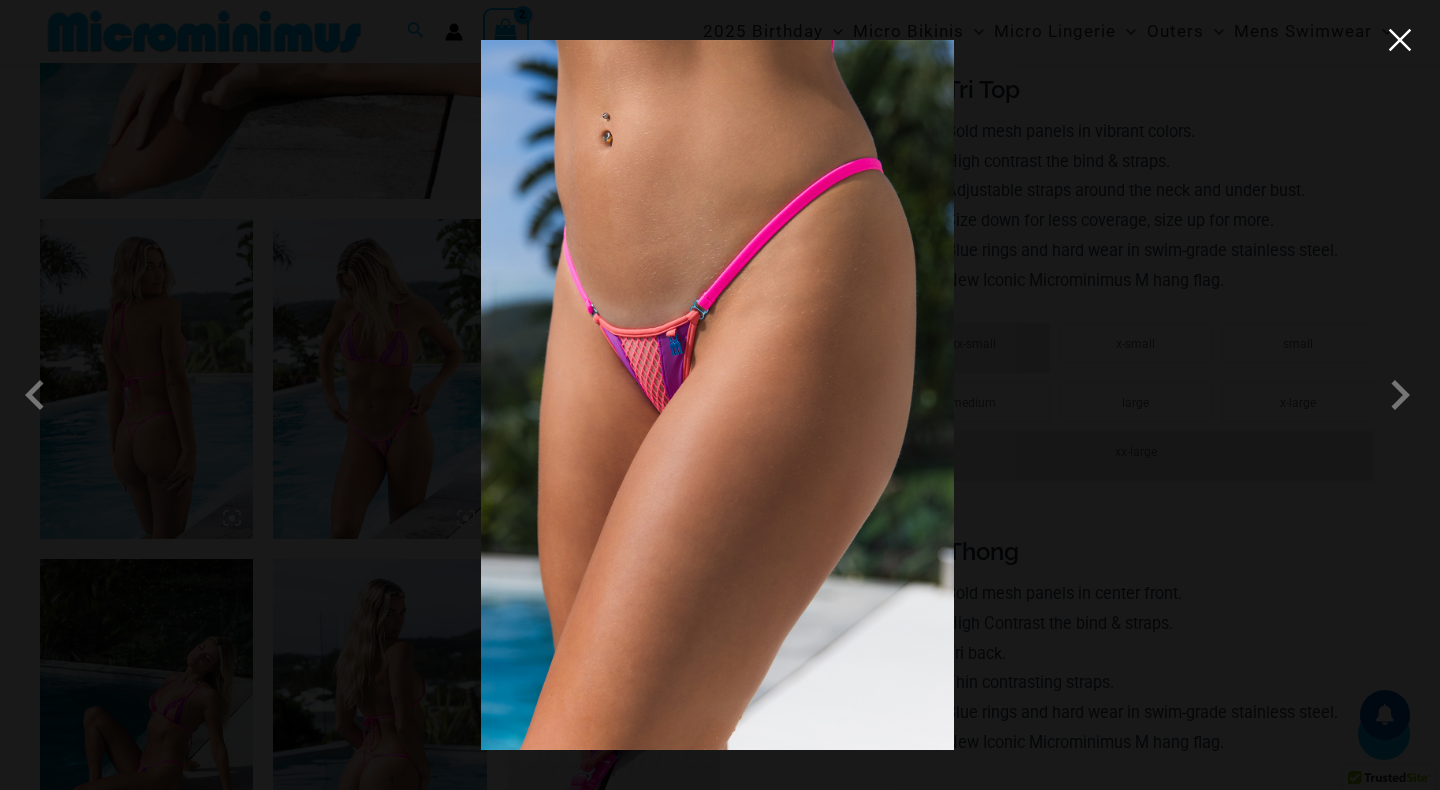 click at bounding box center [1026, 187] 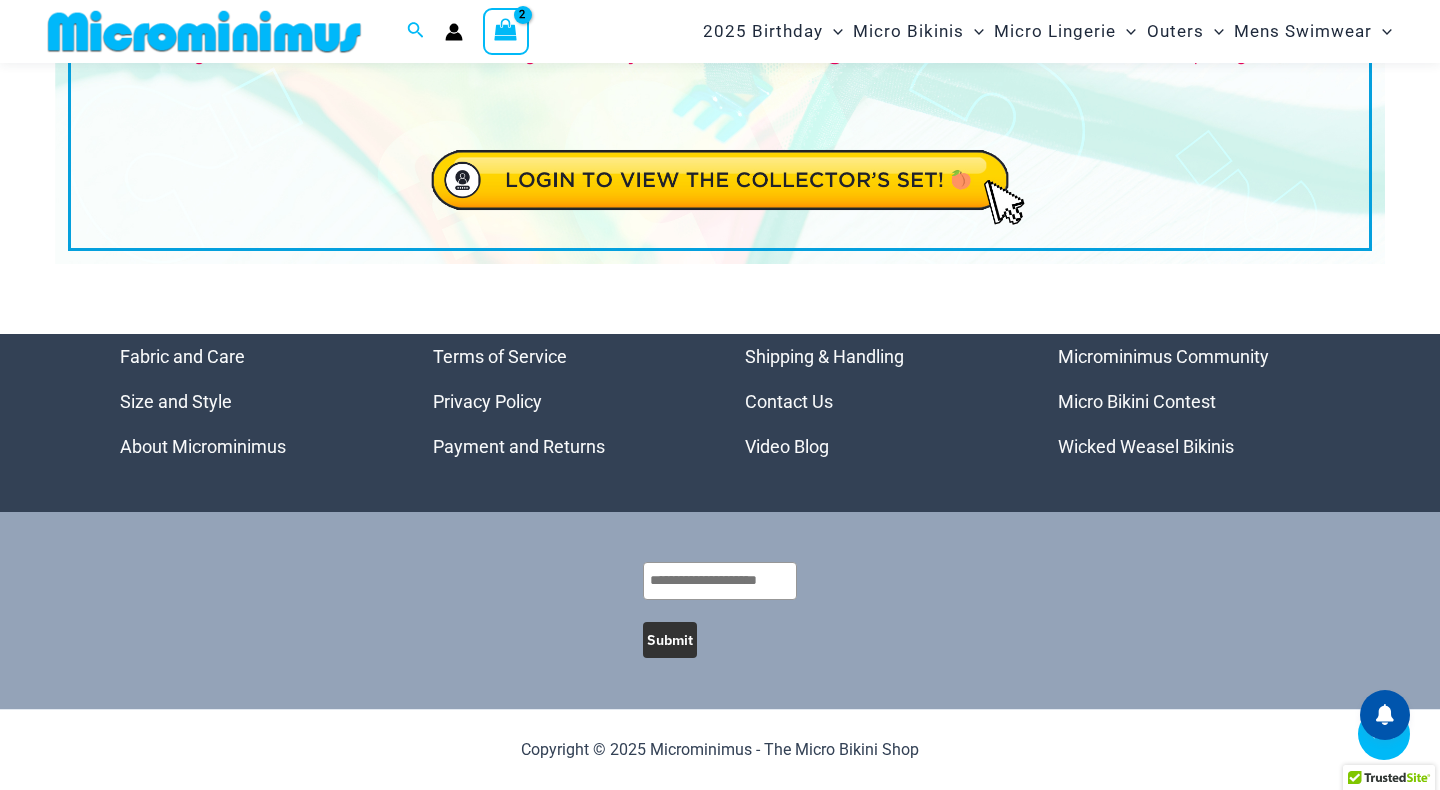 scroll, scrollTop: 0, scrollLeft: 0, axis: both 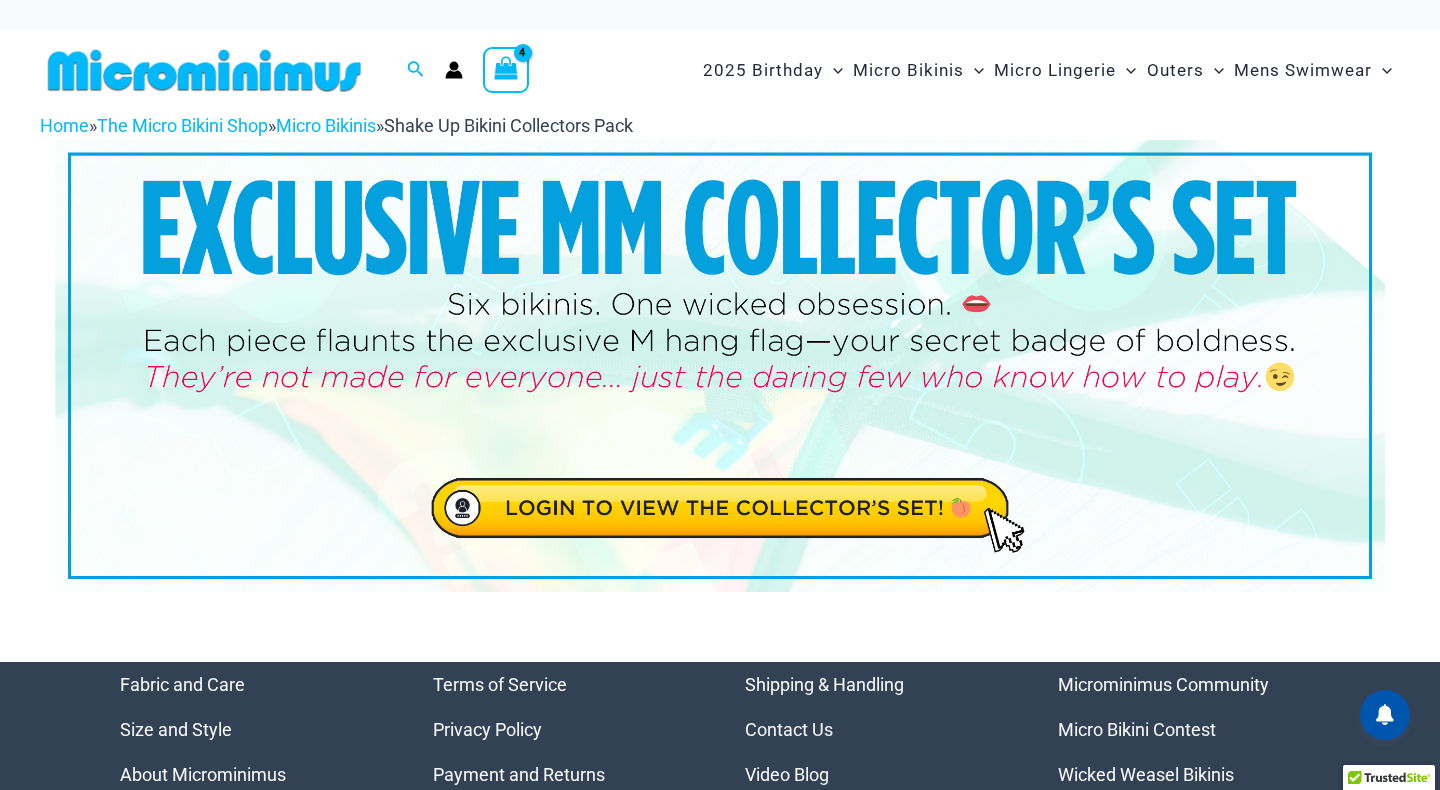 click at bounding box center (506, 70) 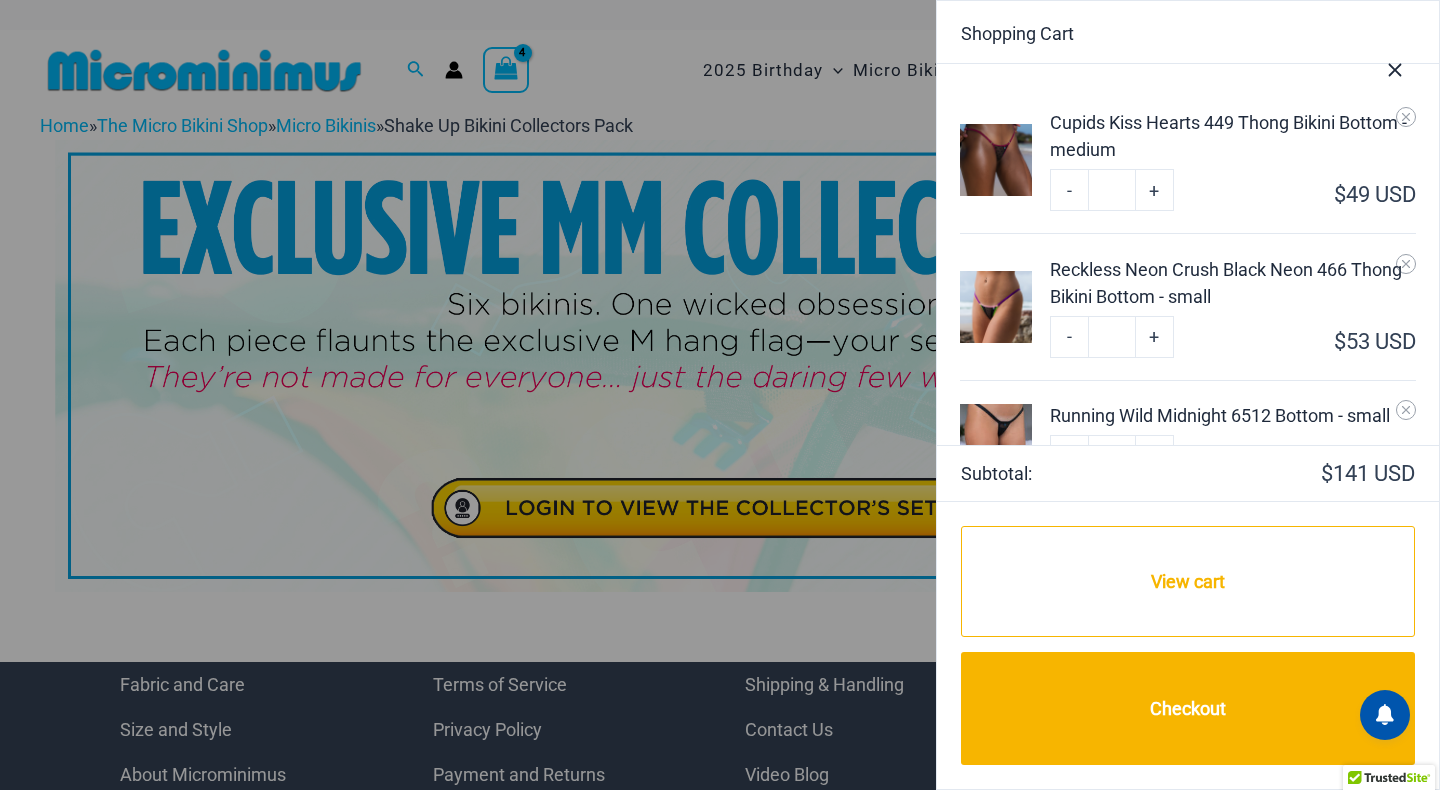 click at bounding box center (996, 307) 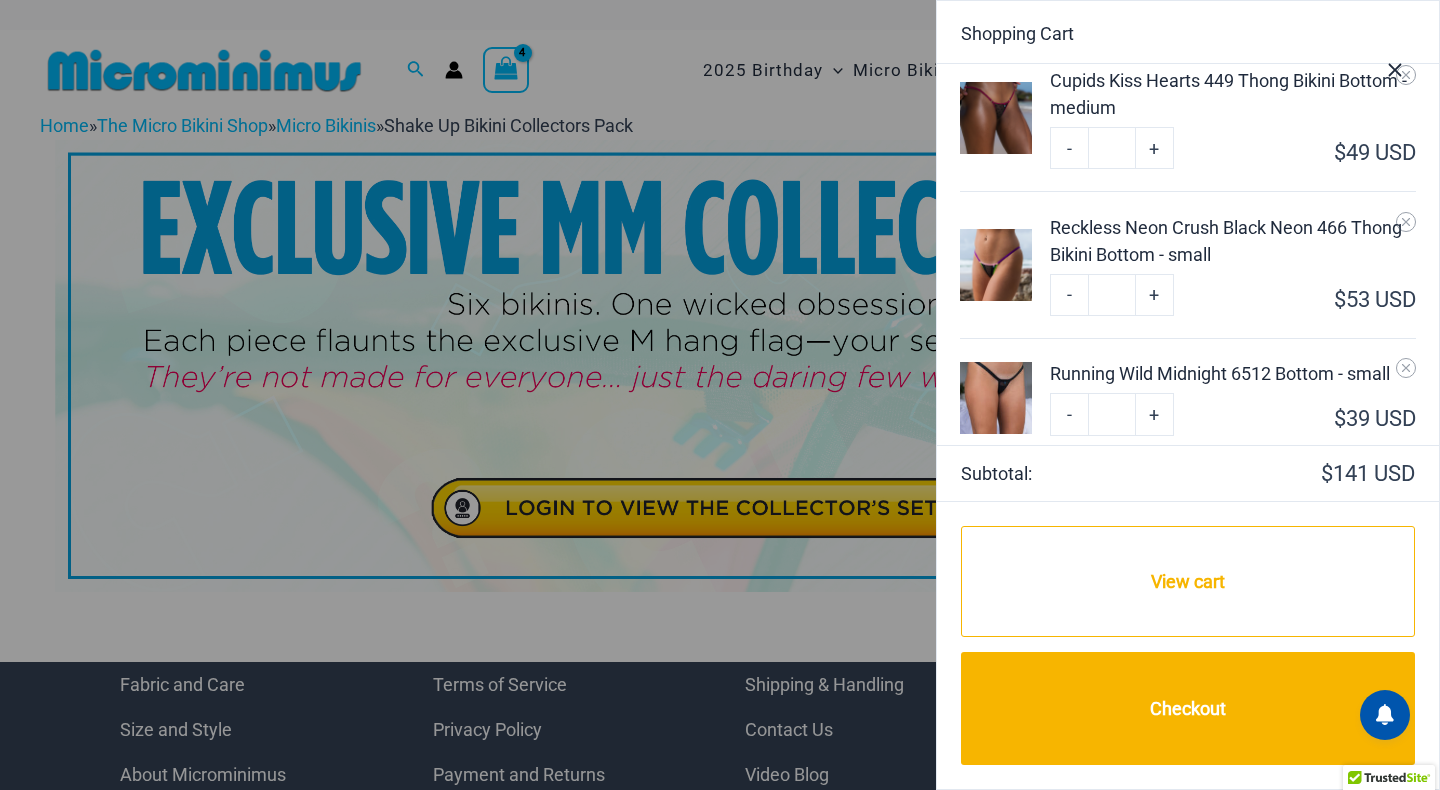 scroll, scrollTop: 0, scrollLeft: 0, axis: both 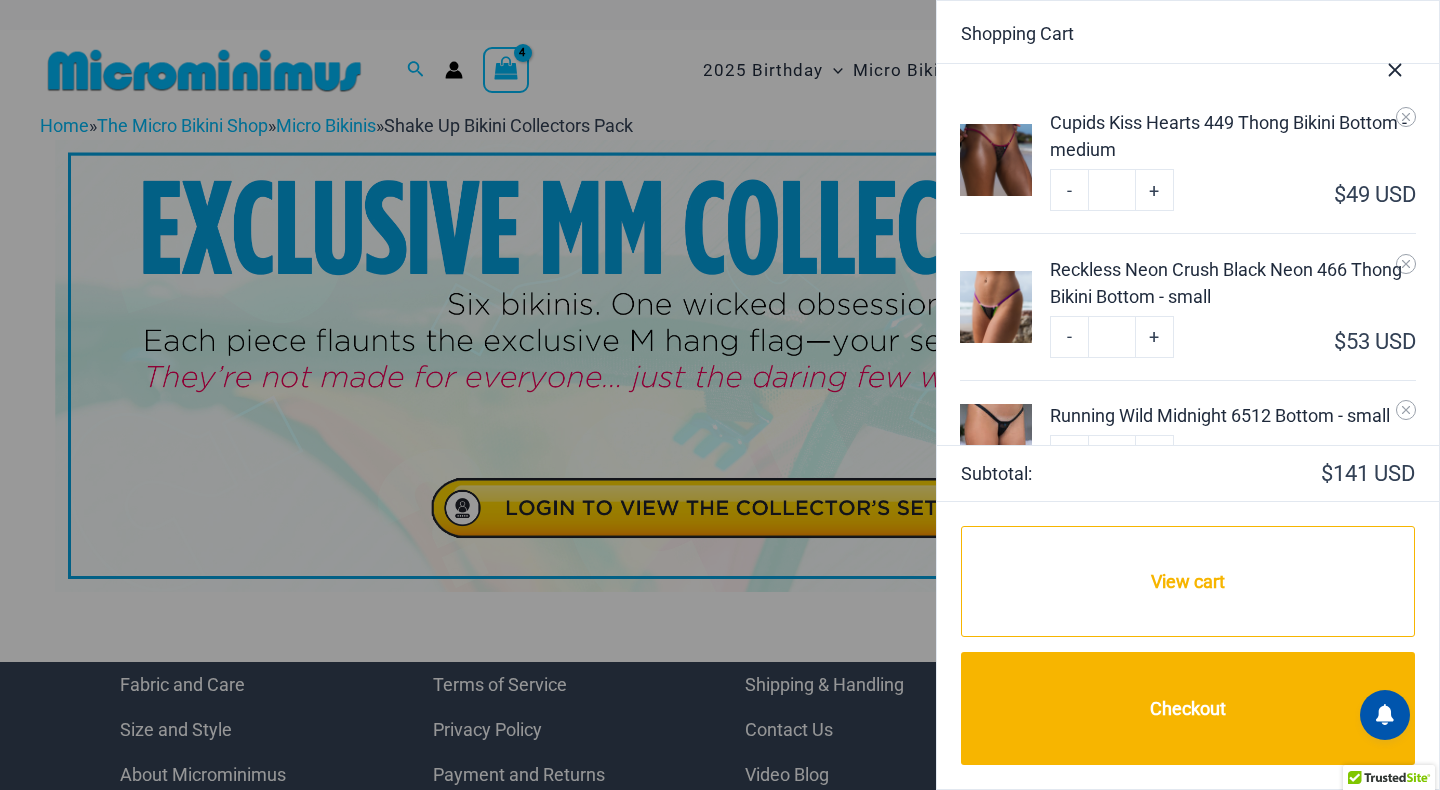 click at bounding box center (996, 160) 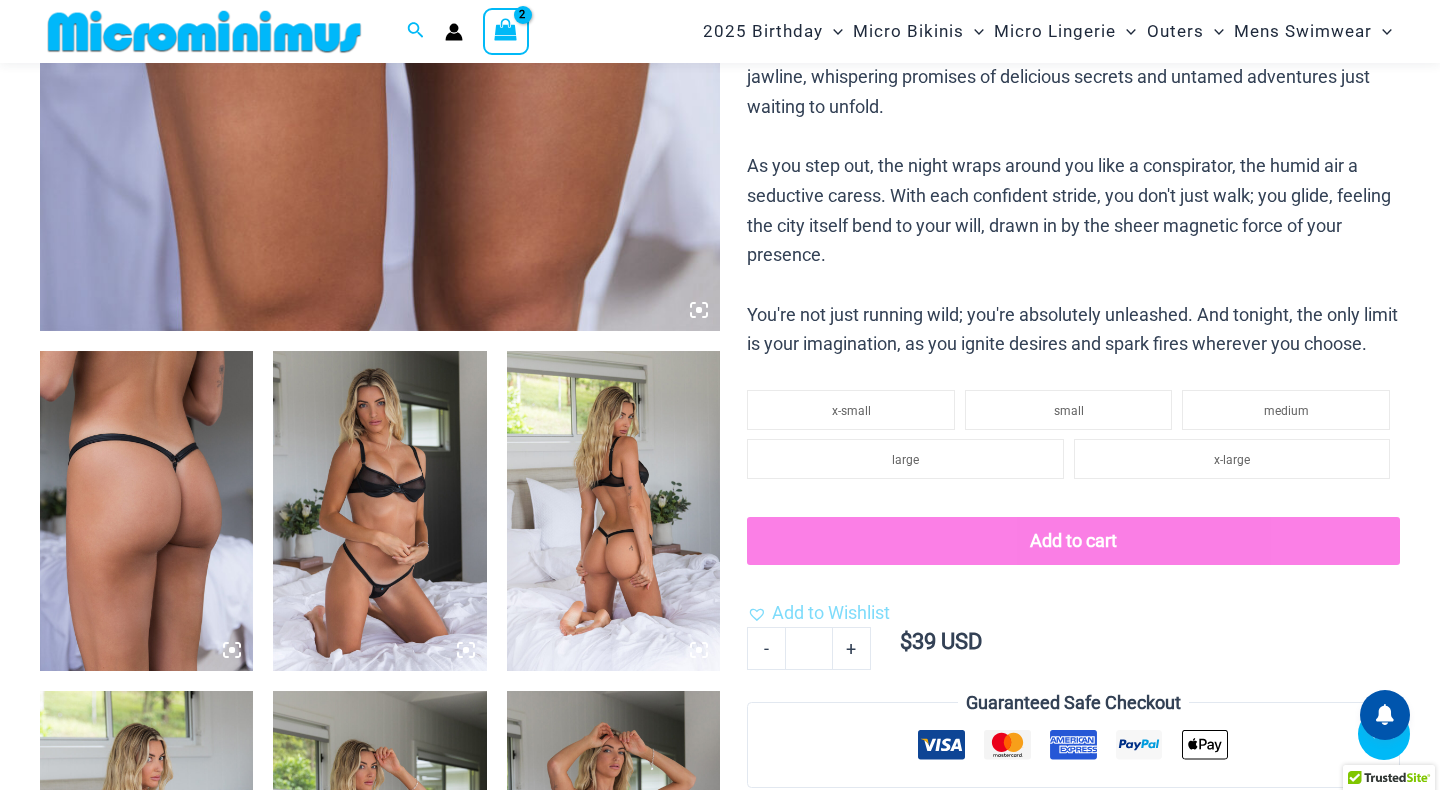 scroll, scrollTop: 873, scrollLeft: 0, axis: vertical 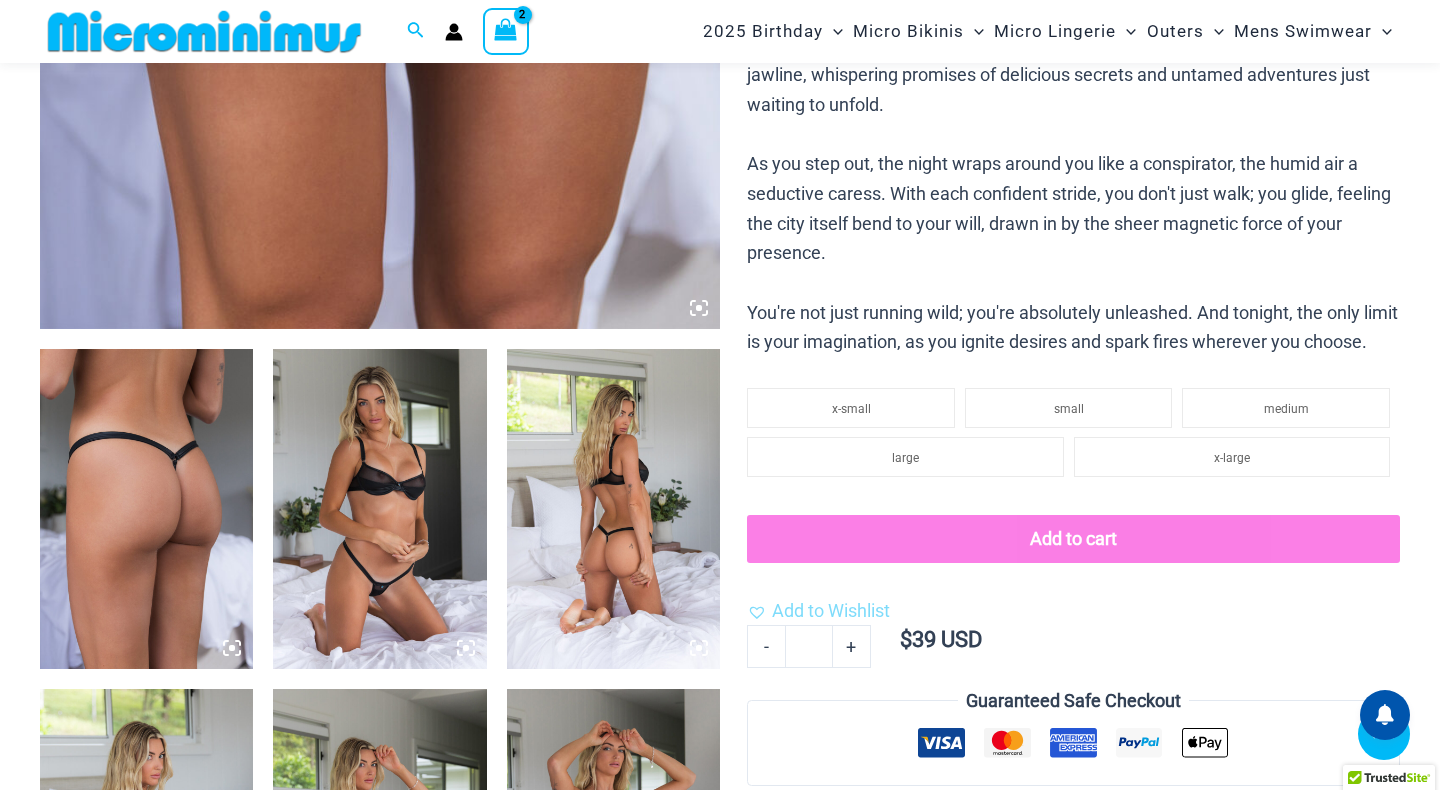 click on "Home  »  The Micro Bikini Shop  »  Micro Lingerie  »  Running Wild Midnight 6512 Bottom
Running Wild Midnight 6512 Bottom
Home
>
Shop
>
Running Wild
Home  /  Micro Lingerie  / Running Wild Midnight 6512 Bottom Micro Lingerie" at bounding box center [720, 3845] 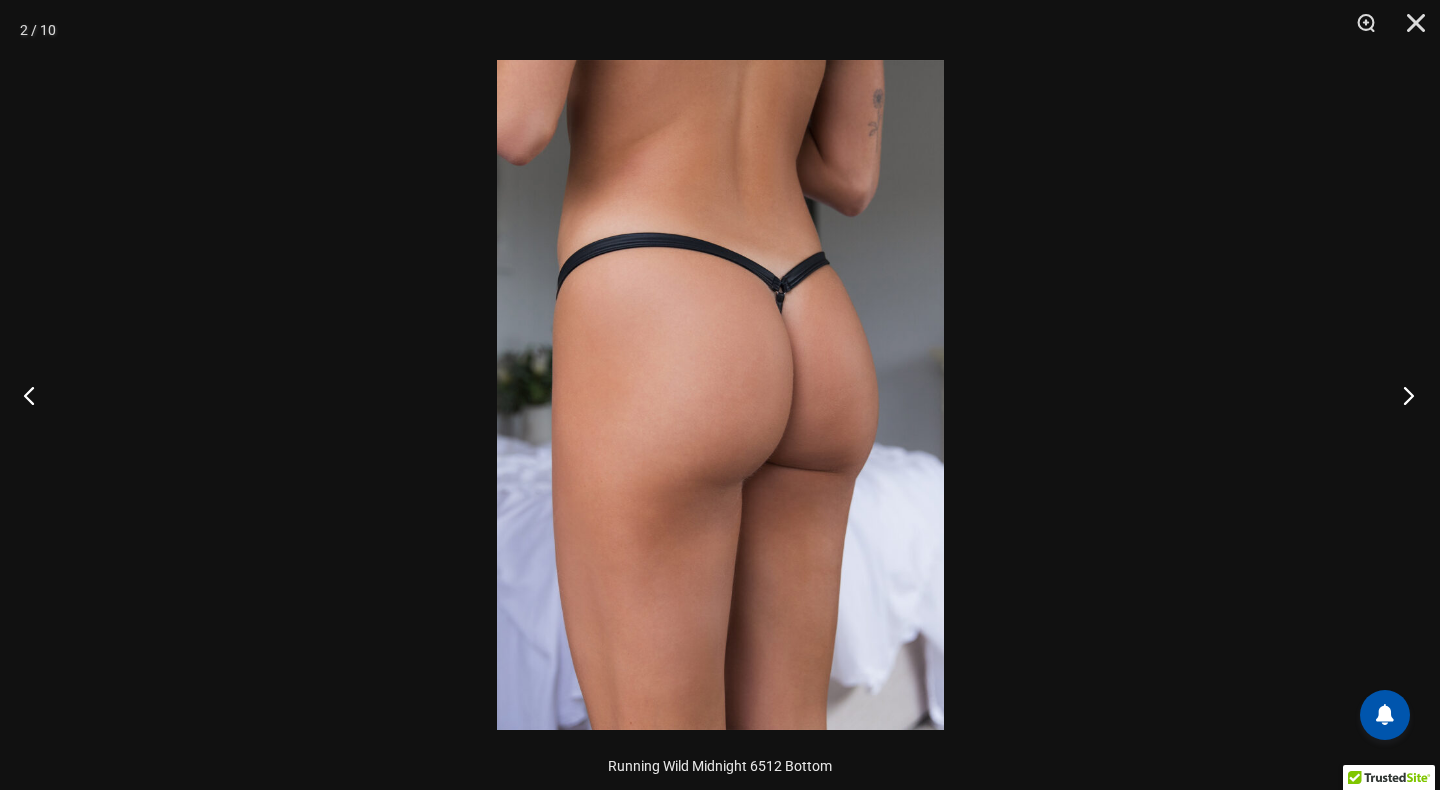 click at bounding box center [1402, 395] 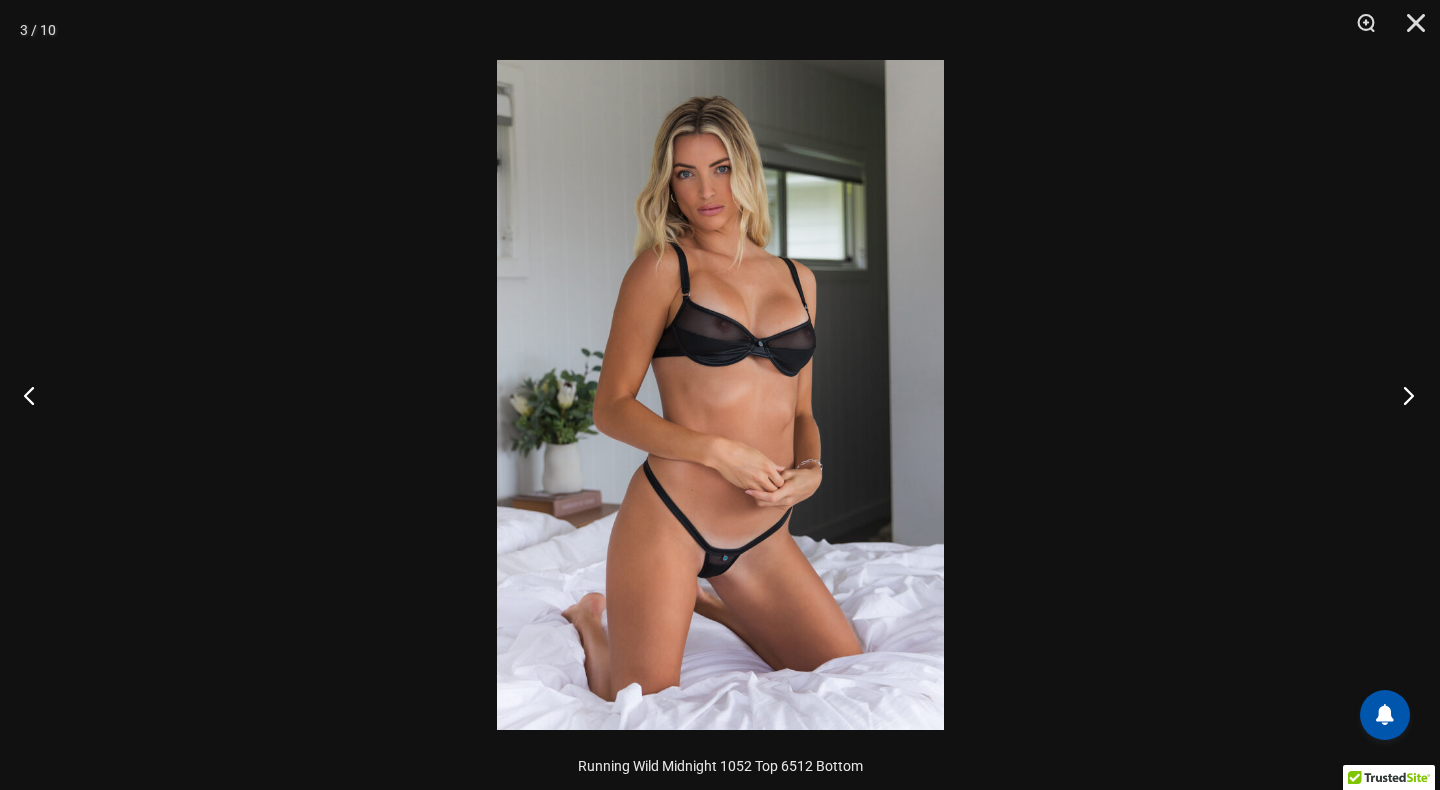 click at bounding box center [1402, 395] 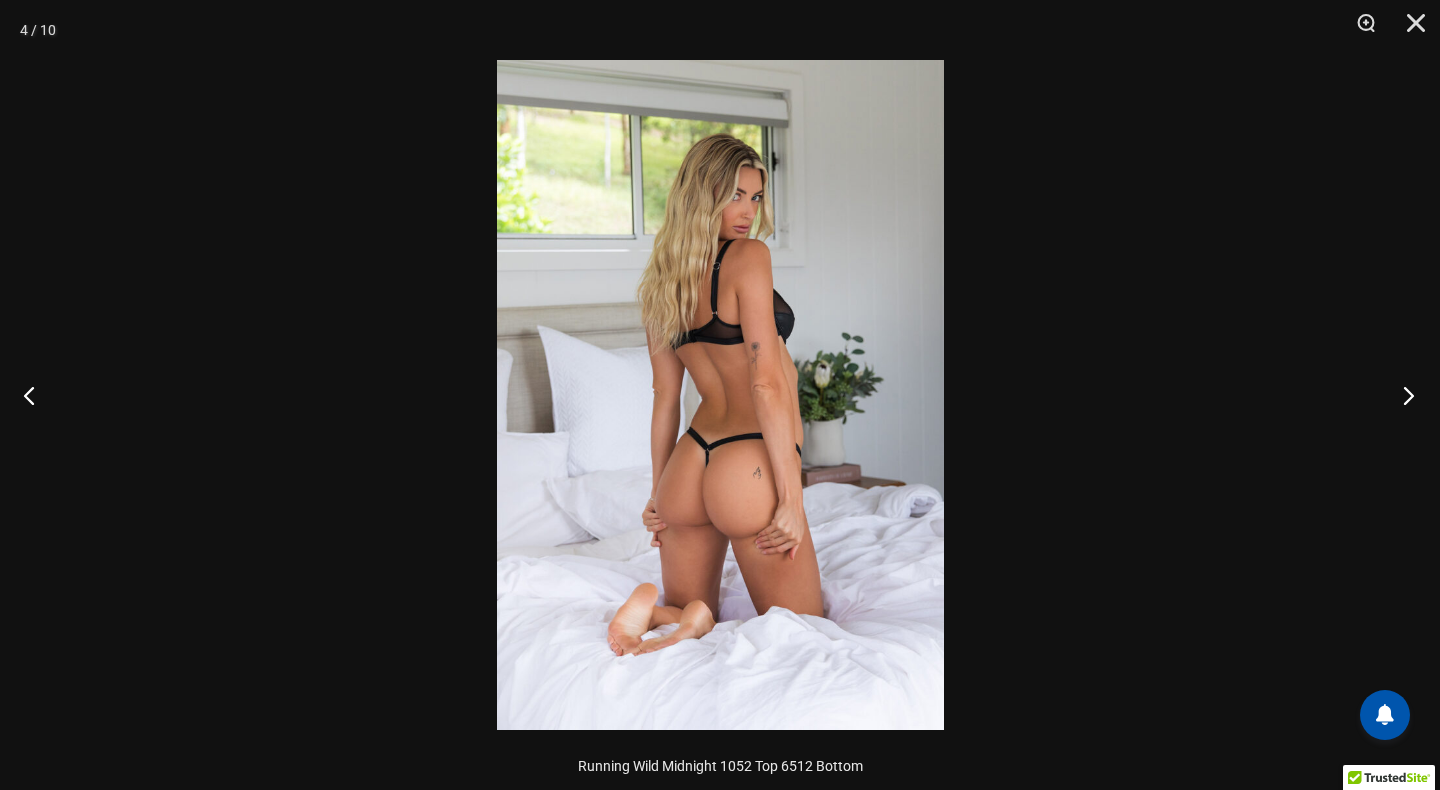 click at bounding box center (1402, 395) 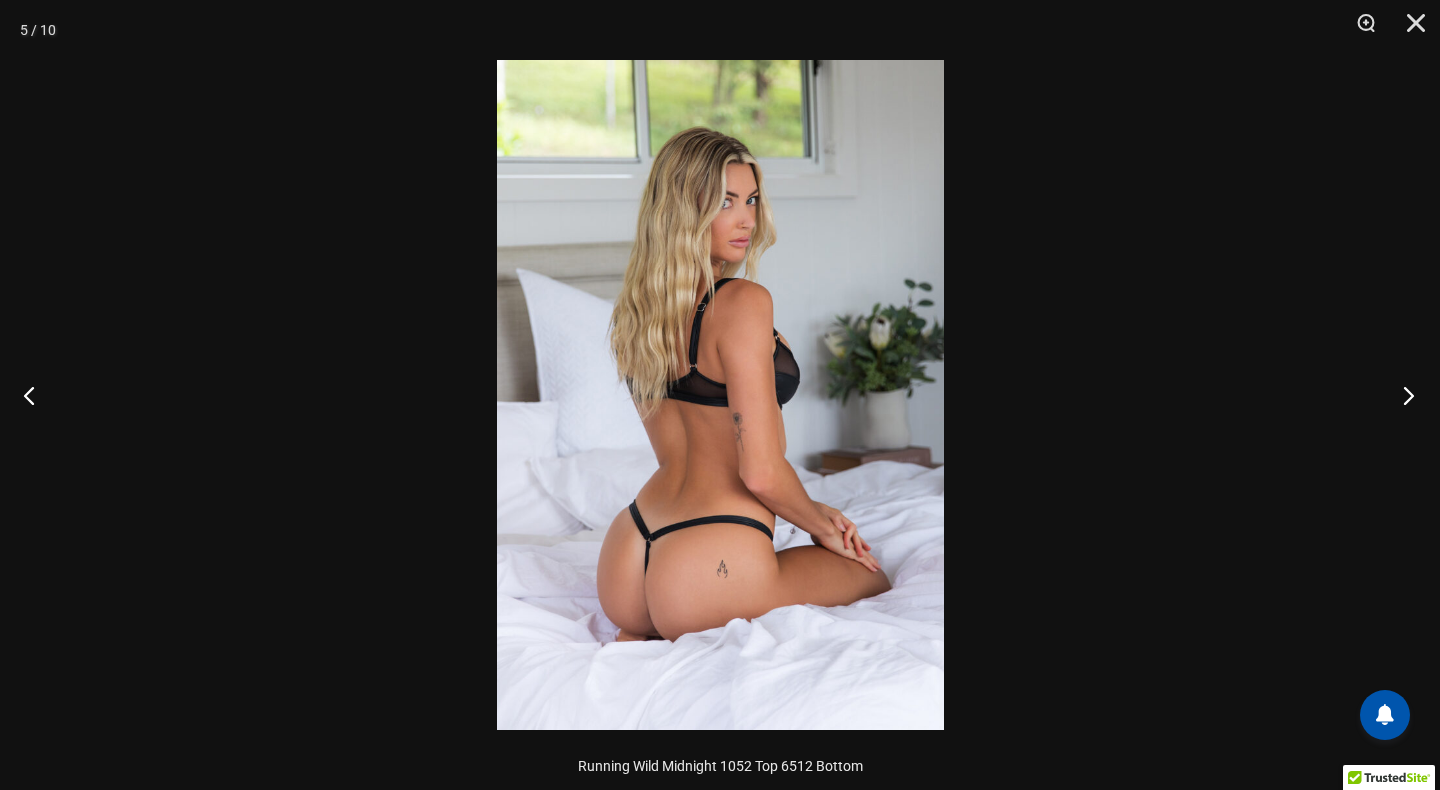 click at bounding box center [1402, 395] 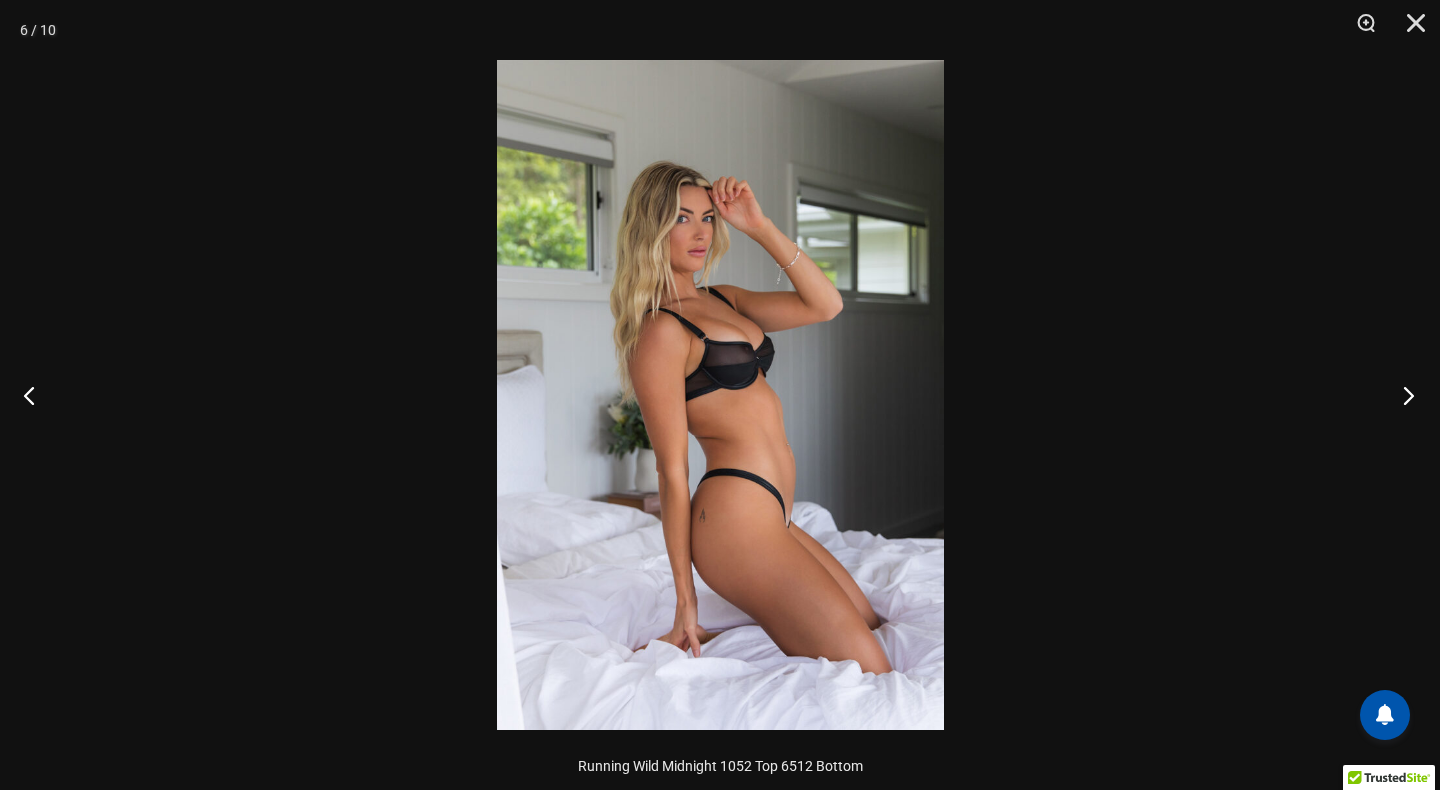 click at bounding box center (1402, 395) 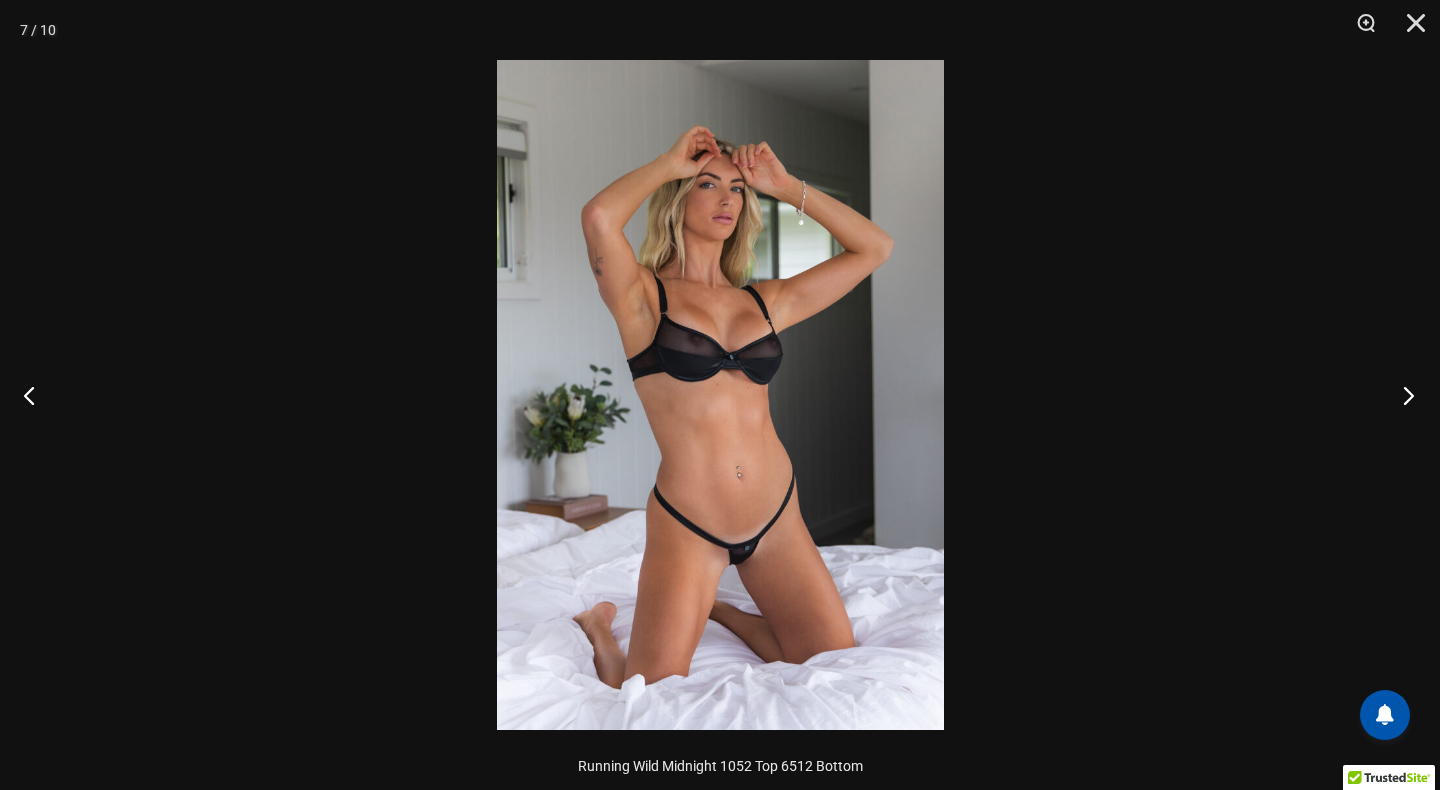 click at bounding box center [1402, 395] 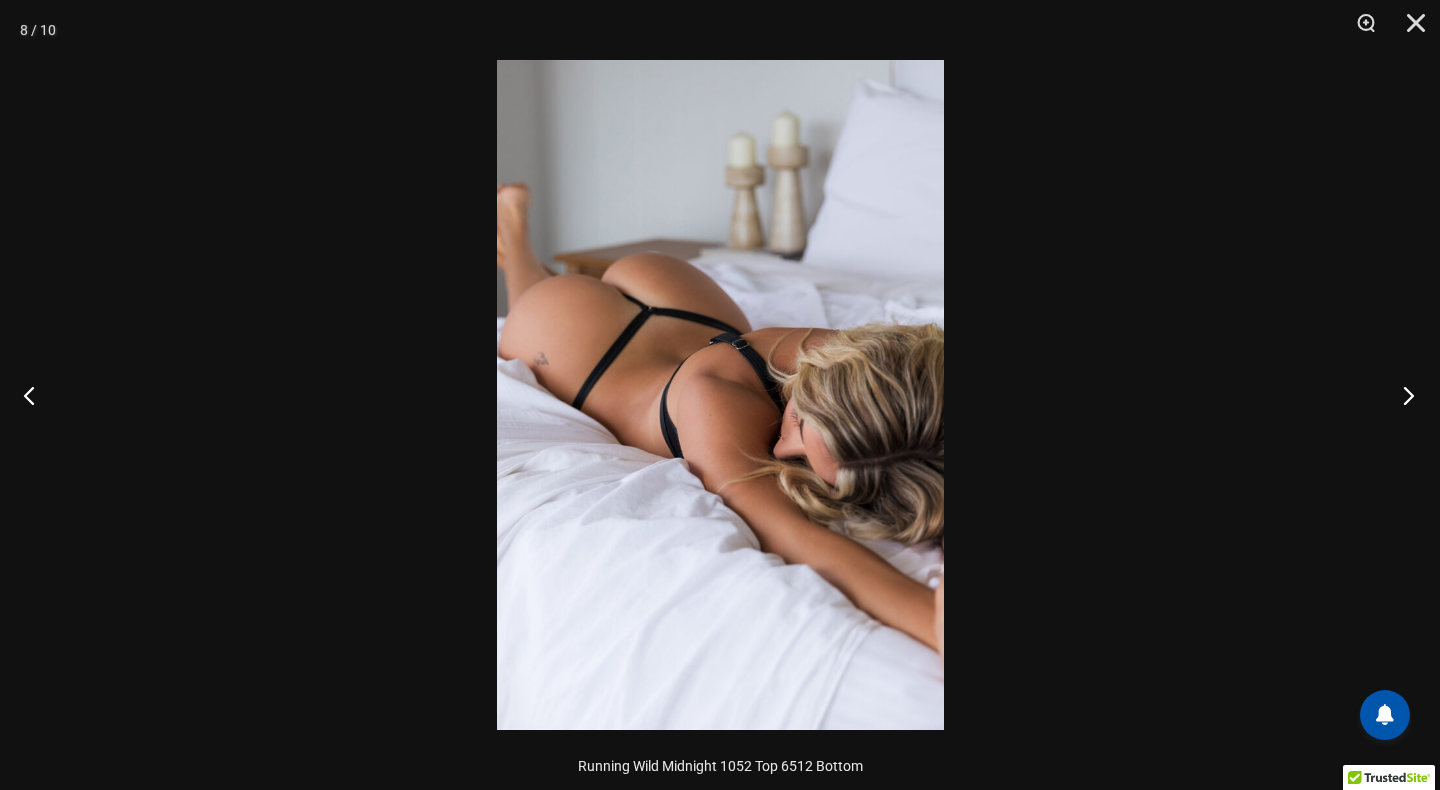 click at bounding box center (1402, 395) 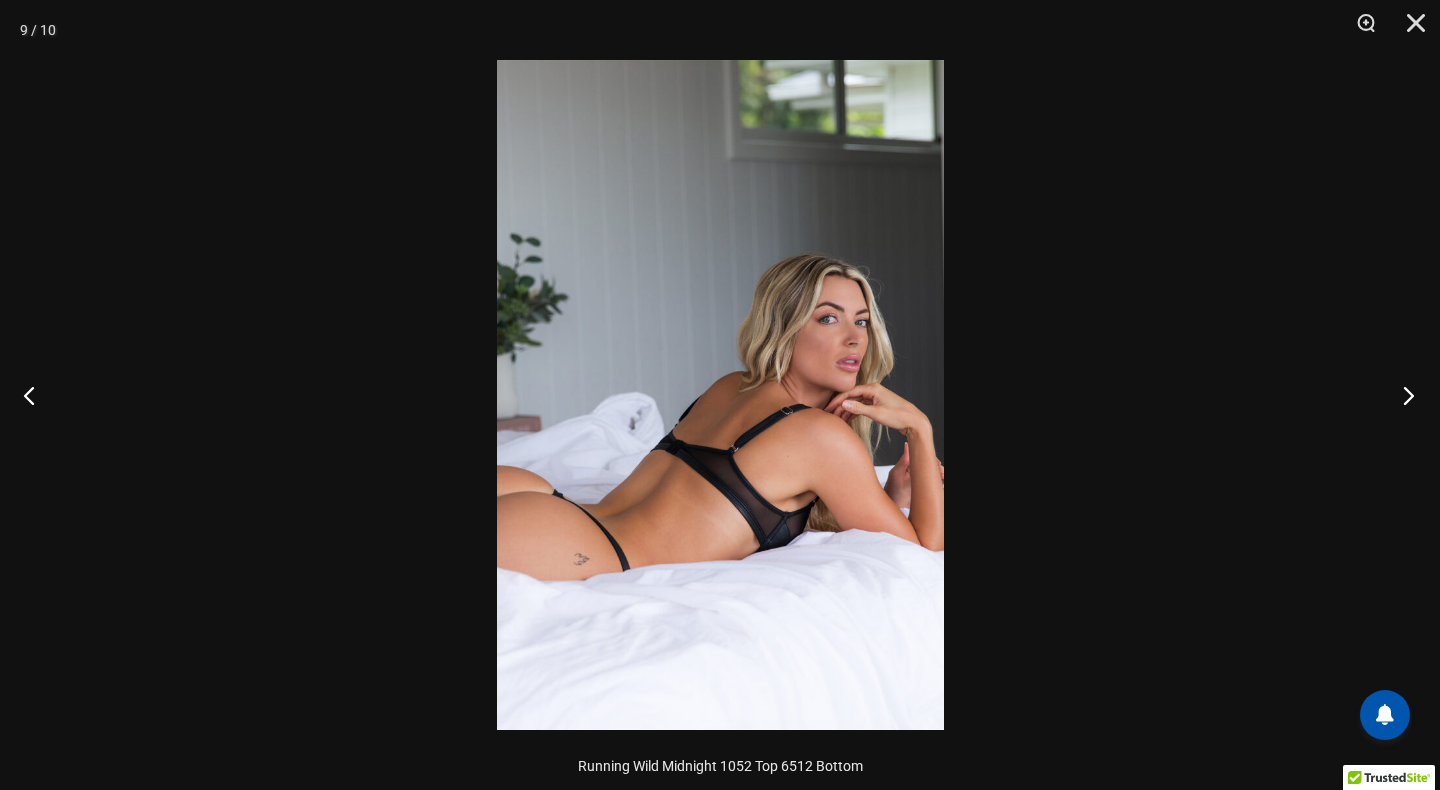 click at bounding box center [1402, 395] 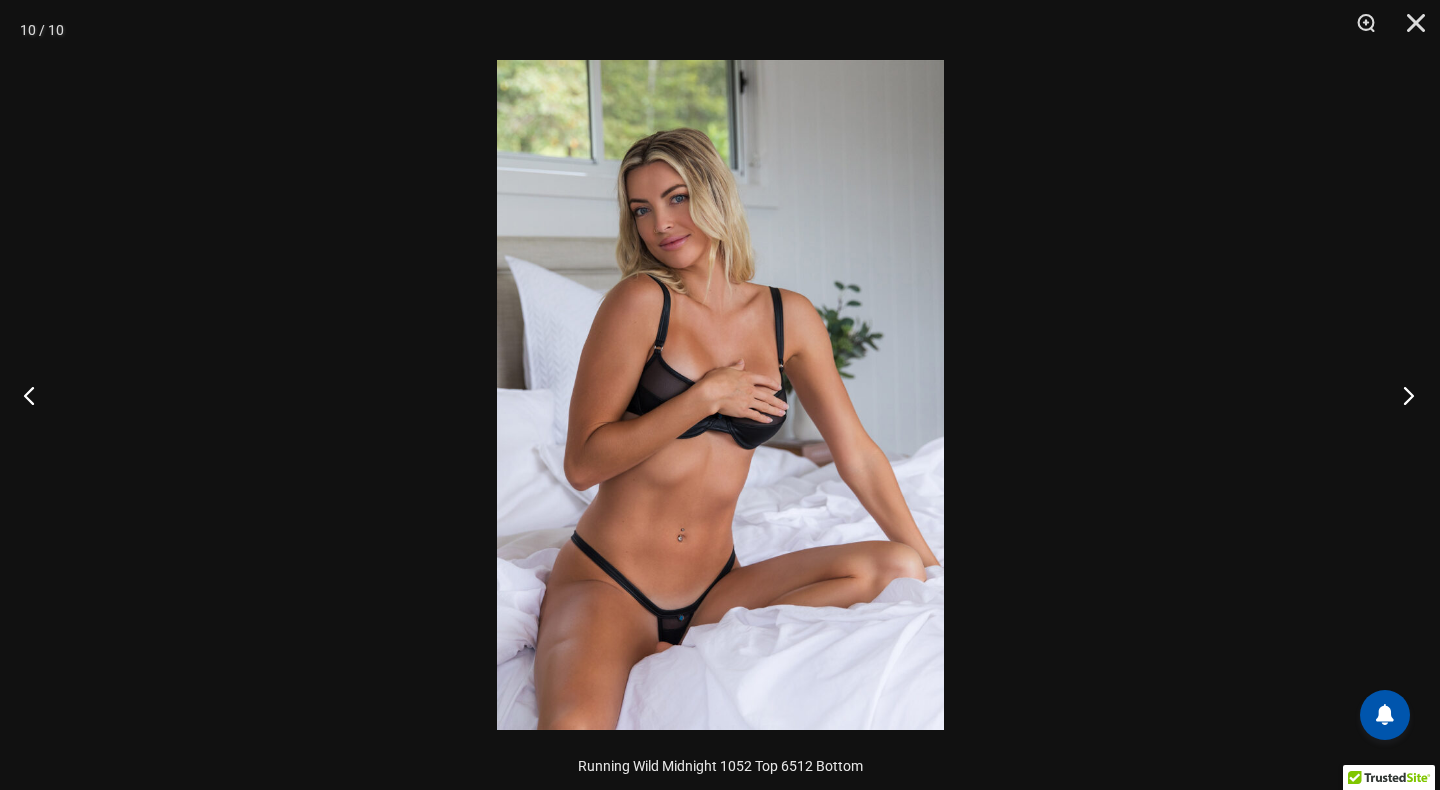 click at bounding box center [1402, 395] 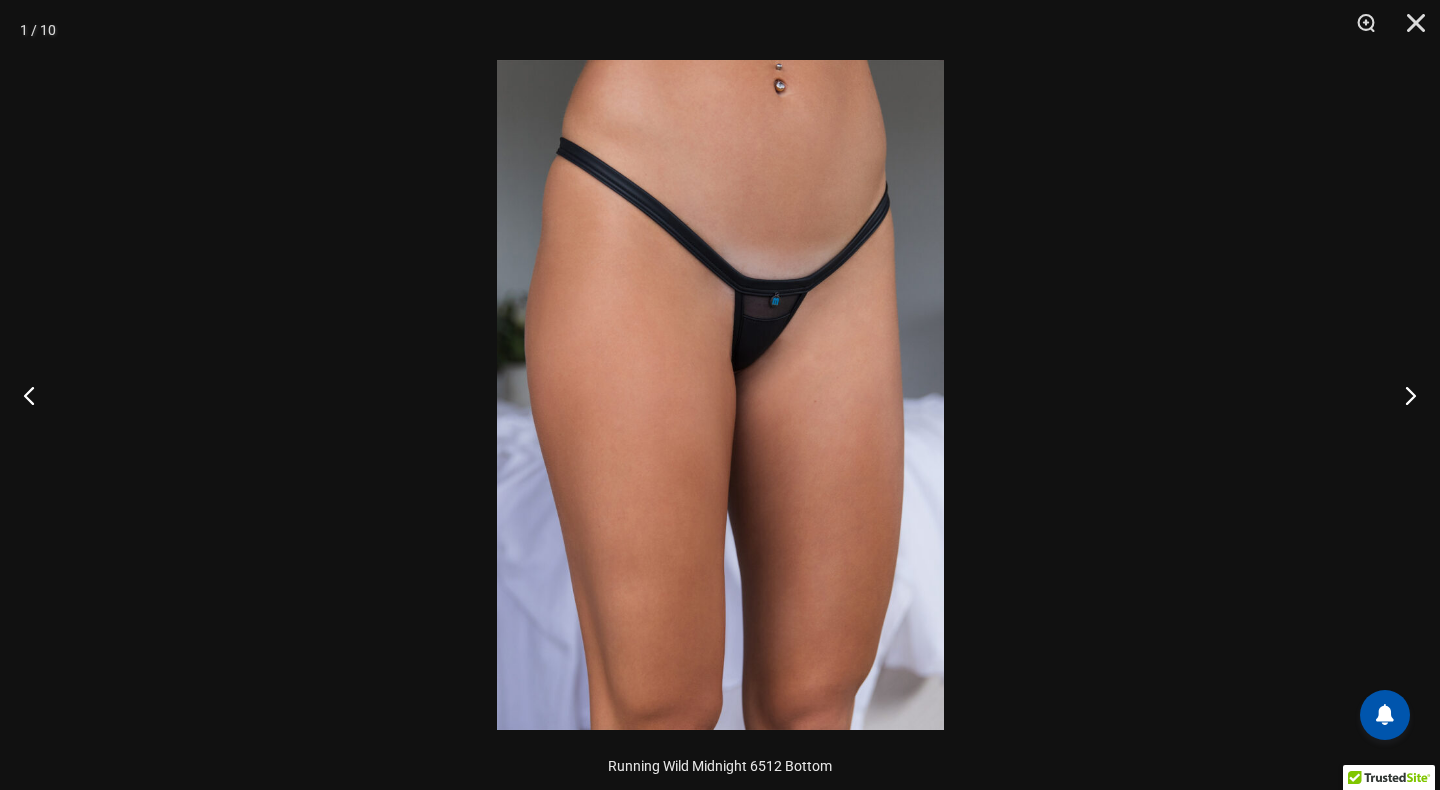 click at bounding box center [720, 395] 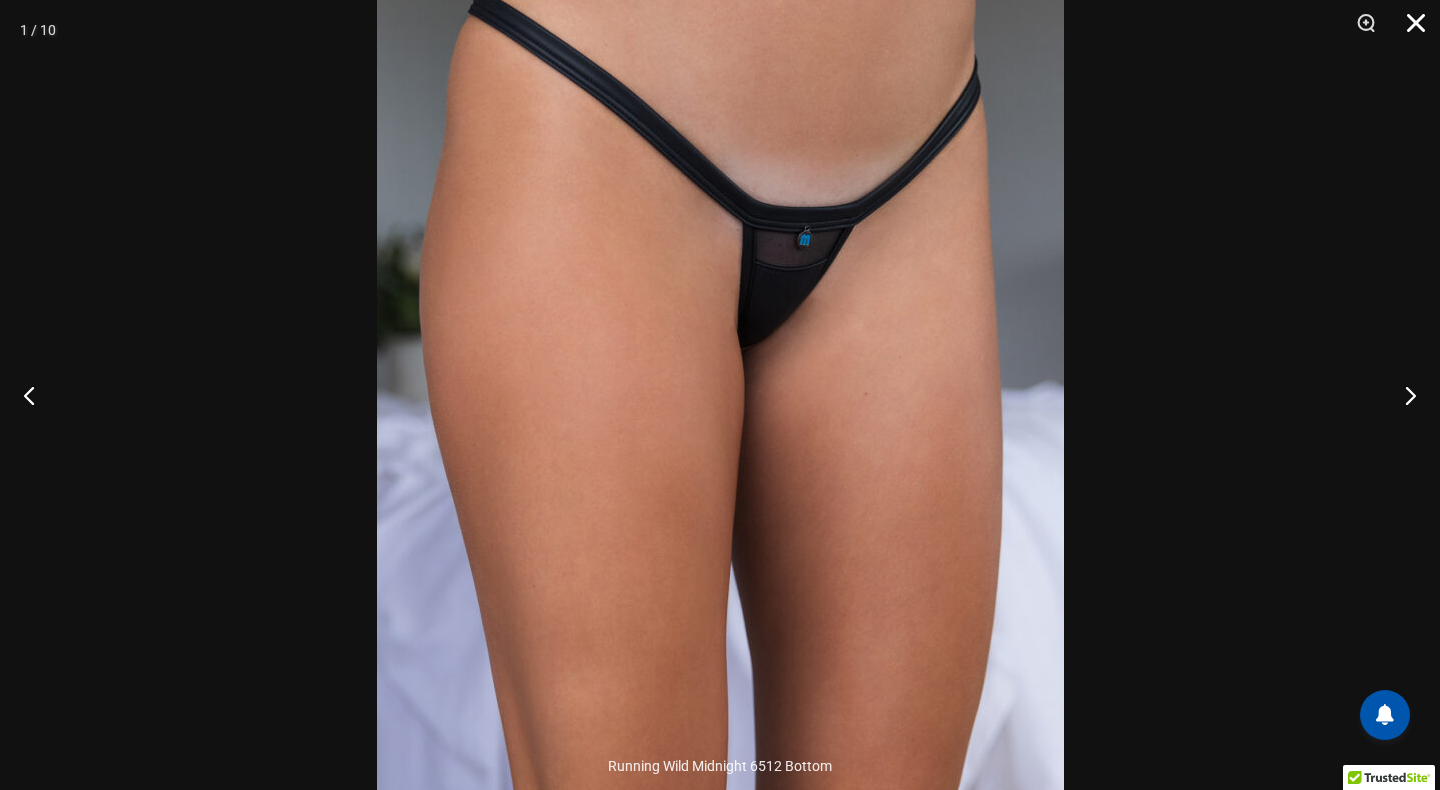 click at bounding box center (1409, 30) 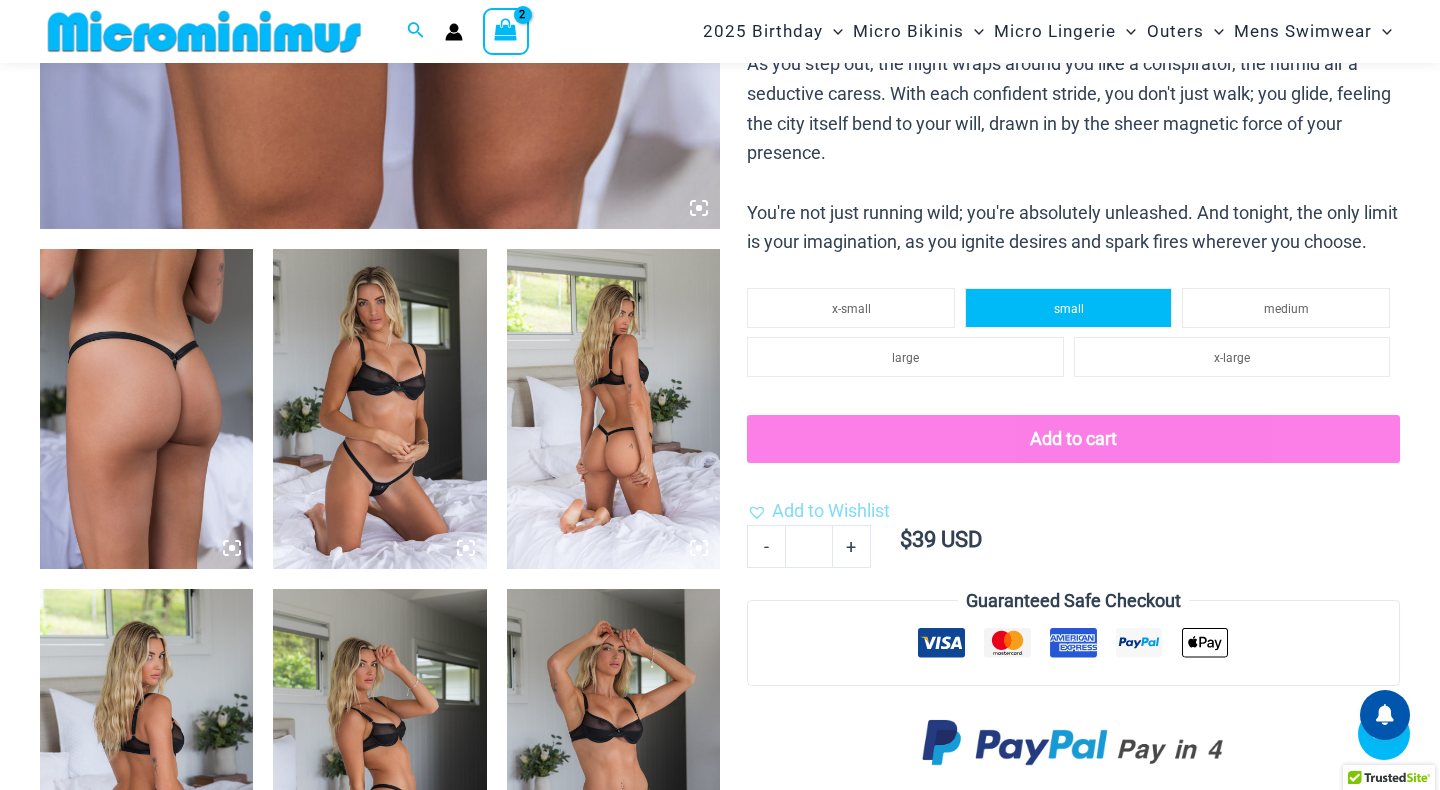 scroll, scrollTop: 1047, scrollLeft: 0, axis: vertical 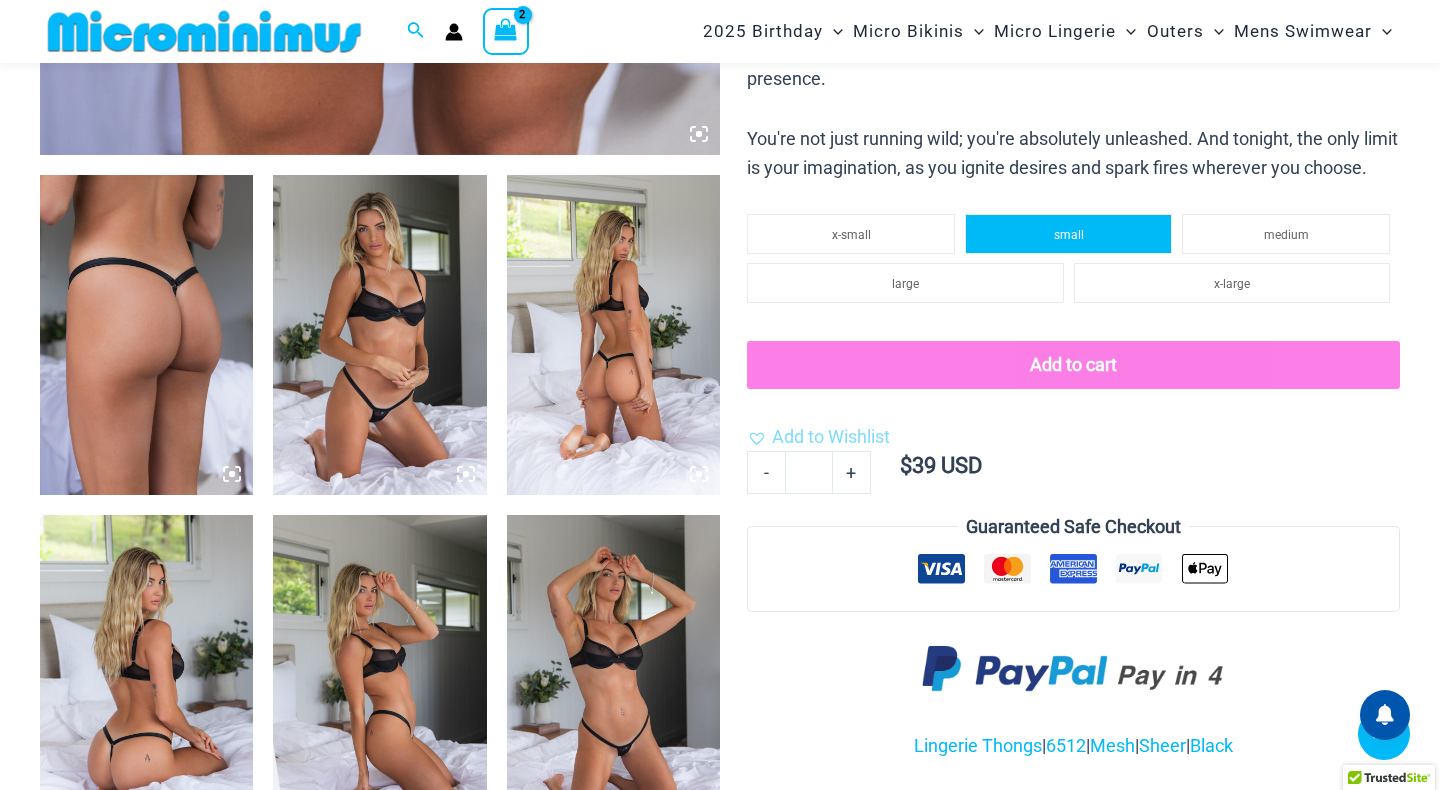click on "small" 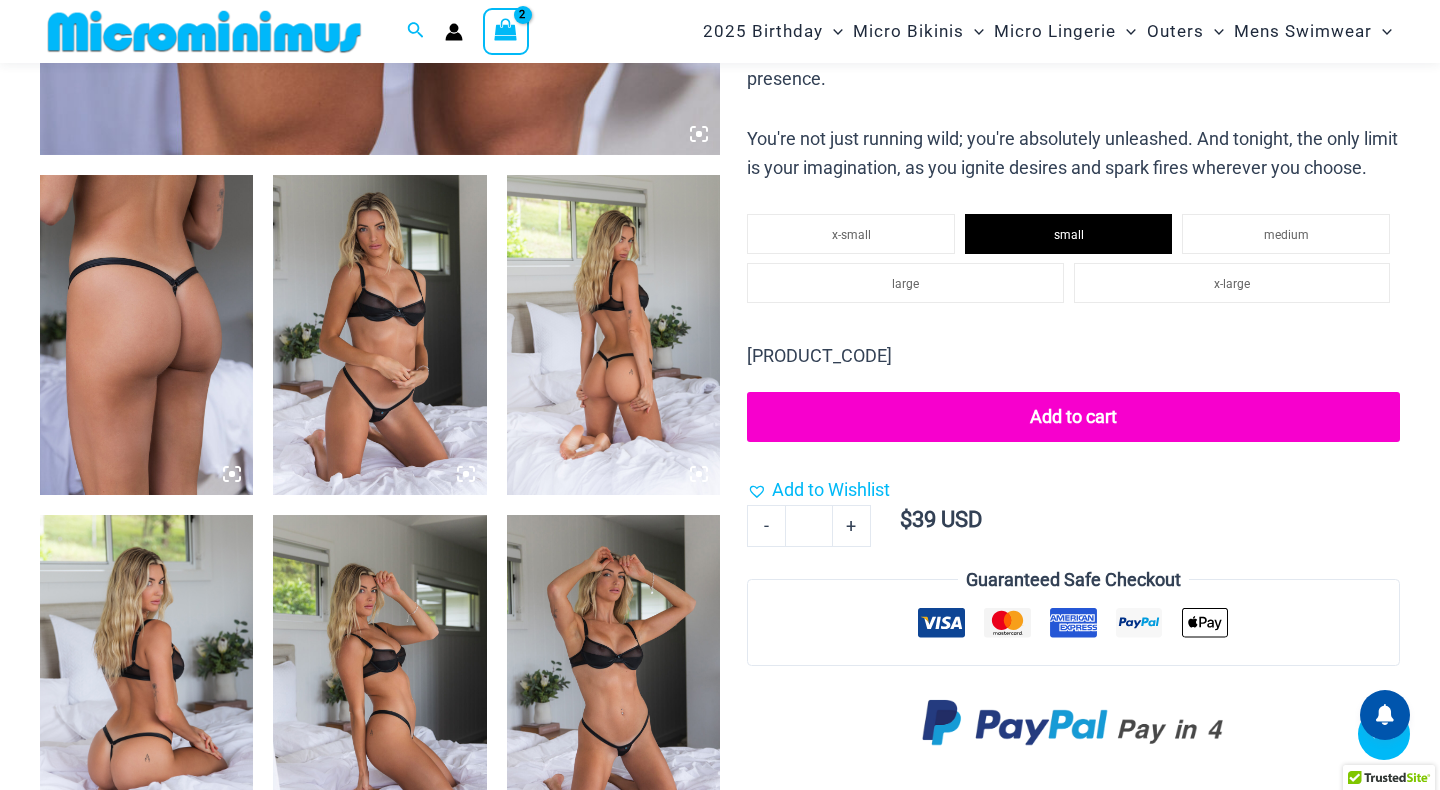 click on "Add to cart" 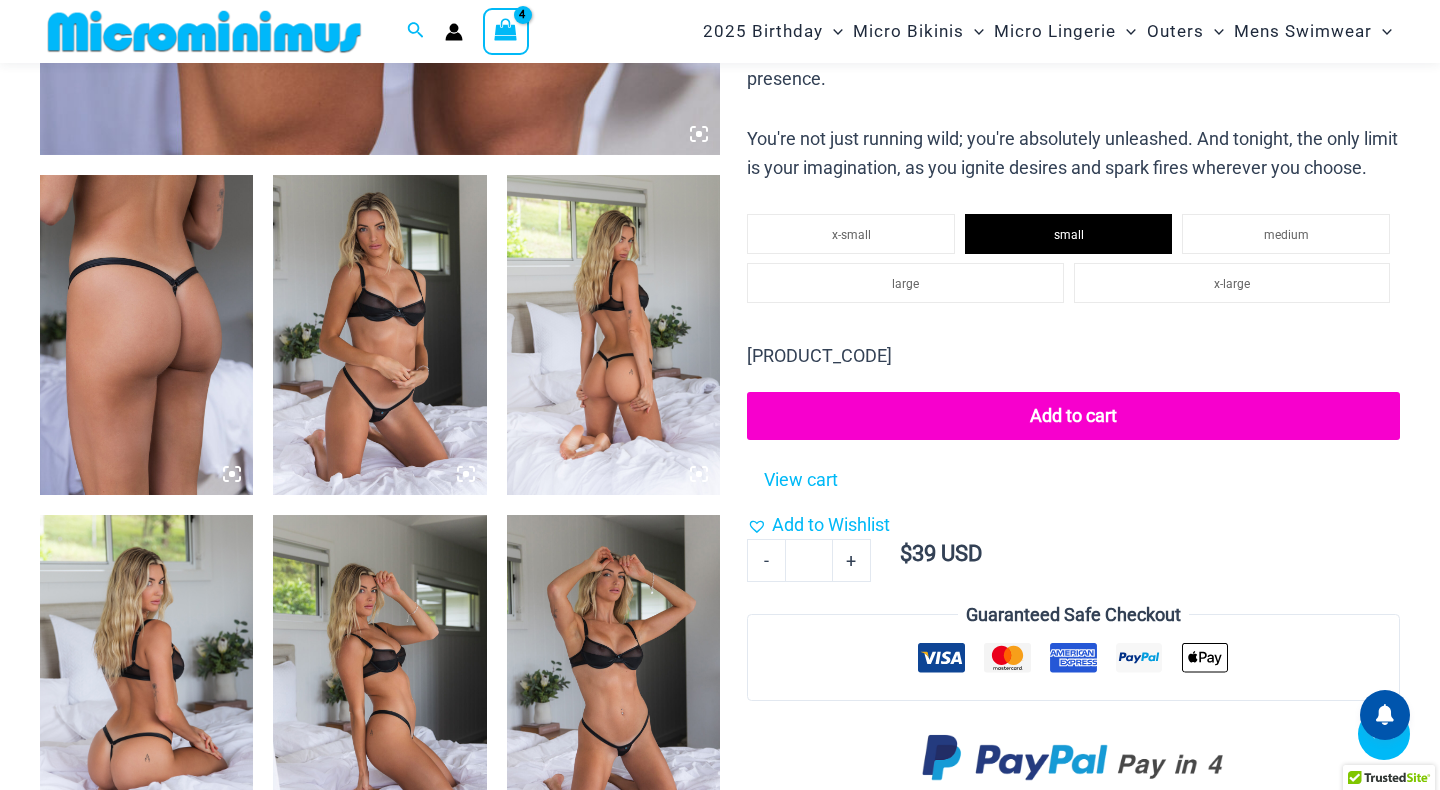 click at bounding box center (379, 335) 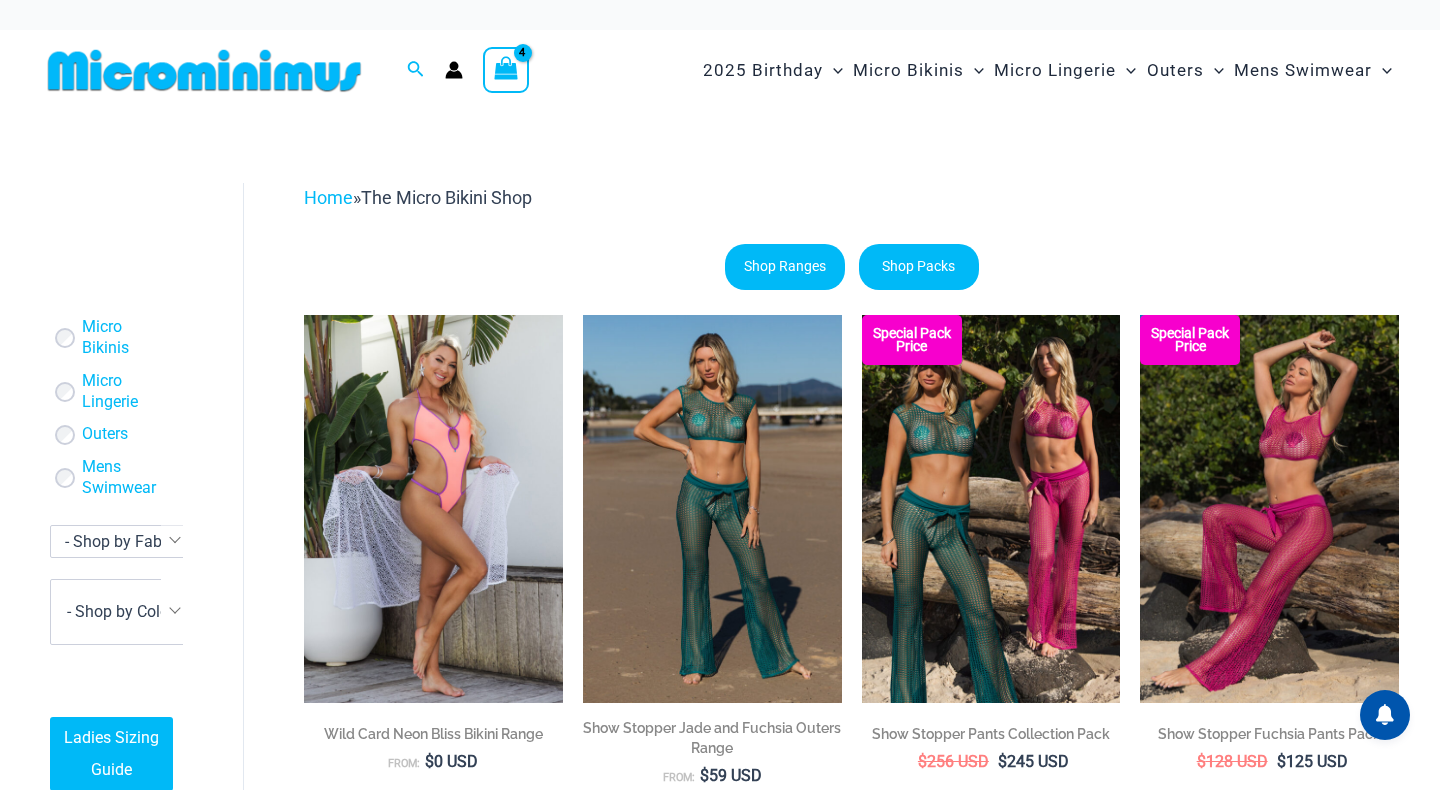 scroll, scrollTop: 0, scrollLeft: 0, axis: both 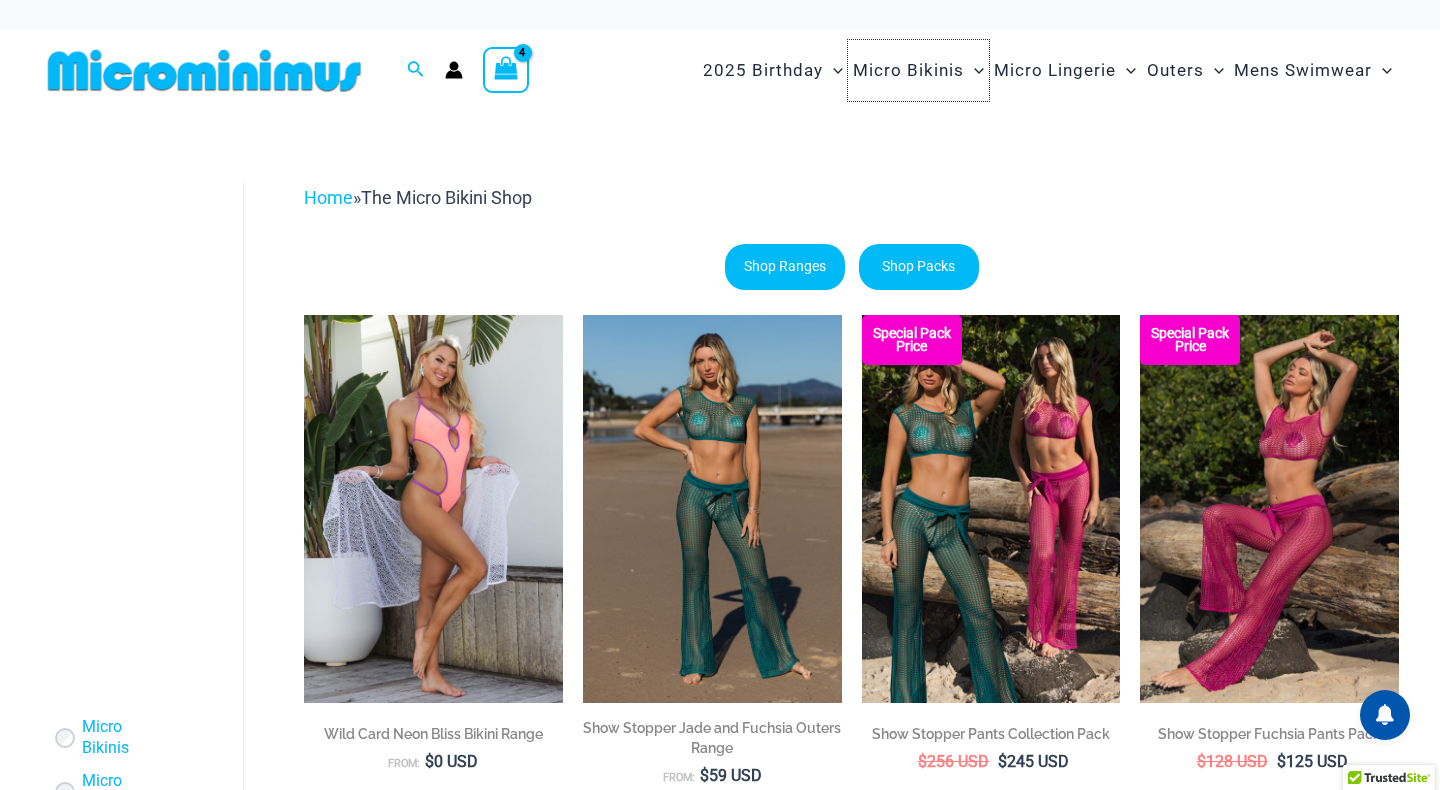 click on "Micro Bikinis" at bounding box center (908, 70) 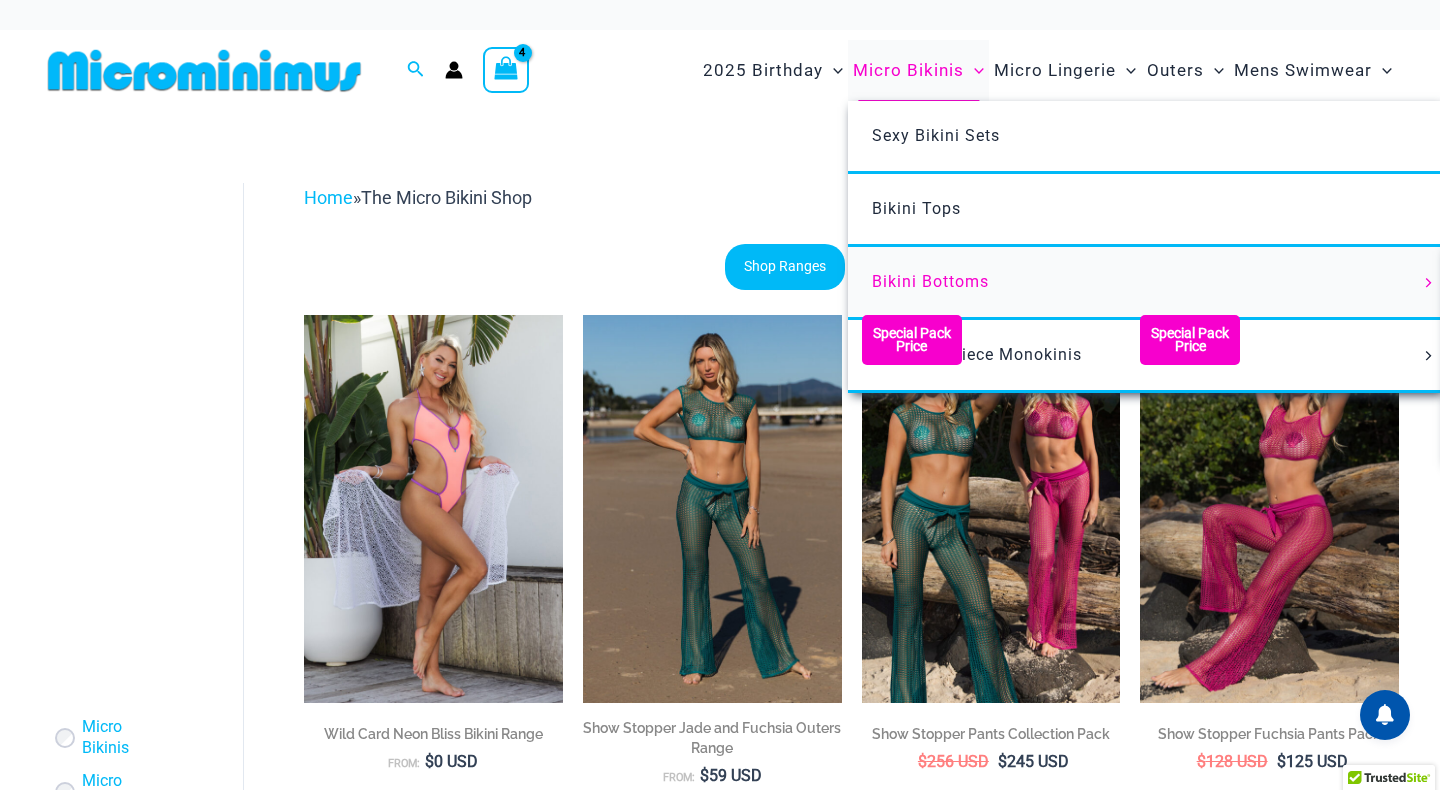 click on "Bikini Bottoms" at bounding box center [930, 281] 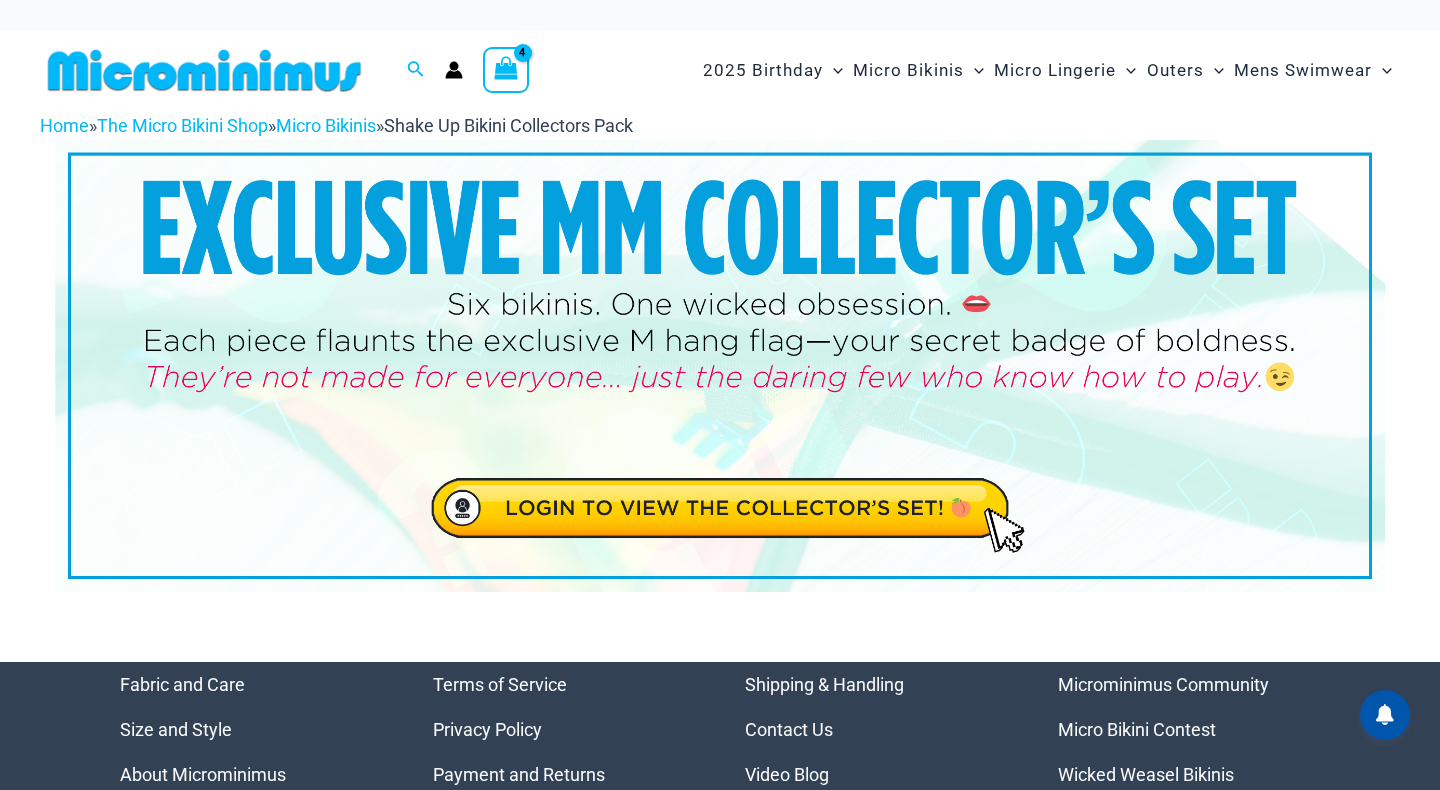 scroll, scrollTop: 0, scrollLeft: 0, axis: both 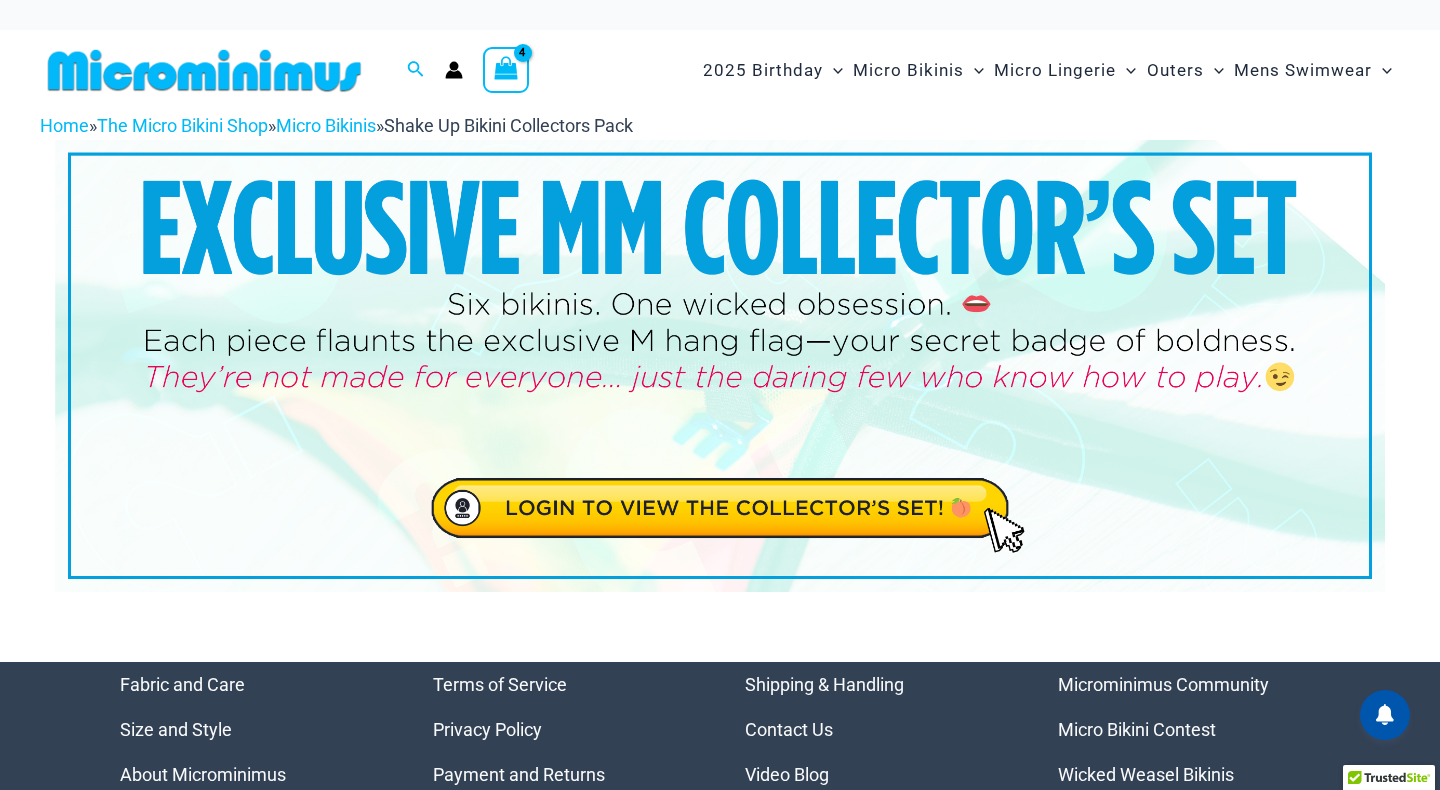 click at bounding box center (506, 70) 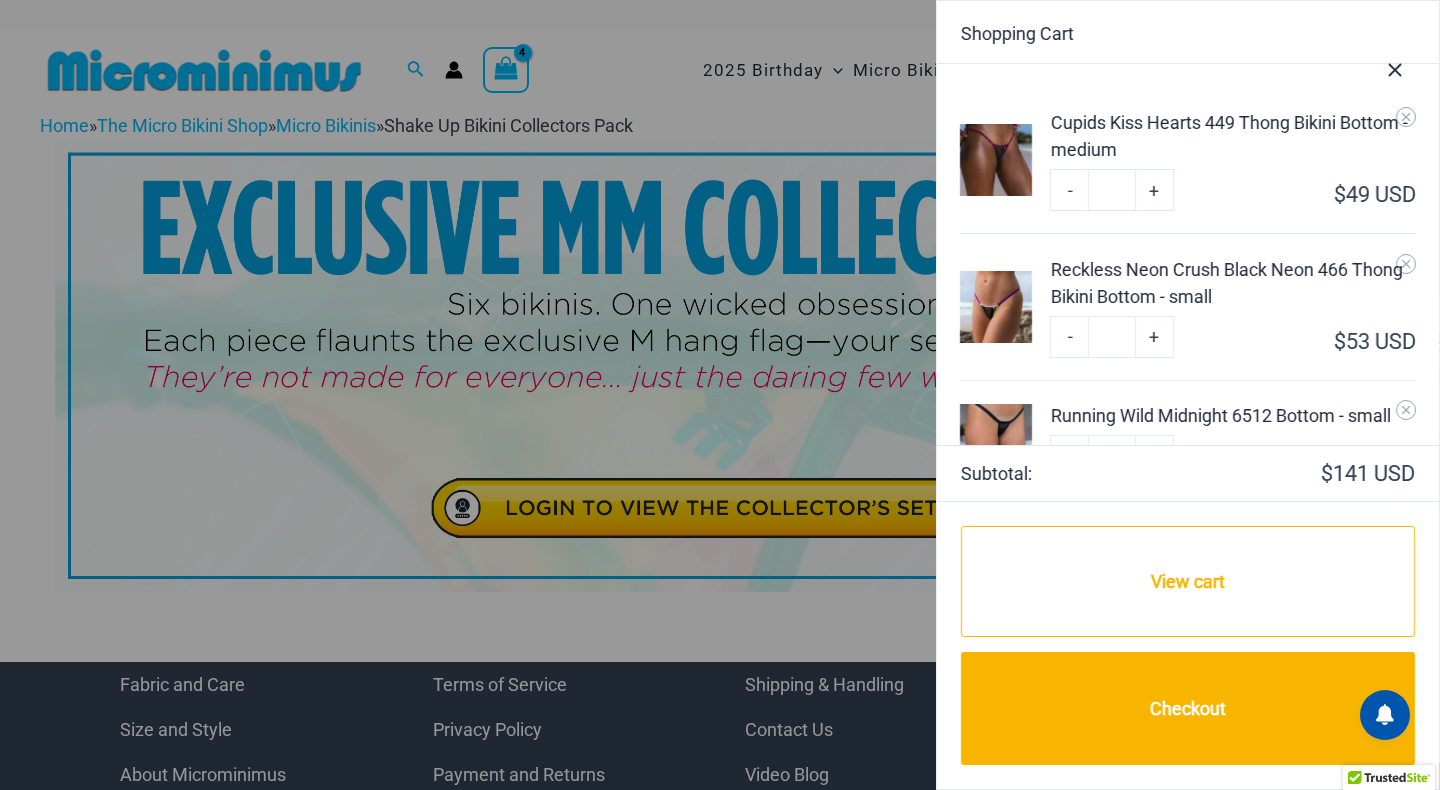 click at bounding box center (996, 160) 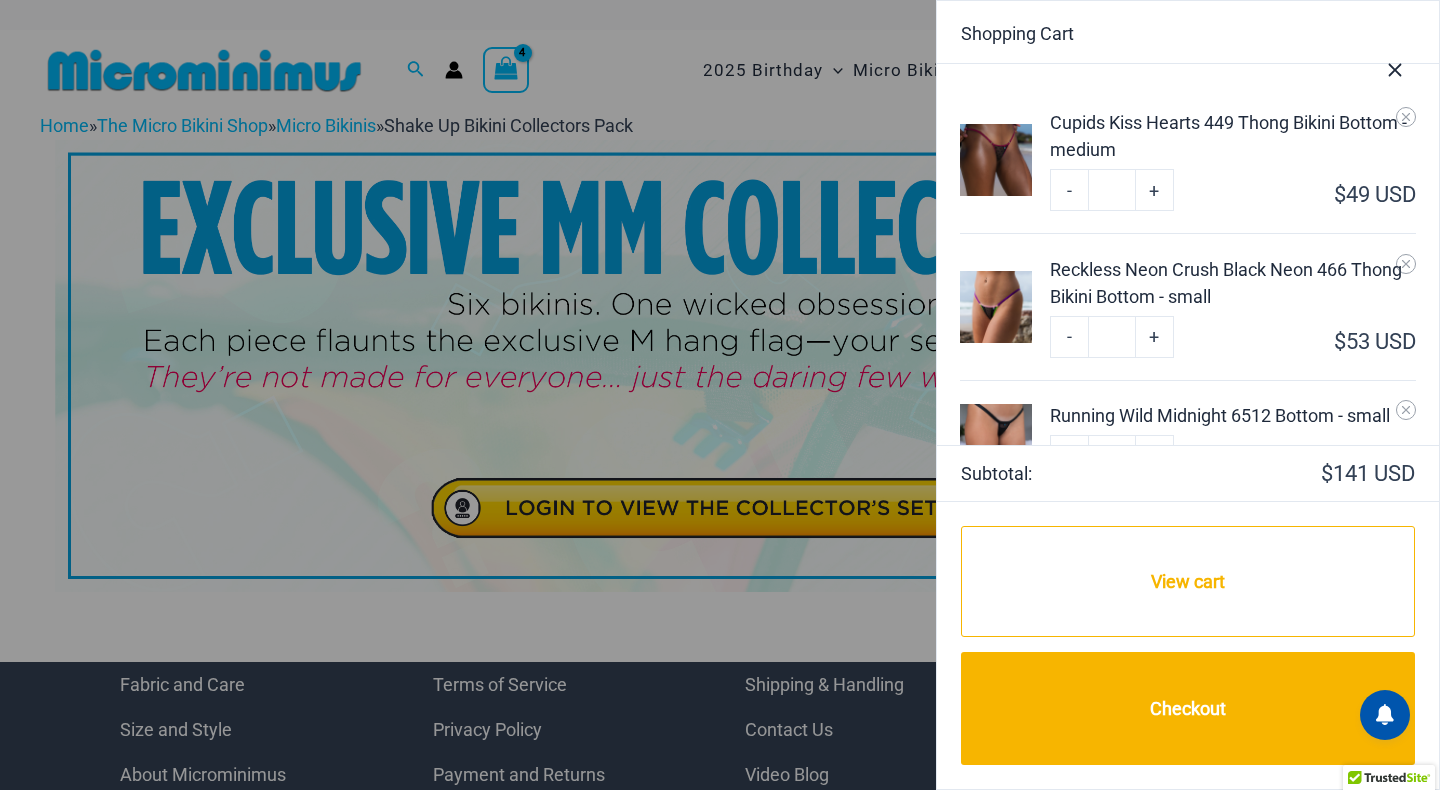 click at bounding box center (996, 440) 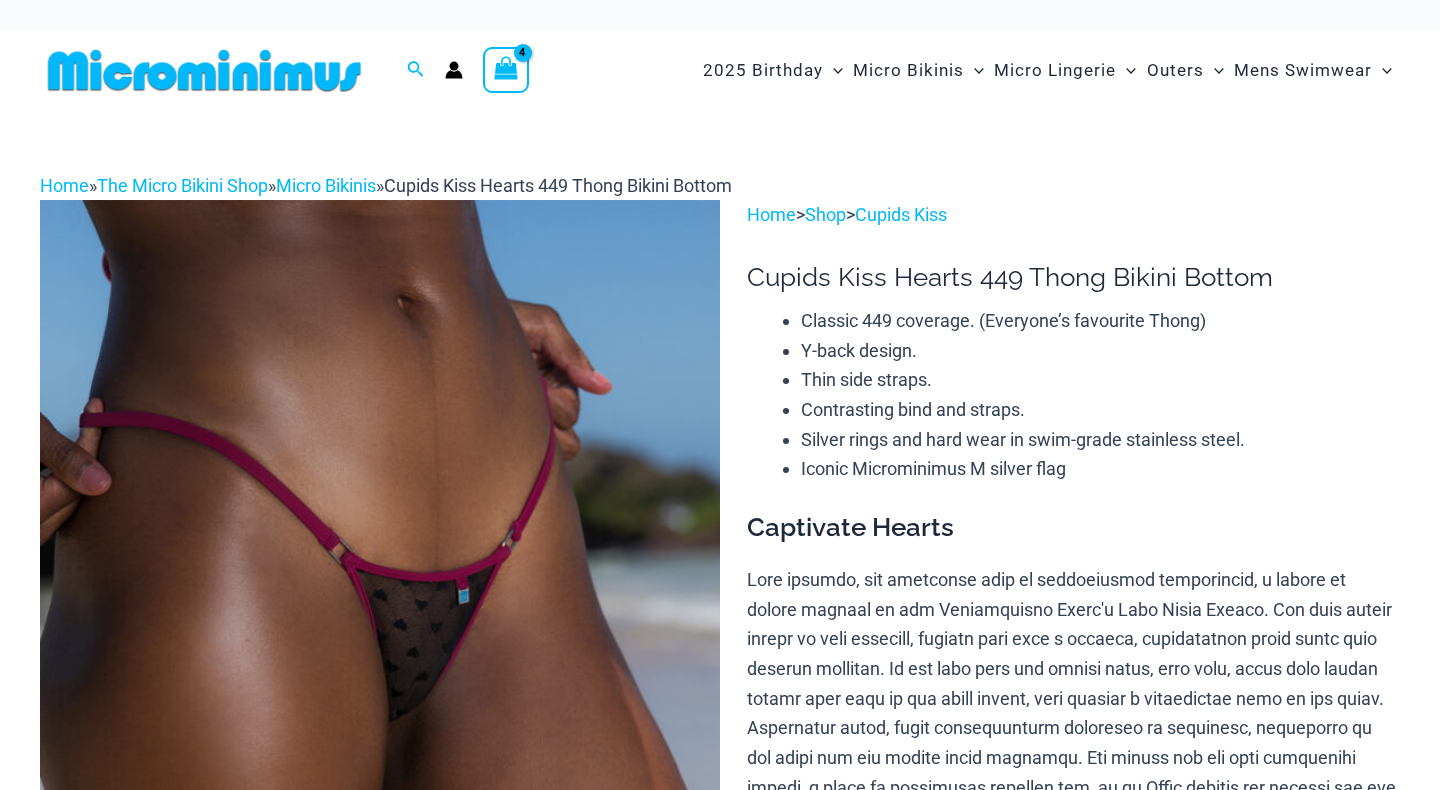 scroll, scrollTop: 0, scrollLeft: 0, axis: both 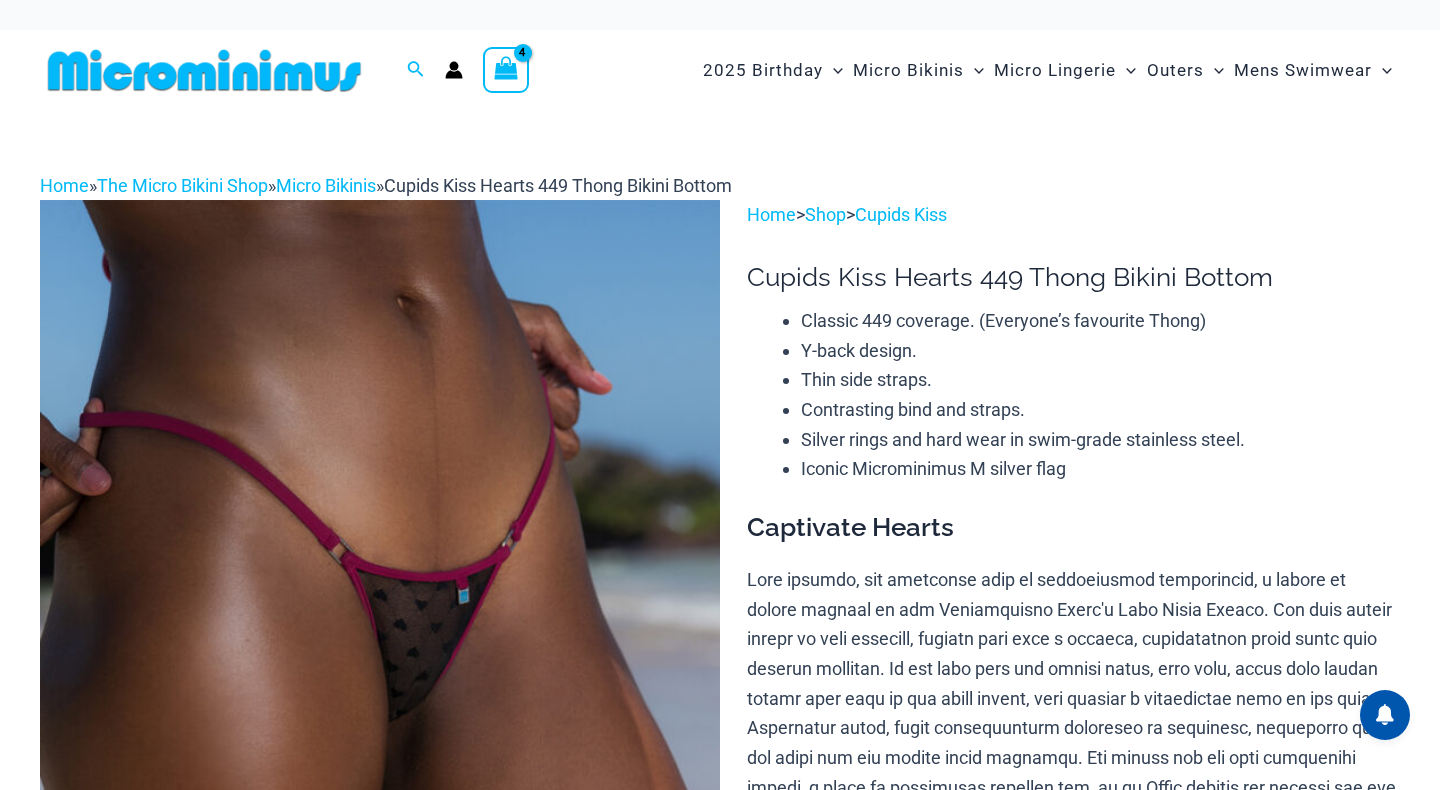 select 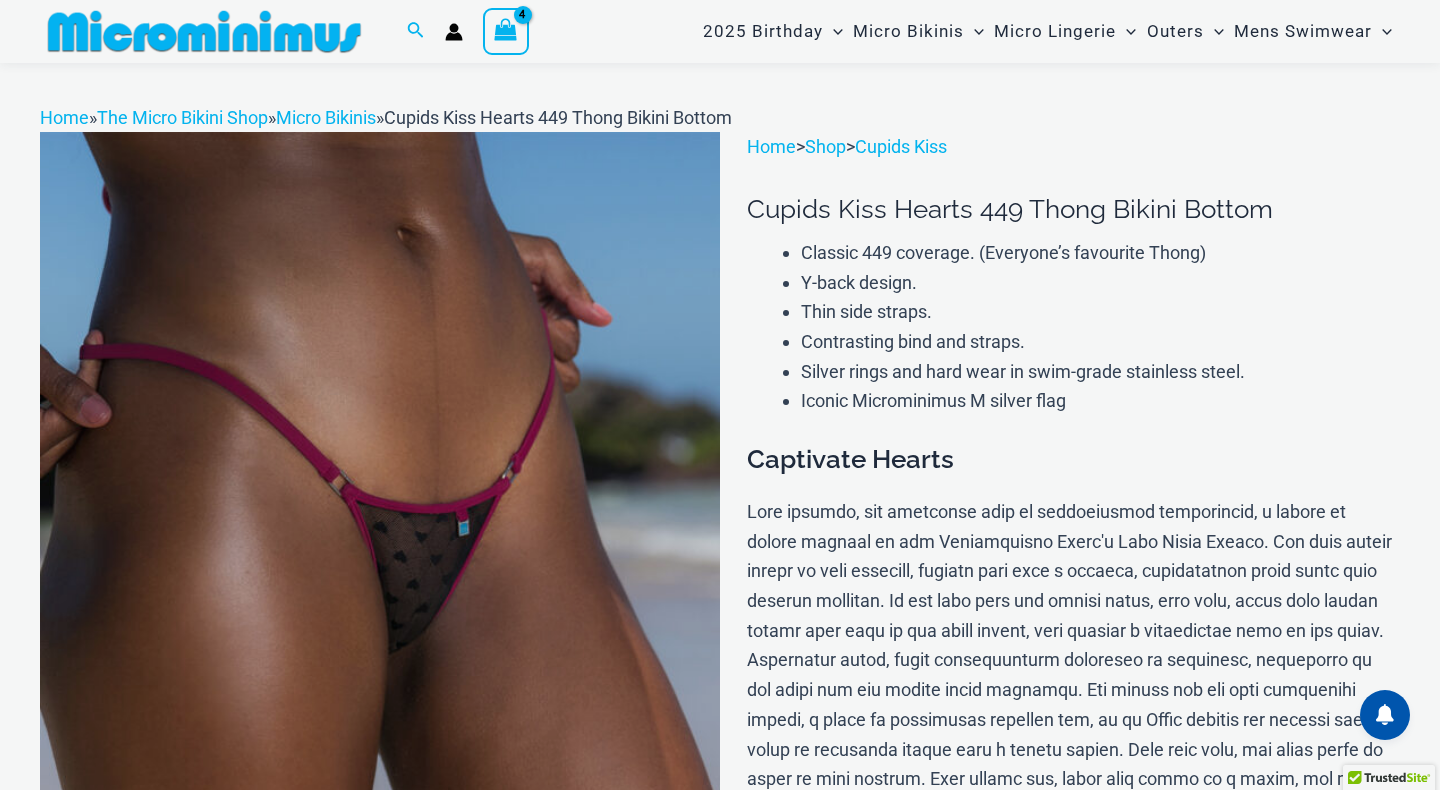 scroll, scrollTop: 169, scrollLeft: 0, axis: vertical 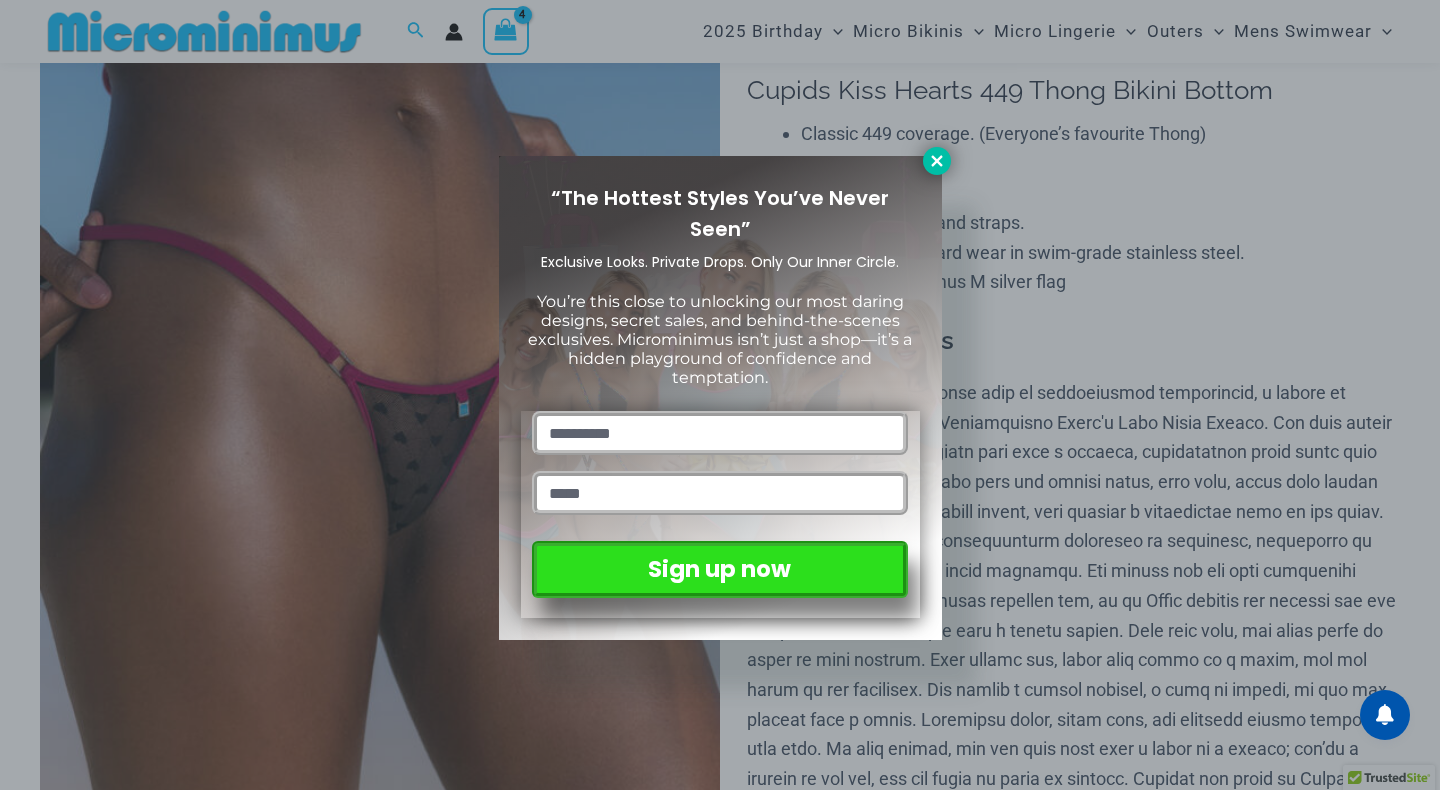 click at bounding box center [937, 161] 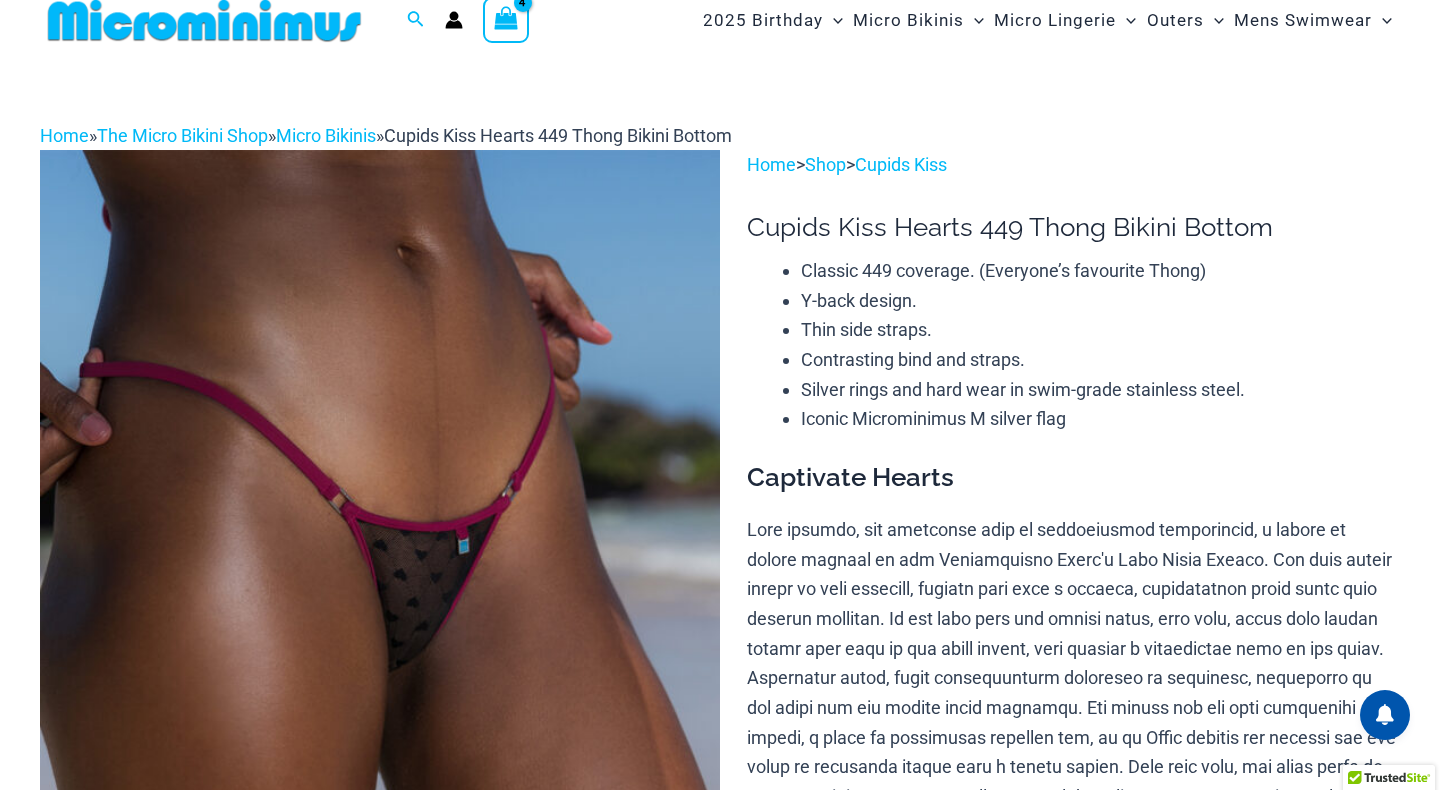 scroll, scrollTop: 0, scrollLeft: 0, axis: both 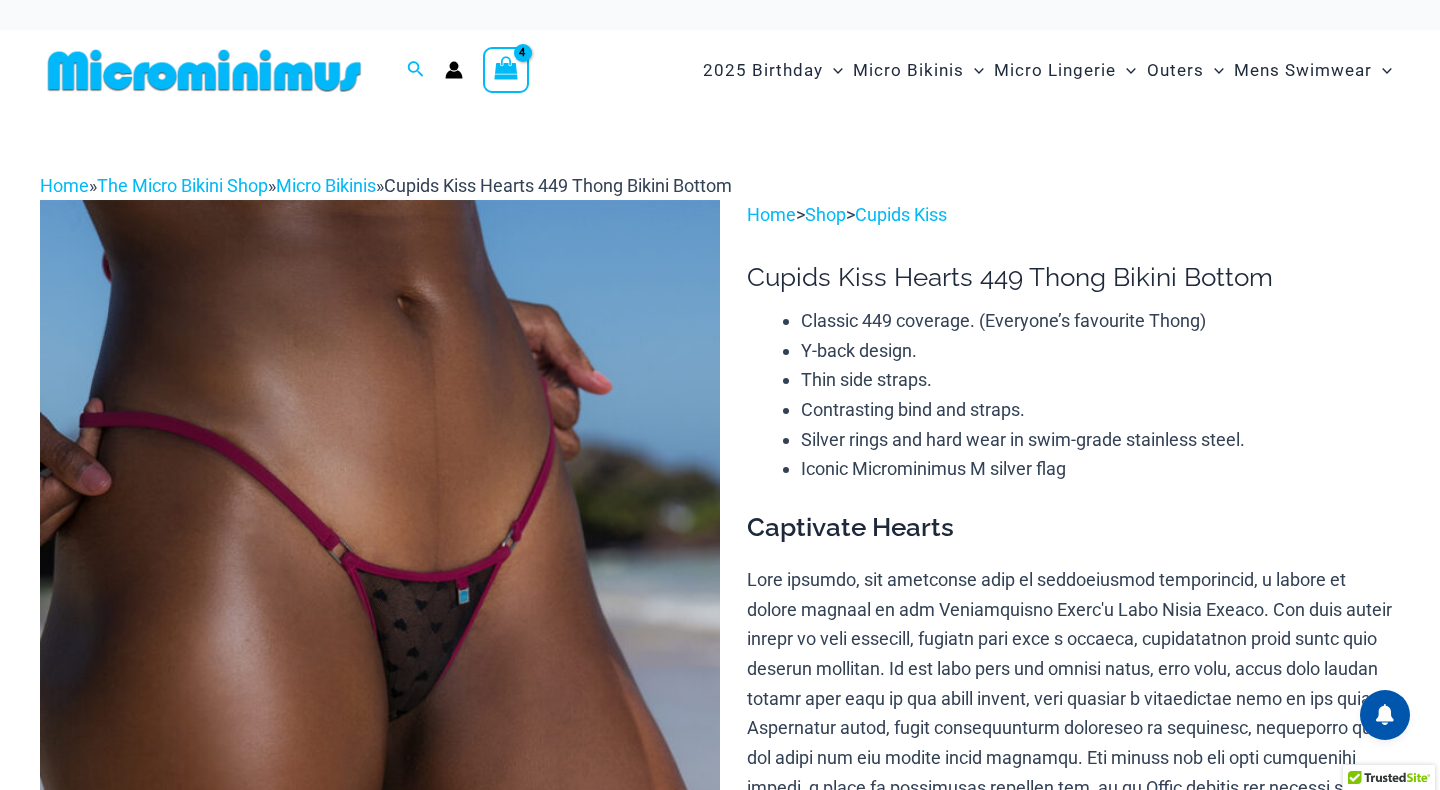 click at bounding box center (506, 70) 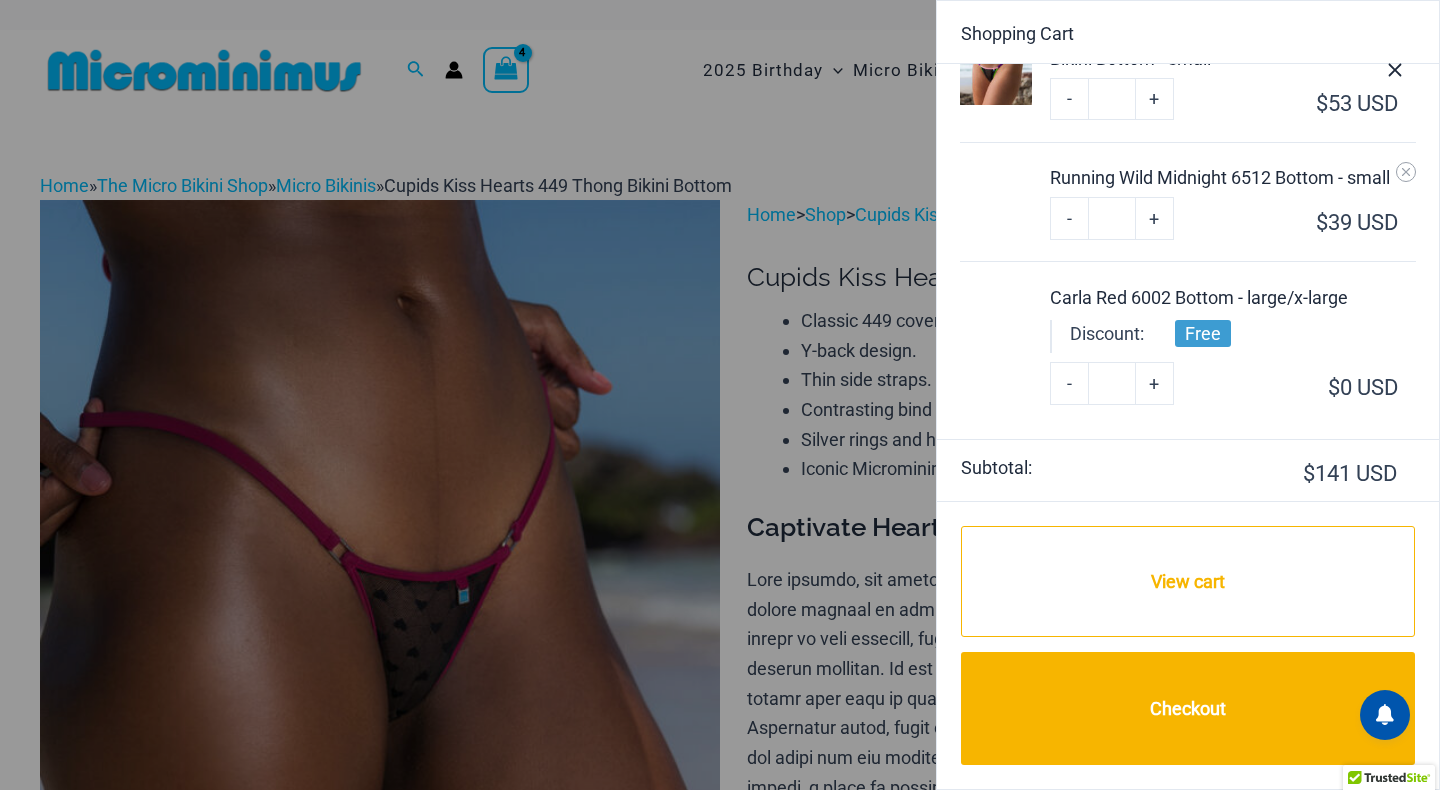 scroll, scrollTop: 248, scrollLeft: 0, axis: vertical 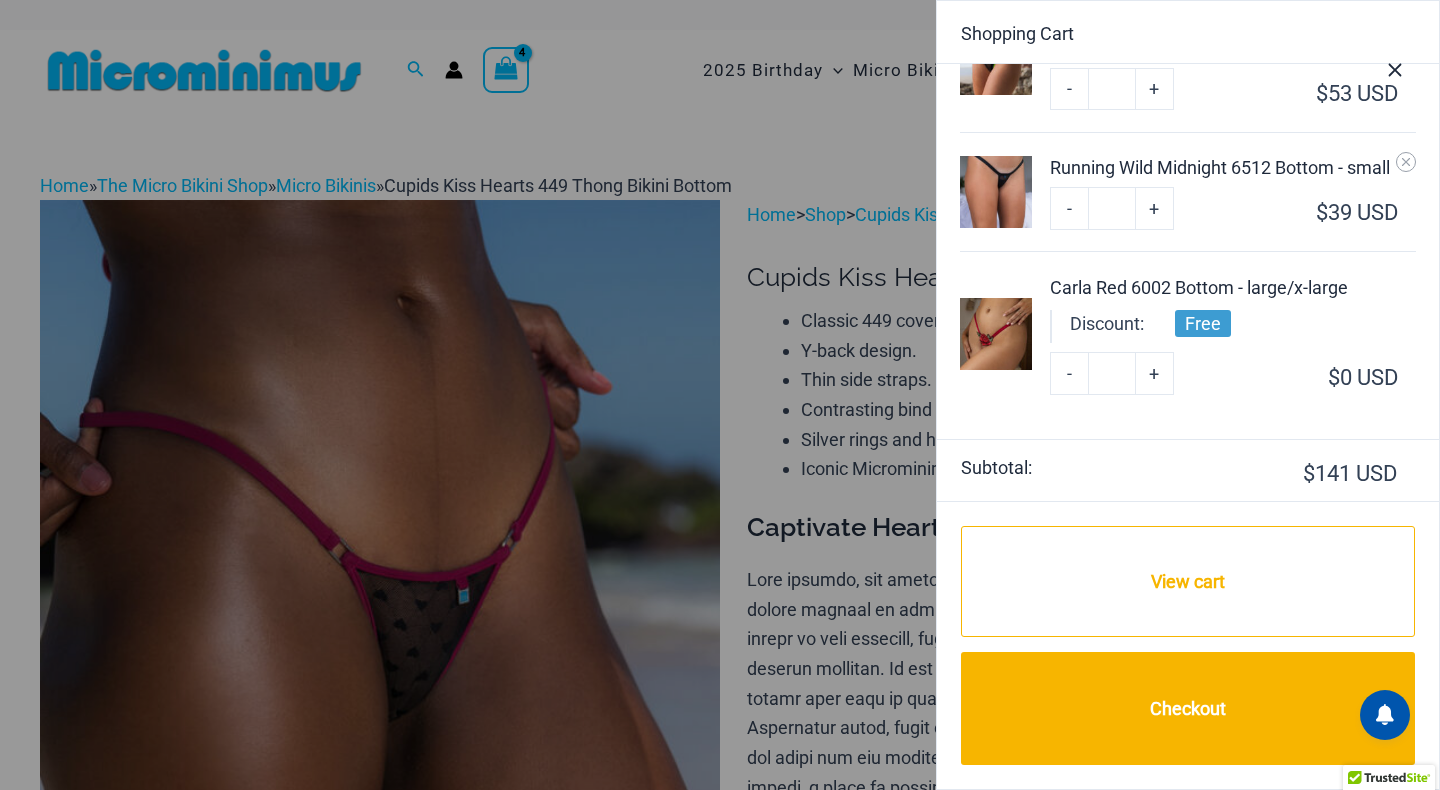 click at bounding box center (996, 334) 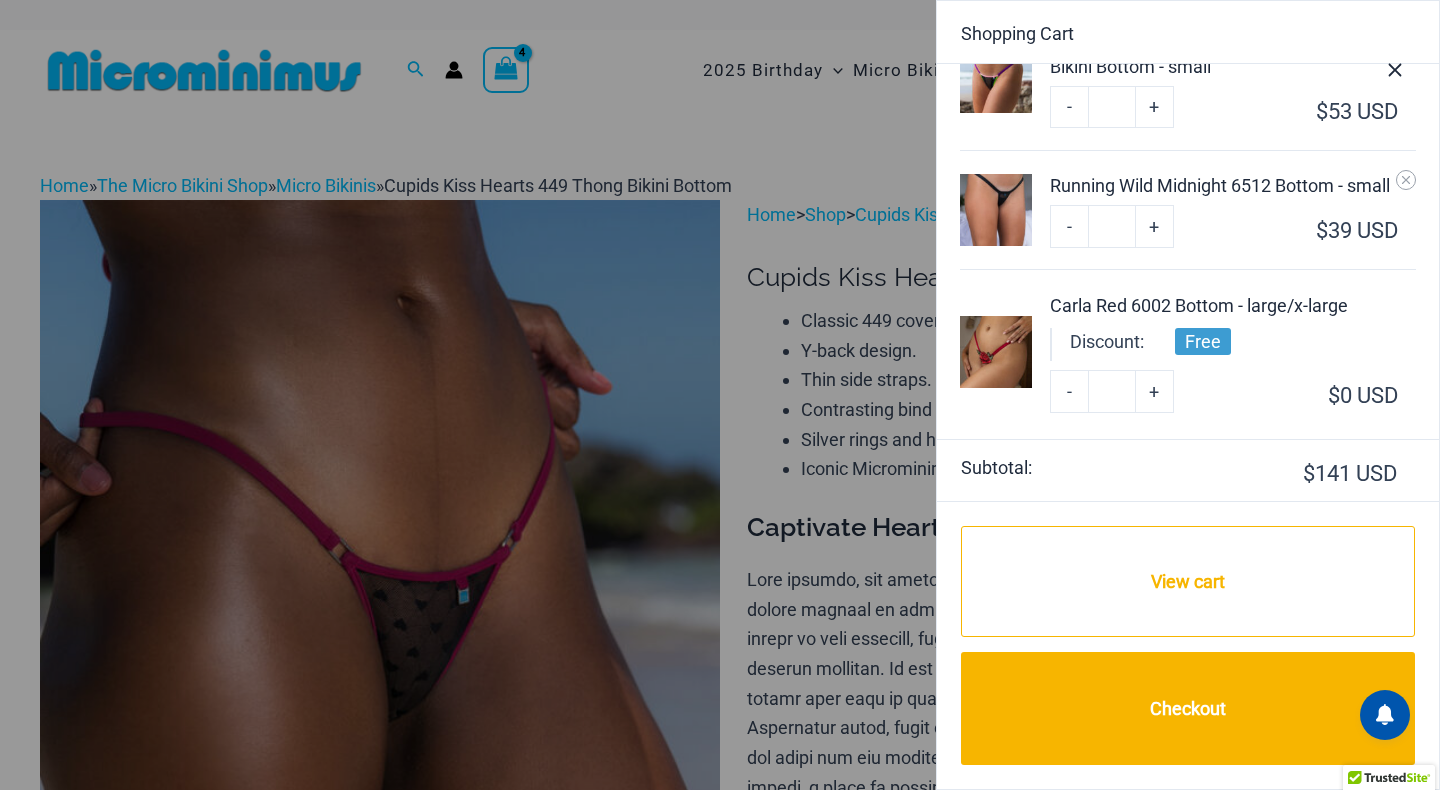 scroll, scrollTop: 221, scrollLeft: 0, axis: vertical 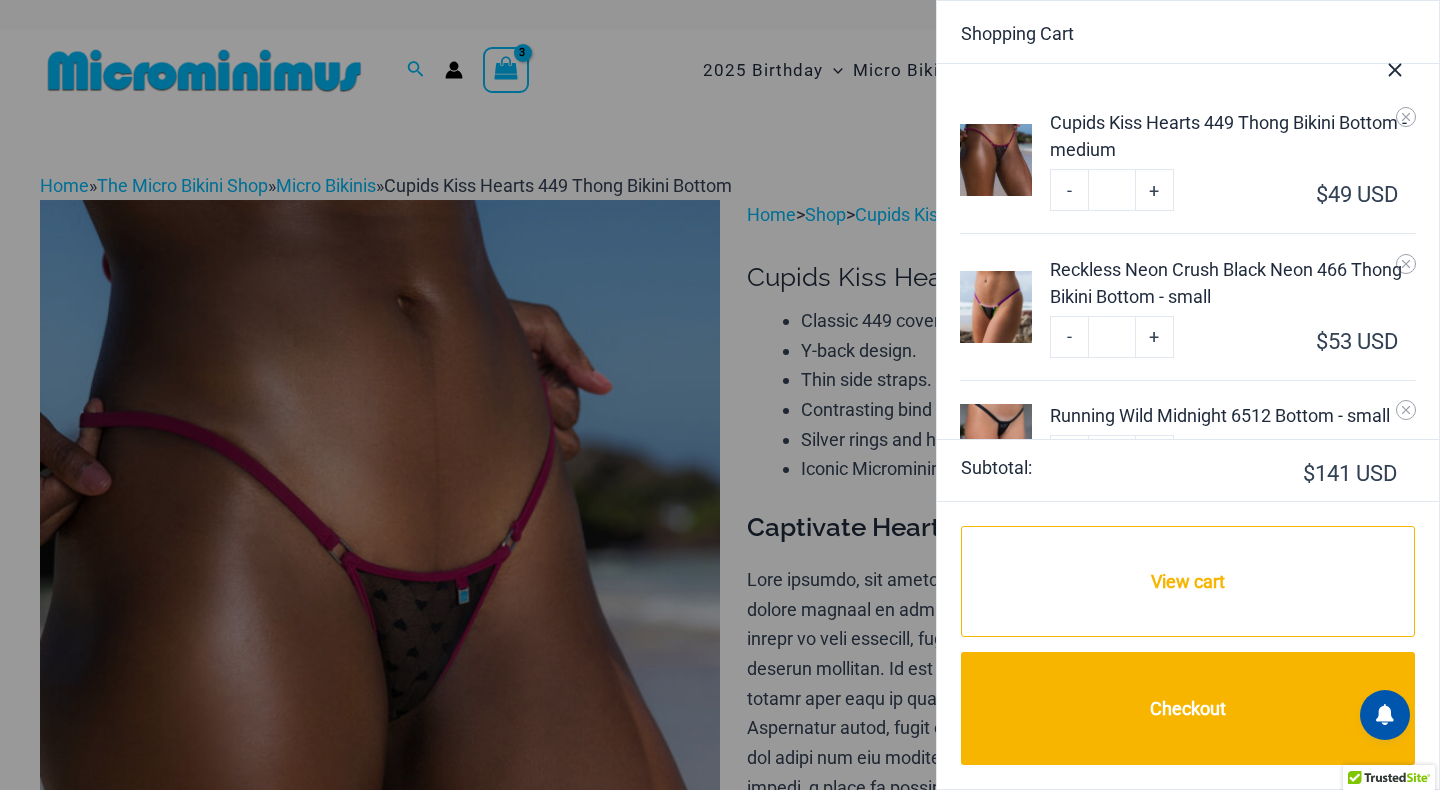 click at bounding box center [996, 307] 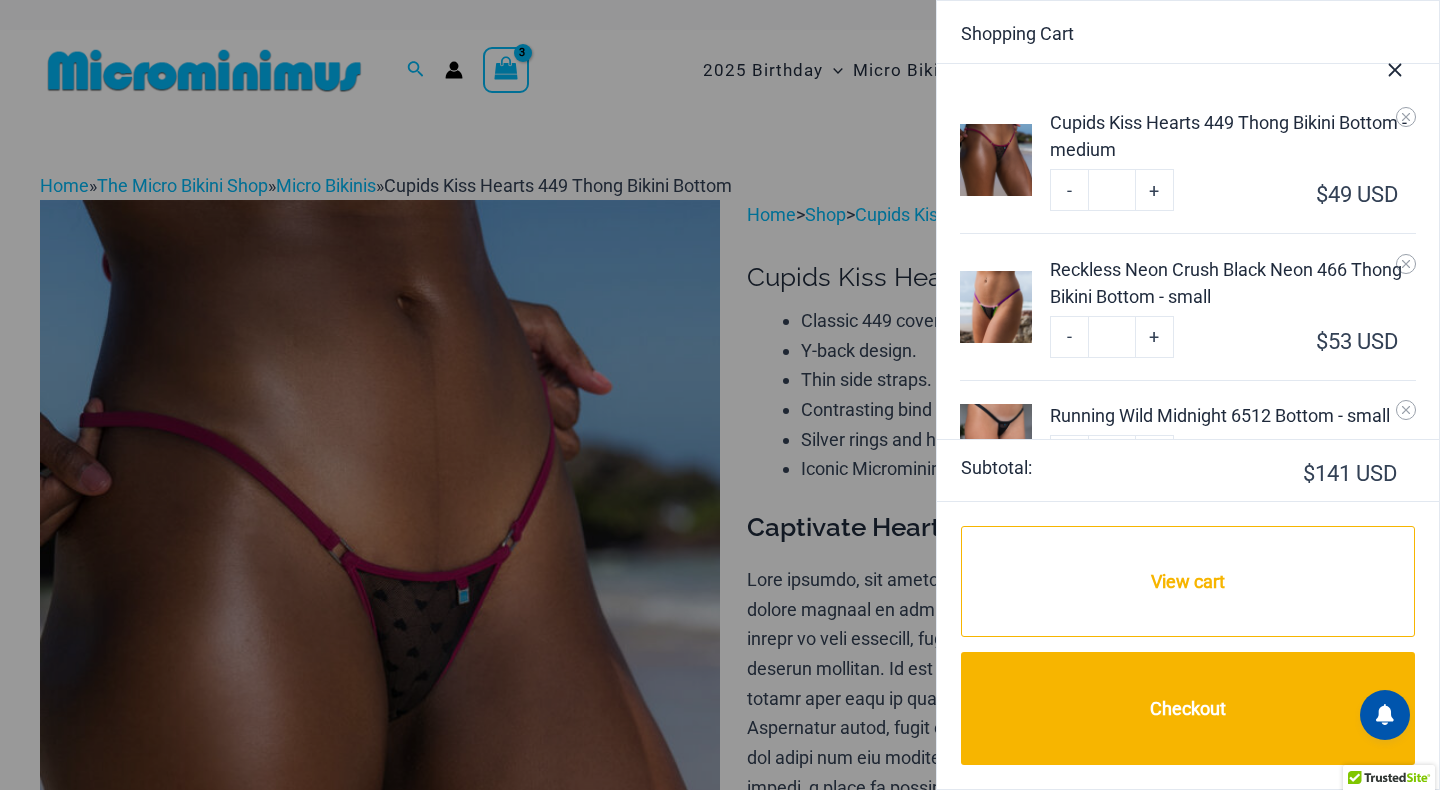 scroll, scrollTop: 83, scrollLeft: 0, axis: vertical 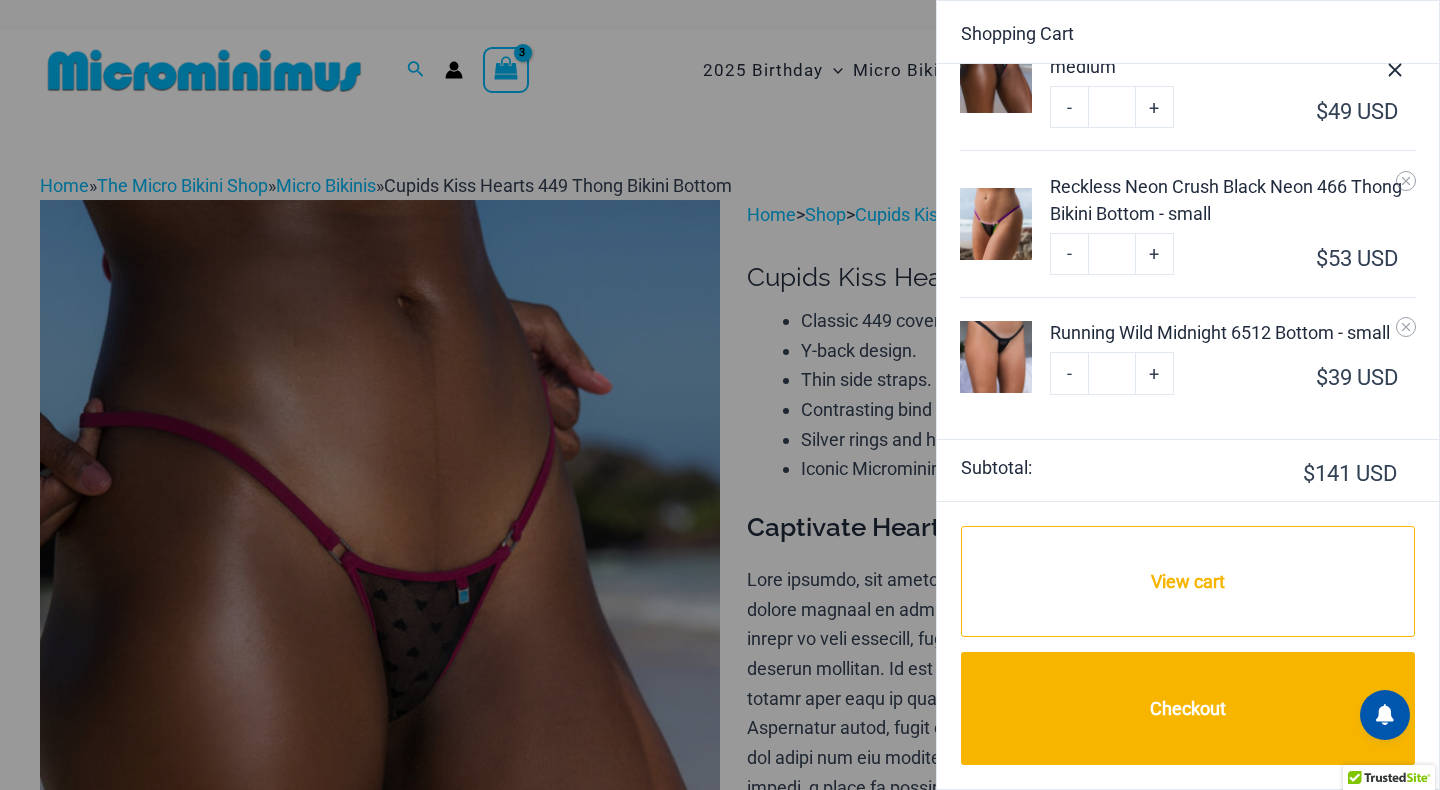 click at bounding box center (996, 357) 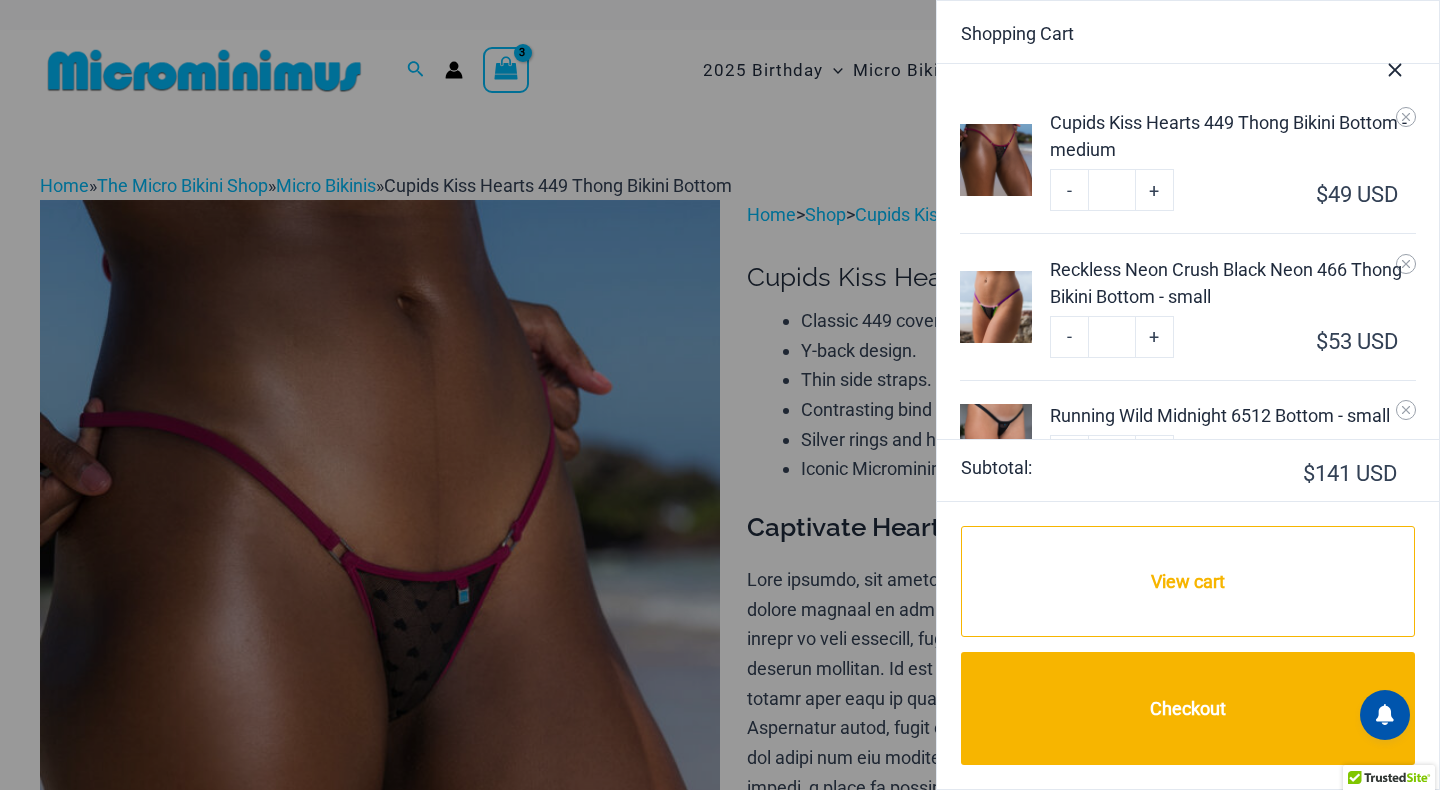 click 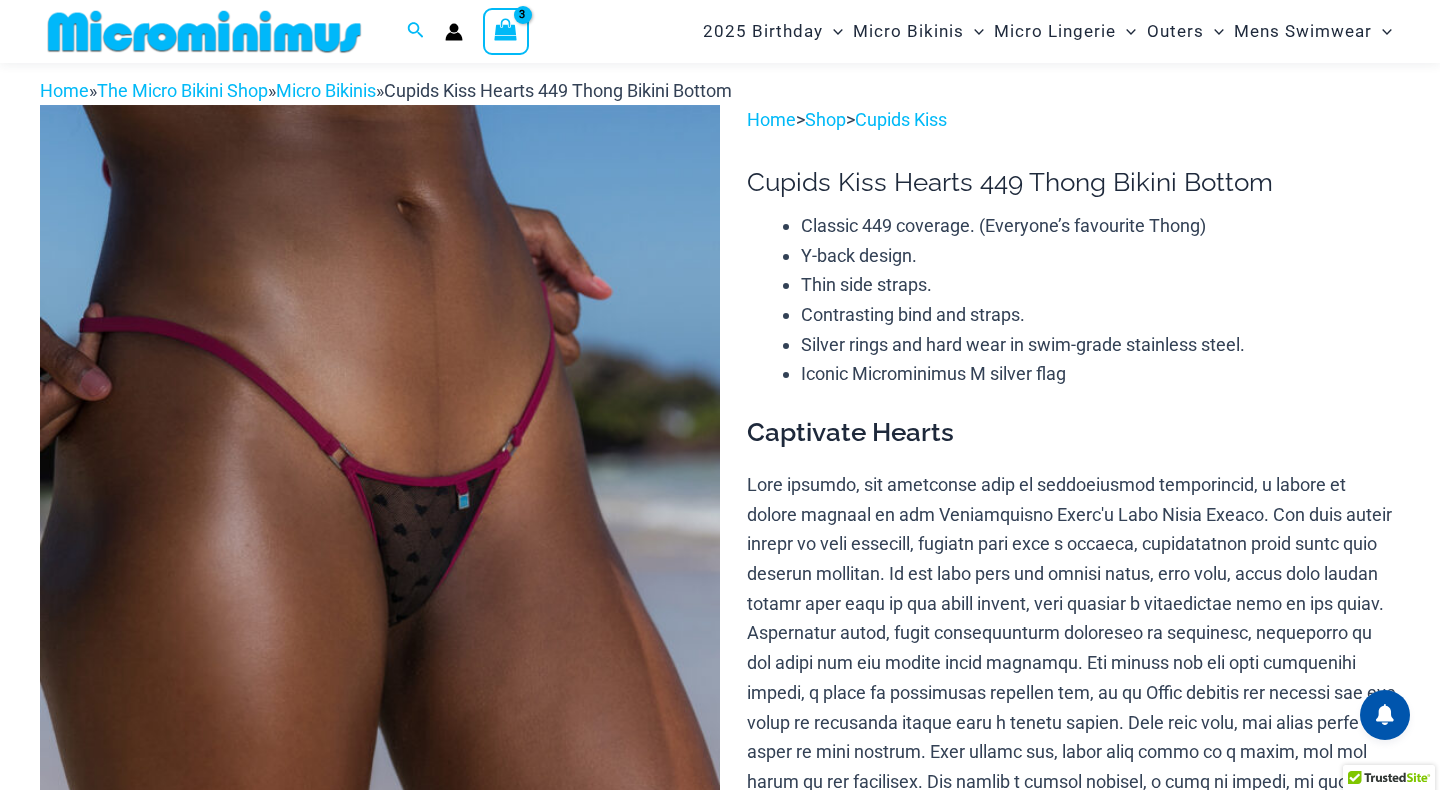 scroll, scrollTop: 0, scrollLeft: 0, axis: both 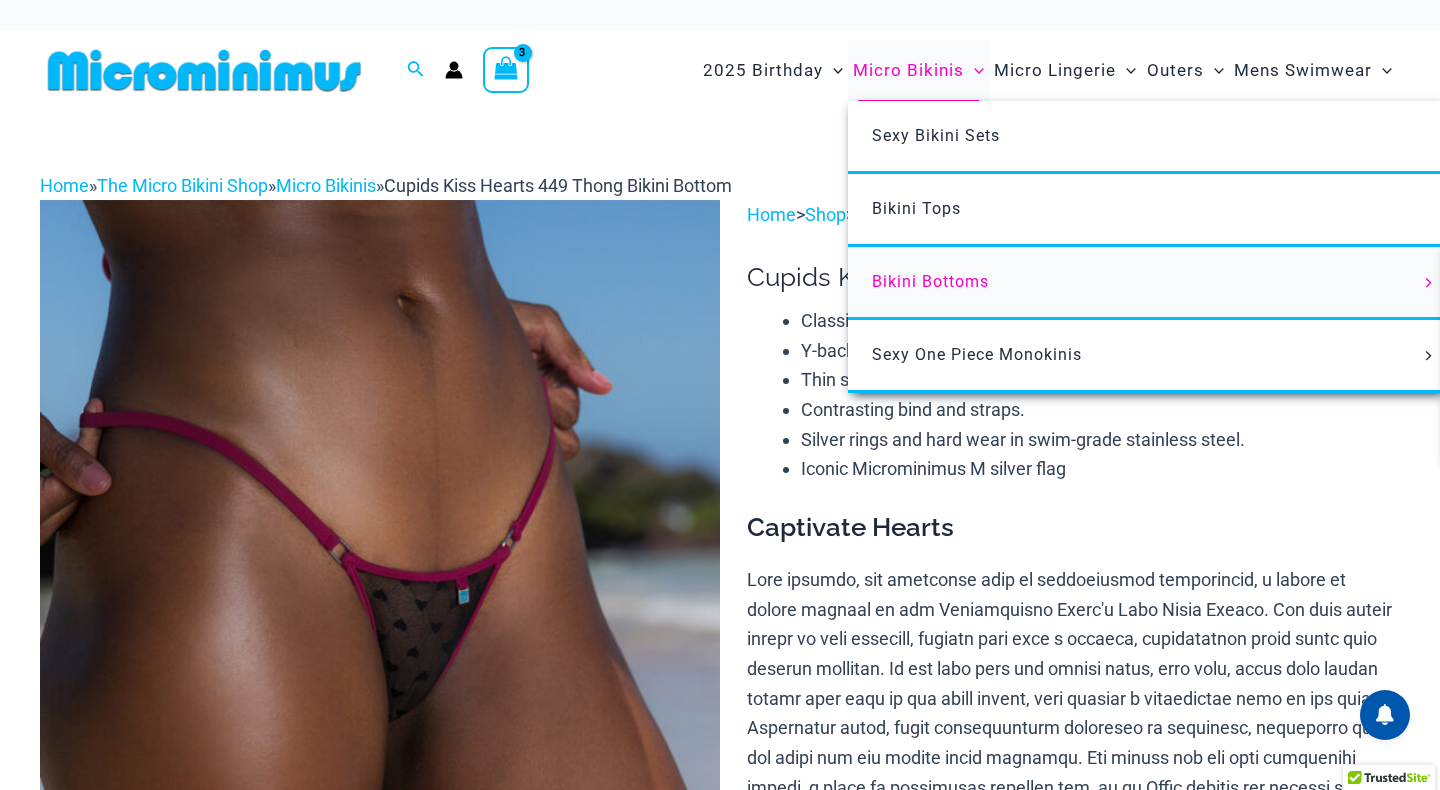 click on "Bikini Bottoms" at bounding box center [930, 281] 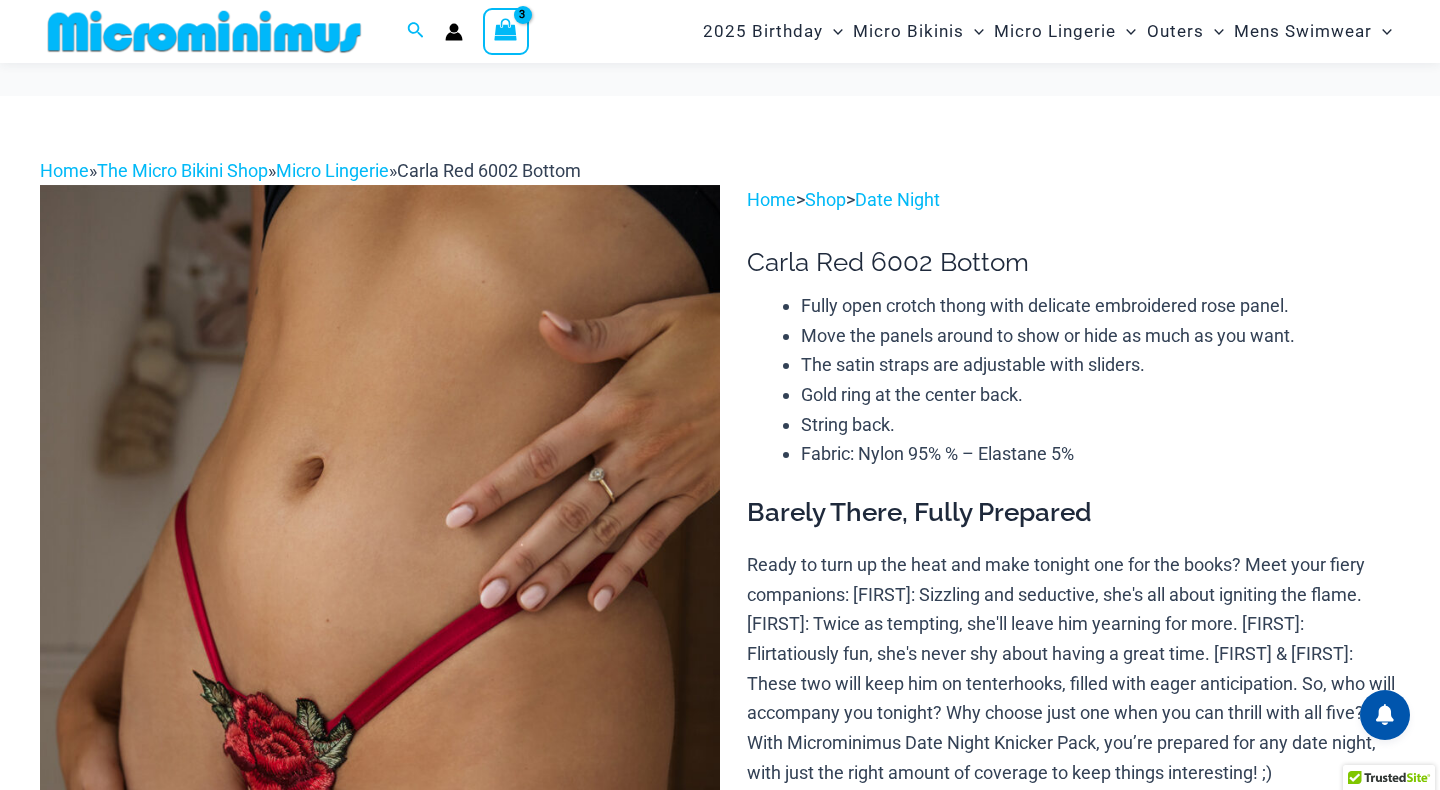 scroll, scrollTop: 184, scrollLeft: 0, axis: vertical 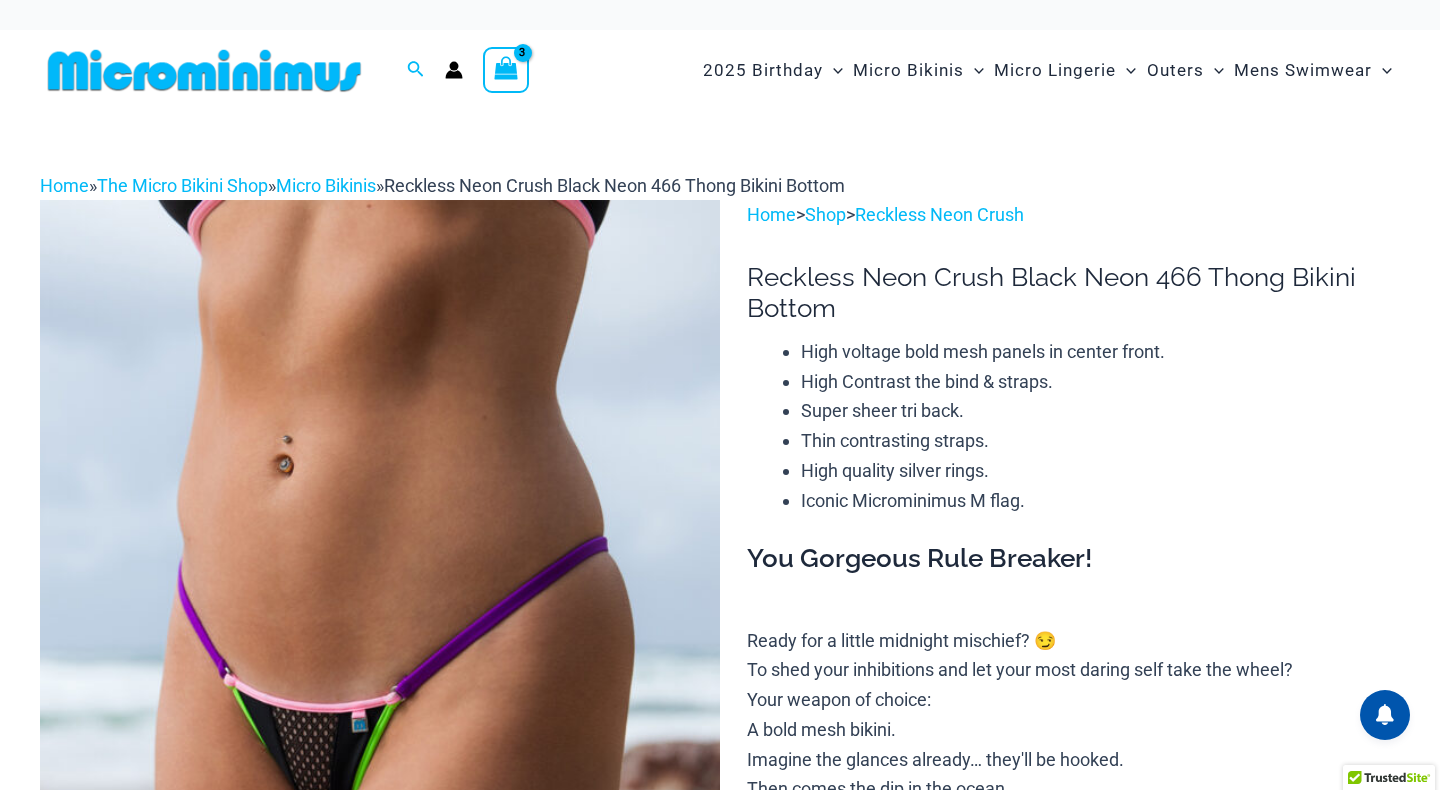 select 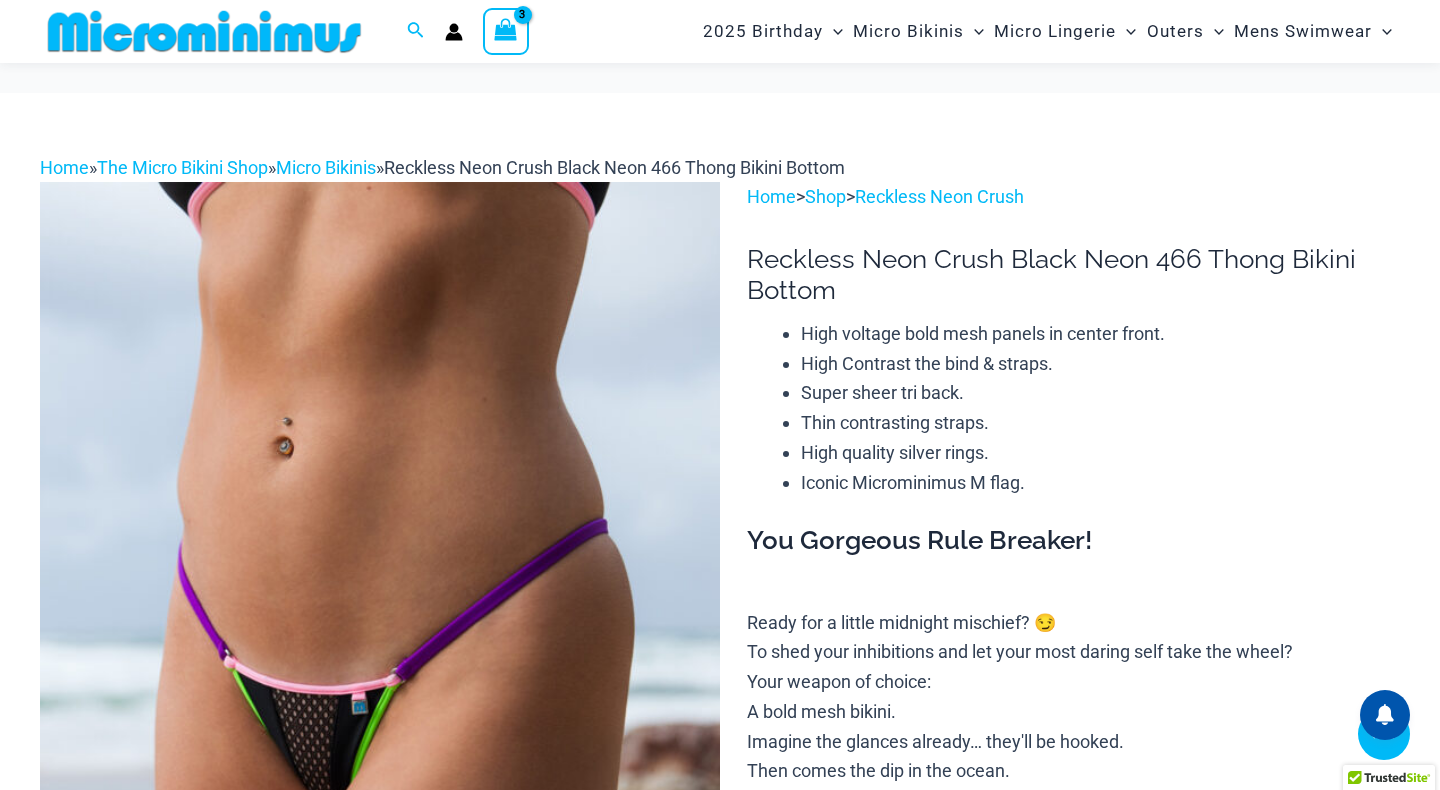scroll, scrollTop: 486, scrollLeft: 0, axis: vertical 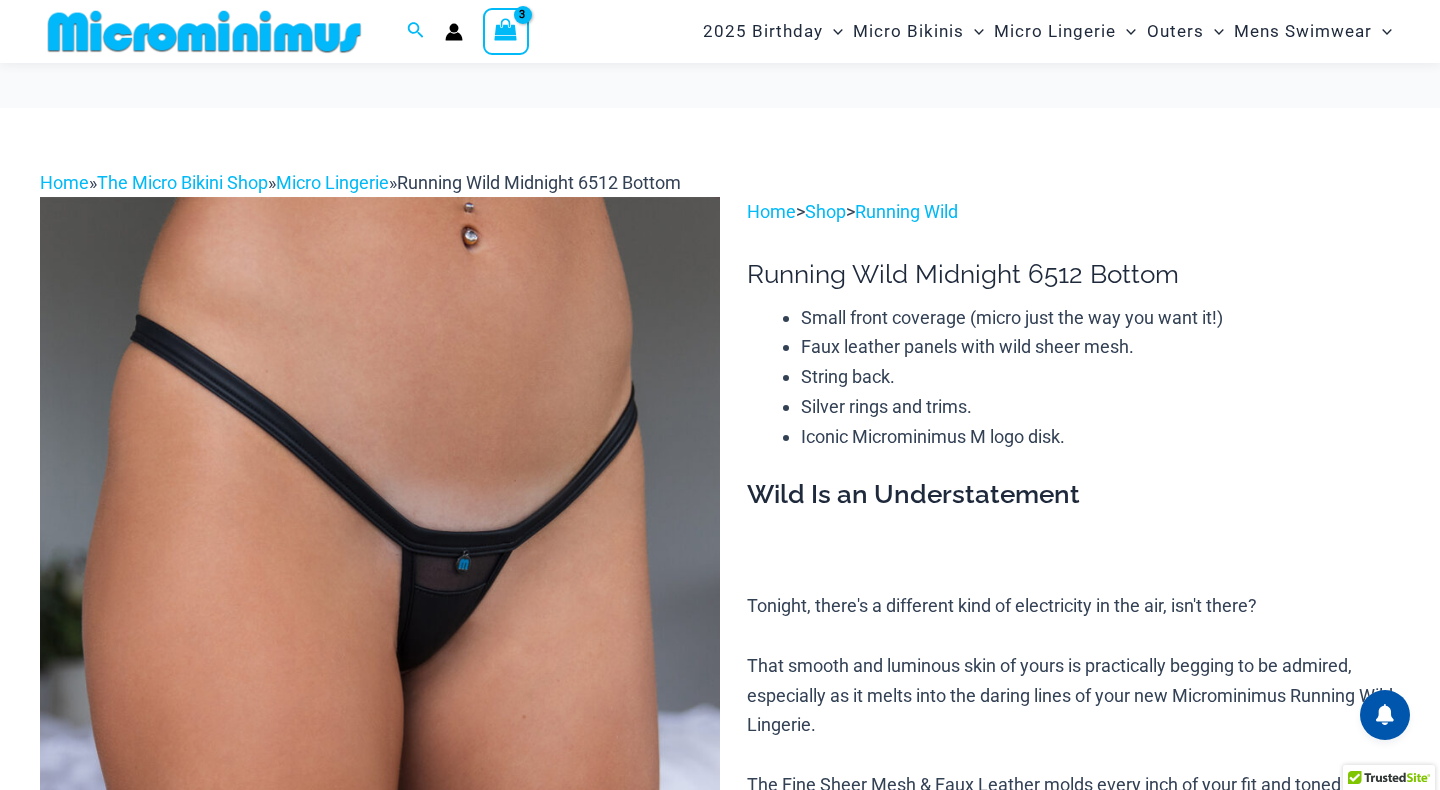 select 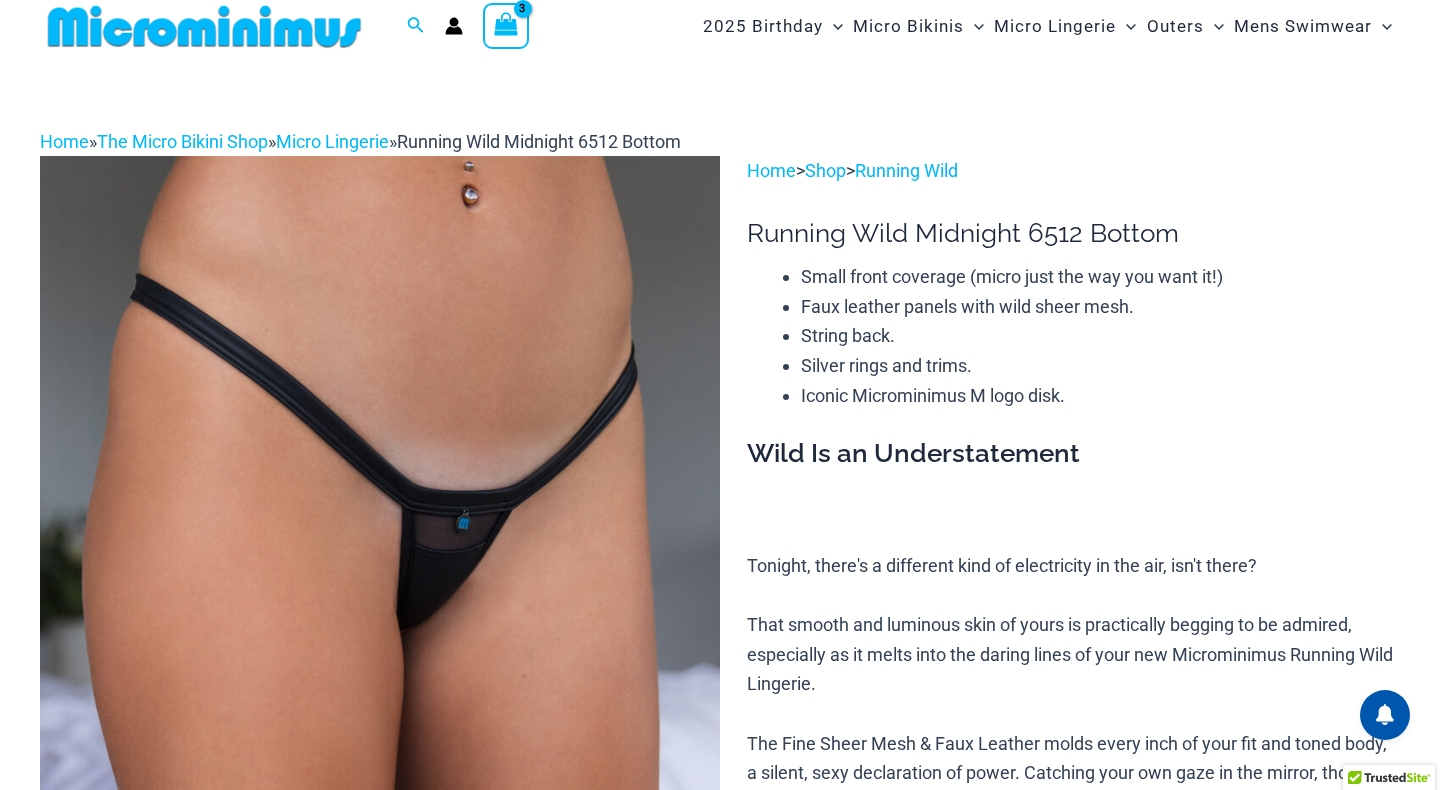 scroll, scrollTop: 0, scrollLeft: 0, axis: both 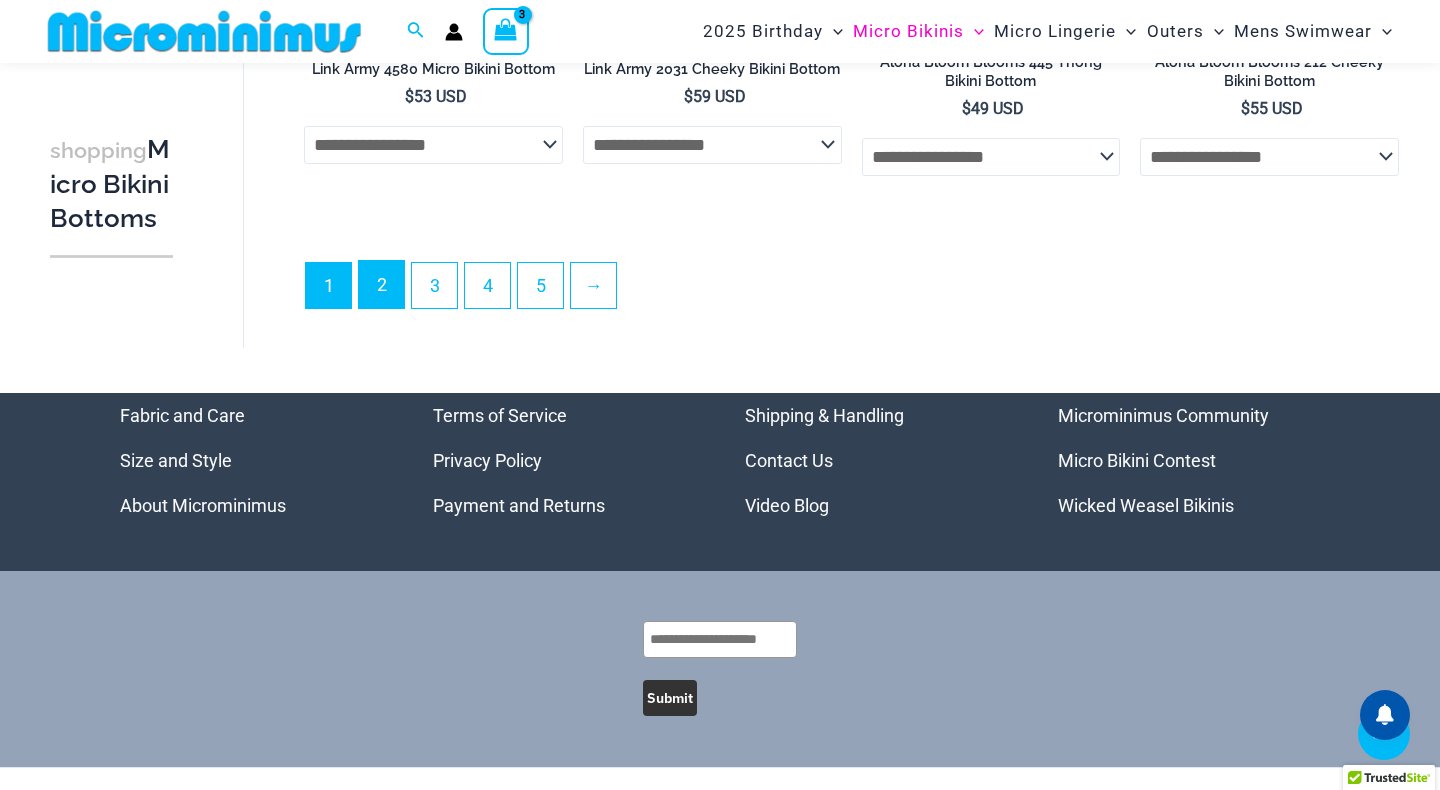 click on "2" at bounding box center (381, 284) 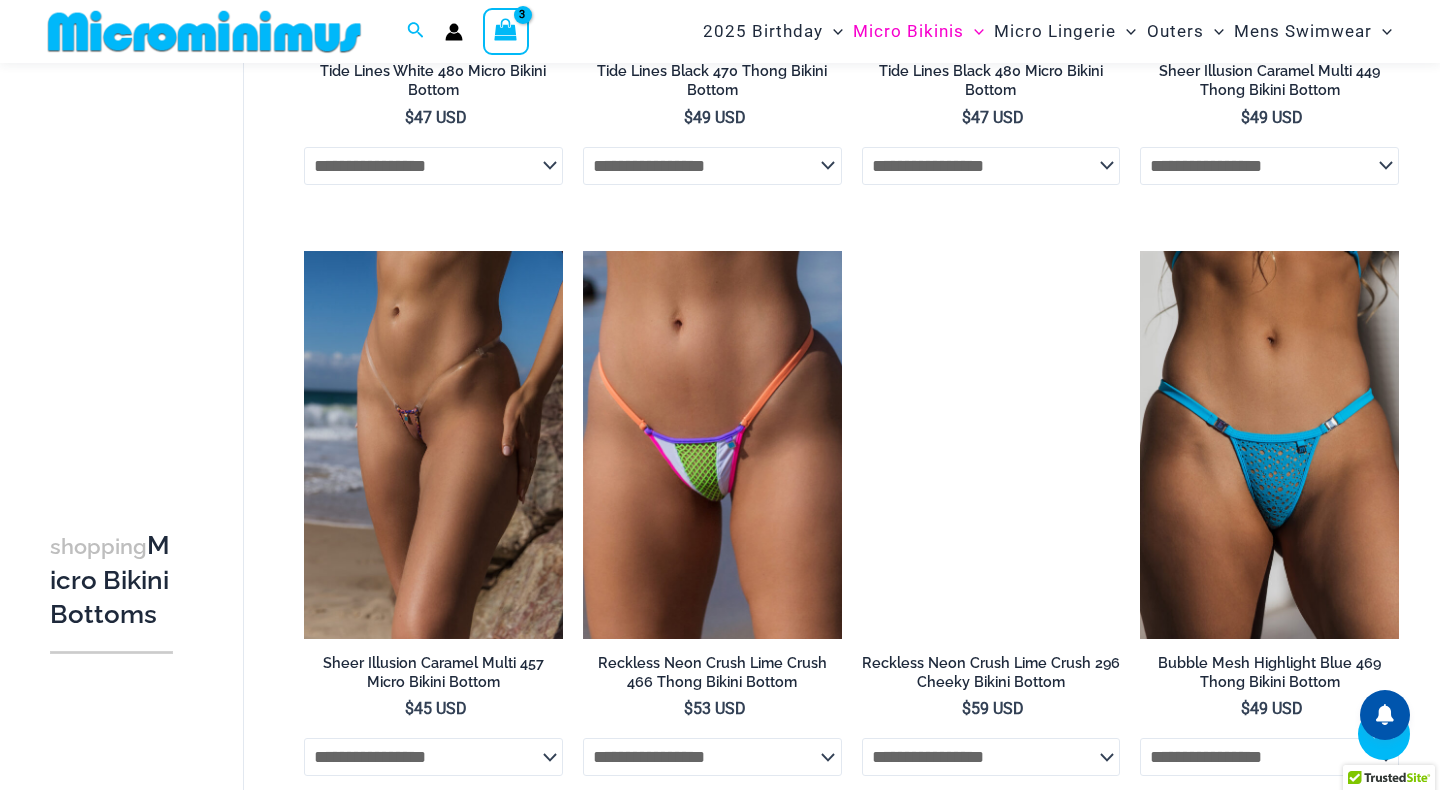 scroll, scrollTop: 4157, scrollLeft: 0, axis: vertical 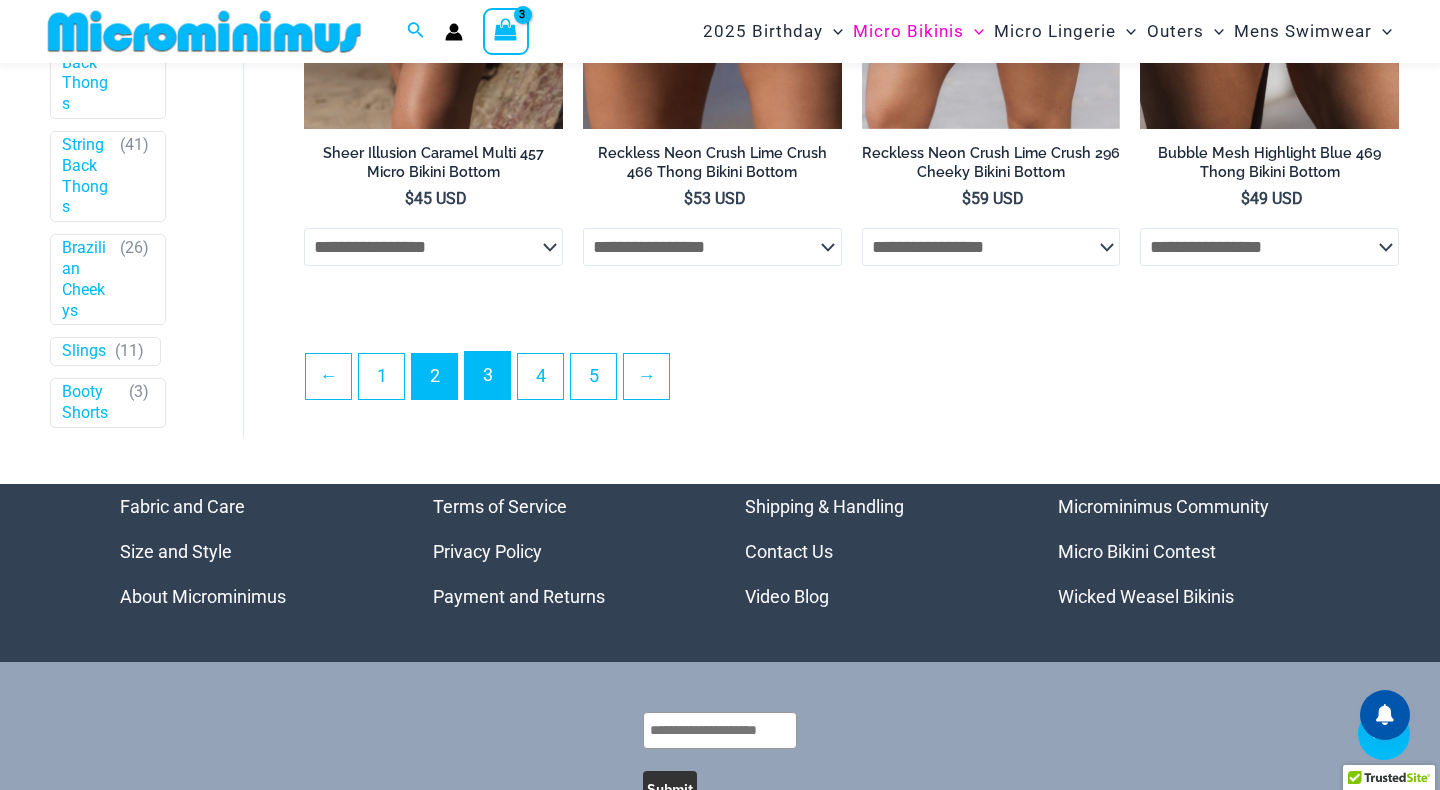 click on "3" at bounding box center (487, 375) 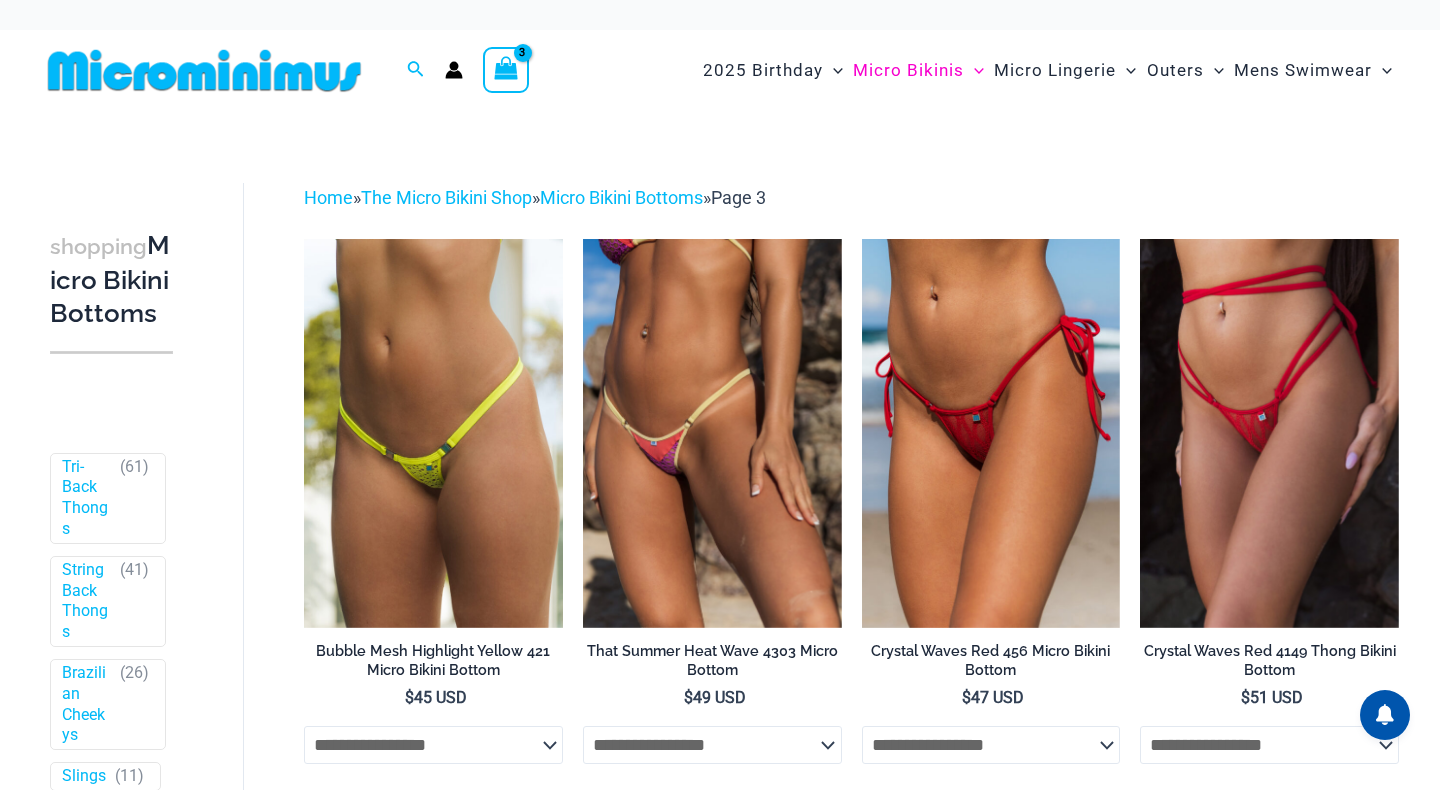 scroll, scrollTop: 0, scrollLeft: 0, axis: both 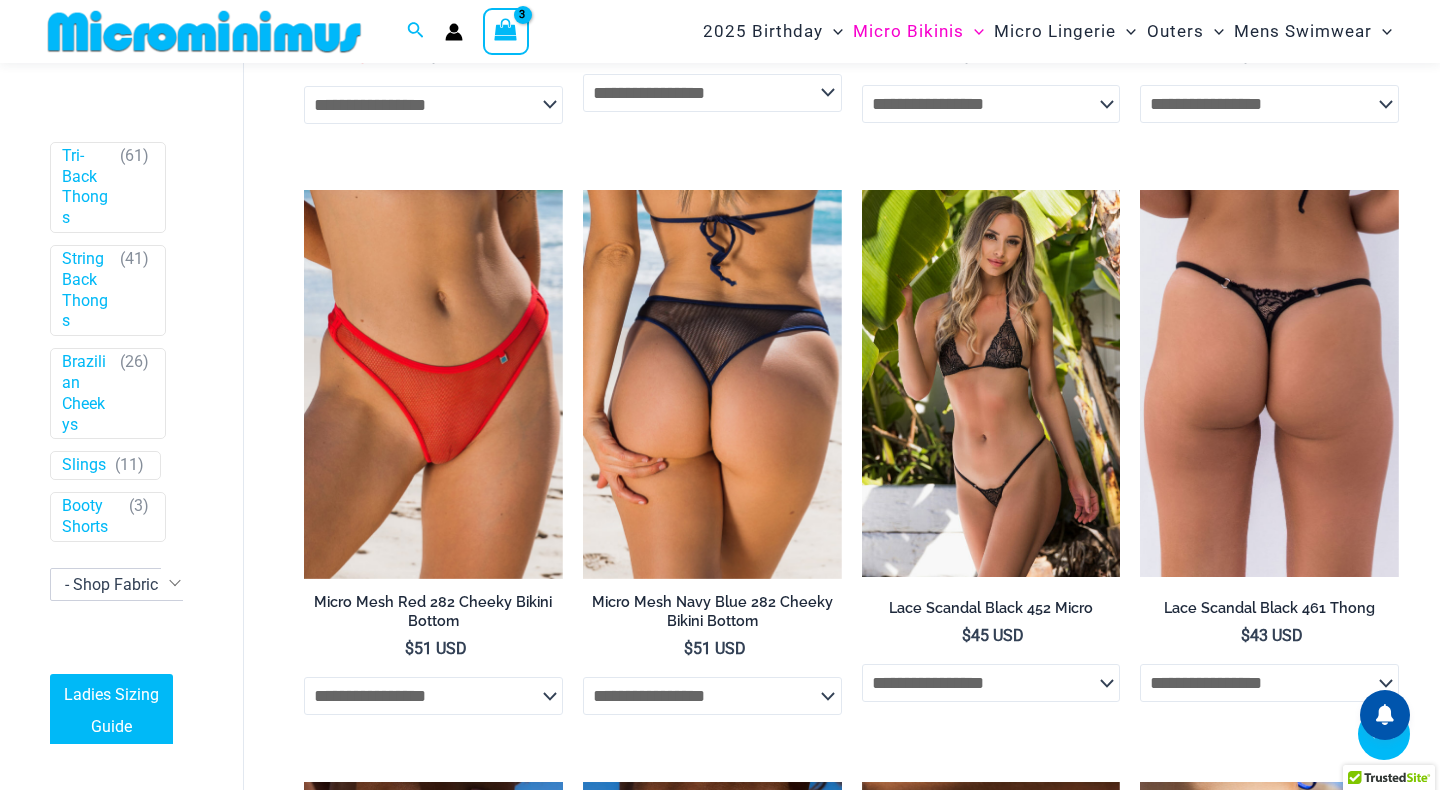 click at bounding box center [991, 383] 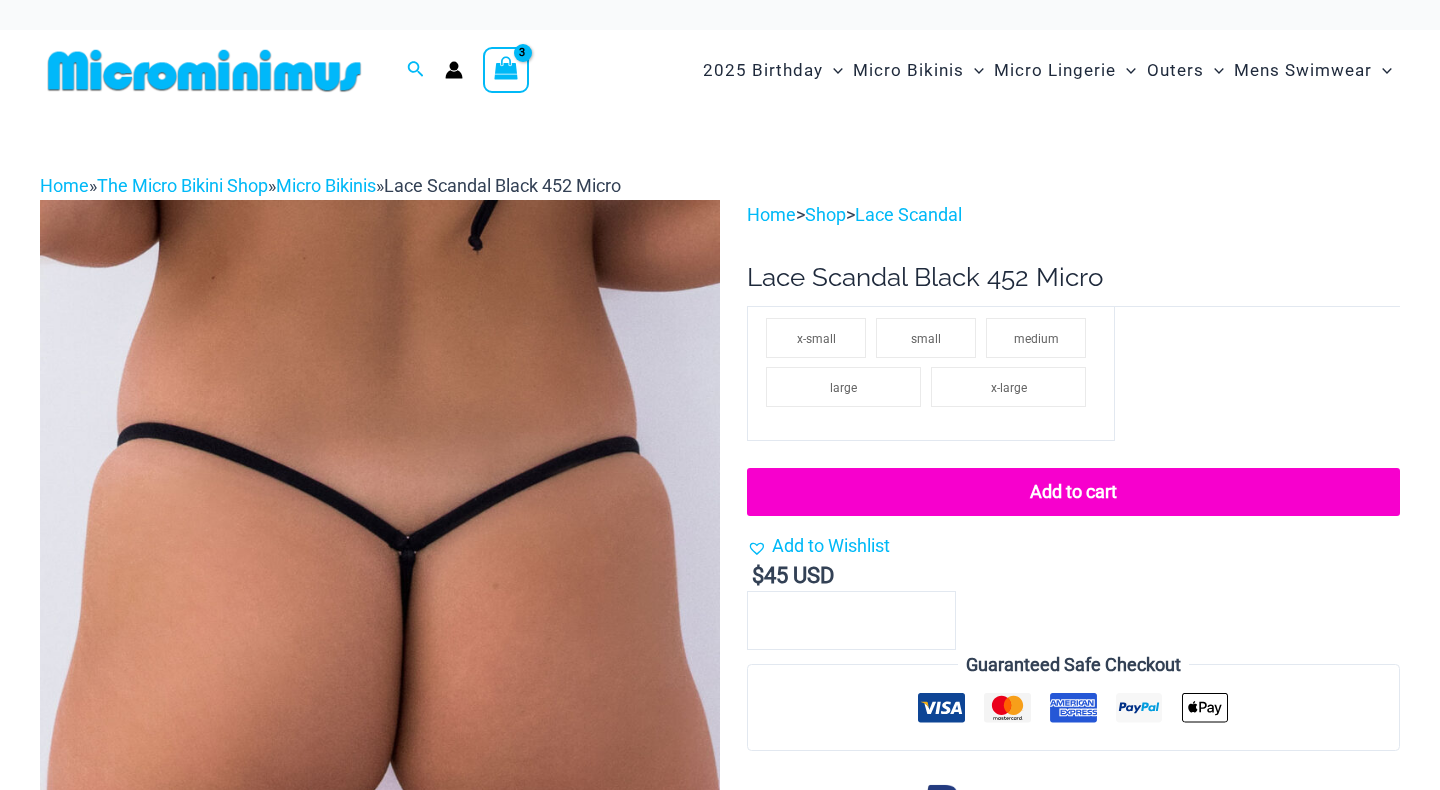 scroll, scrollTop: 0, scrollLeft: 0, axis: both 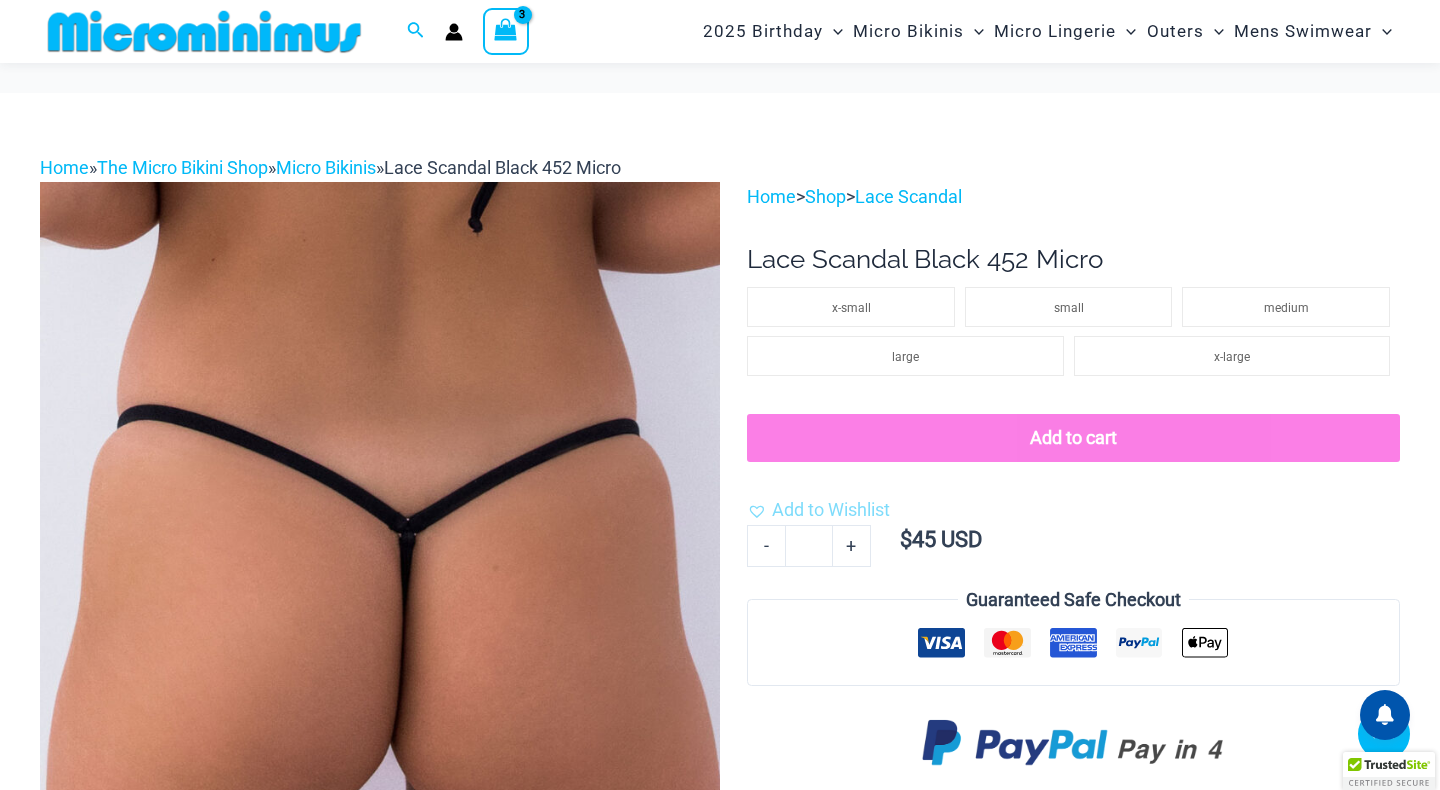 click at bounding box center [379, 1382] 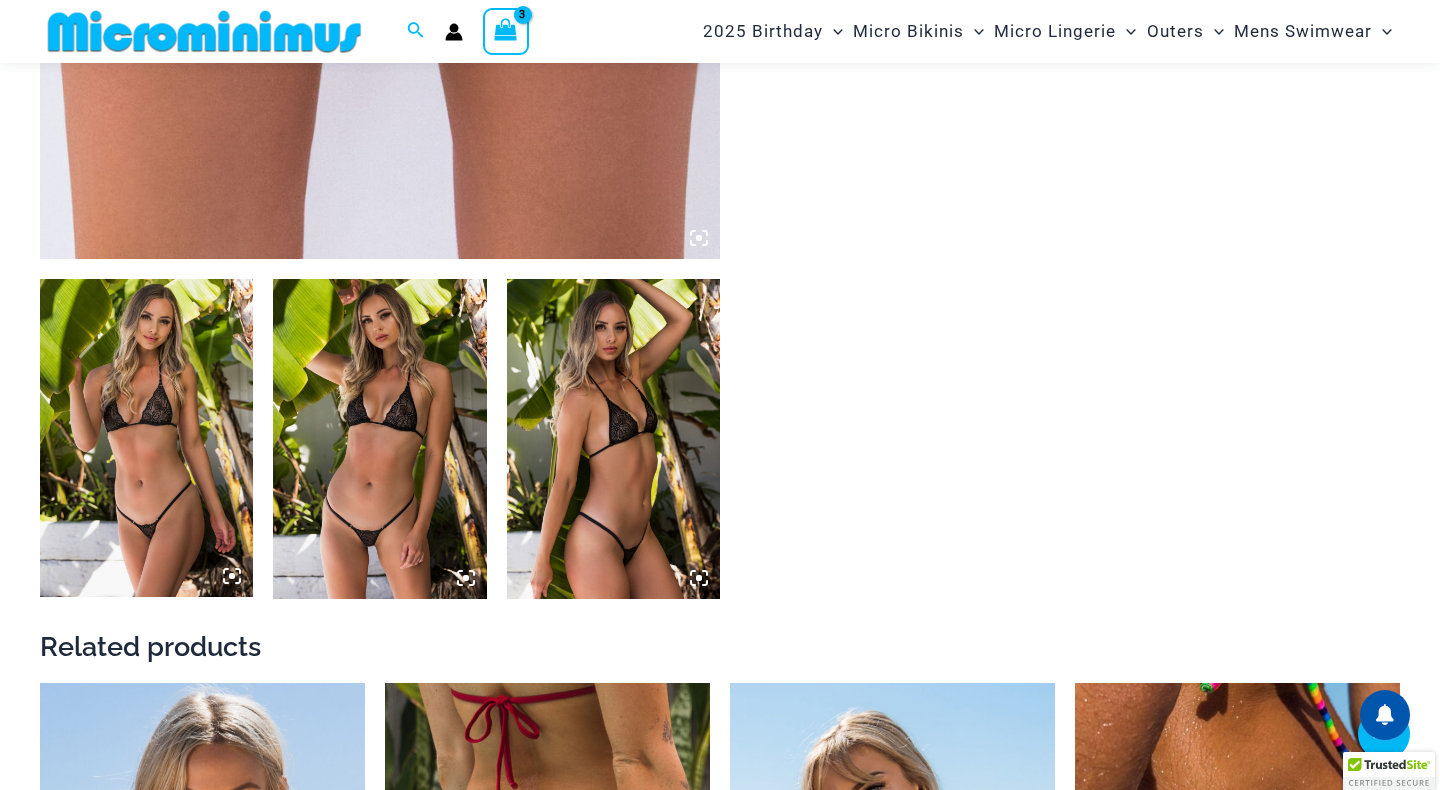 click at bounding box center (379, 439) 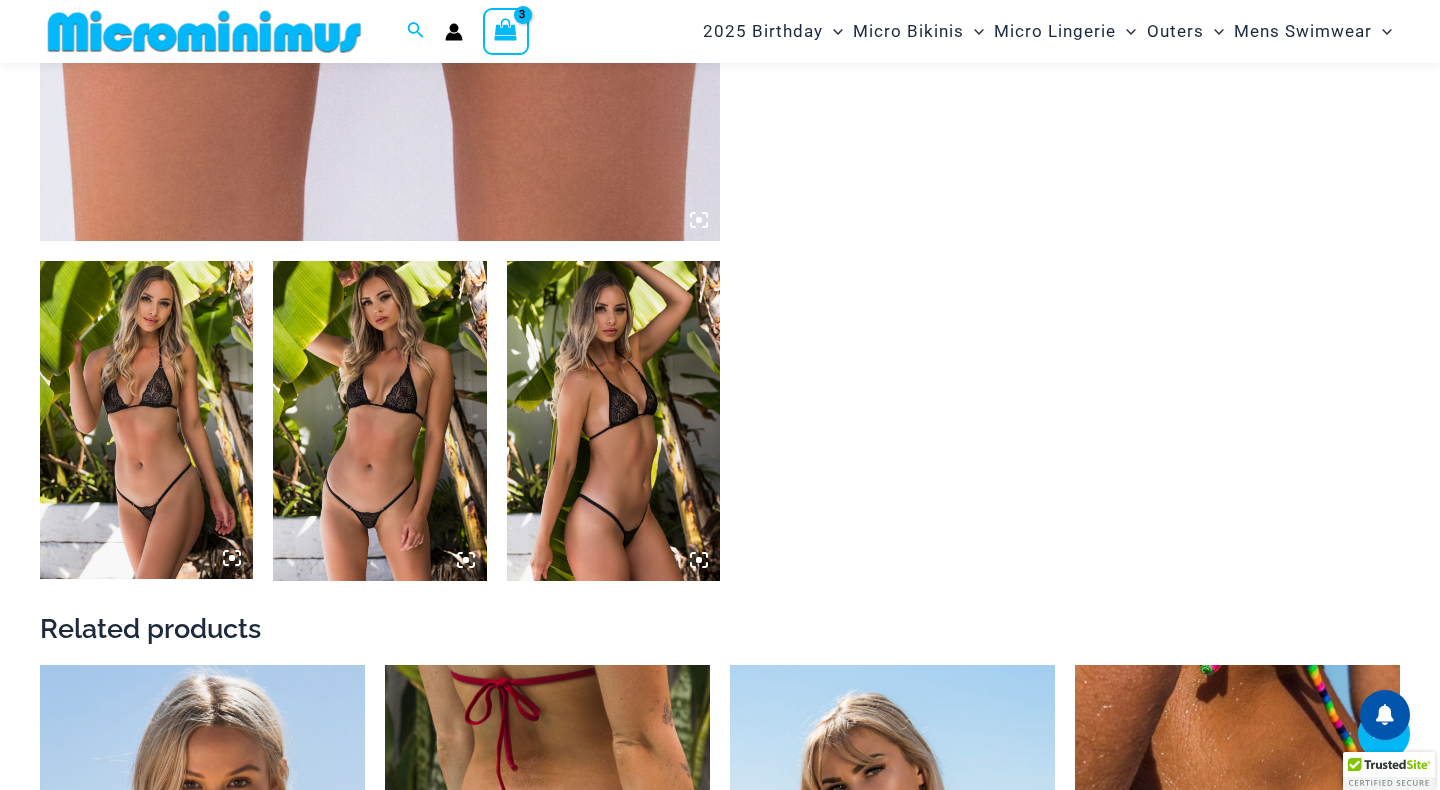 click at bounding box center (379, 421) 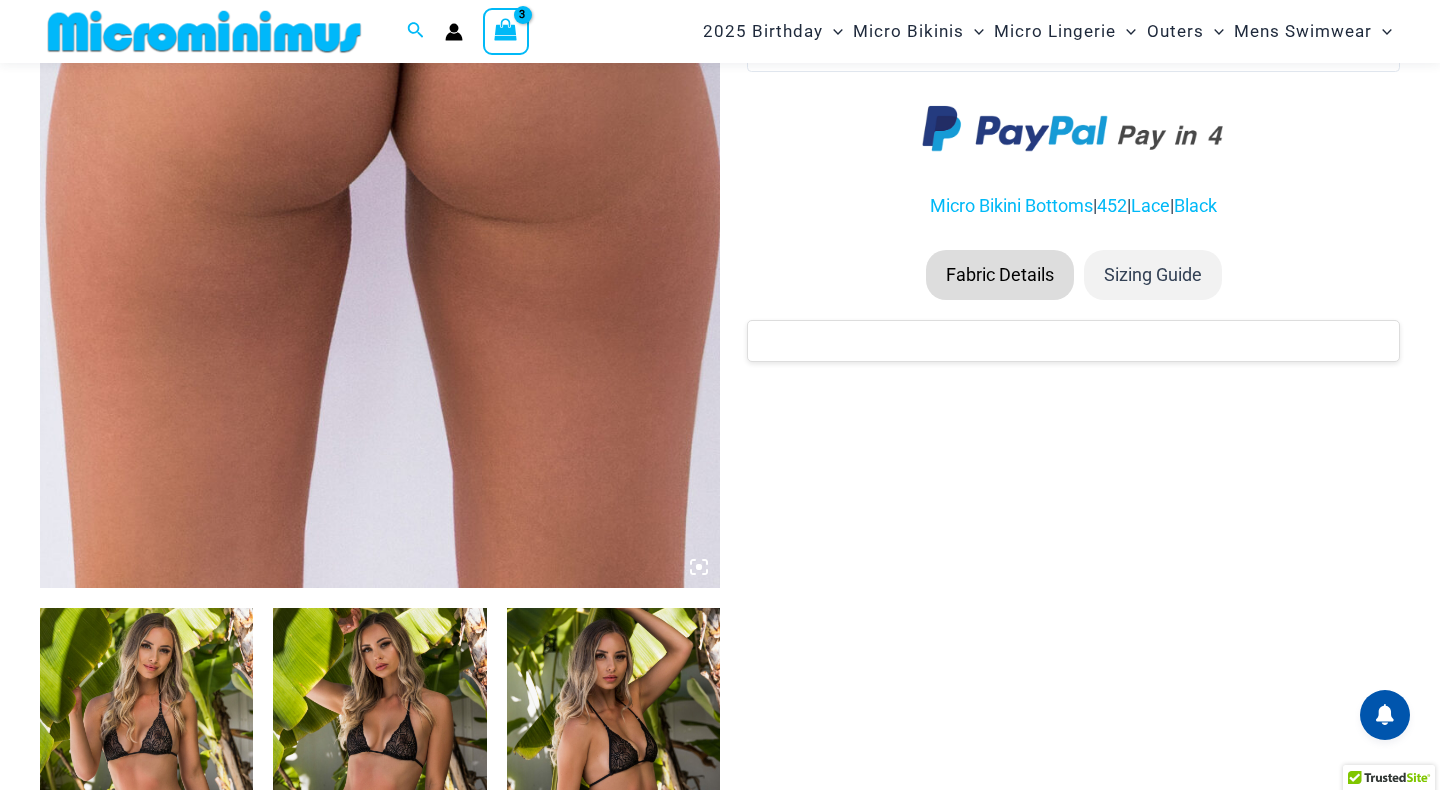 scroll, scrollTop: 43, scrollLeft: 0, axis: vertical 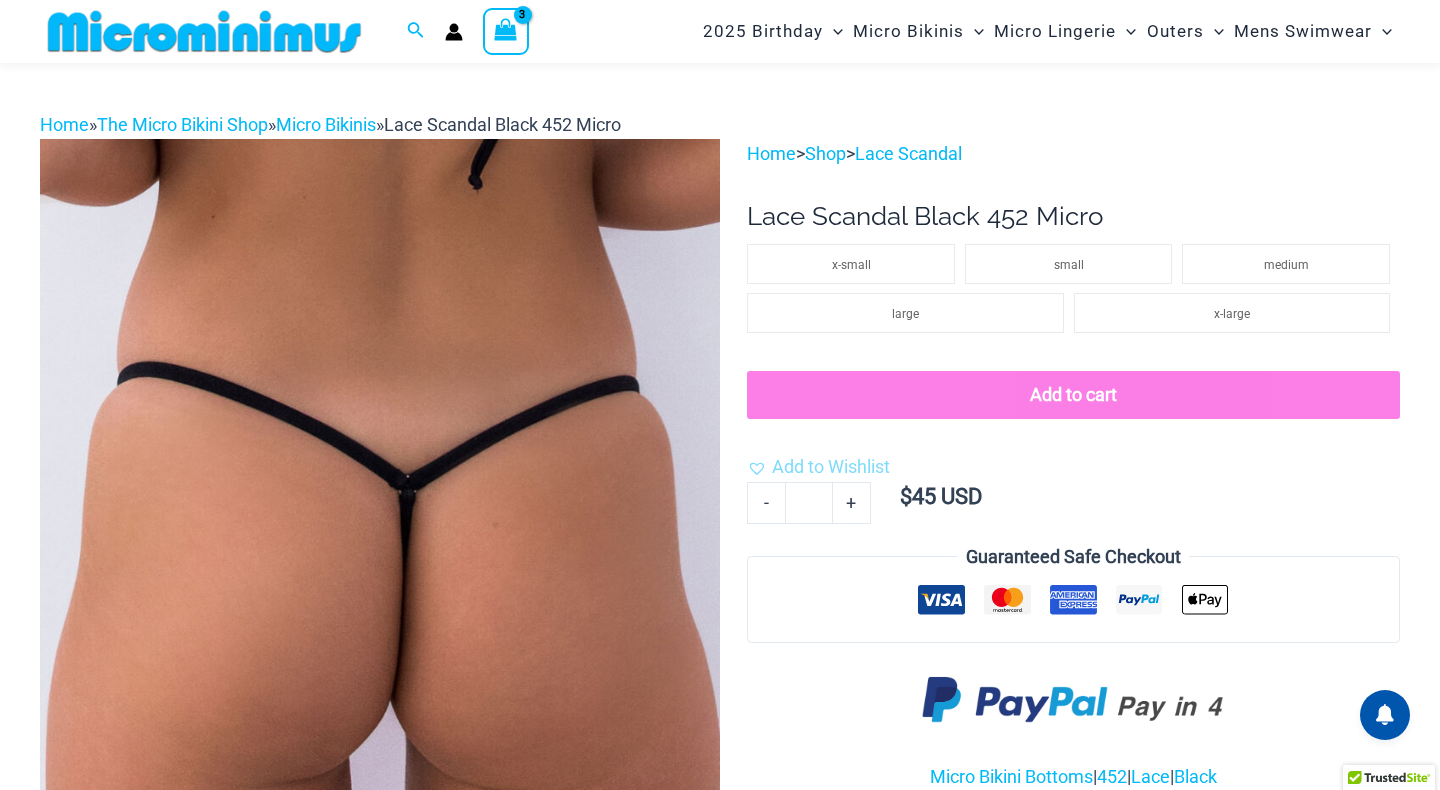 click at bounding box center (380, 649) 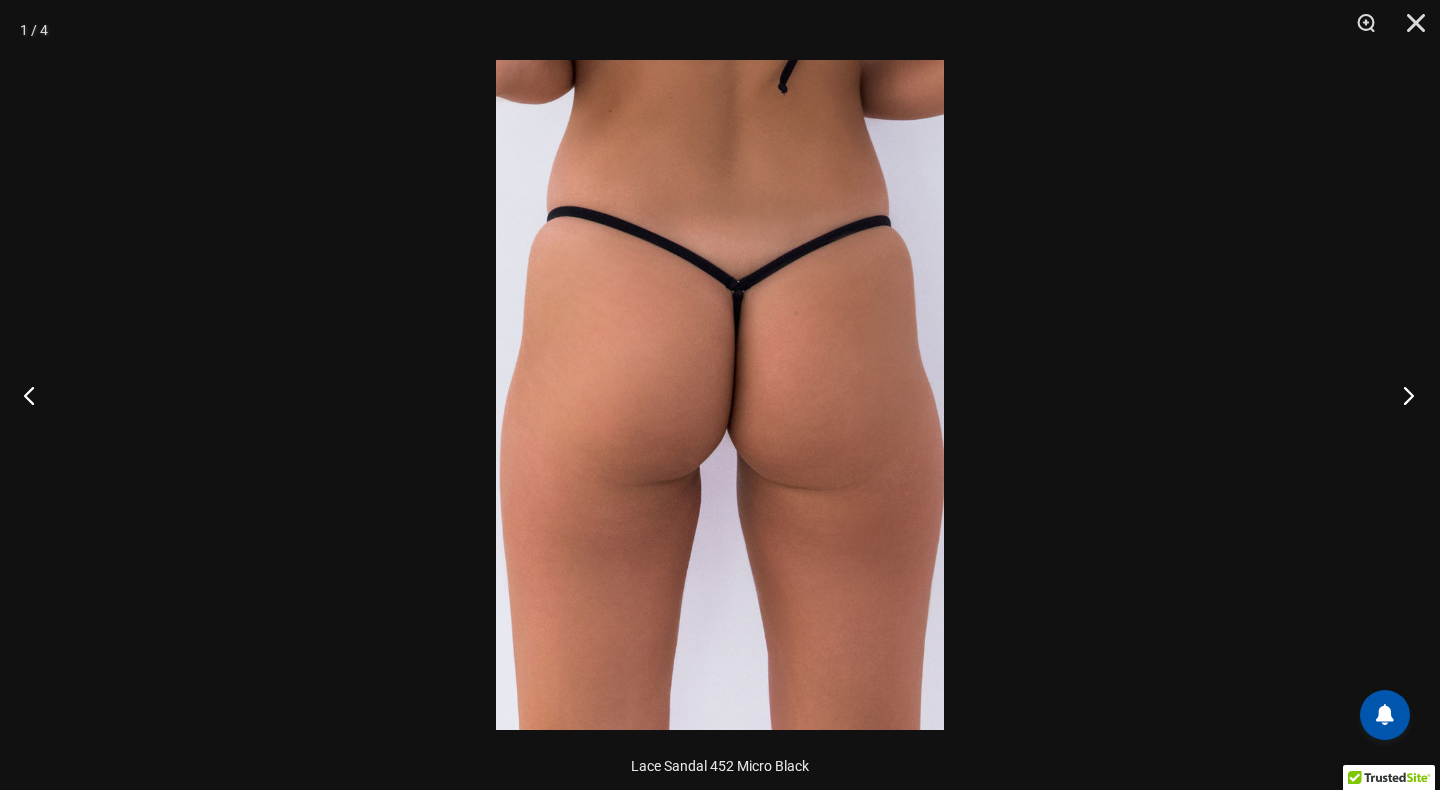 click at bounding box center (1402, 395) 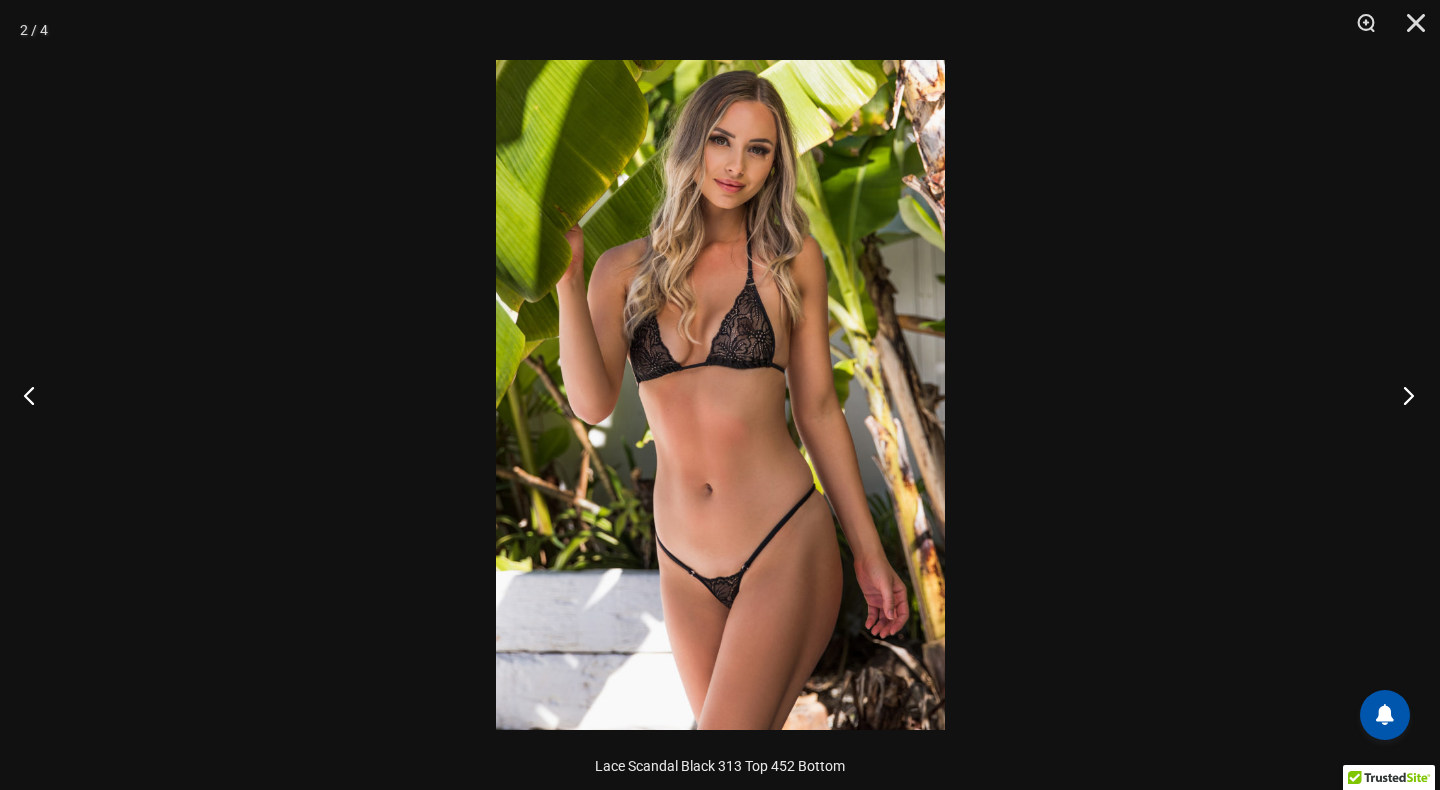 click at bounding box center (1402, 395) 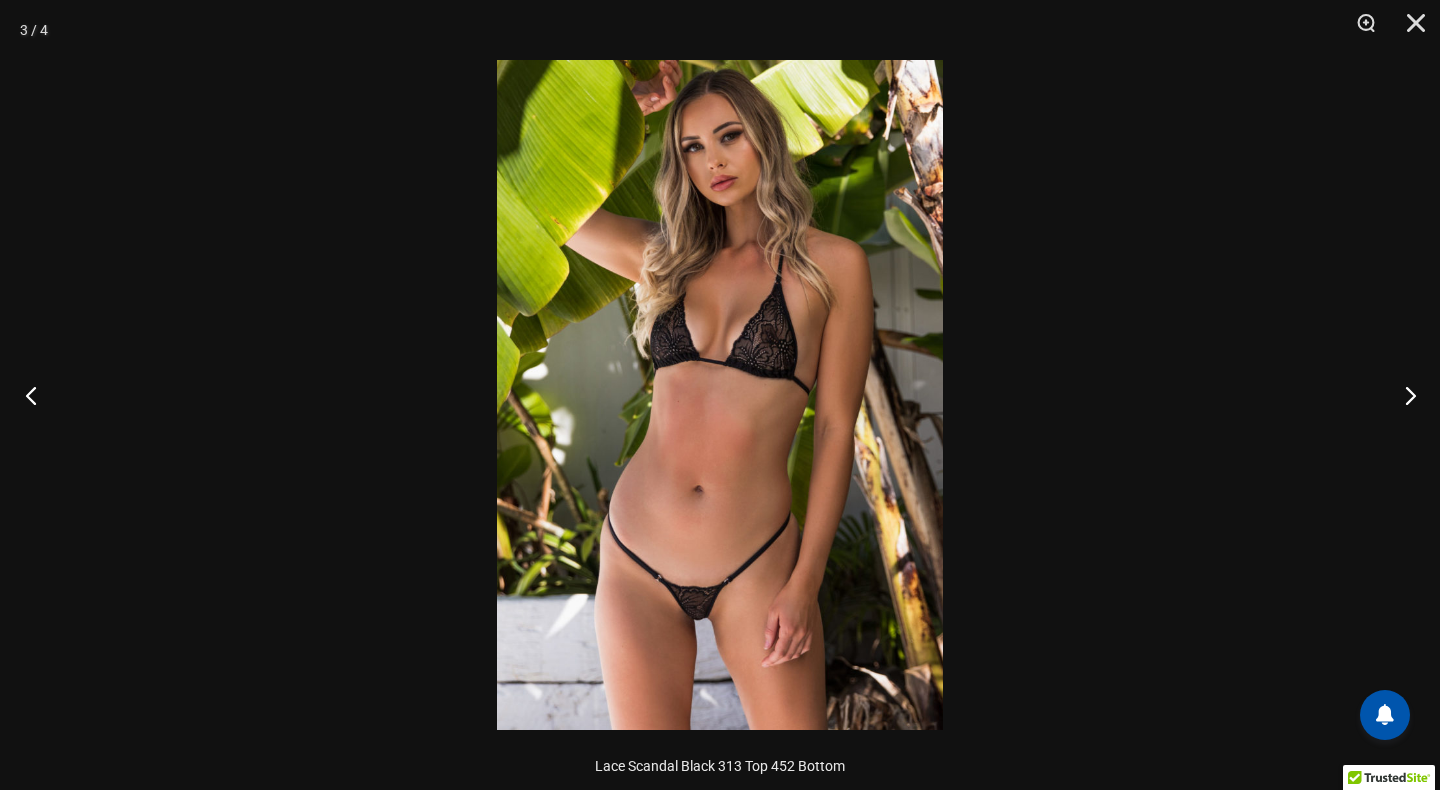click at bounding box center (37, 395) 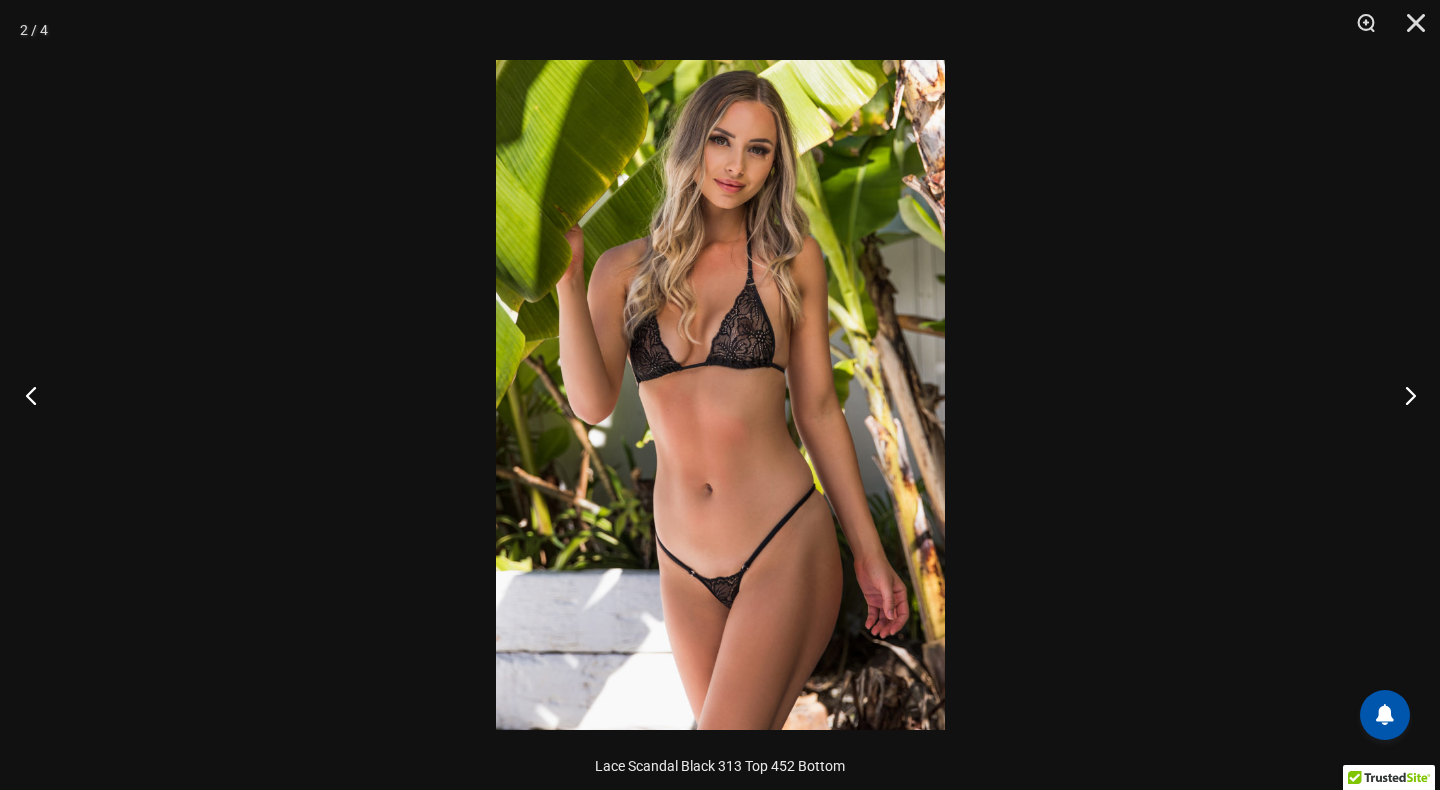 click at bounding box center (37, 395) 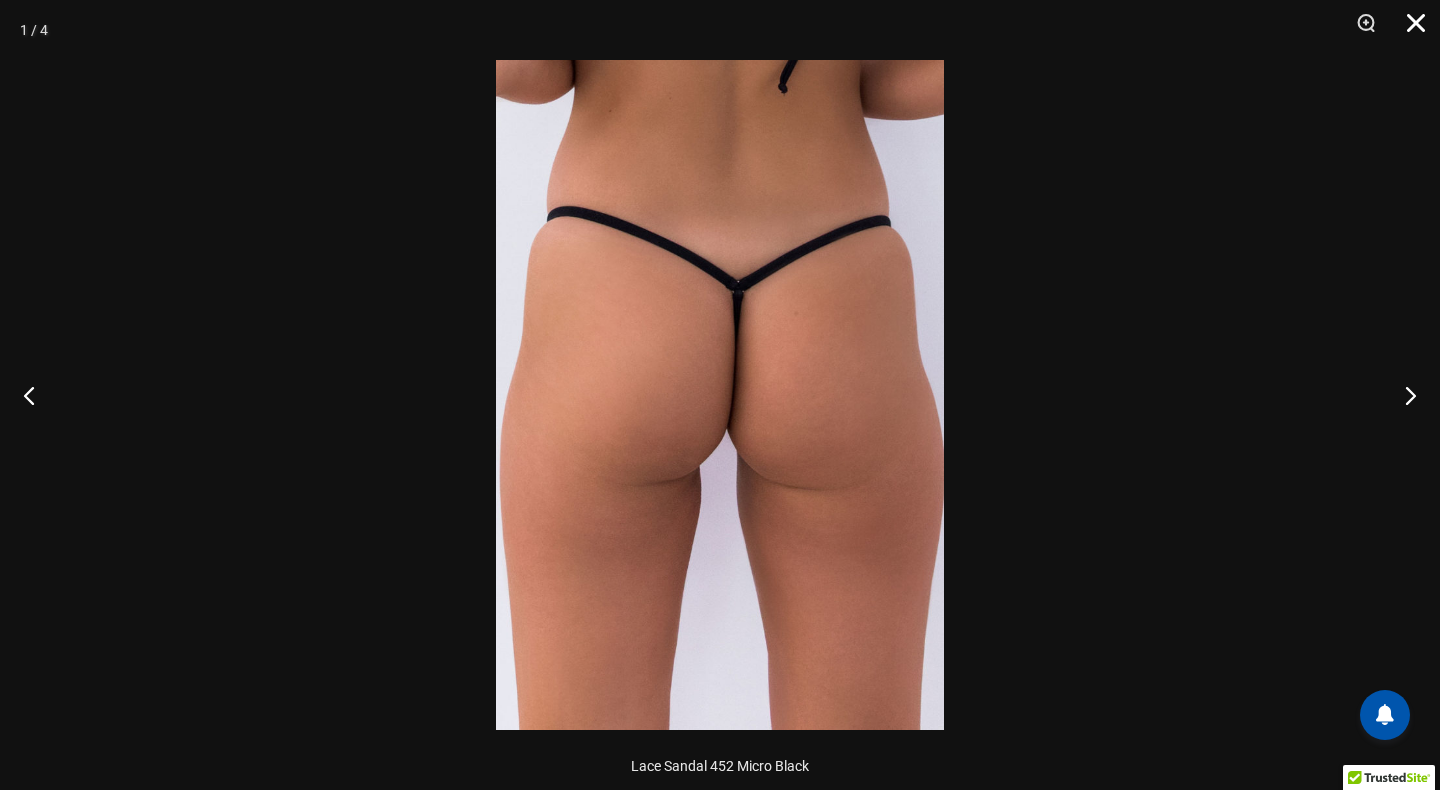 click at bounding box center (1409, 30) 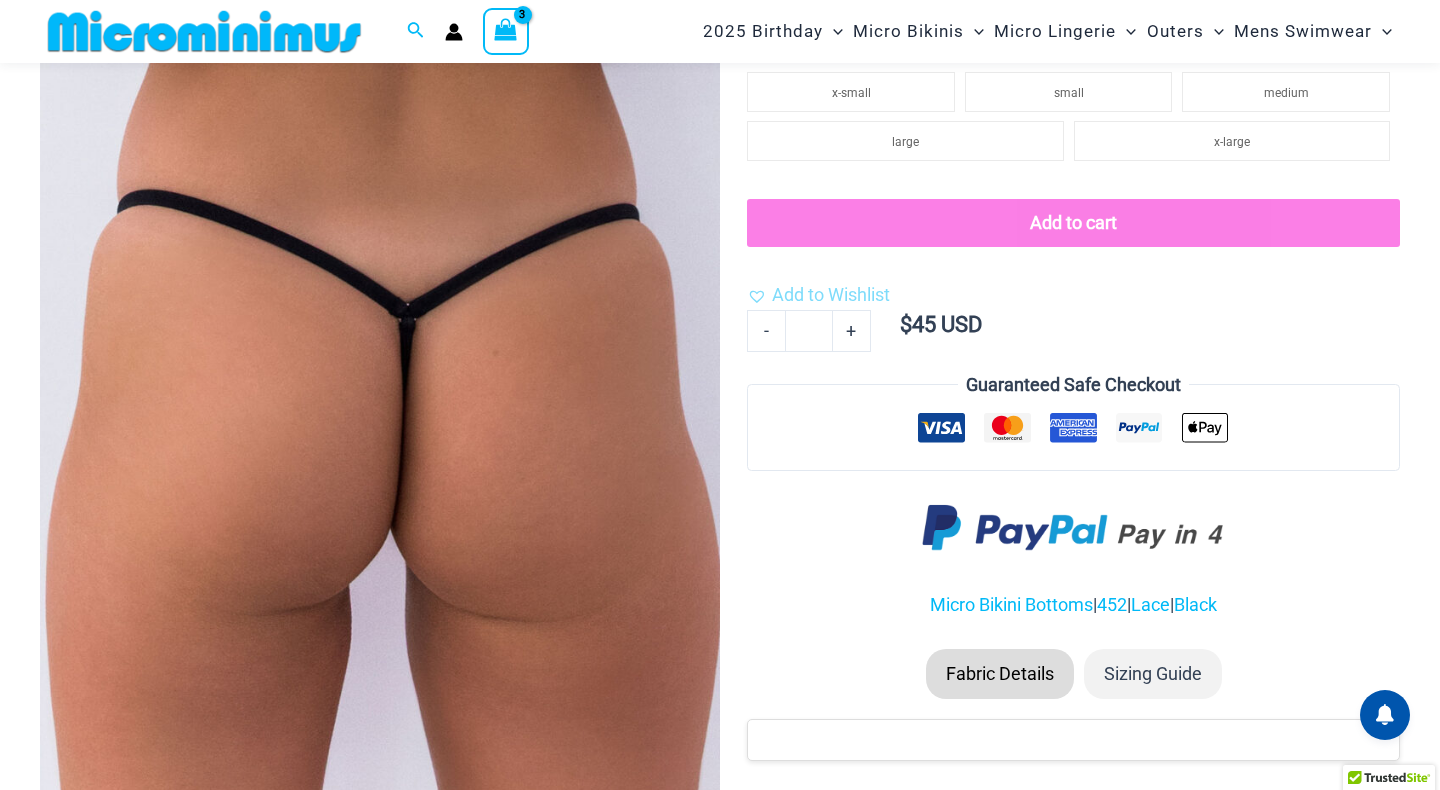 scroll, scrollTop: 296, scrollLeft: 0, axis: vertical 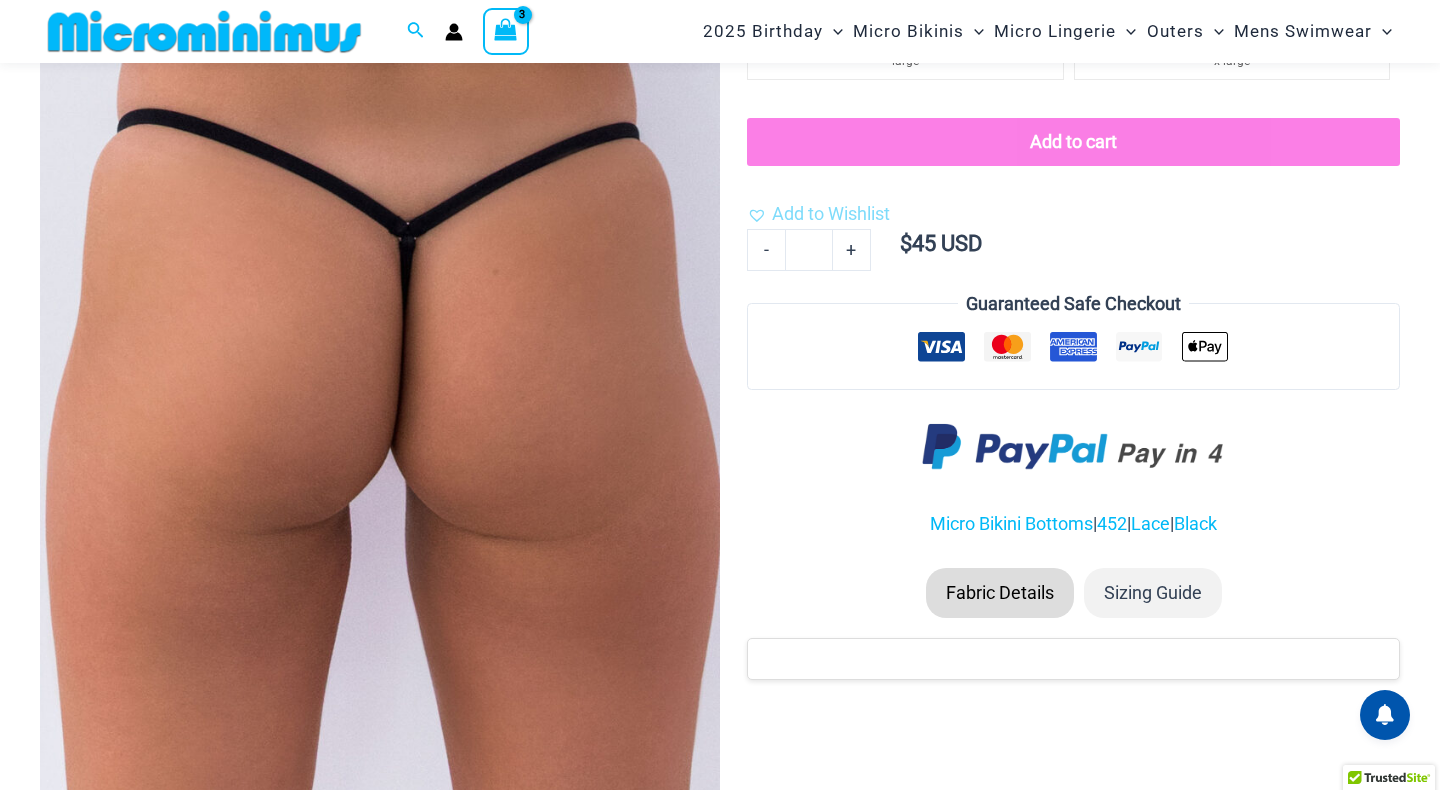 click at bounding box center [380, 396] 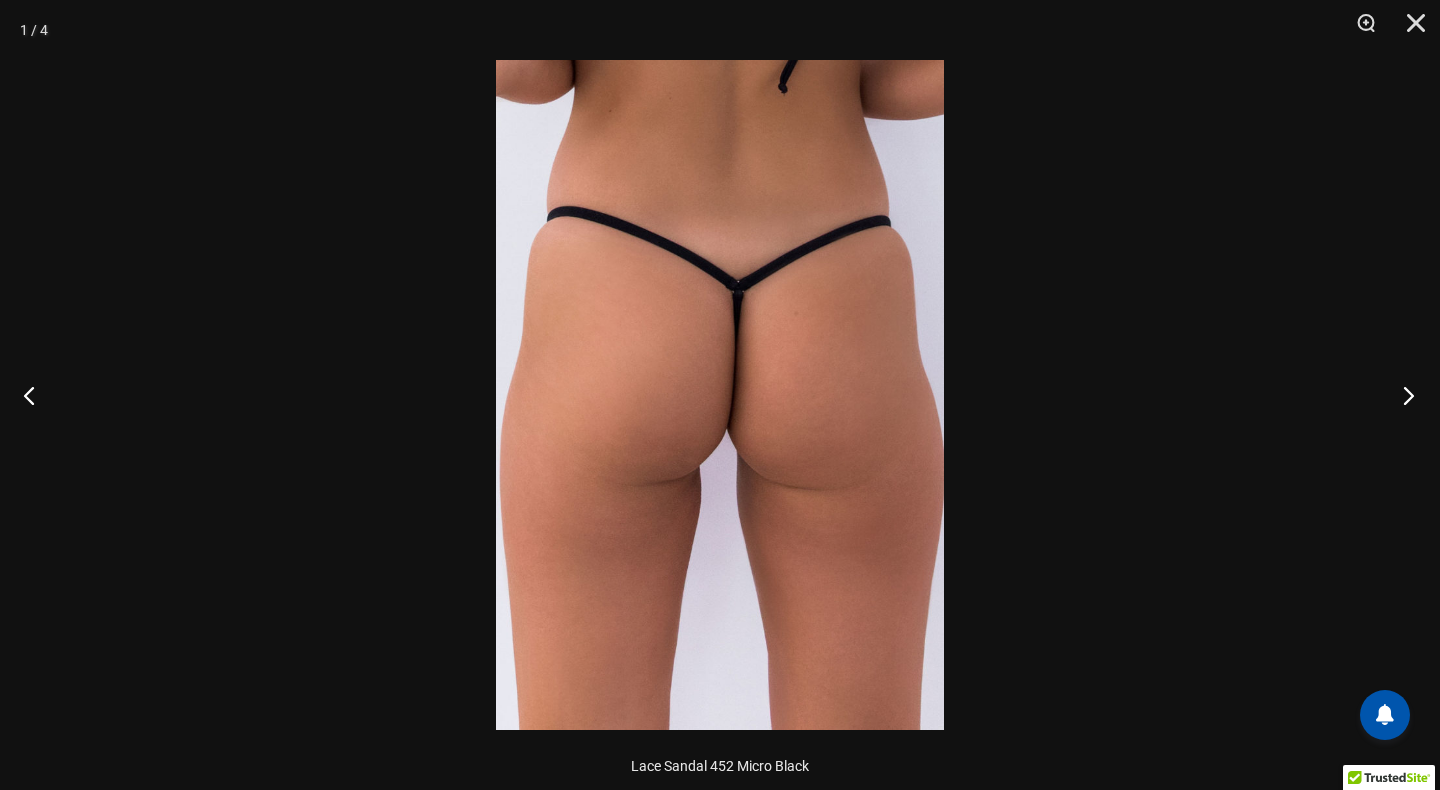 click at bounding box center (1402, 395) 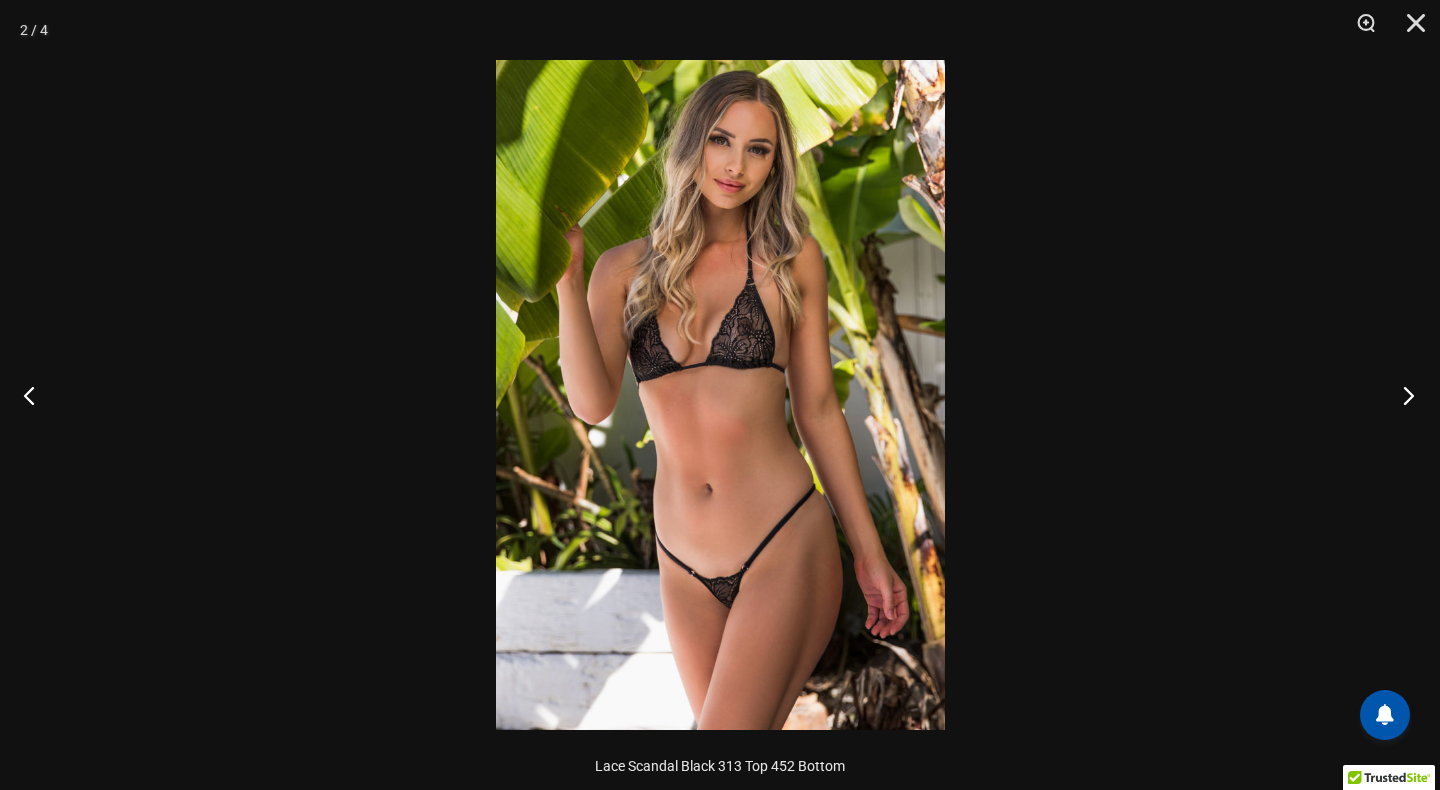 click at bounding box center (1402, 395) 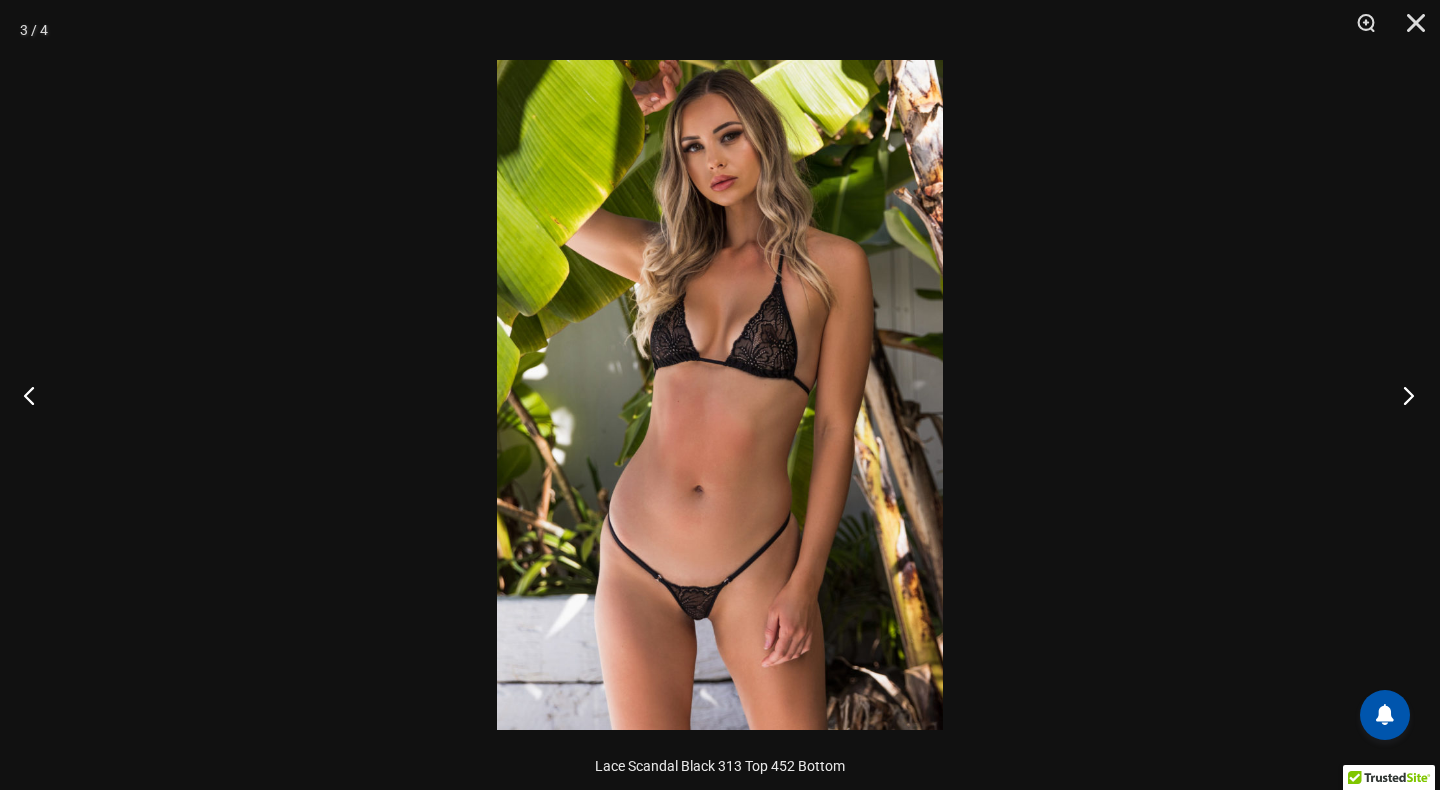 click at bounding box center (1402, 395) 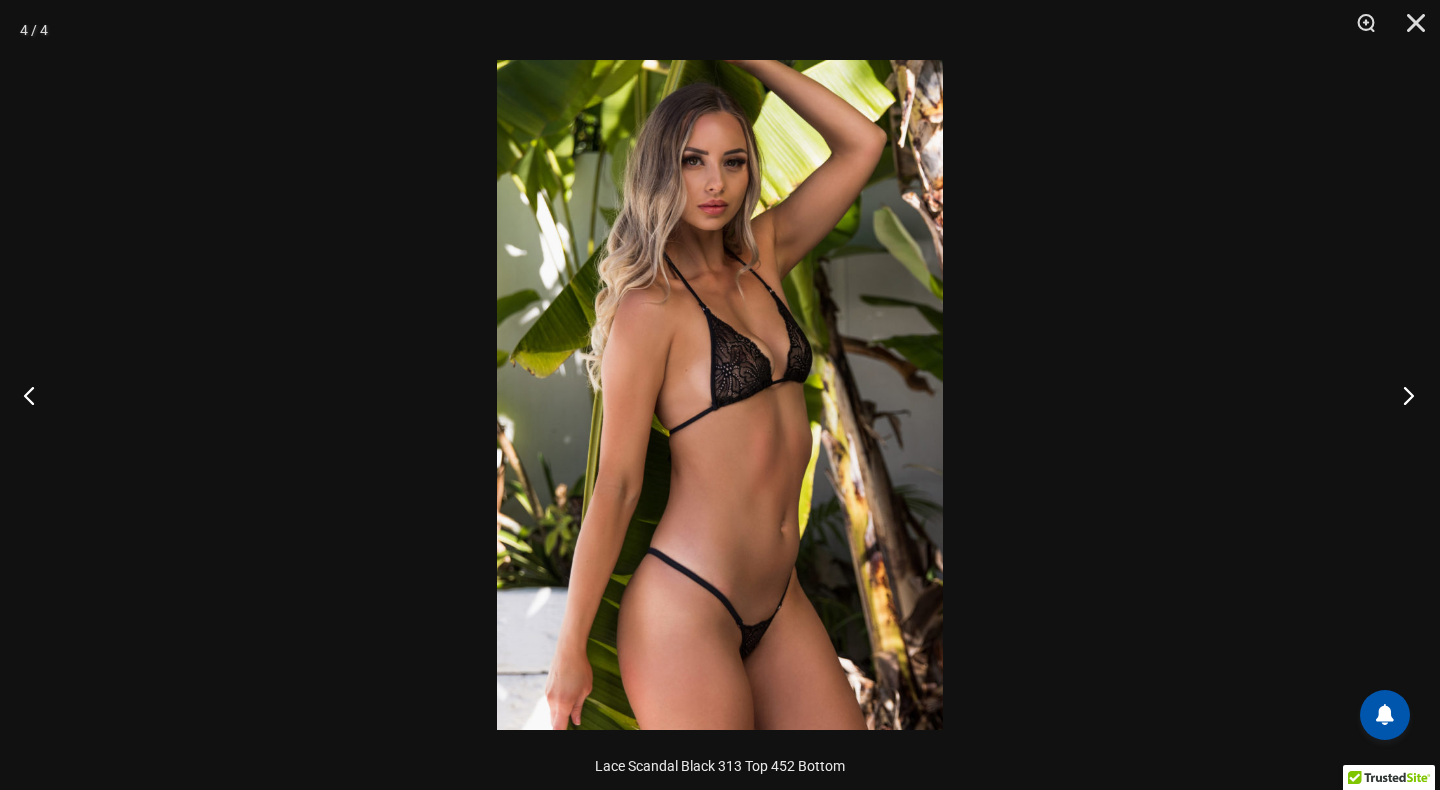 click at bounding box center (1402, 395) 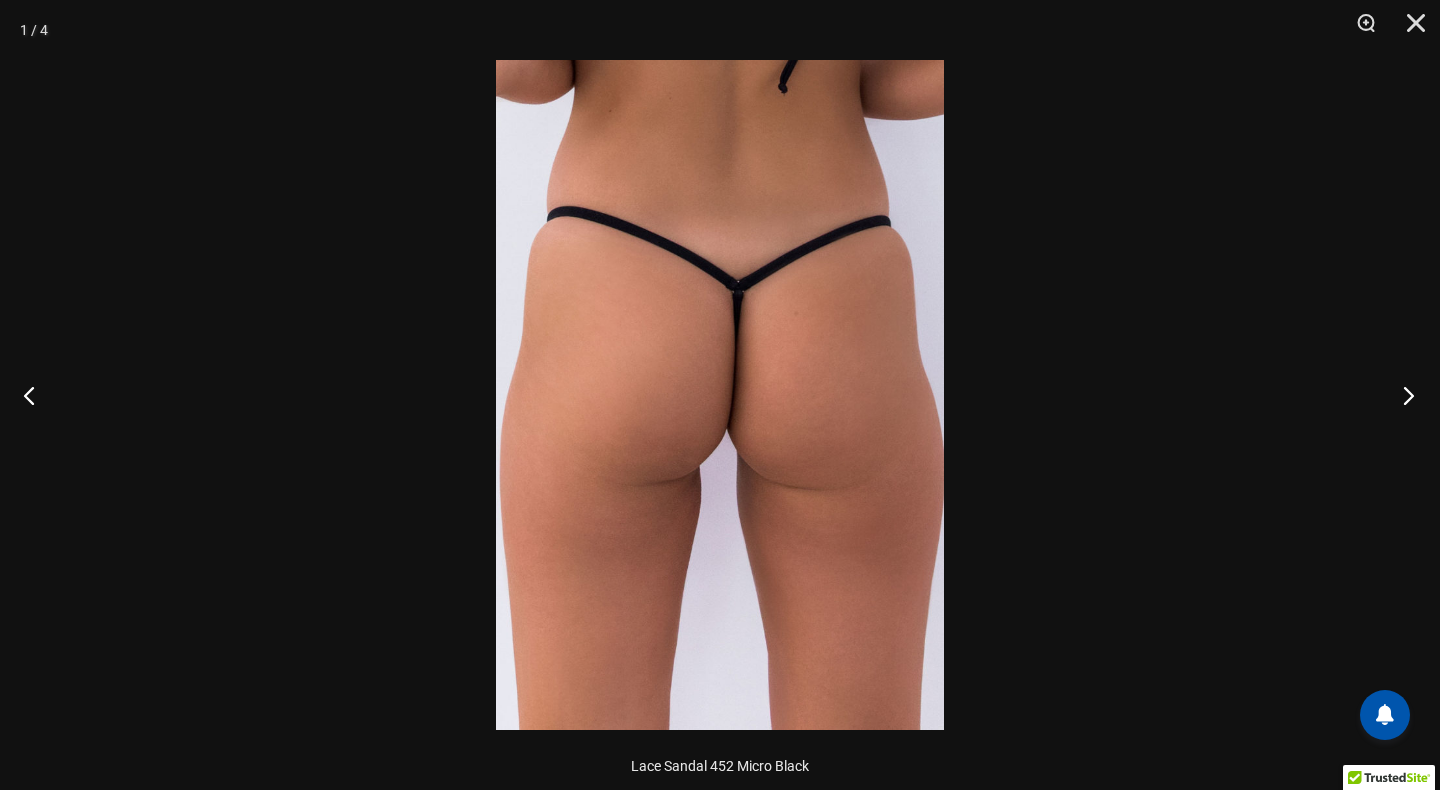 click at bounding box center (1402, 395) 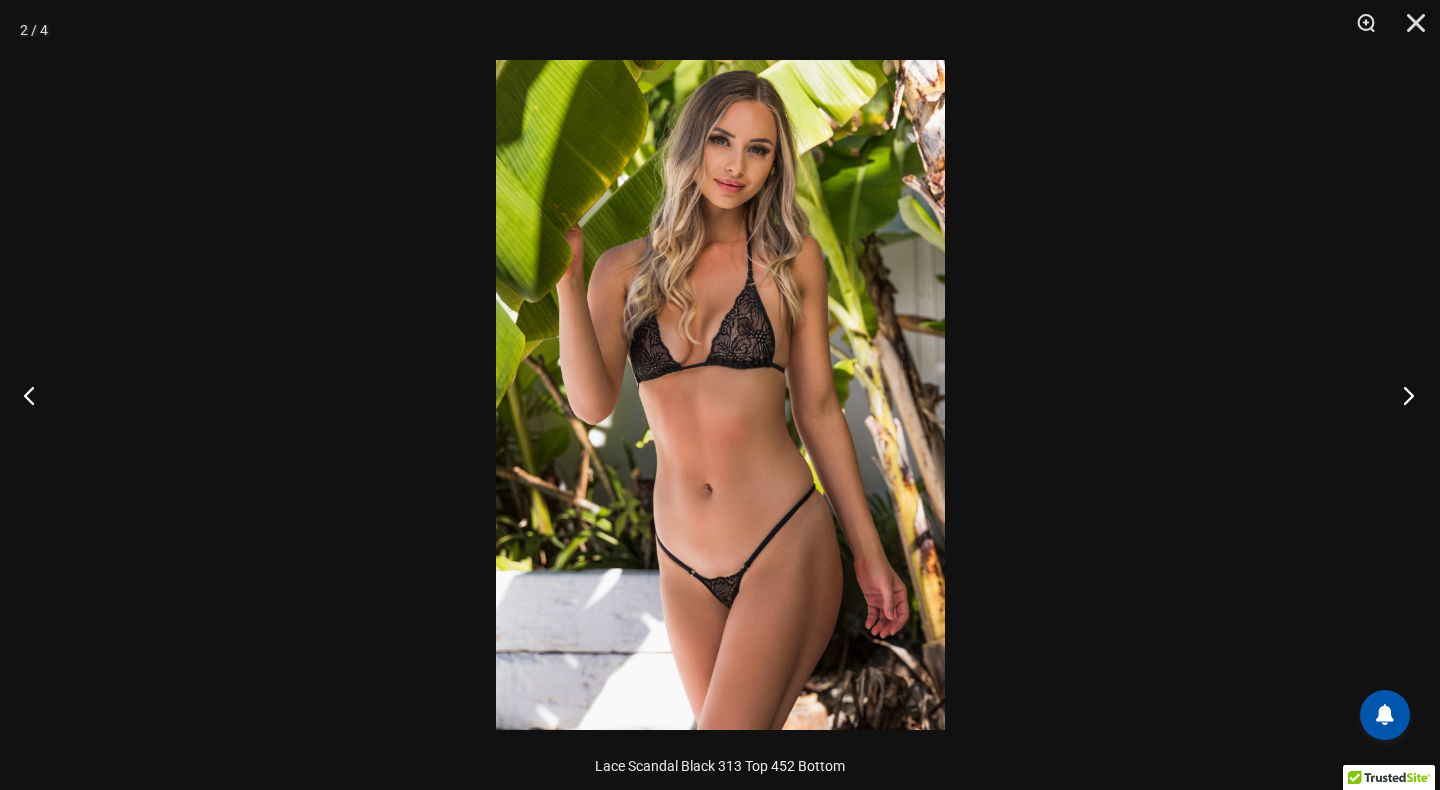 click at bounding box center (1402, 395) 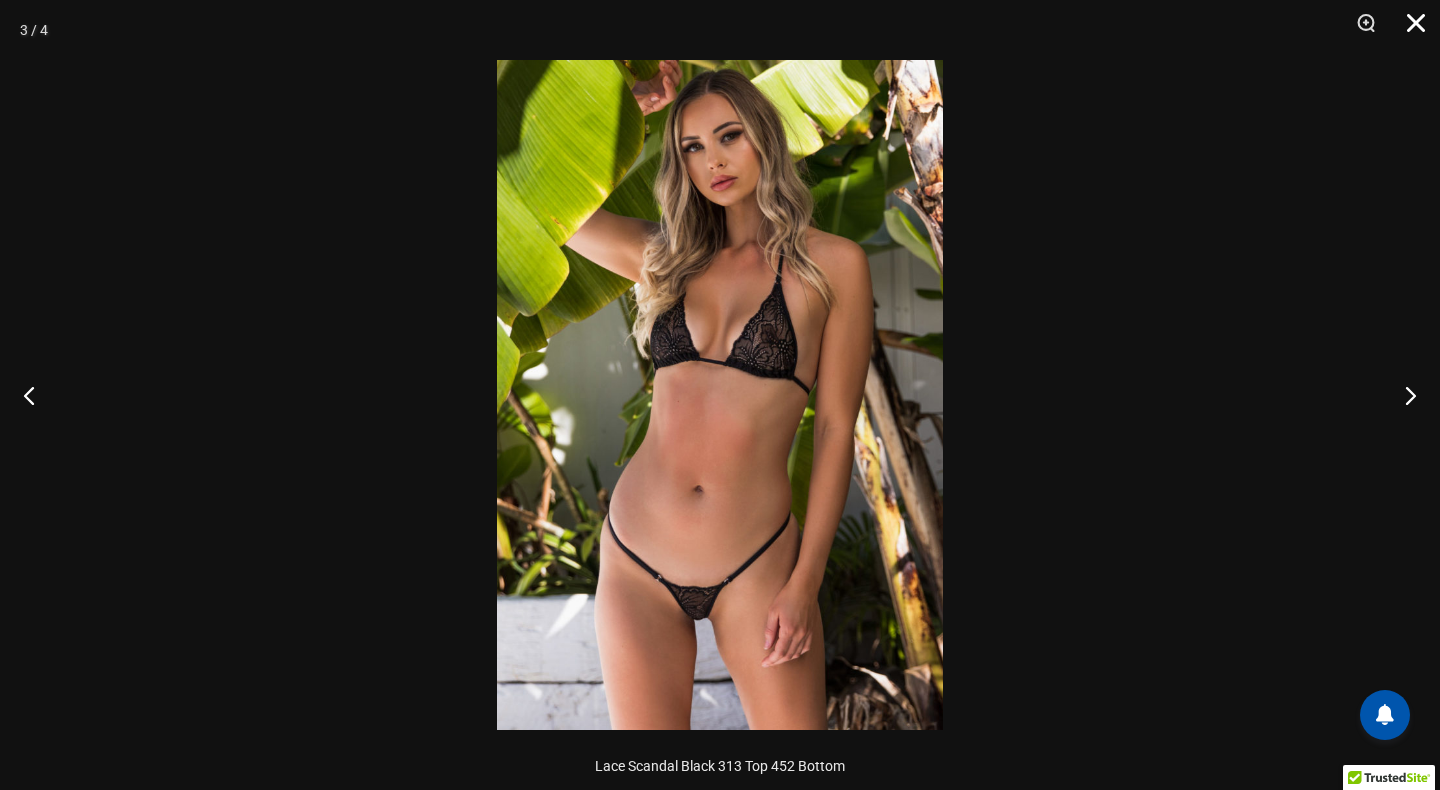 click at bounding box center (1409, 30) 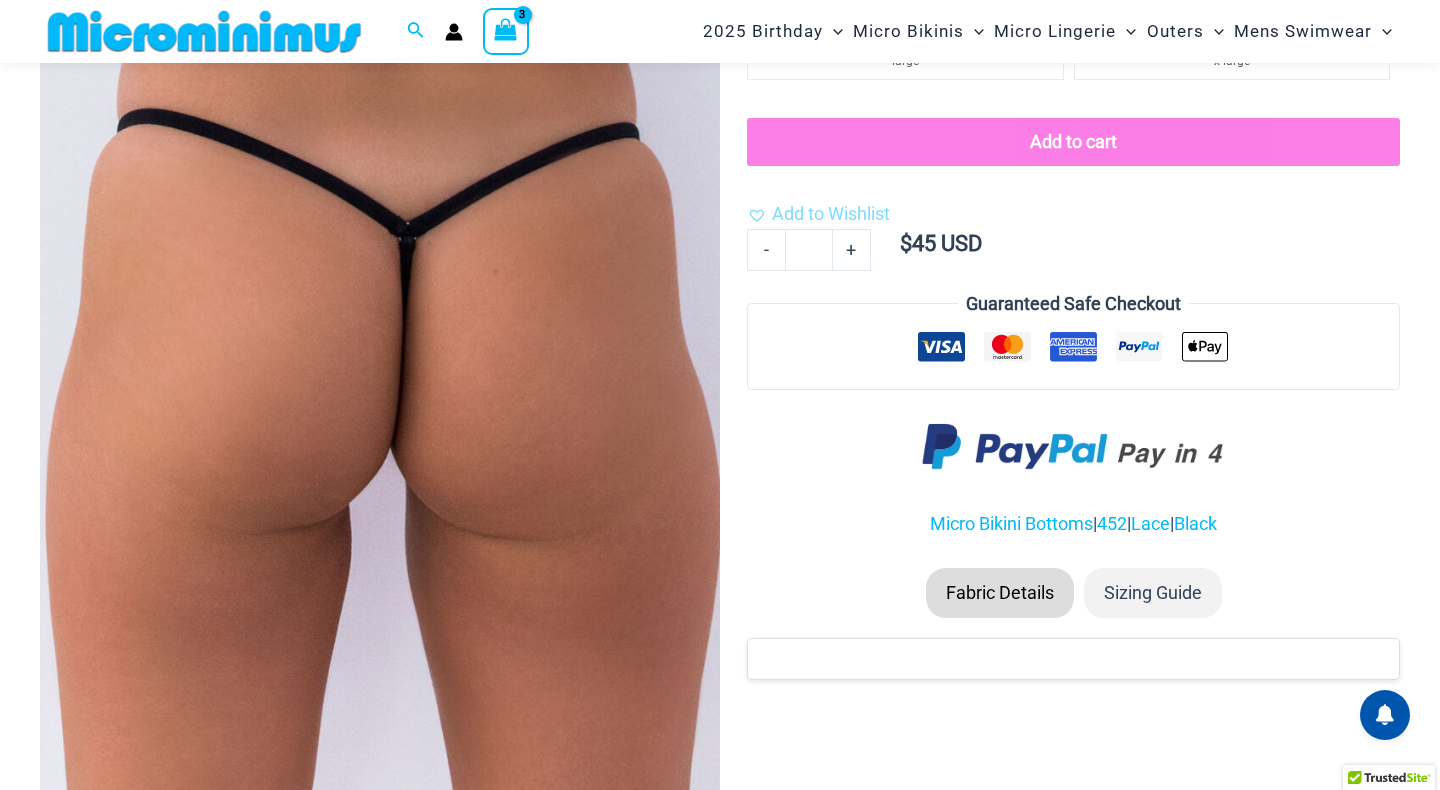 scroll, scrollTop: 0, scrollLeft: 0, axis: both 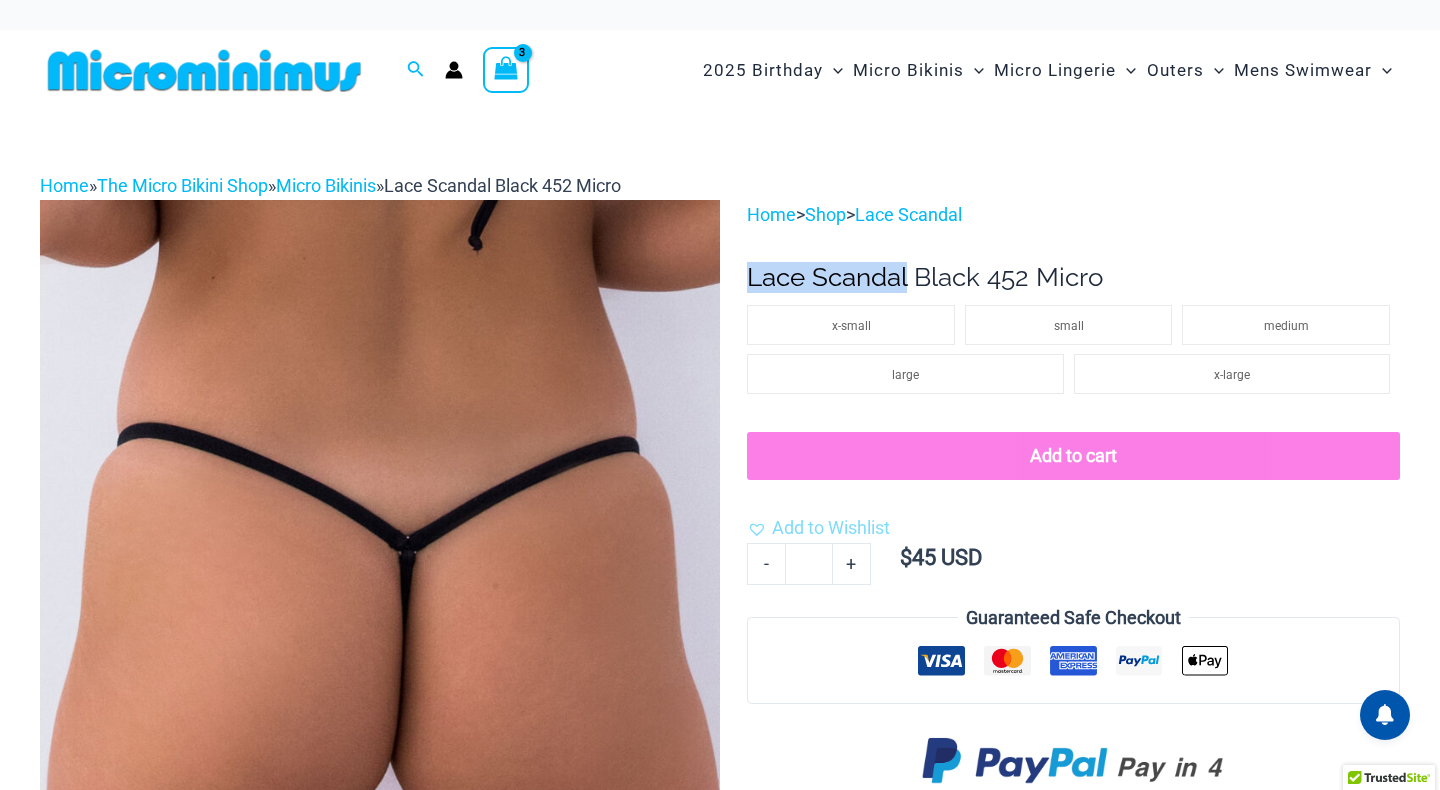 drag, startPoint x: 749, startPoint y: 278, endPoint x: 907, endPoint y: 281, distance: 158.02847 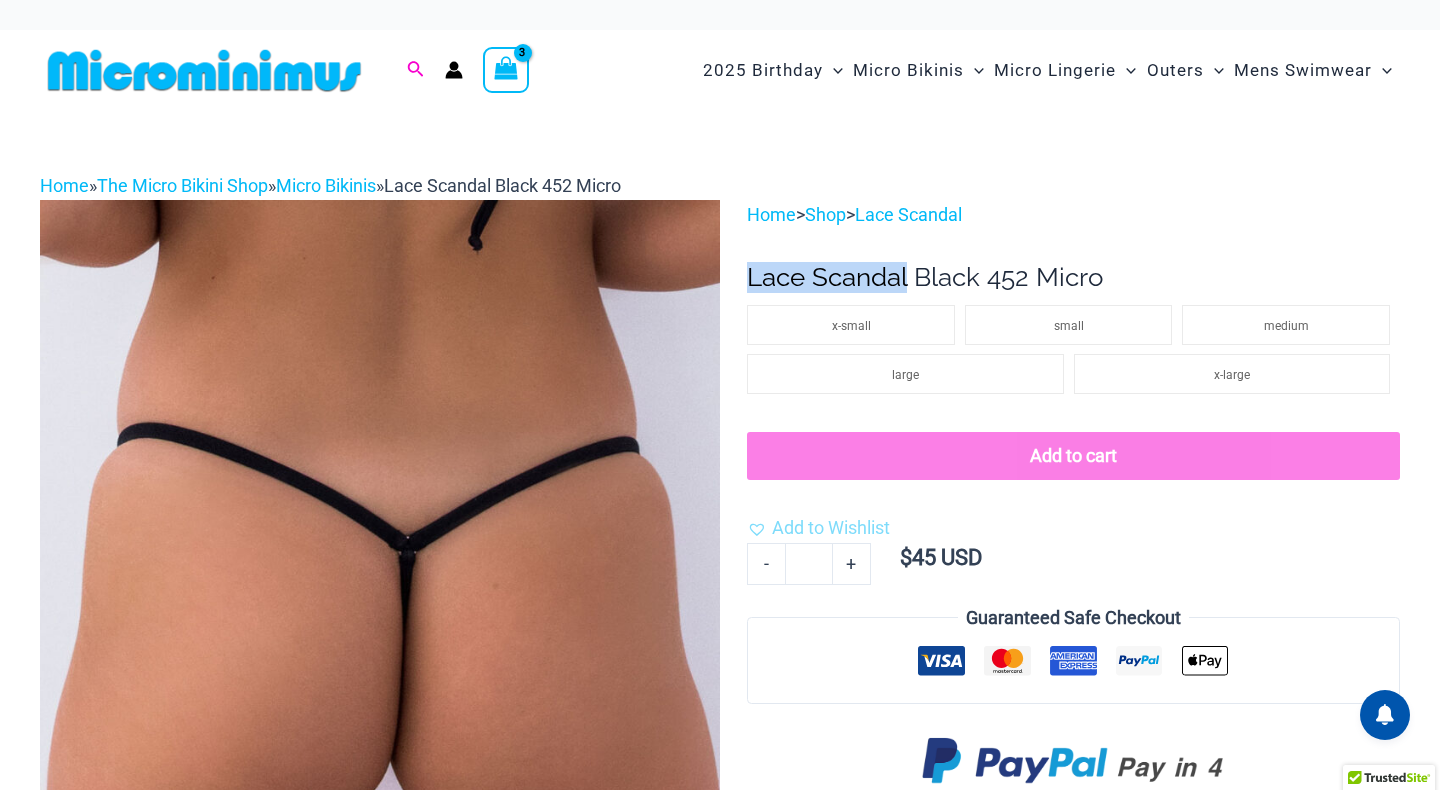 click 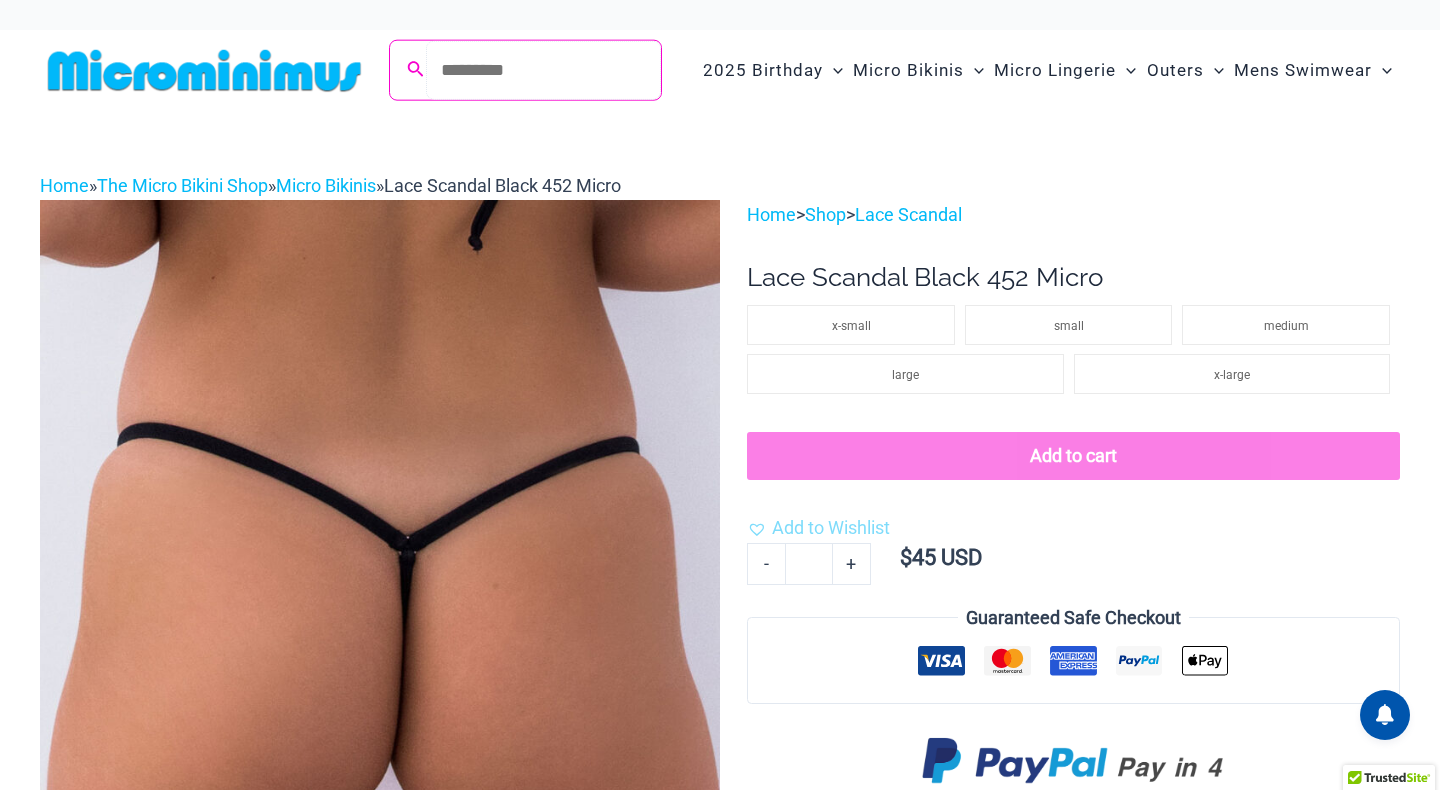 paste on "**********" 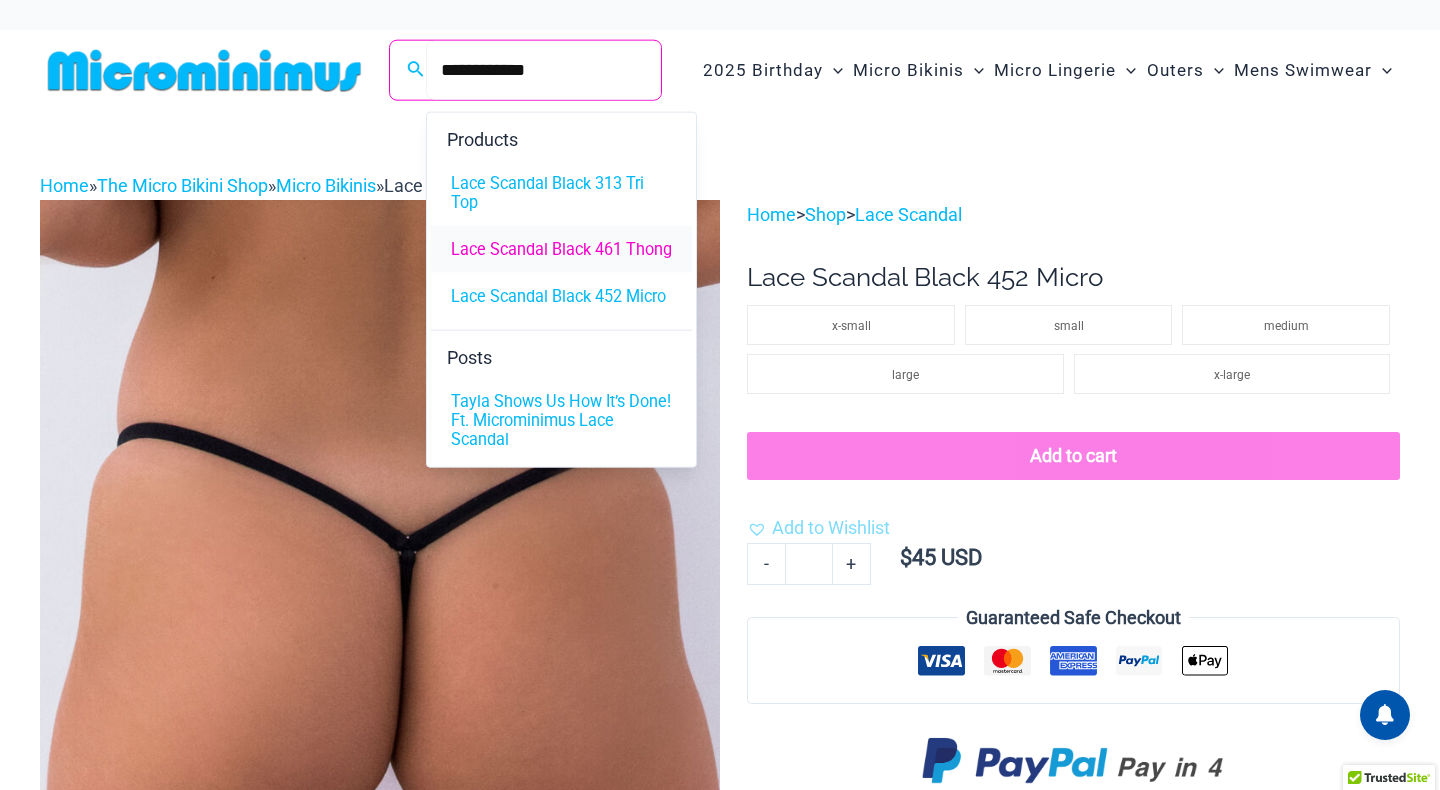 type on "**********" 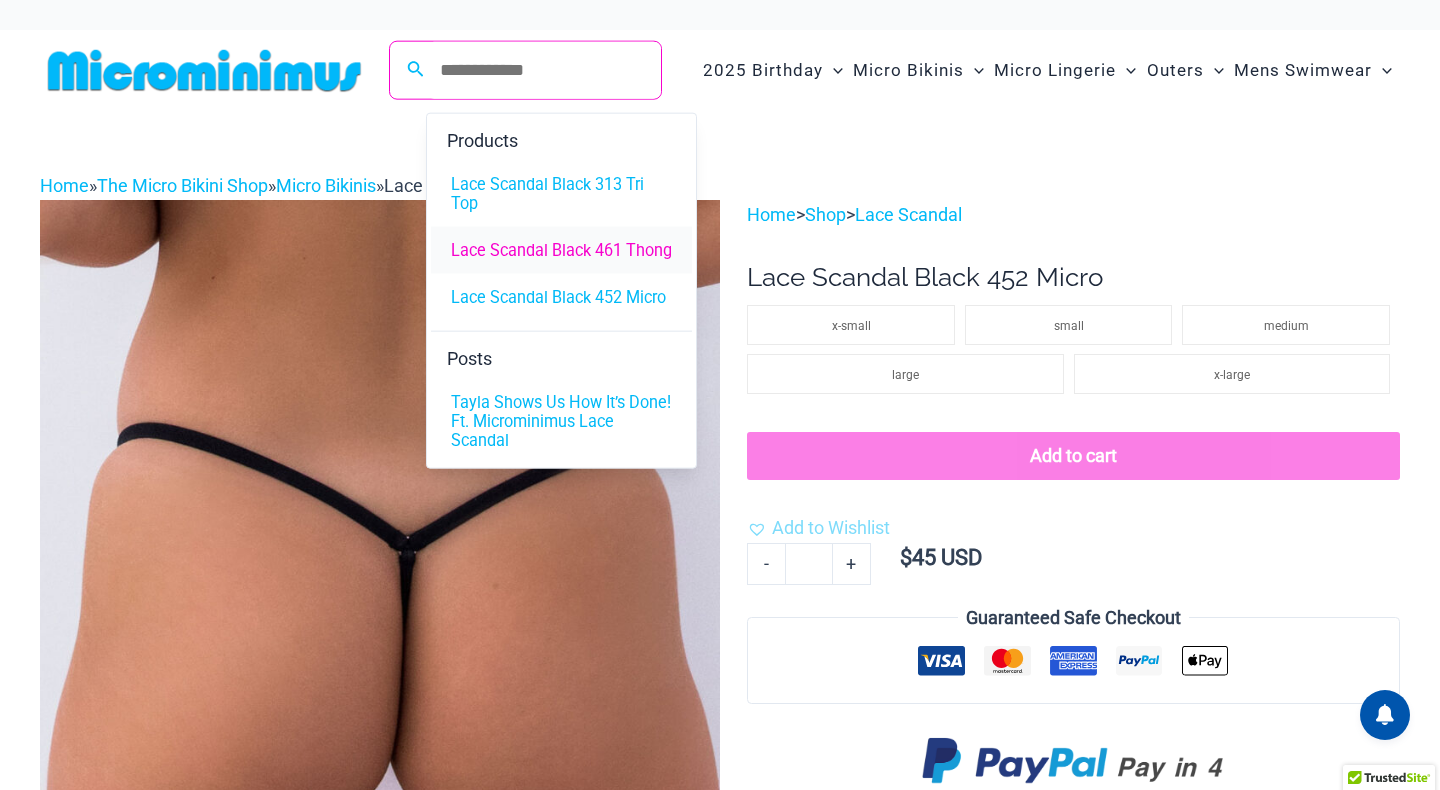 click on "Lace Scandal Black 461 Thong" at bounding box center (561, 250) 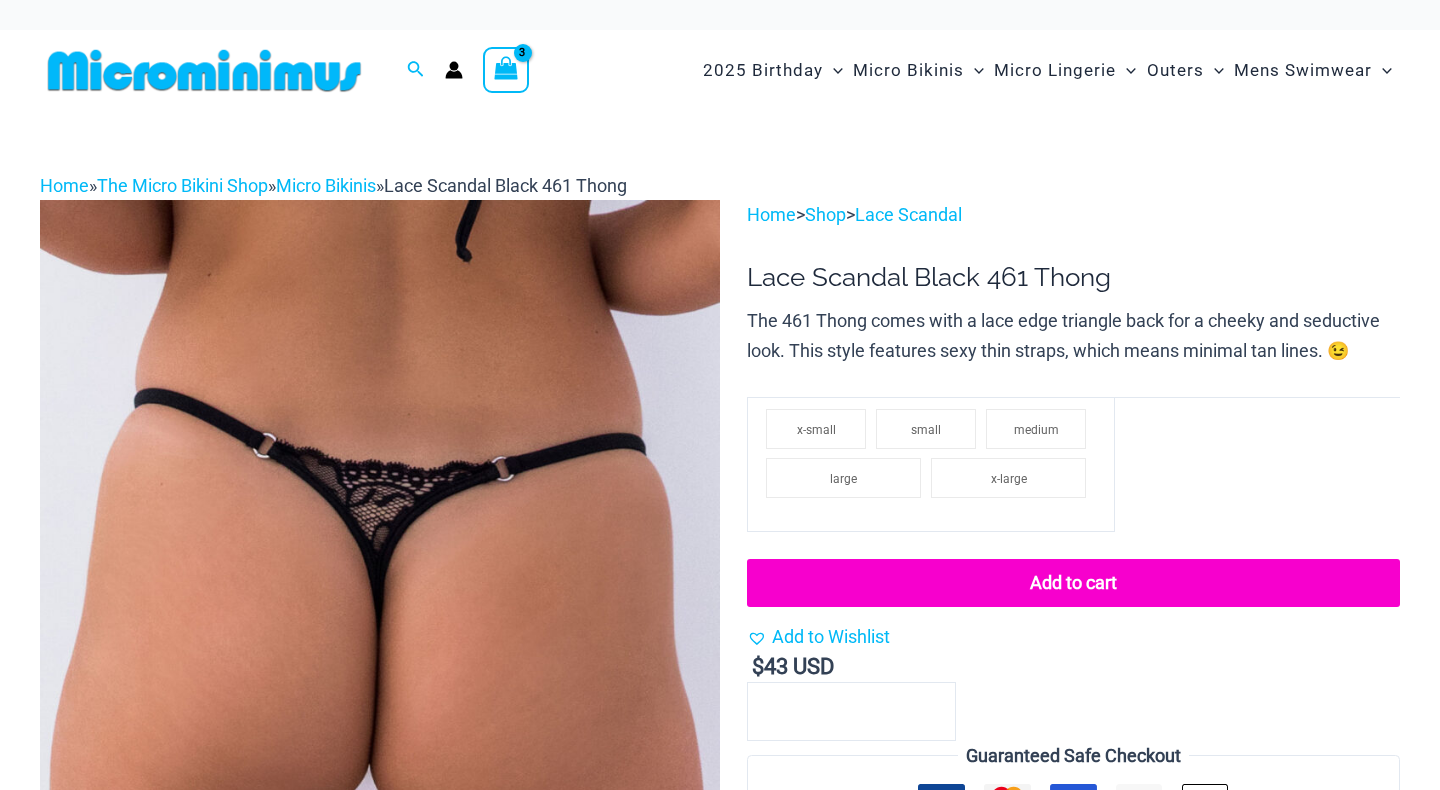 scroll, scrollTop: 0, scrollLeft: 0, axis: both 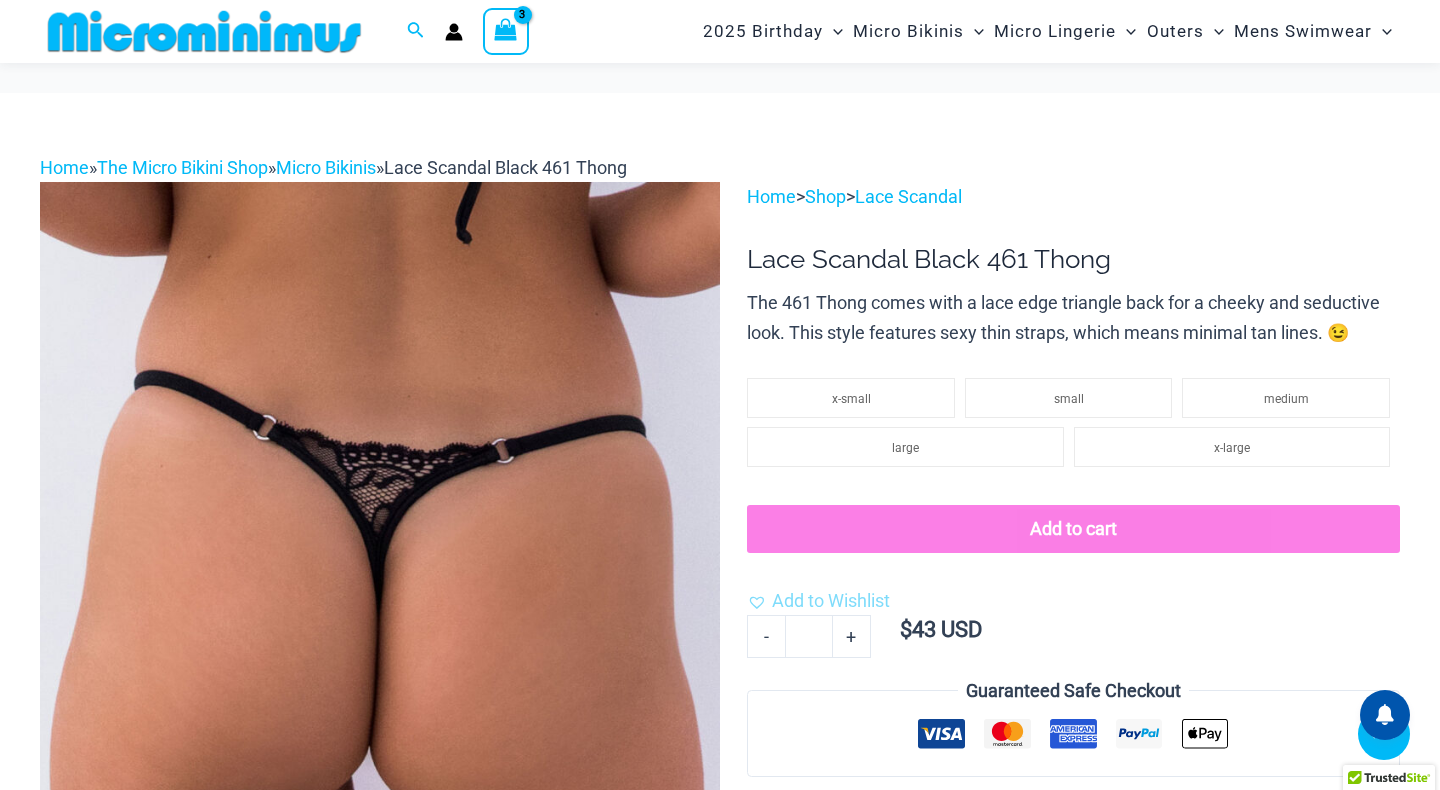 click at bounding box center [613, 1392] 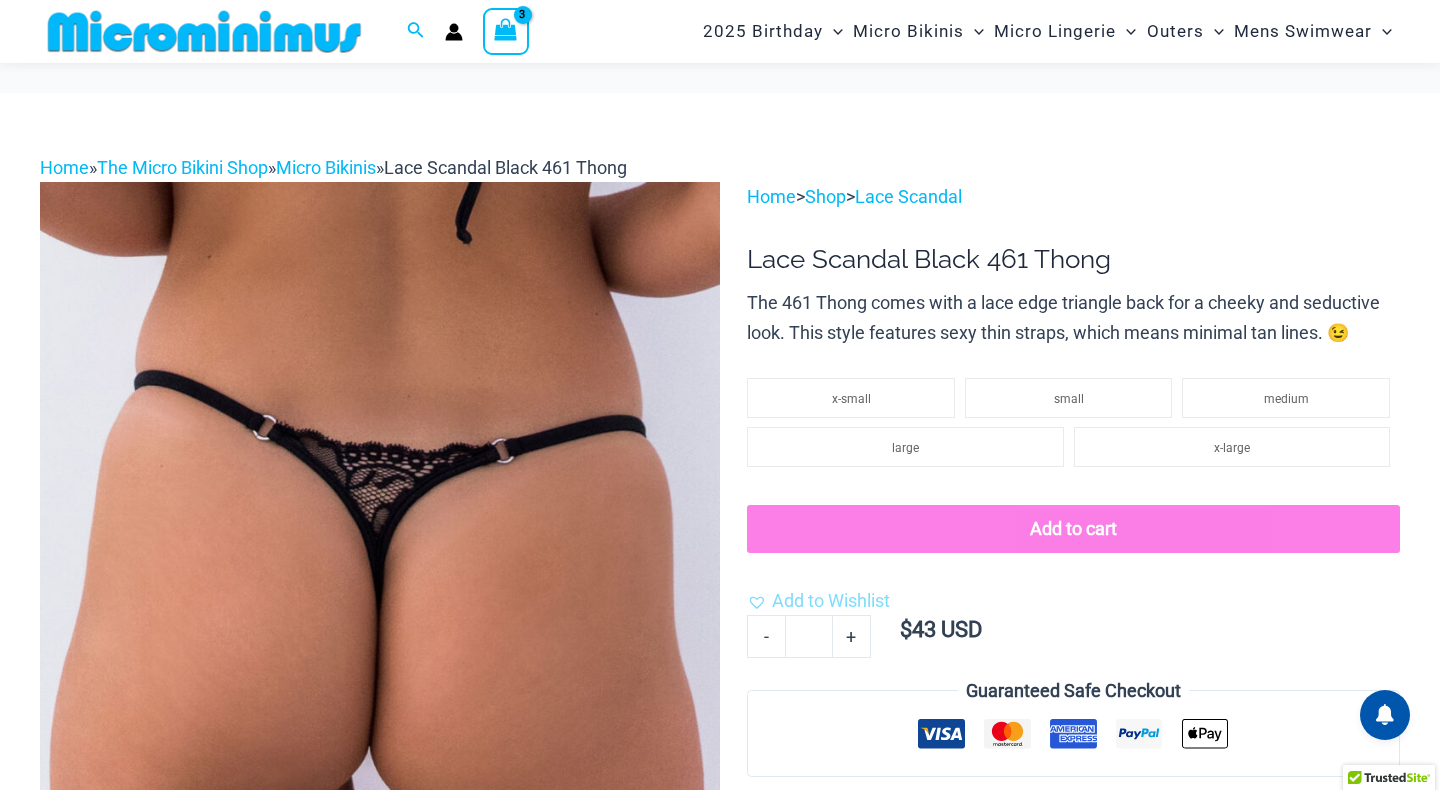 scroll, scrollTop: 114, scrollLeft: 0, axis: vertical 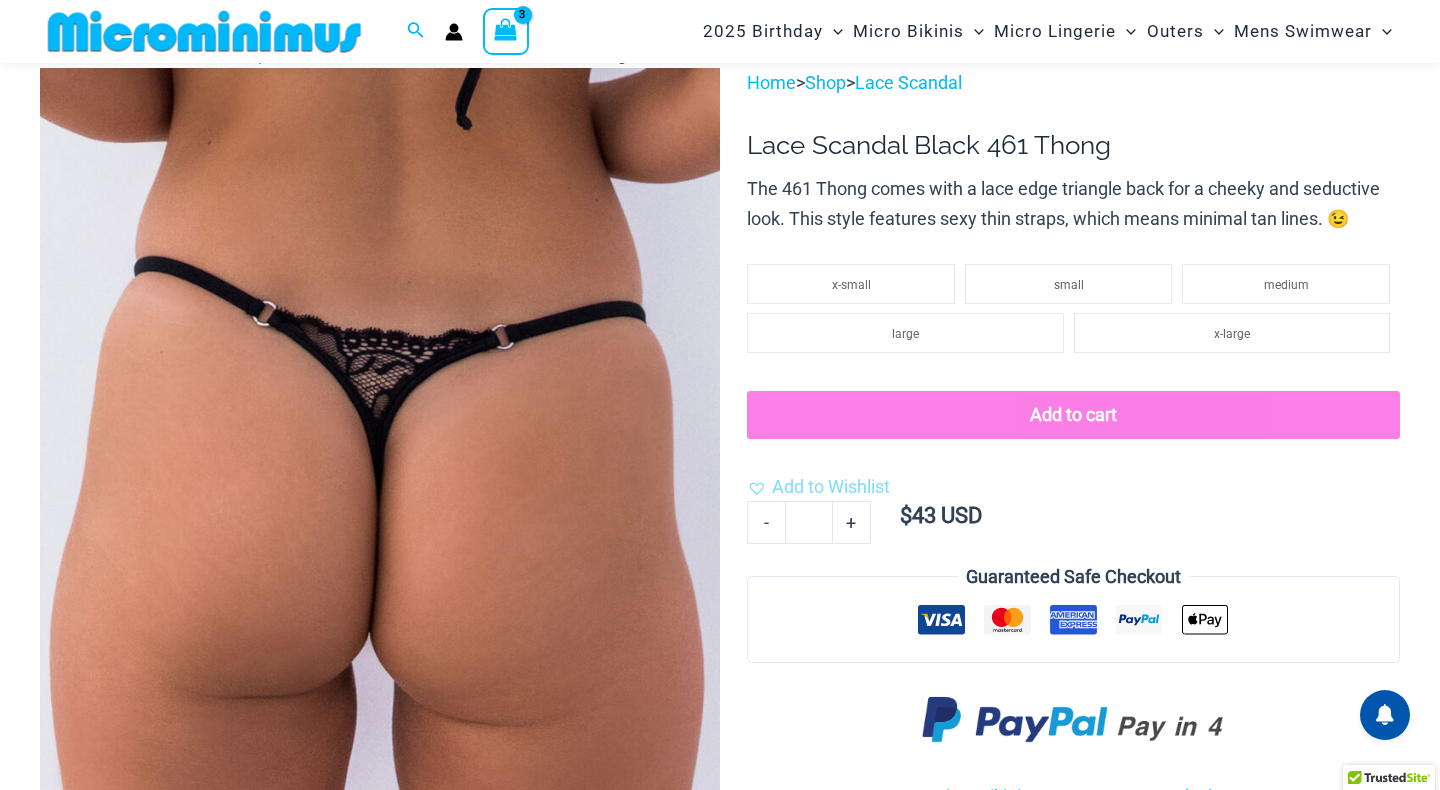 click at bounding box center [380, 578] 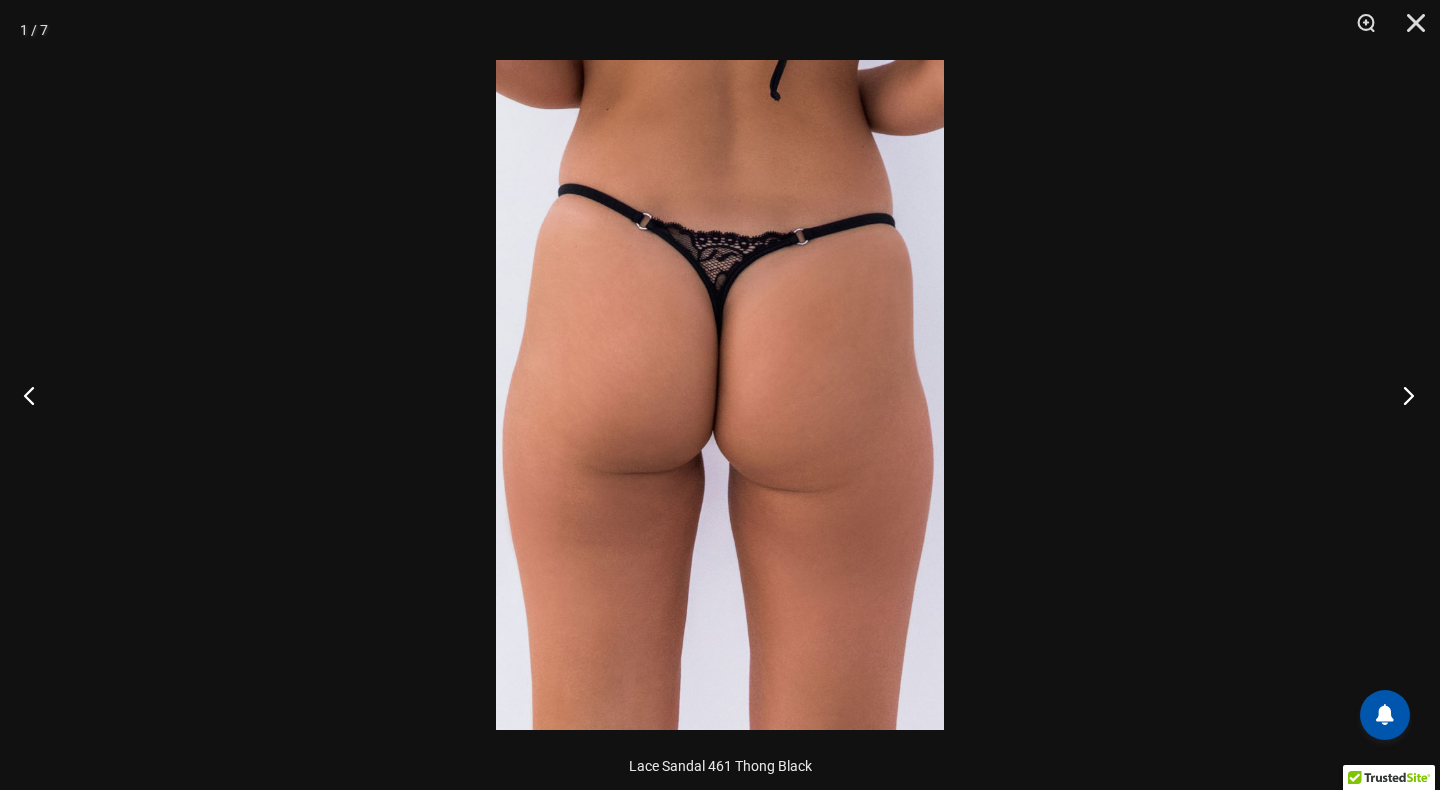 click at bounding box center [1402, 395] 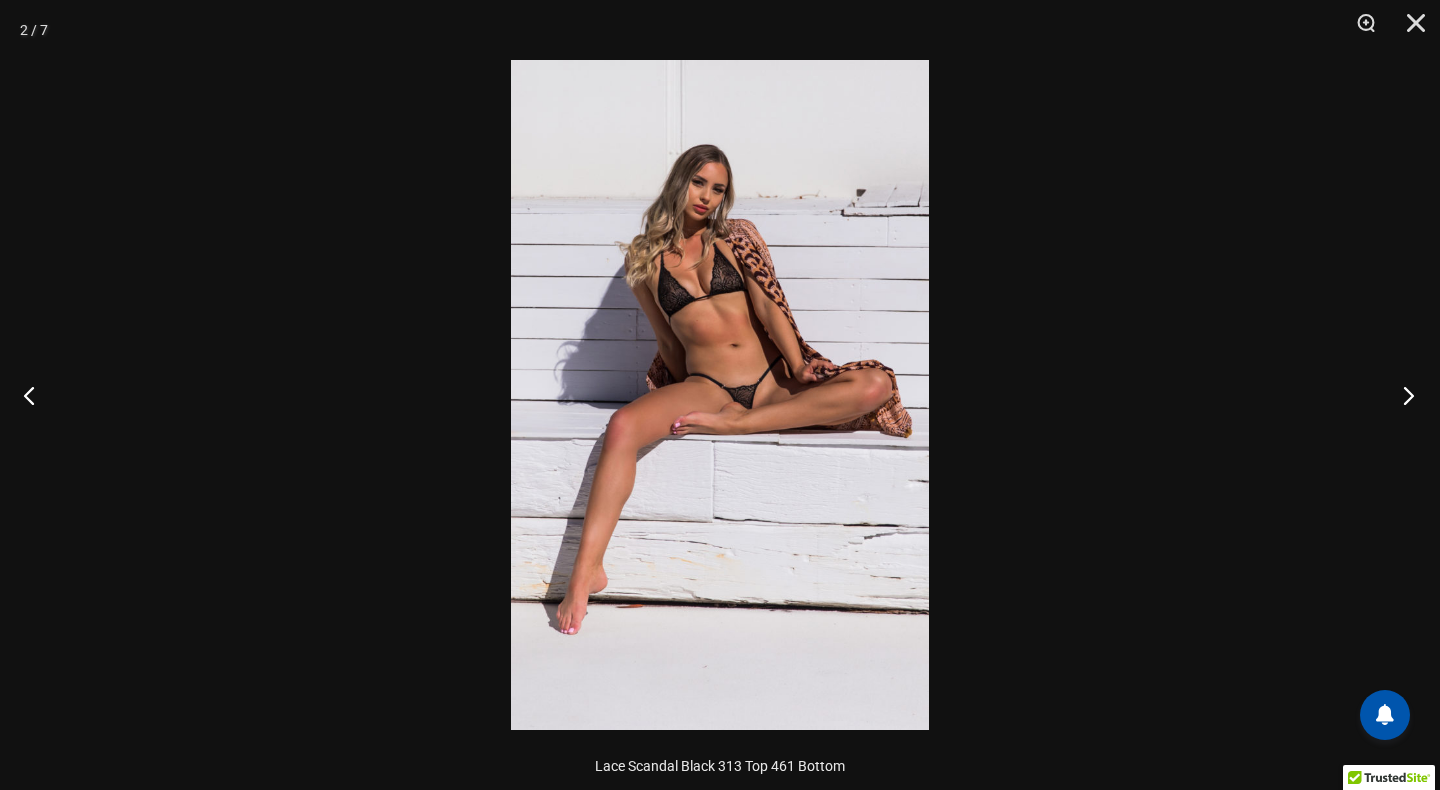 click at bounding box center [1402, 395] 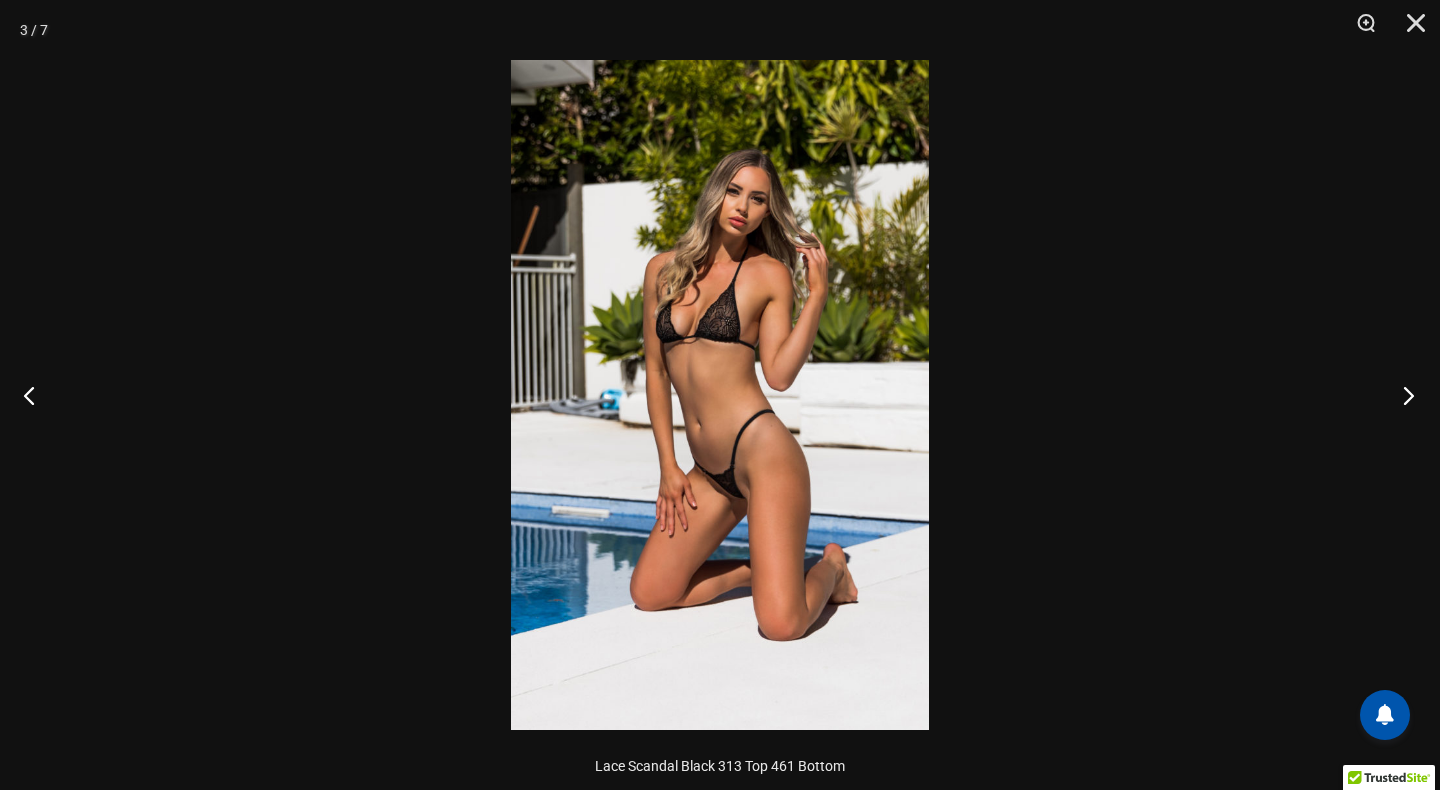 click at bounding box center (1402, 395) 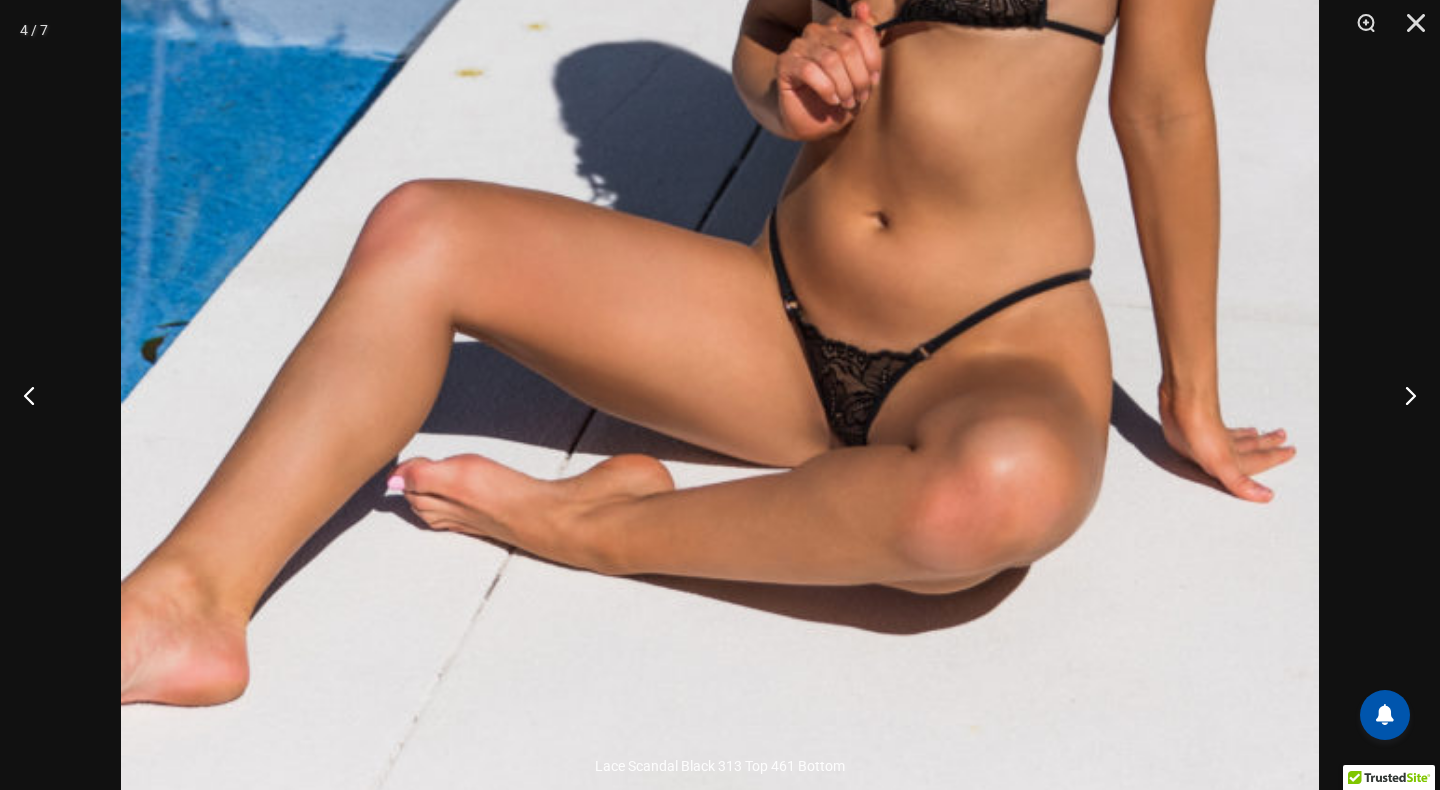 click at bounding box center (720, 45) 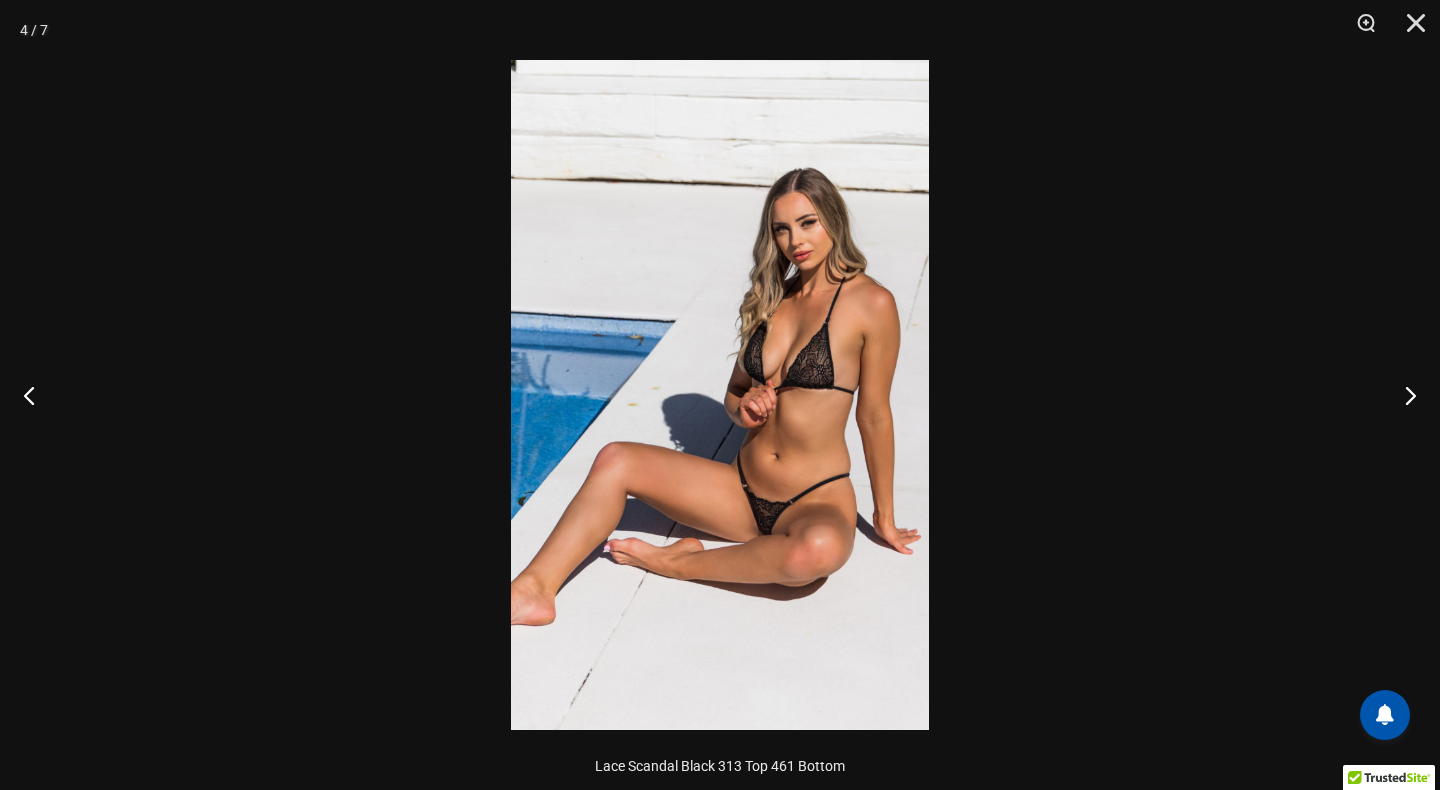 click at bounding box center (720, 395) 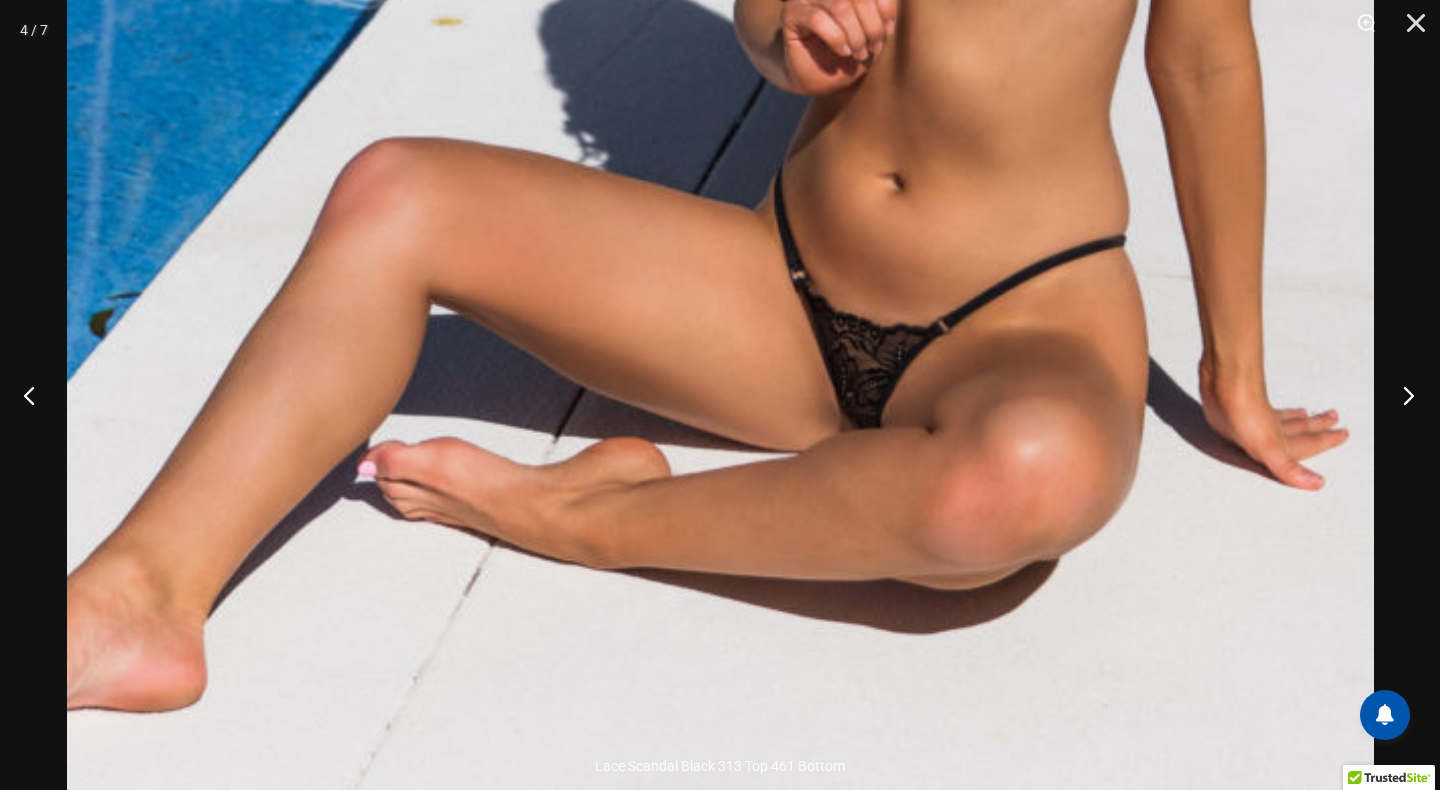 click at bounding box center [1402, 395] 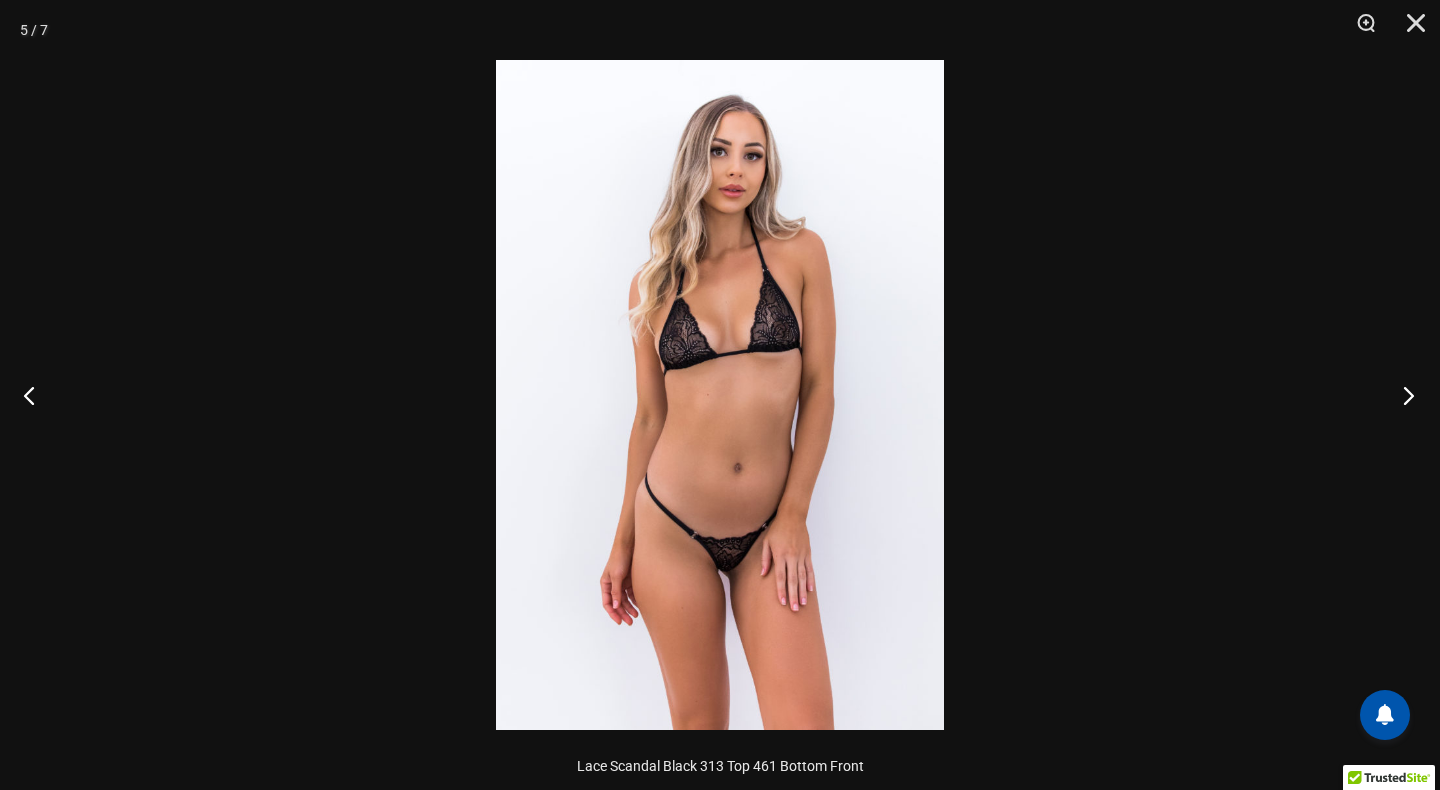 click at bounding box center (1402, 395) 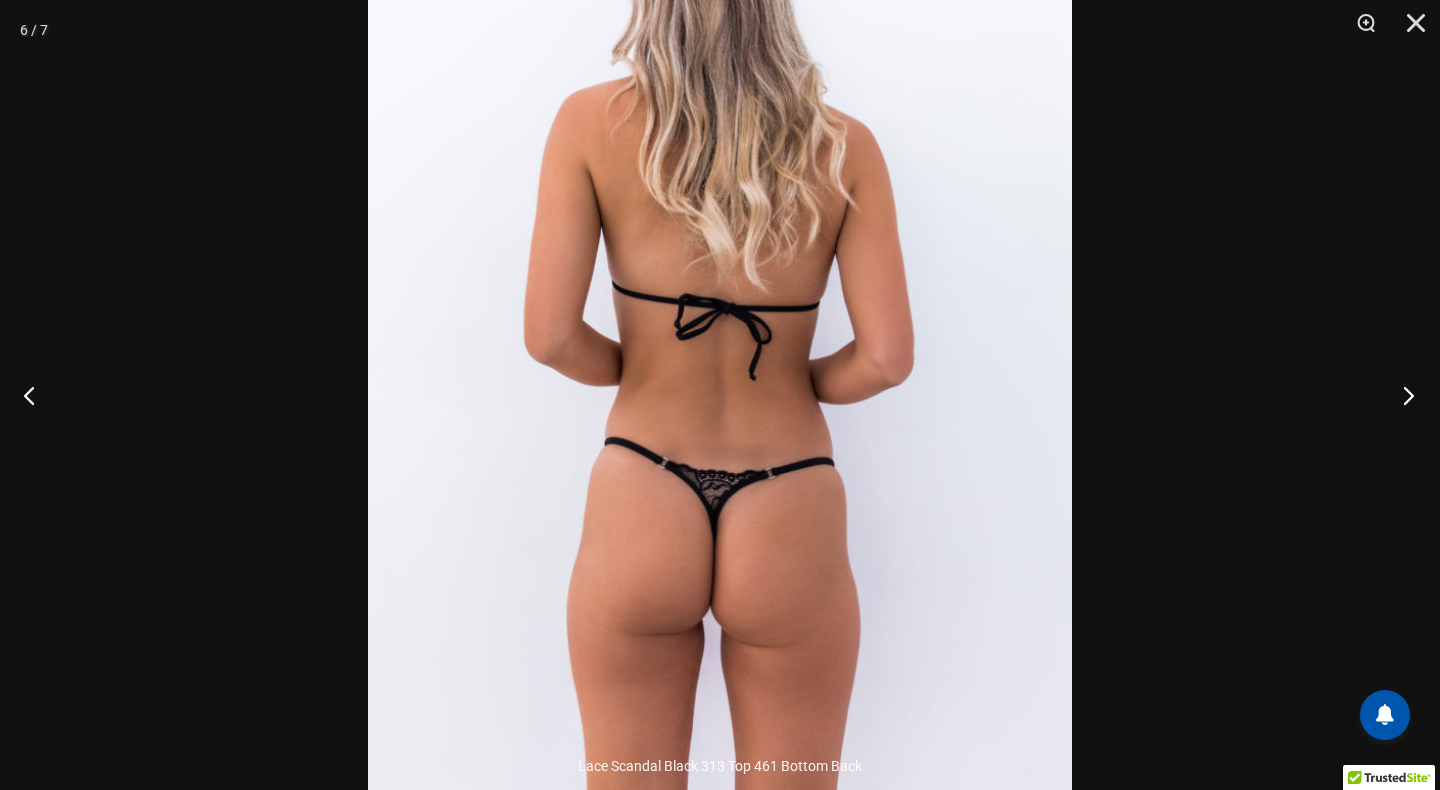 click at bounding box center [1402, 395] 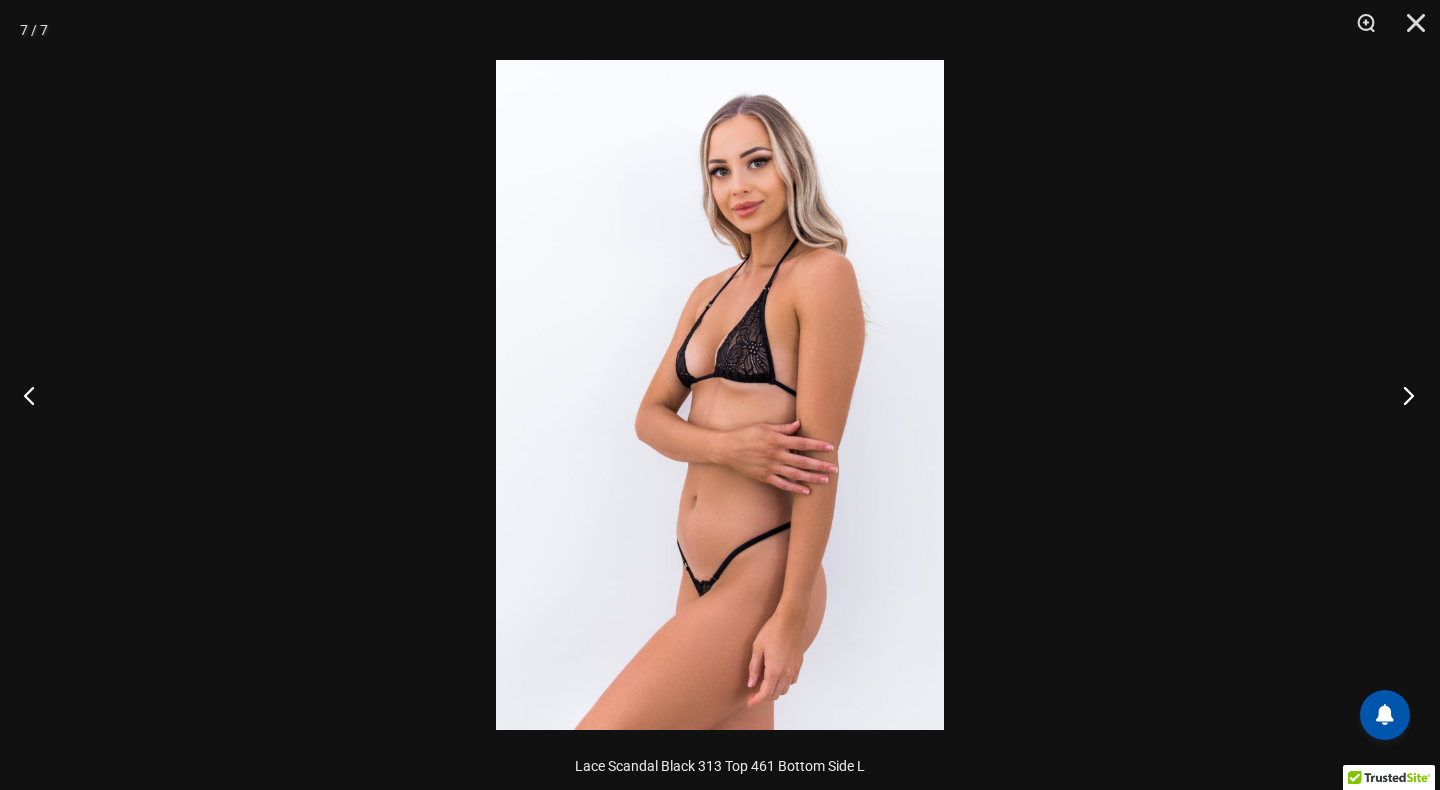 click at bounding box center [1402, 395] 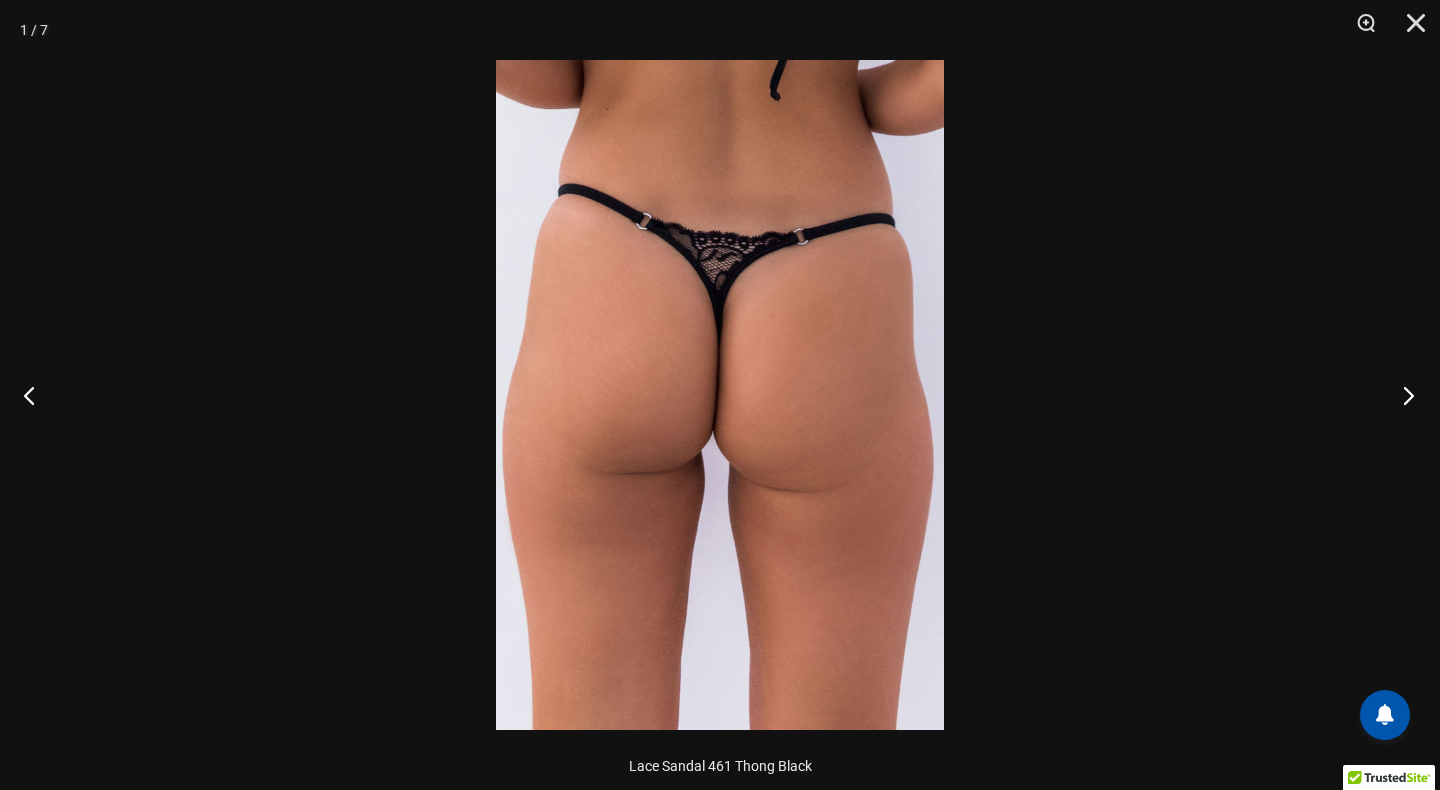 click at bounding box center [1402, 395] 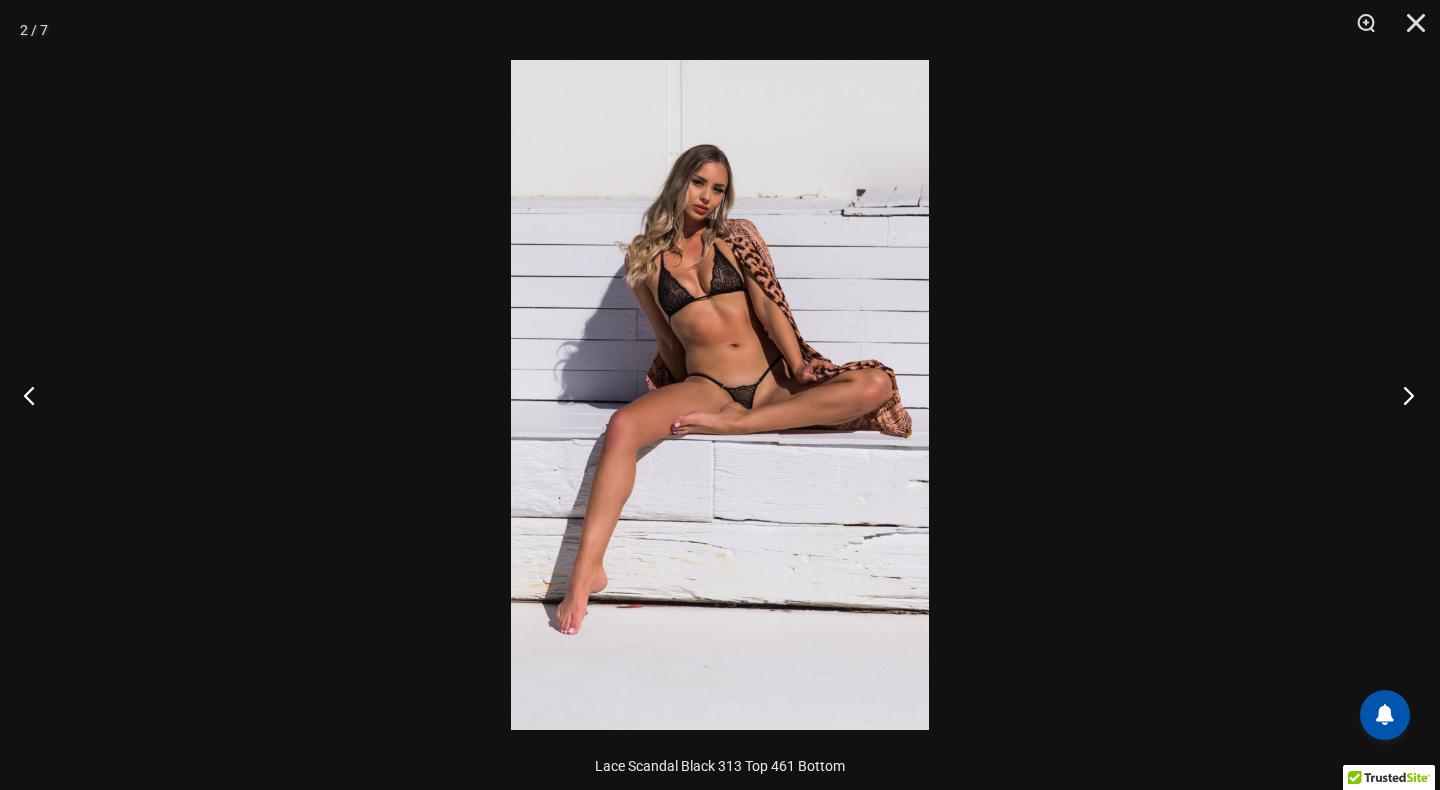 click at bounding box center [1402, 395] 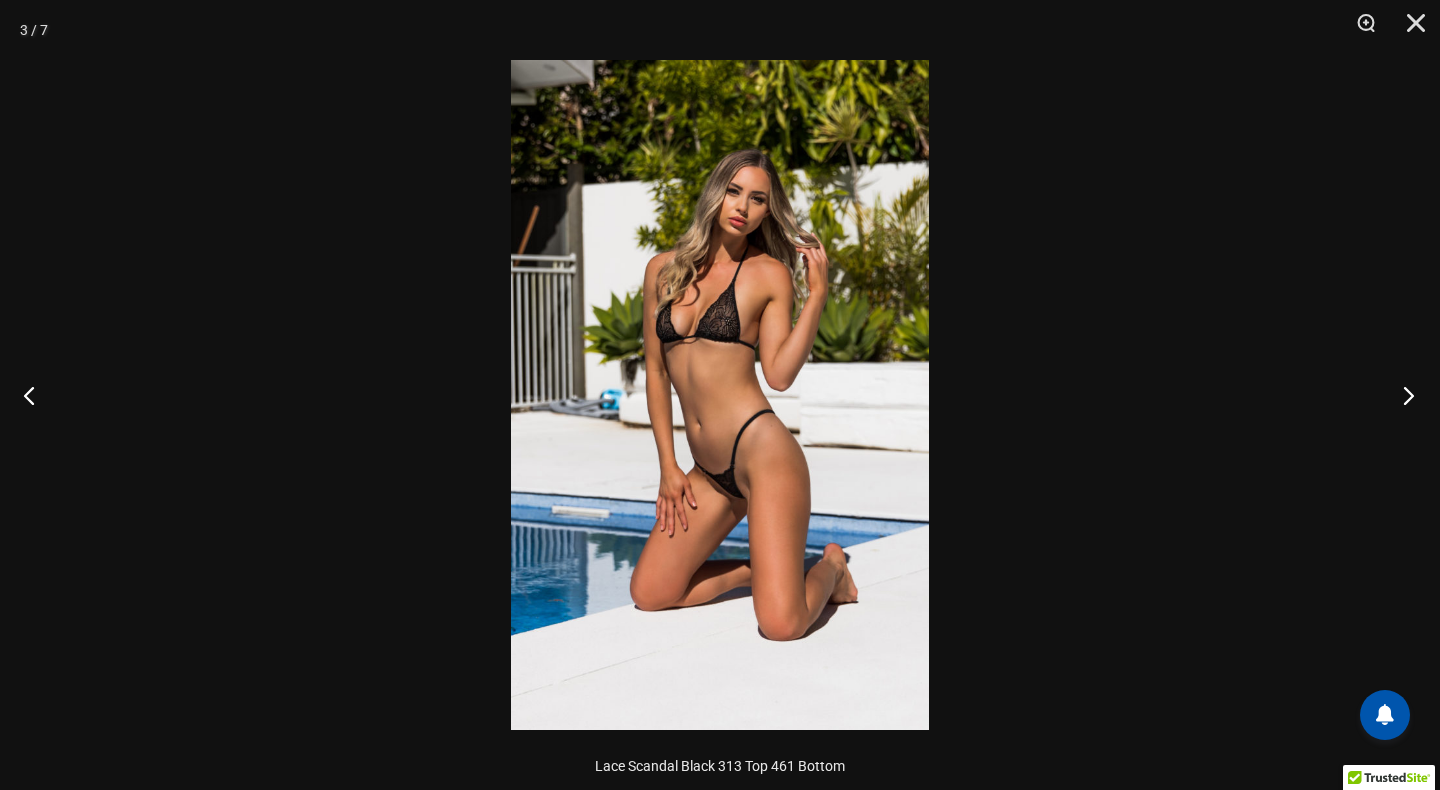 click at bounding box center (1402, 395) 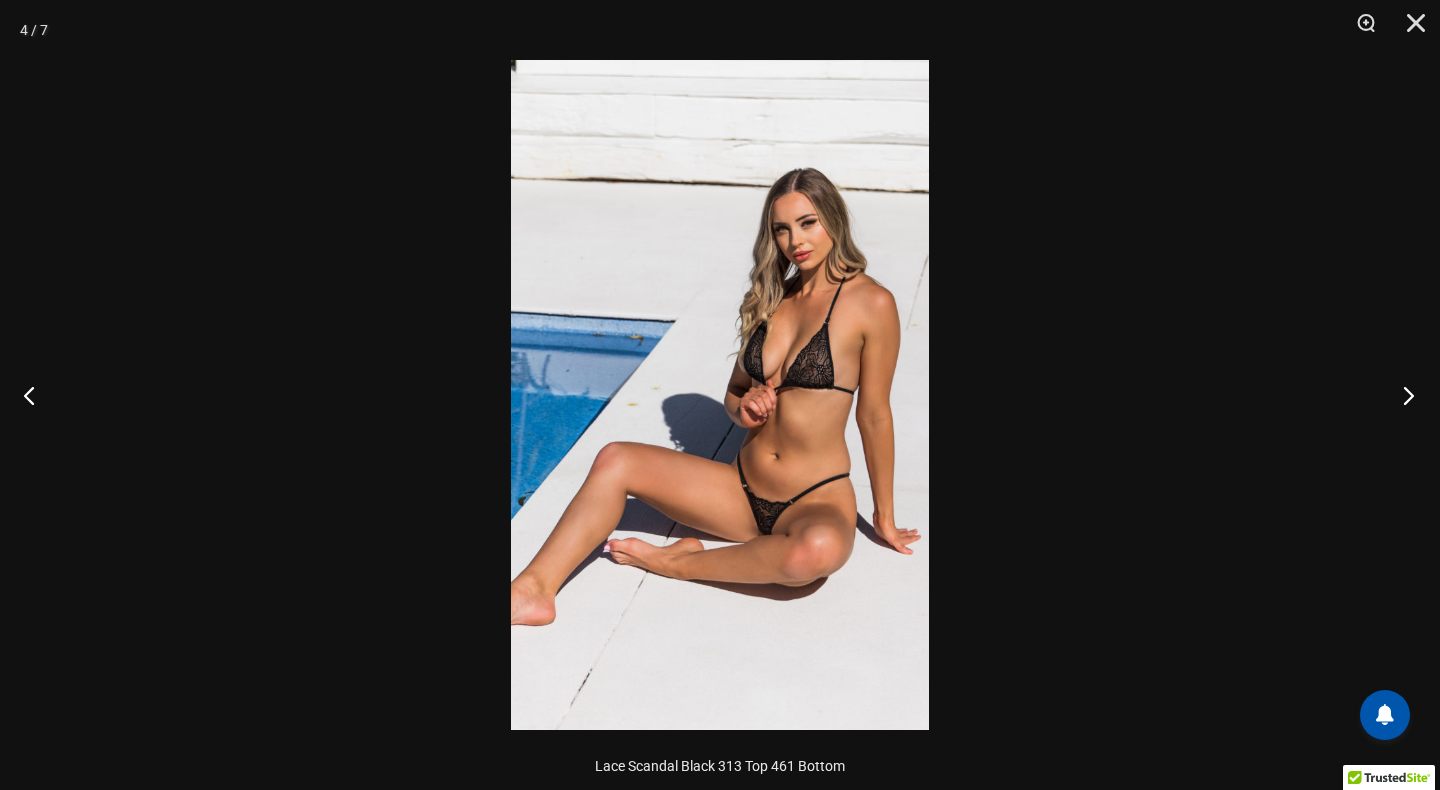 click at bounding box center [1402, 395] 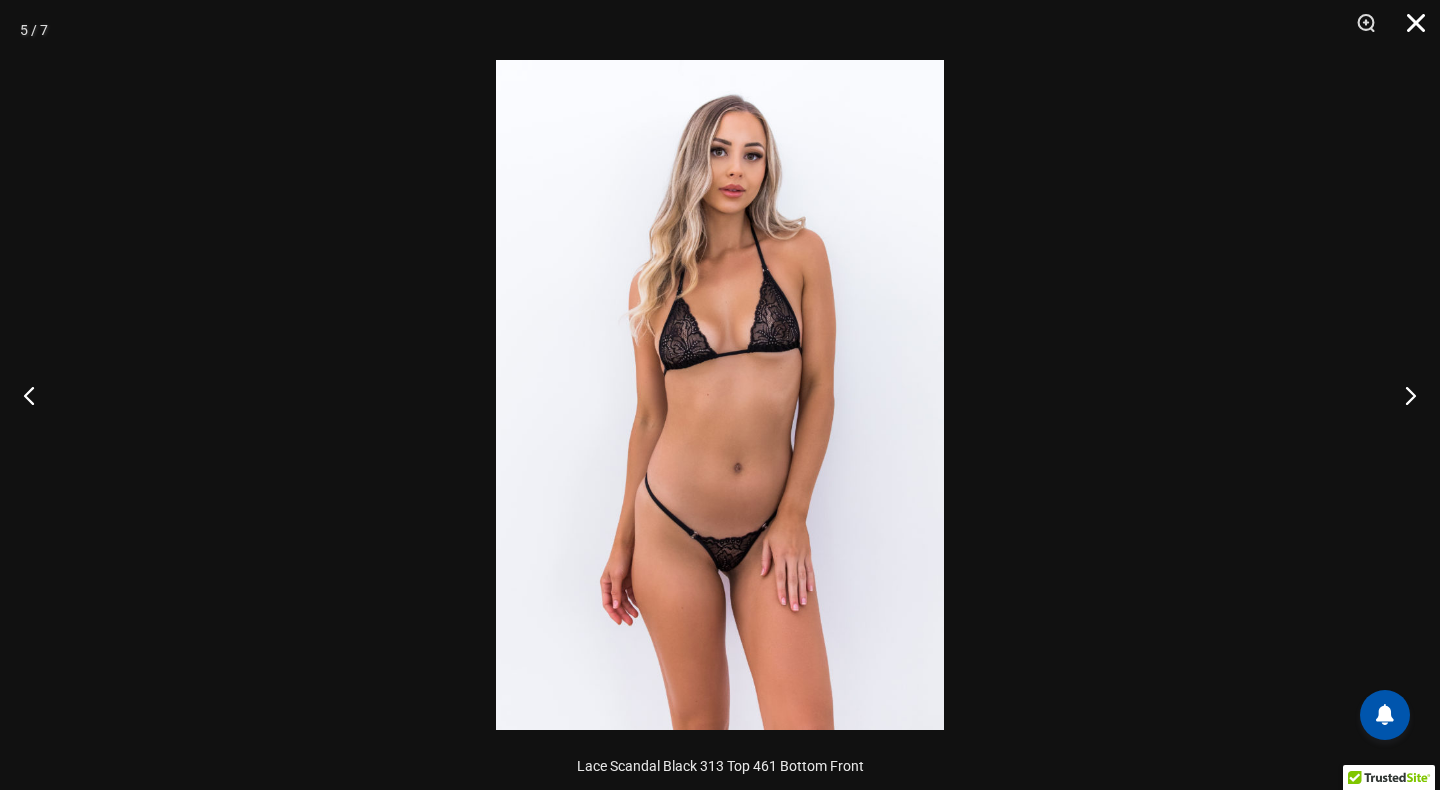 click at bounding box center (1409, 30) 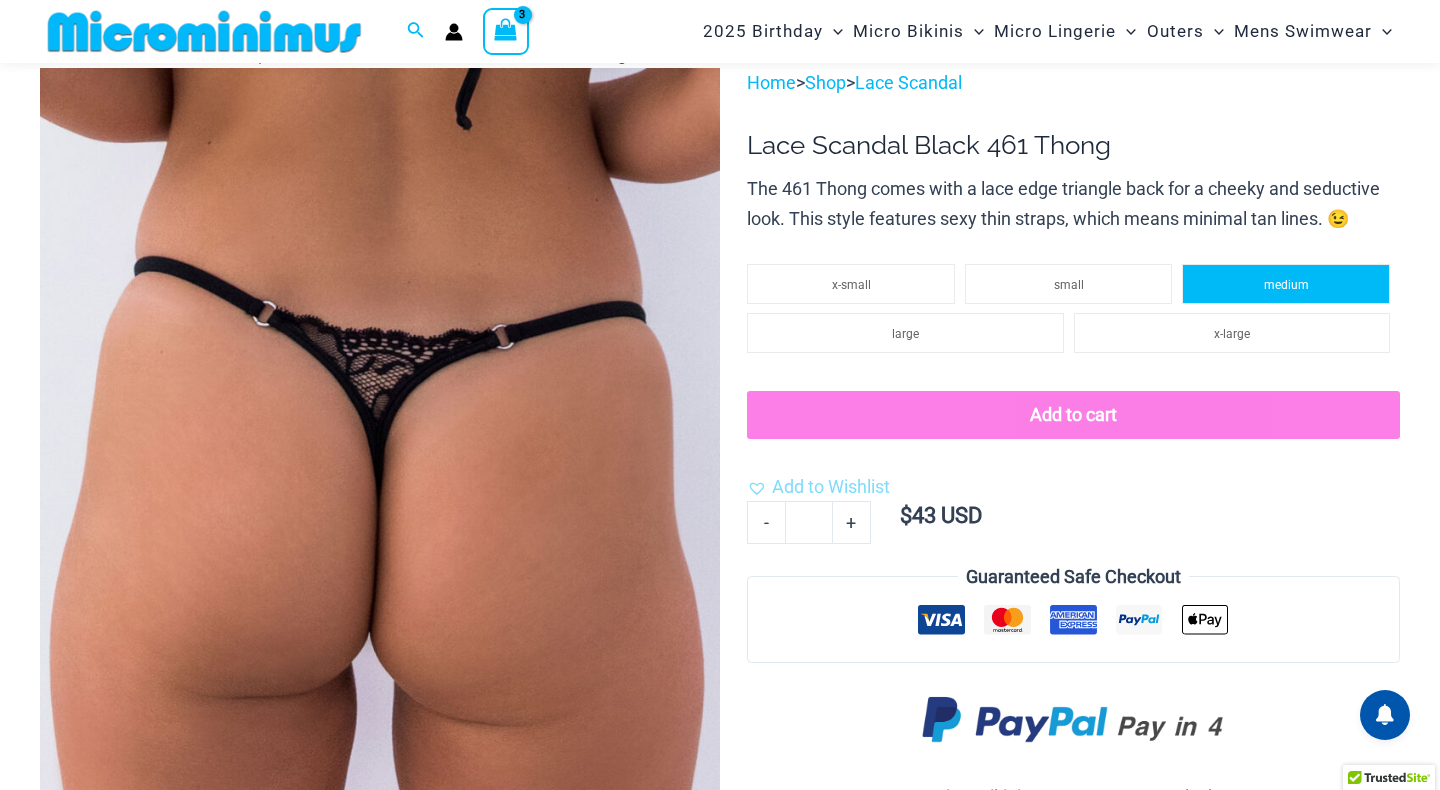 click on "medium" 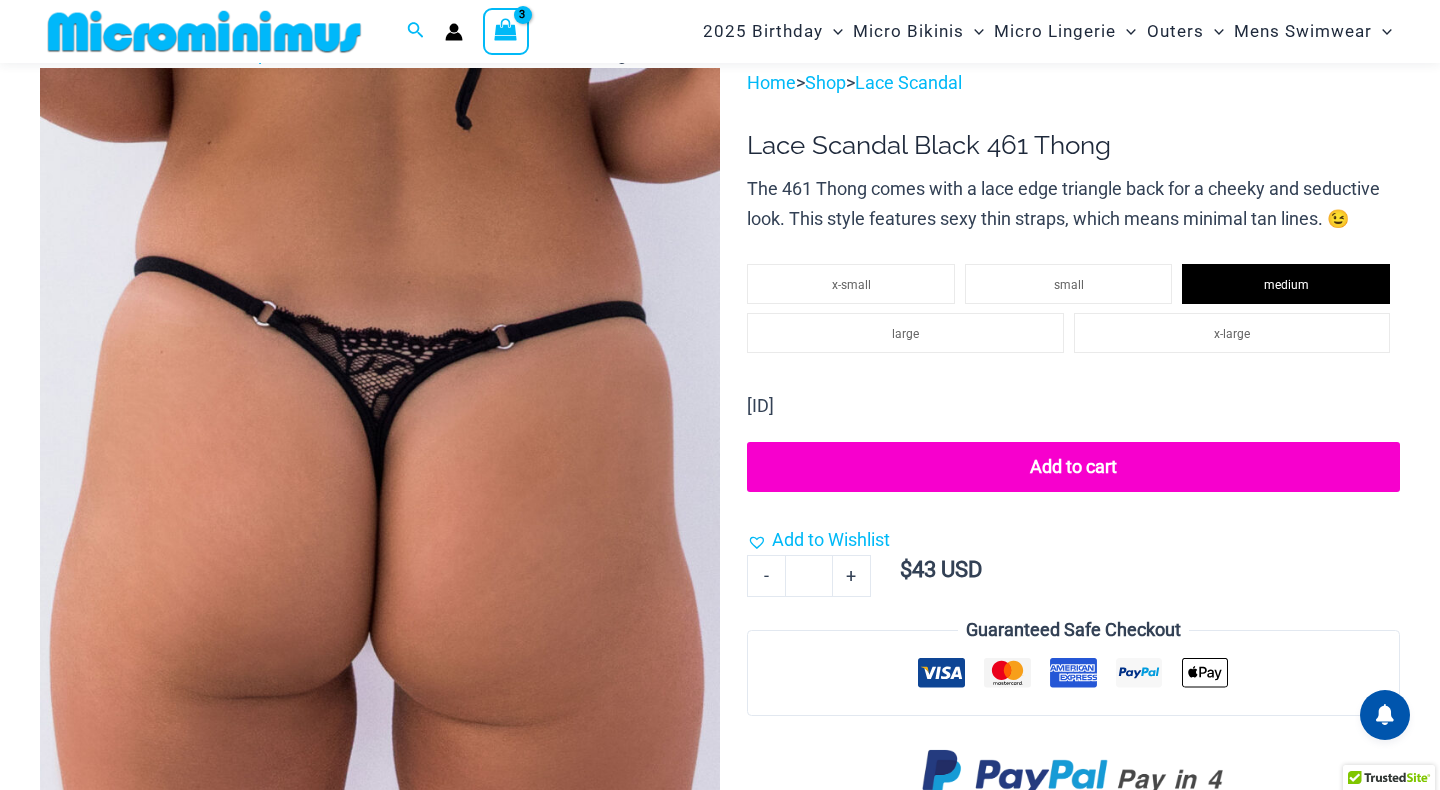 click on "Add to cart" 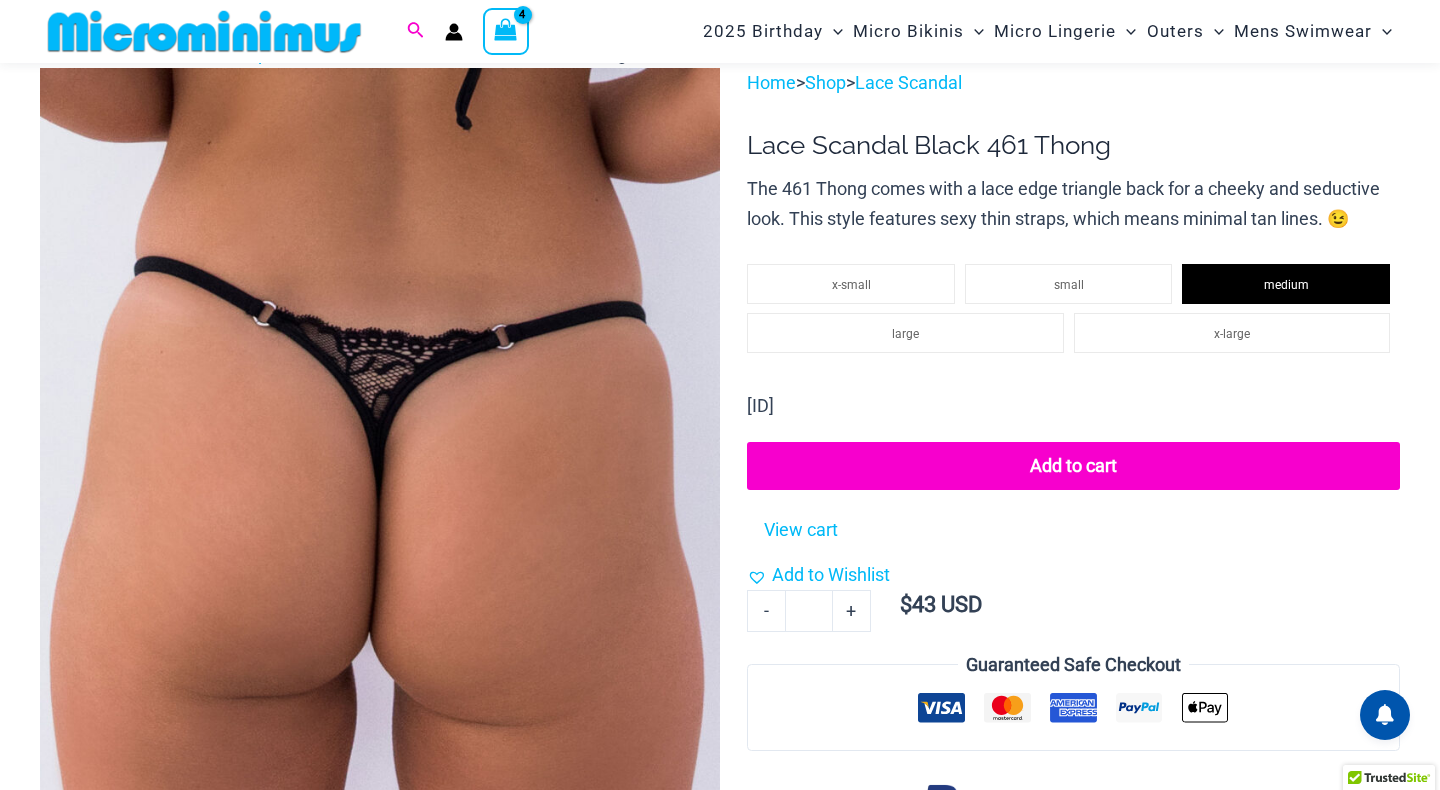 click 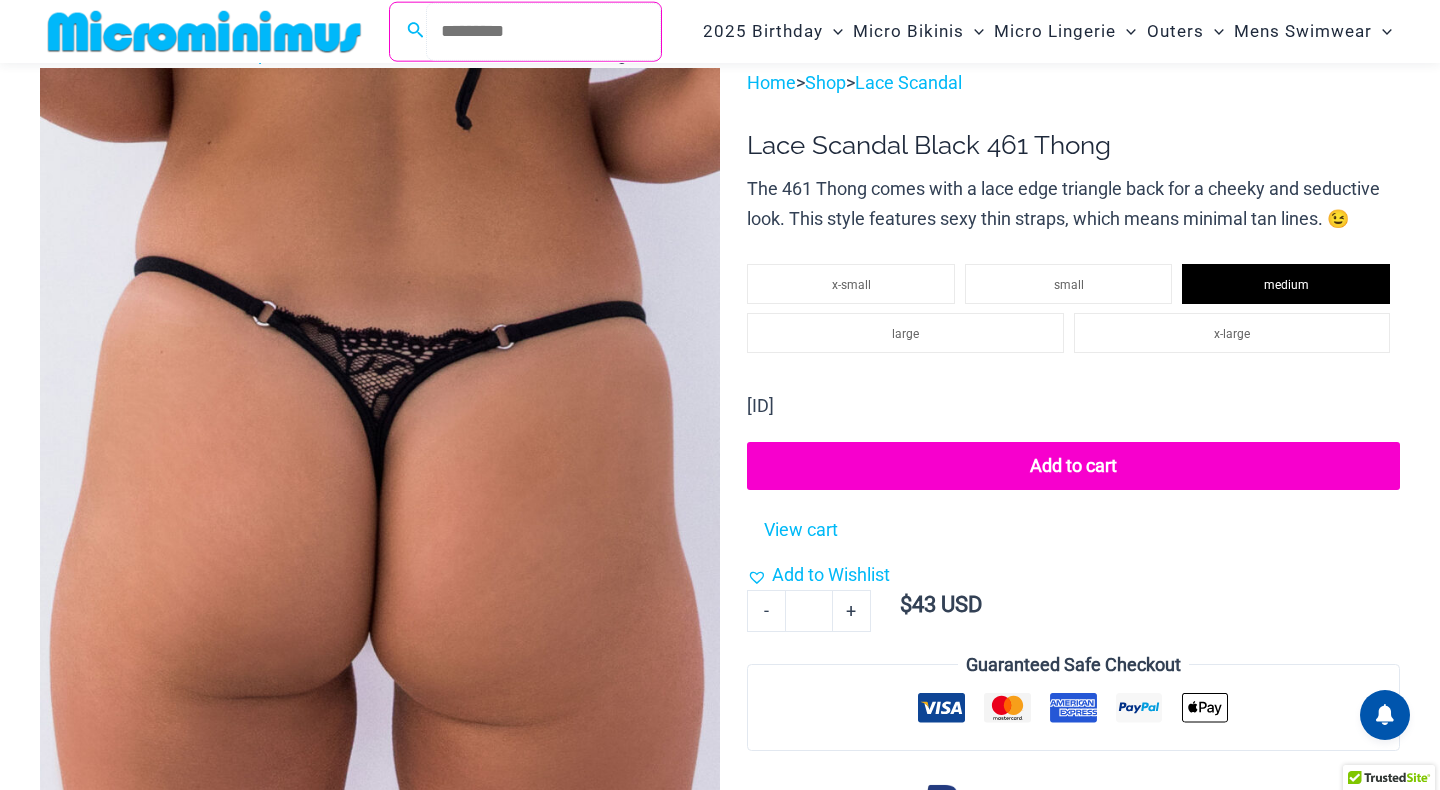 paste on "**********" 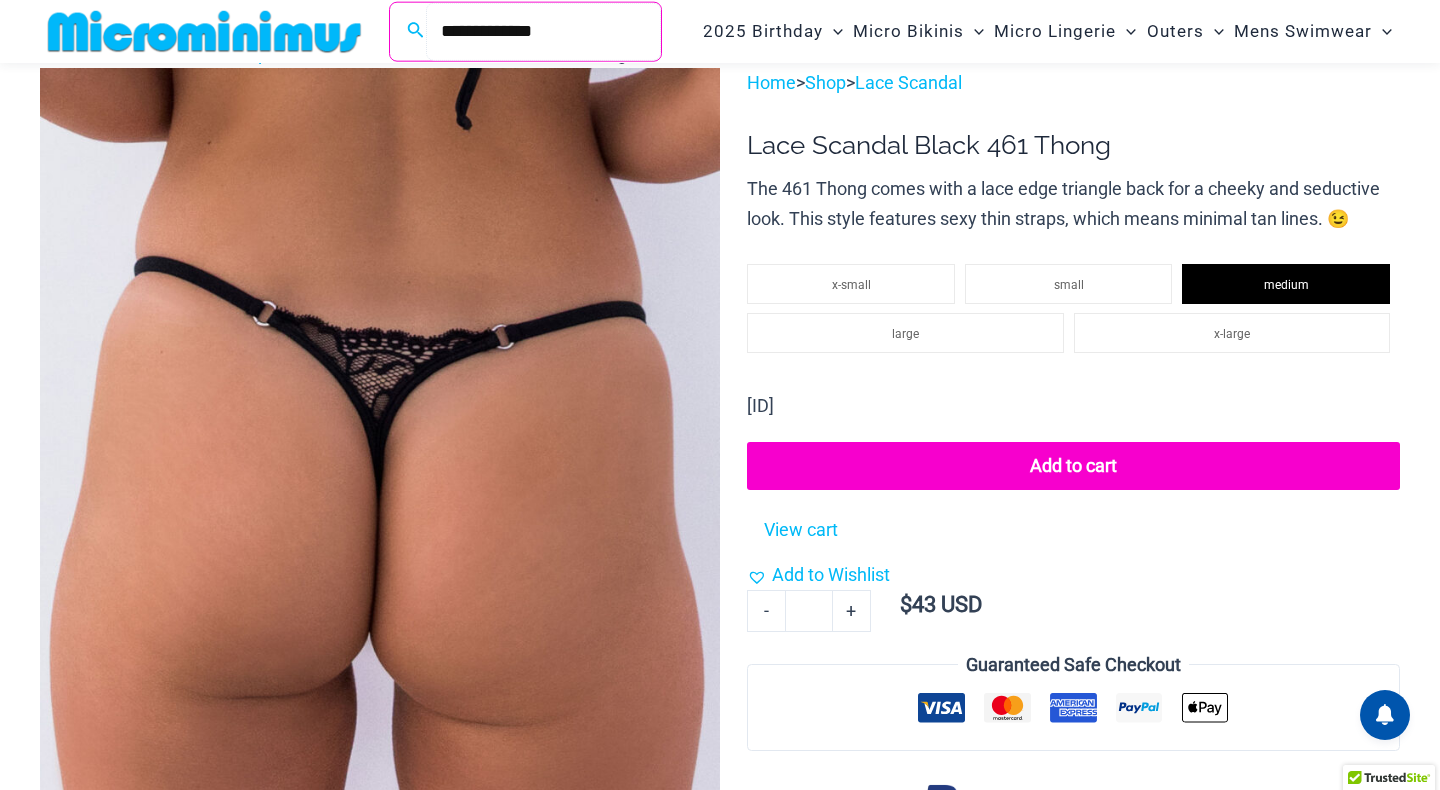 type on "**********" 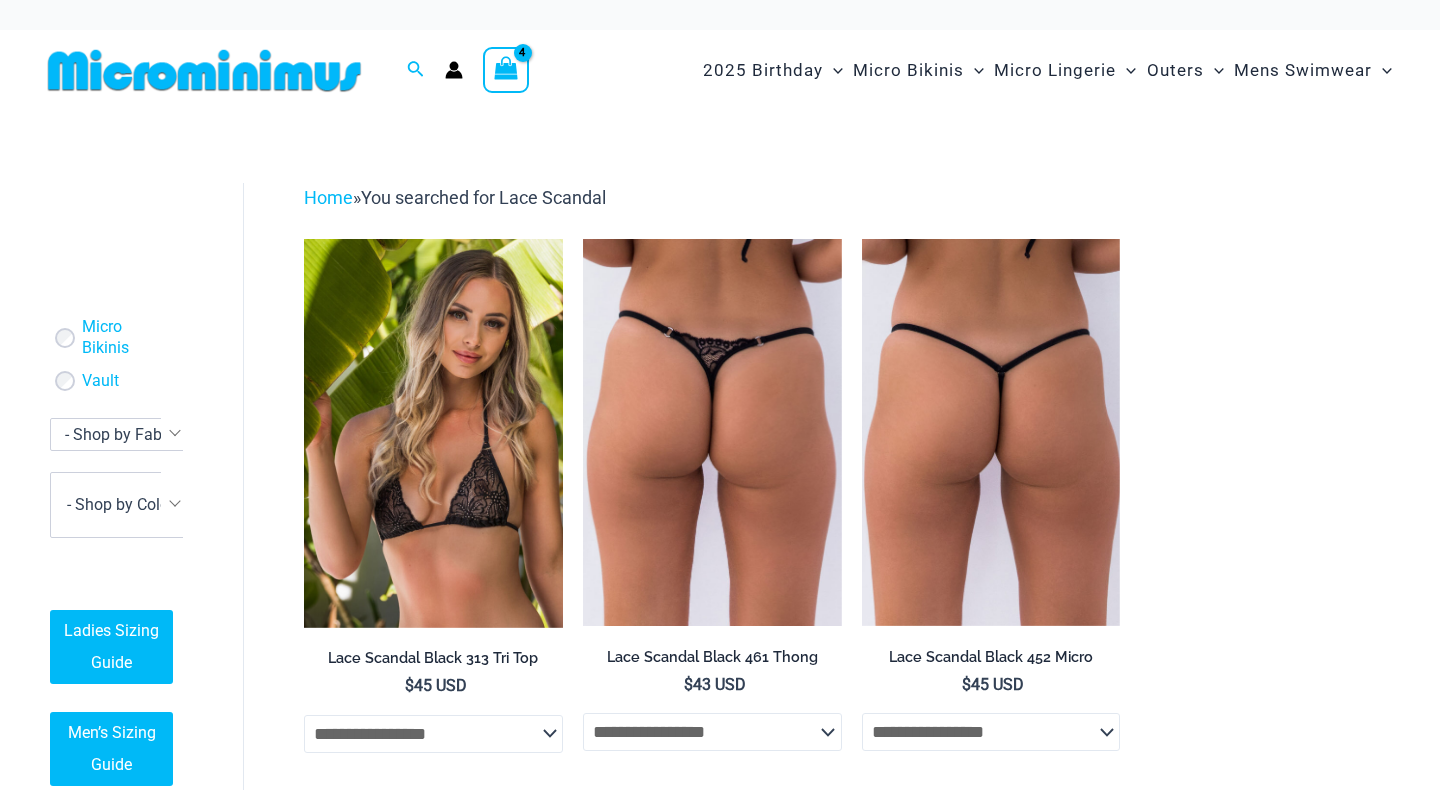 scroll, scrollTop: 0, scrollLeft: 0, axis: both 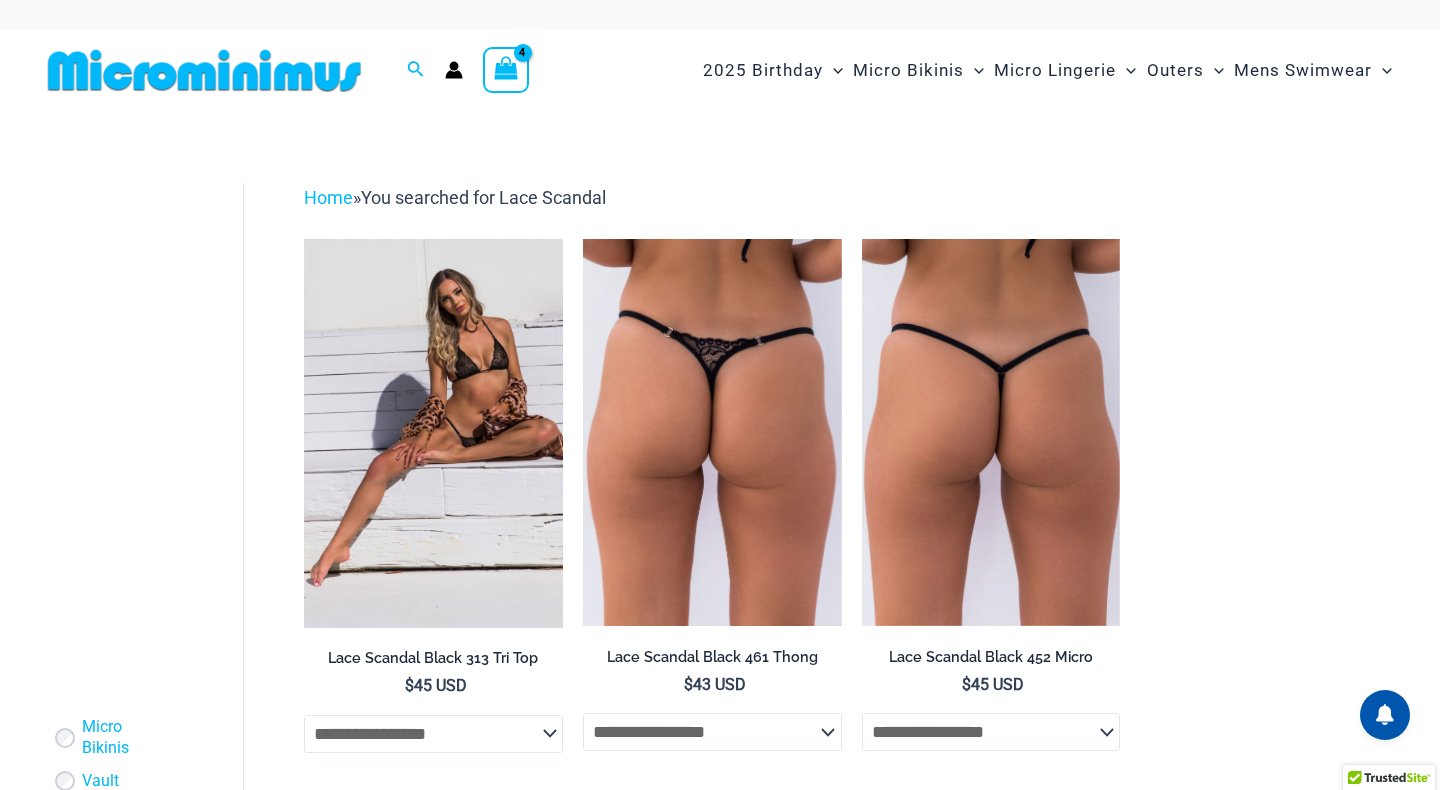 click at bounding box center [433, 433] 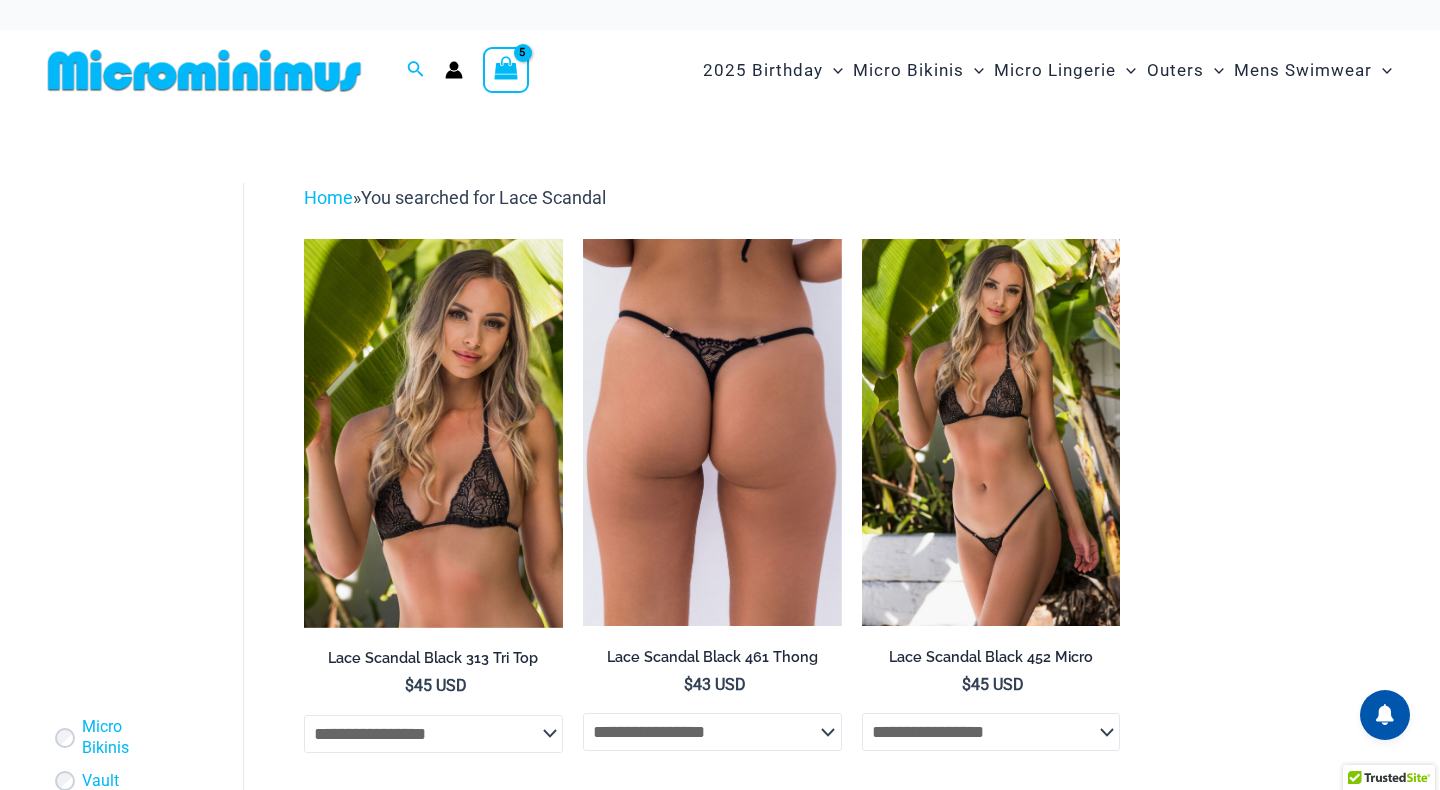 click at bounding box center [991, 432] 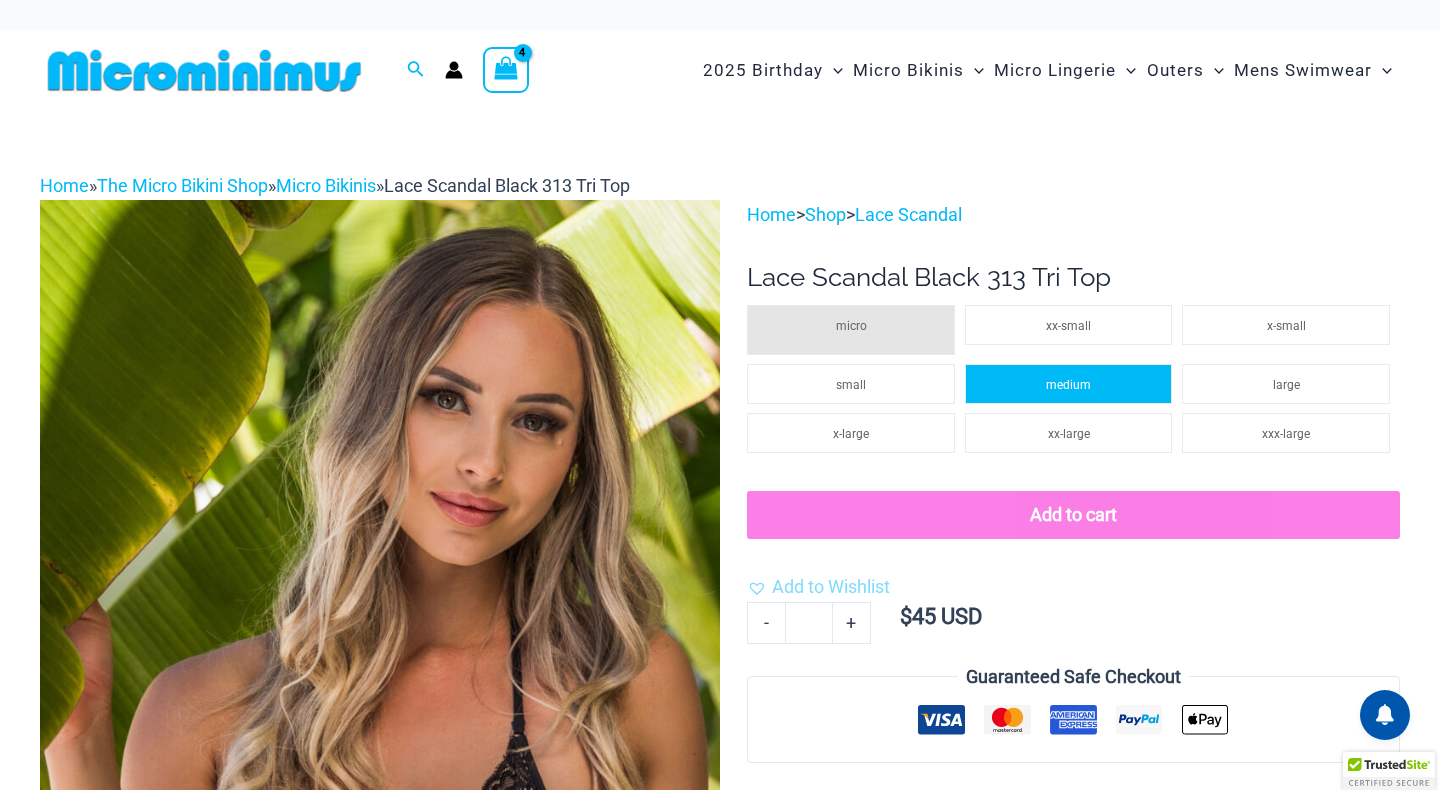 scroll, scrollTop: 6, scrollLeft: 0, axis: vertical 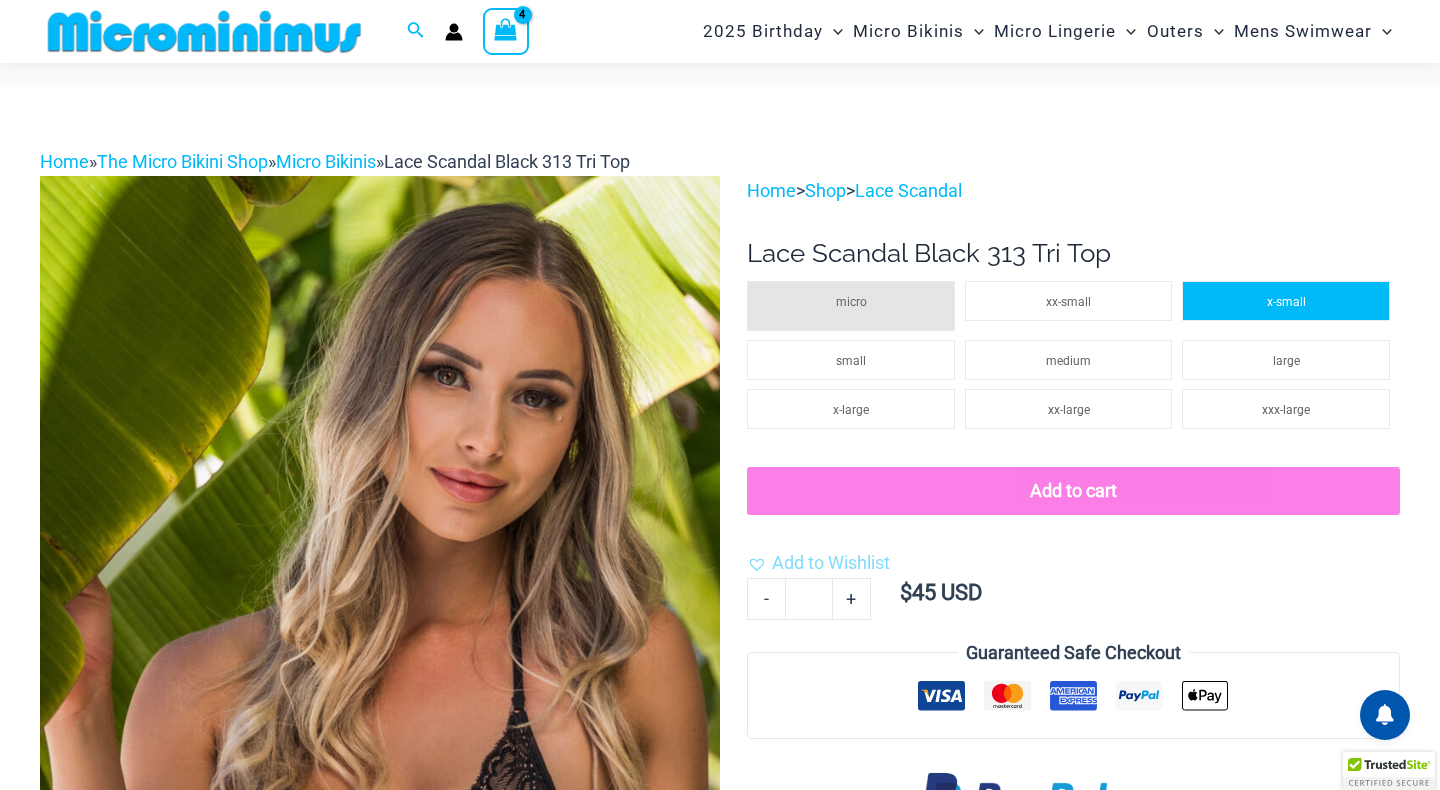 click on "x-small" 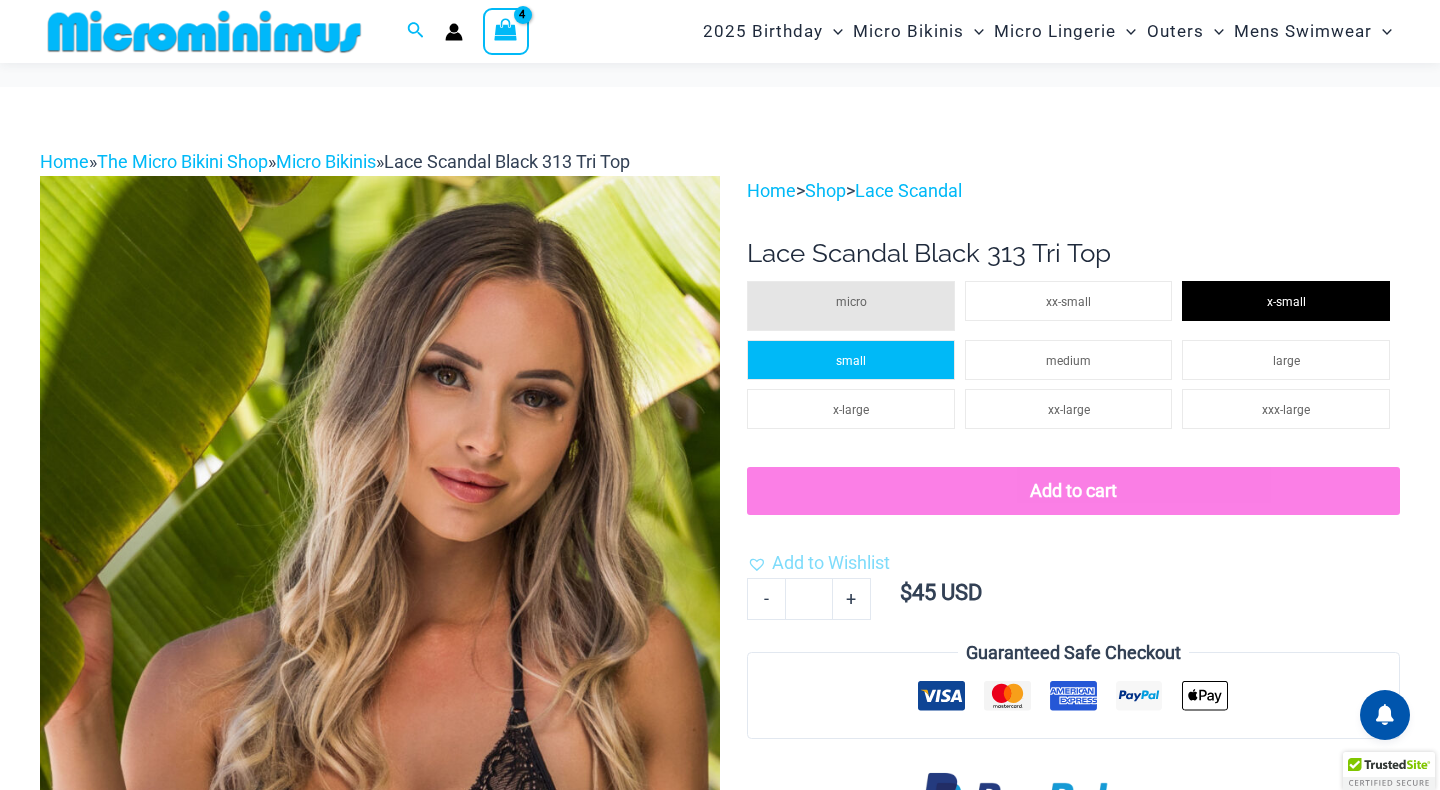 click on "small" 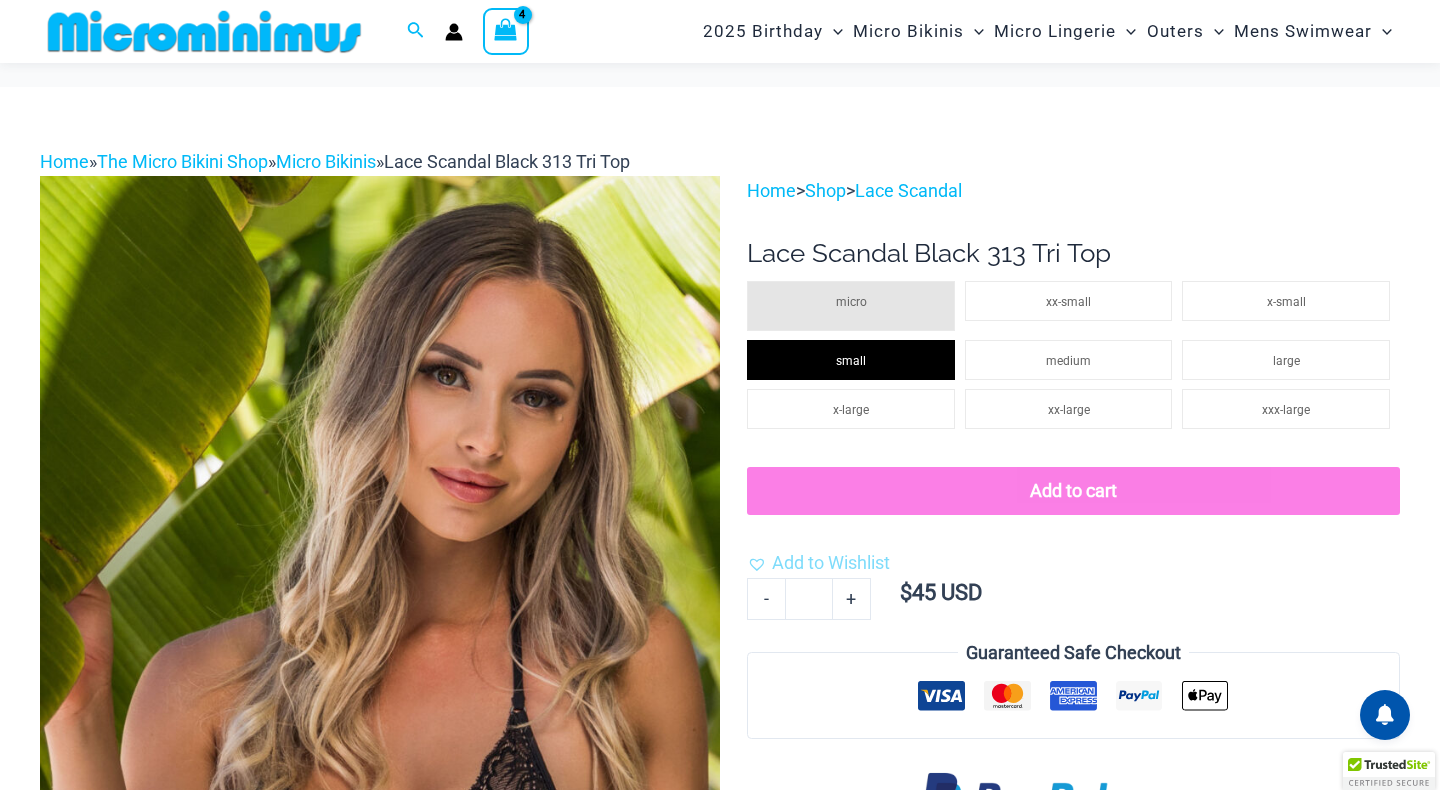click on "Add to cart" 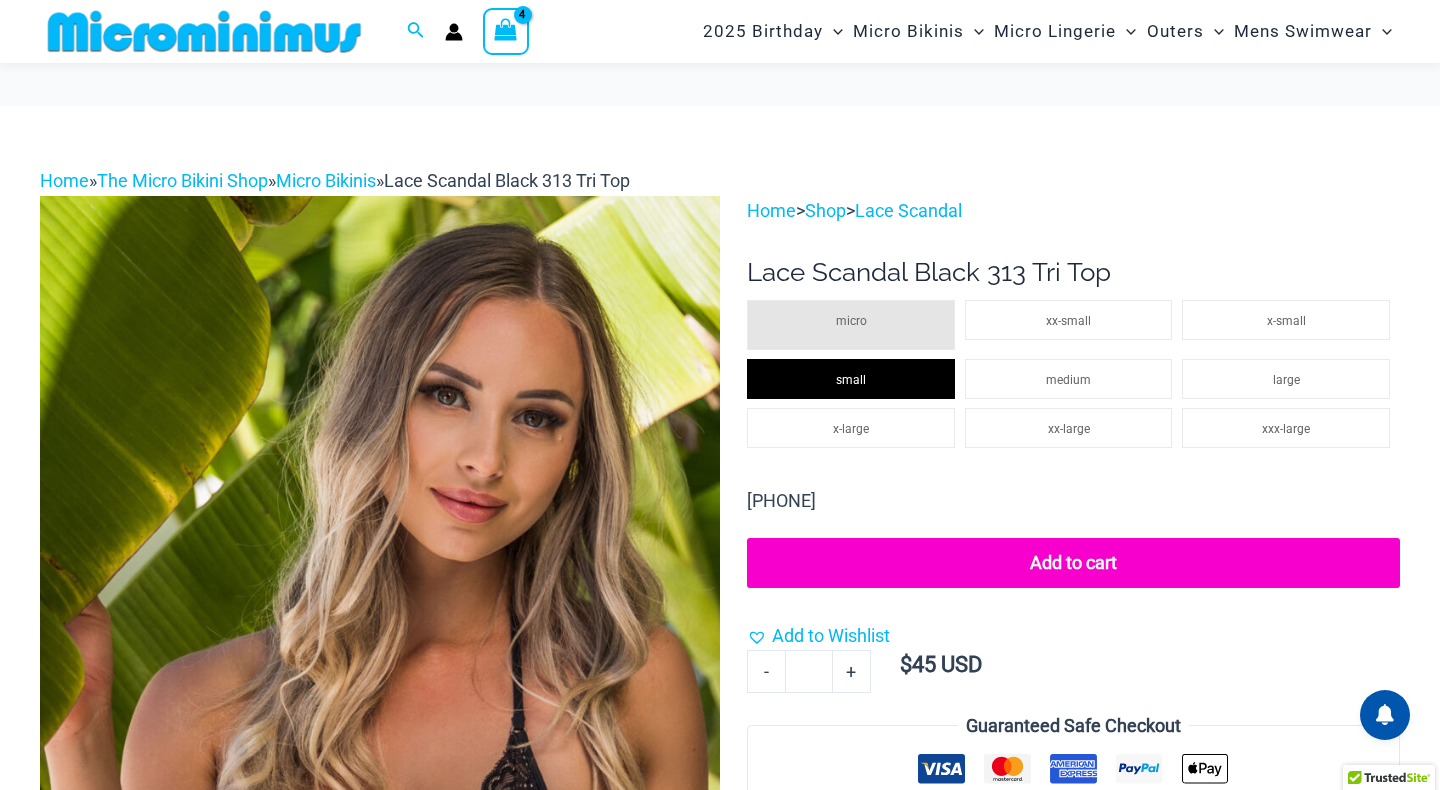 scroll, scrollTop: 299, scrollLeft: 0, axis: vertical 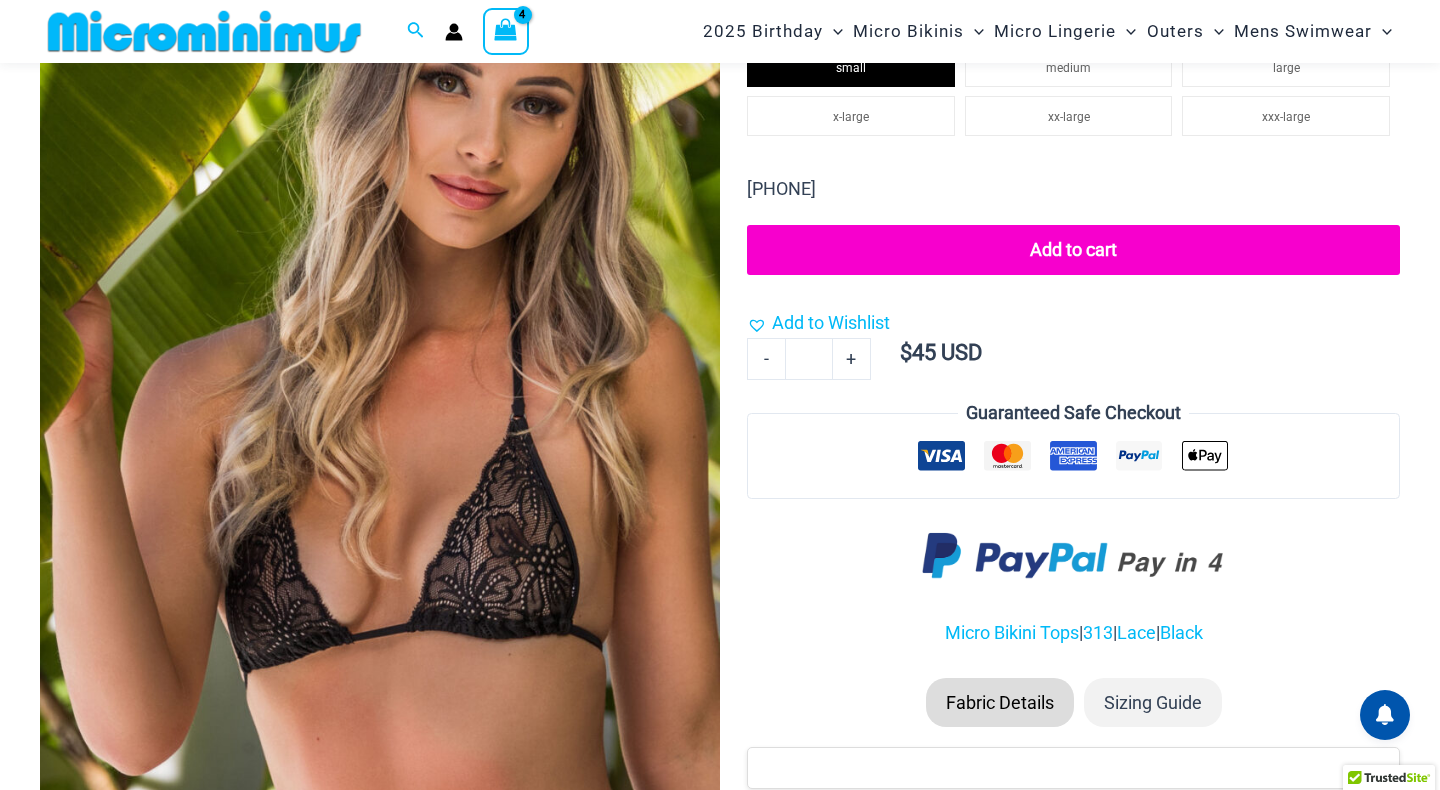 click on "Add to cart" 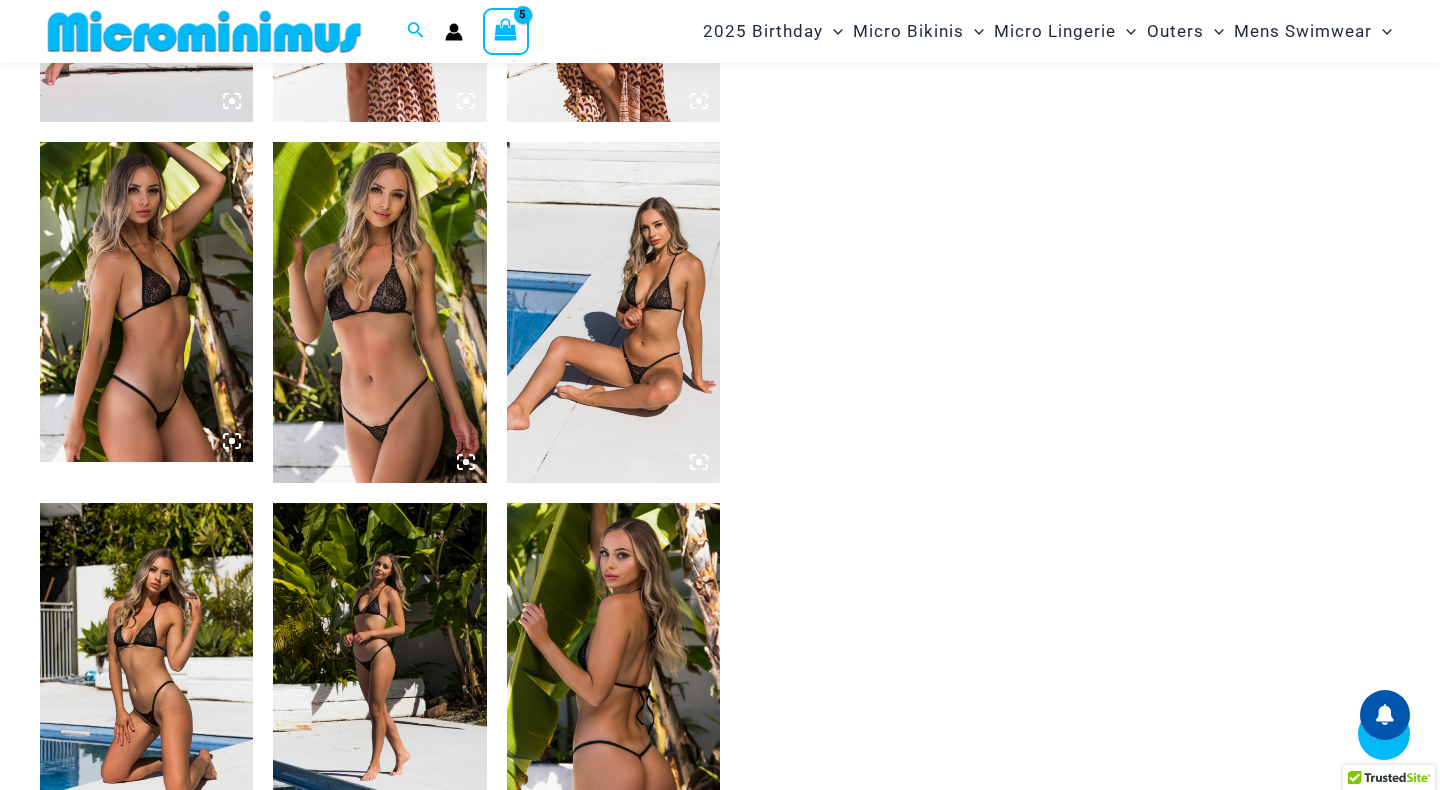scroll, scrollTop: 1441, scrollLeft: 0, axis: vertical 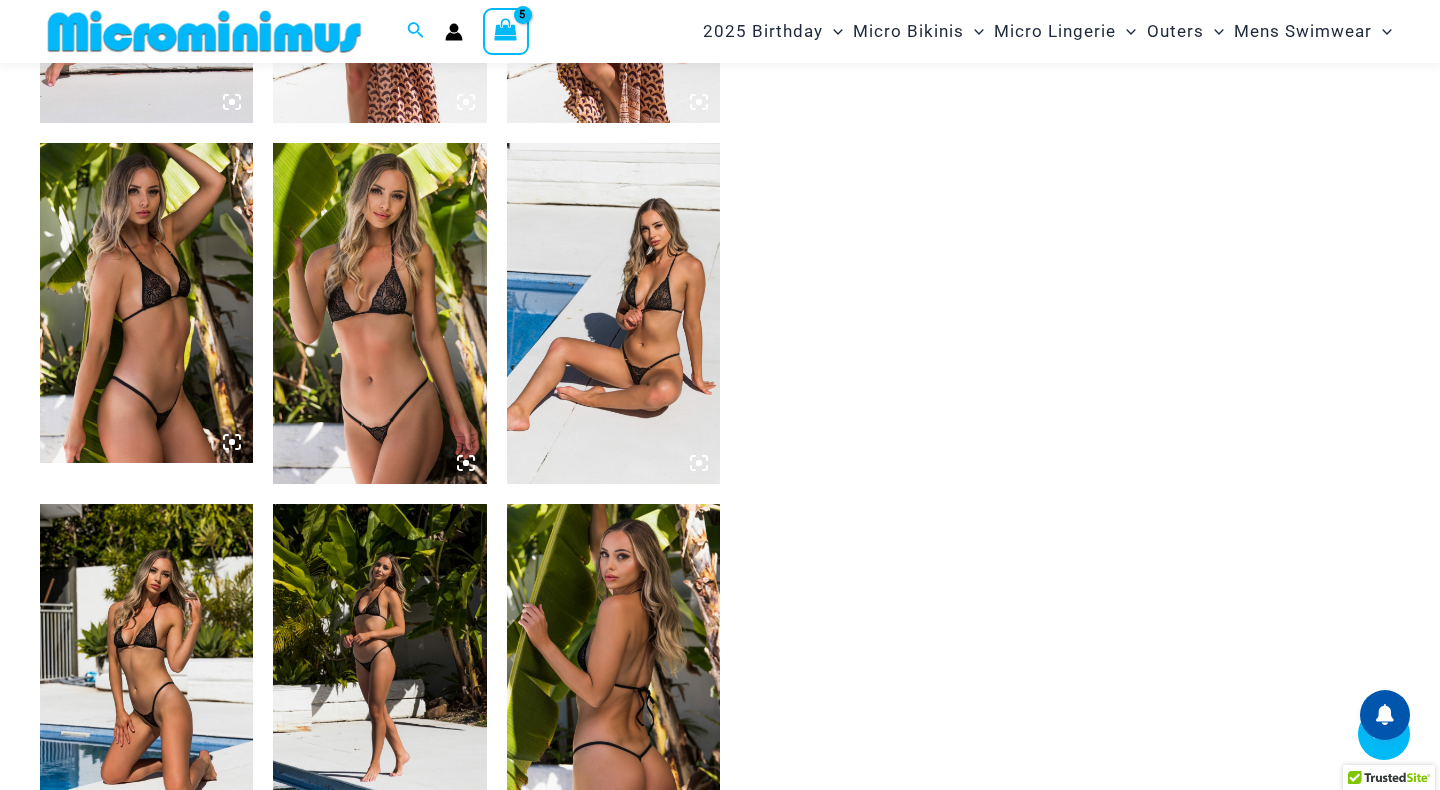 click at bounding box center [379, 313] 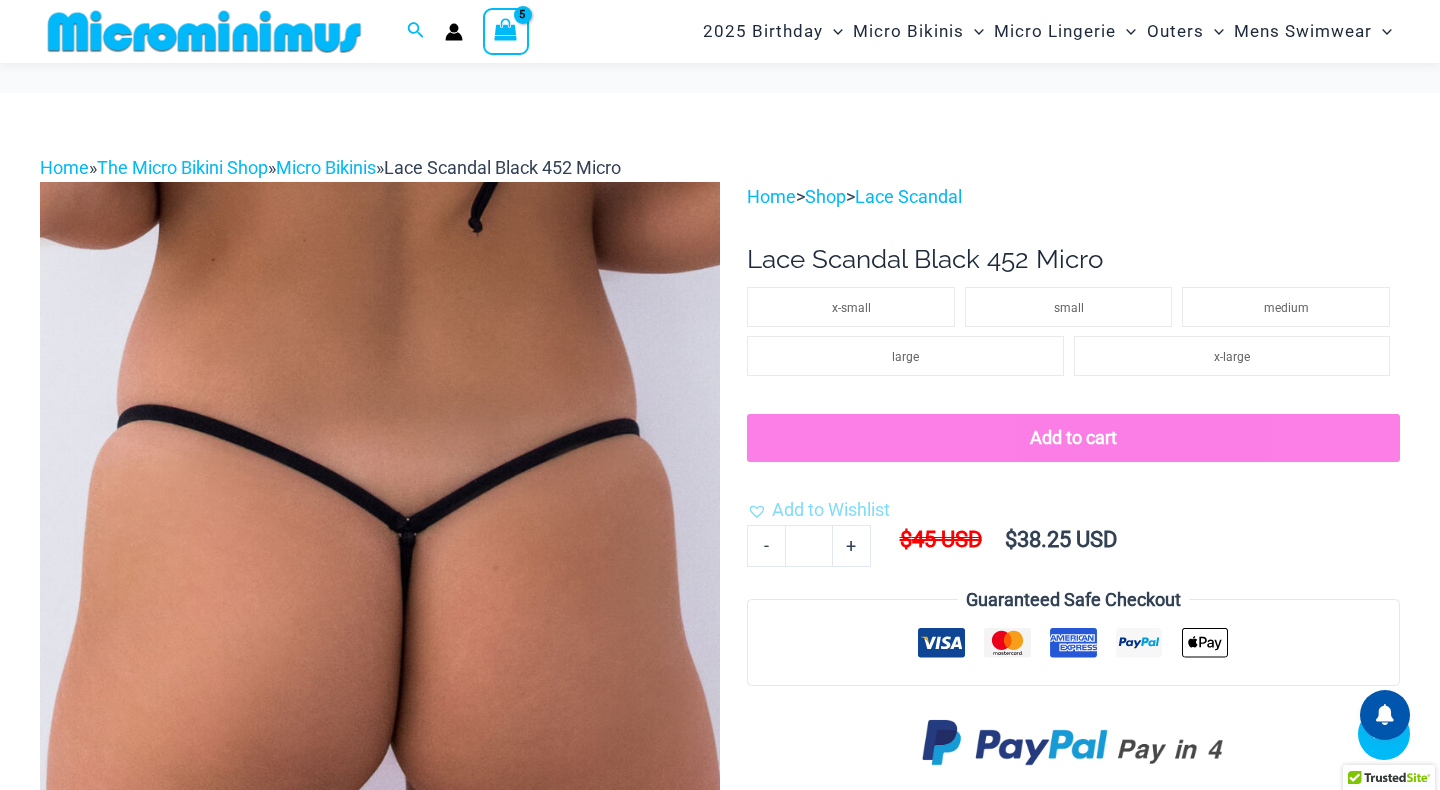 scroll, scrollTop: 305, scrollLeft: 0, axis: vertical 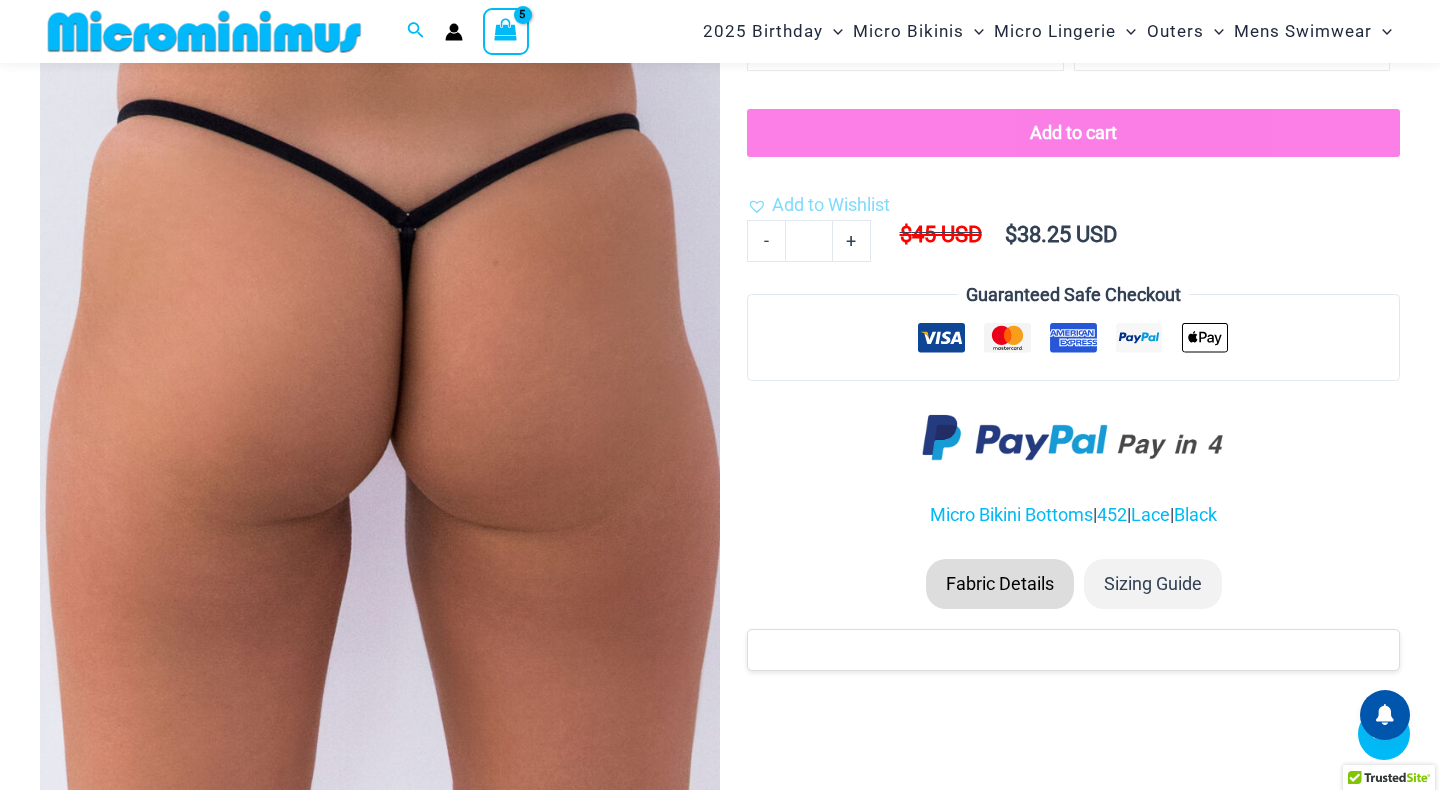 click at bounding box center (380, 387) 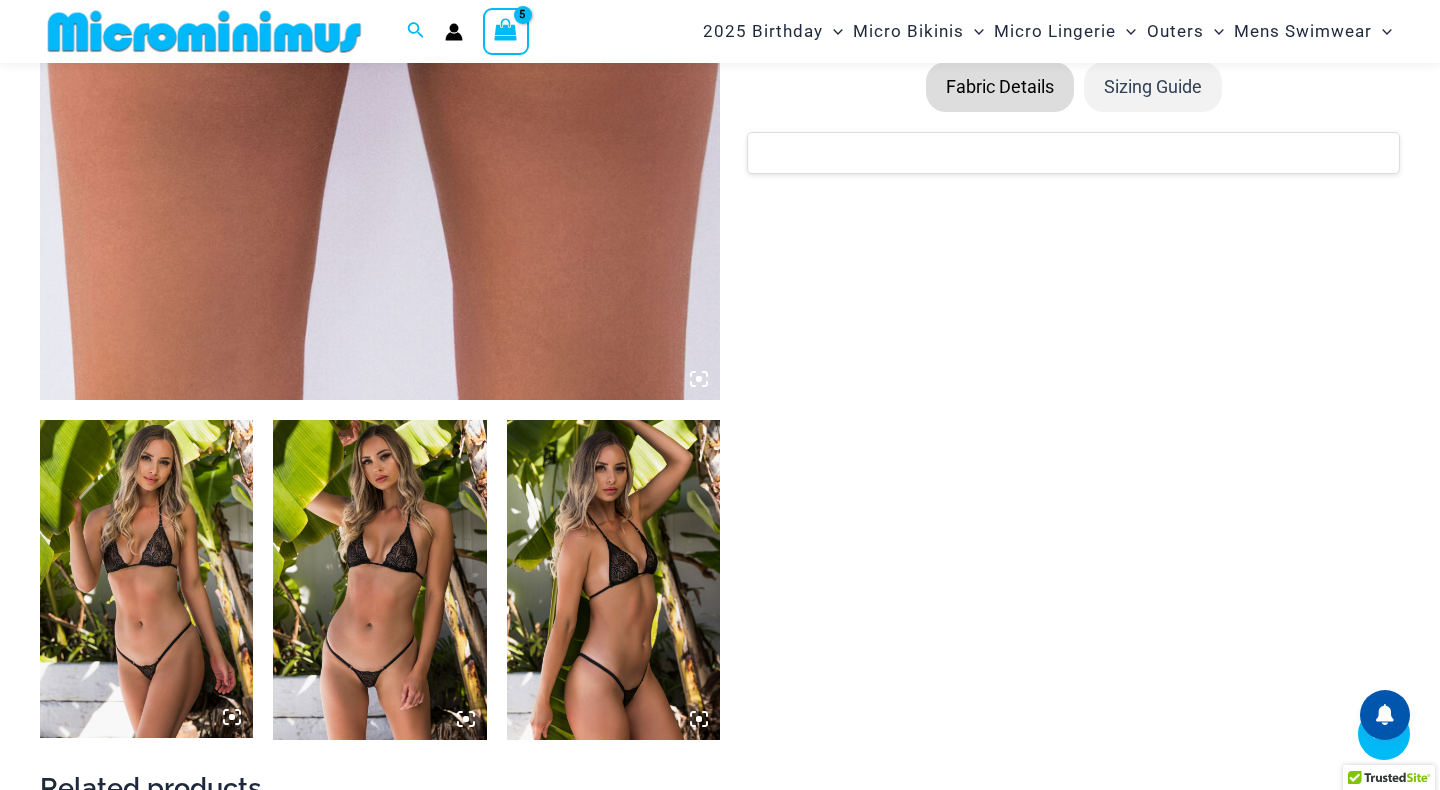 click at bounding box center (613, 580) 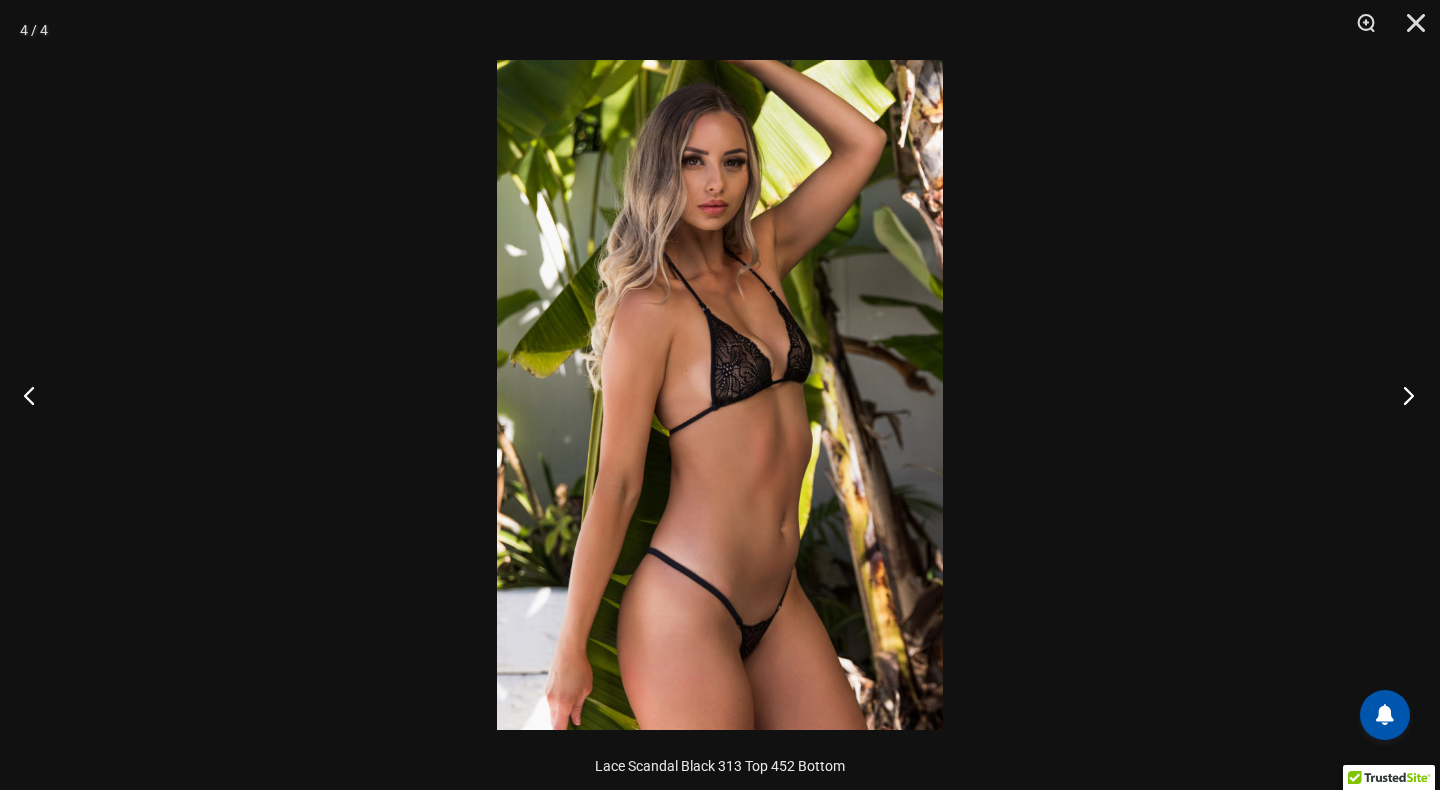 click at bounding box center [1402, 395] 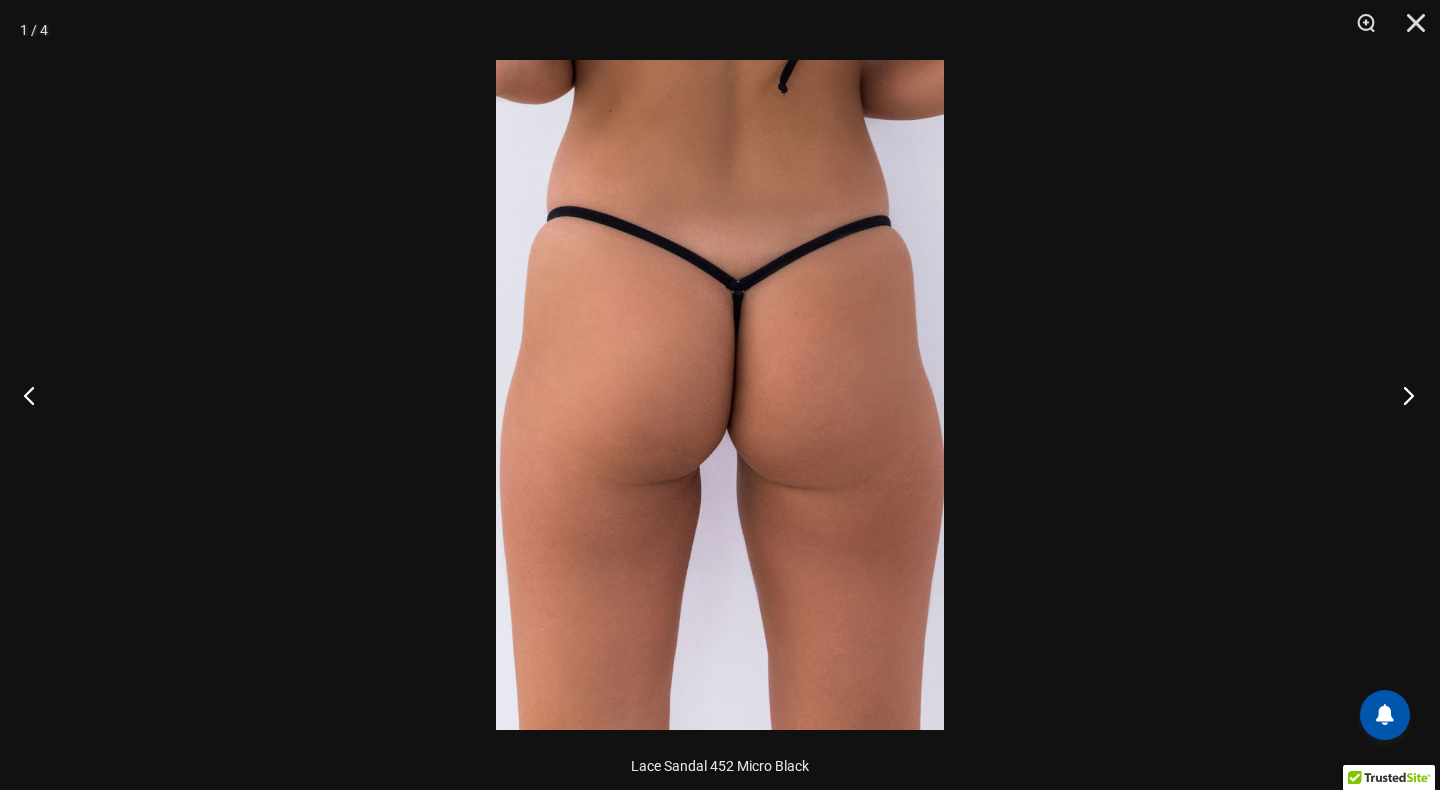 click at bounding box center (1402, 395) 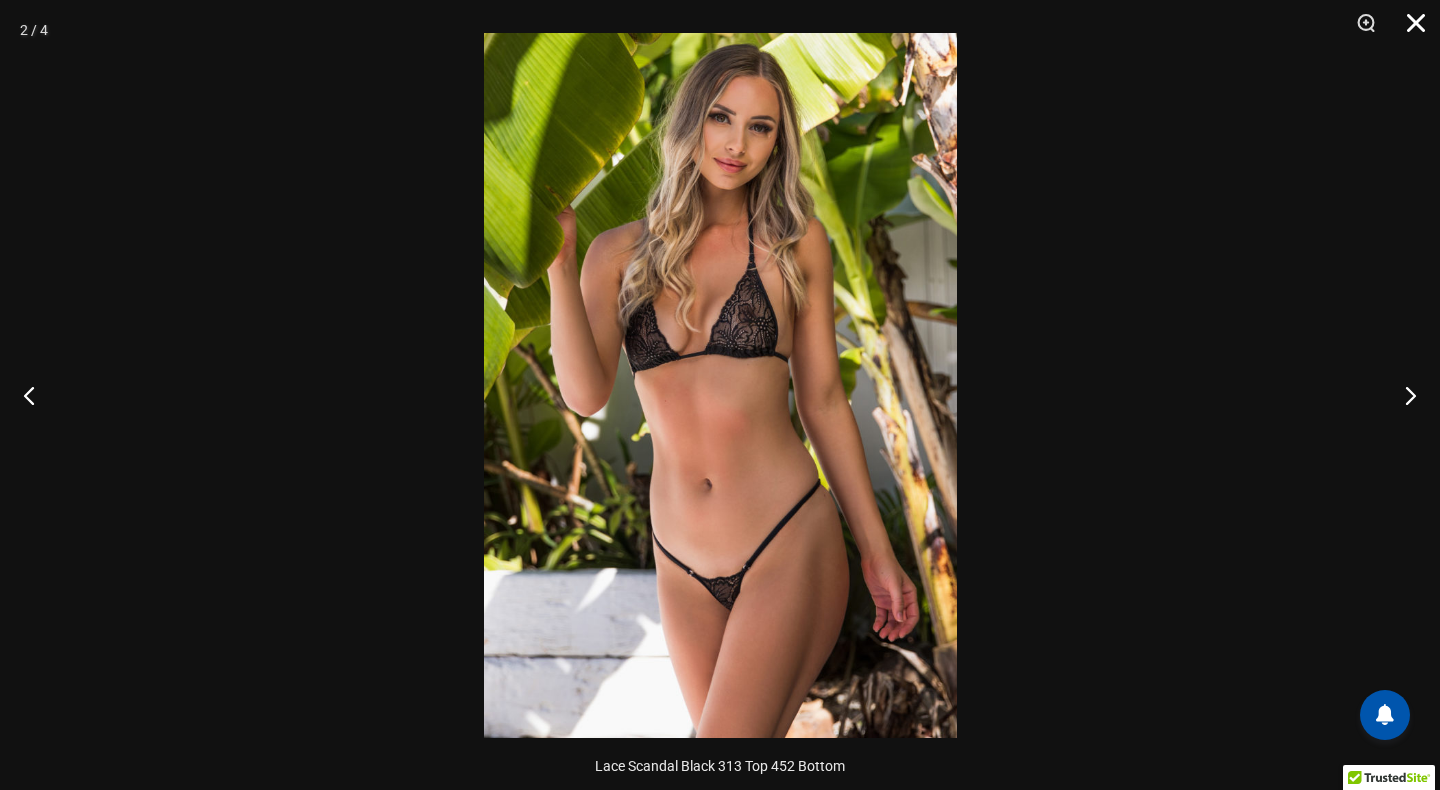click at bounding box center [1409, 30] 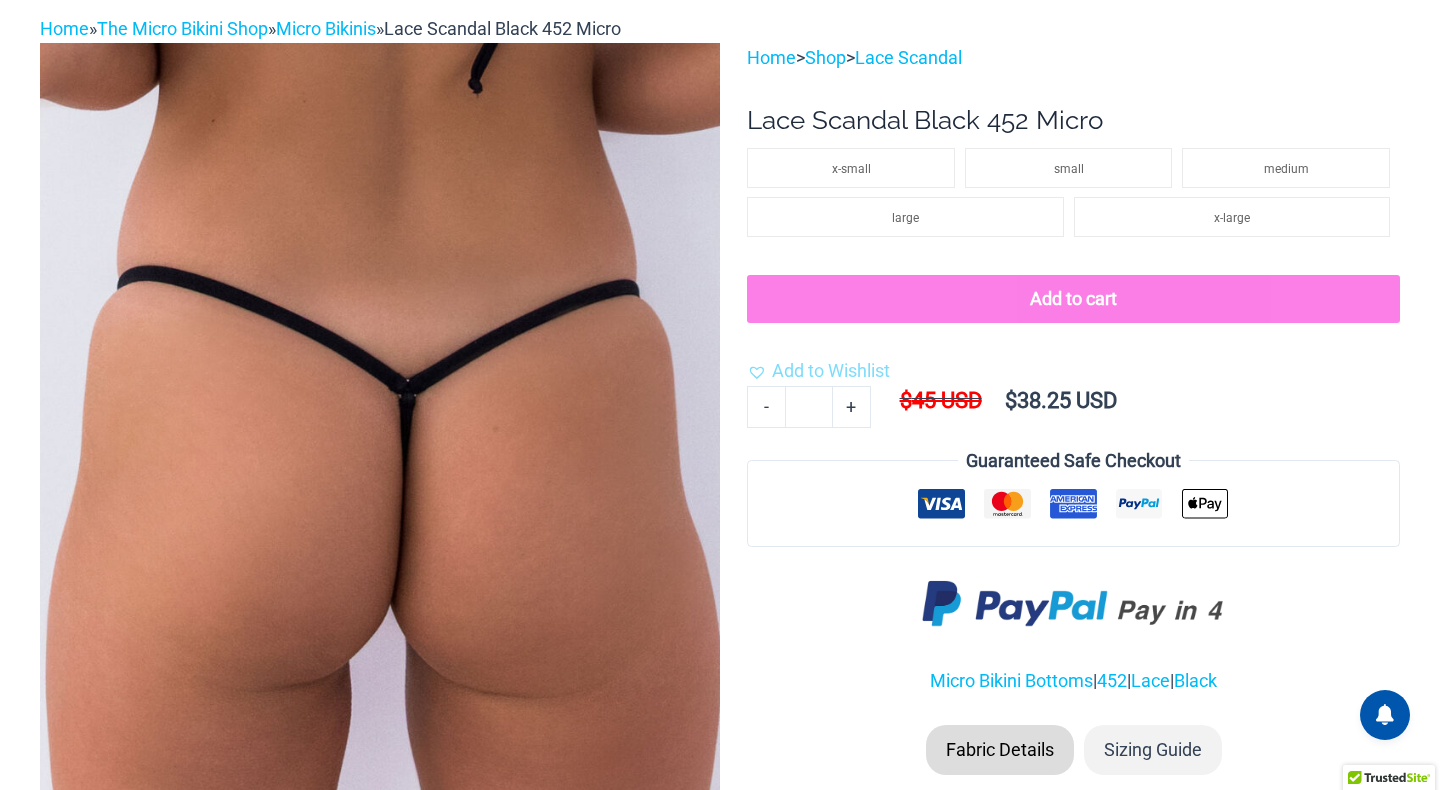 scroll, scrollTop: 0, scrollLeft: 0, axis: both 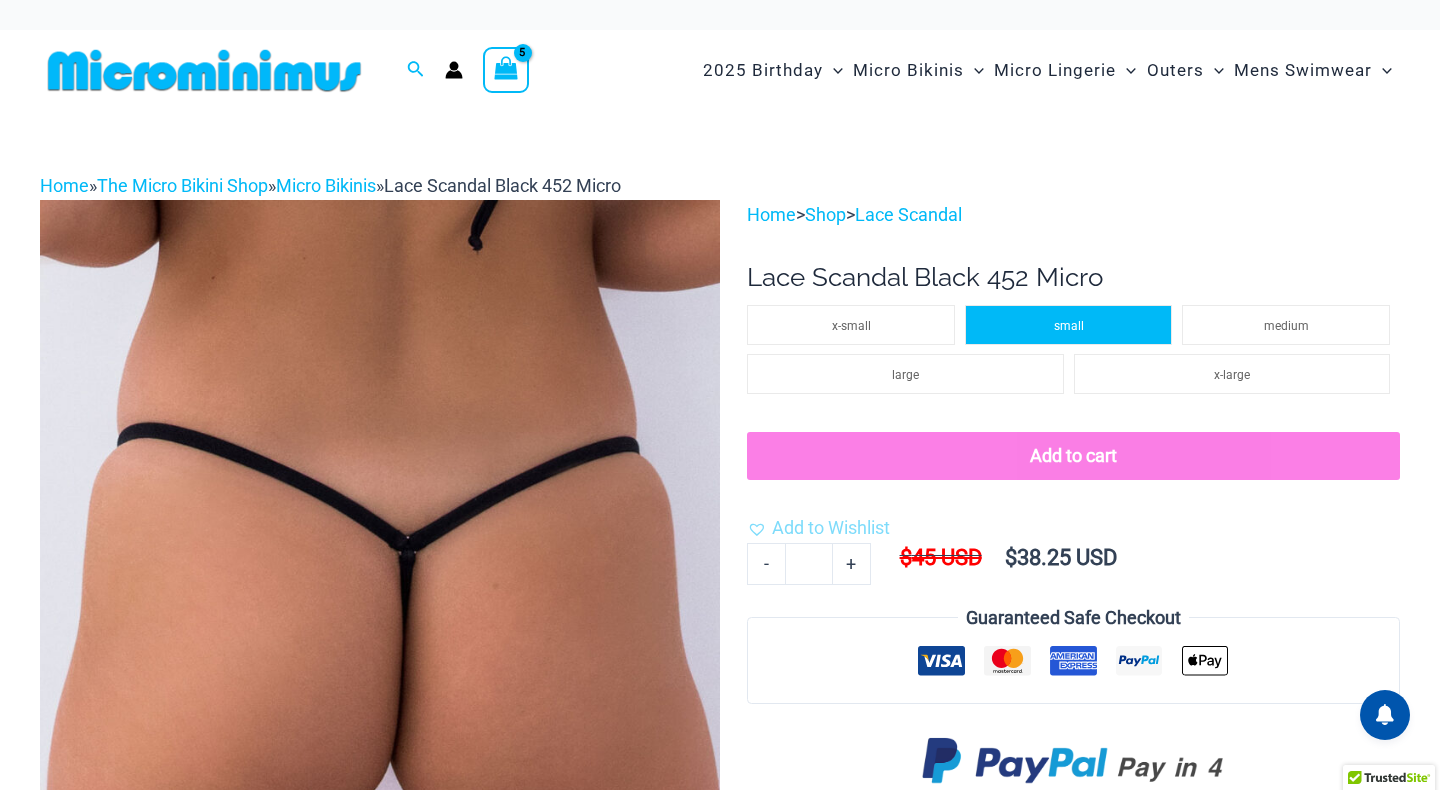 click on "small" 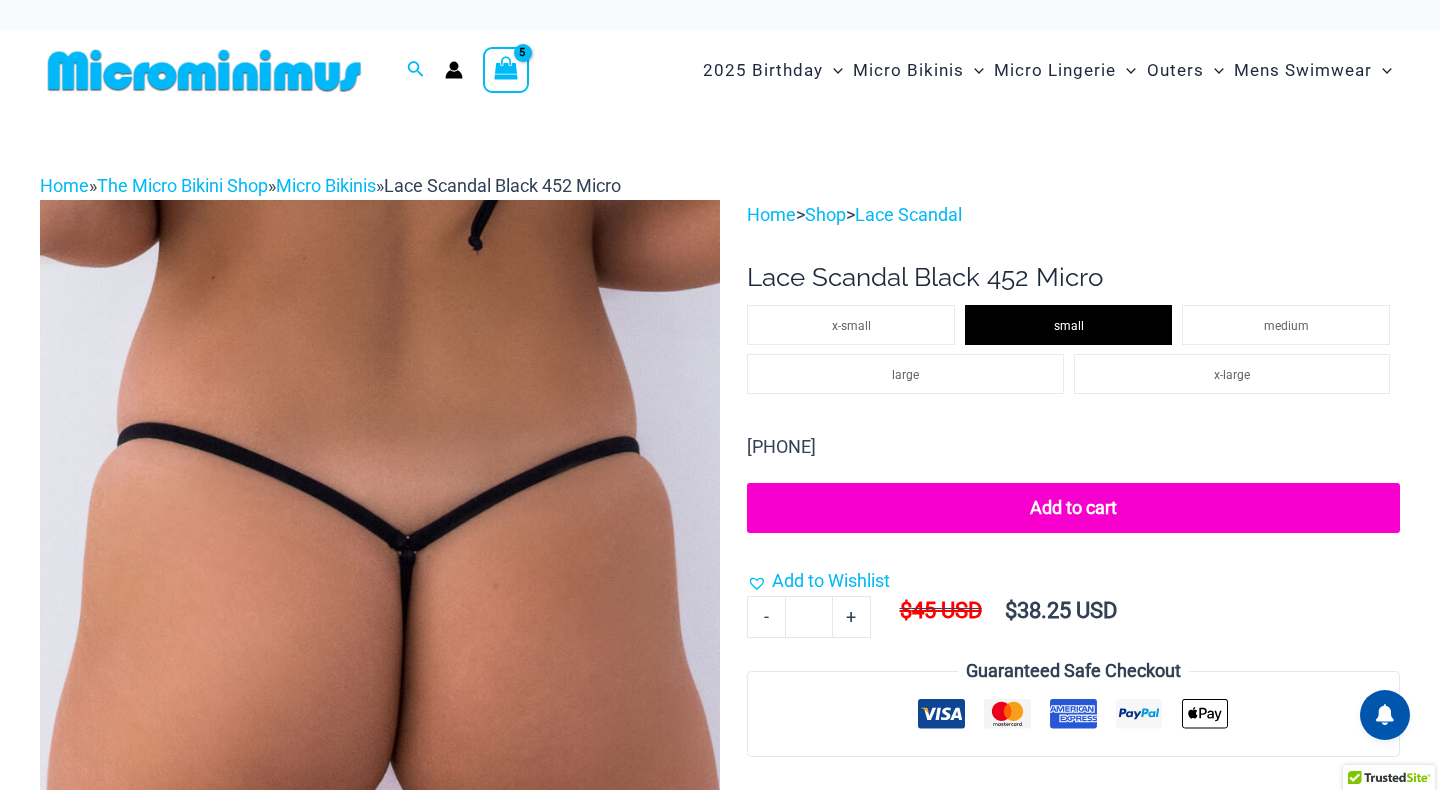 click on "Add to cart" 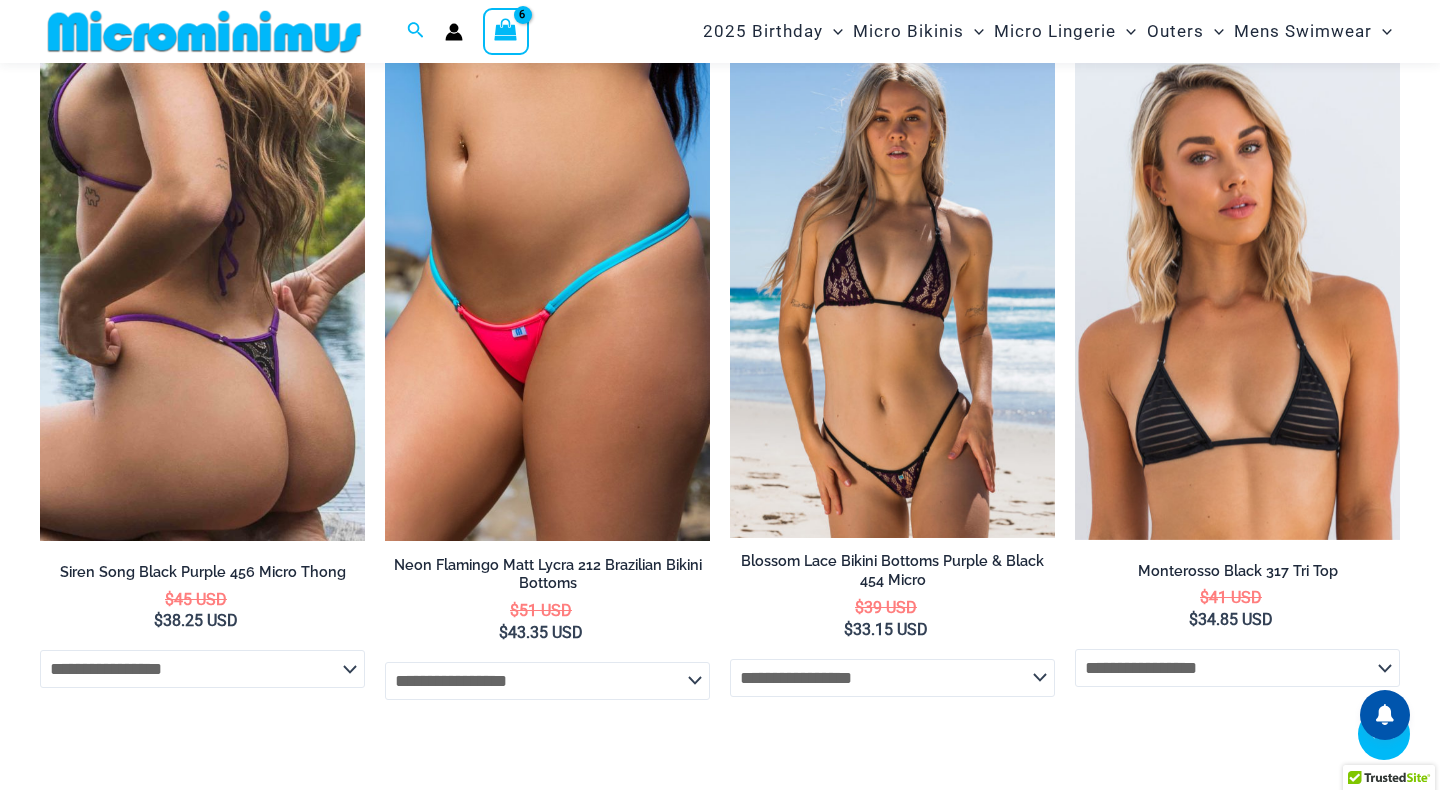 scroll, scrollTop: 4407, scrollLeft: 0, axis: vertical 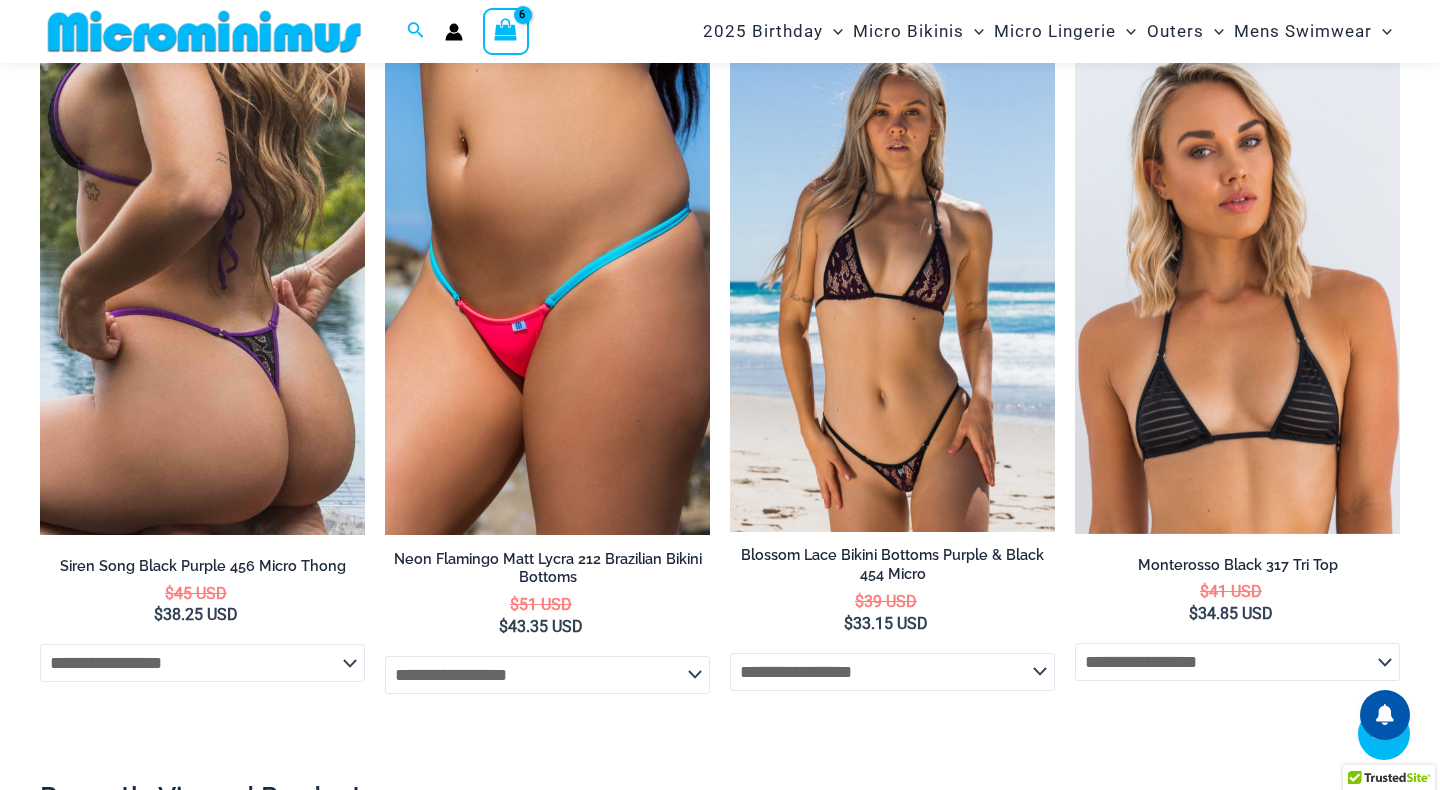 click at bounding box center (892, 290) 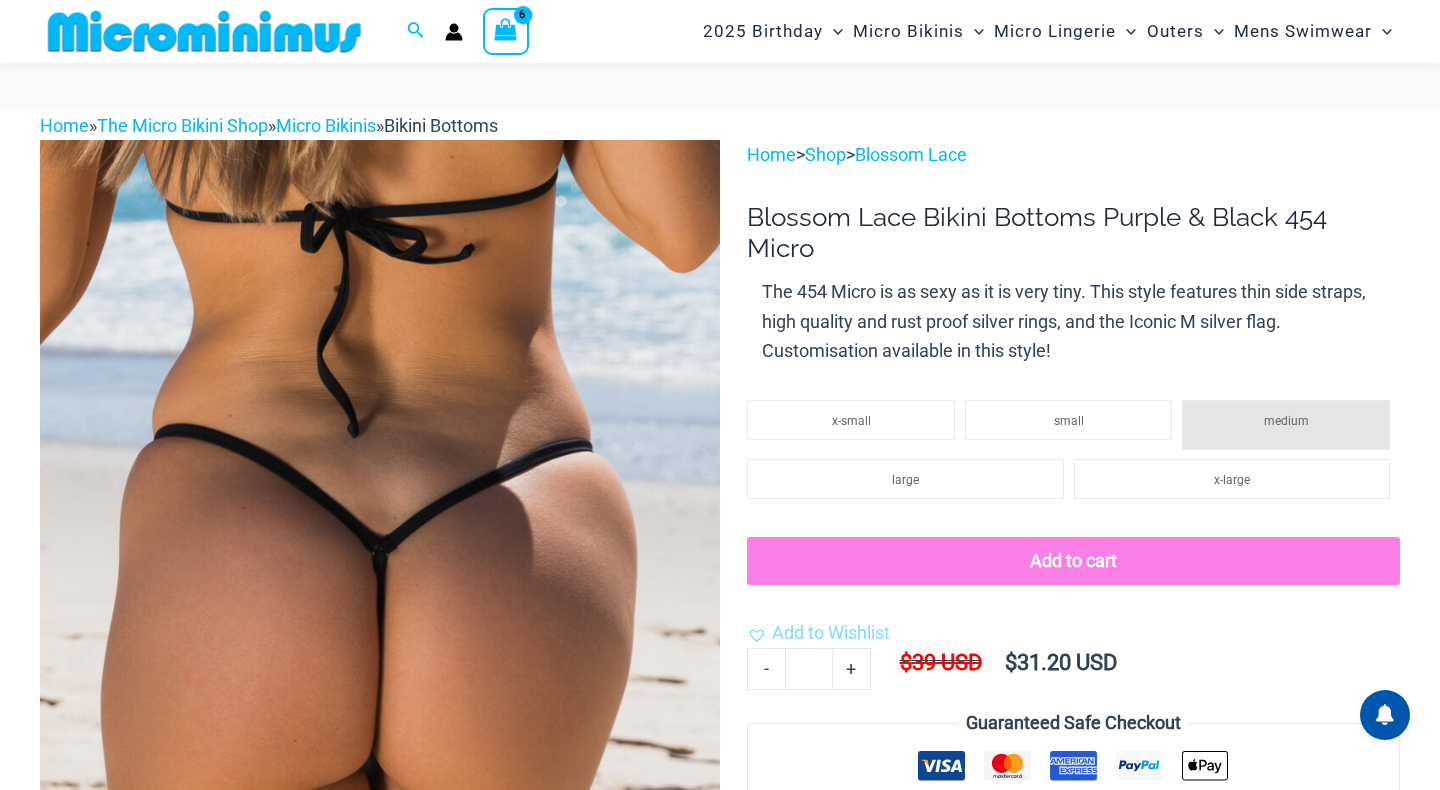 scroll, scrollTop: 139, scrollLeft: 0, axis: vertical 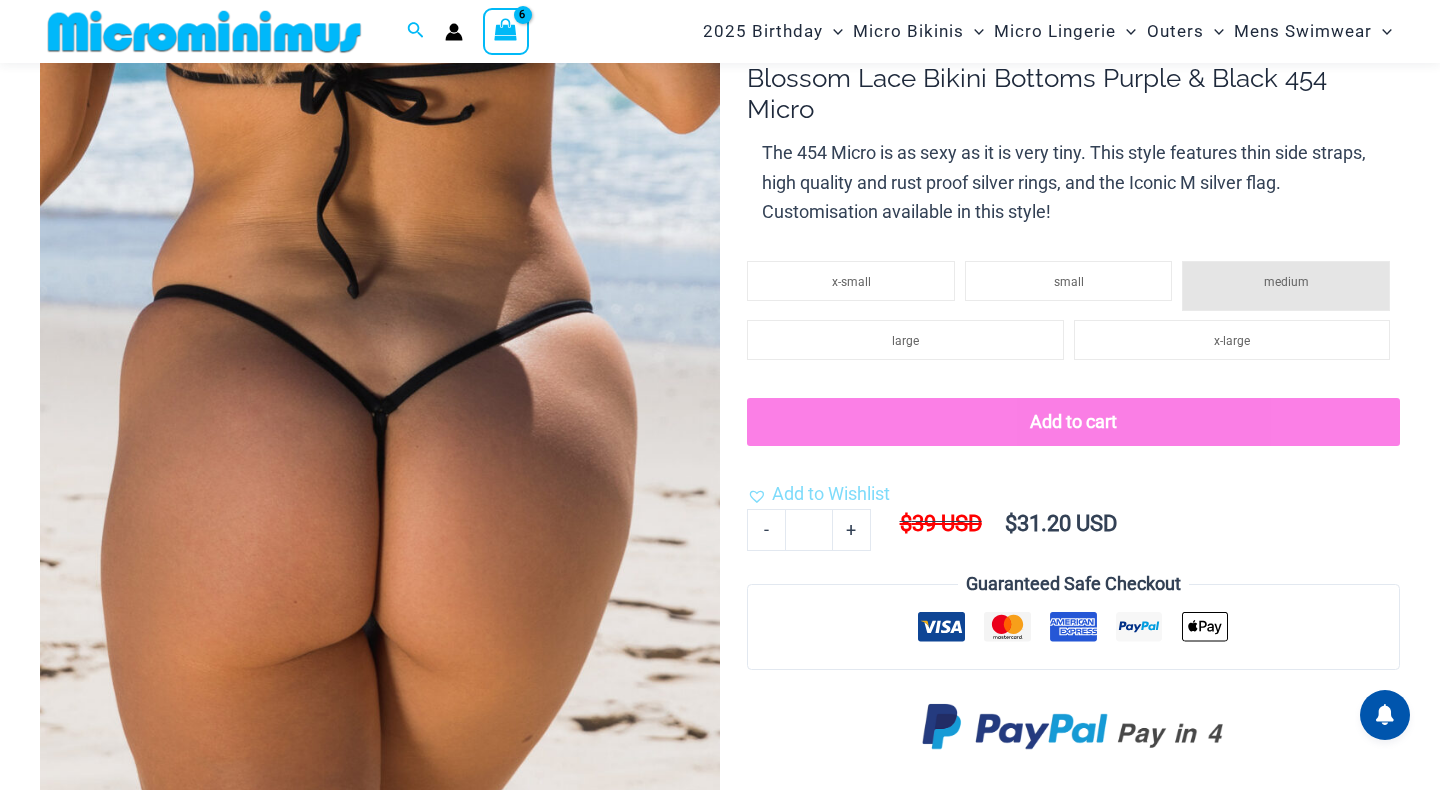 click at bounding box center (380, 507) 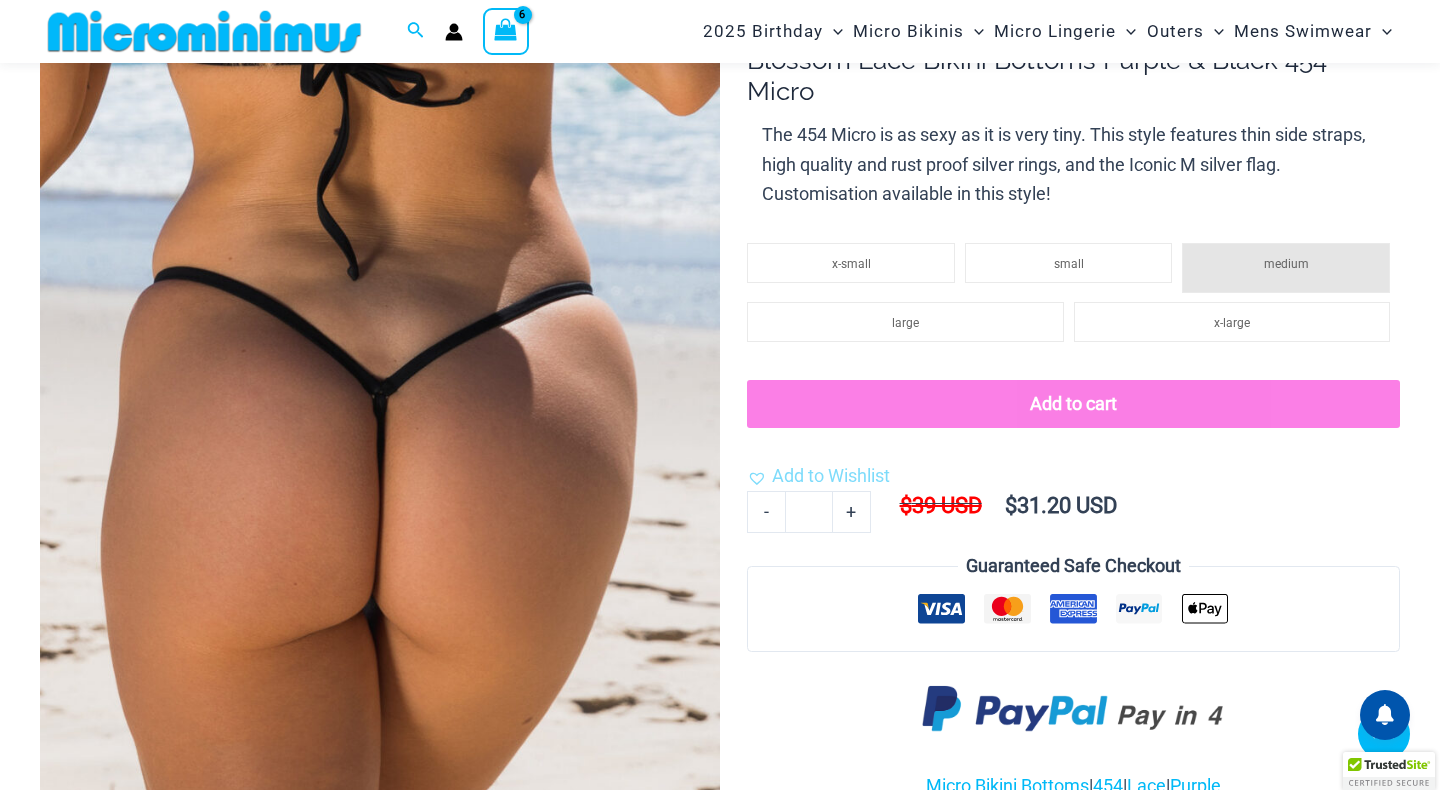 click at bounding box center [380, 489] 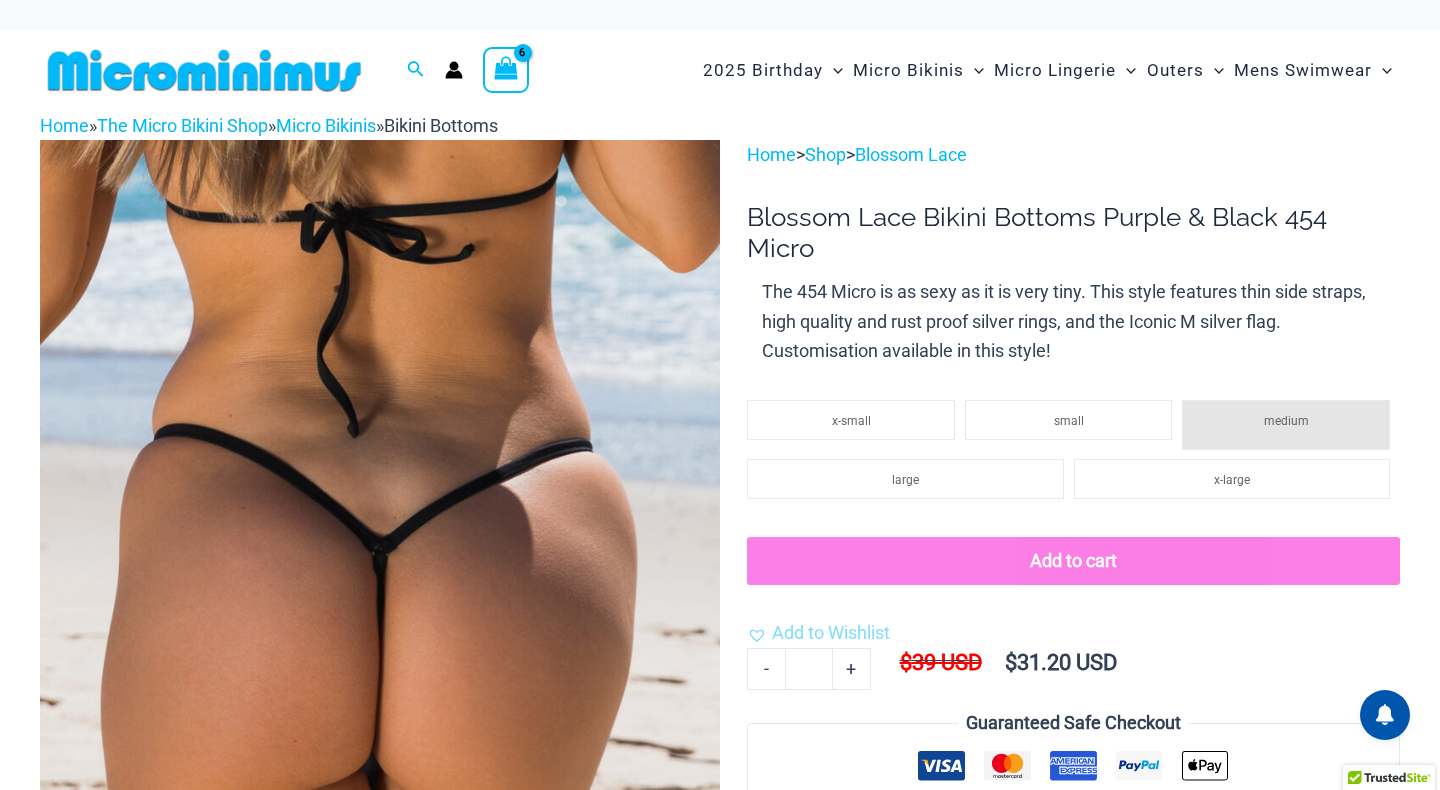 scroll, scrollTop: 12, scrollLeft: 0, axis: vertical 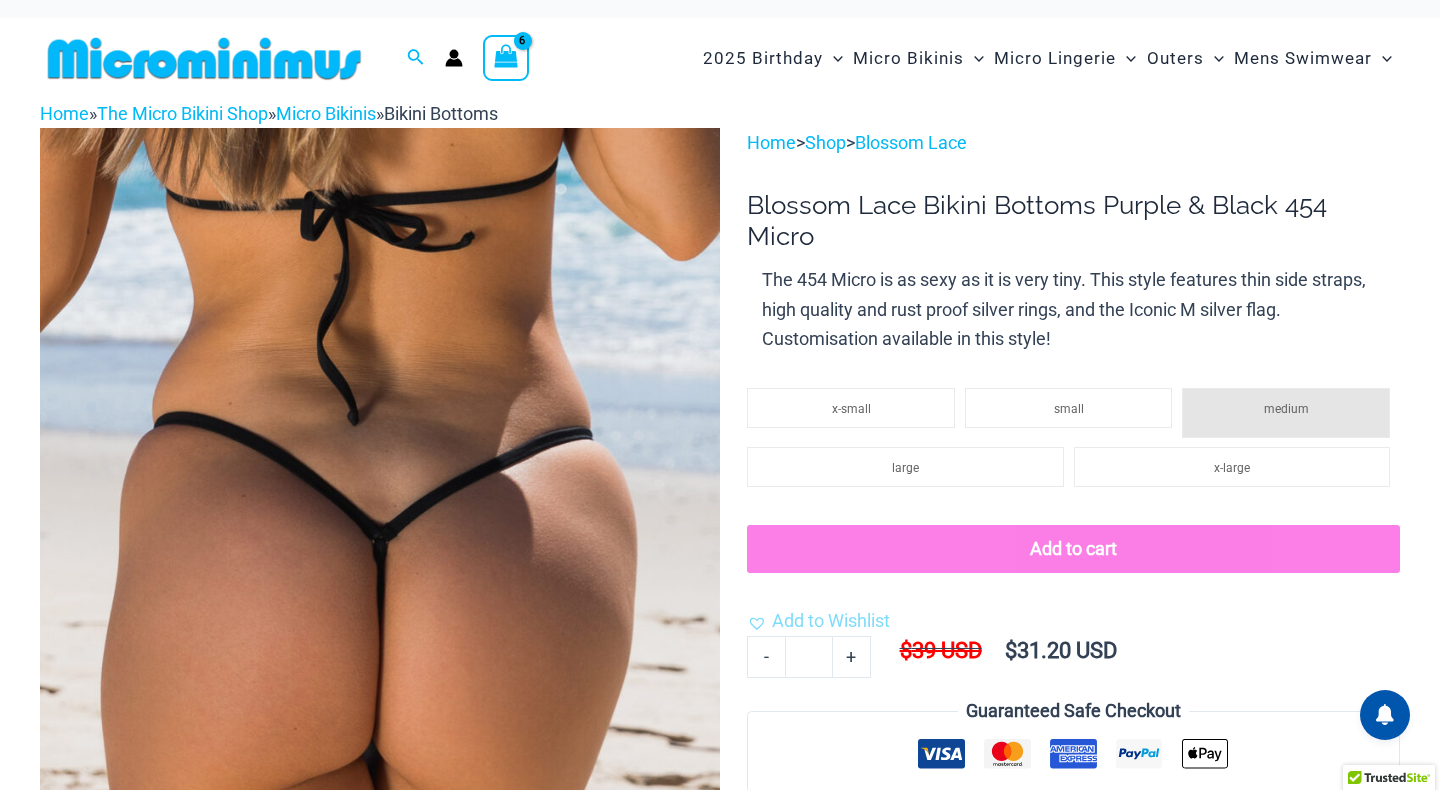 click at bounding box center (380, 634) 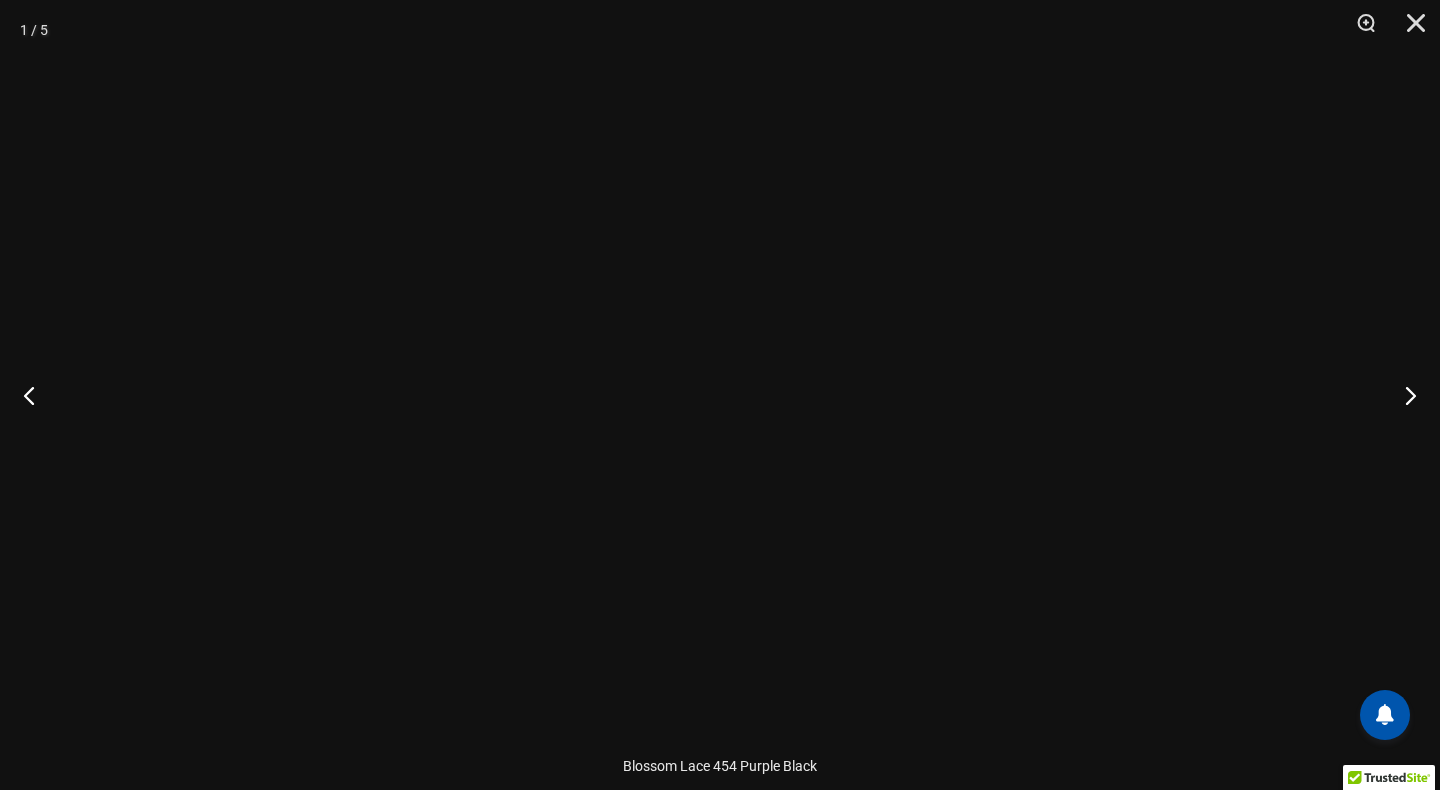 click at bounding box center (720, 395) 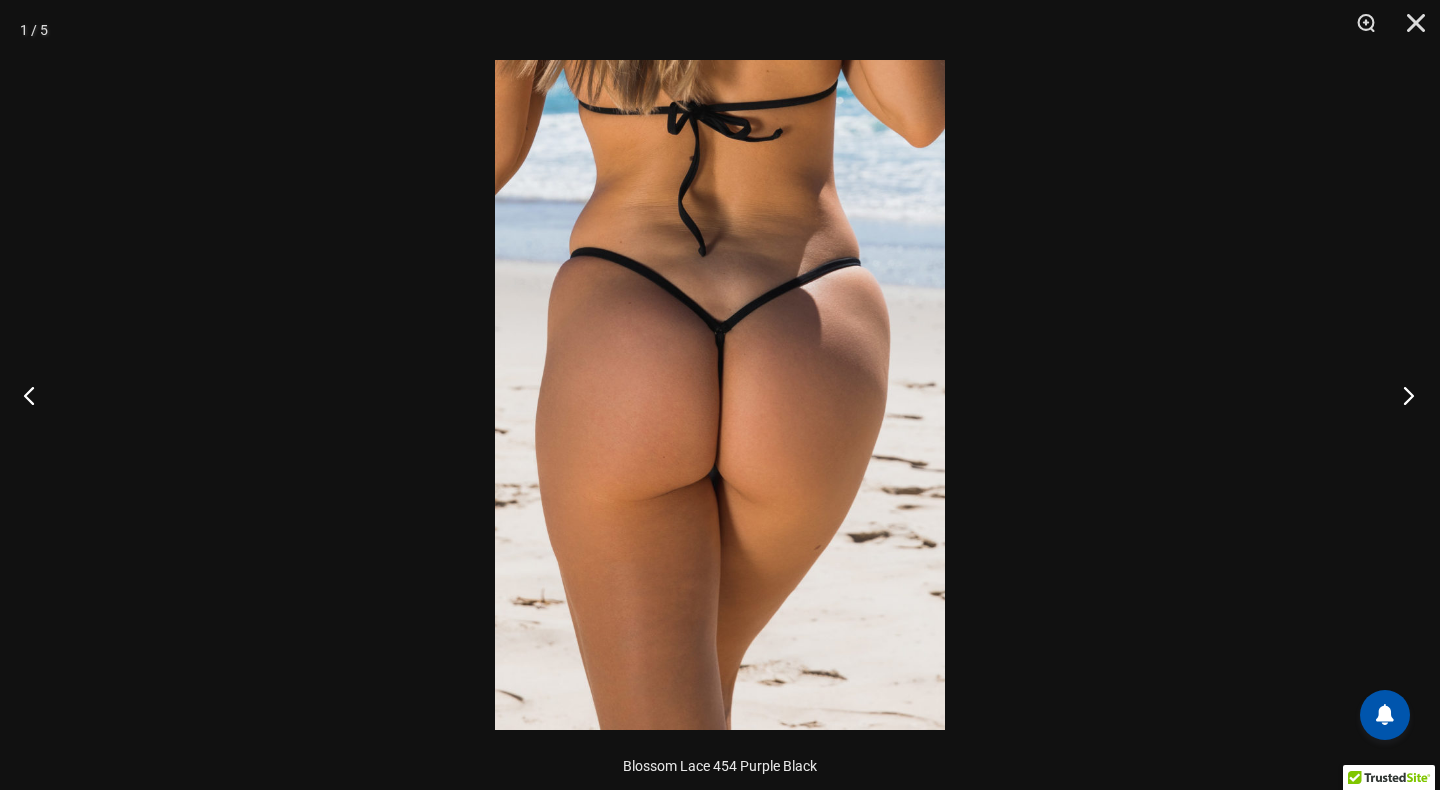 click at bounding box center [1402, 395] 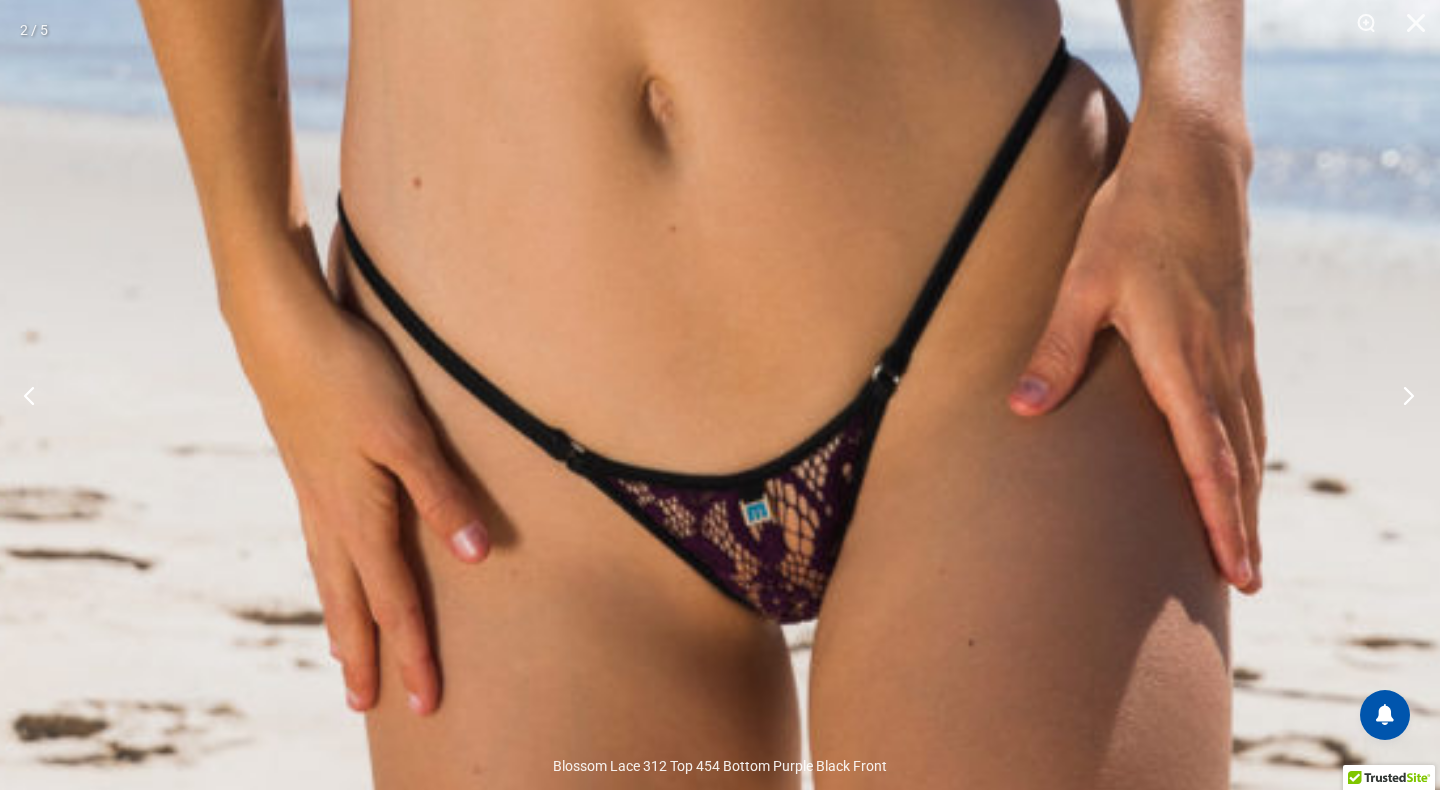 click at bounding box center [1402, 395] 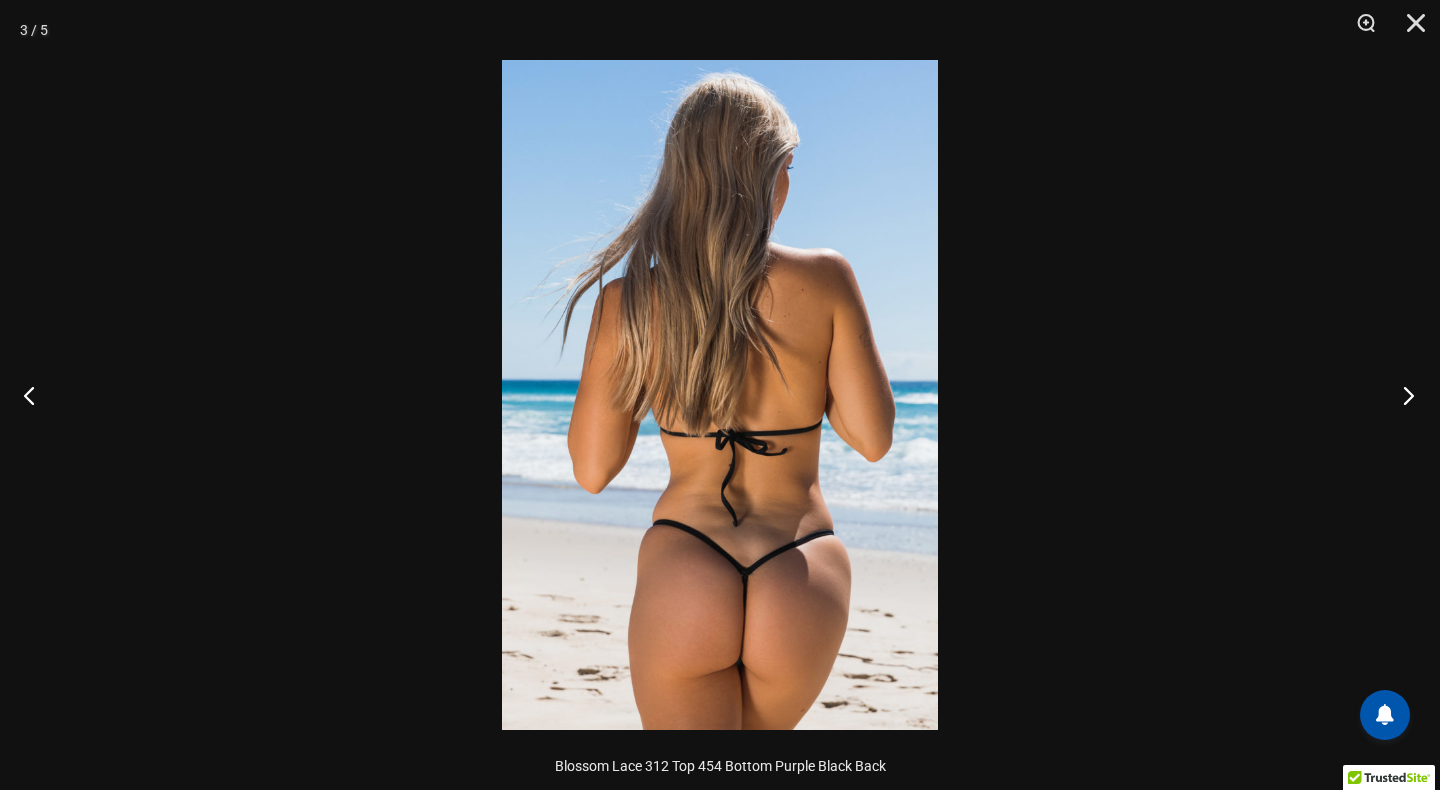 click at bounding box center (1402, 395) 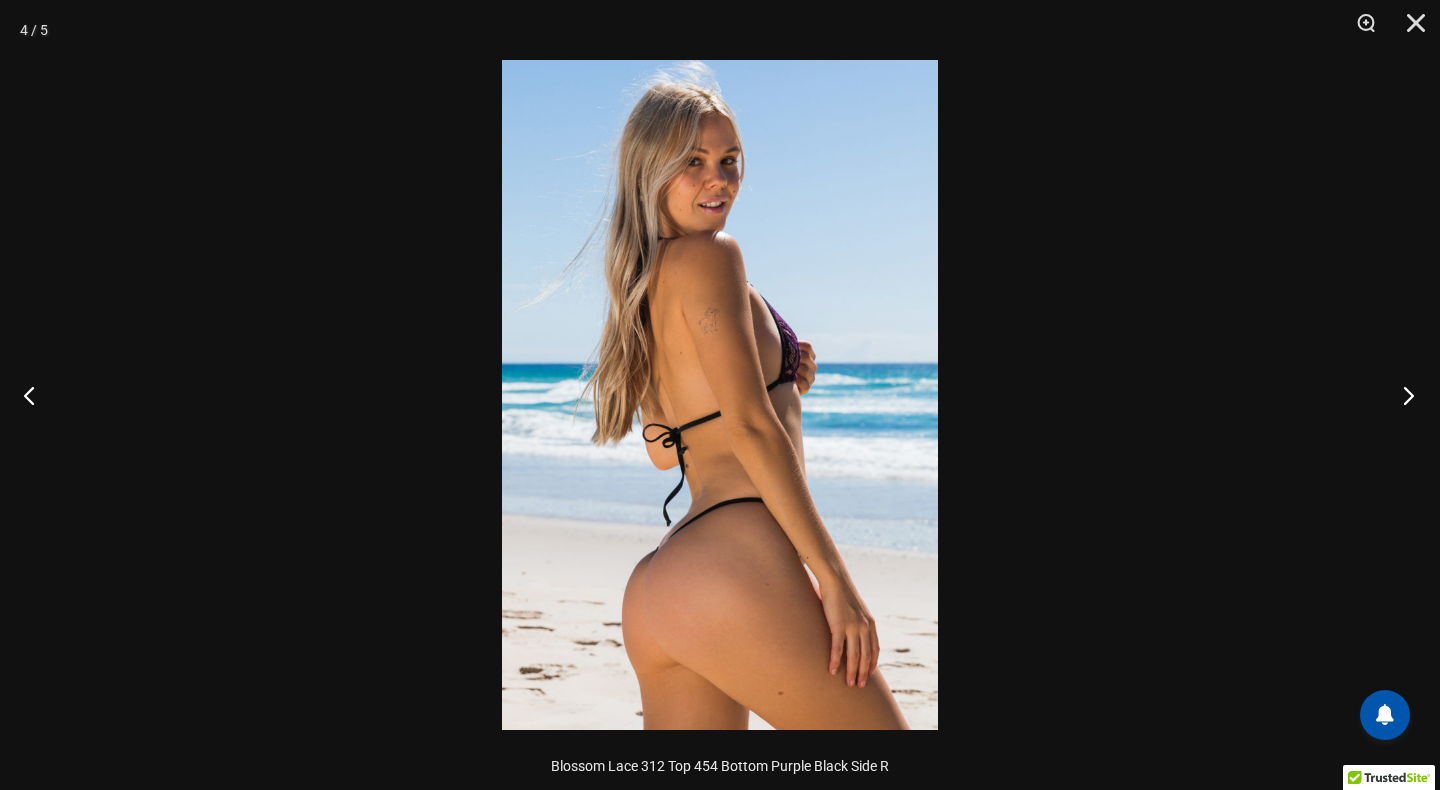 click at bounding box center (1402, 395) 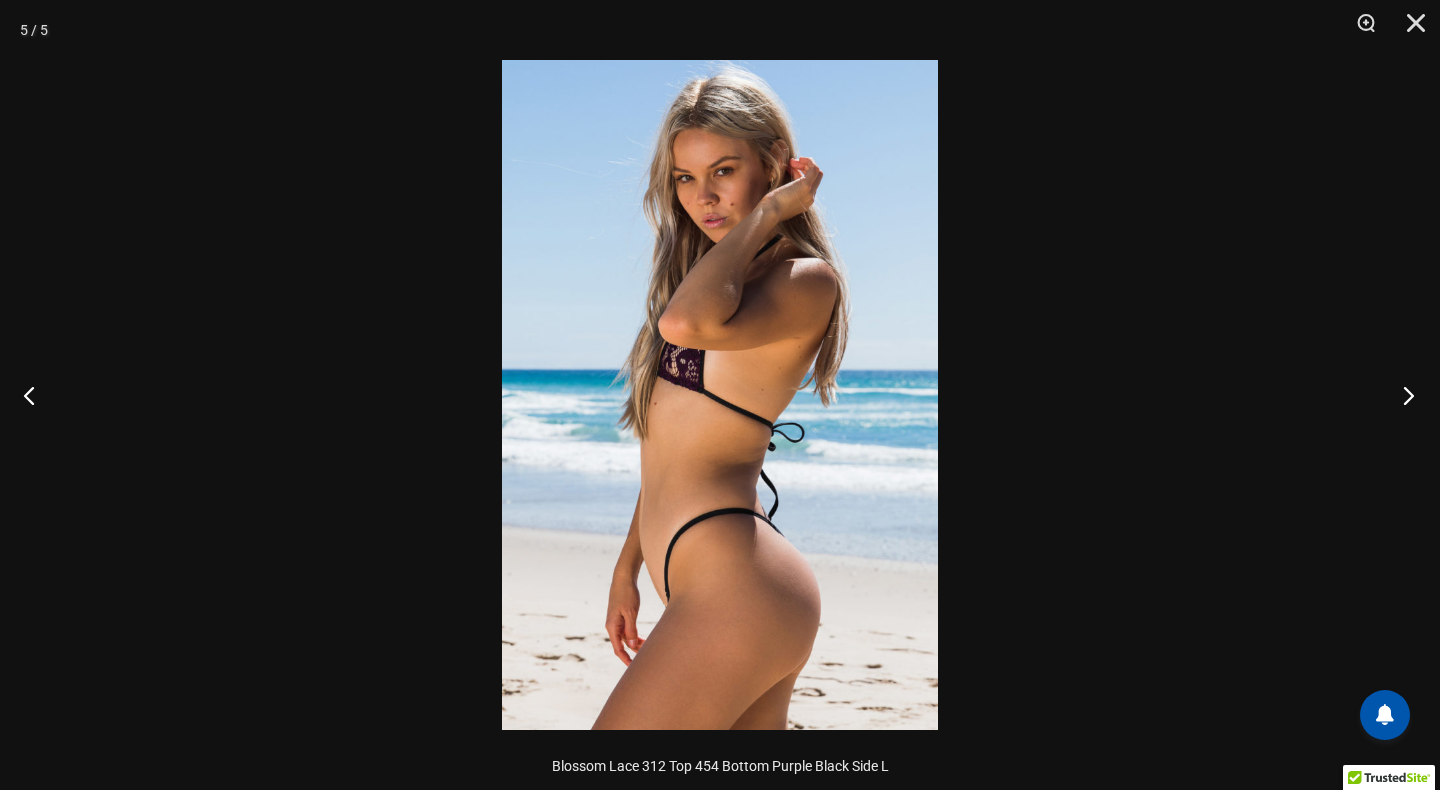 click at bounding box center (1402, 395) 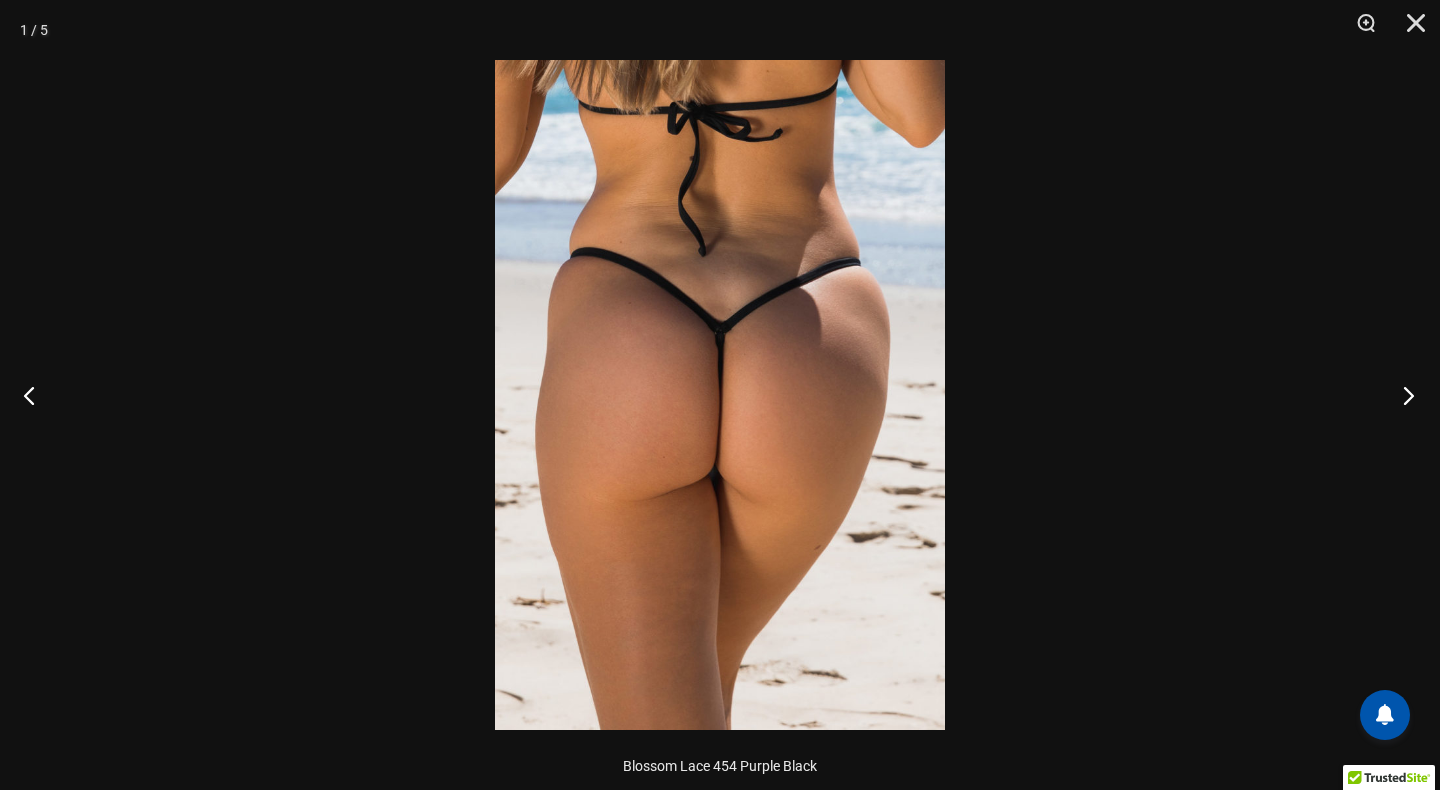 click at bounding box center [1402, 395] 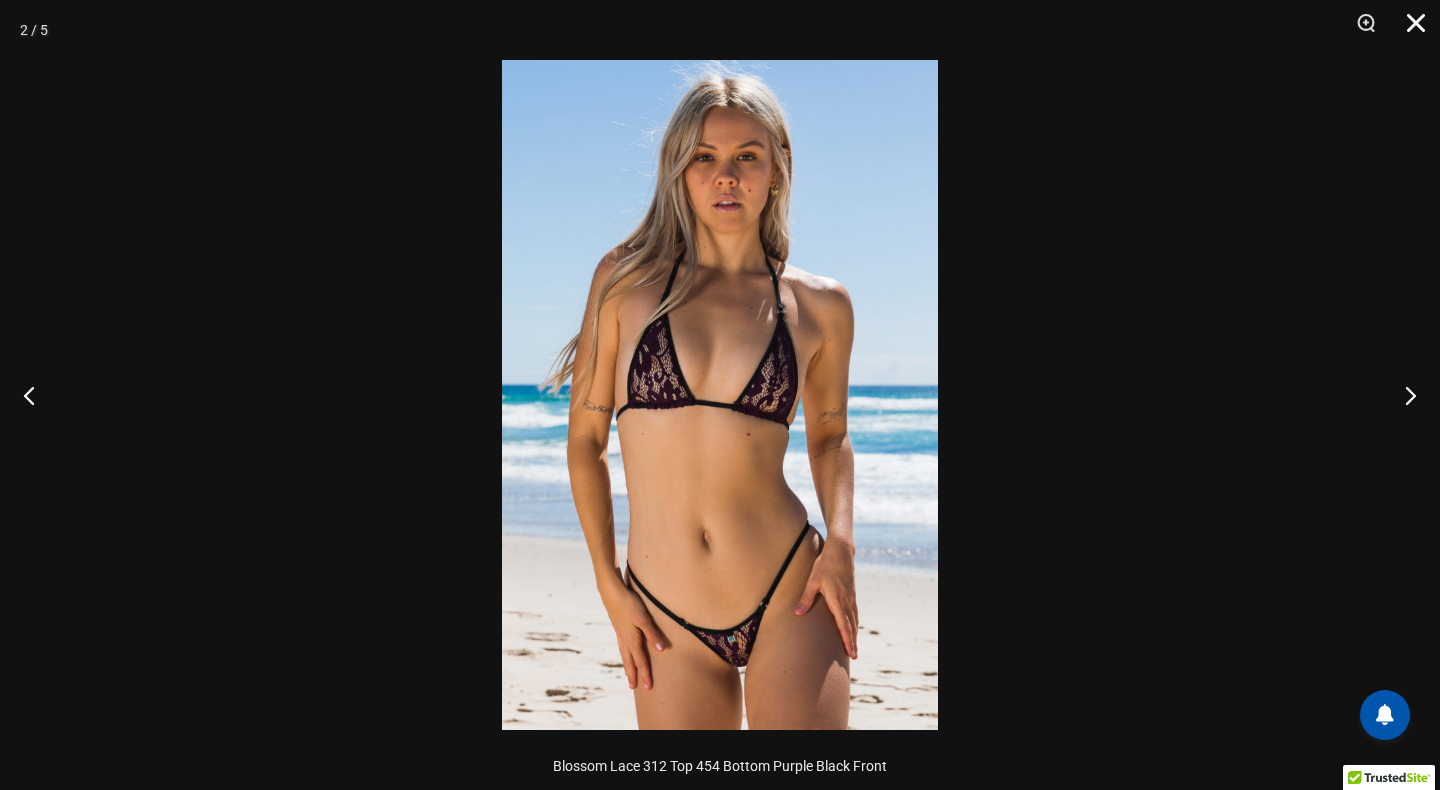 click at bounding box center [1409, 30] 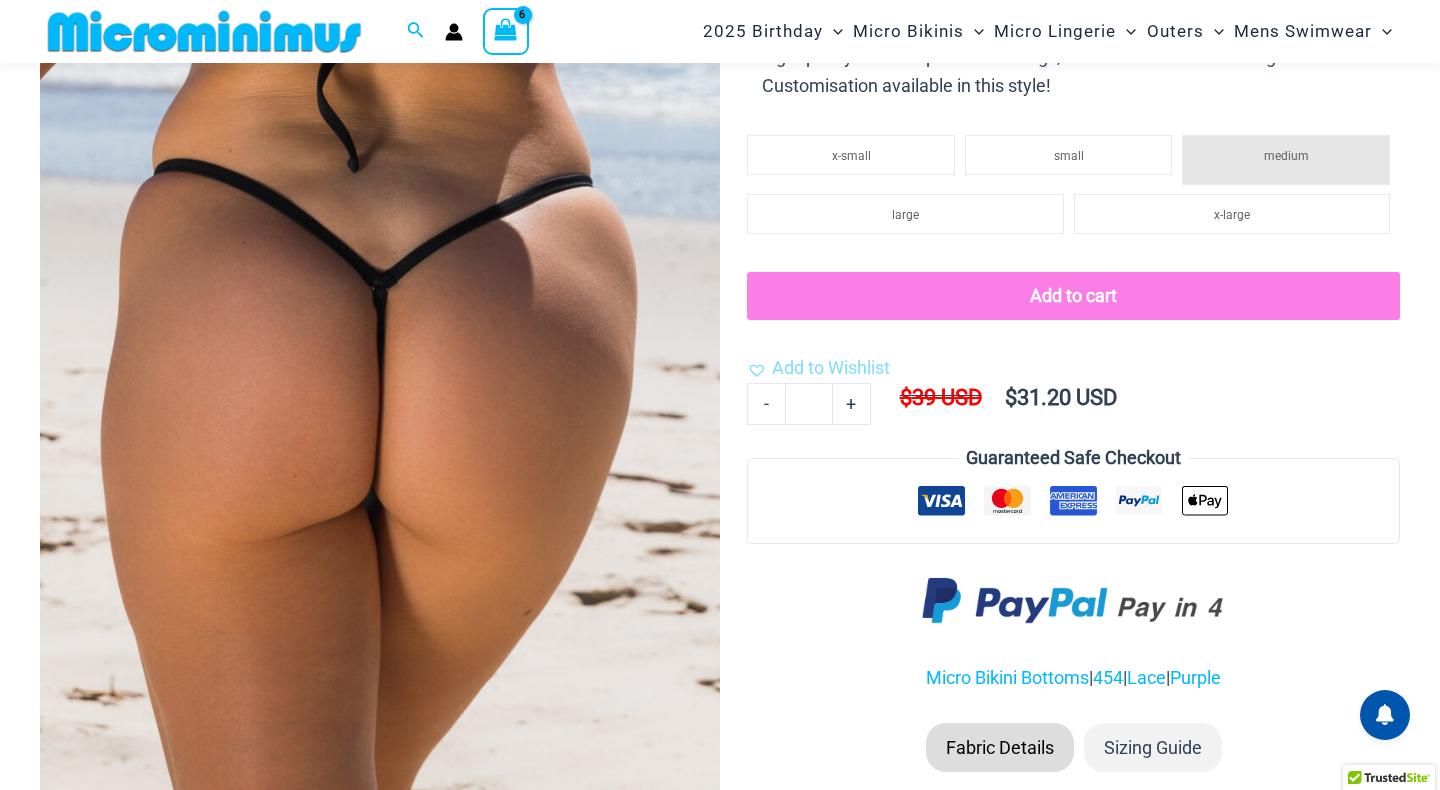 scroll, scrollTop: 239, scrollLeft: 0, axis: vertical 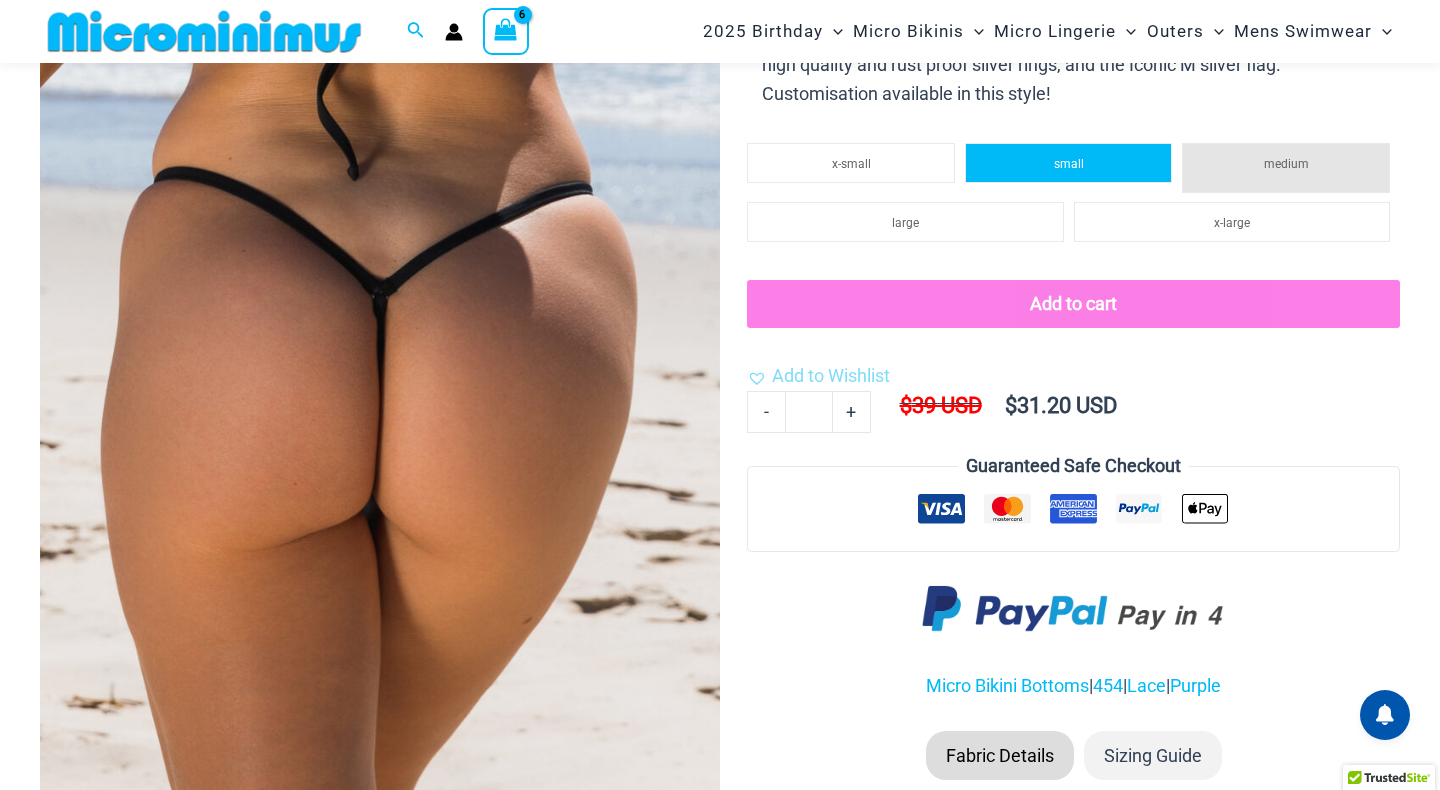 click on "small" 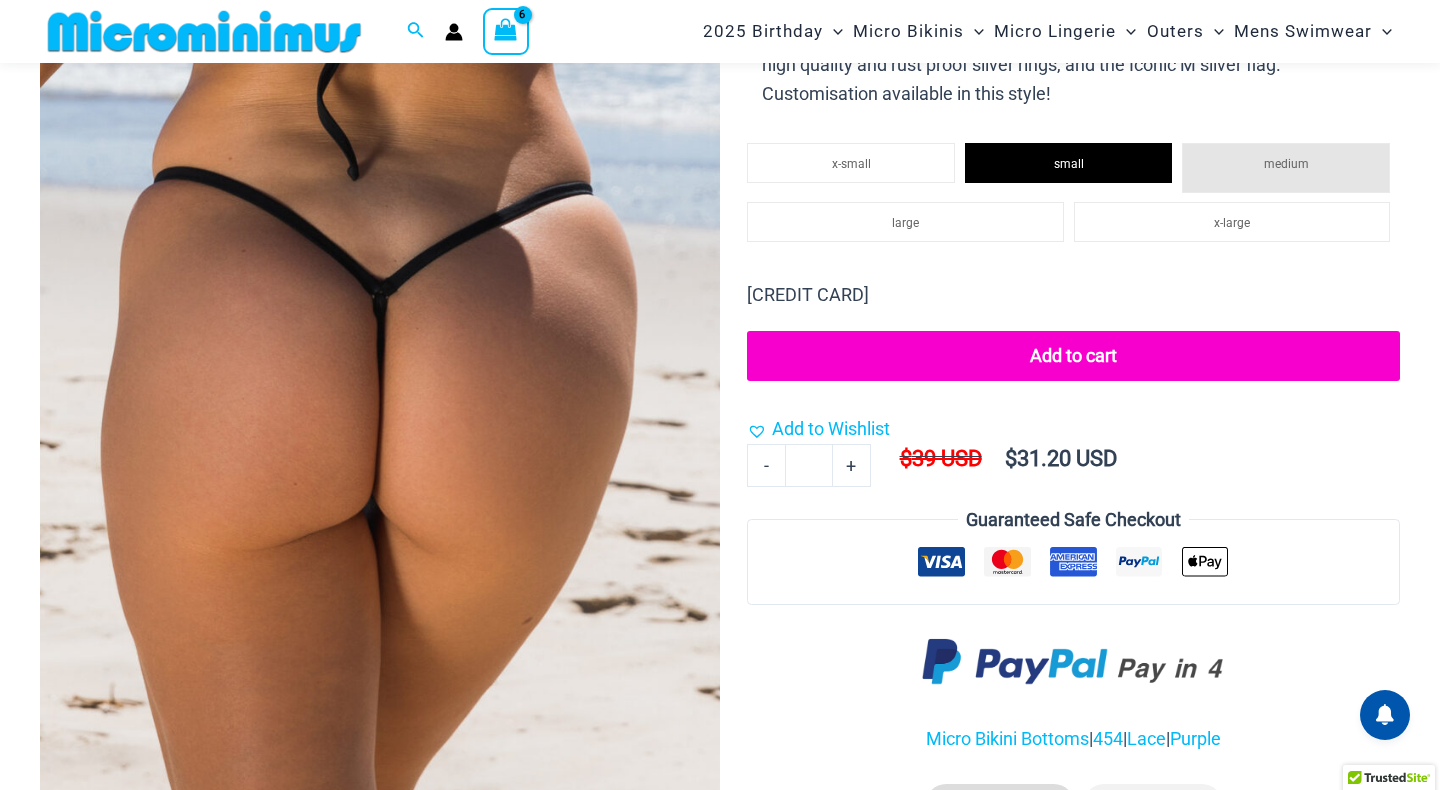 click on "Add to cart" 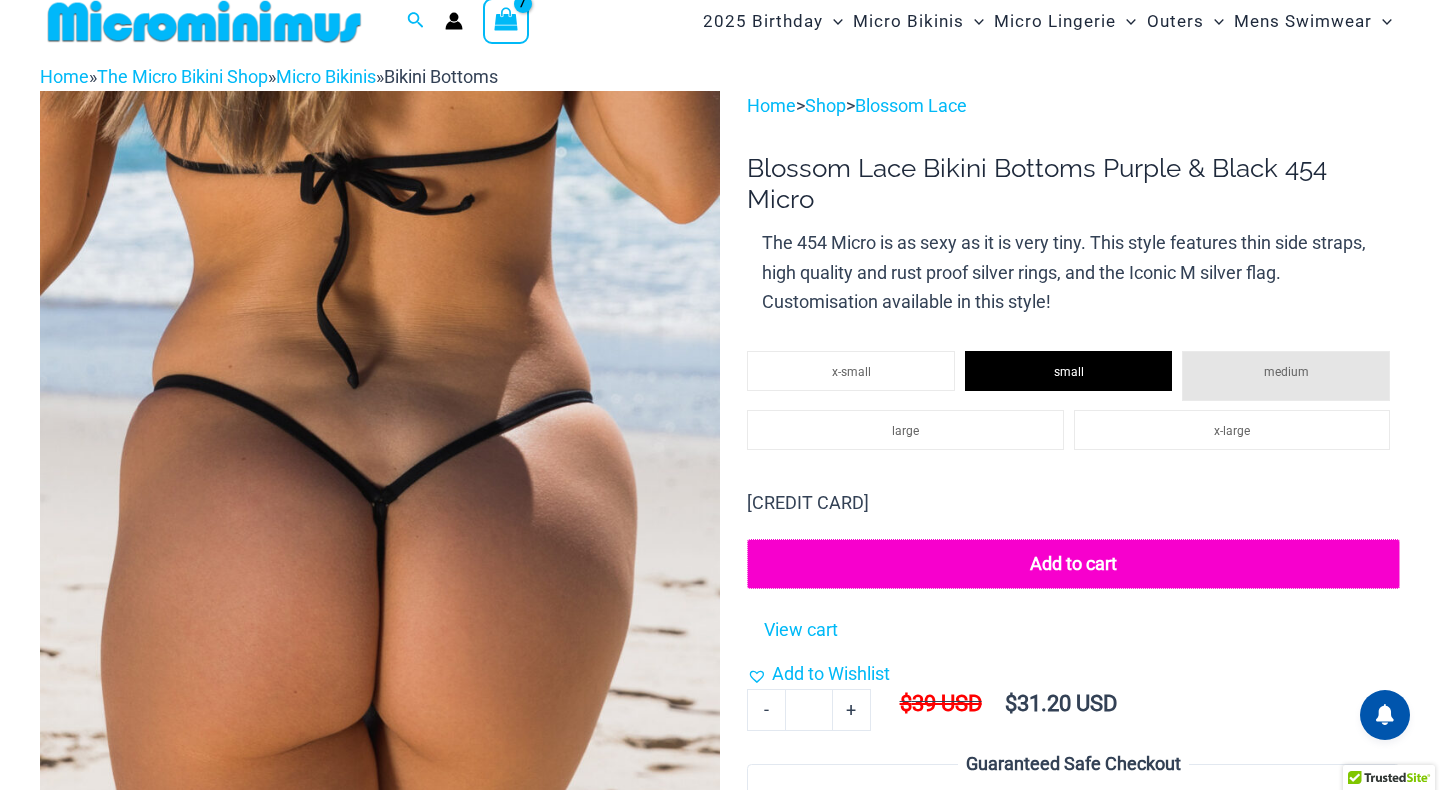 scroll, scrollTop: 0, scrollLeft: 0, axis: both 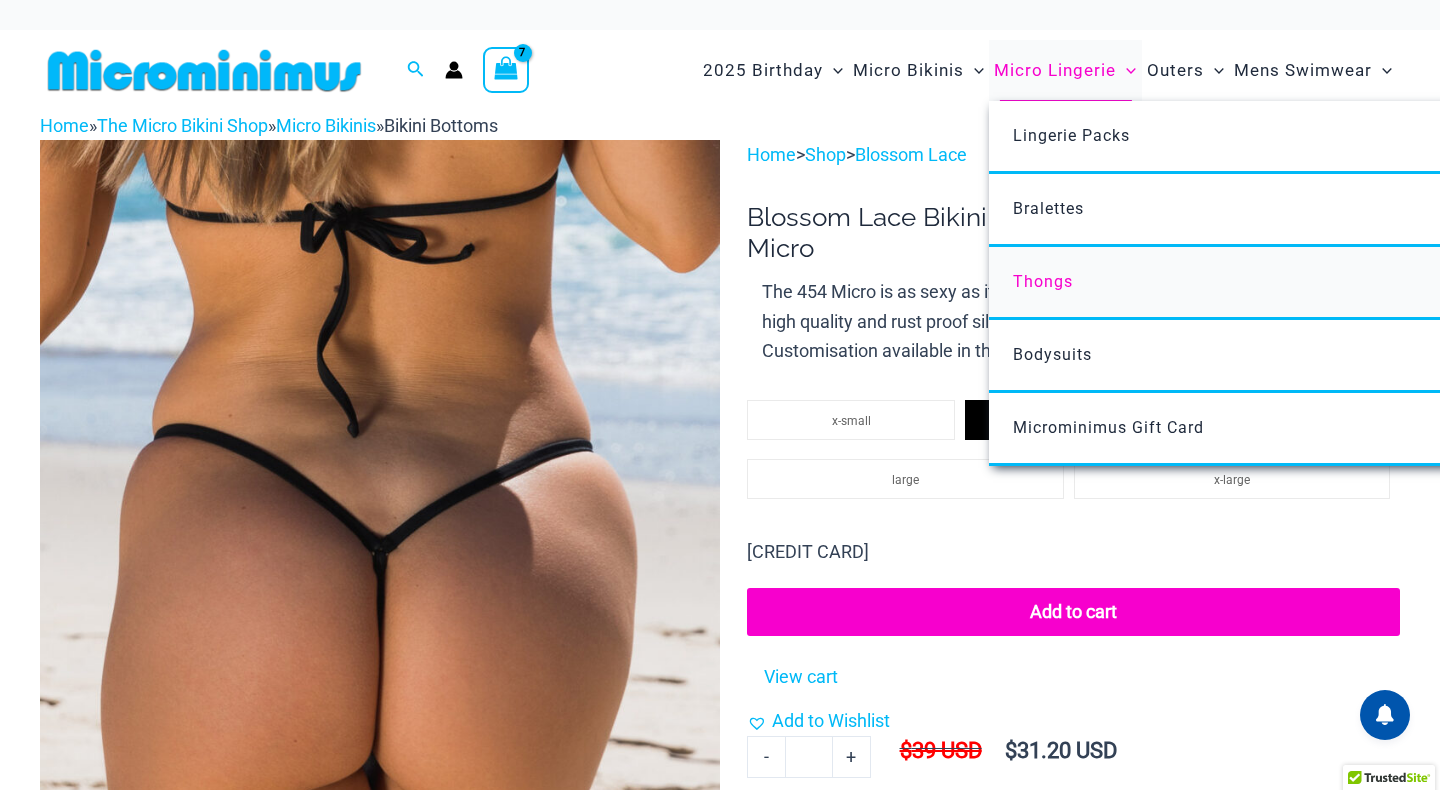 click on "Thongs" at bounding box center (1043, 281) 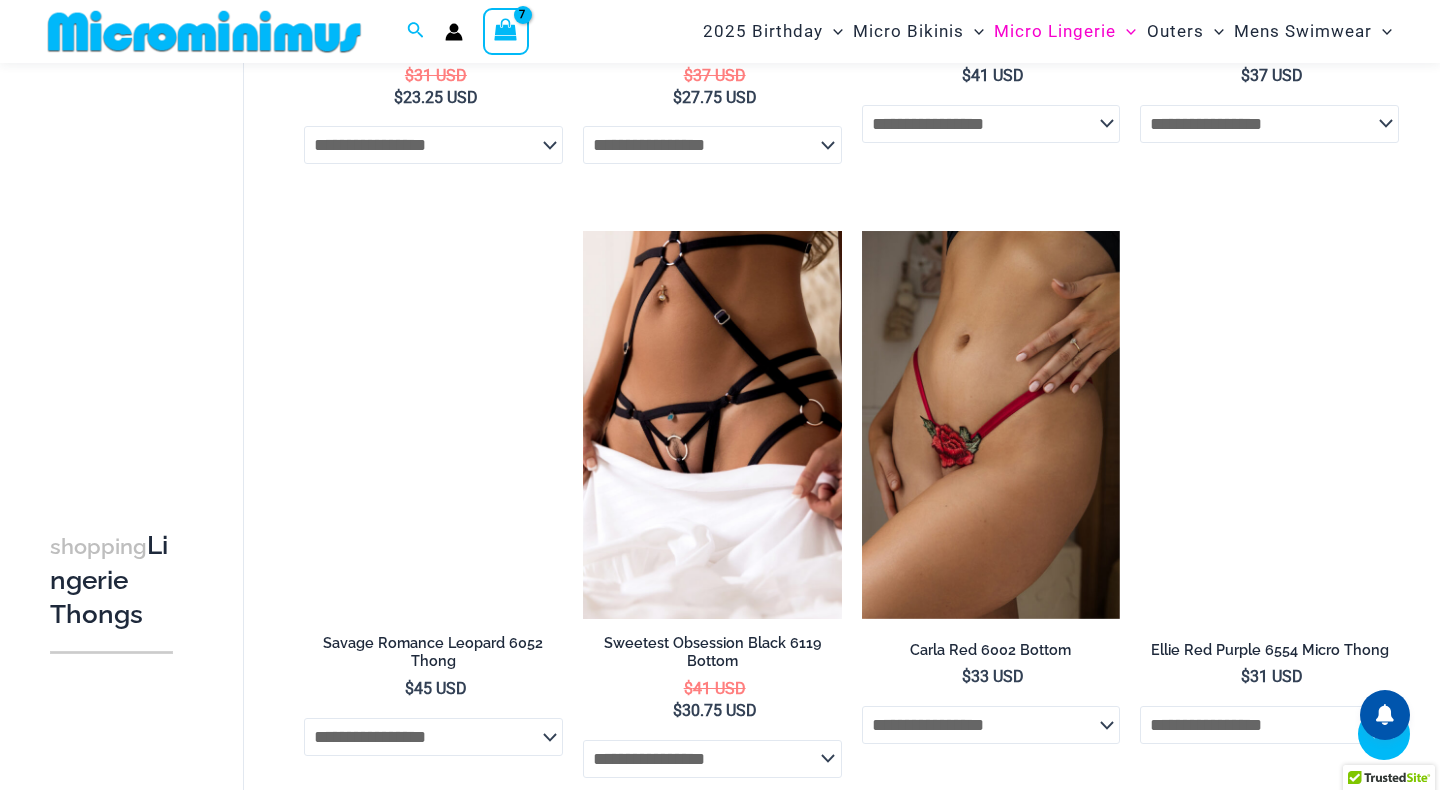 scroll, scrollTop: 2434, scrollLeft: 0, axis: vertical 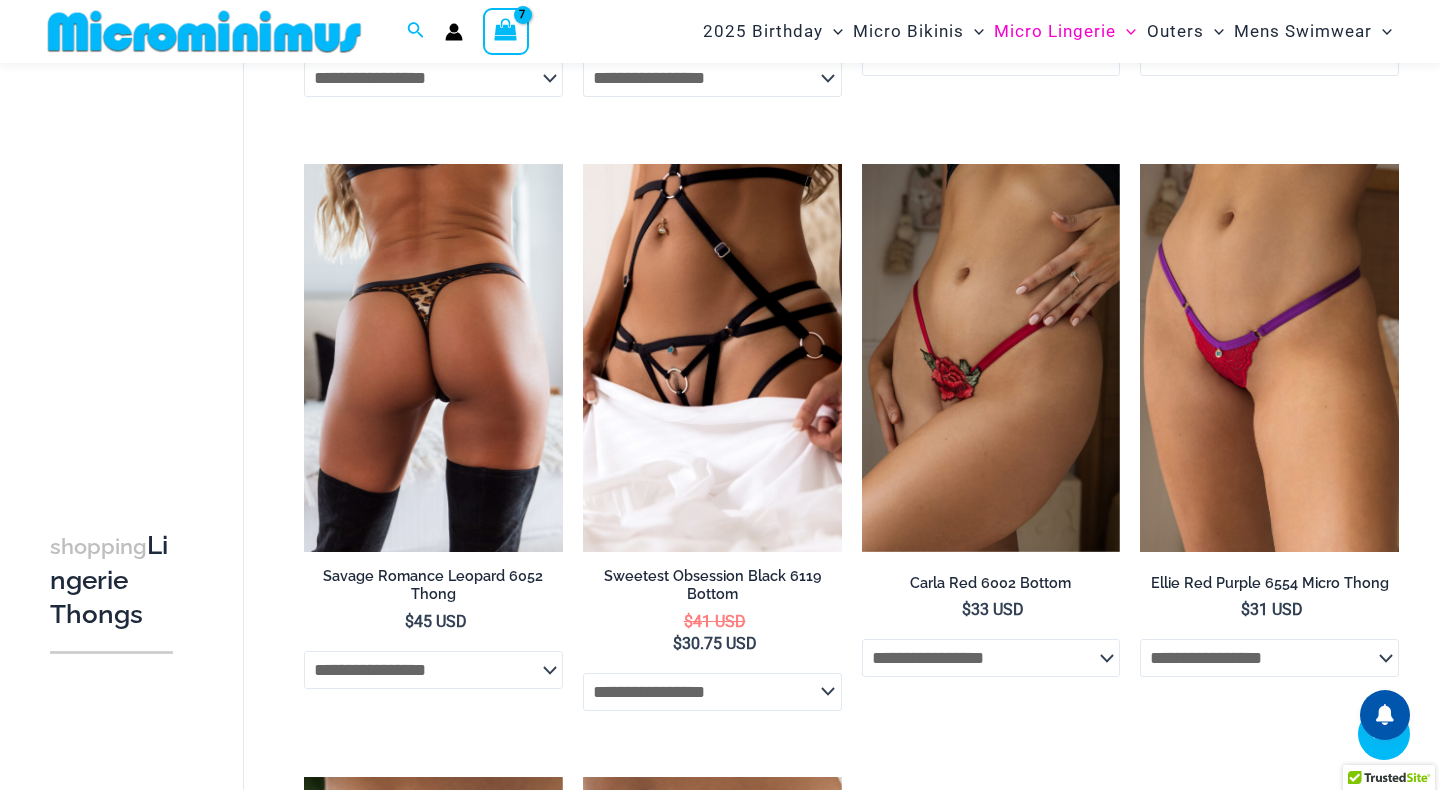 click at bounding box center (433, 358) 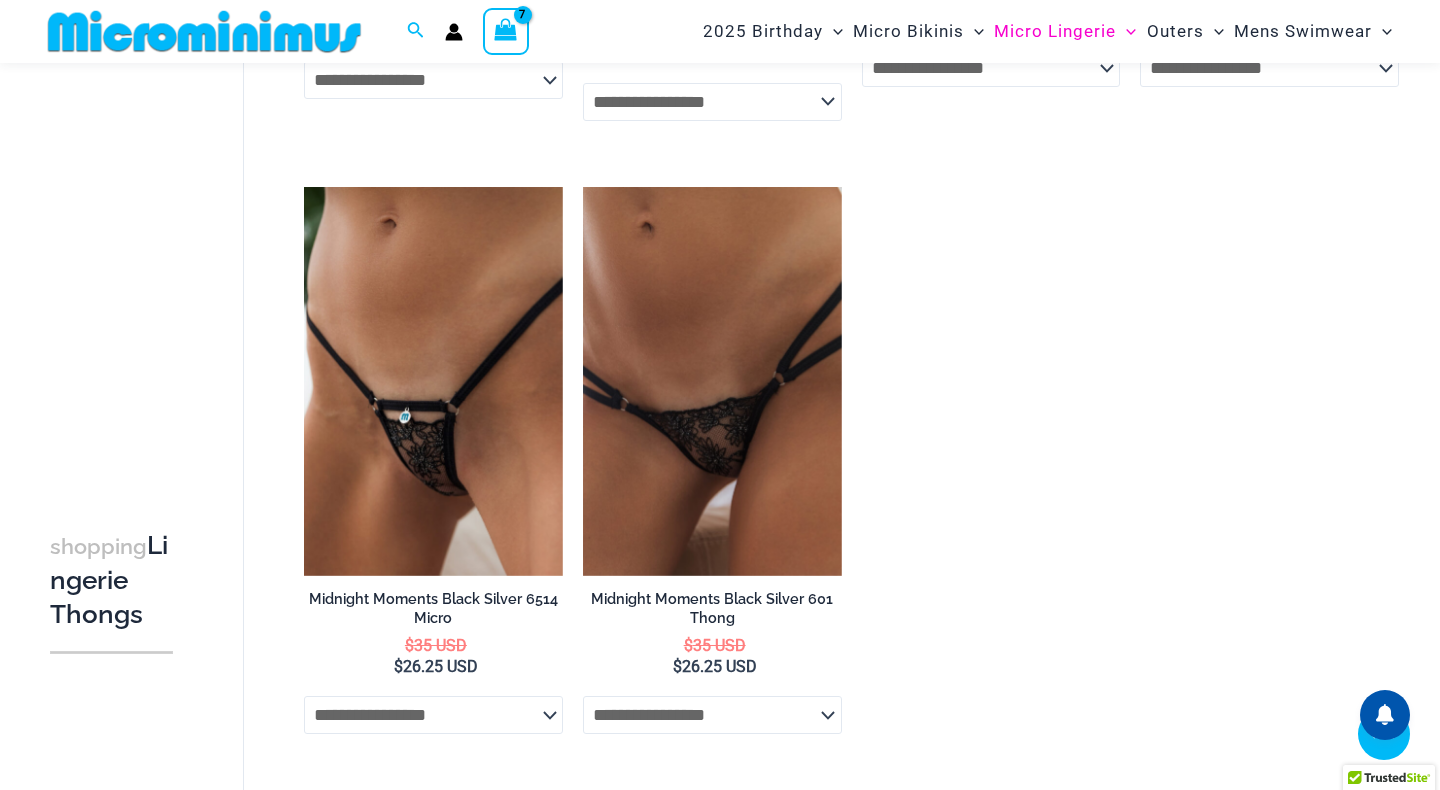 scroll, scrollTop: 3027, scrollLeft: 0, axis: vertical 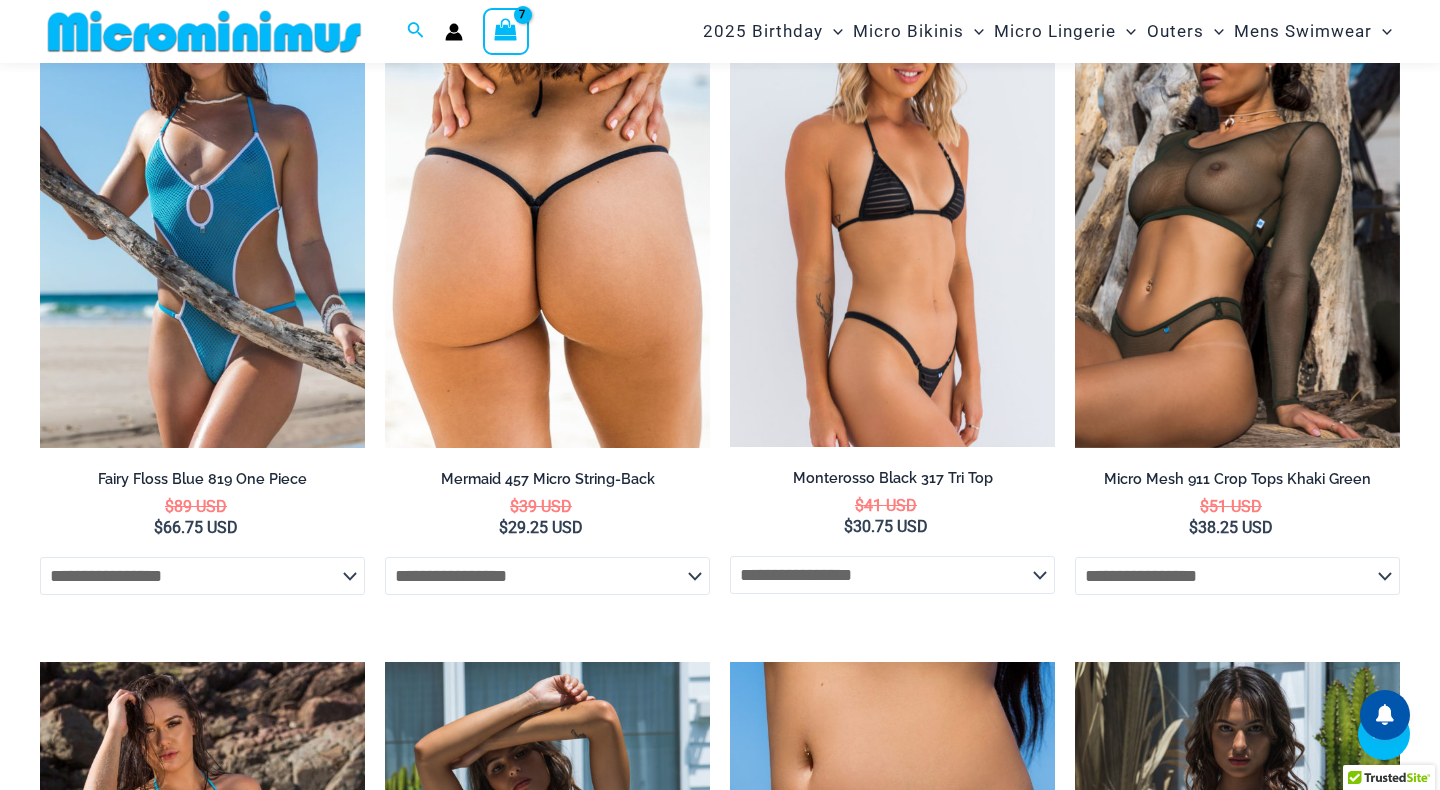 click at bounding box center (892, 204) 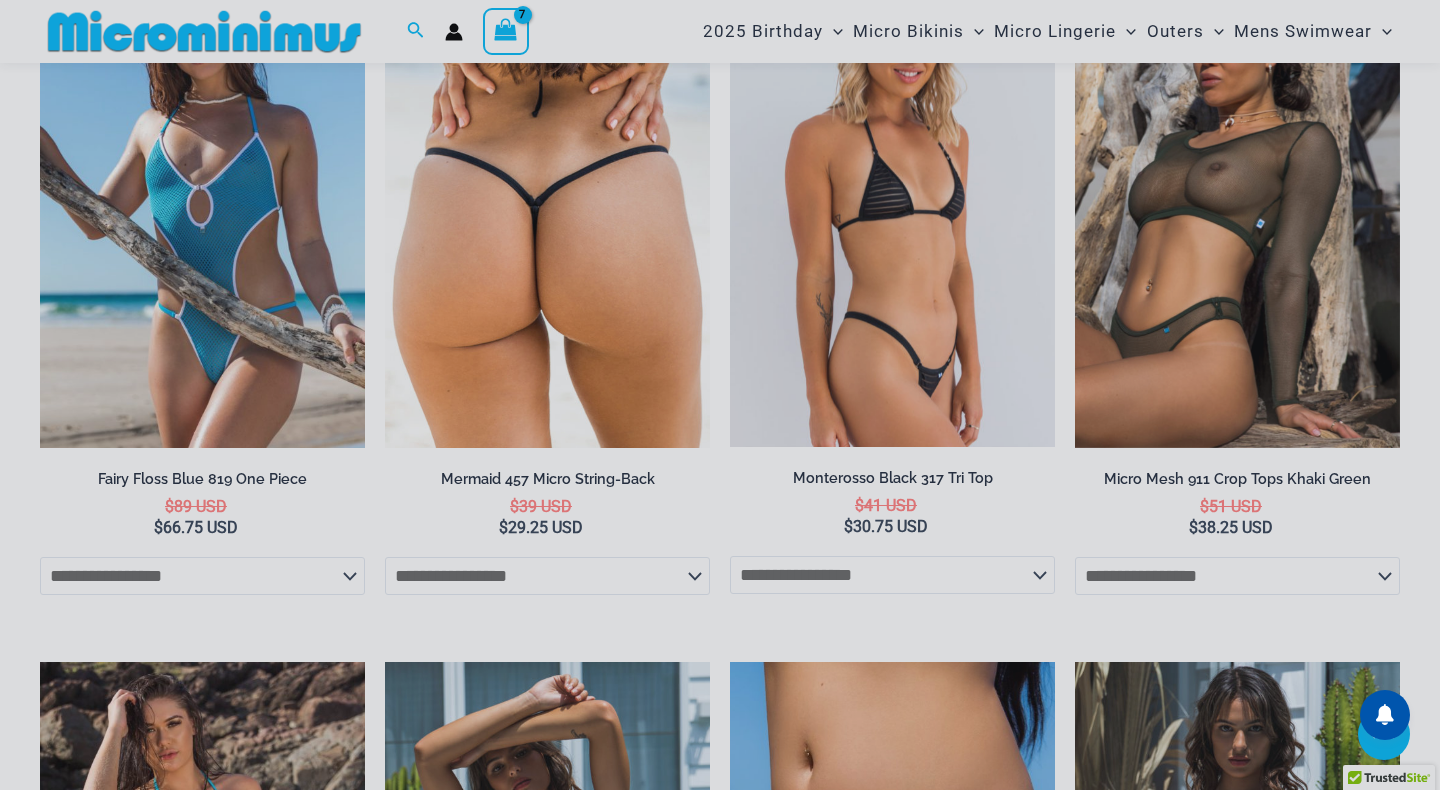 scroll, scrollTop: 4280, scrollLeft: 0, axis: vertical 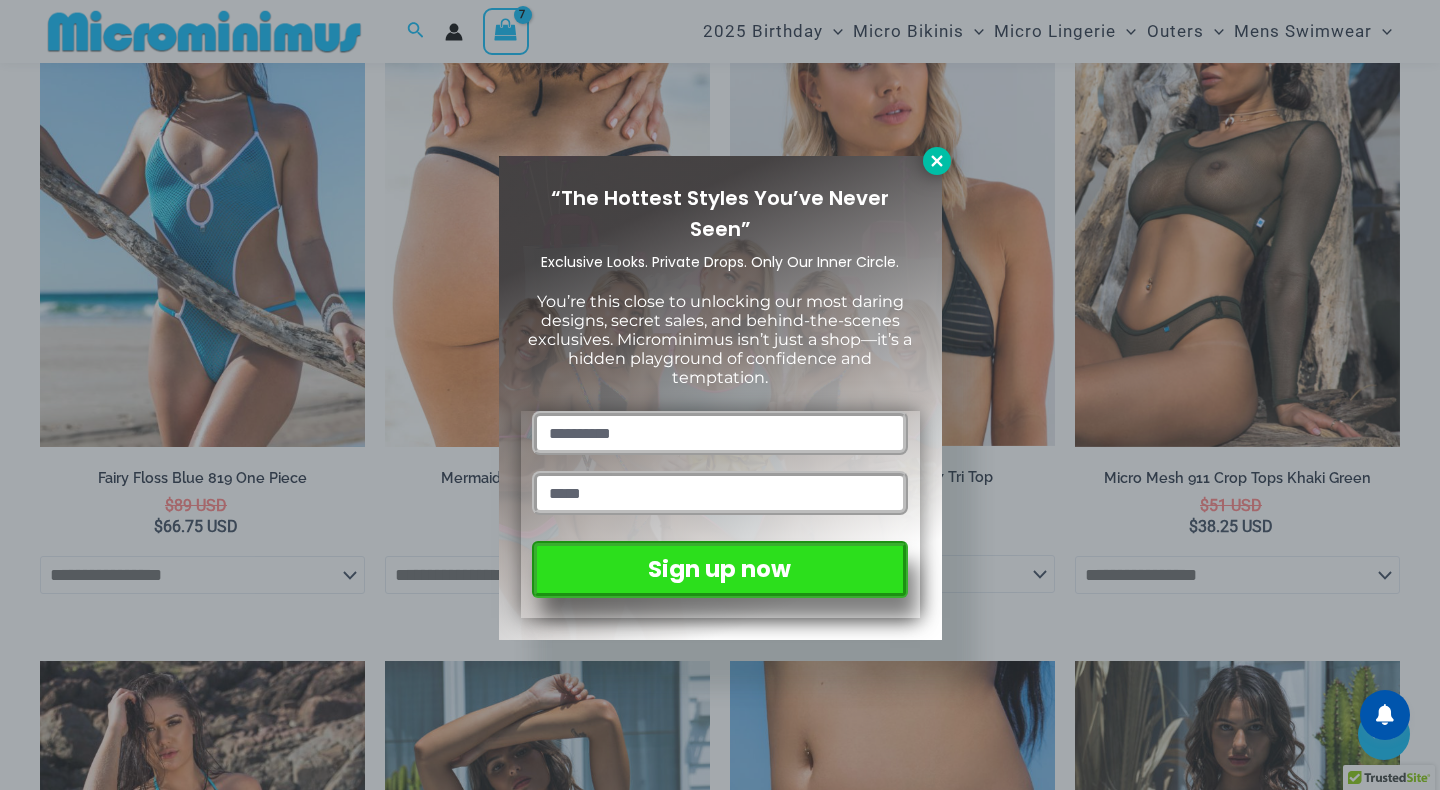 click 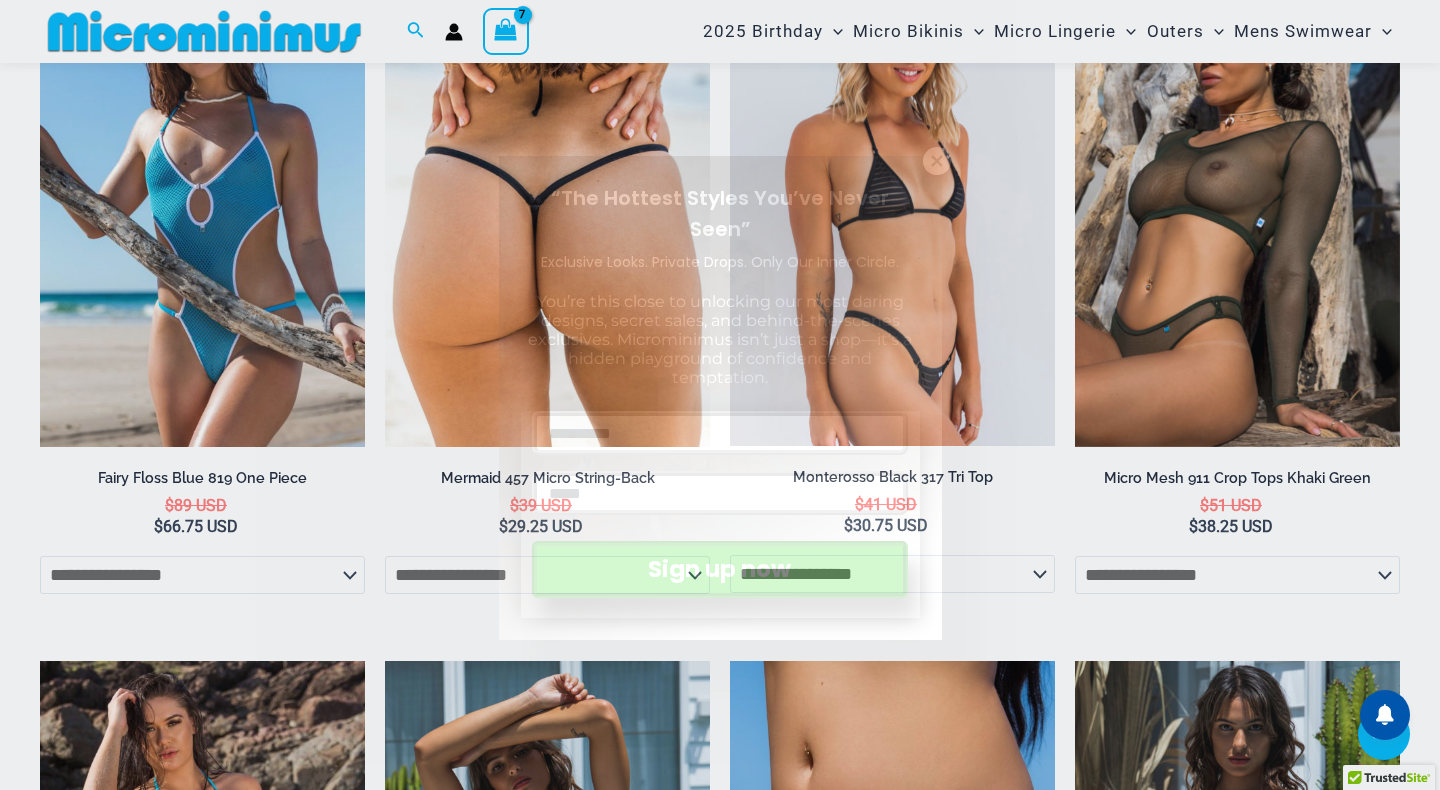 scroll, scrollTop: 4210, scrollLeft: 0, axis: vertical 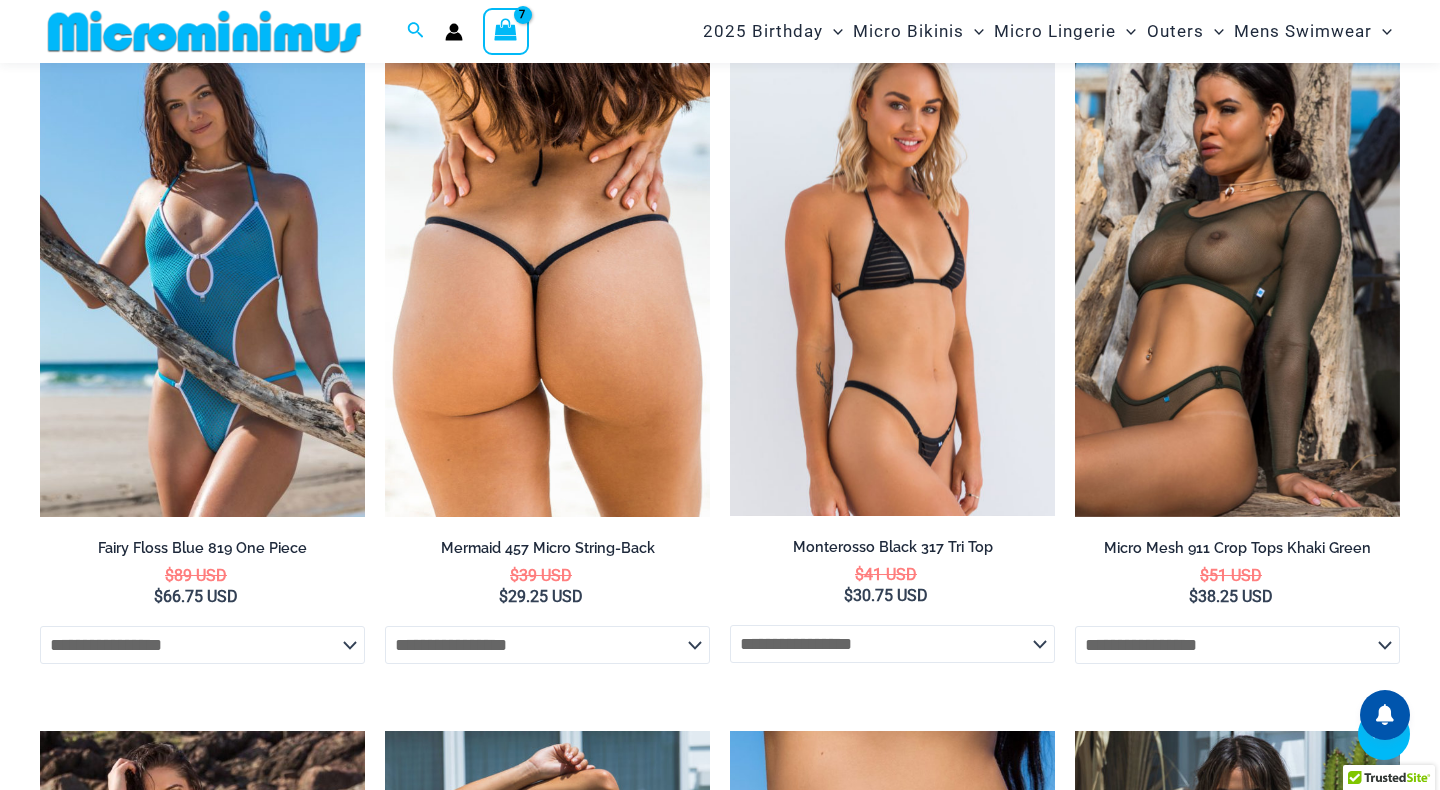 click at bounding box center [892, 273] 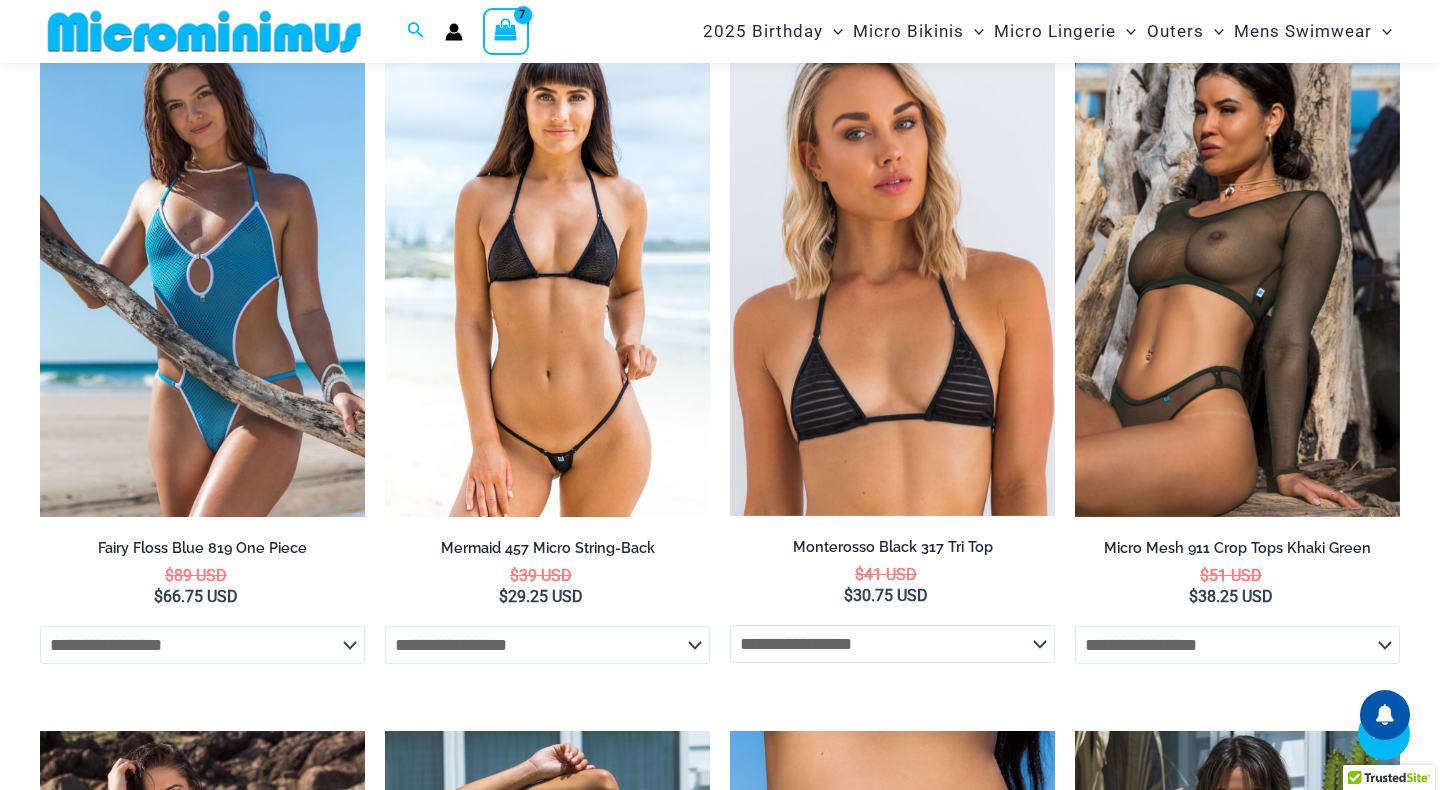 click at bounding box center (547, 274) 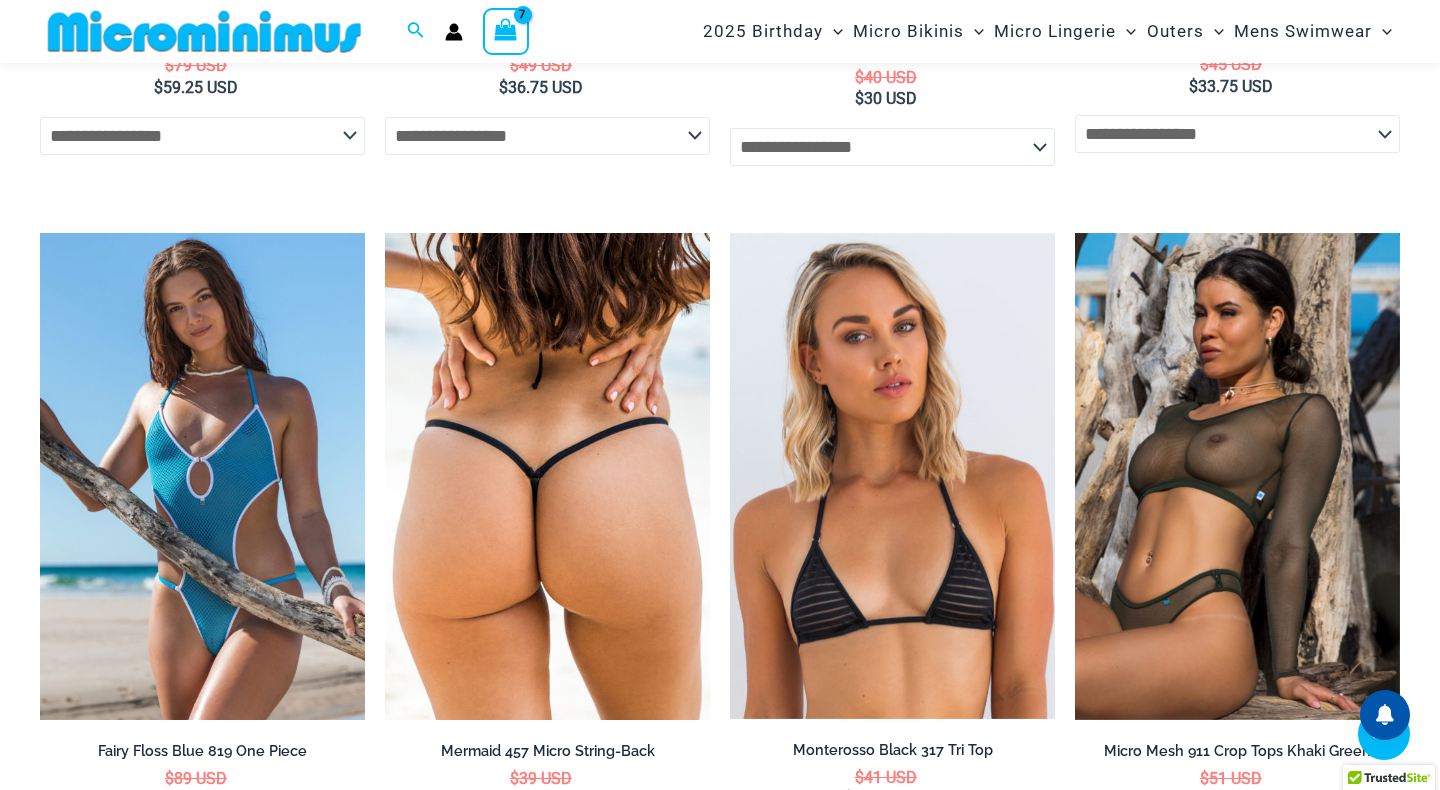 scroll, scrollTop: 3896, scrollLeft: 0, axis: vertical 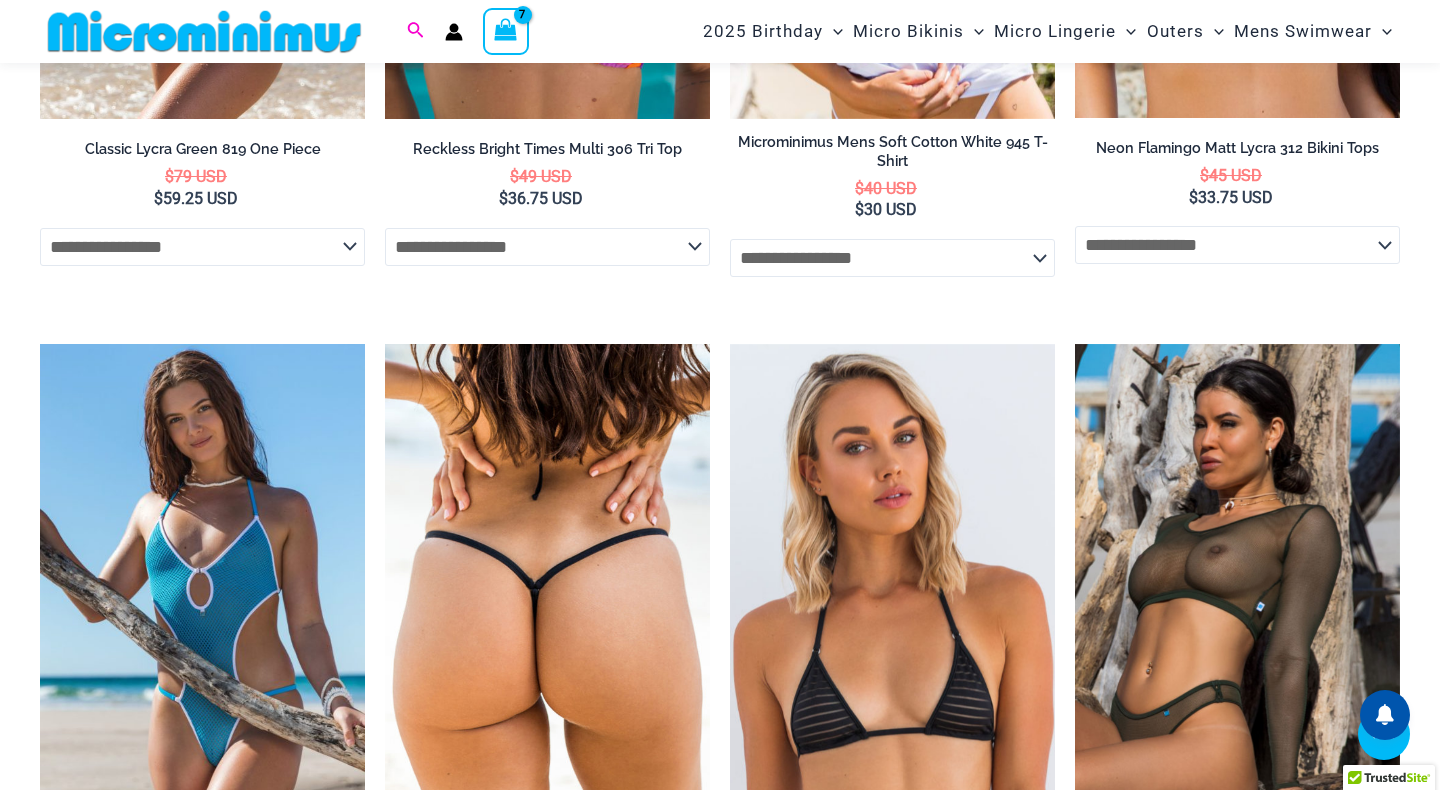 click 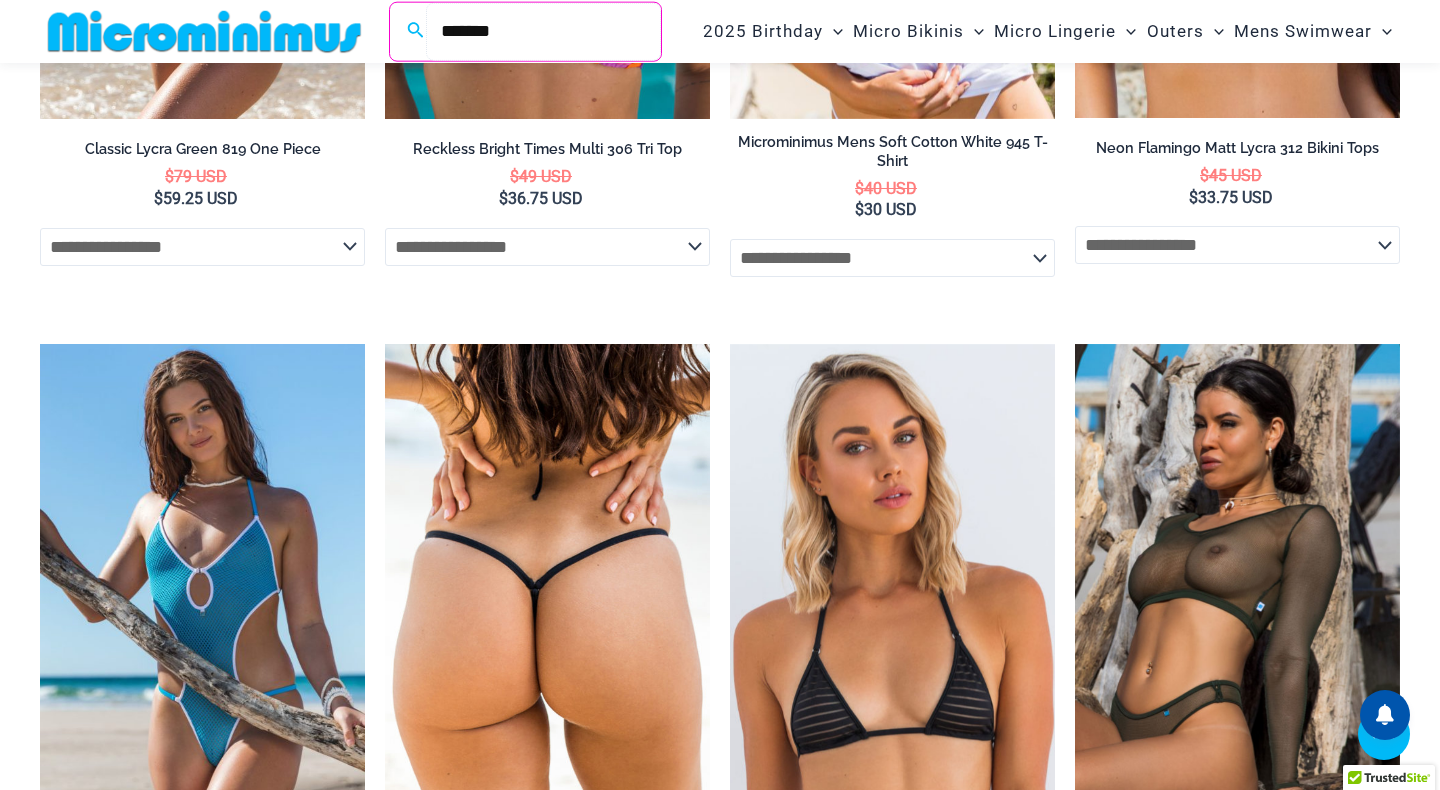 type on "*******" 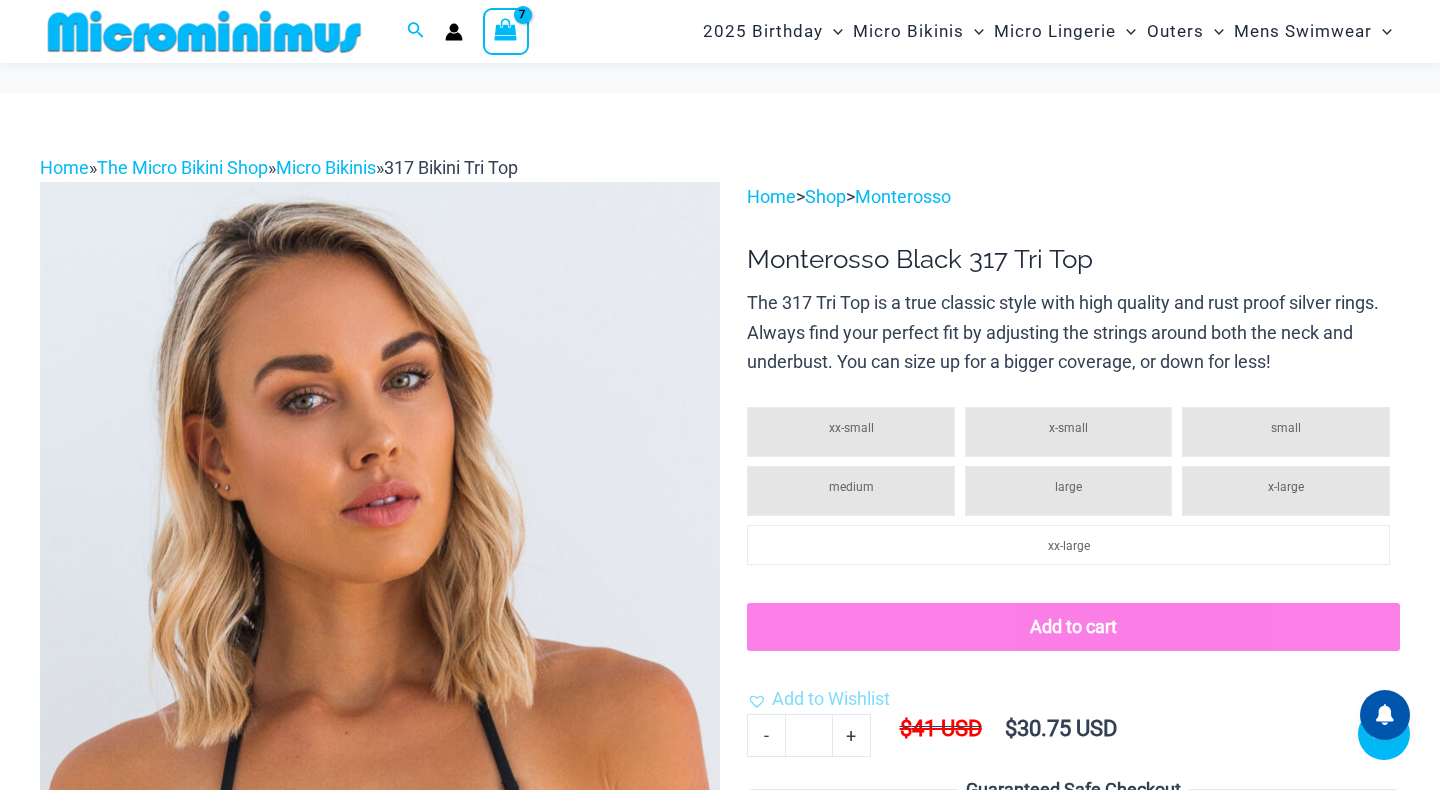 scroll, scrollTop: 363, scrollLeft: 0, axis: vertical 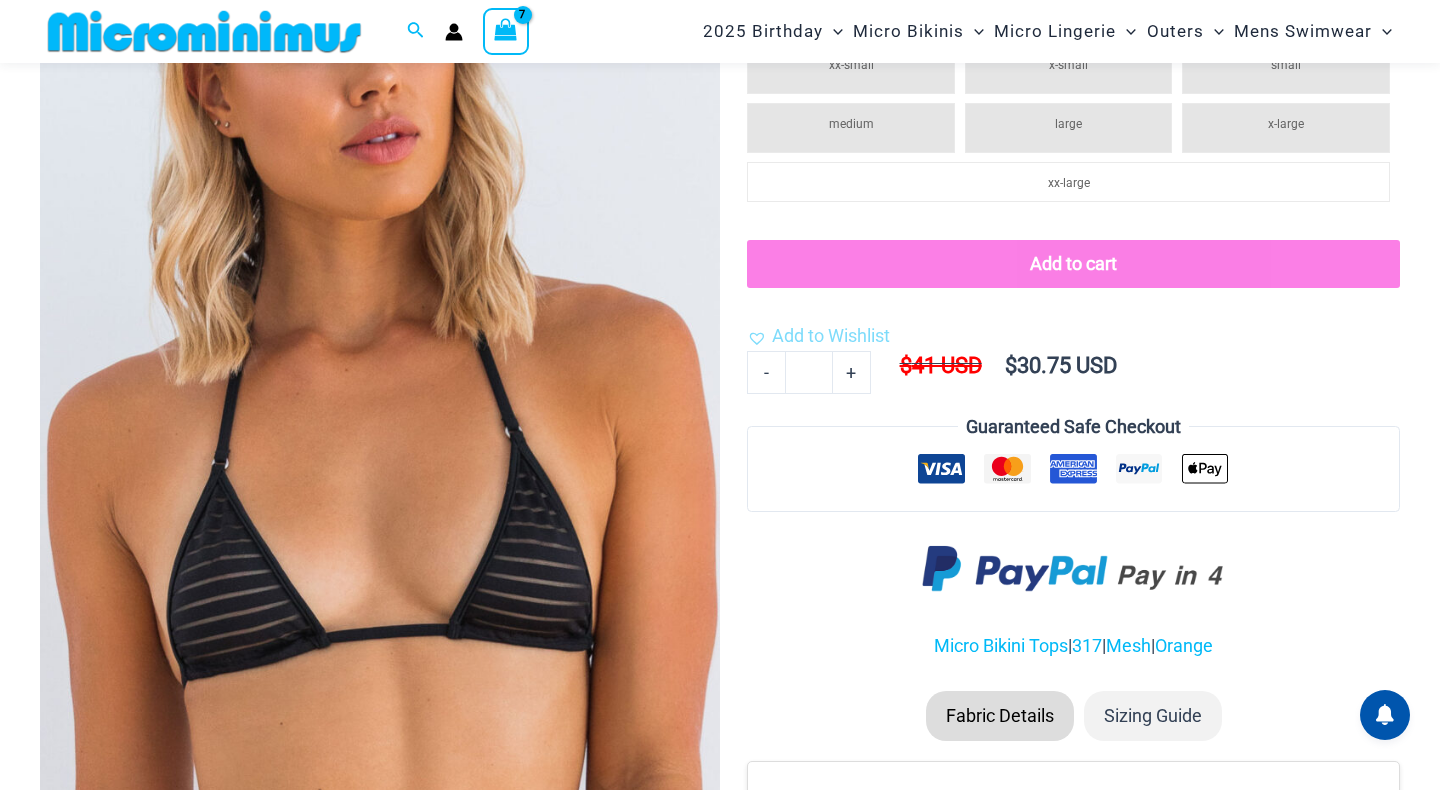 click on "x-small" 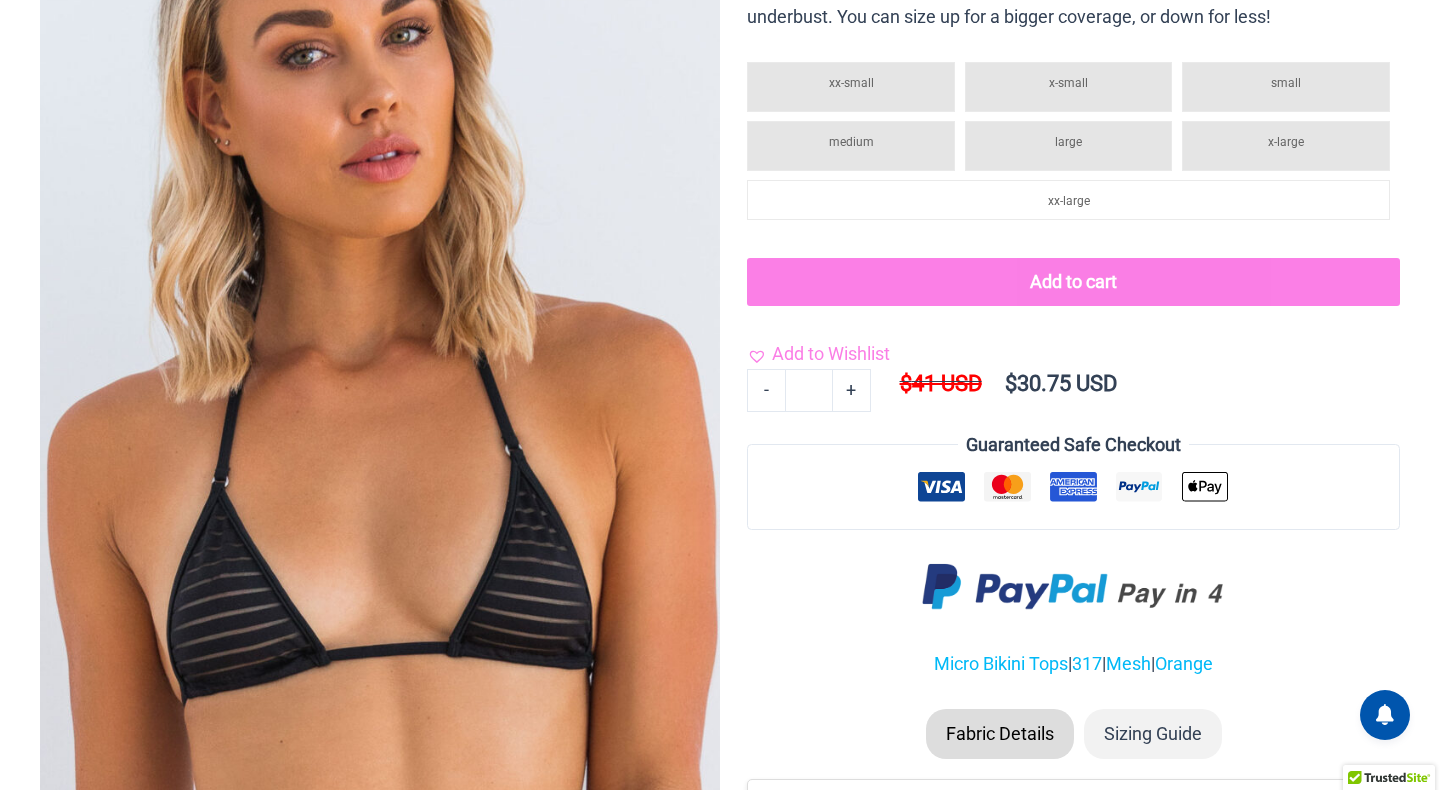 scroll, scrollTop: 0, scrollLeft: 0, axis: both 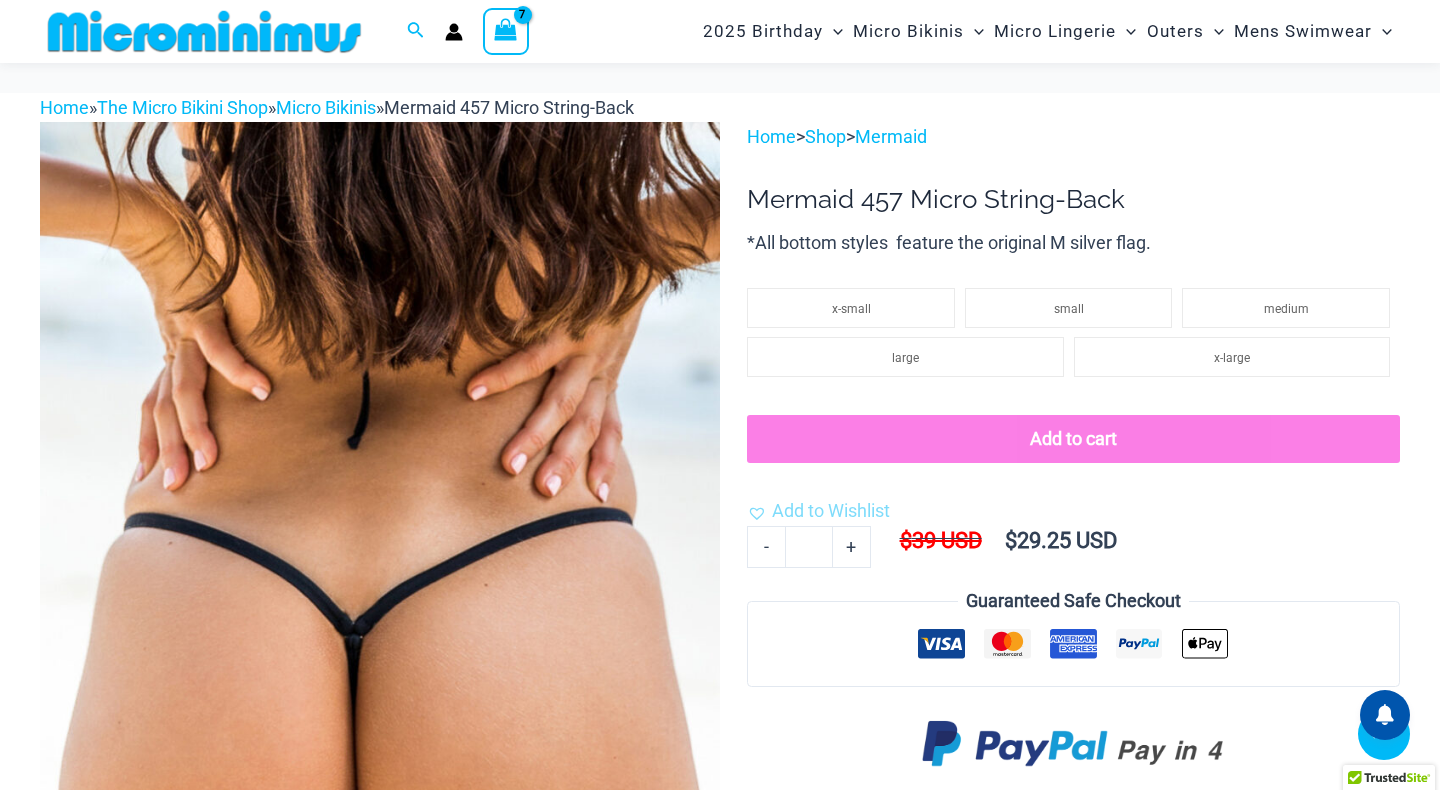 click at bounding box center [146, 1322] 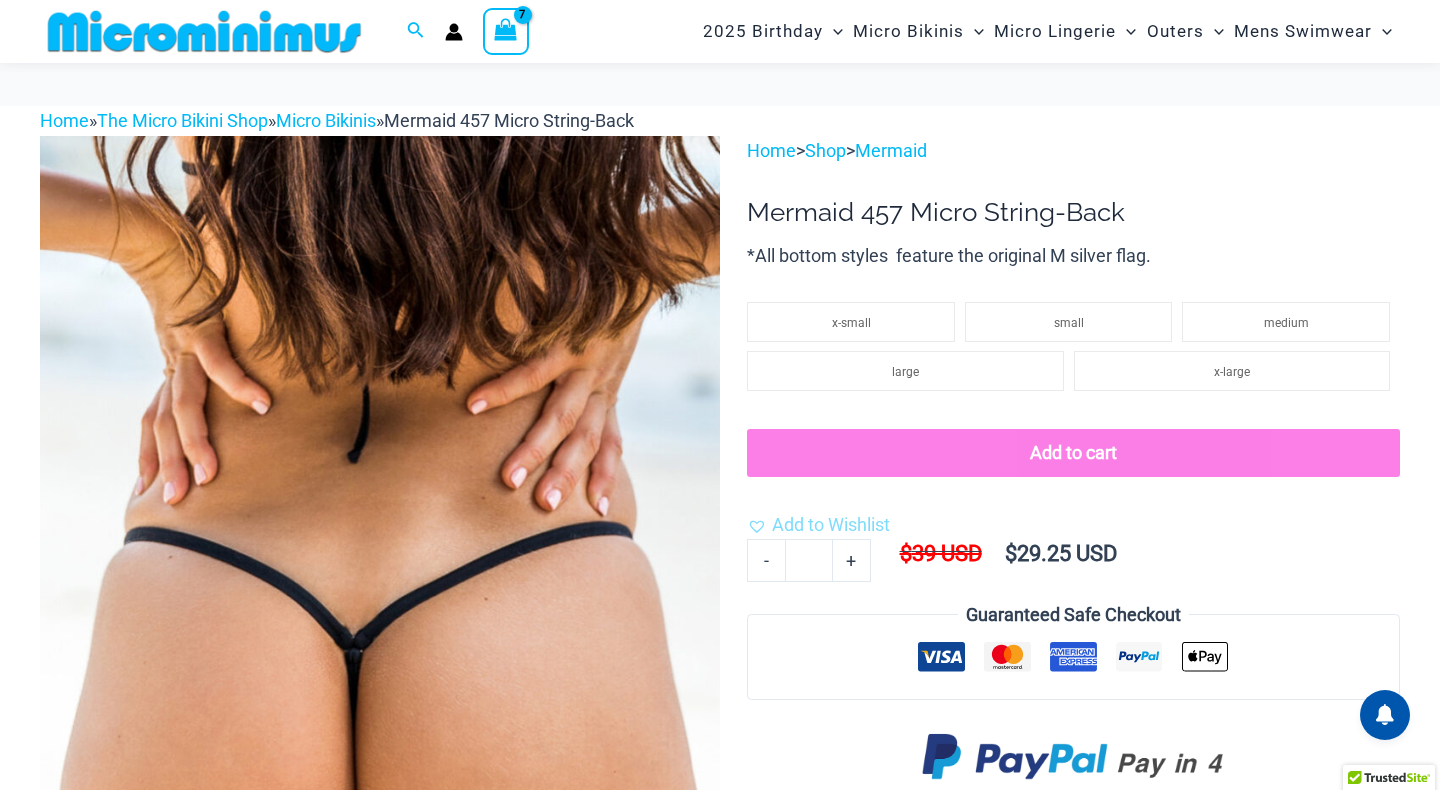 click at bounding box center [380, 646] 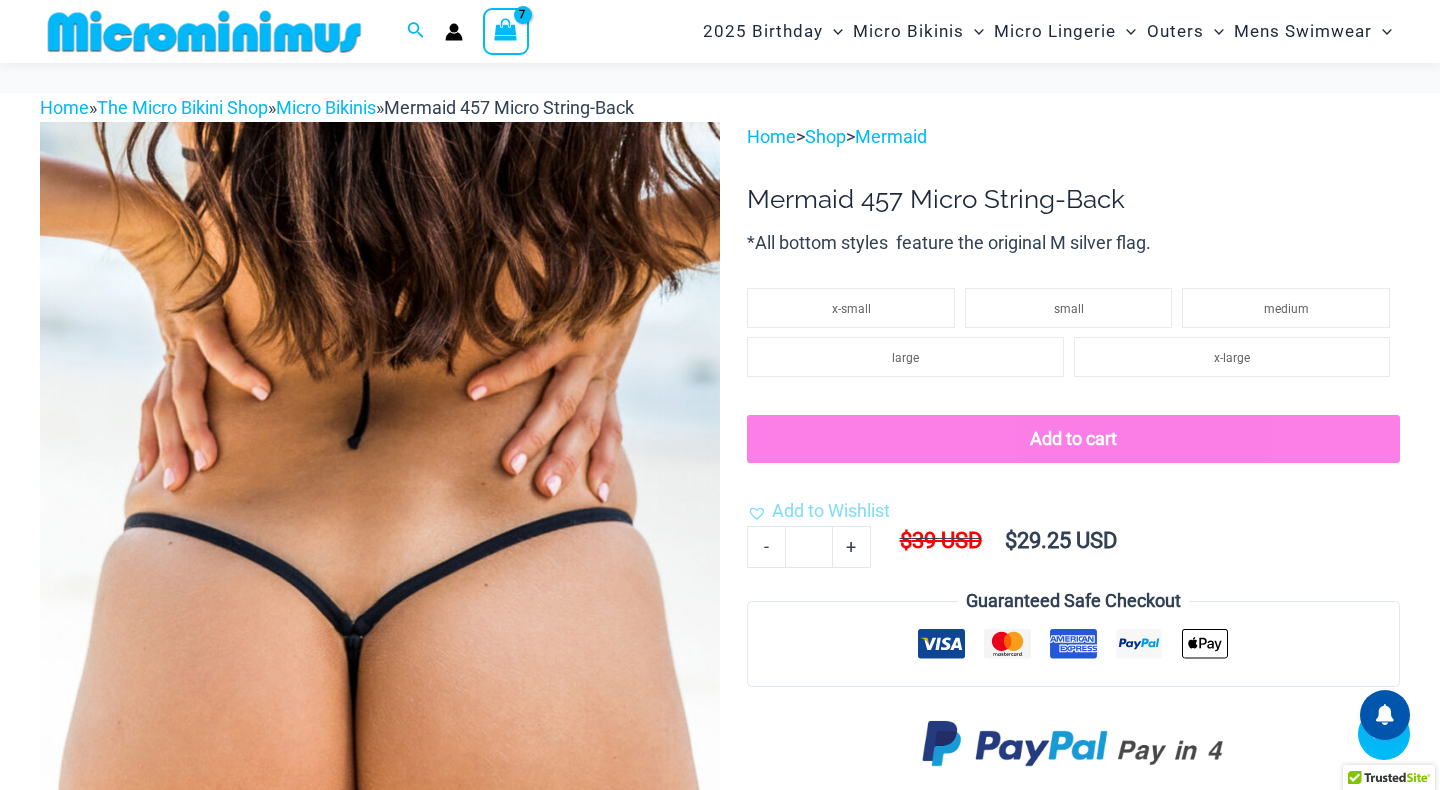 click at bounding box center (380, 632) 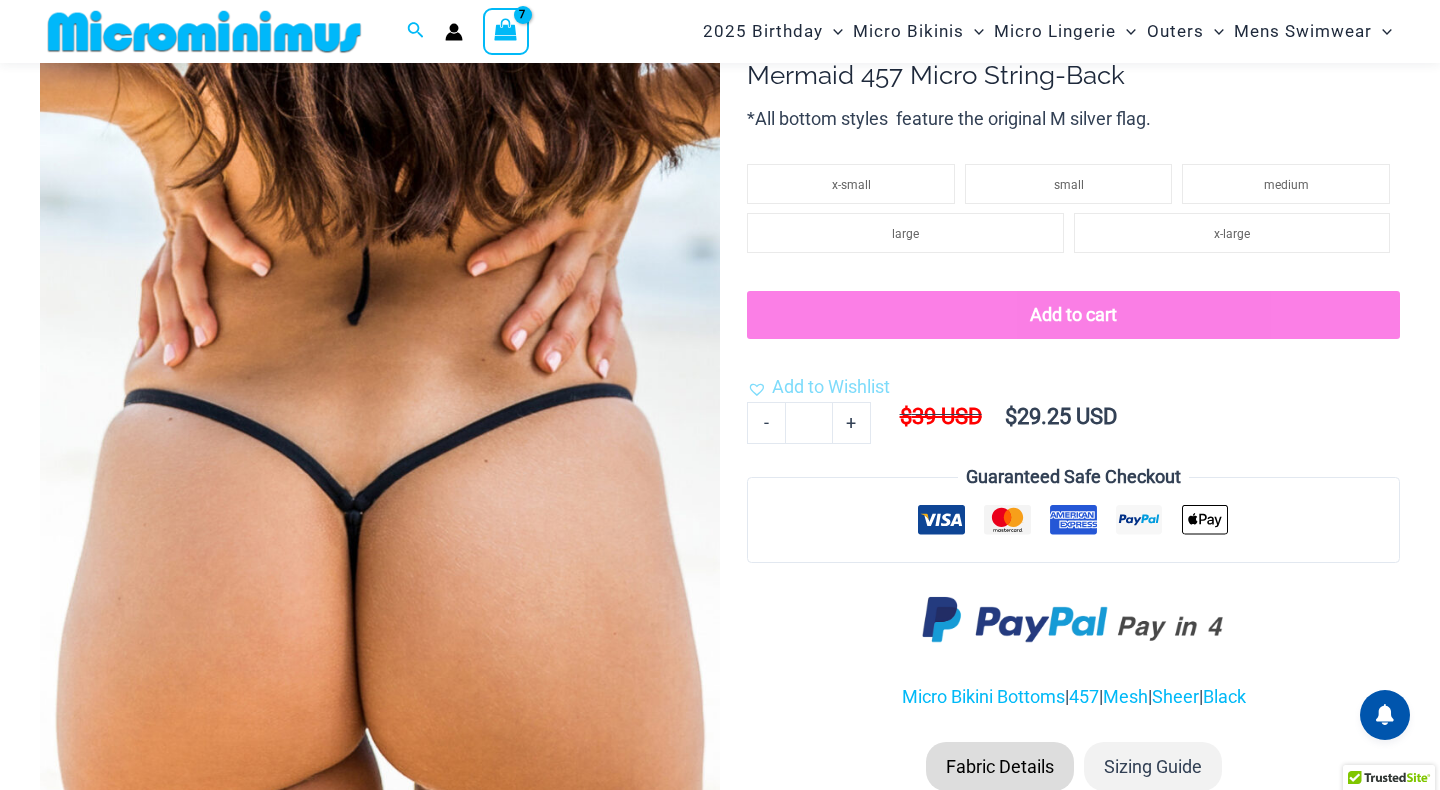scroll, scrollTop: 79, scrollLeft: 0, axis: vertical 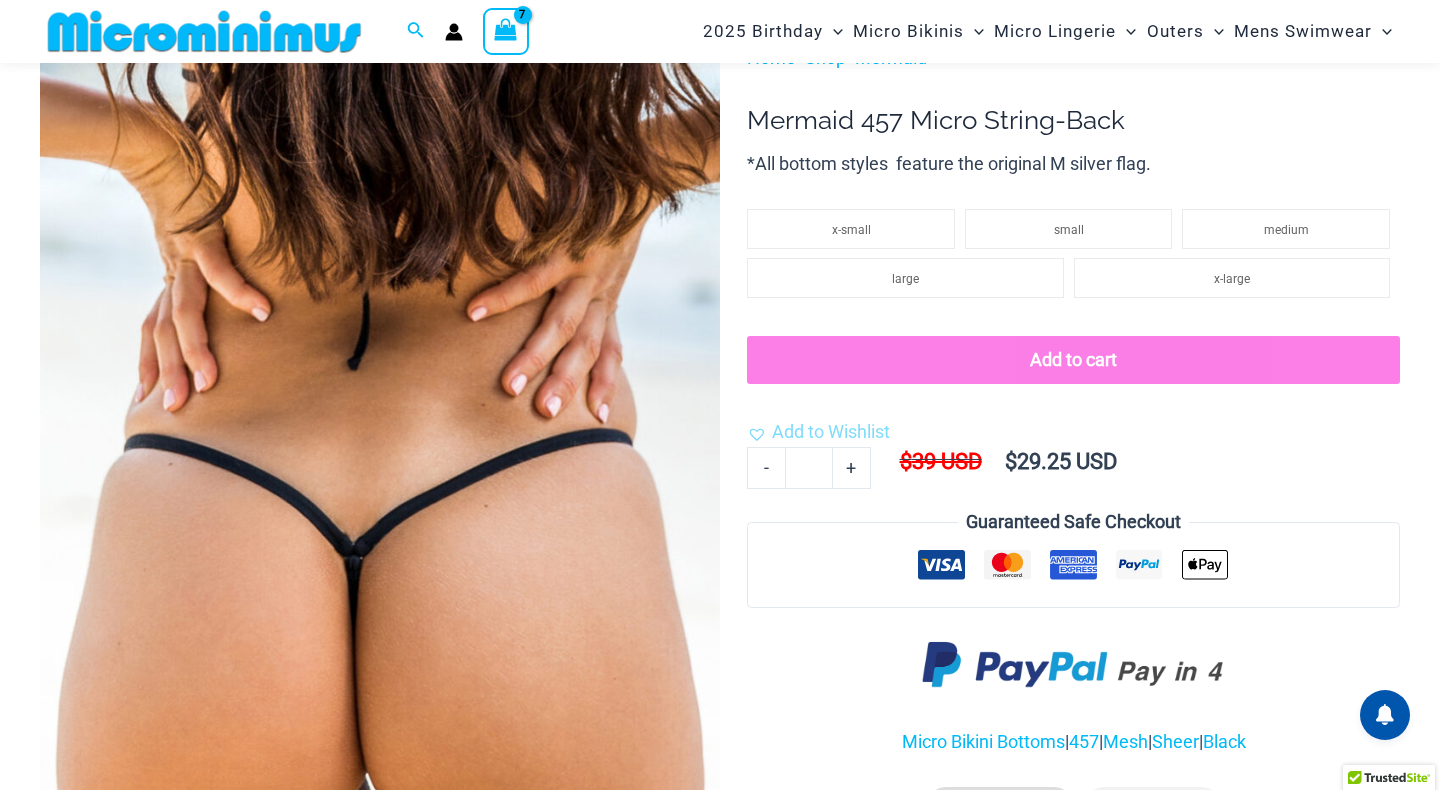 click at bounding box center (380, 553) 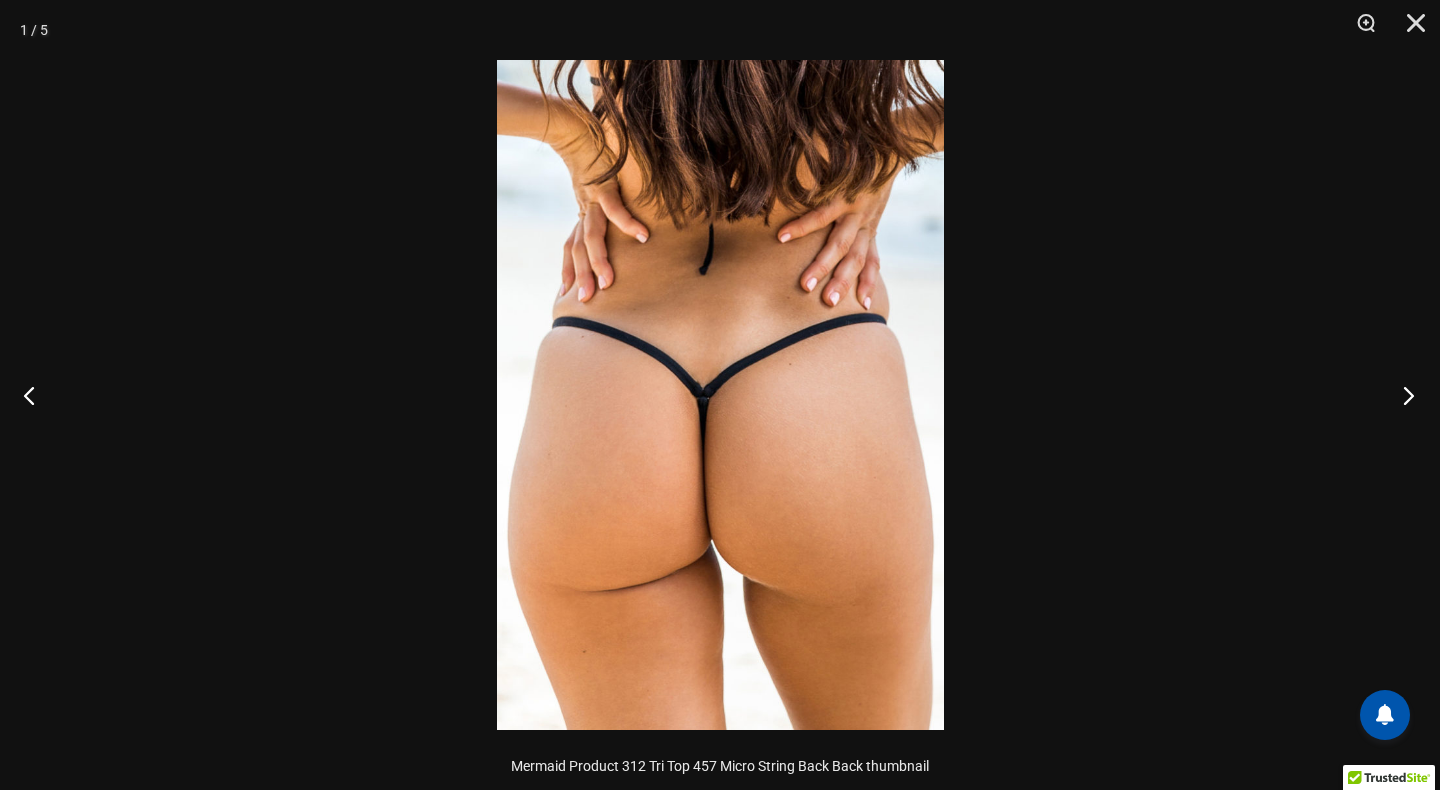 click at bounding box center [1402, 395] 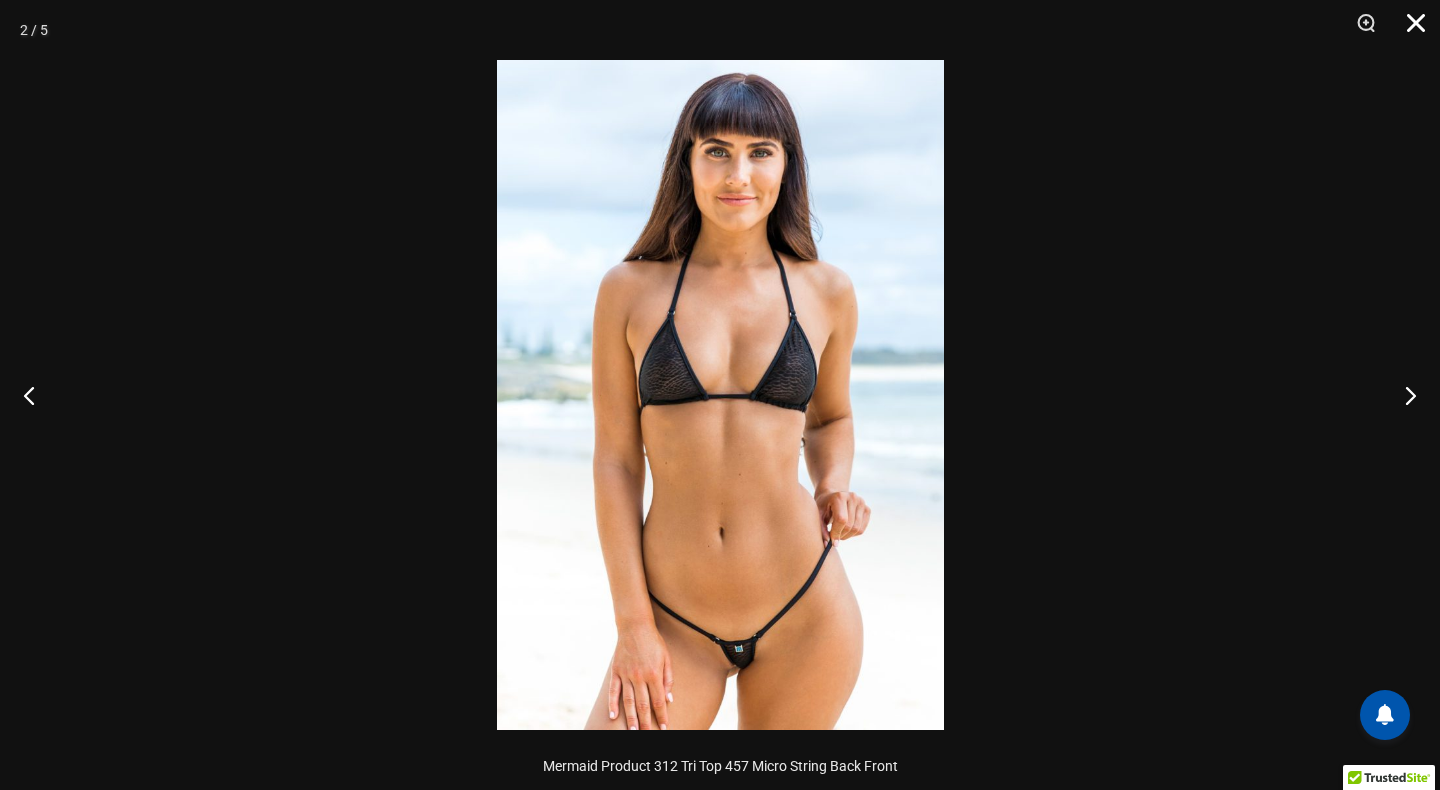 click at bounding box center [1409, 30] 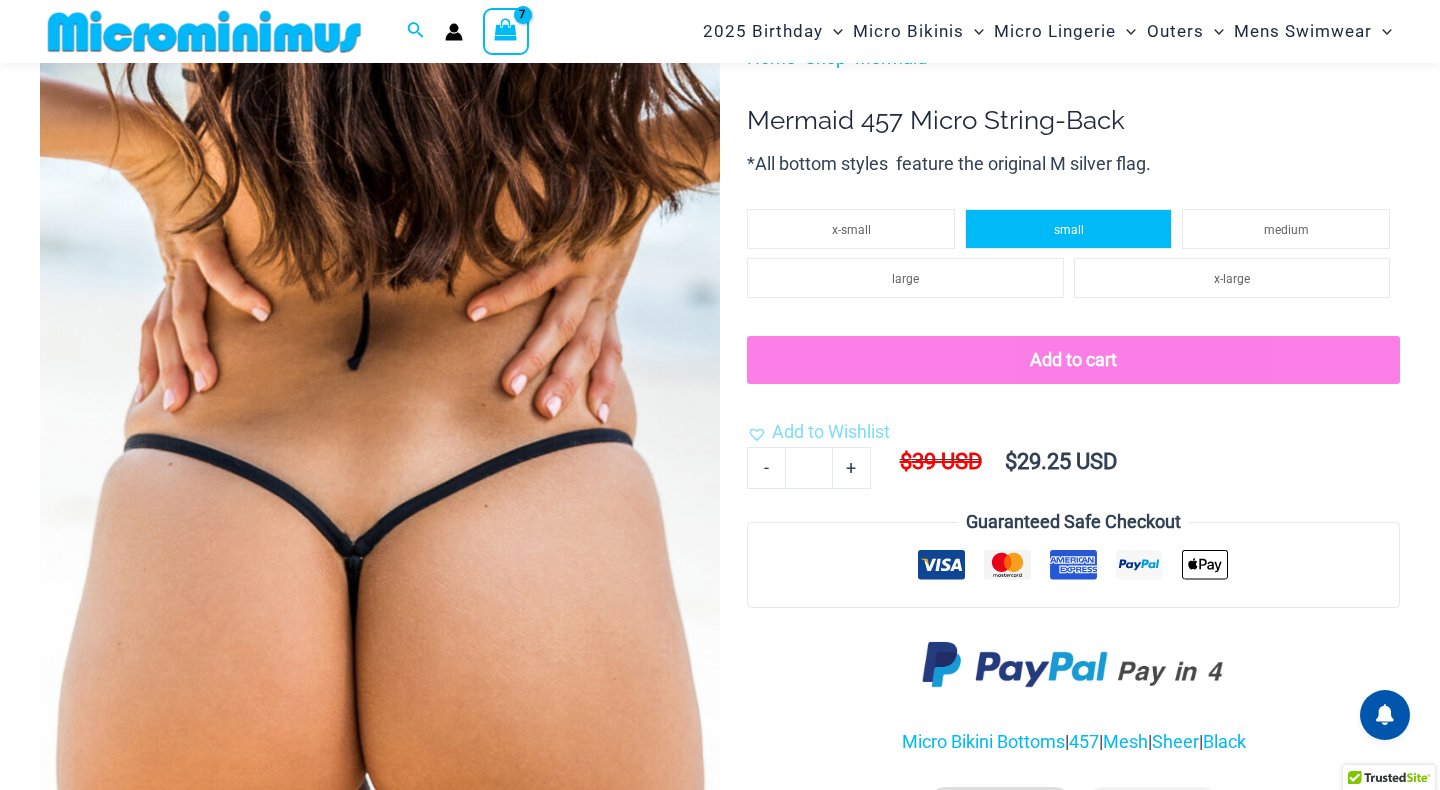 click on "small" 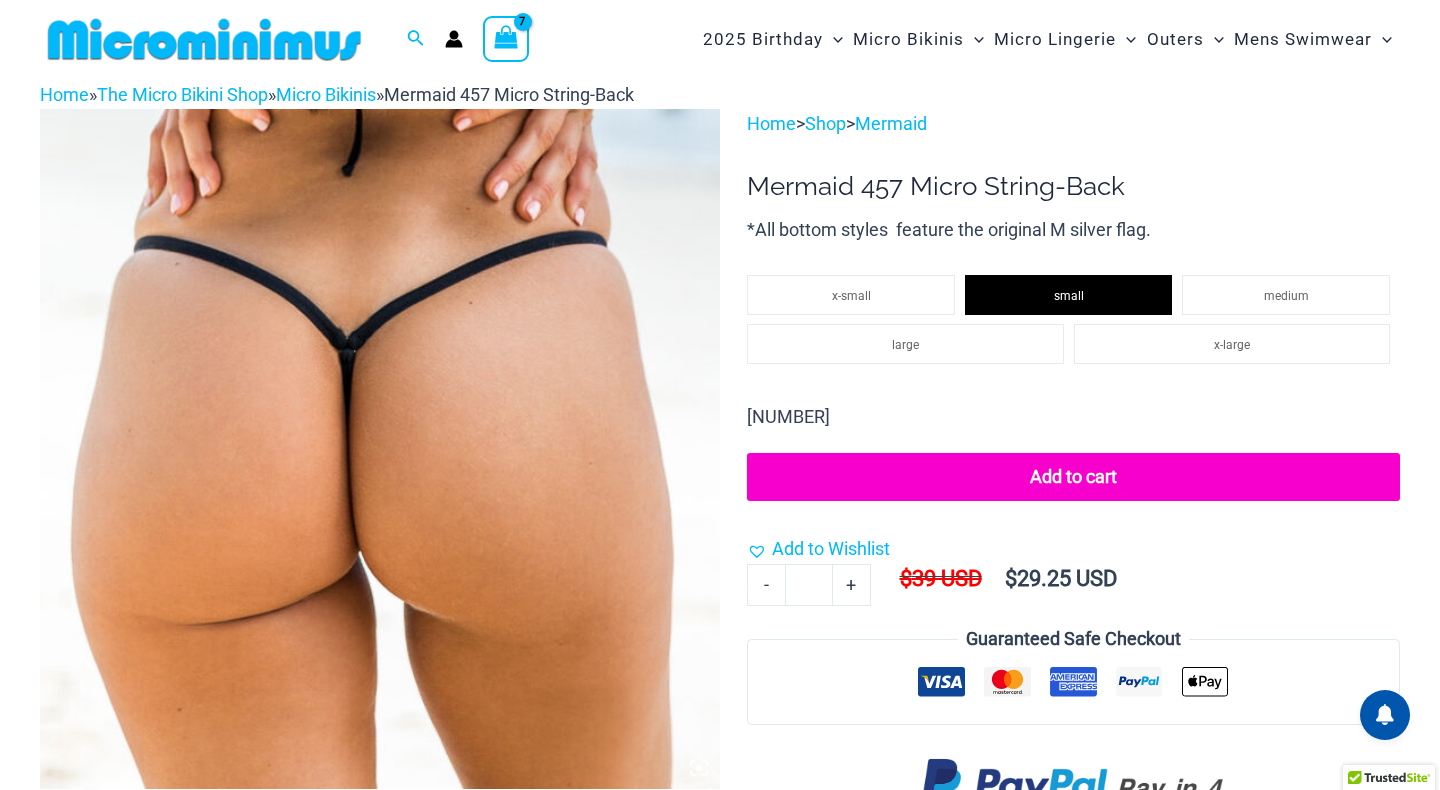 scroll, scrollTop: 0, scrollLeft: 0, axis: both 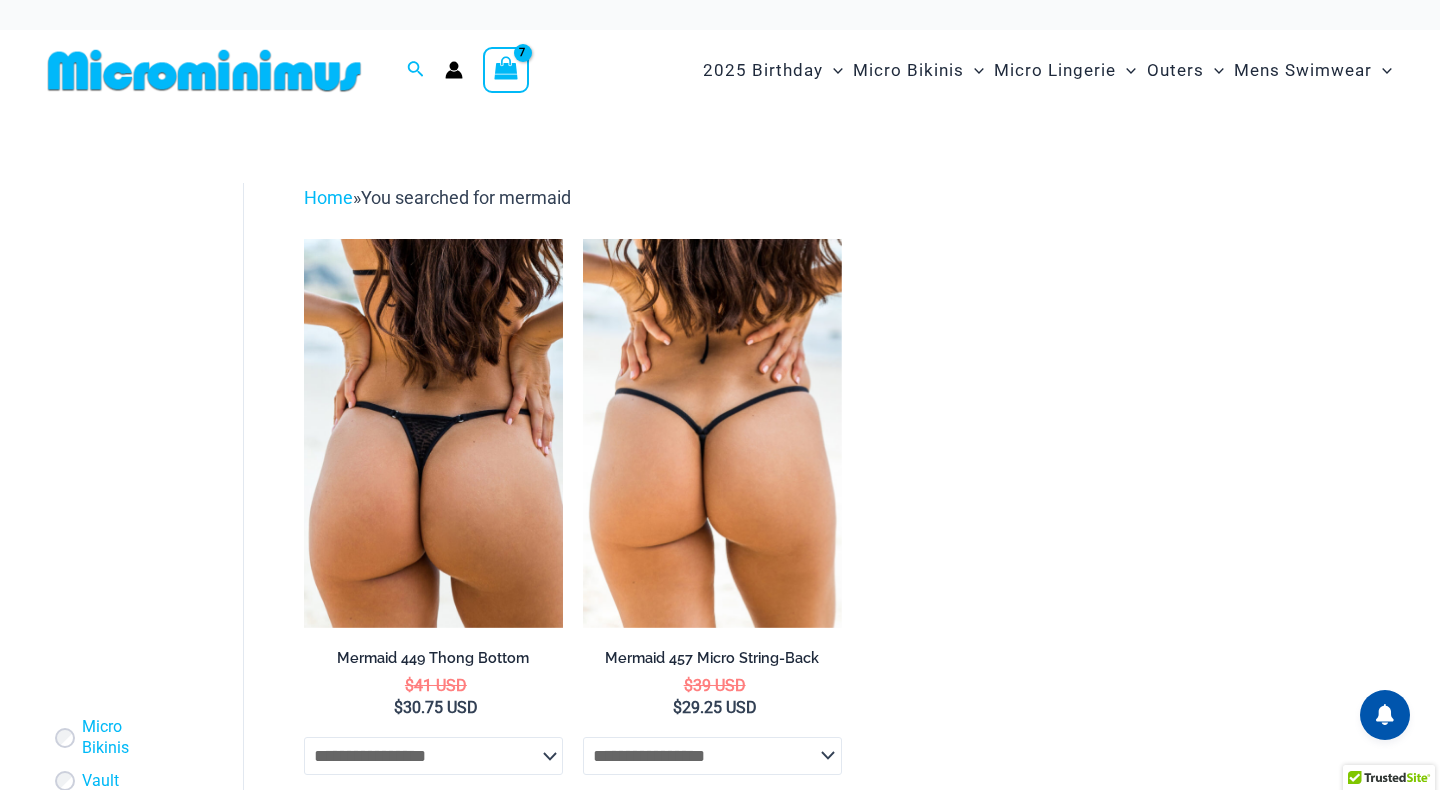 click on "Home  »  You searched for mermaid" at bounding box center (851, 198) 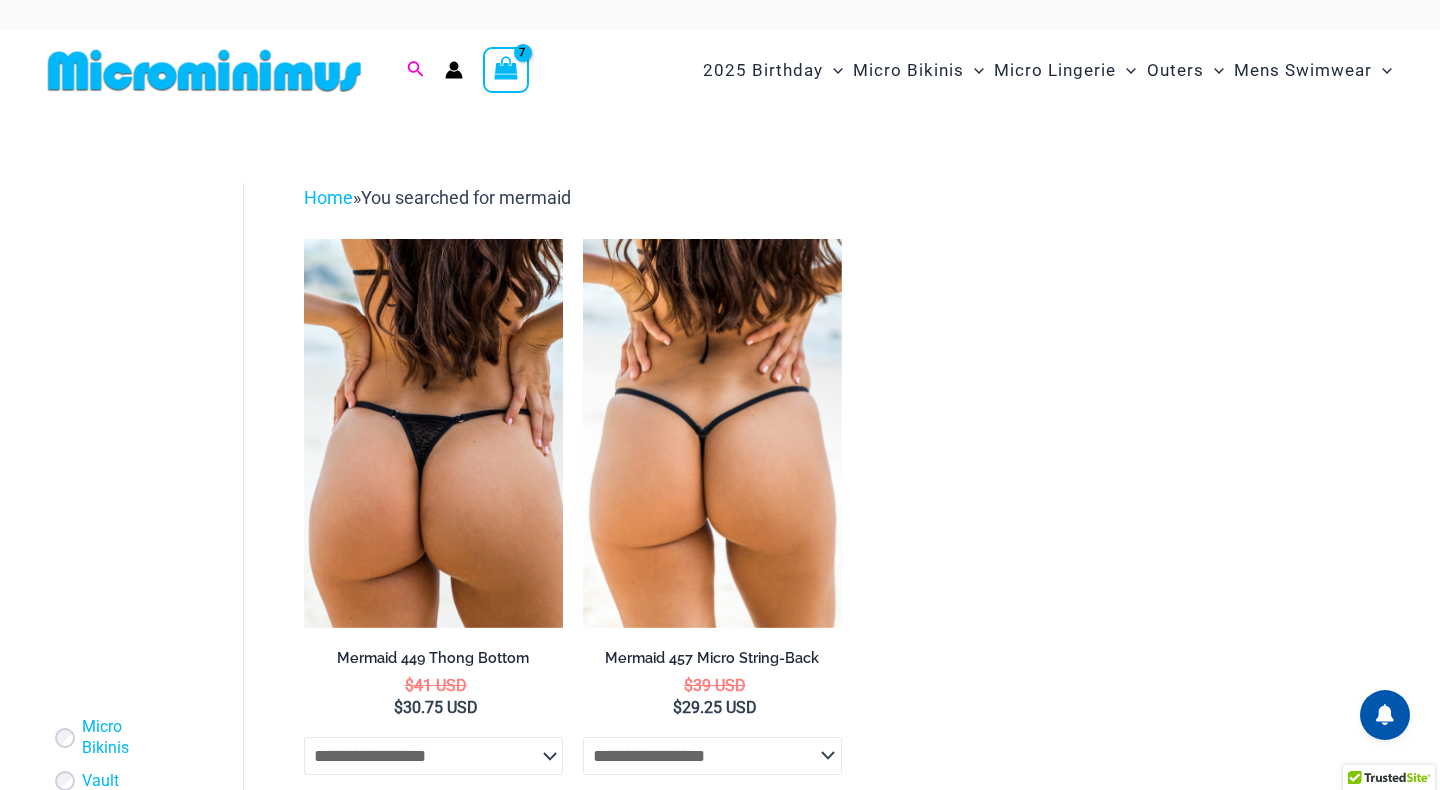 click 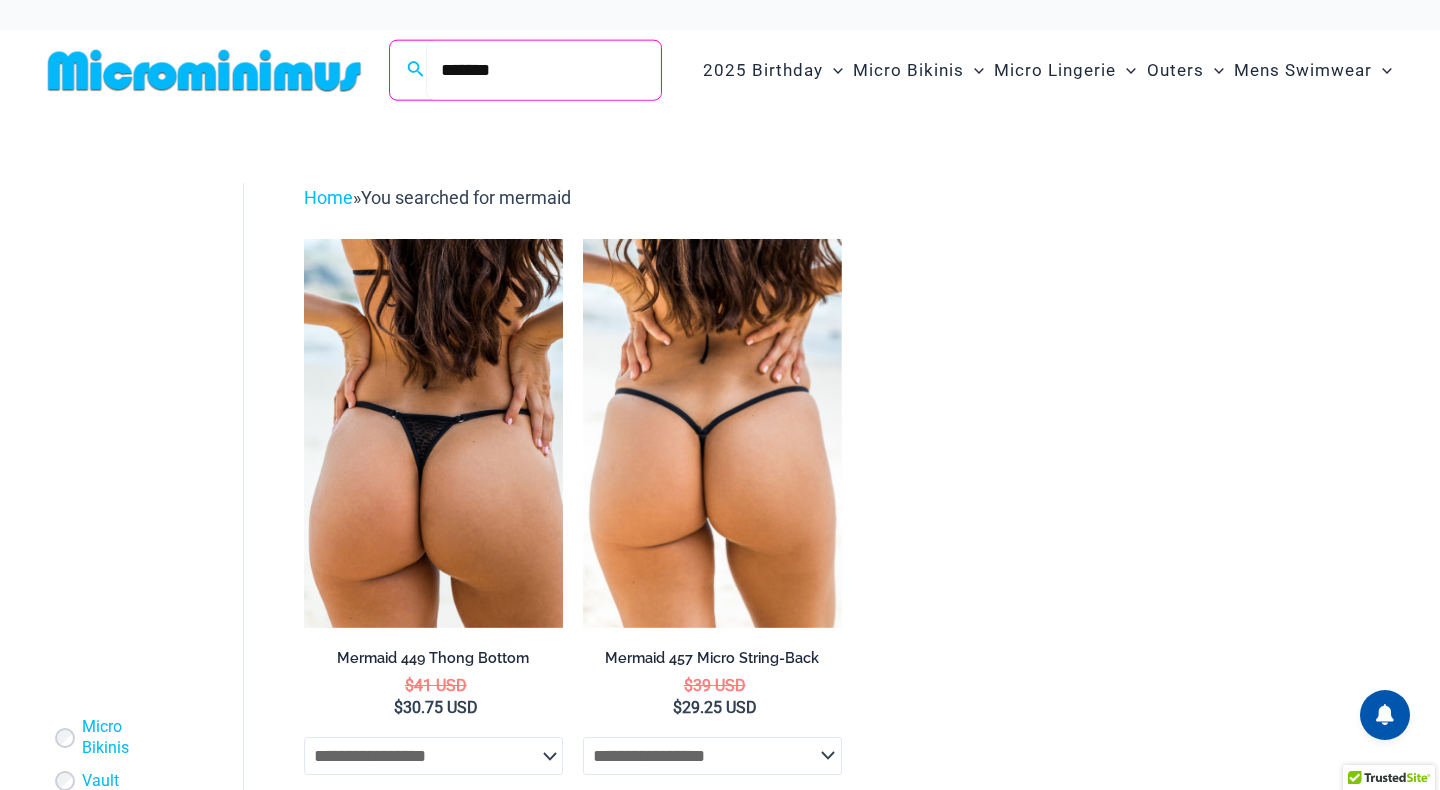 click on "*******" at bounding box center (543, 70) 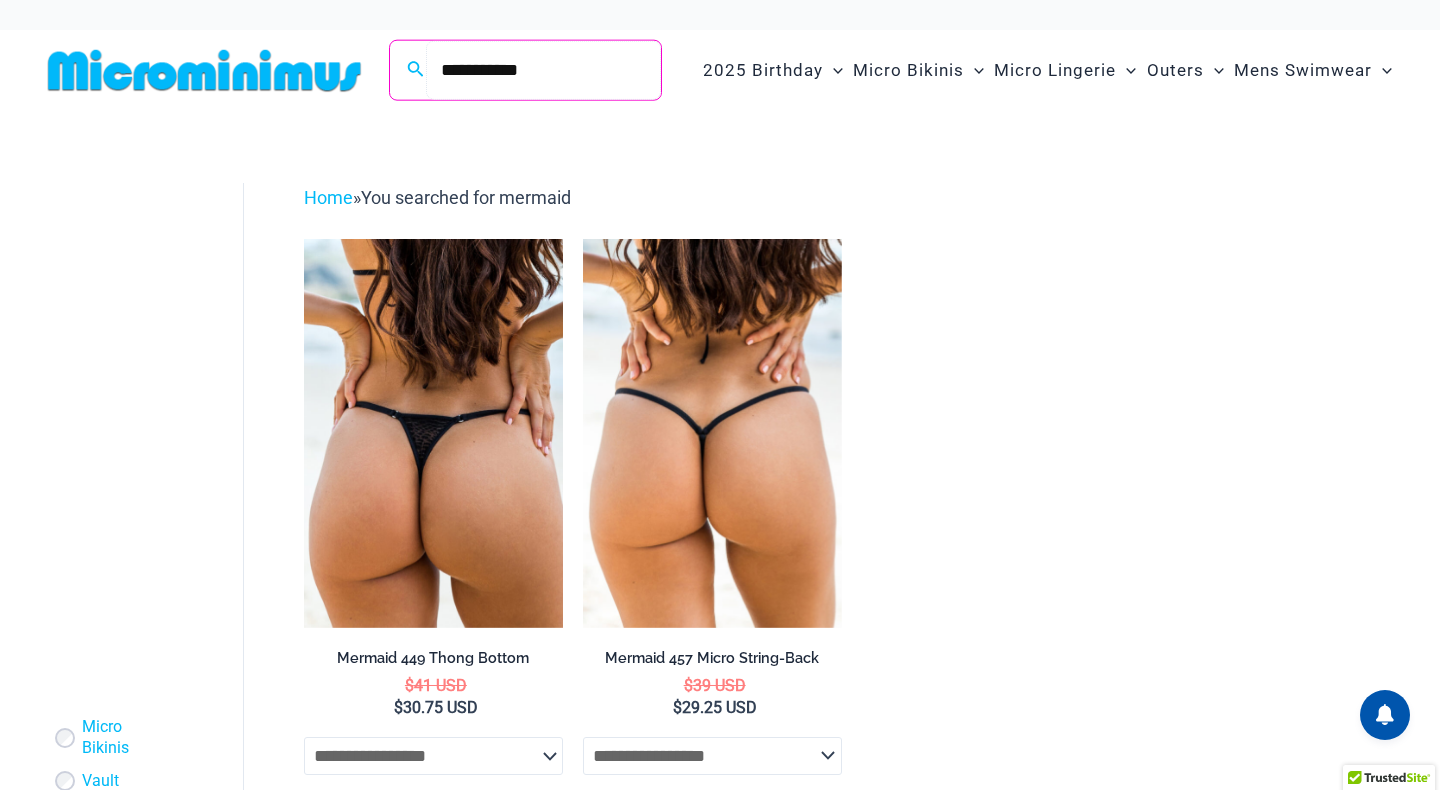 type on "**********" 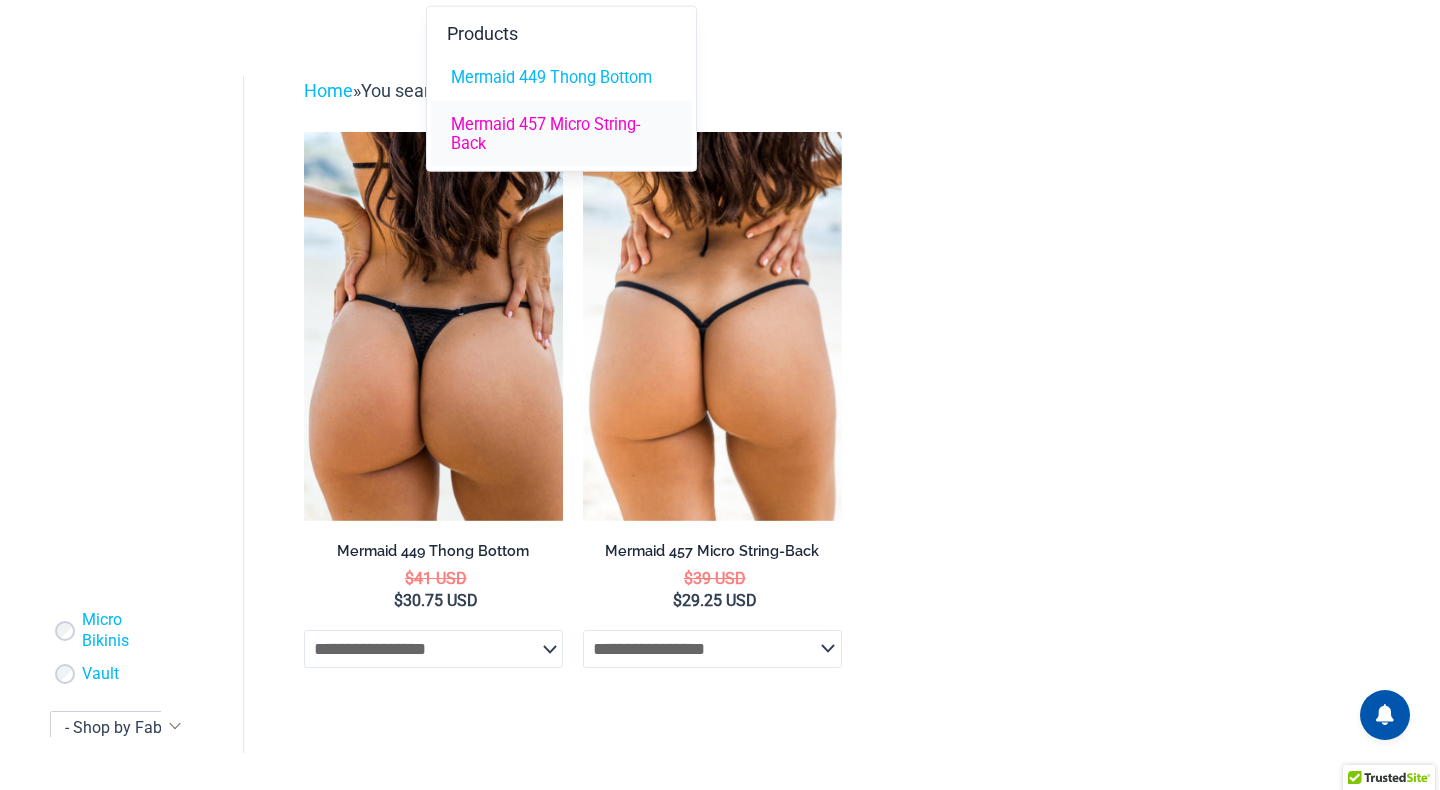 scroll, scrollTop: 0, scrollLeft: 0, axis: both 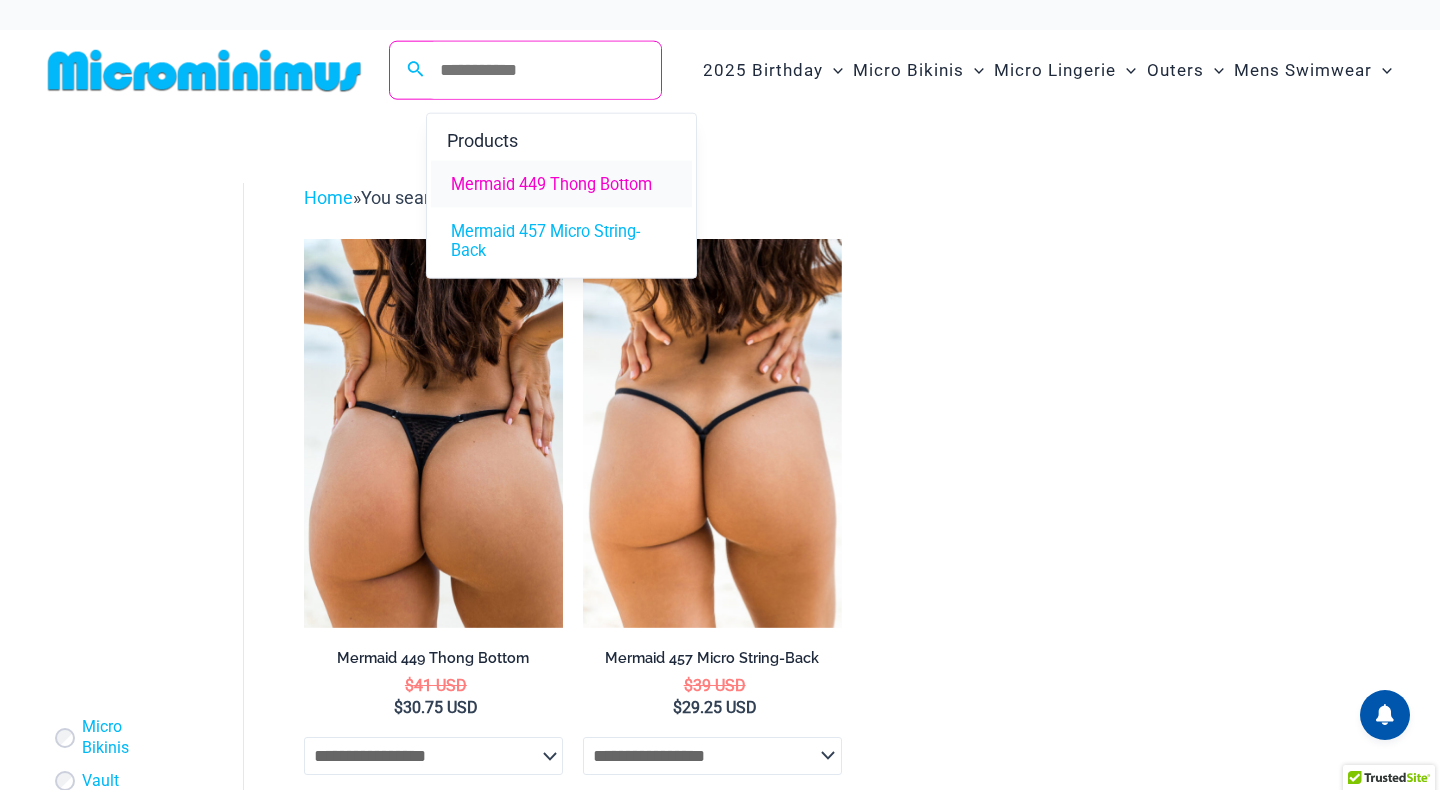 click on "Mermaid 449 Thong Bottom" at bounding box center (551, 184) 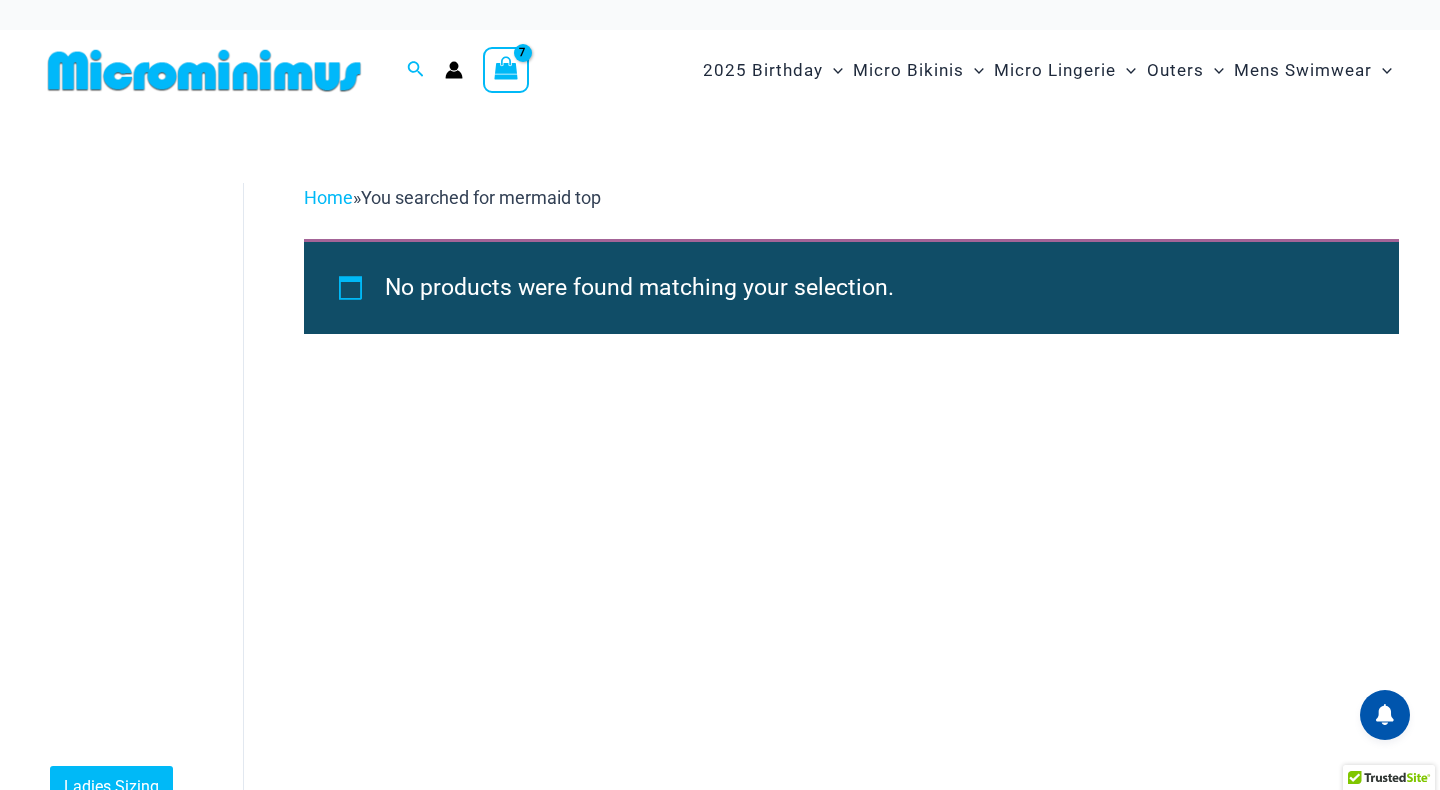 scroll, scrollTop: 0, scrollLeft: 0, axis: both 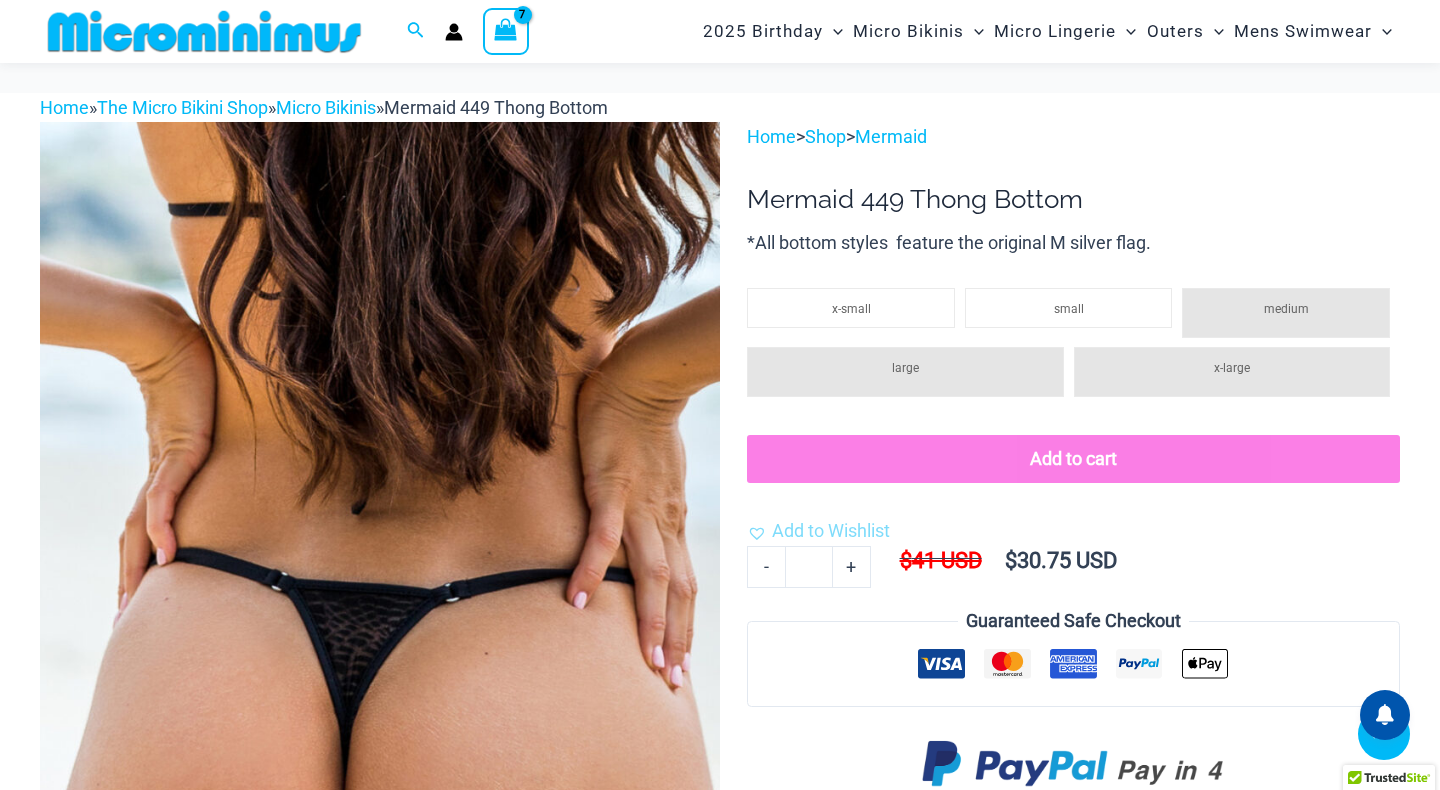 click at bounding box center [146, 1322] 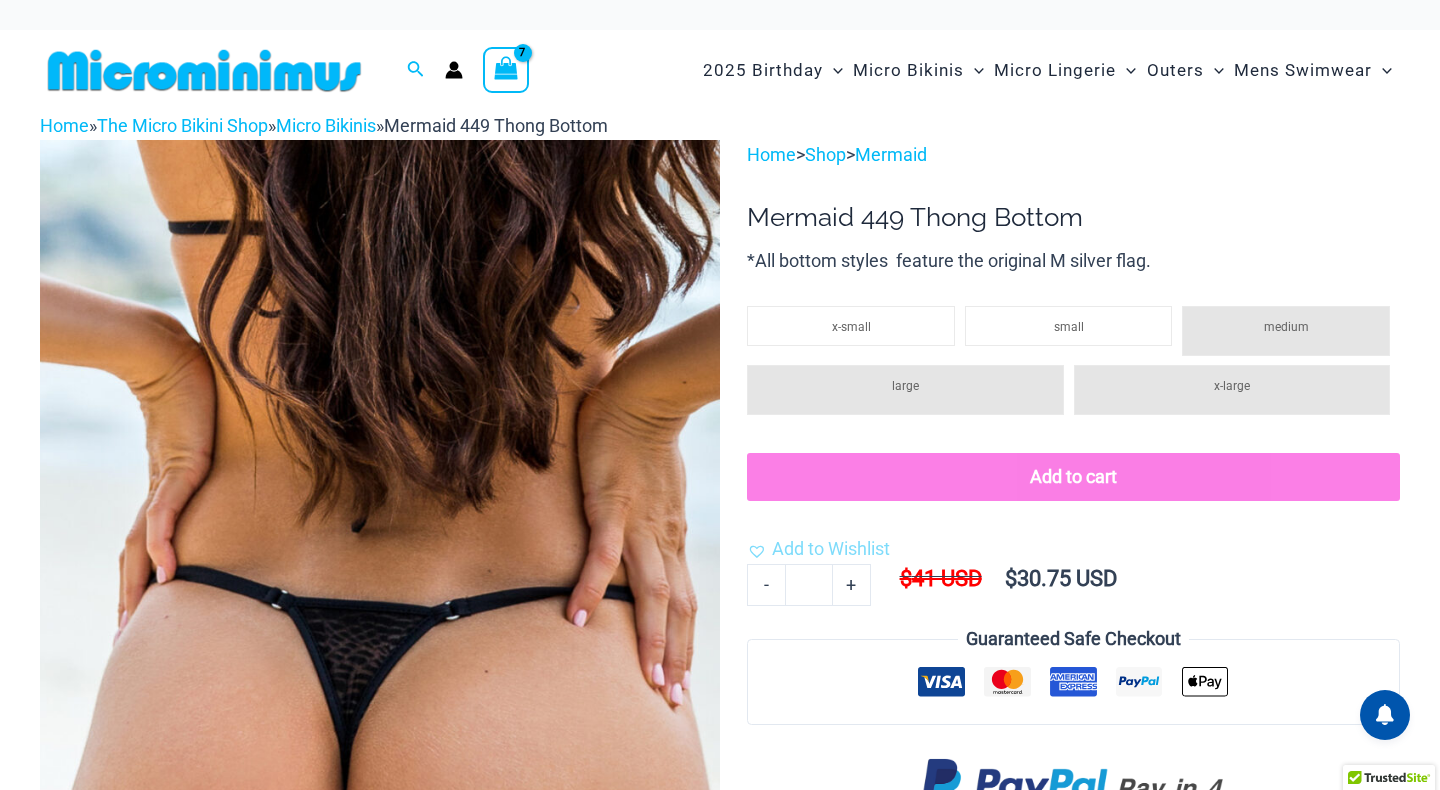 scroll, scrollTop: 7, scrollLeft: 0, axis: vertical 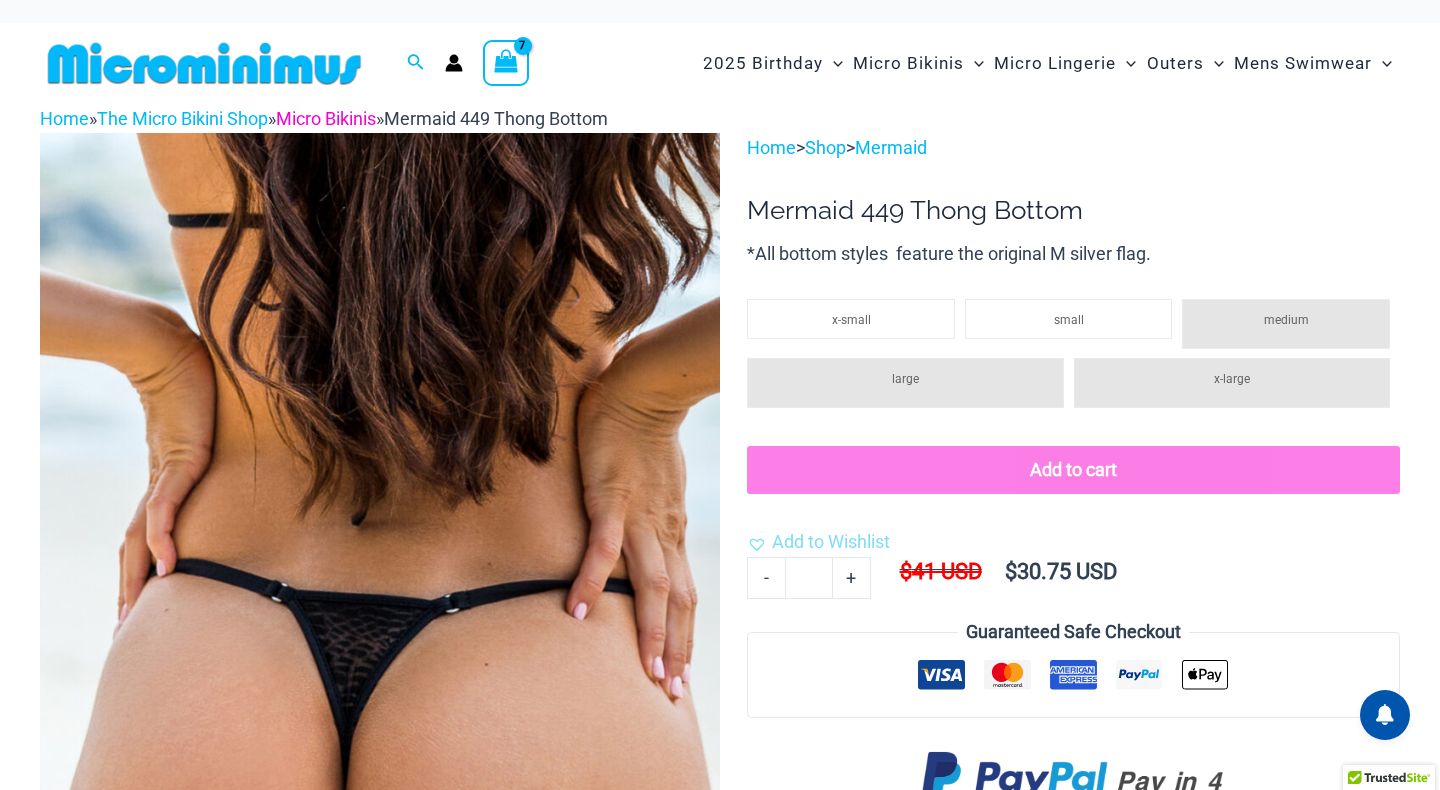 click on "Micro Bikinis" at bounding box center (326, 118) 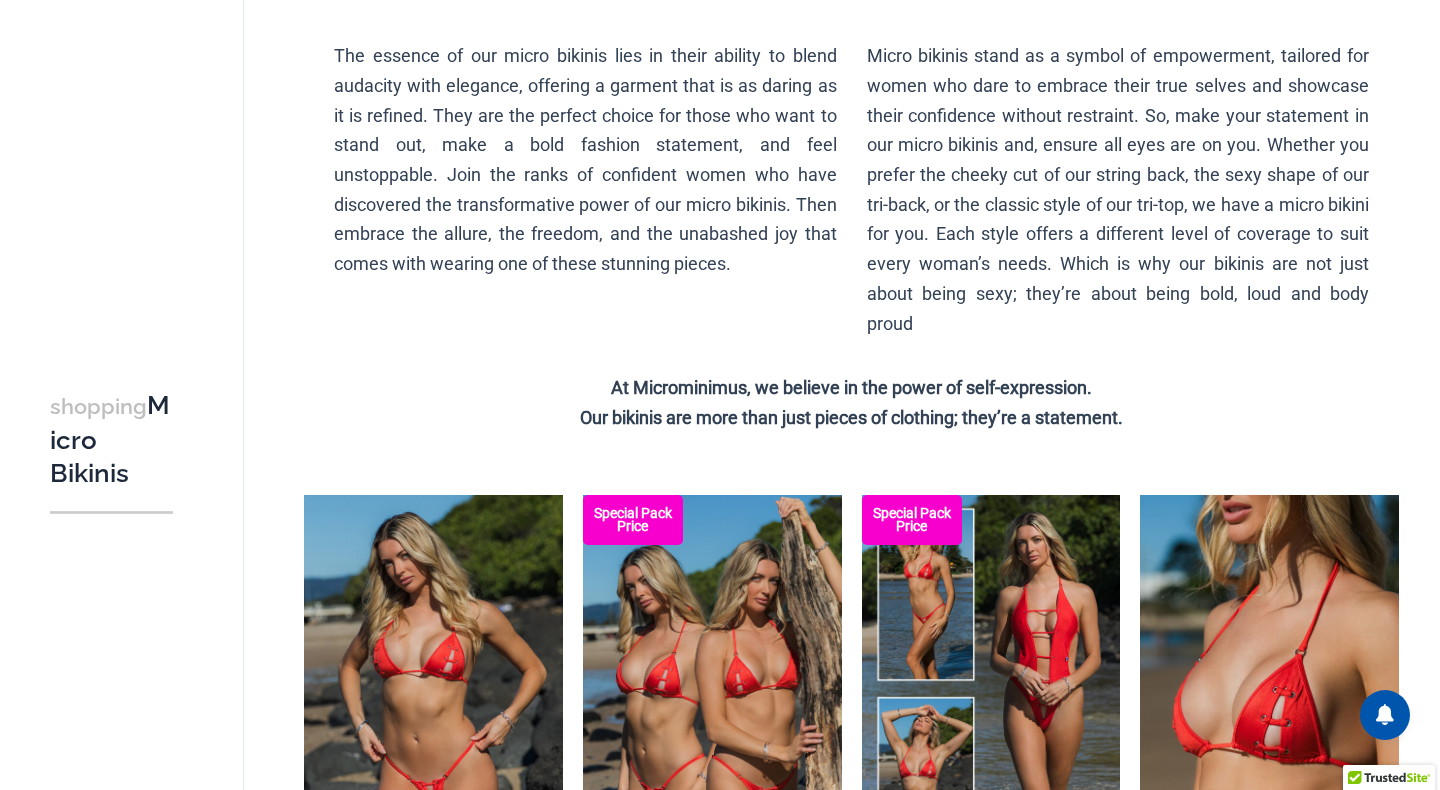 scroll, scrollTop: 0, scrollLeft: 0, axis: both 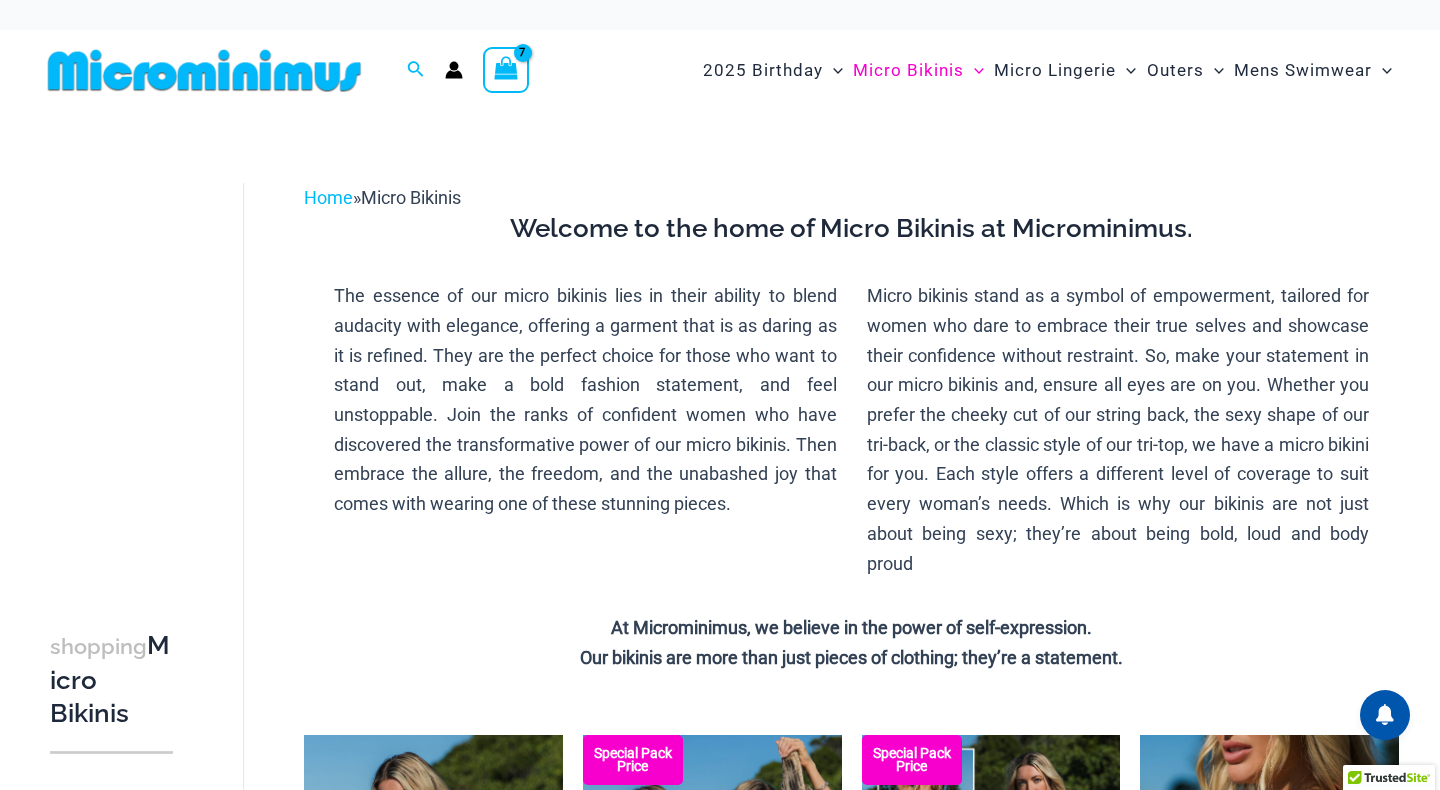 click 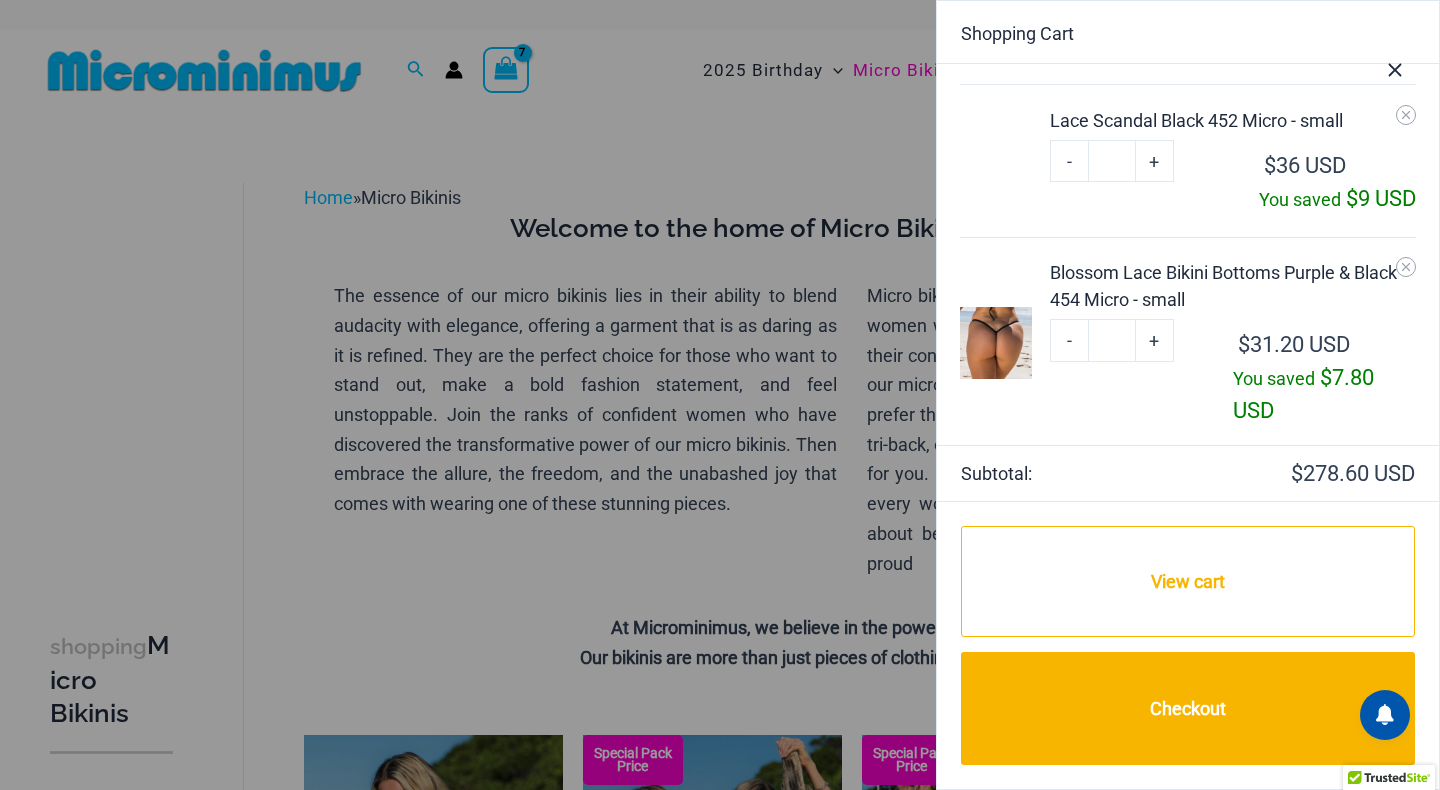 scroll, scrollTop: 778, scrollLeft: 0, axis: vertical 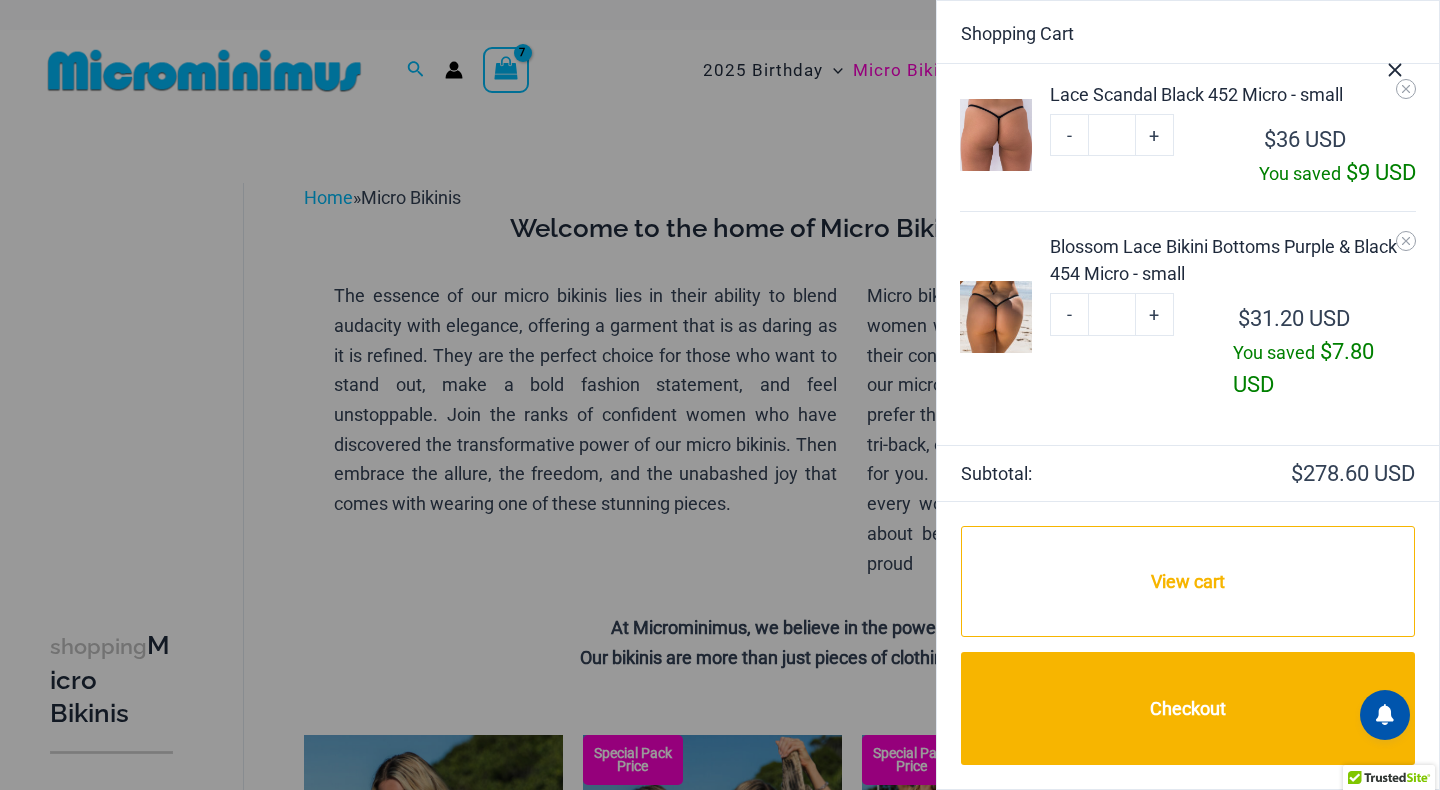 click at bounding box center (996, 317) 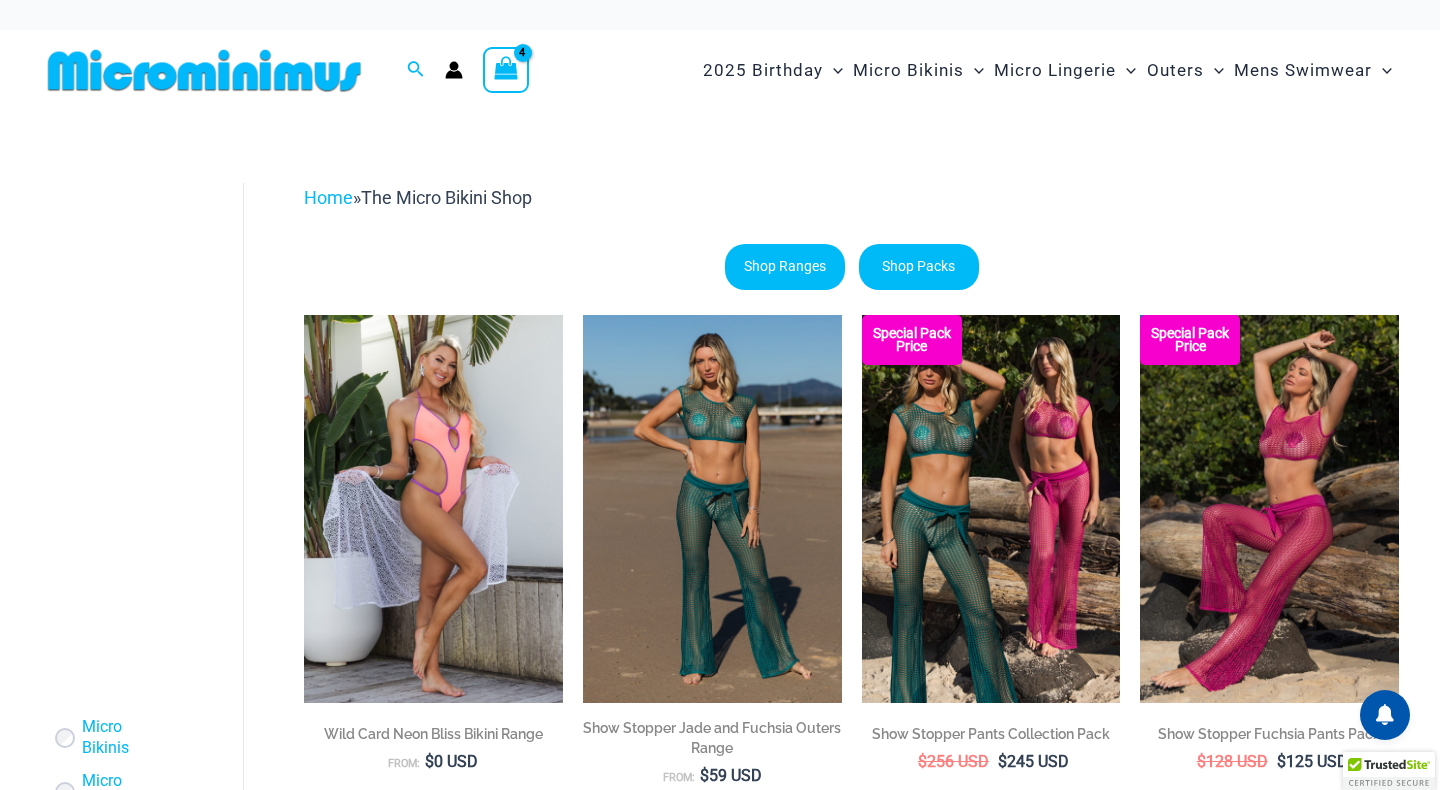 scroll, scrollTop: 0, scrollLeft: 0, axis: both 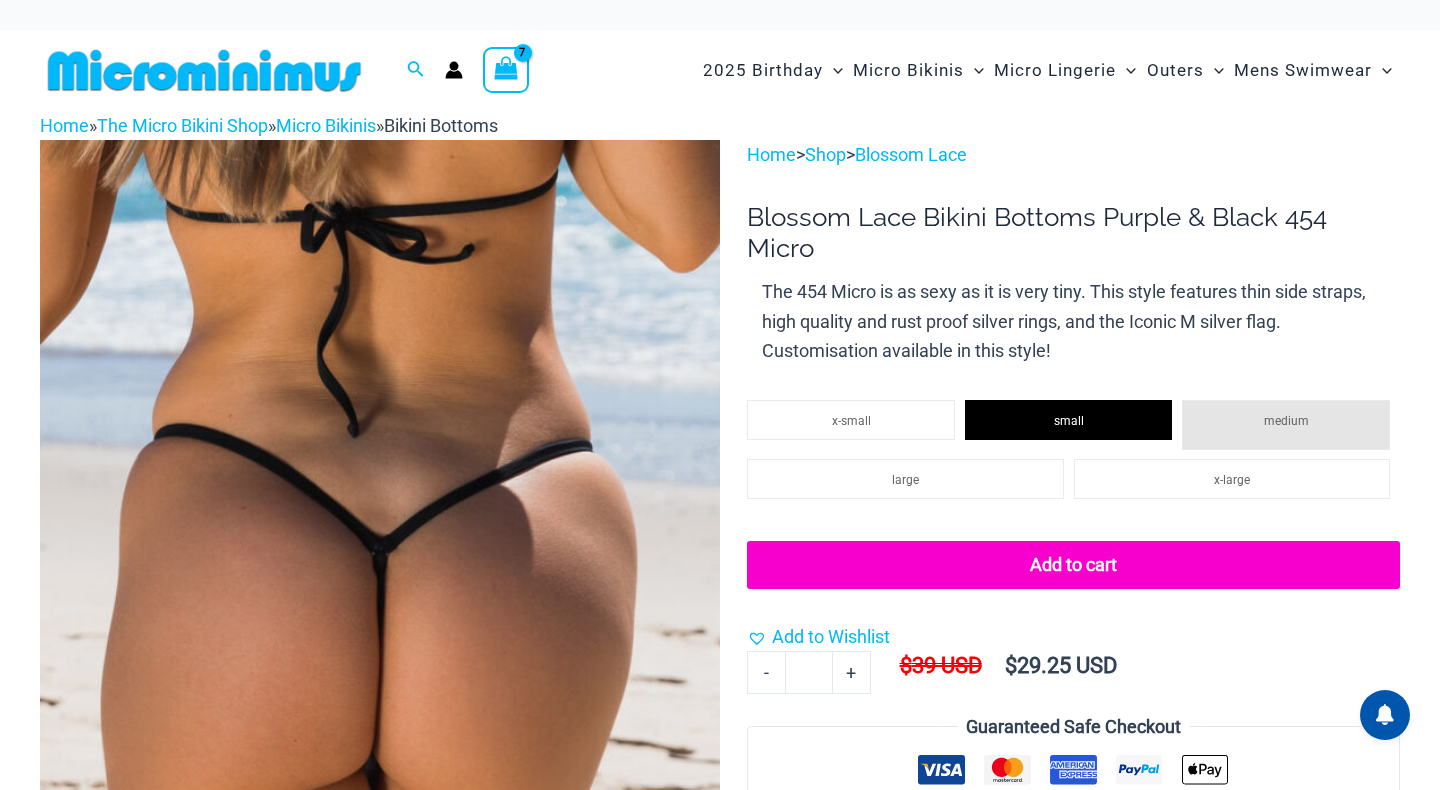 select 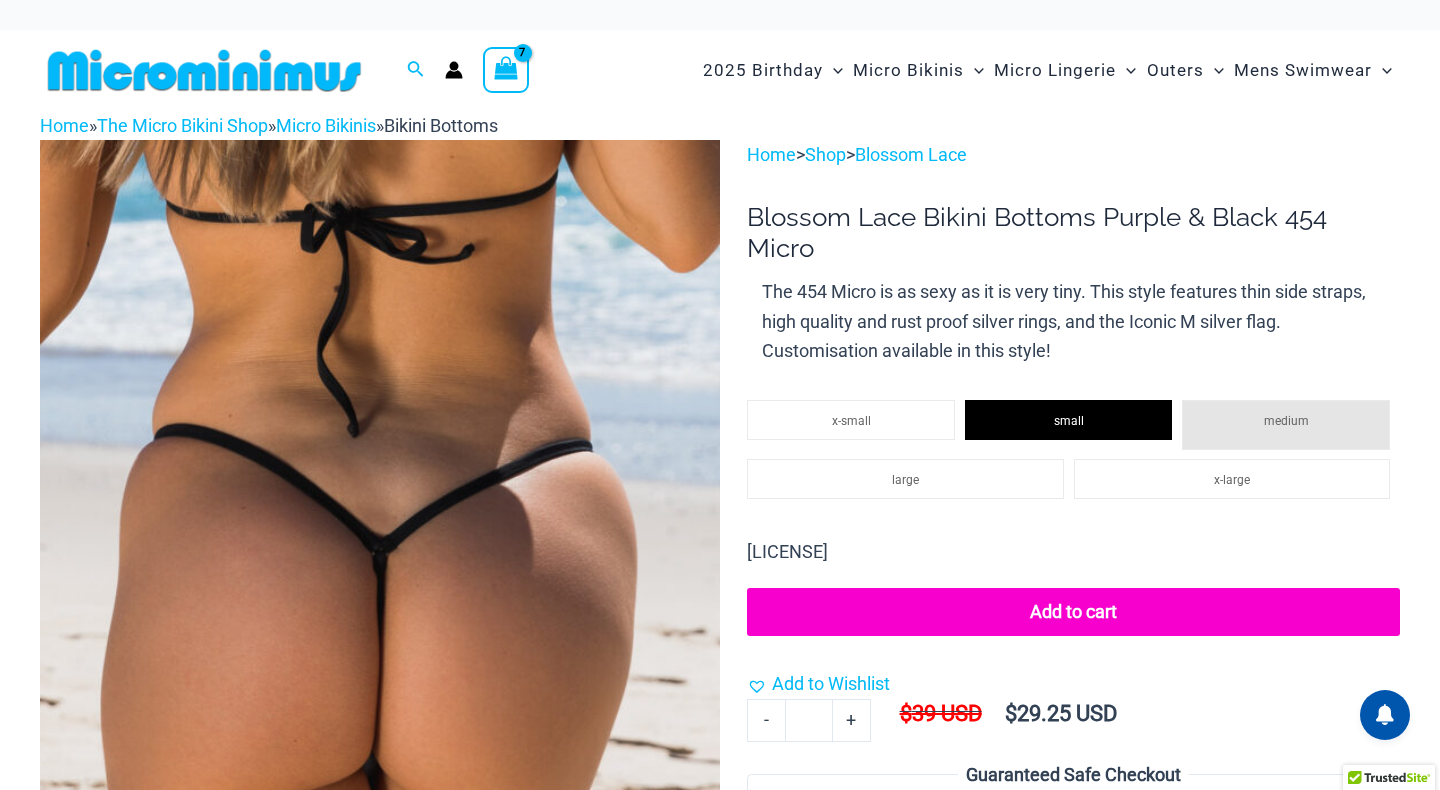 click 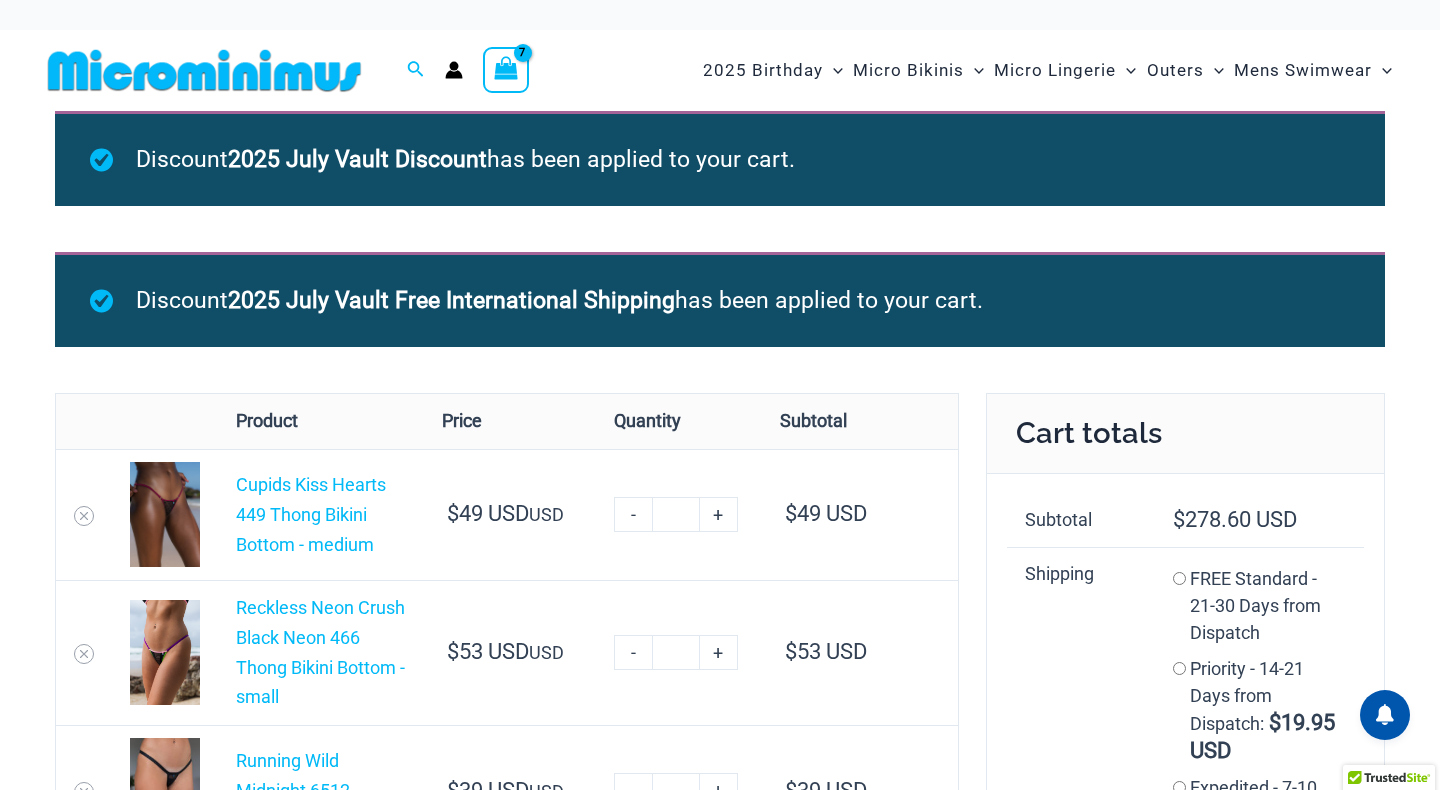 scroll, scrollTop: 0, scrollLeft: 0, axis: both 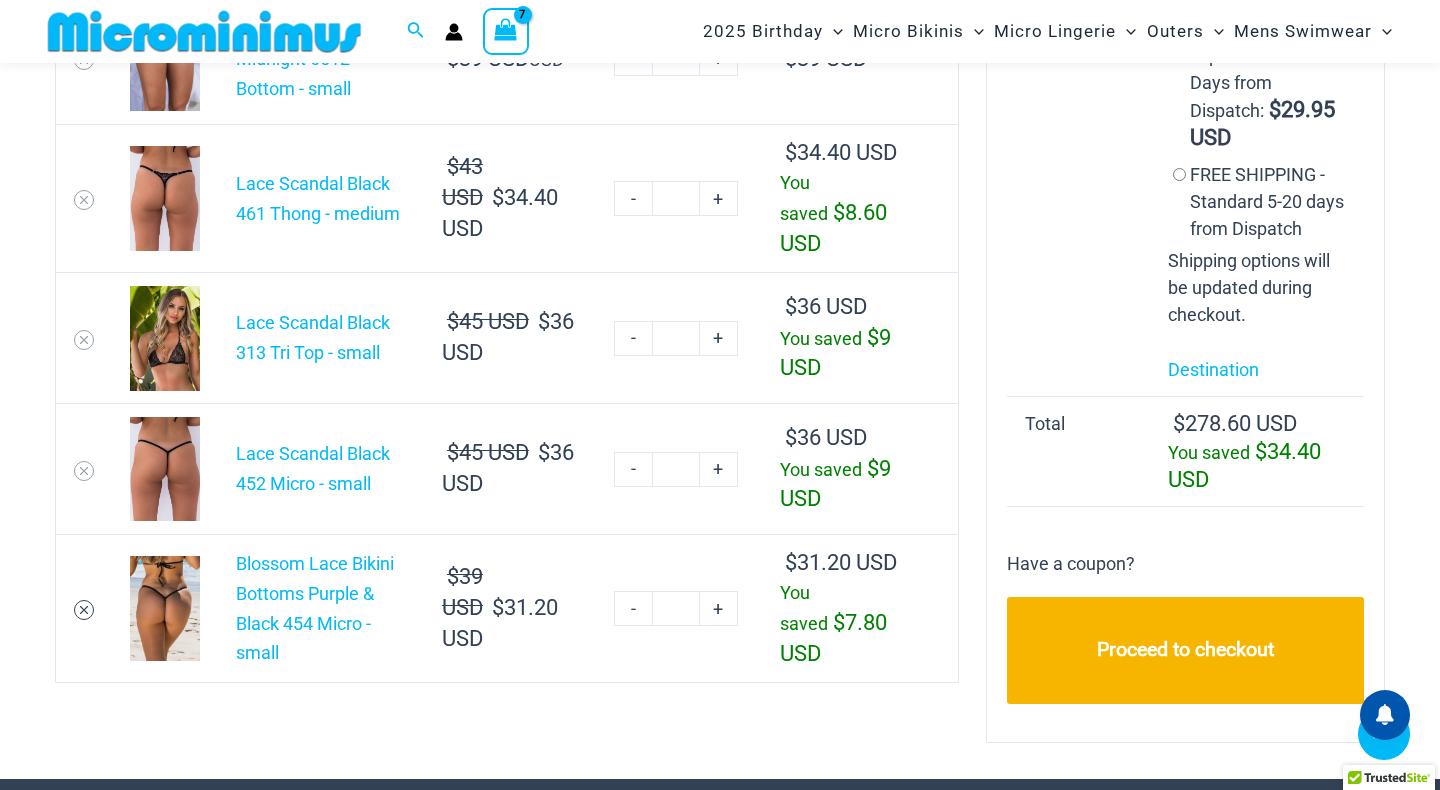 click 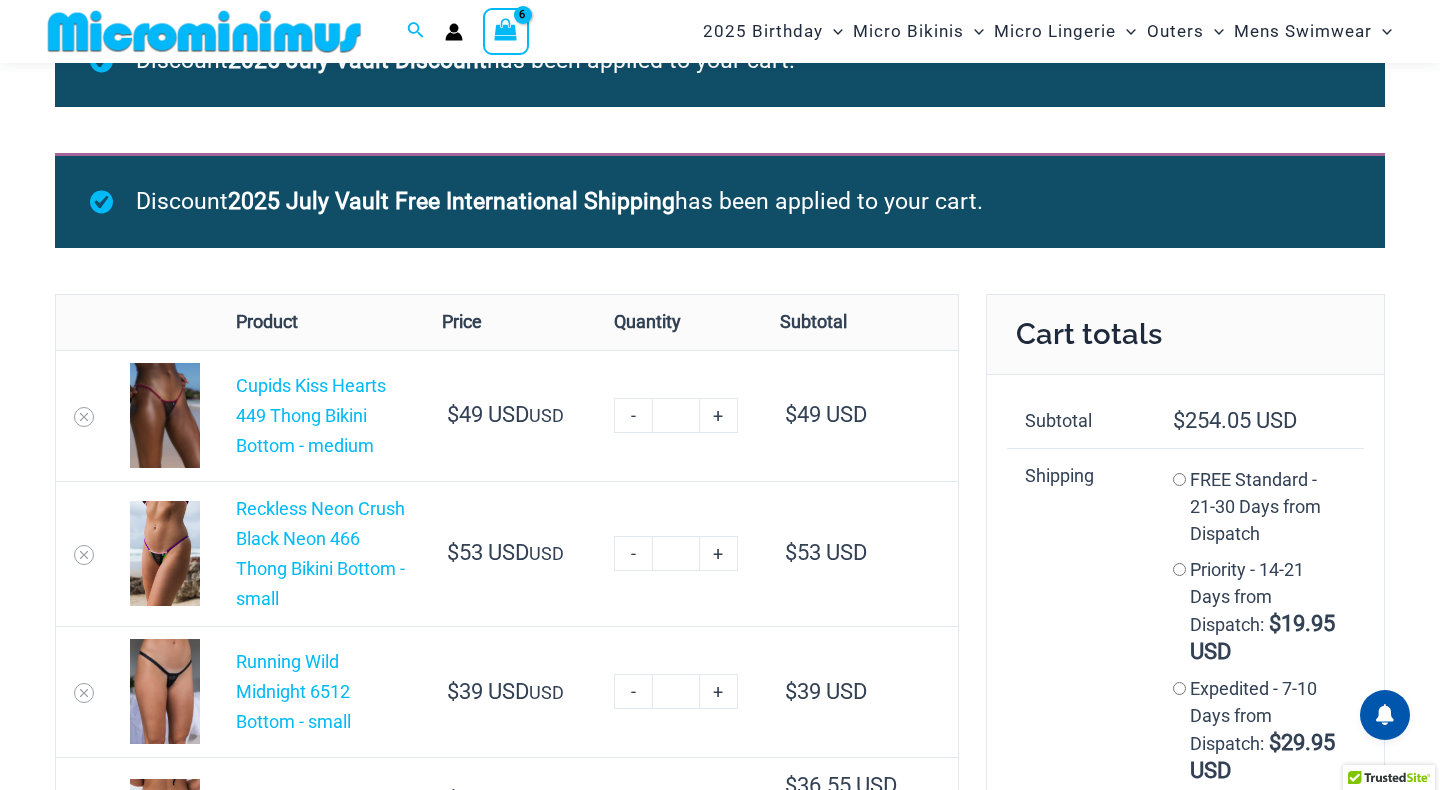 scroll, scrollTop: 266, scrollLeft: 0, axis: vertical 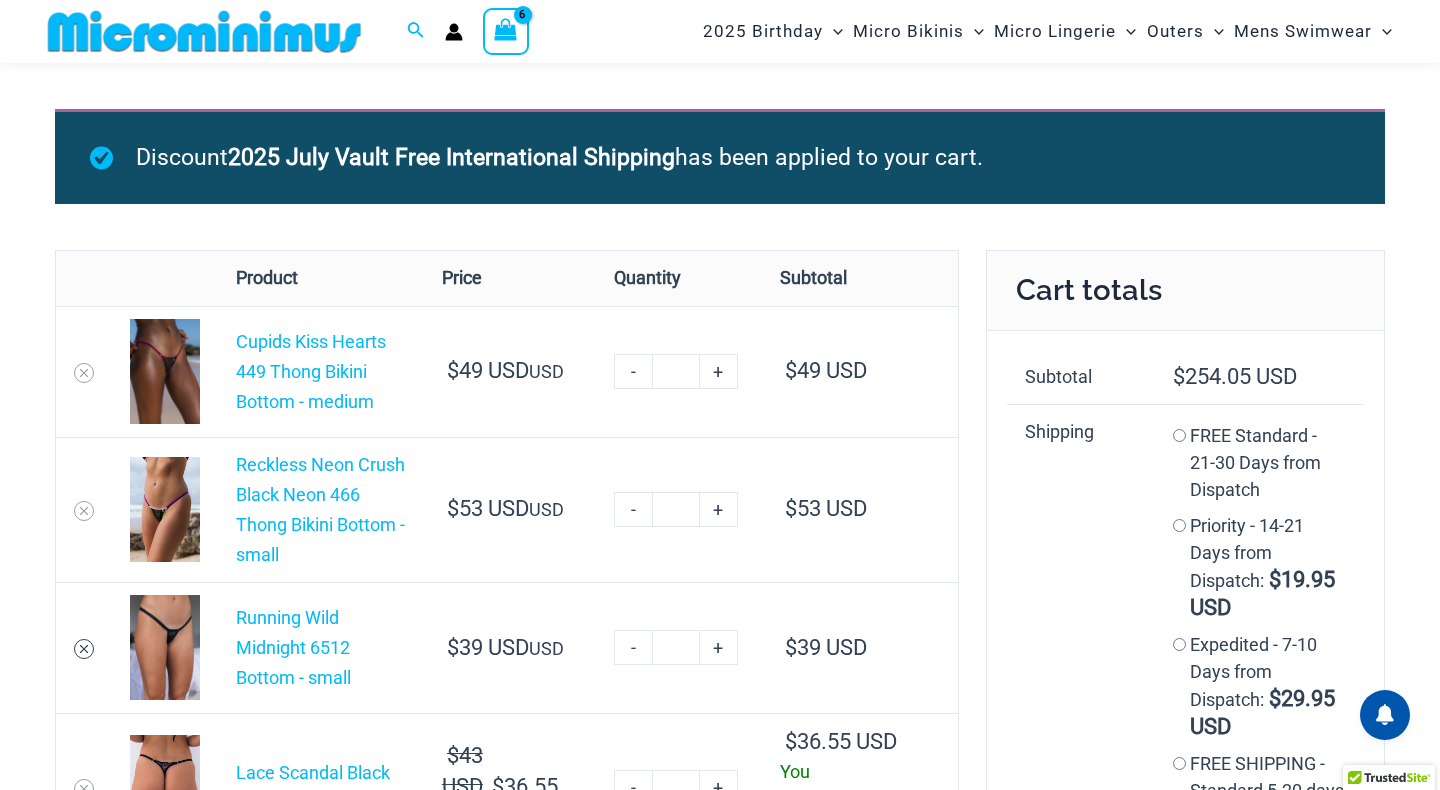 click 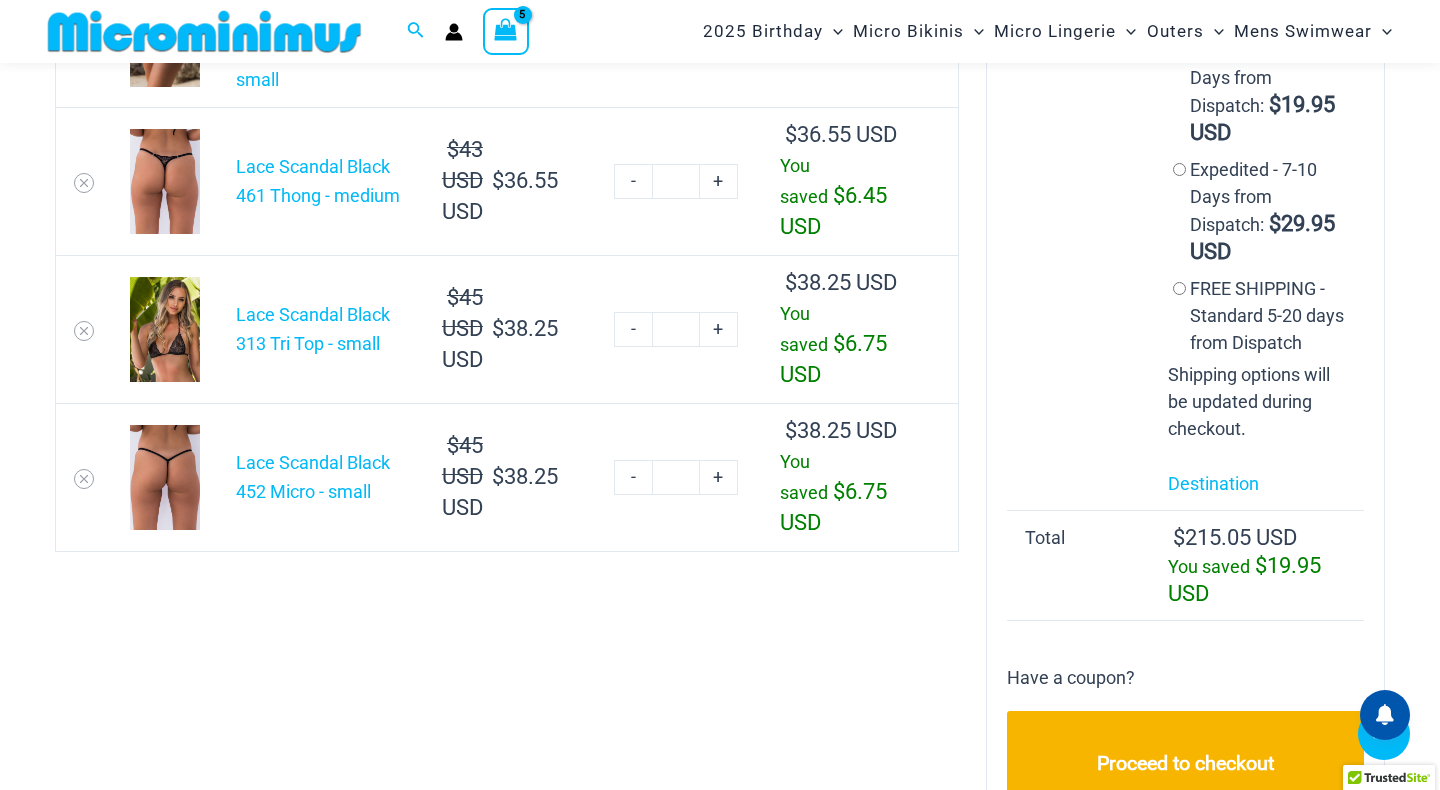 scroll, scrollTop: 785, scrollLeft: 0, axis: vertical 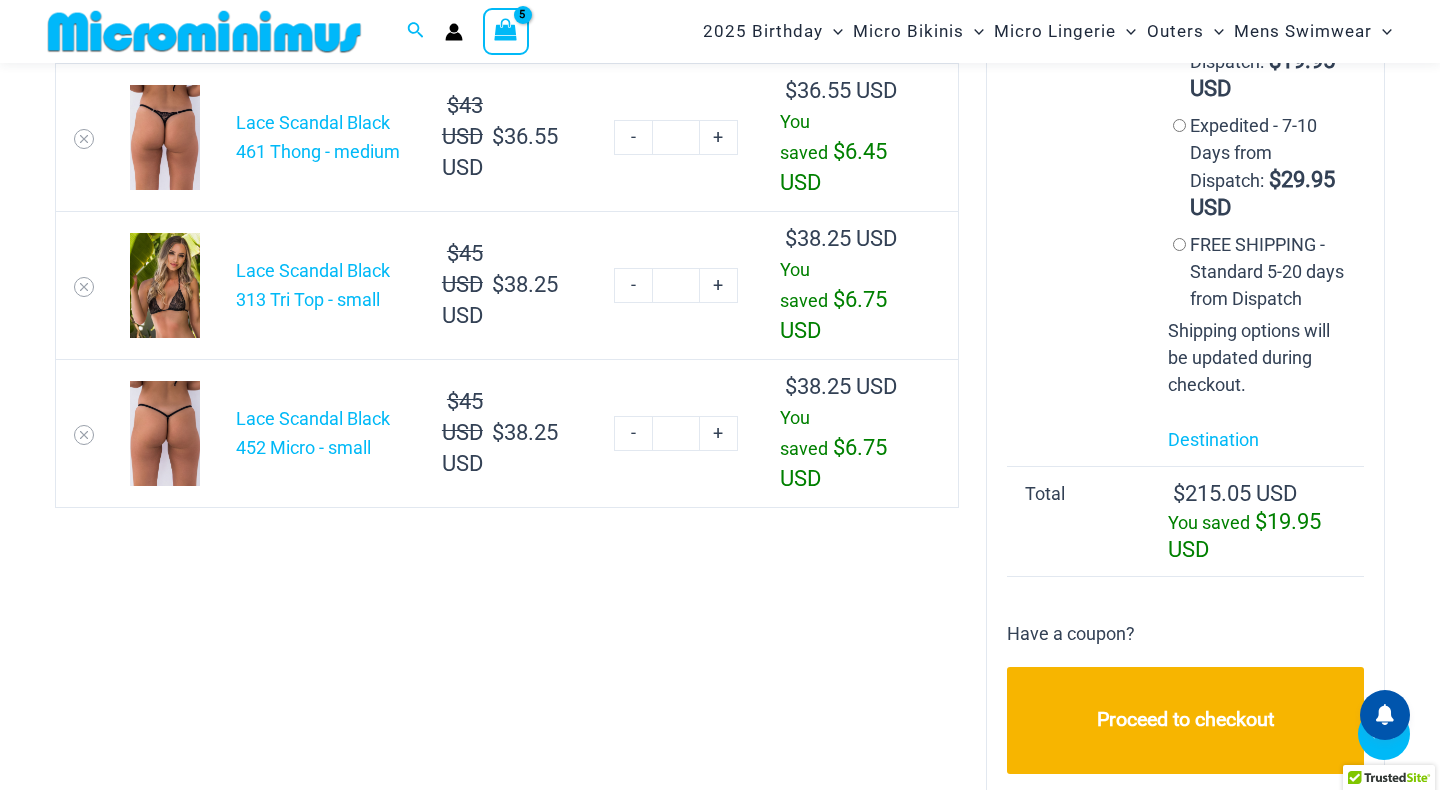 click at bounding box center (165, 433) 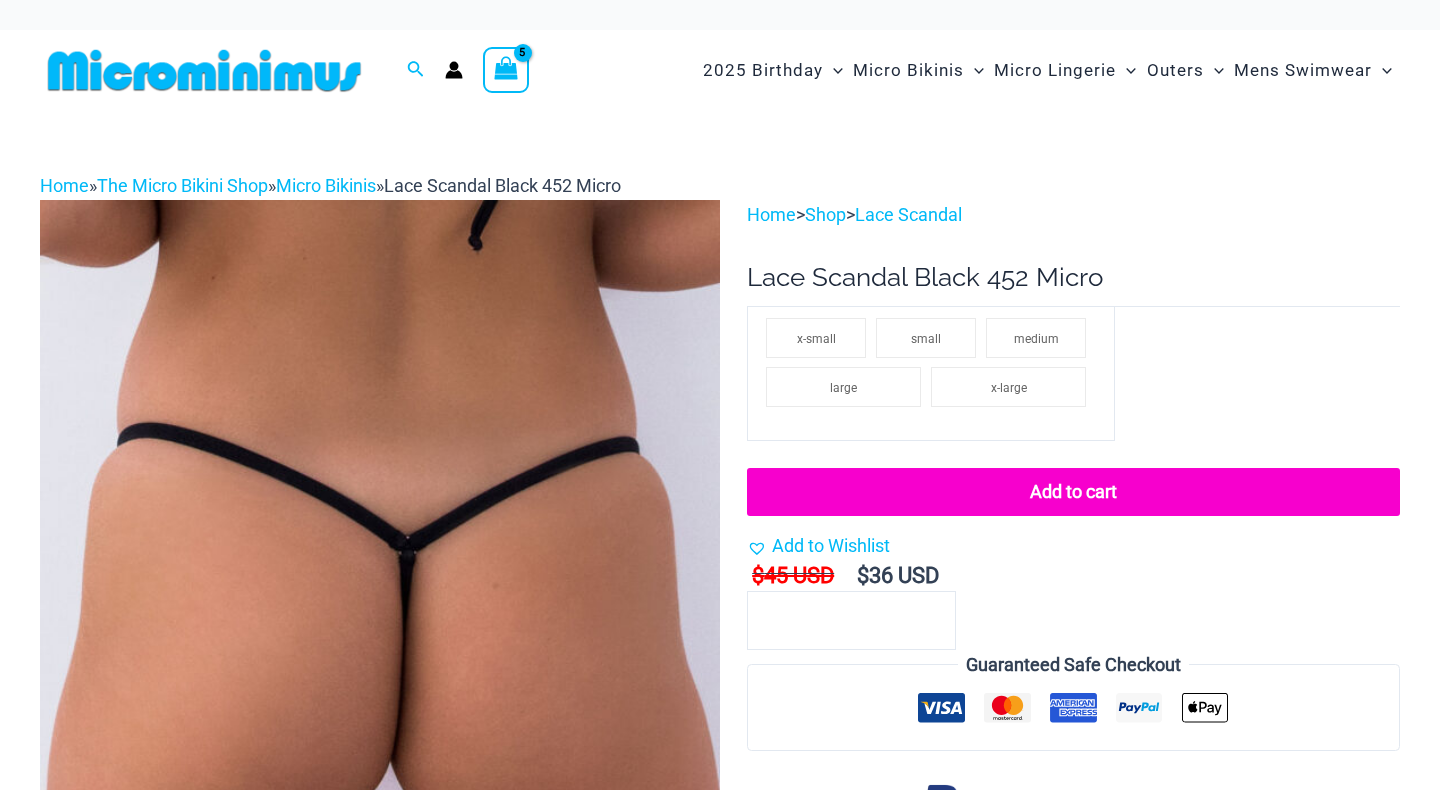 scroll, scrollTop: 0, scrollLeft: 0, axis: both 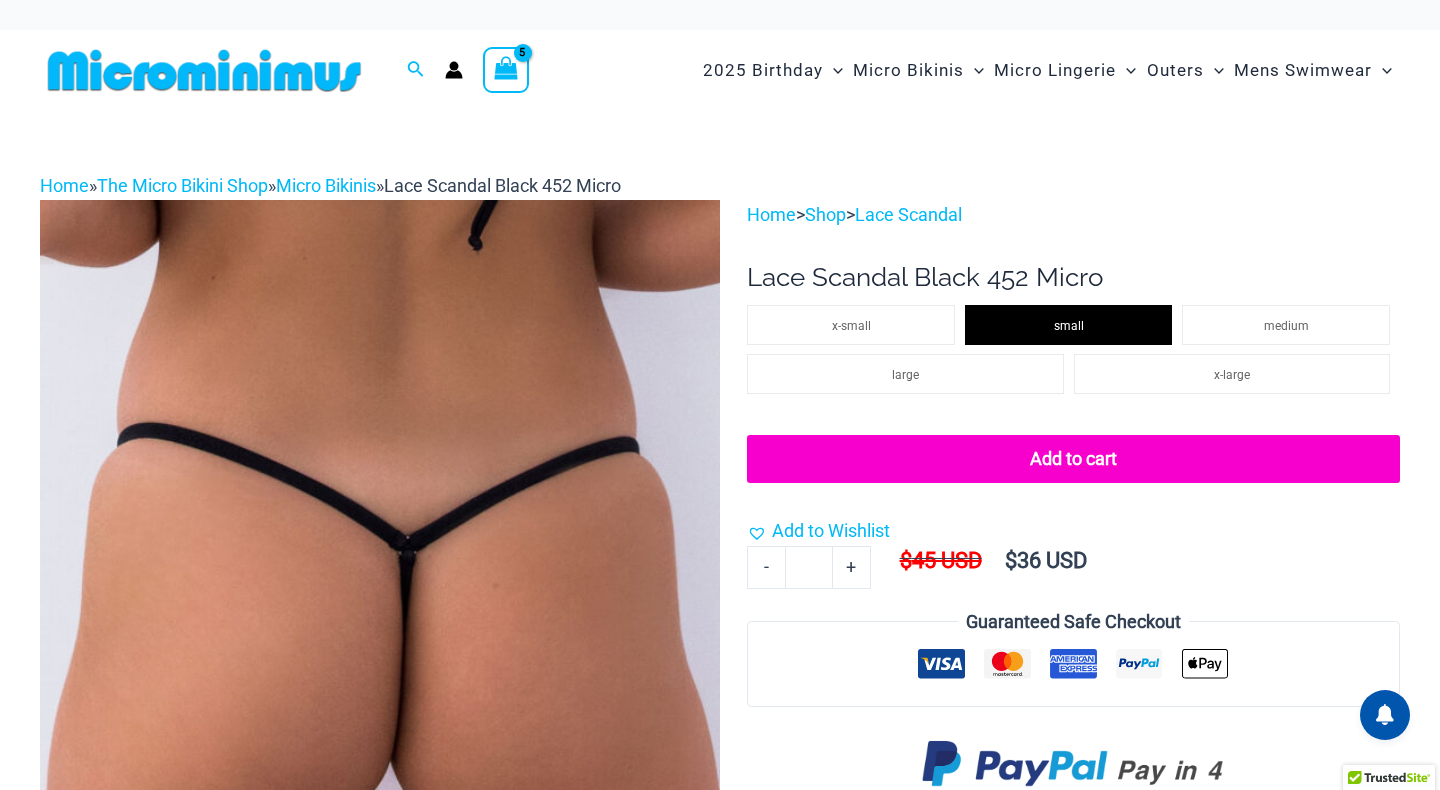select 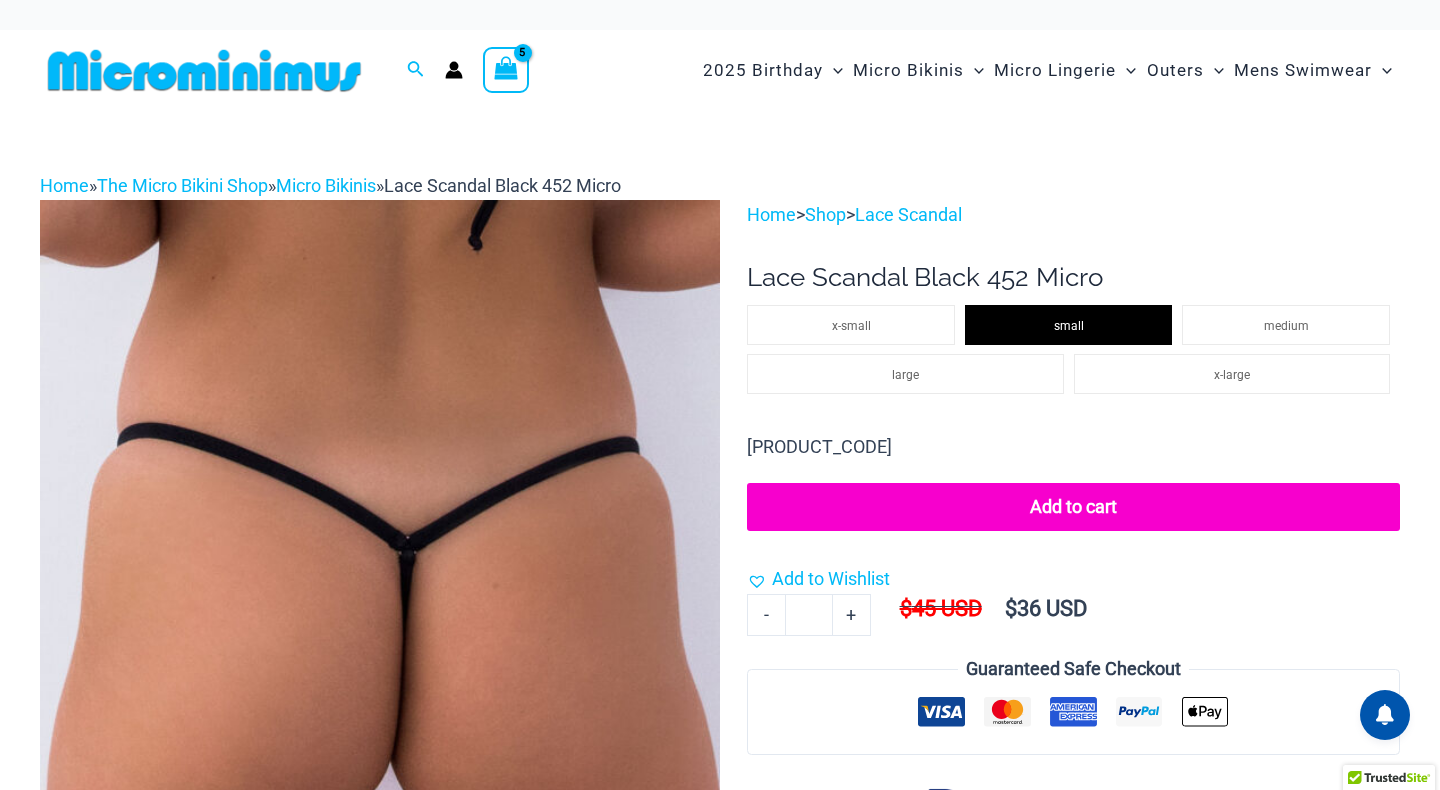 click 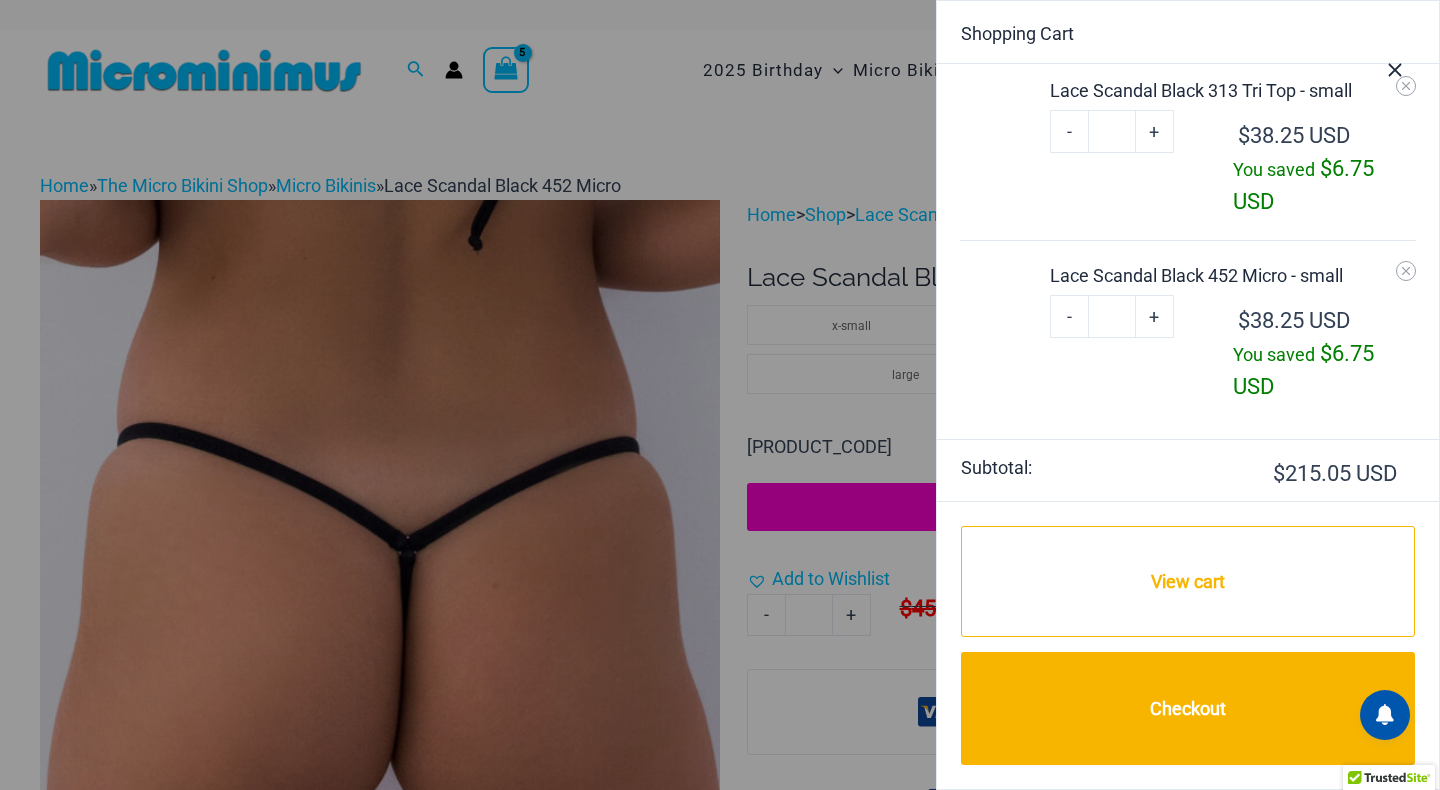 scroll, scrollTop: 509, scrollLeft: 0, axis: vertical 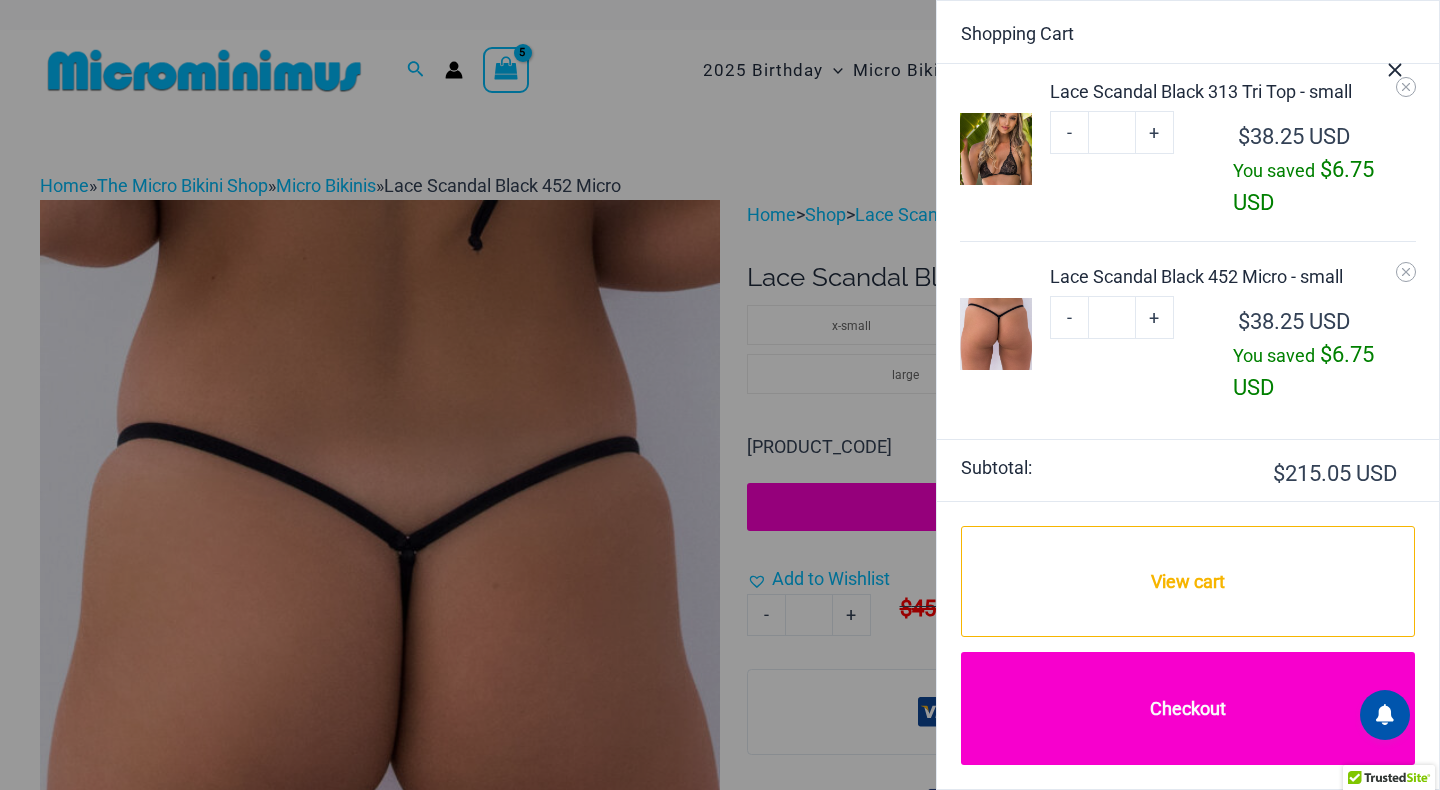 click on "Checkout" at bounding box center [1188, 708] 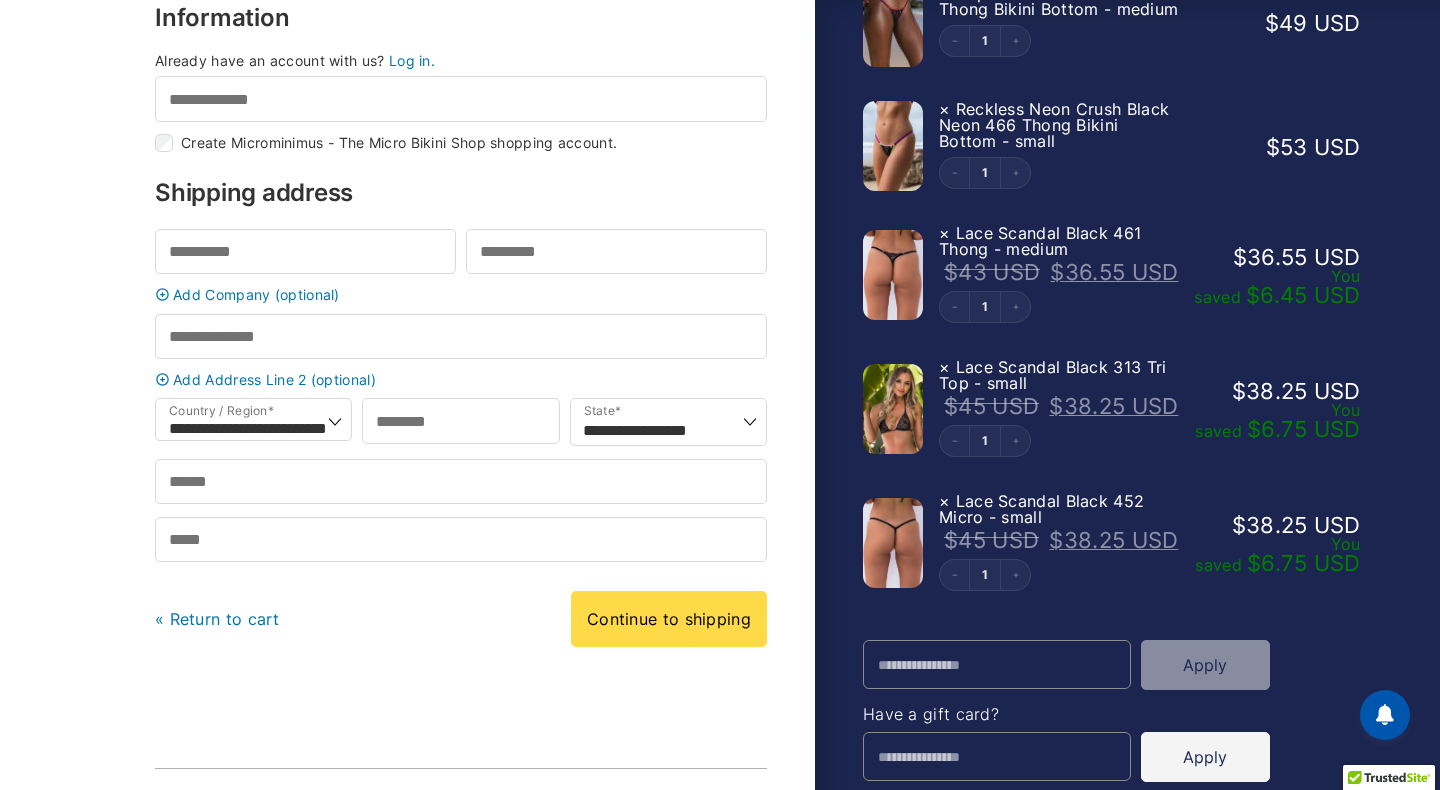 scroll, scrollTop: 180, scrollLeft: 0, axis: vertical 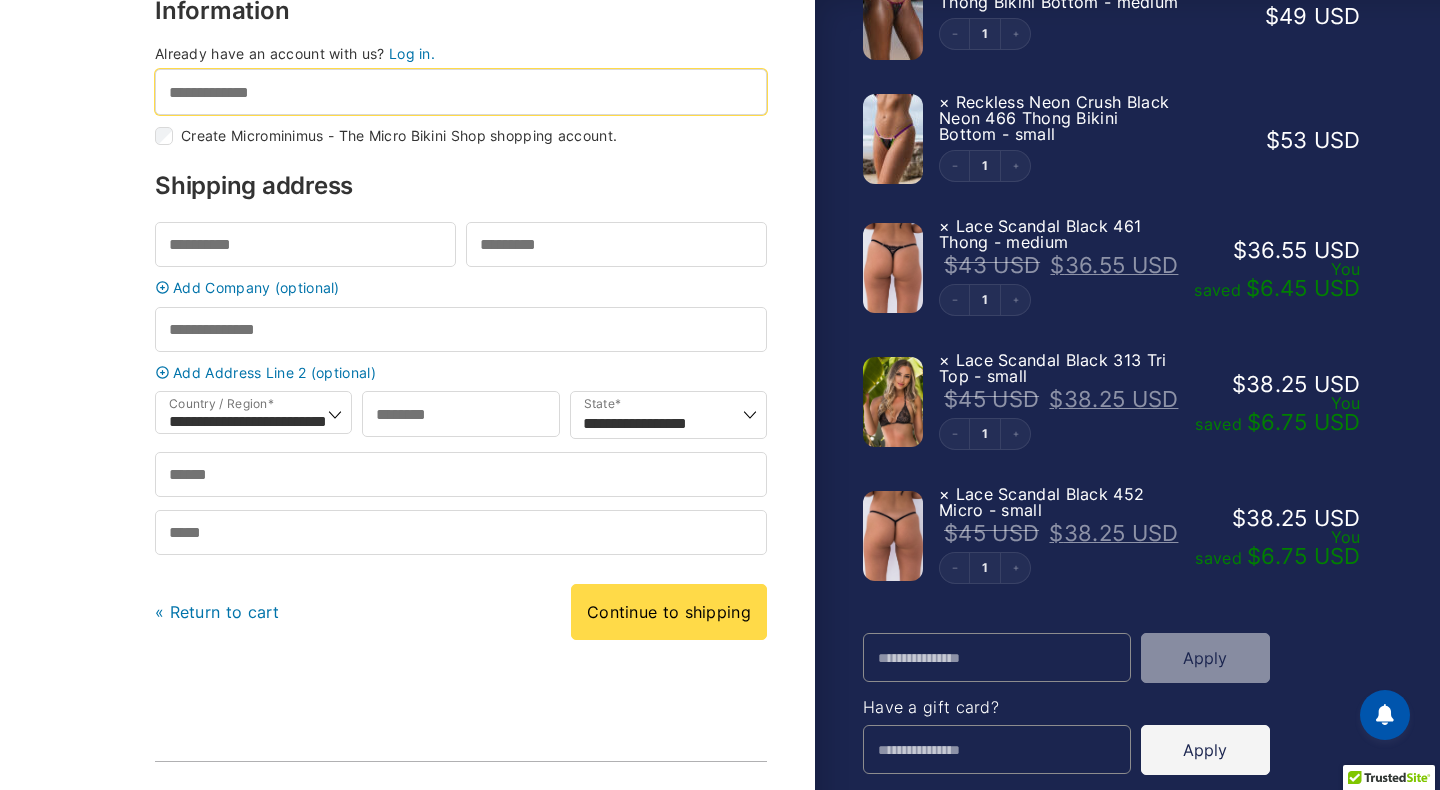 click on "Email address  *" at bounding box center (461, 91) 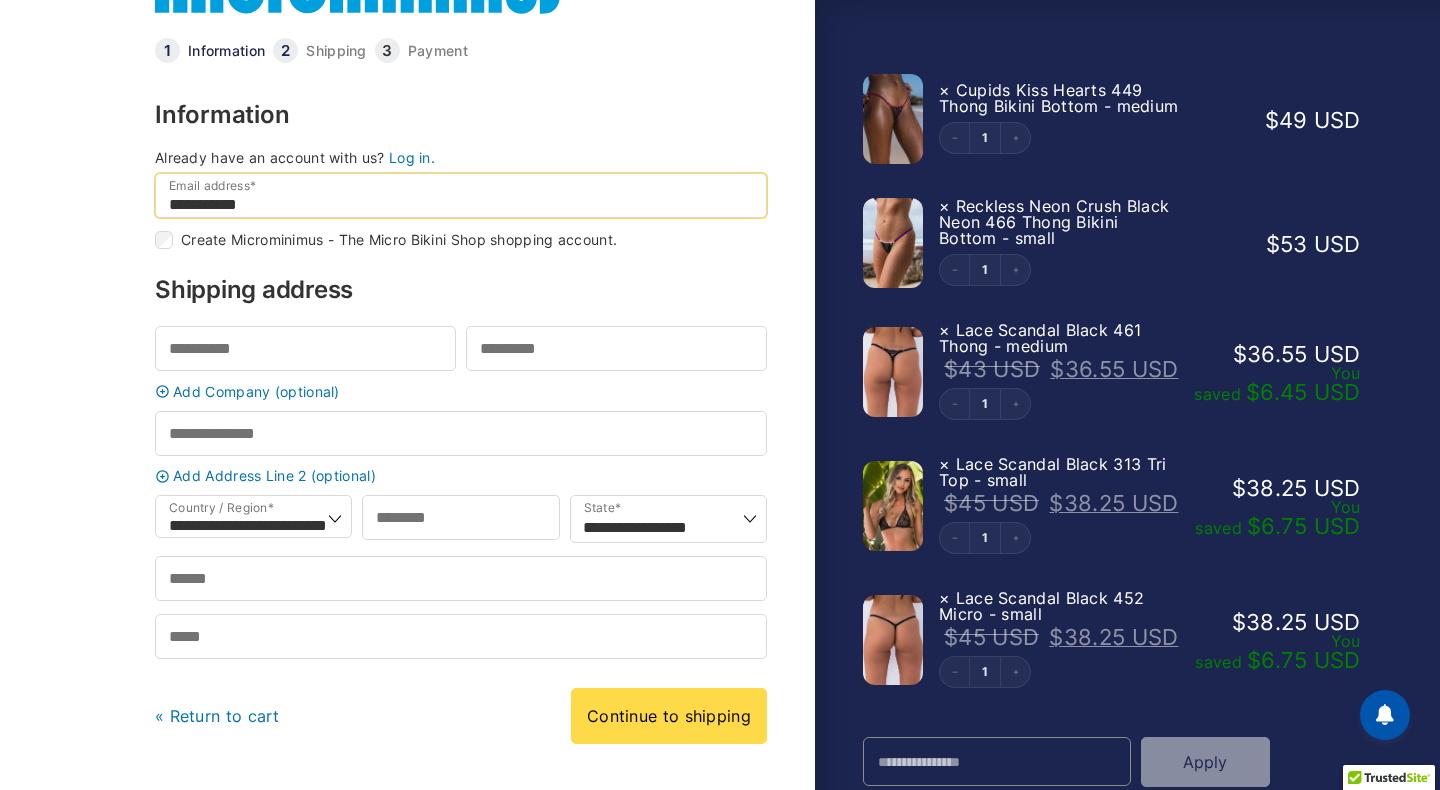scroll, scrollTop: 0, scrollLeft: 0, axis: both 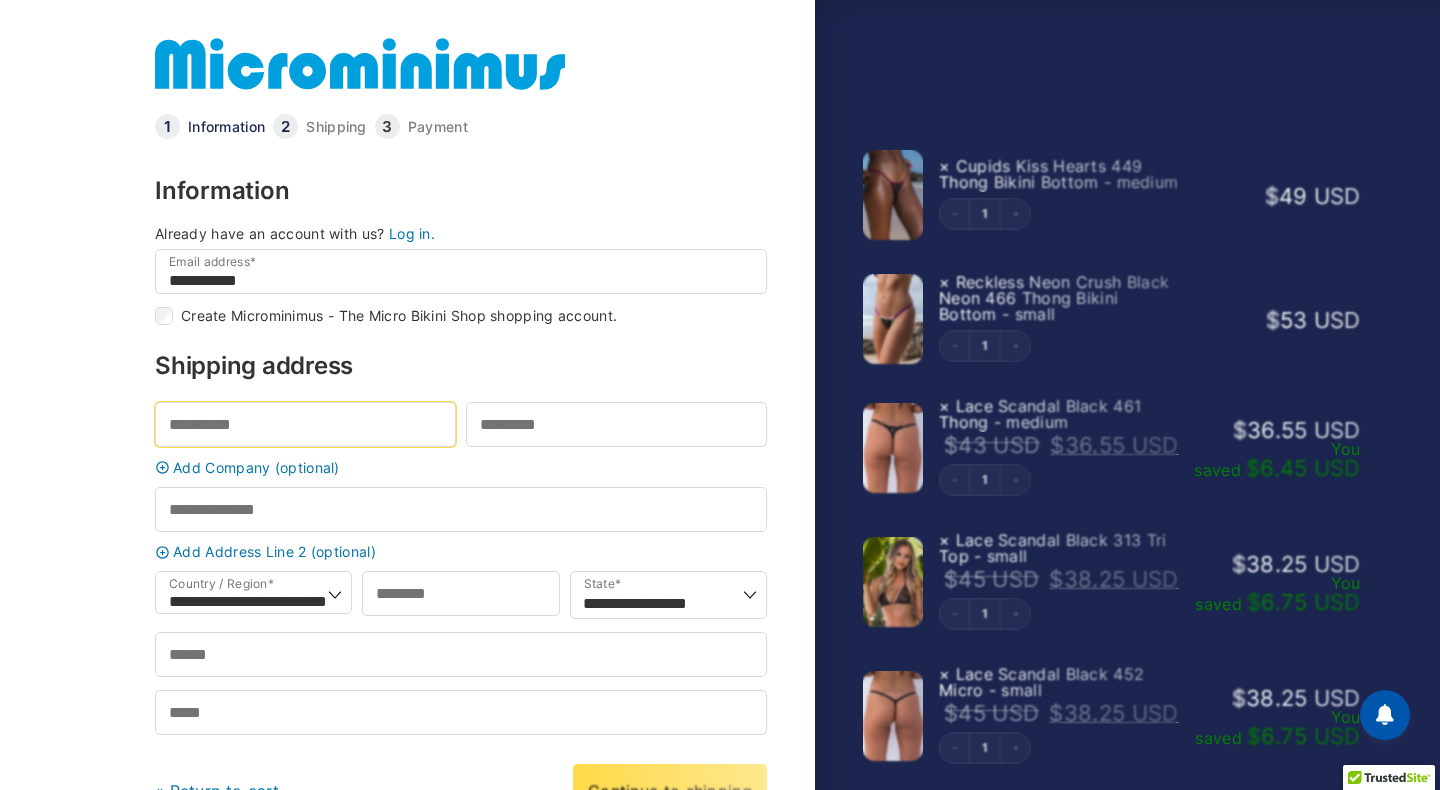 click on "First name  *" at bounding box center [305, 424] 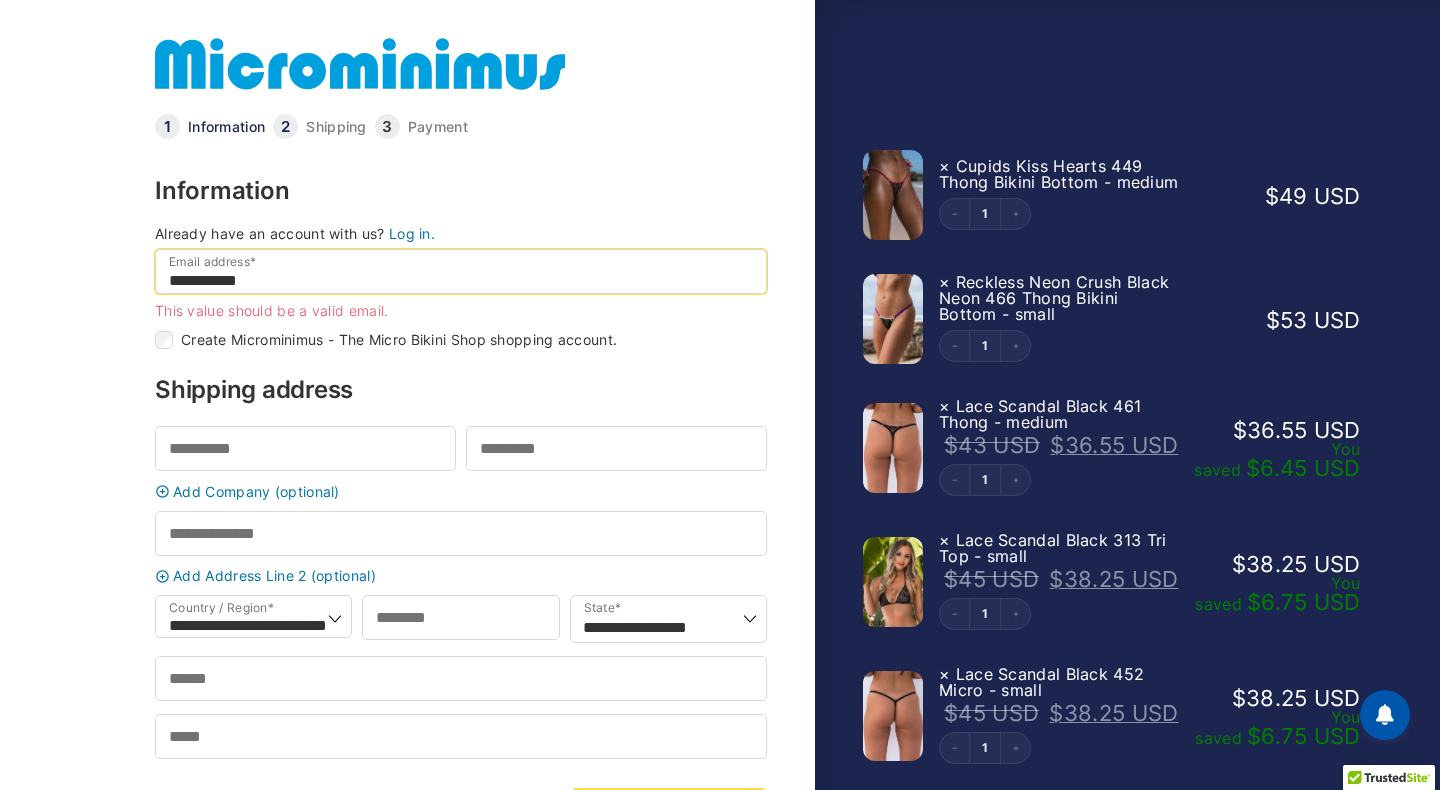 click on "**********" at bounding box center (461, 271) 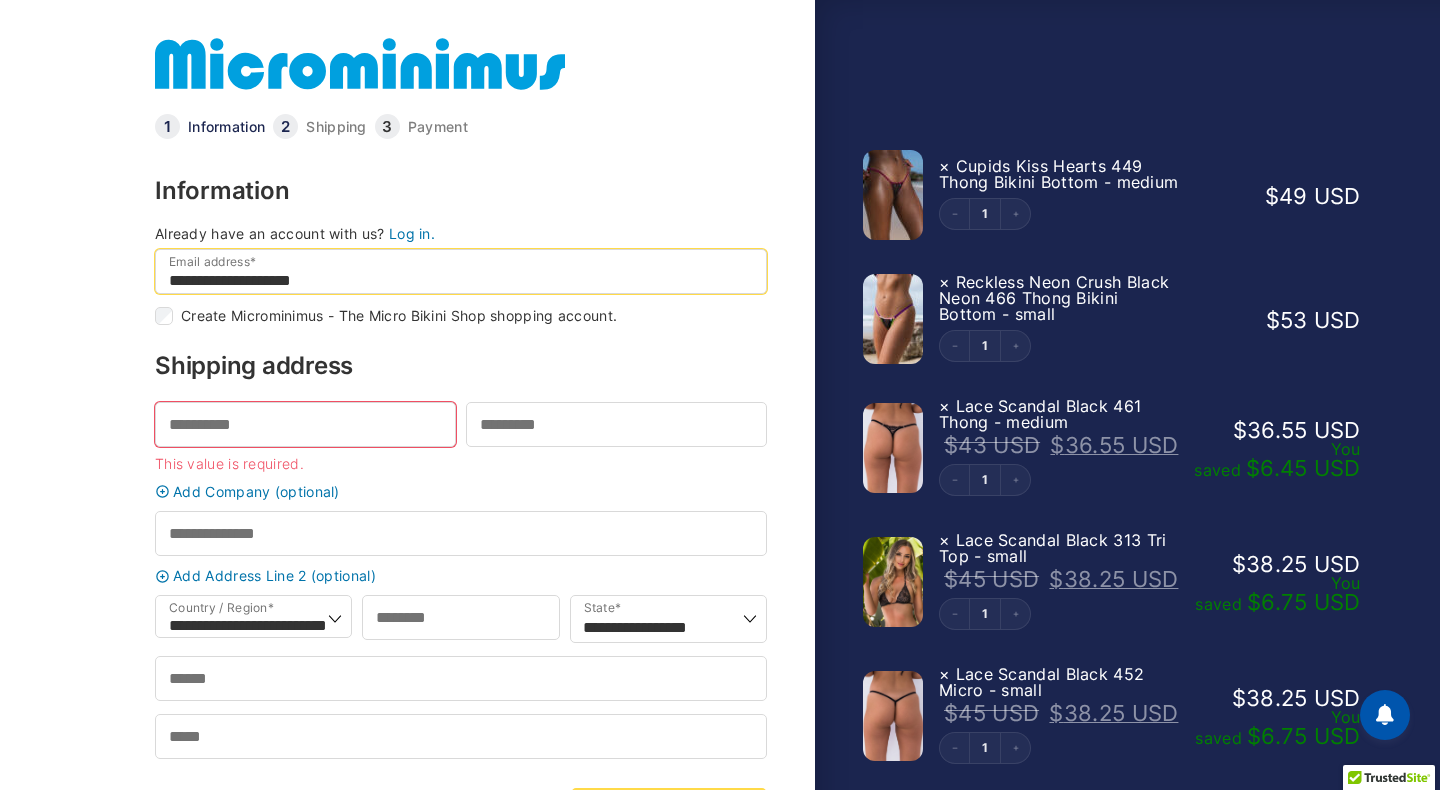 type on "**********" 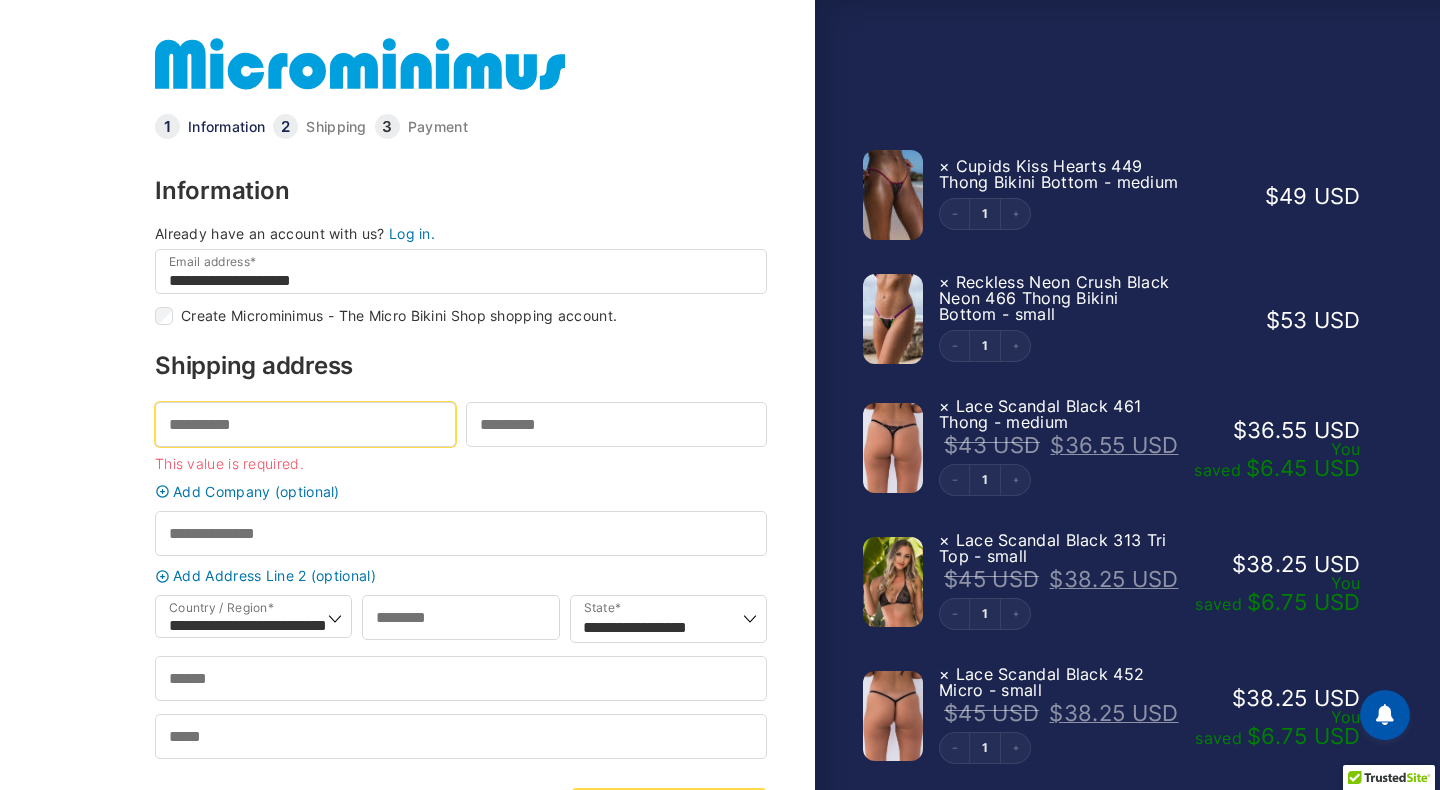 click on "First name  *" at bounding box center (305, 424) 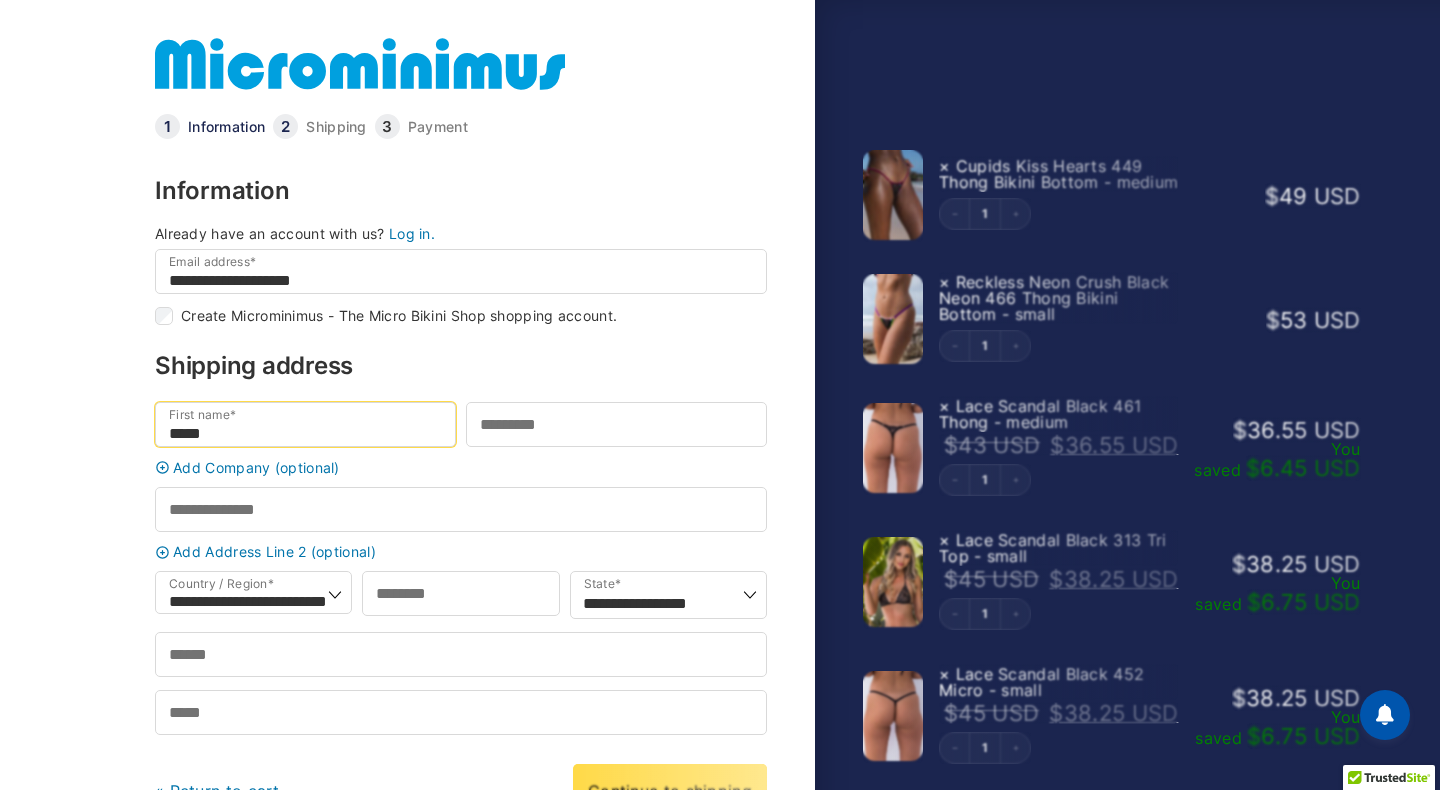 type on "*****" 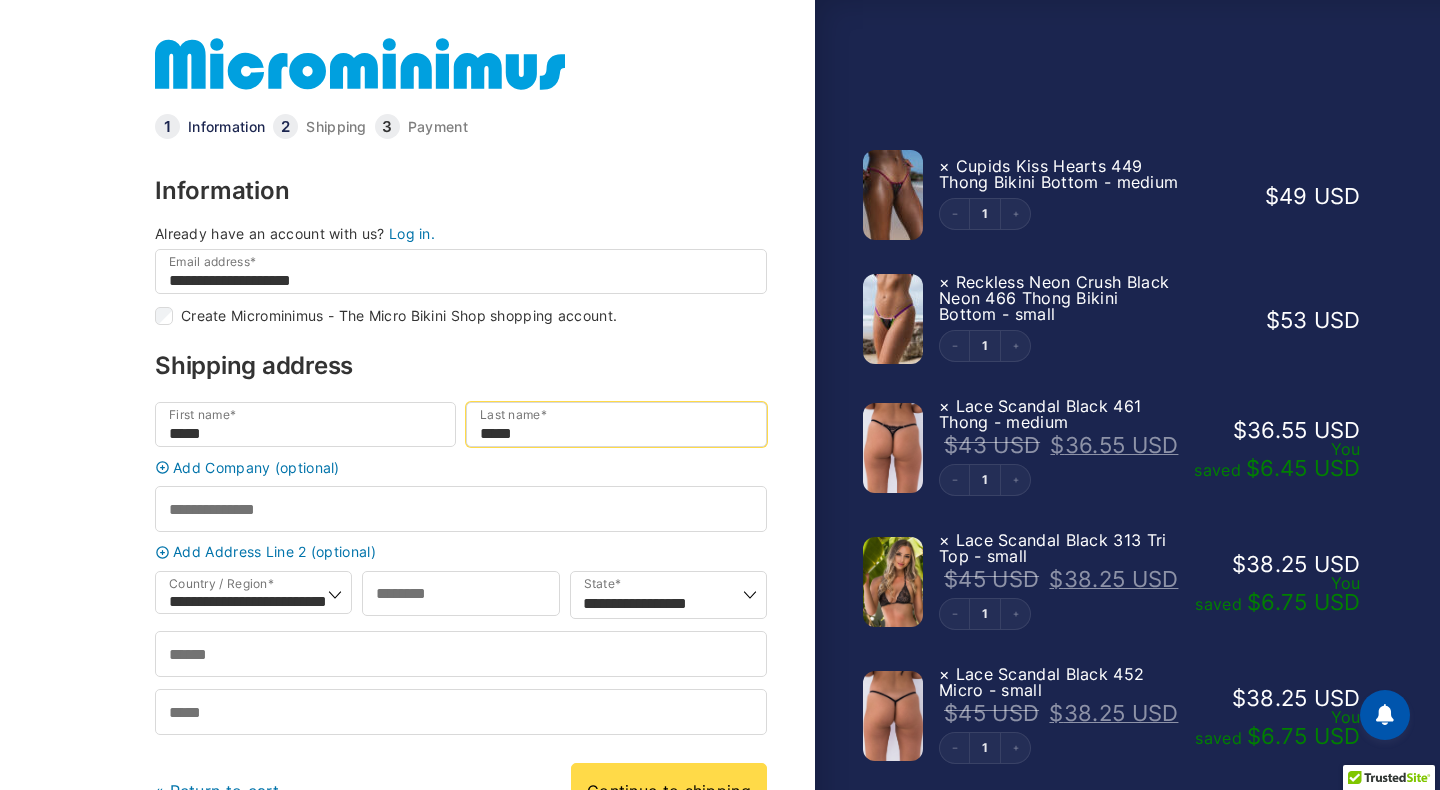 type on "*****" 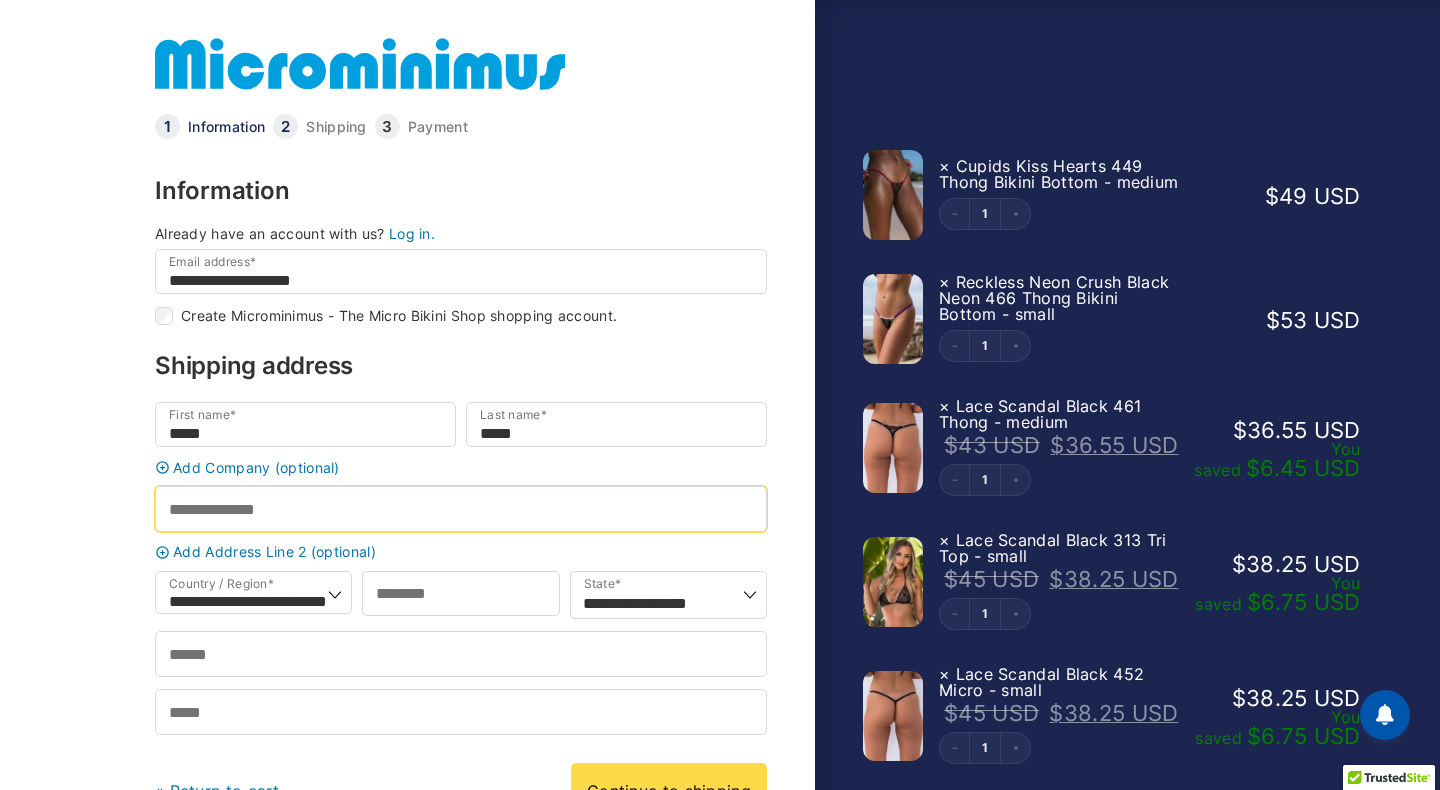 click on "Street address  *" at bounding box center (461, 508) 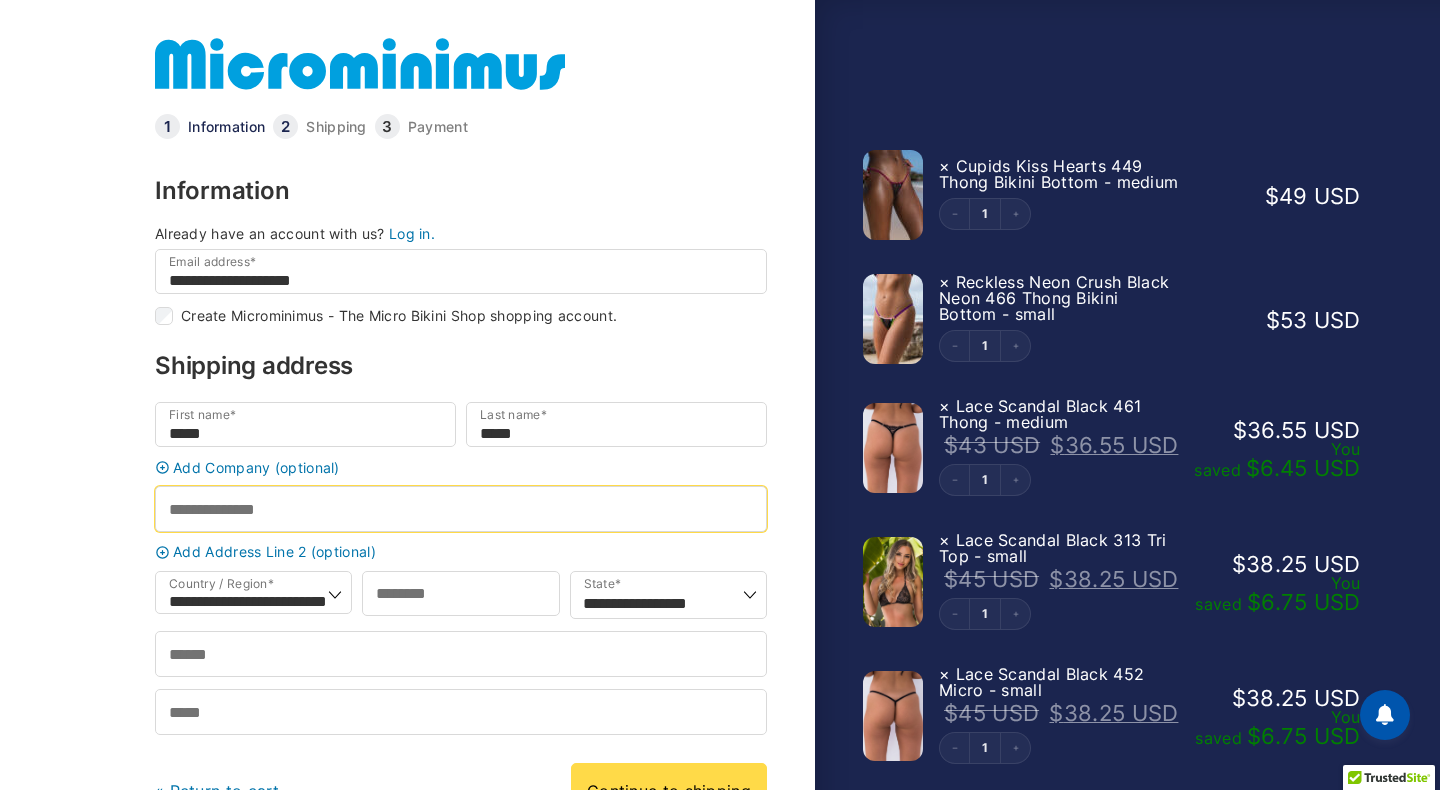 type on "**********" 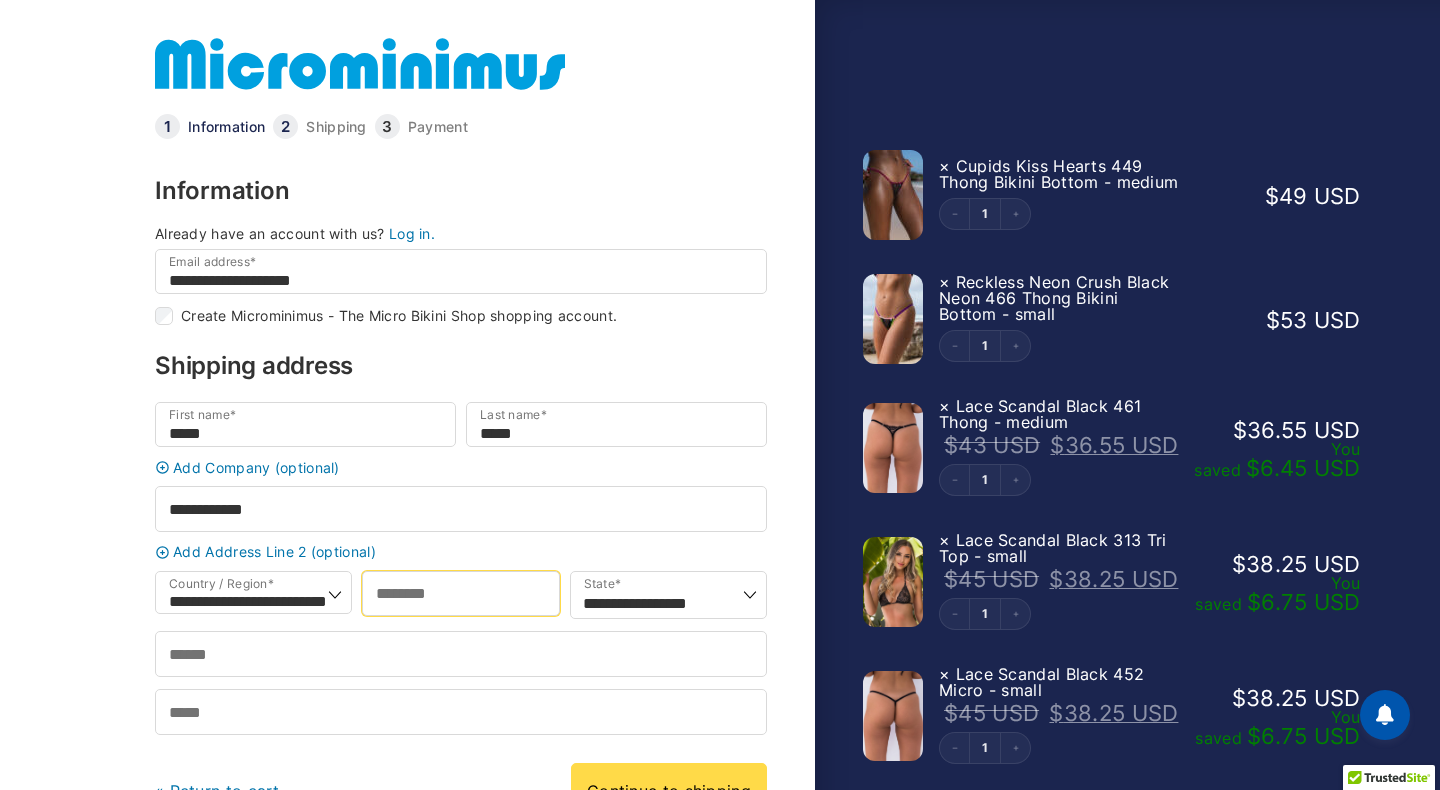 type on "****" 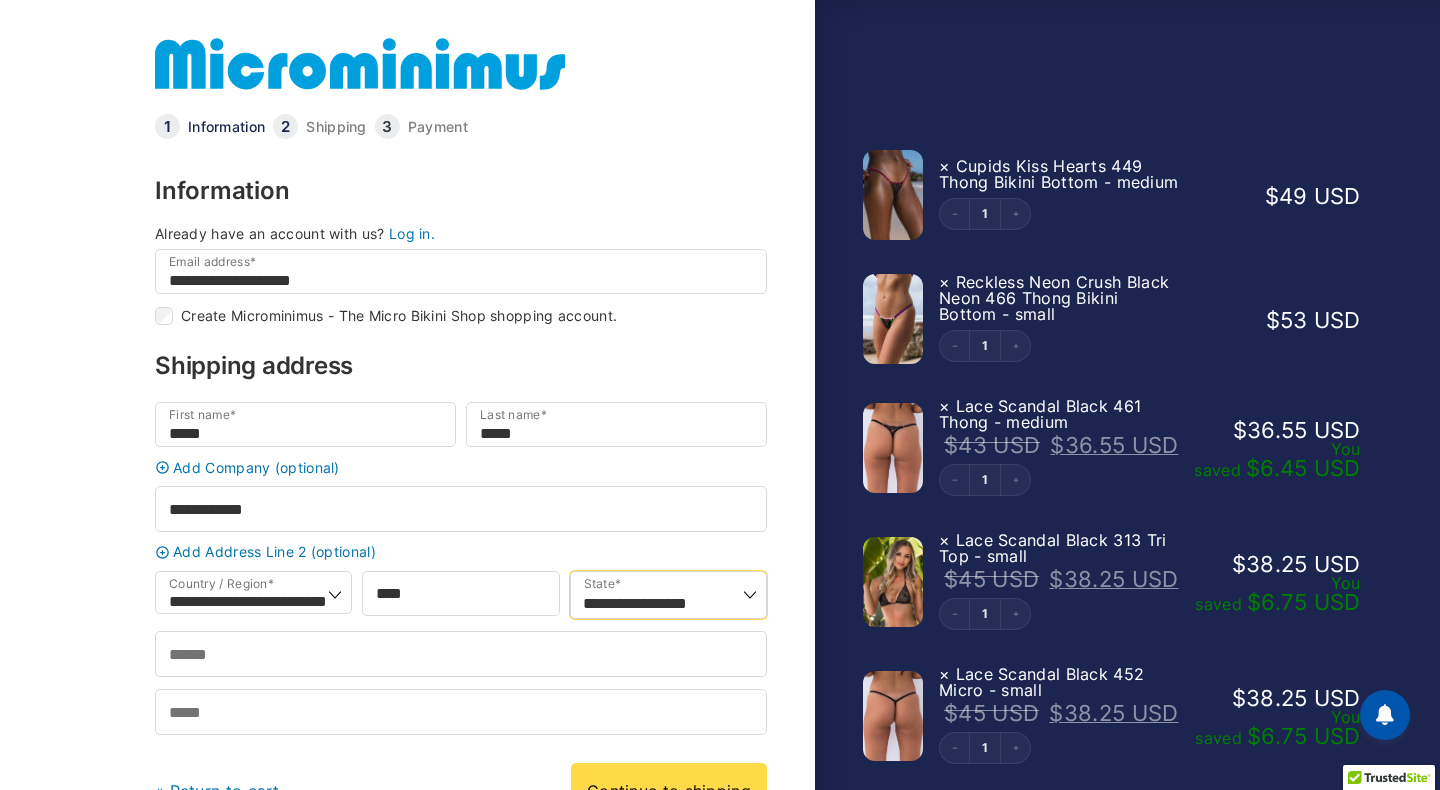 select on "***" 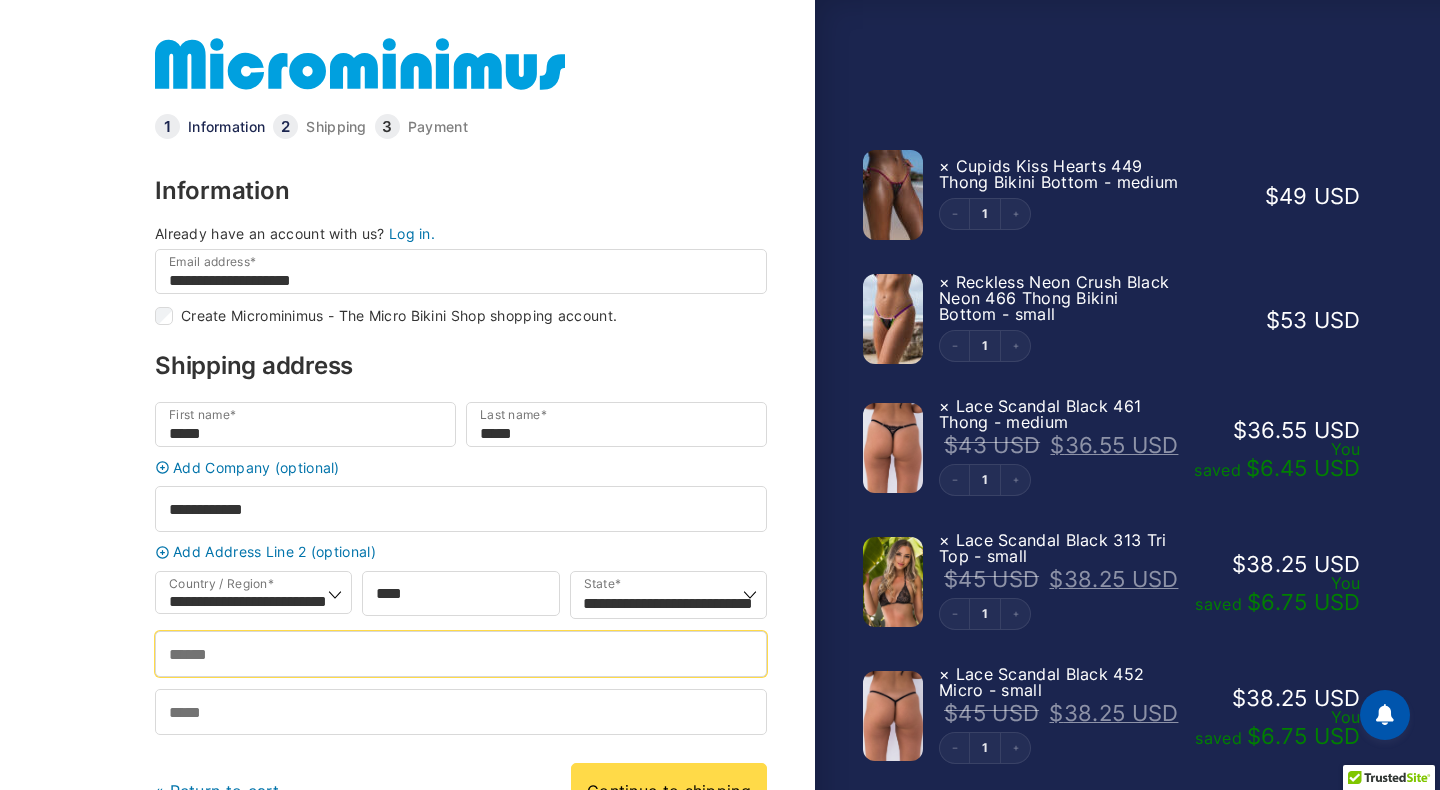 type on "**********" 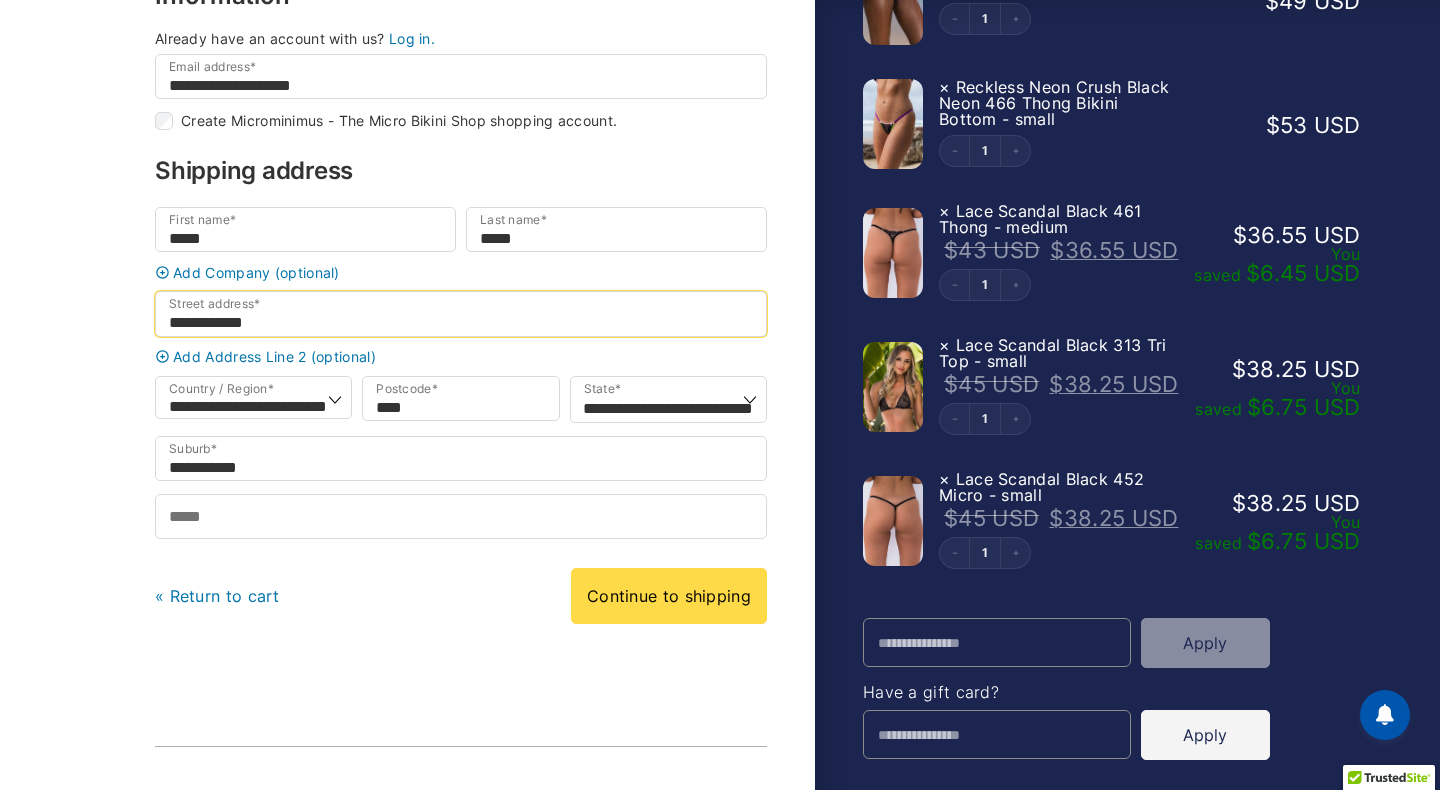 scroll, scrollTop: 235, scrollLeft: 0, axis: vertical 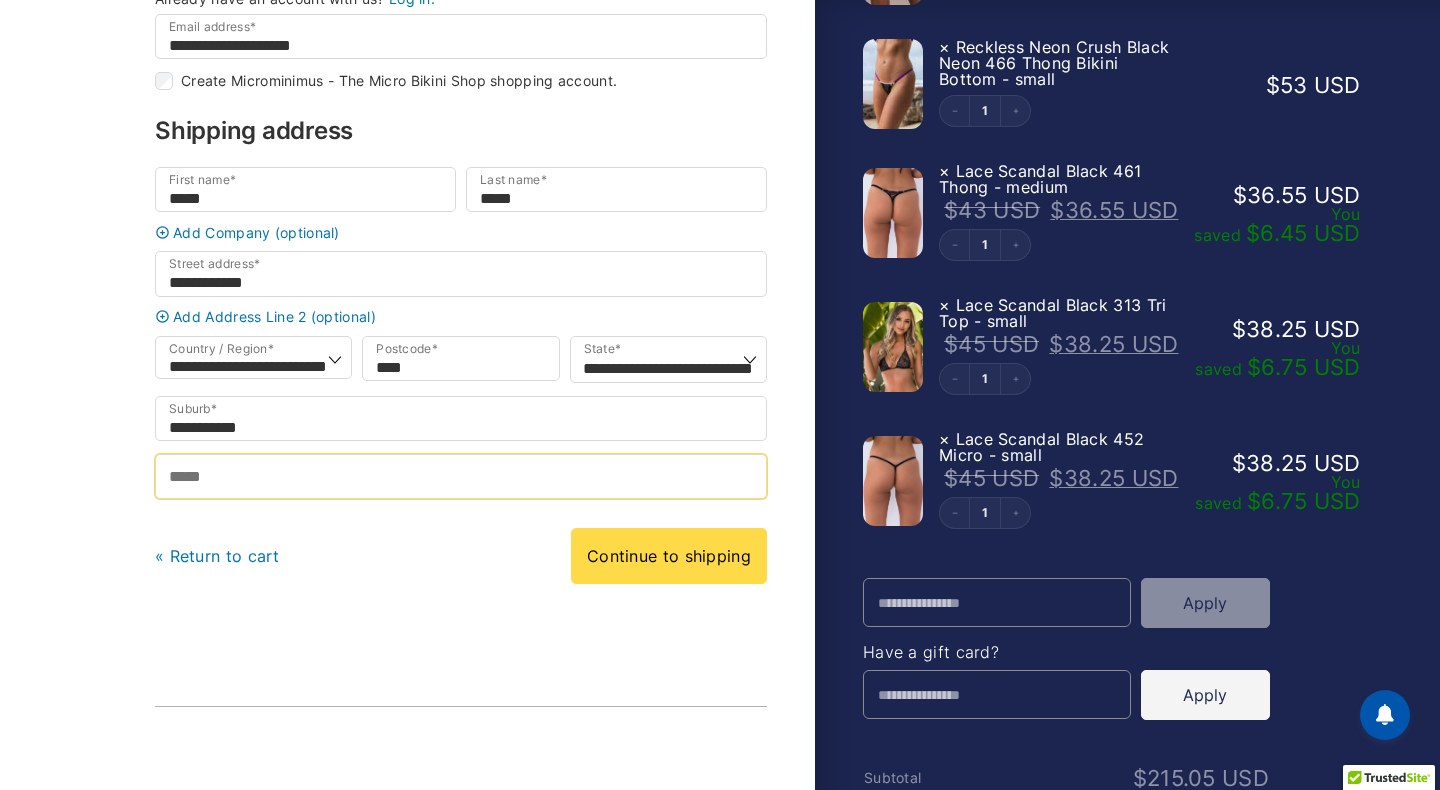 click on "Phone  *" at bounding box center [461, 476] 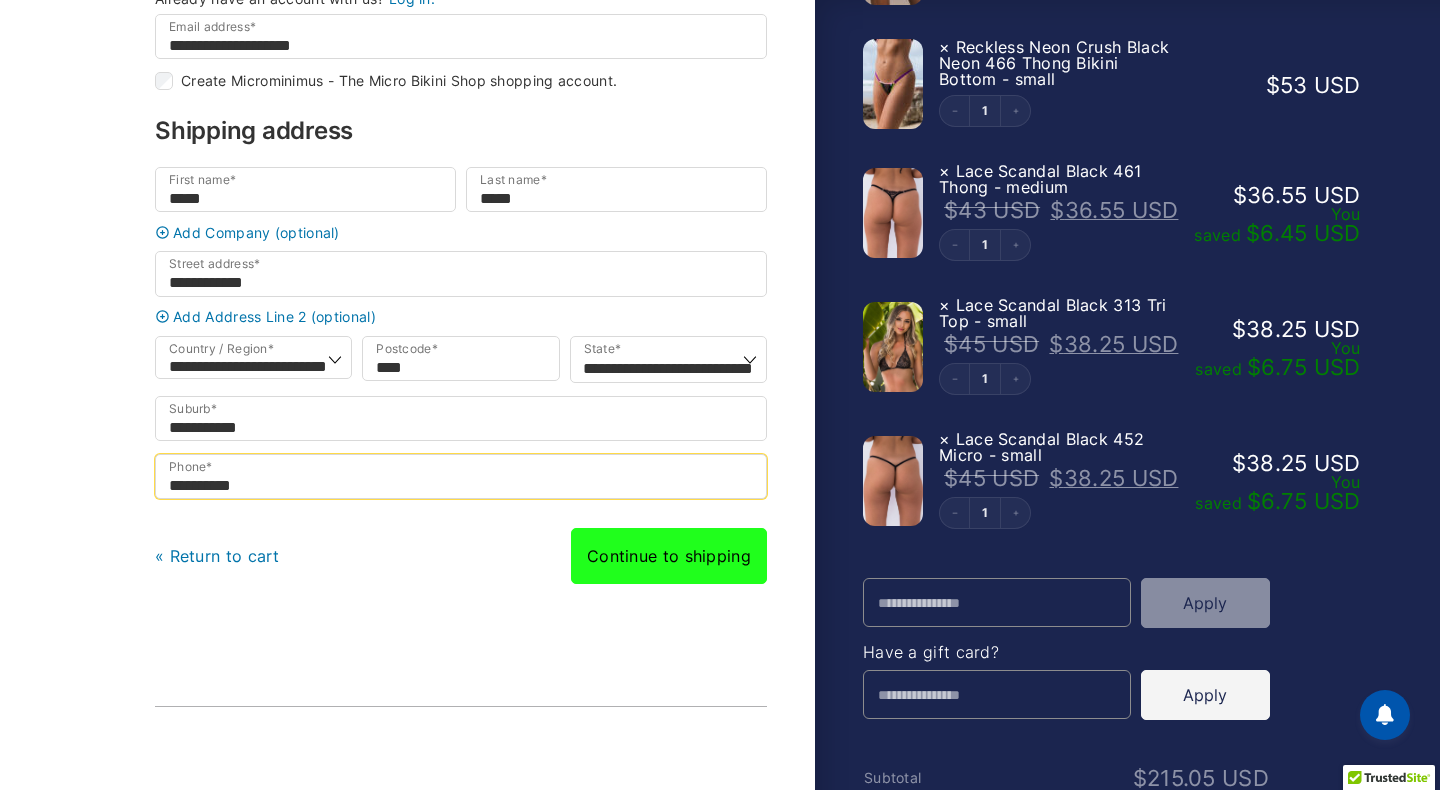 type on "**********" 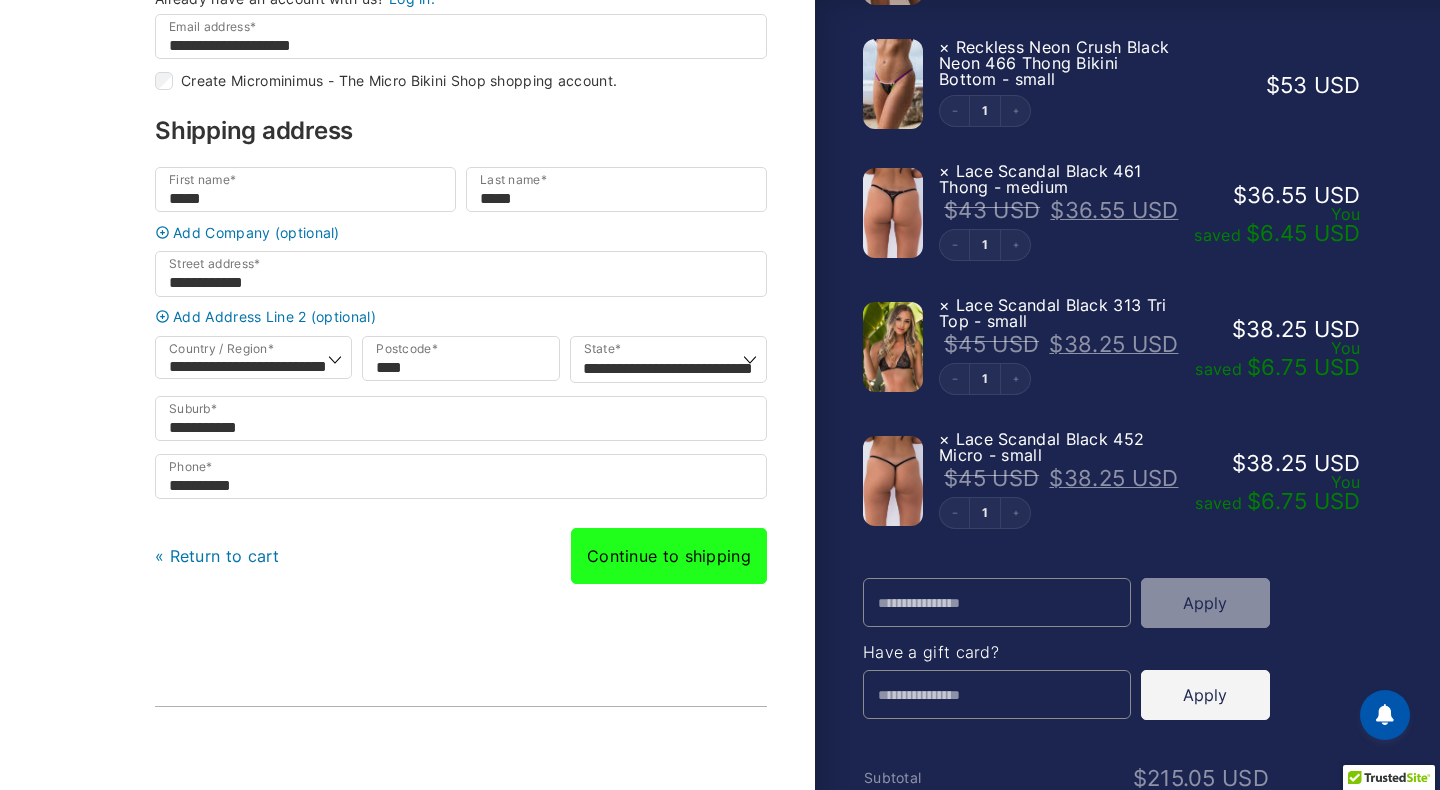 click on "Continue to shipping" at bounding box center (669, 556) 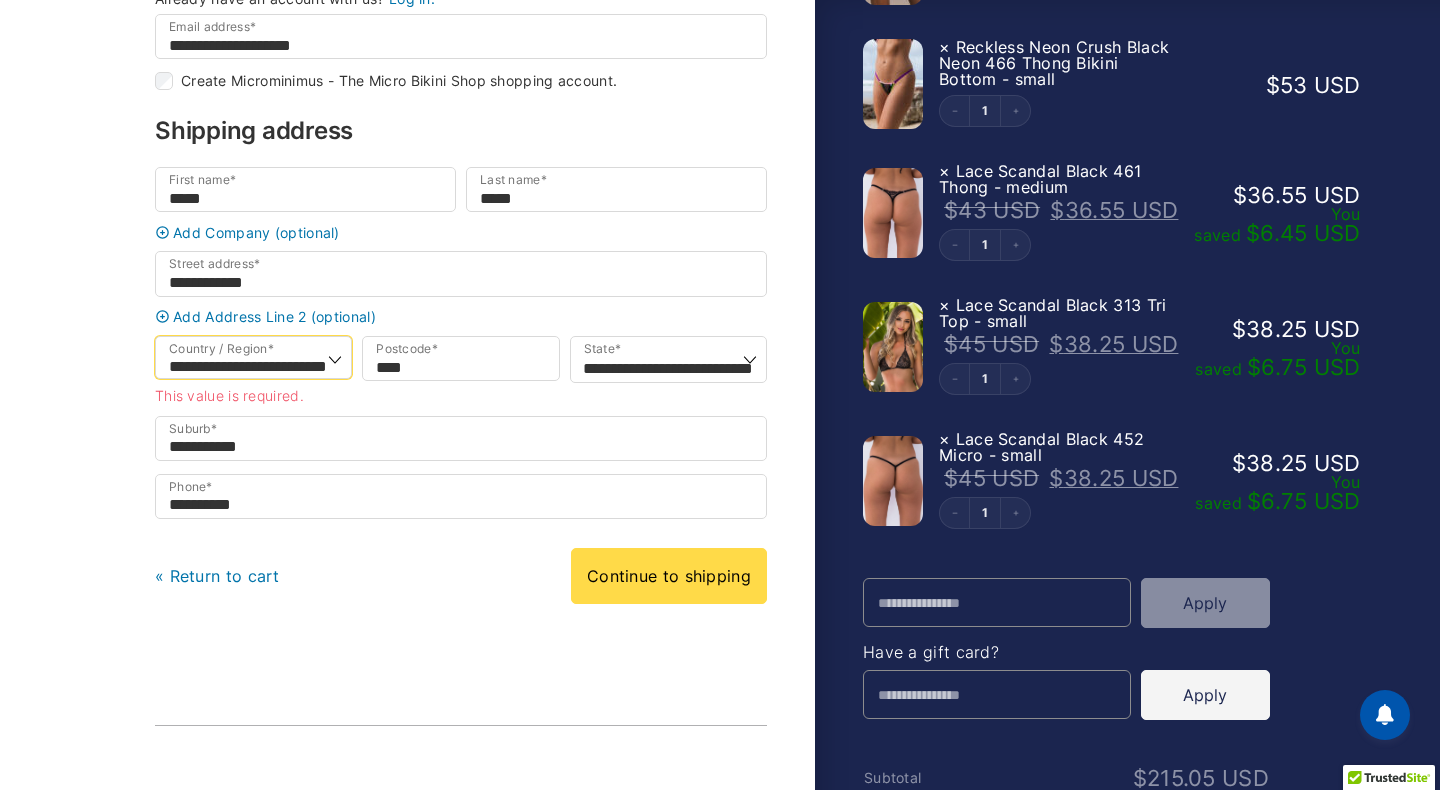 click on "**********" at bounding box center (253, 357) 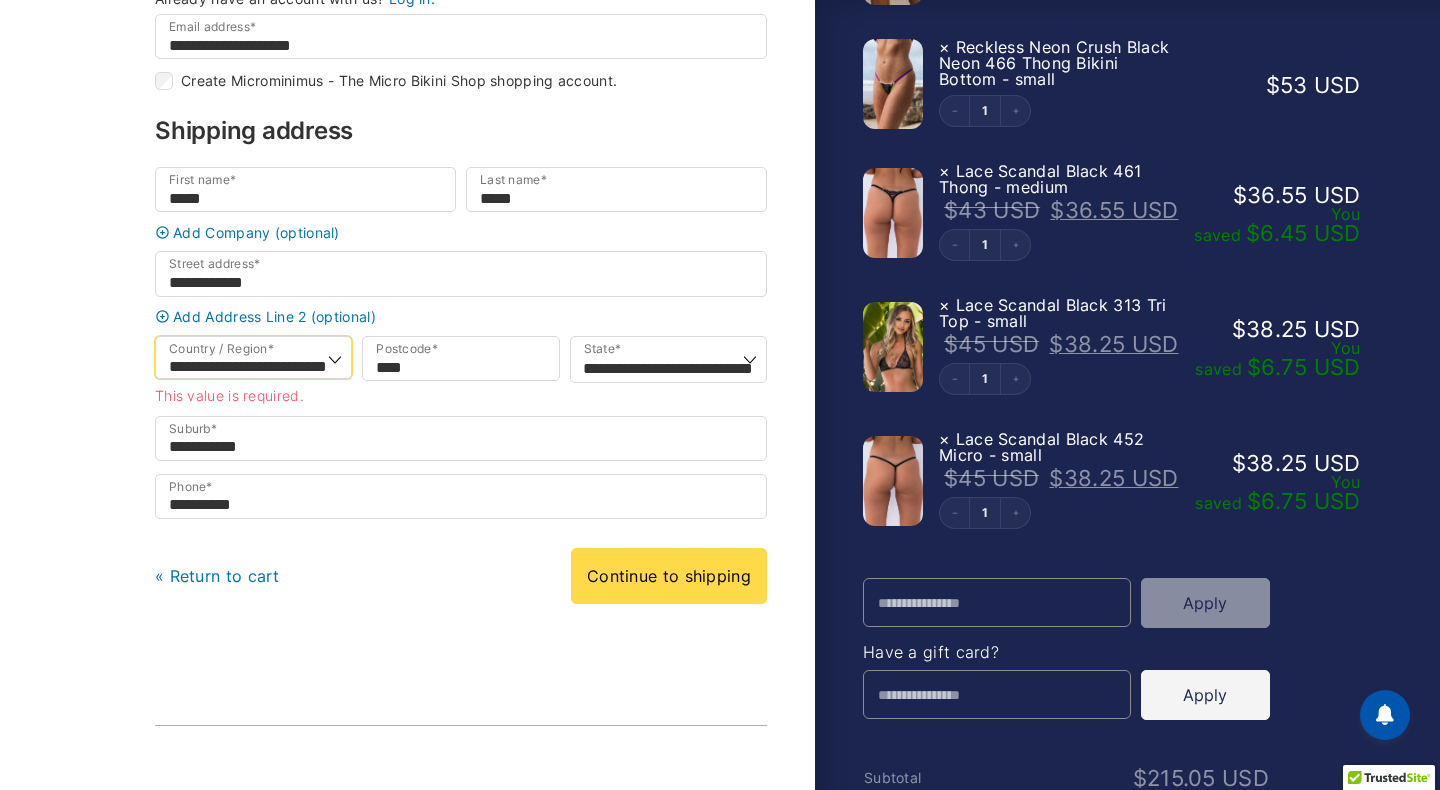 select on "**" 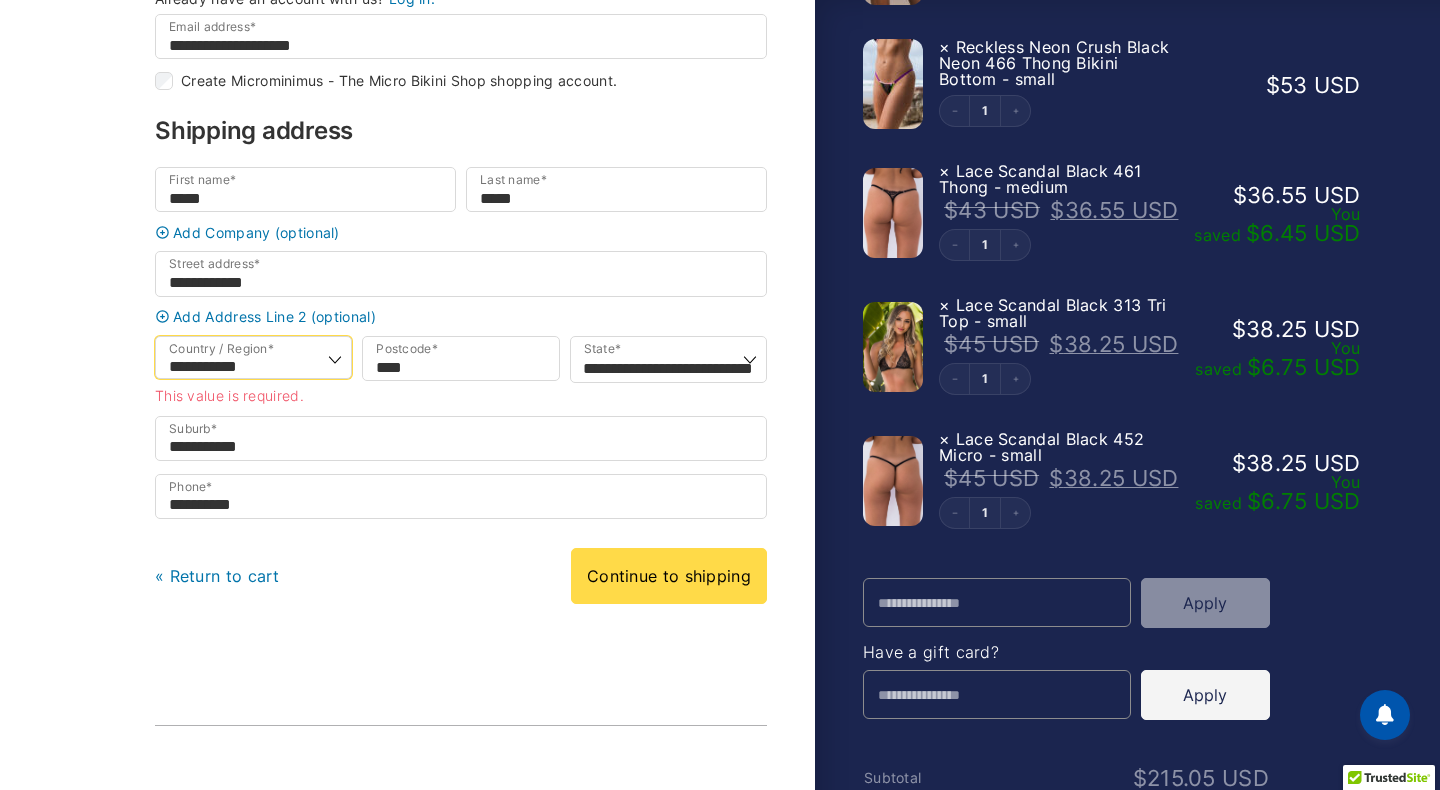 select on "***" 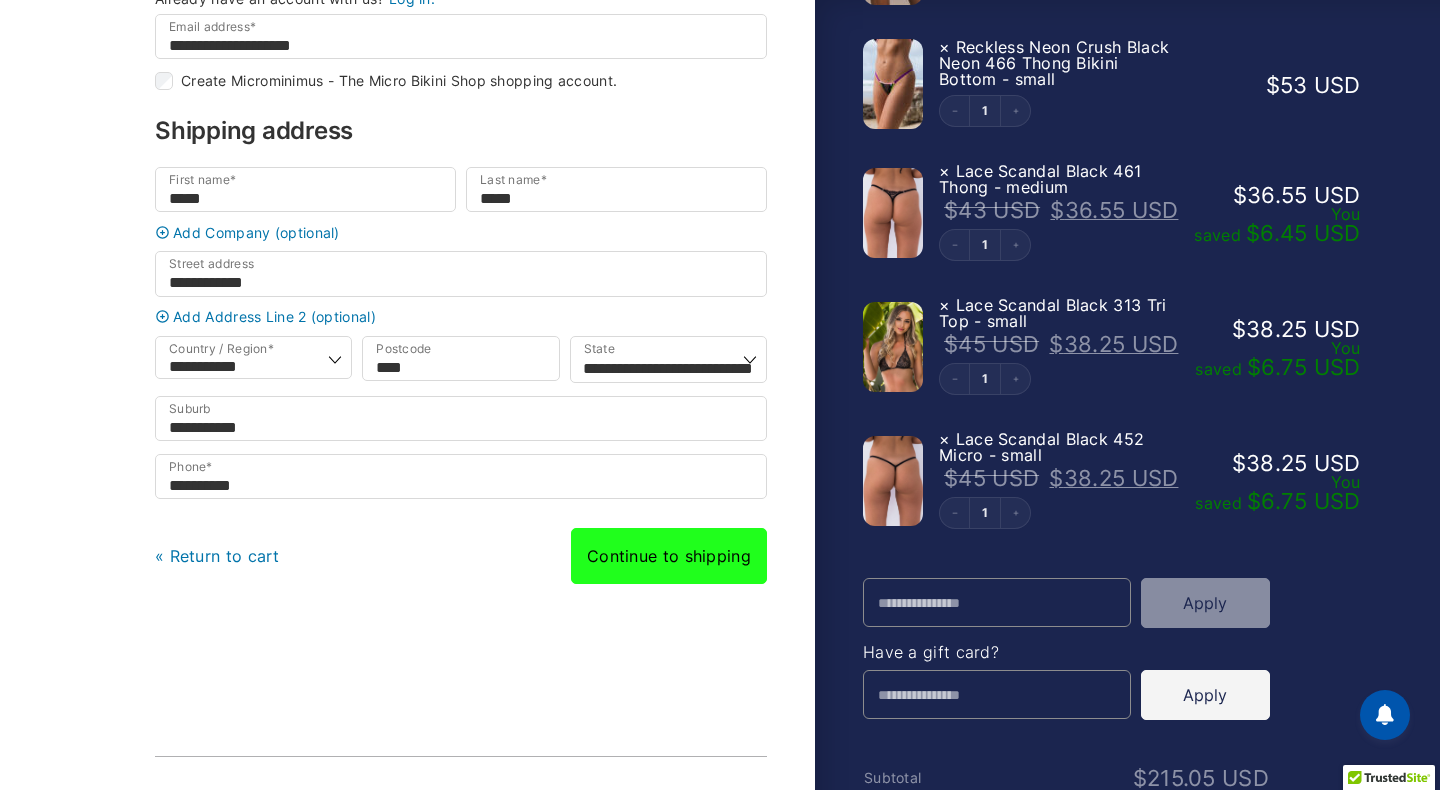 click on "Continue to shipping" at bounding box center (669, 556) 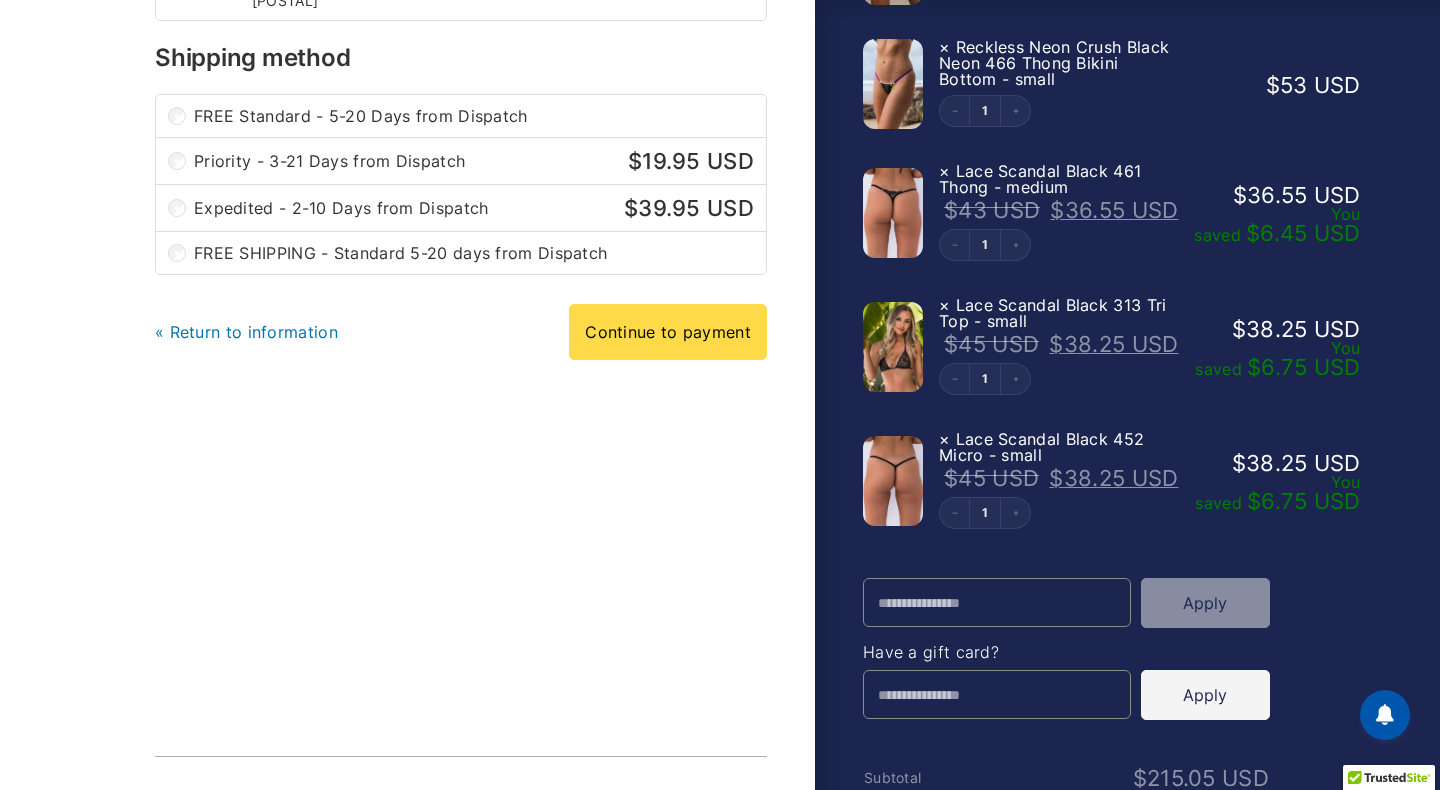 scroll, scrollTop: 0, scrollLeft: 0, axis: both 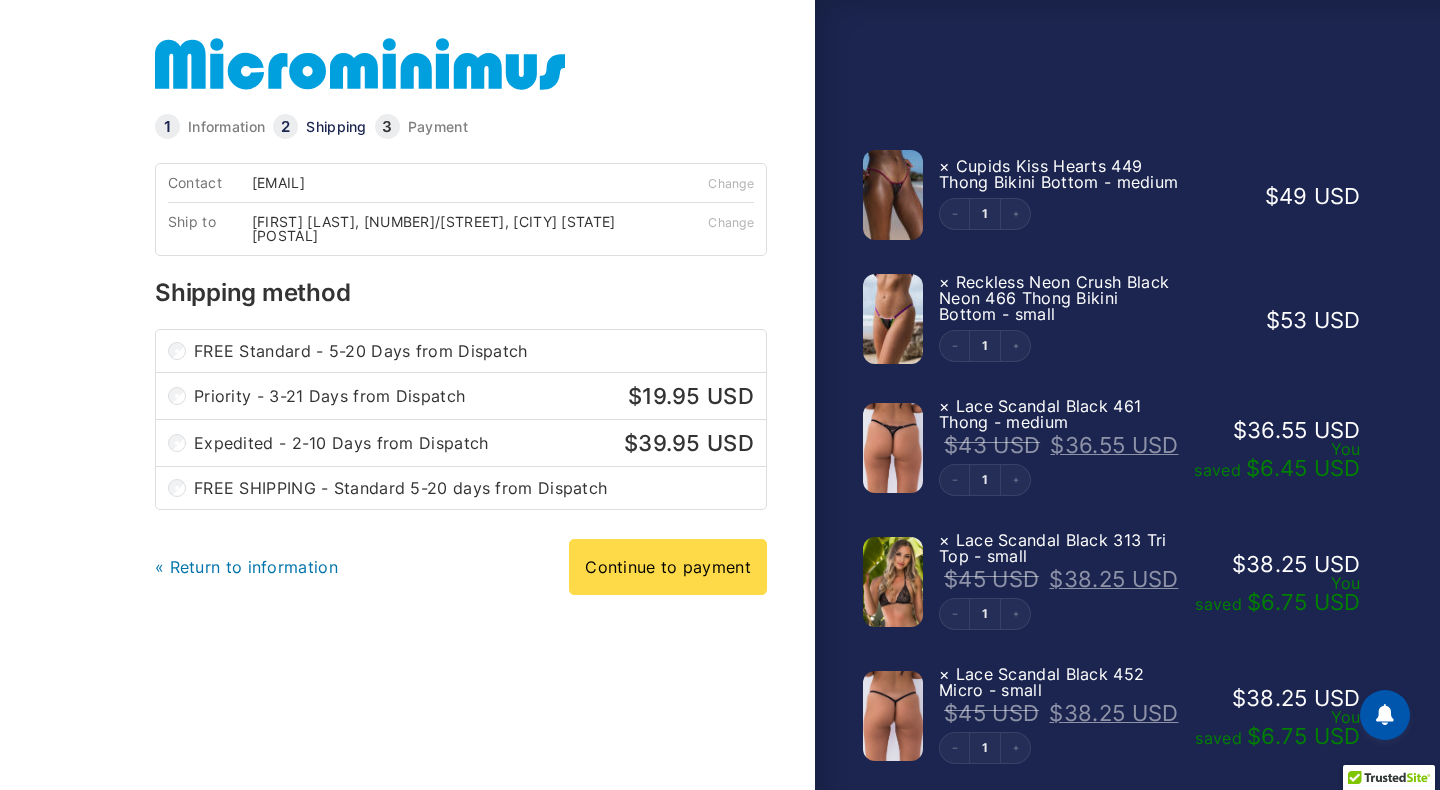 click on "FREE Standard - 5-20 Days from Dispatch" at bounding box center (461, 351) 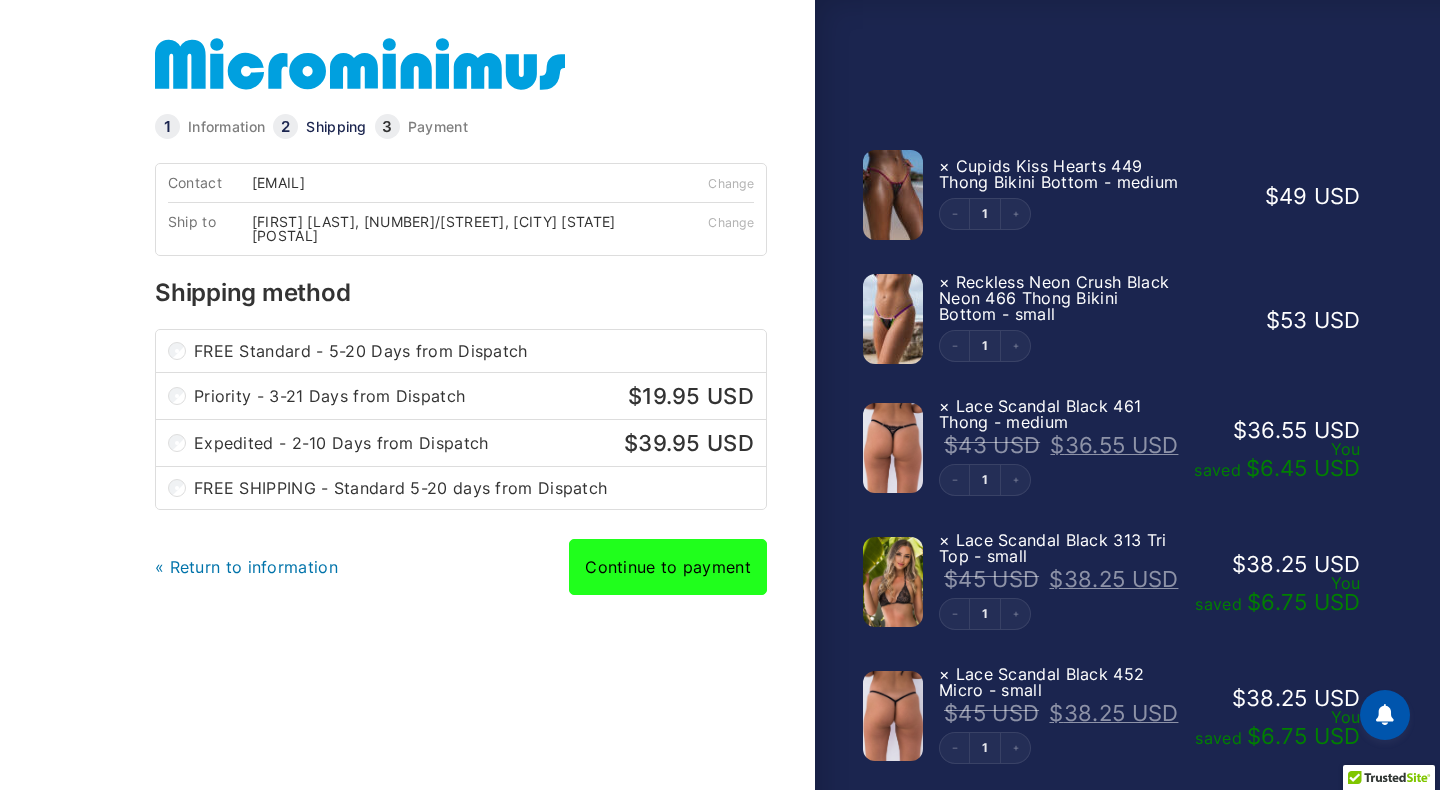 click on "Continue to payment" at bounding box center (668, 567) 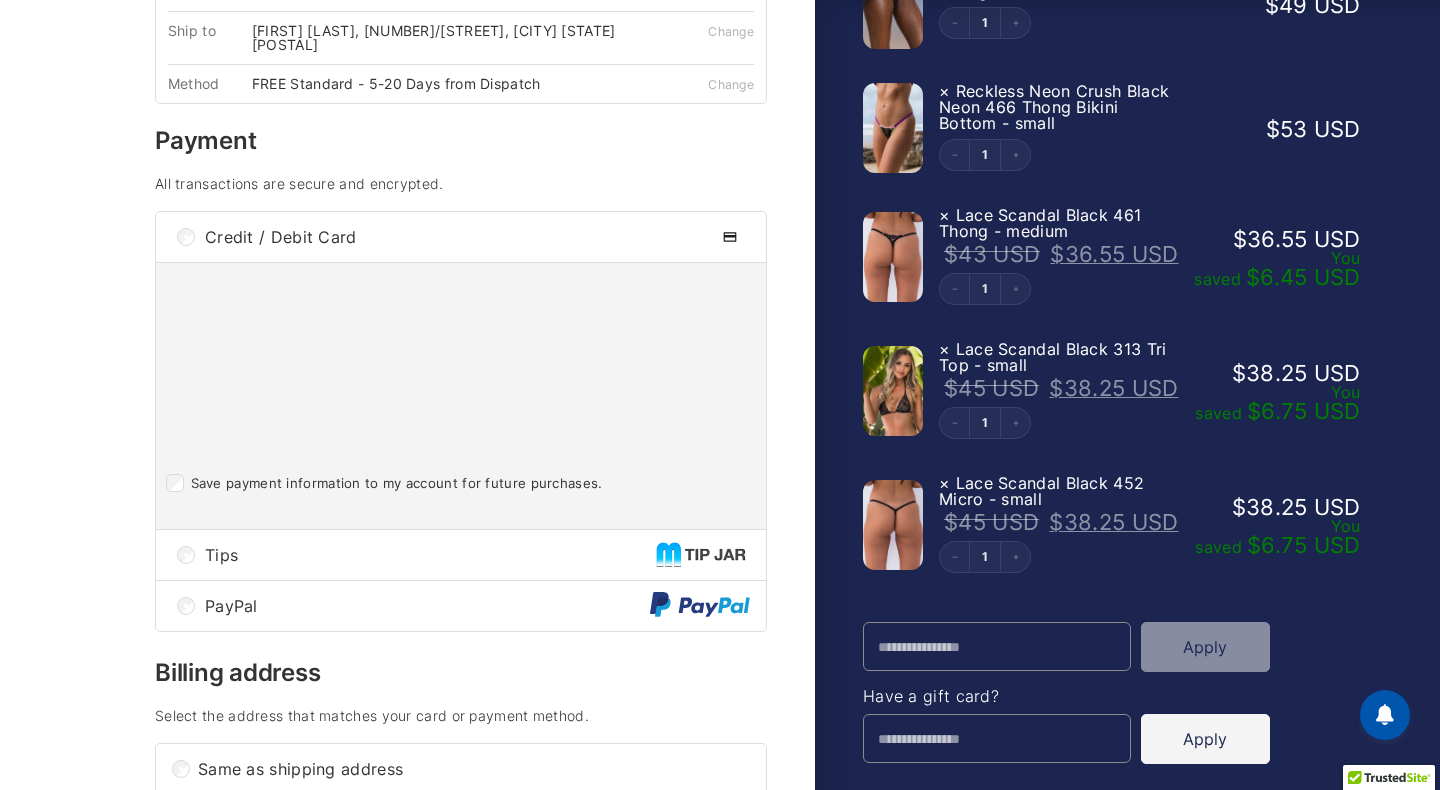 scroll, scrollTop: 196, scrollLeft: 0, axis: vertical 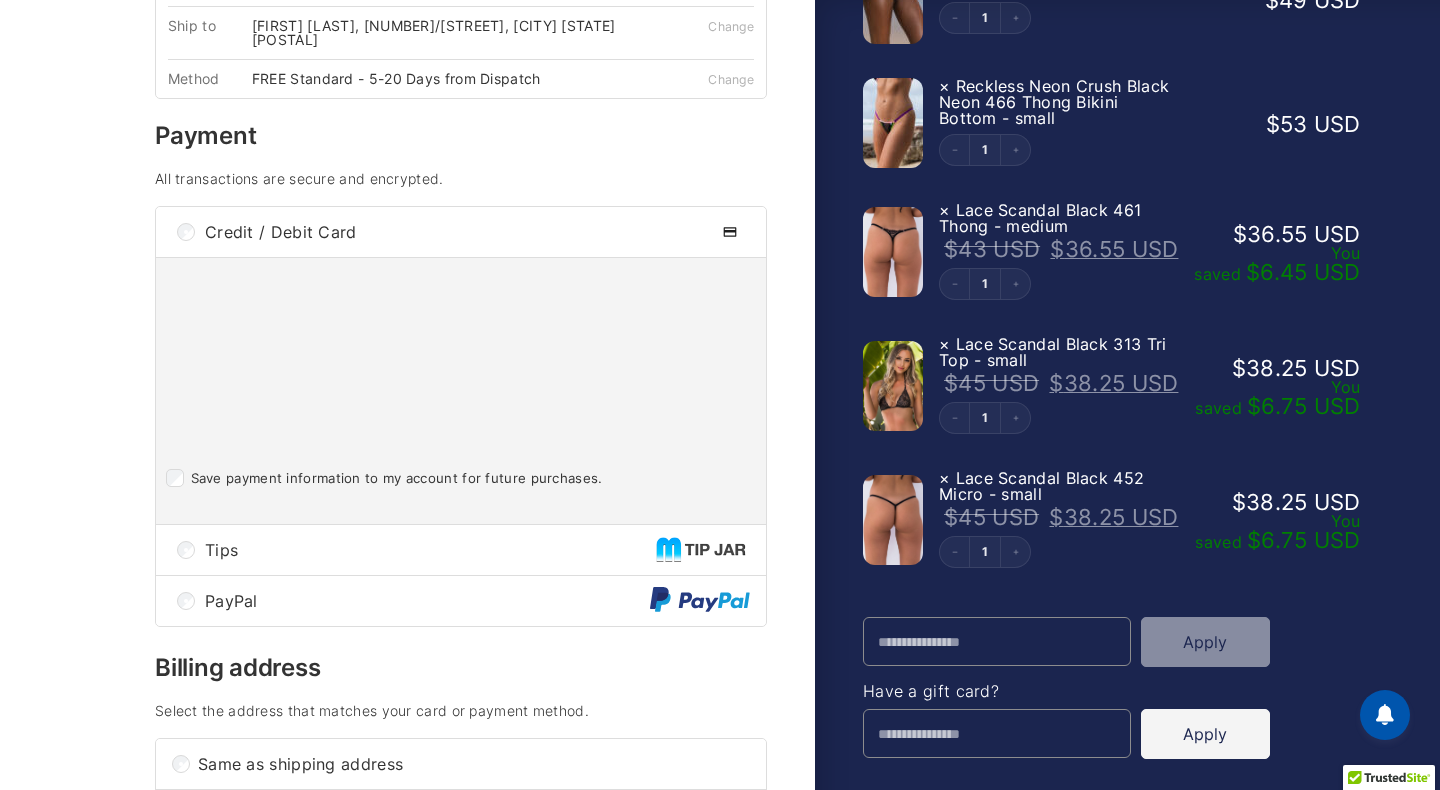click at bounding box center (893, 252) 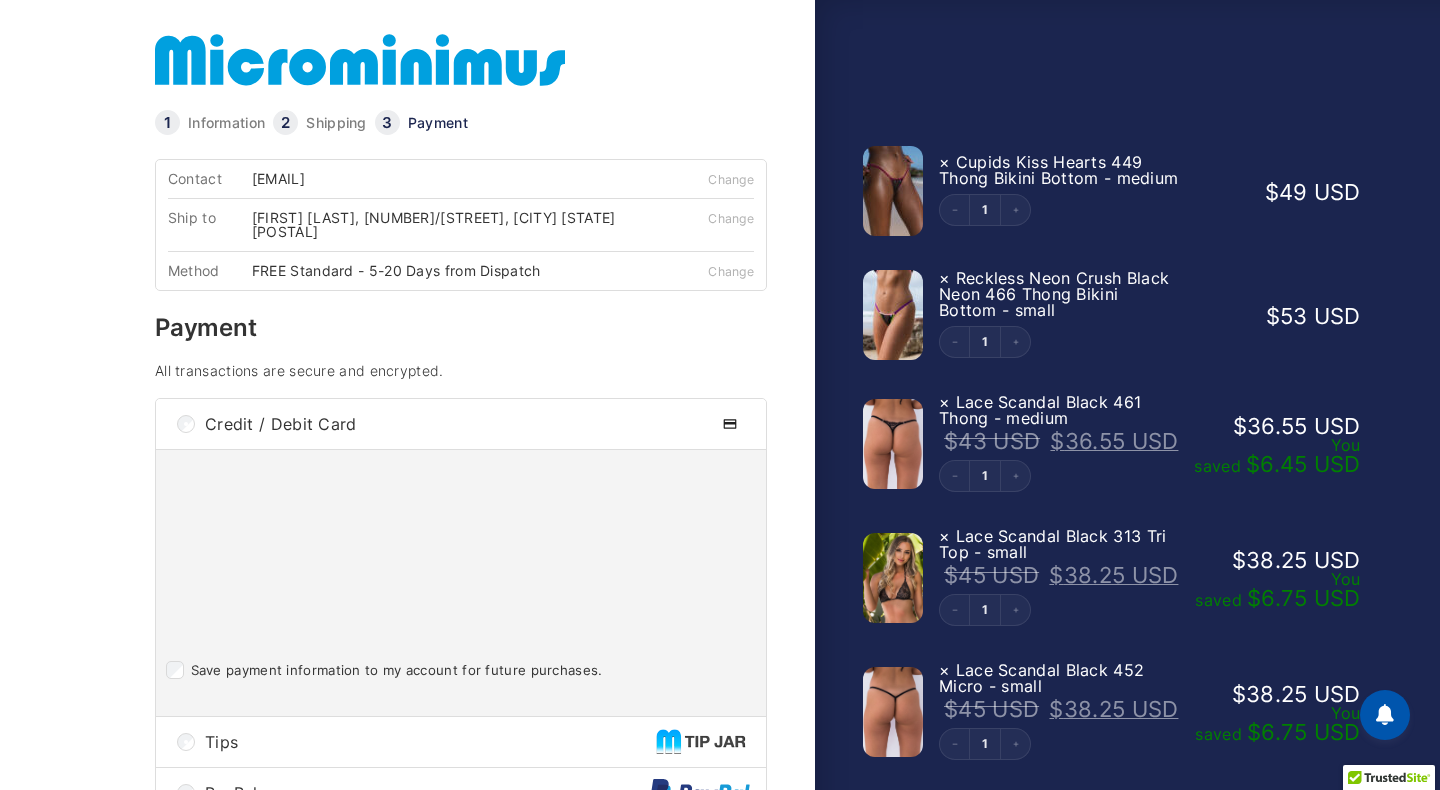 scroll, scrollTop: 1, scrollLeft: 0, axis: vertical 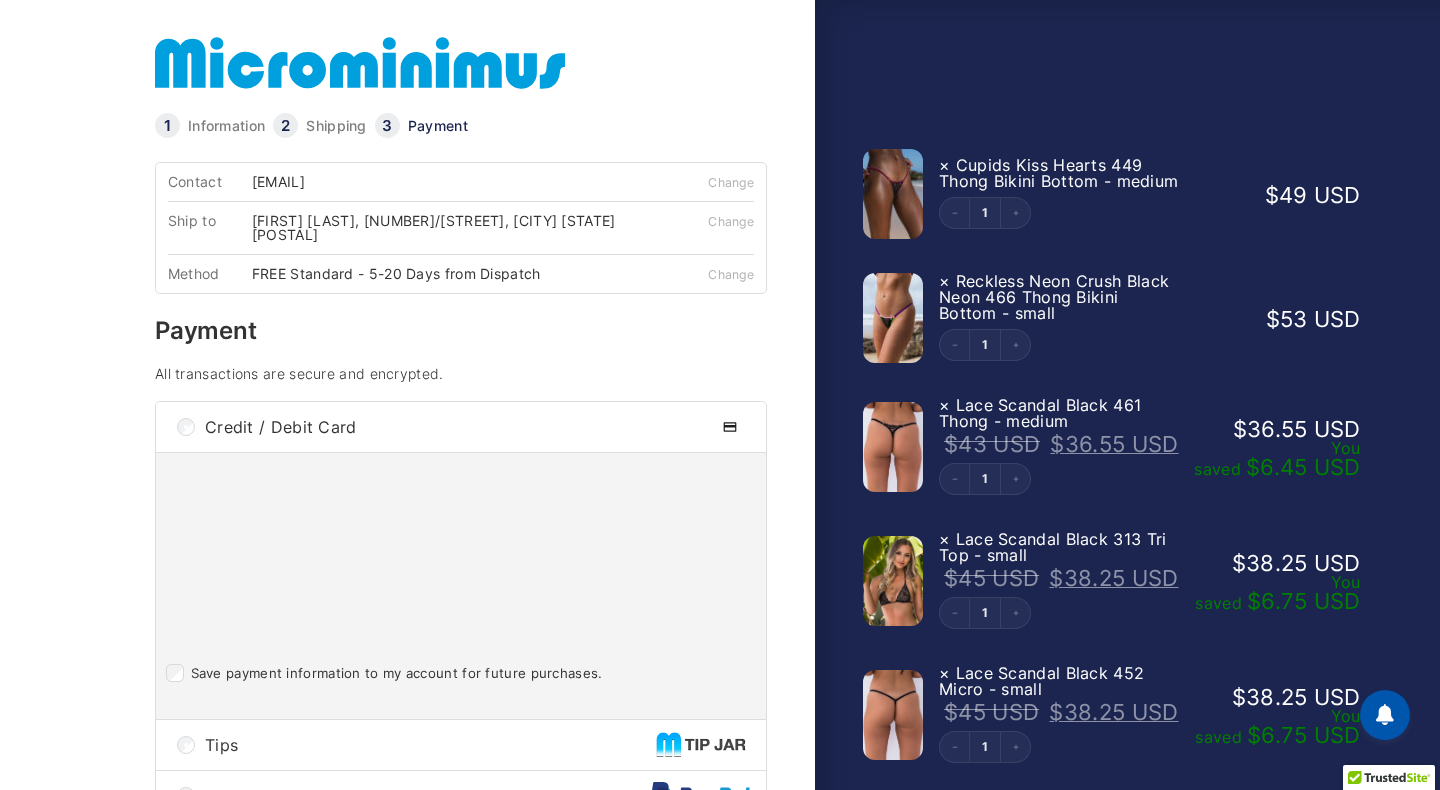 click at bounding box center [893, 194] 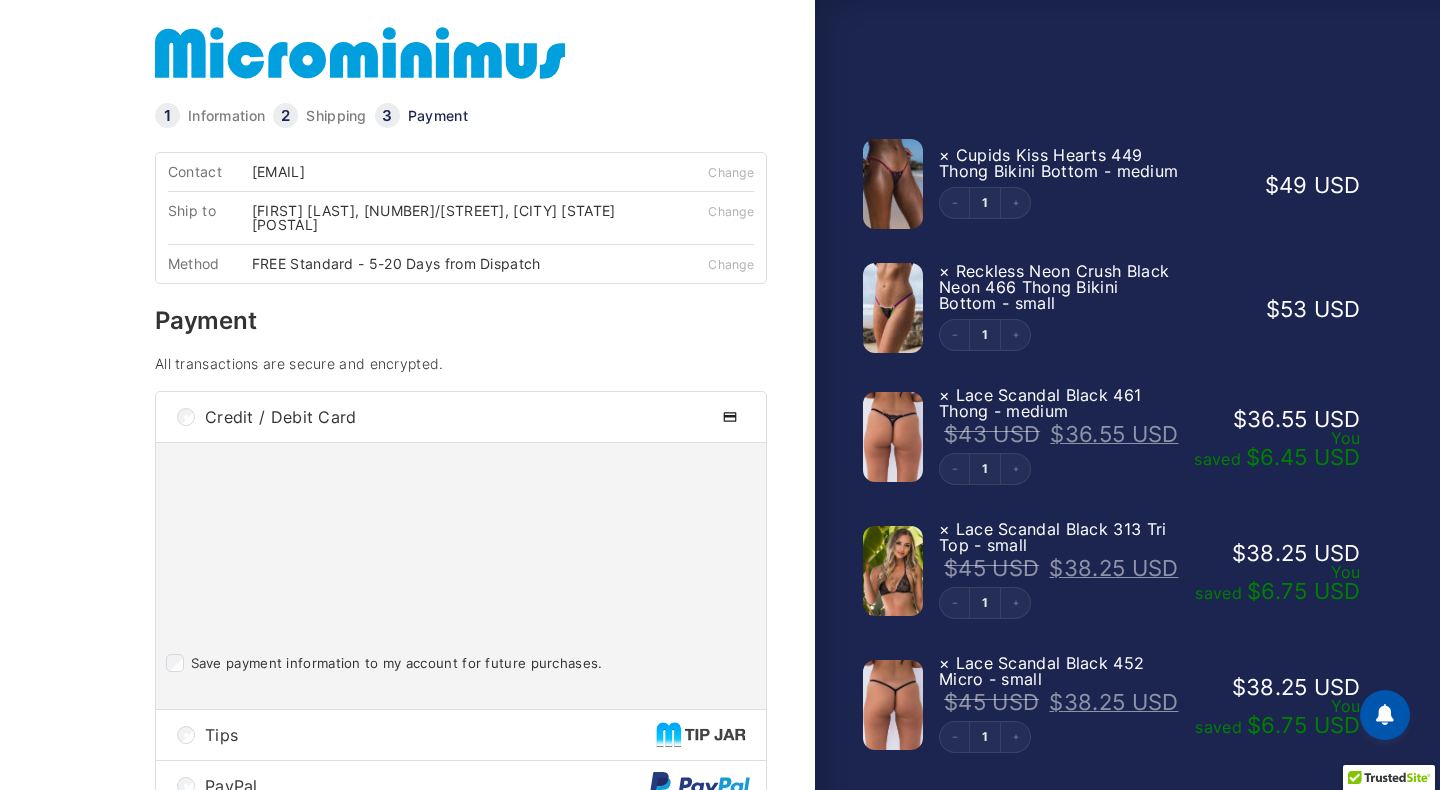 scroll, scrollTop: 0, scrollLeft: 0, axis: both 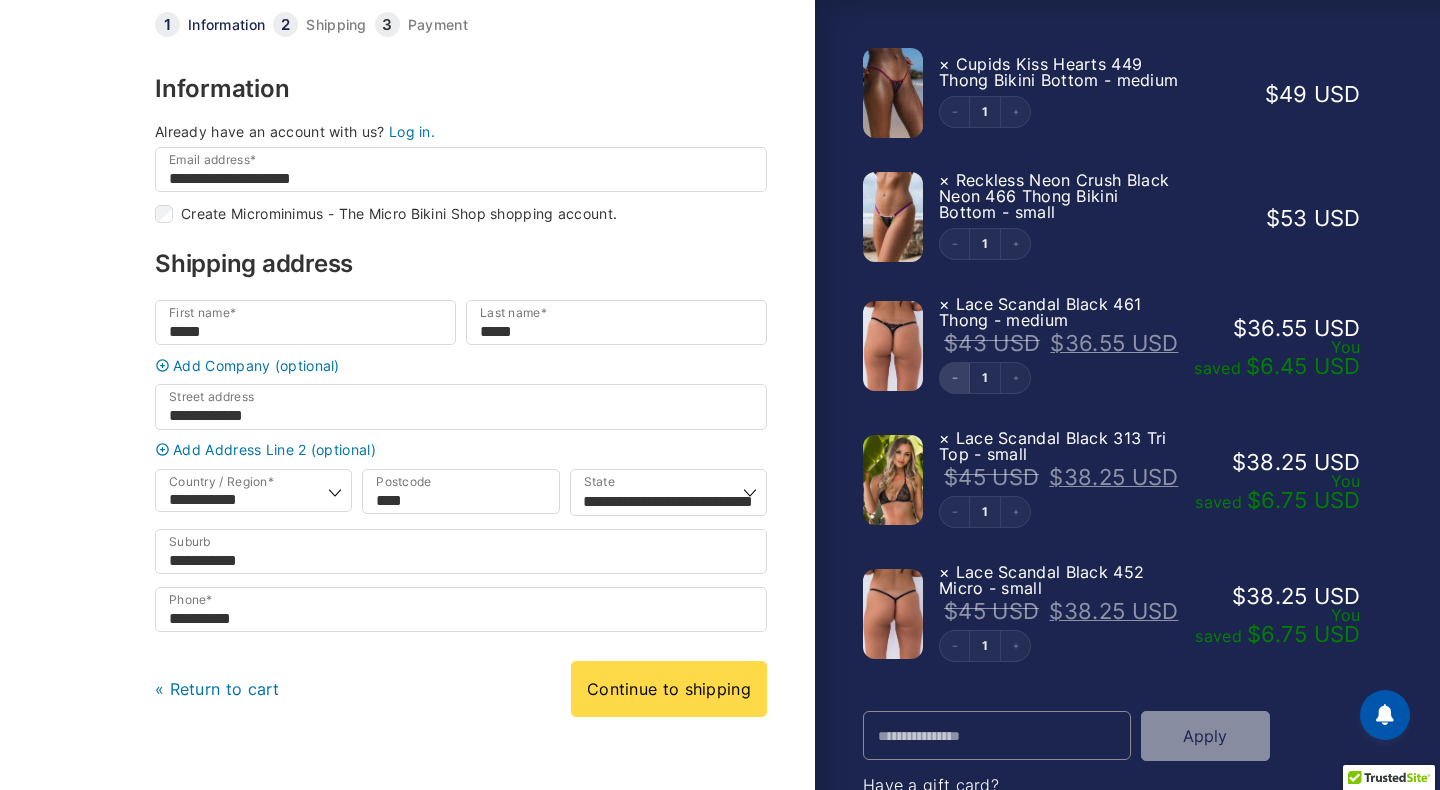 click at bounding box center (955, 378) 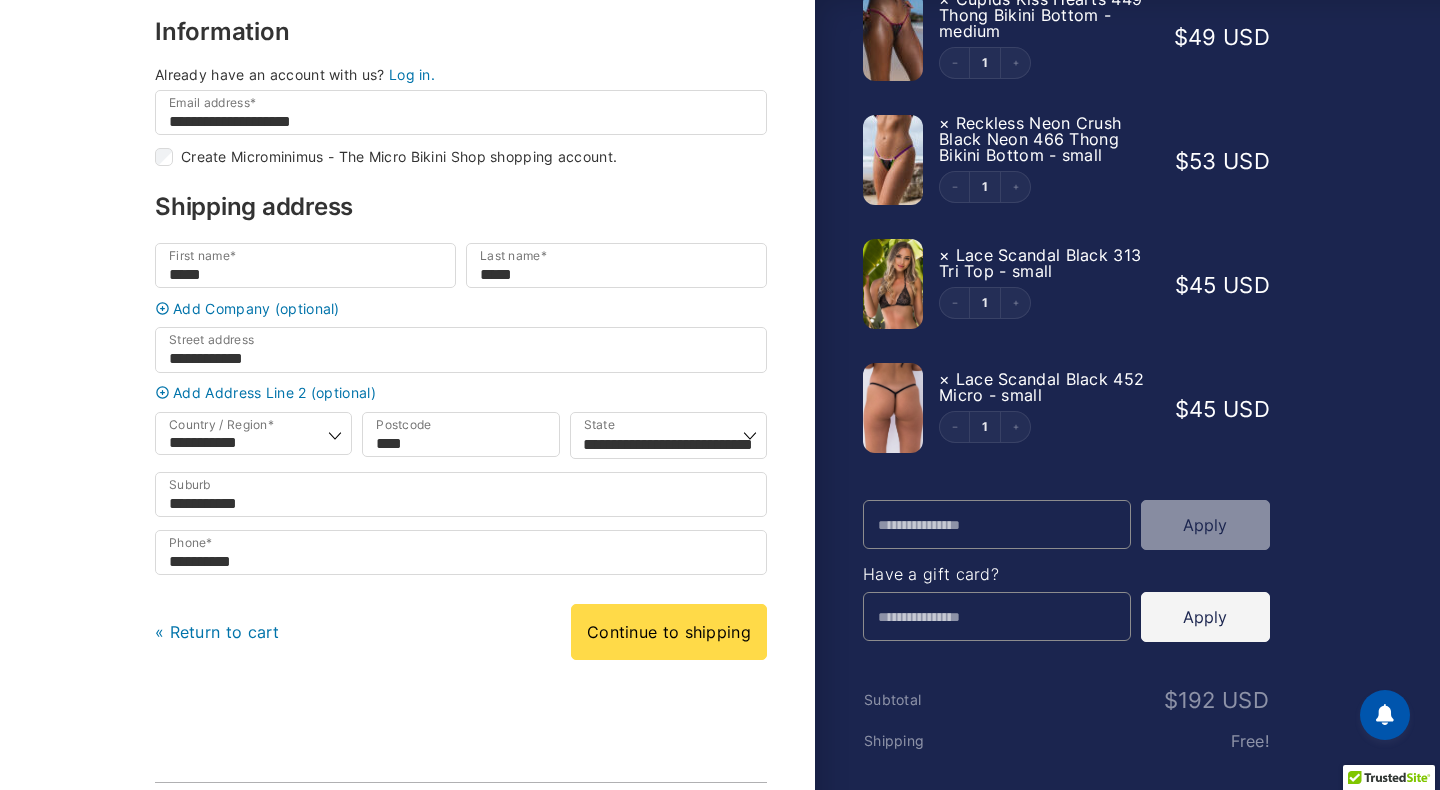 scroll, scrollTop: 214, scrollLeft: 0, axis: vertical 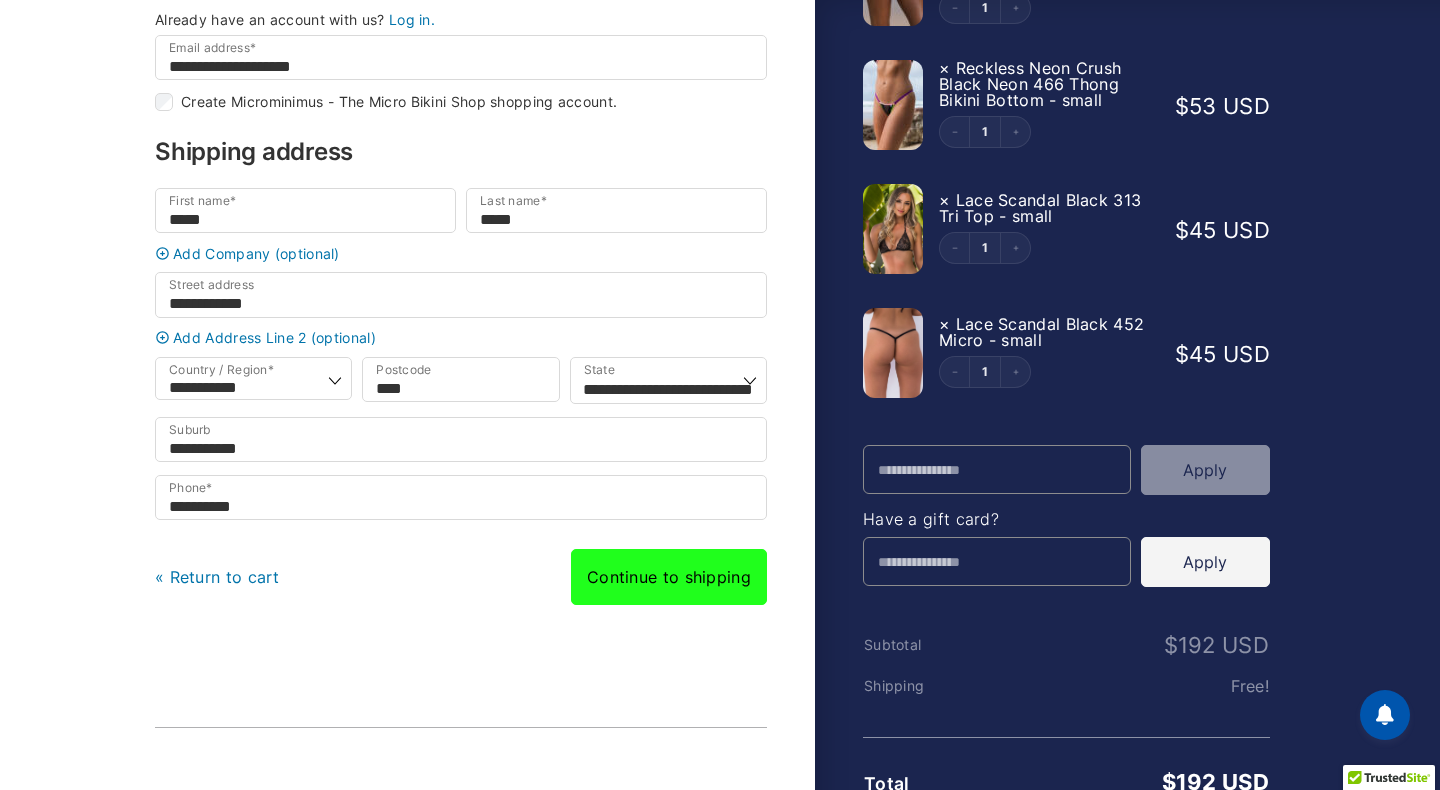 click on "Continue to shipping" at bounding box center [669, 577] 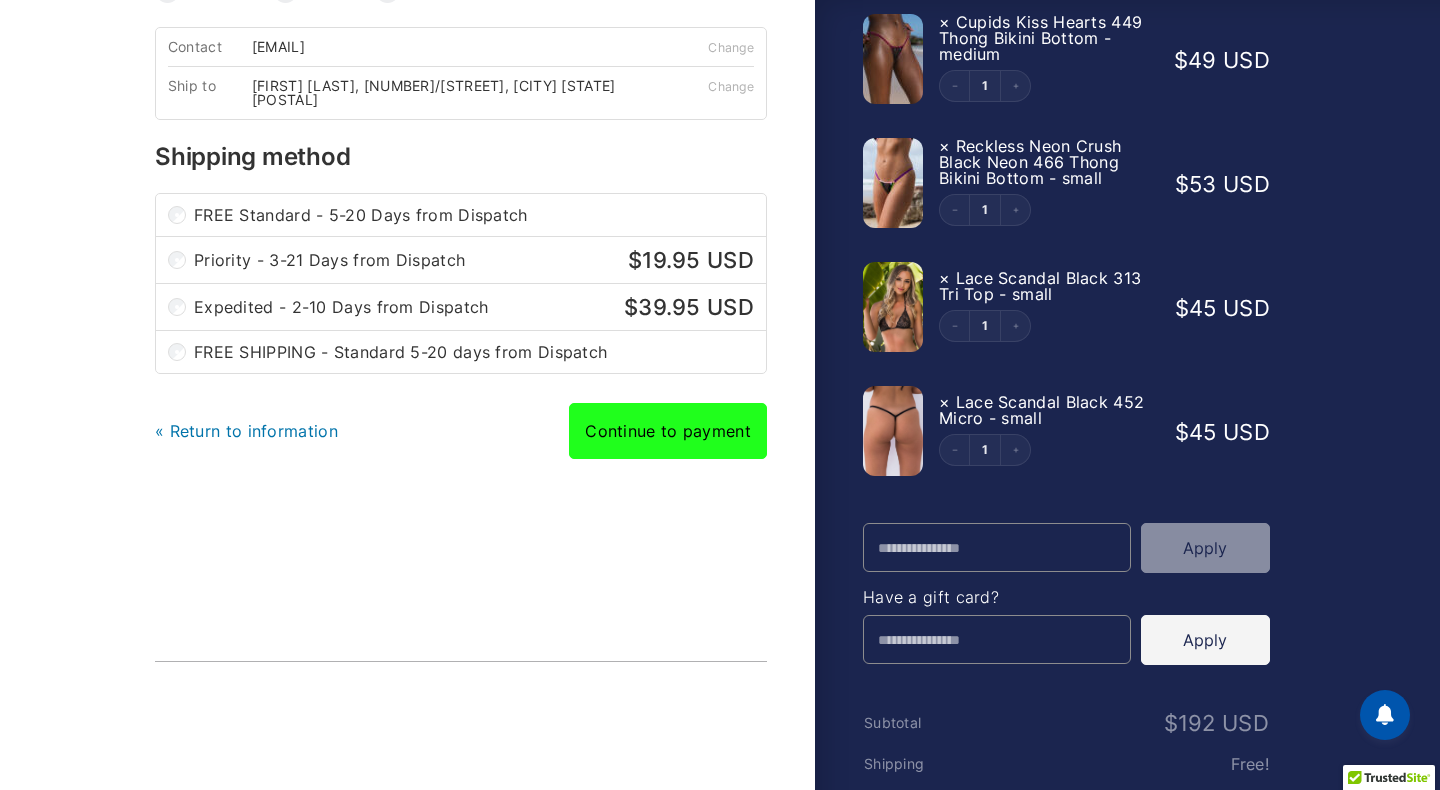 scroll, scrollTop: 157, scrollLeft: 0, axis: vertical 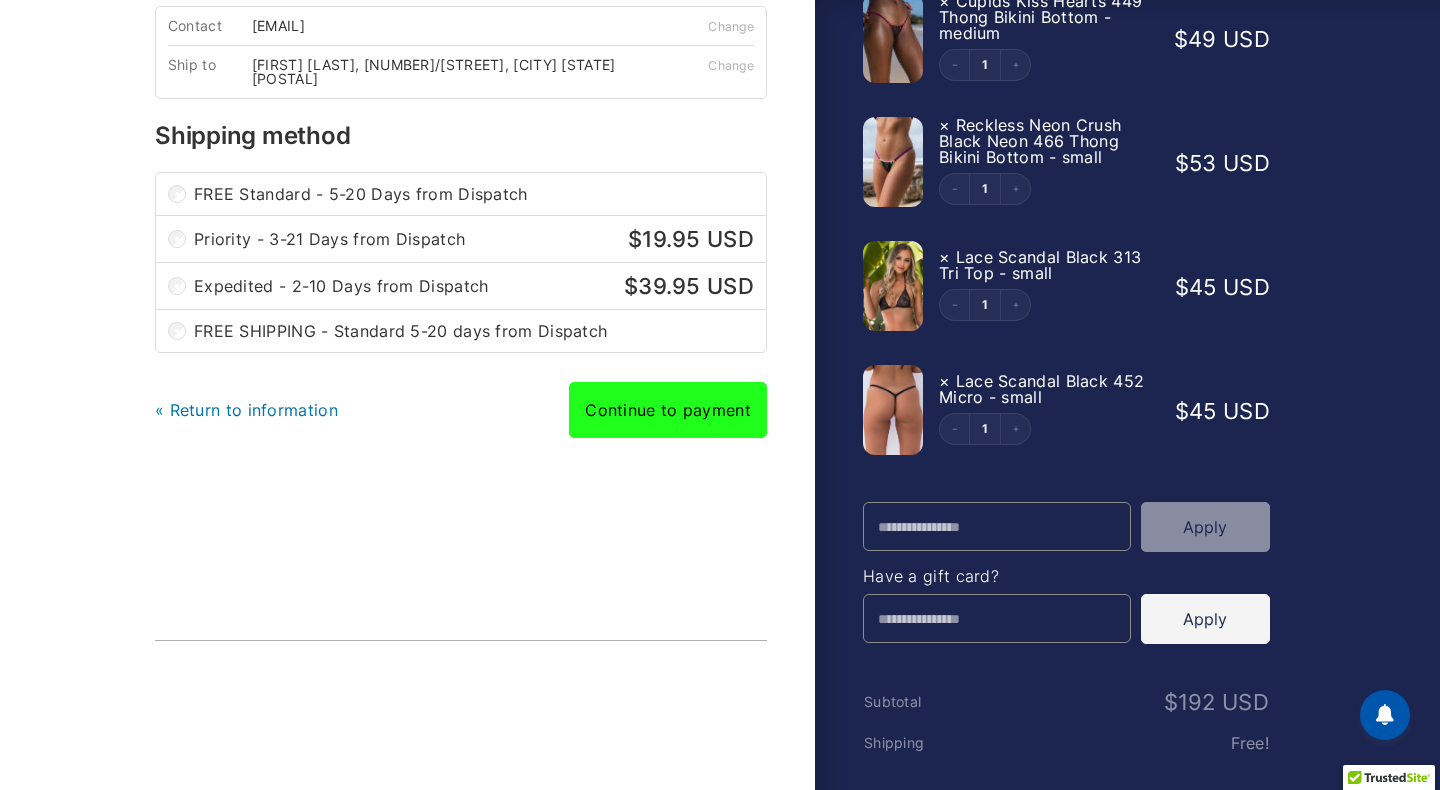 click on "Continue to payment" at bounding box center [668, 410] 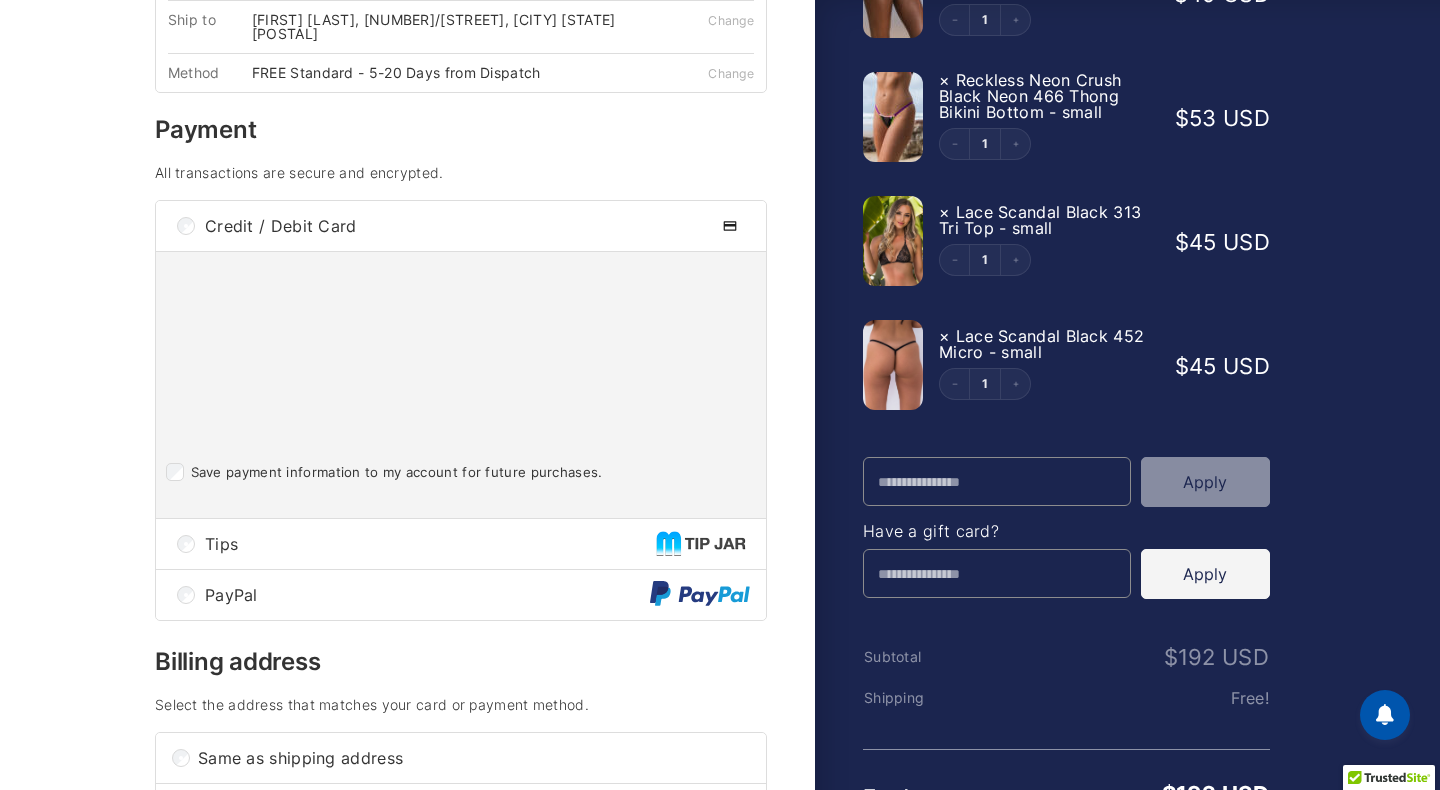 scroll, scrollTop: 215, scrollLeft: 0, axis: vertical 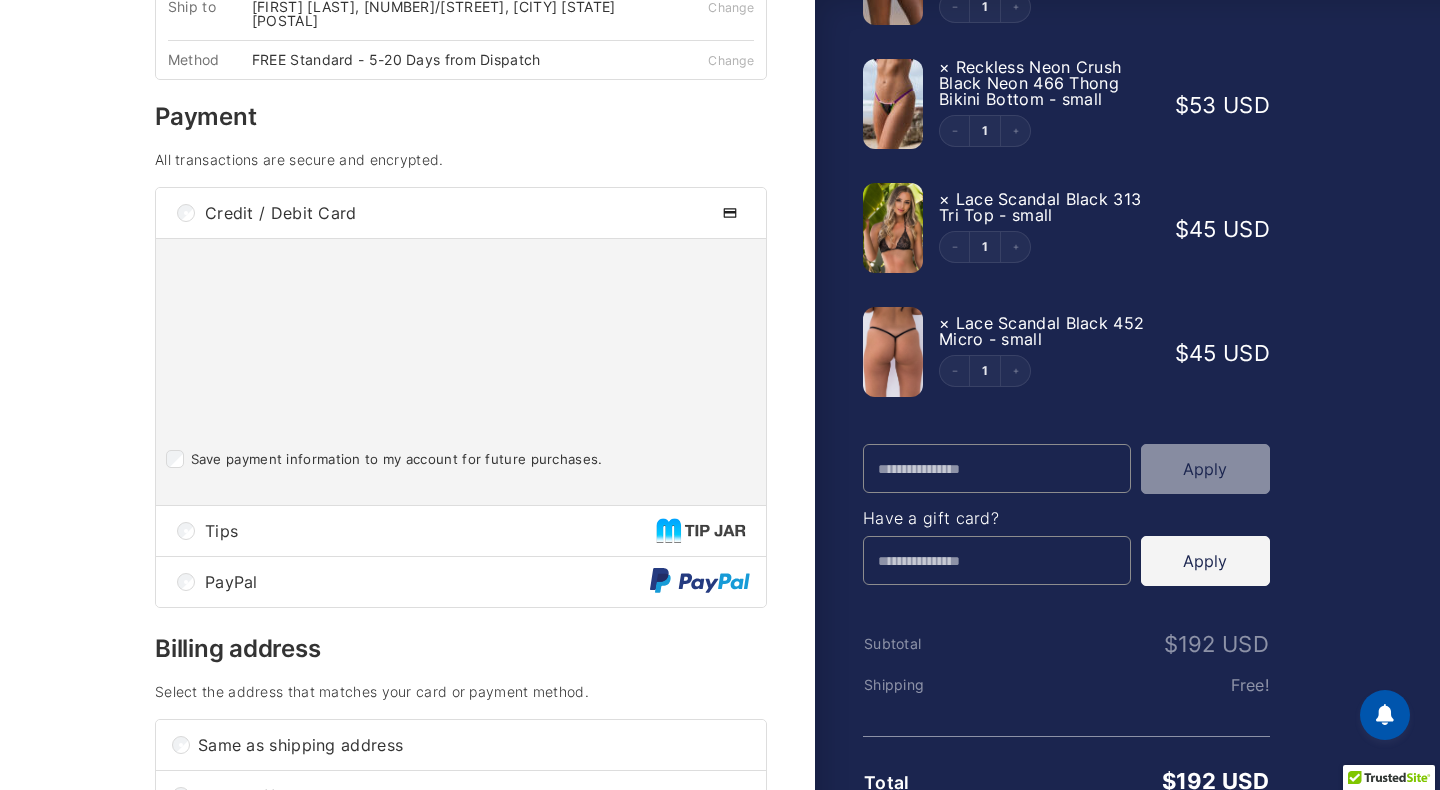 click on "PayPal" at bounding box center (427, 582) 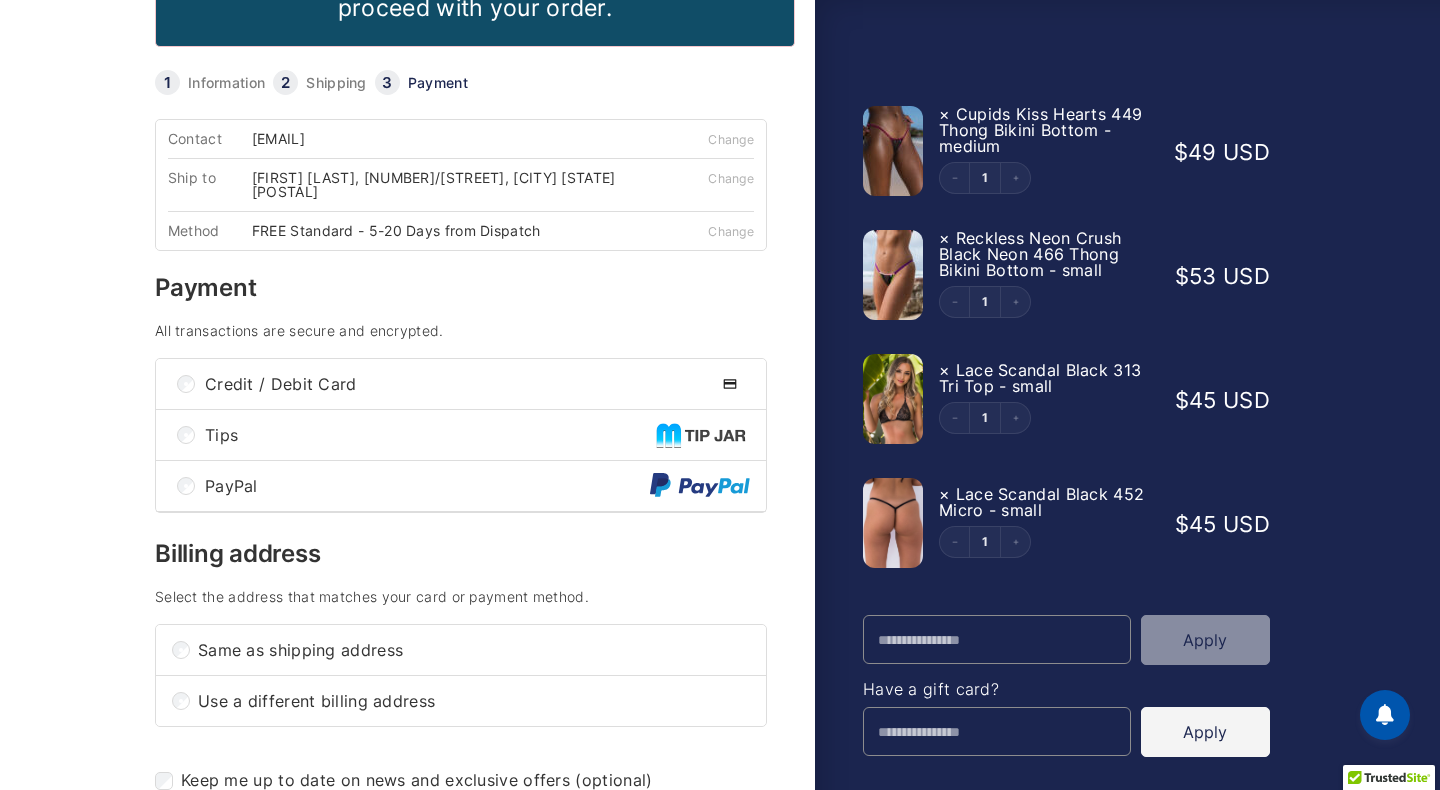 scroll, scrollTop: 560, scrollLeft: 0, axis: vertical 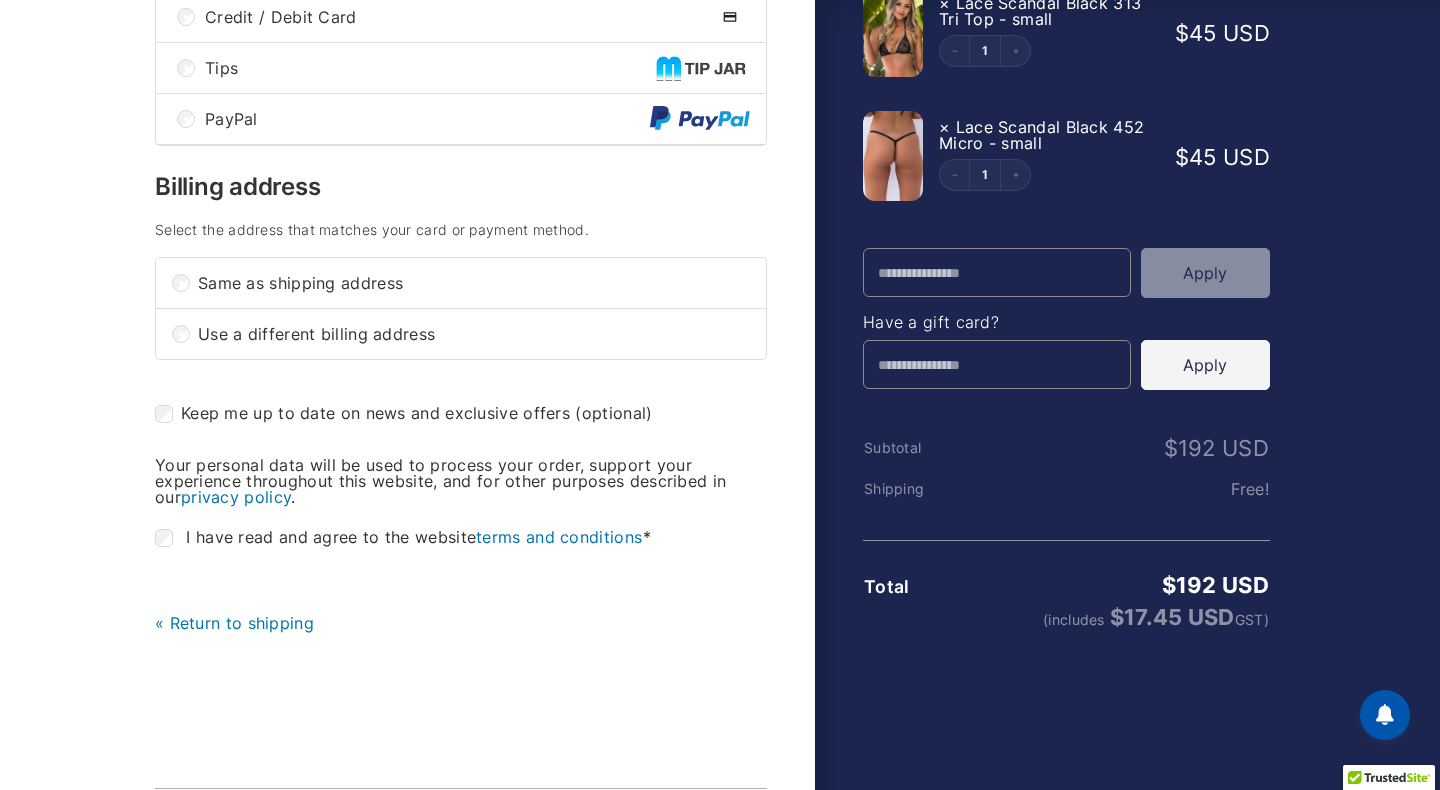 click on "I have read and agree to the website  terms and conditions   *" at bounding box center [461, 538] 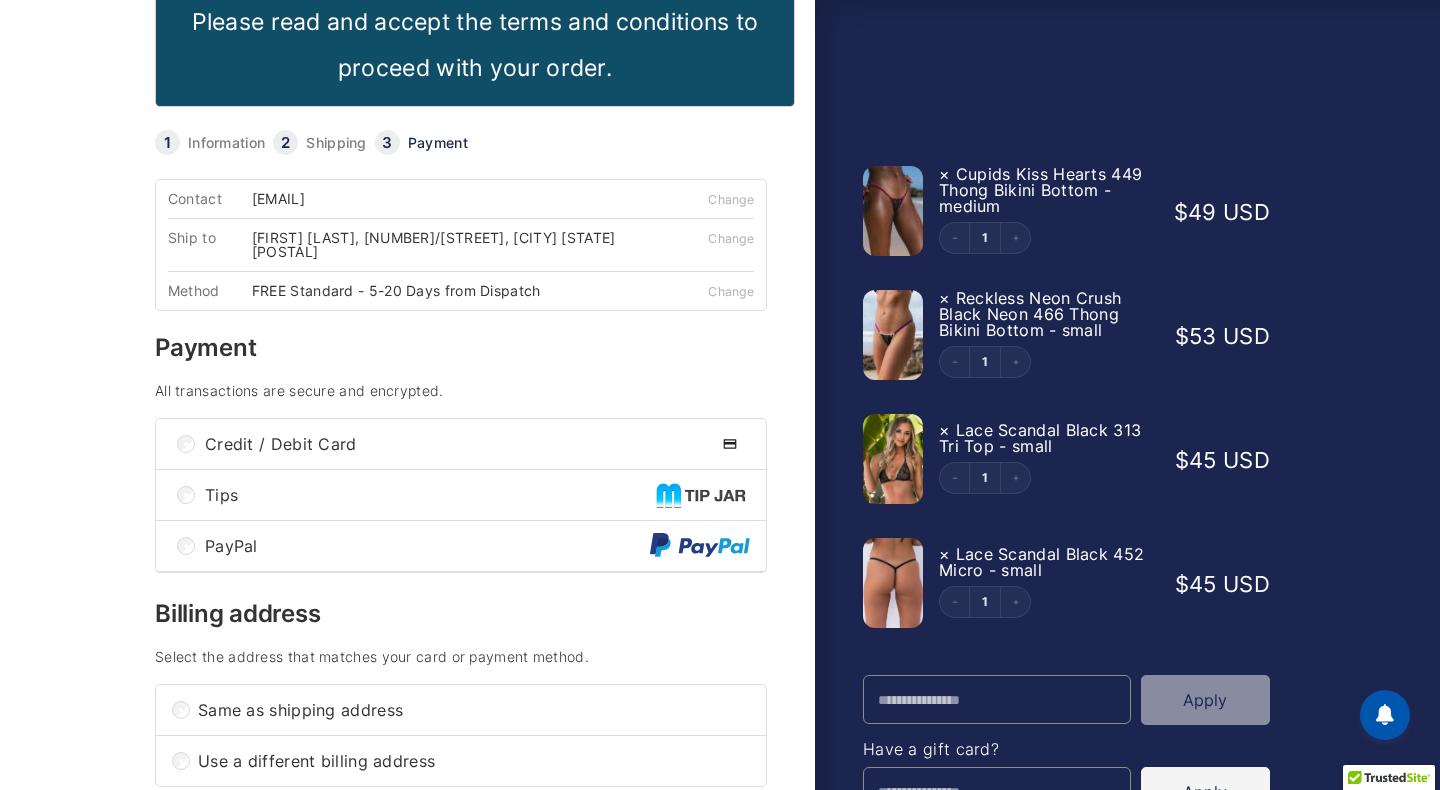 scroll, scrollTop: 135, scrollLeft: 0, axis: vertical 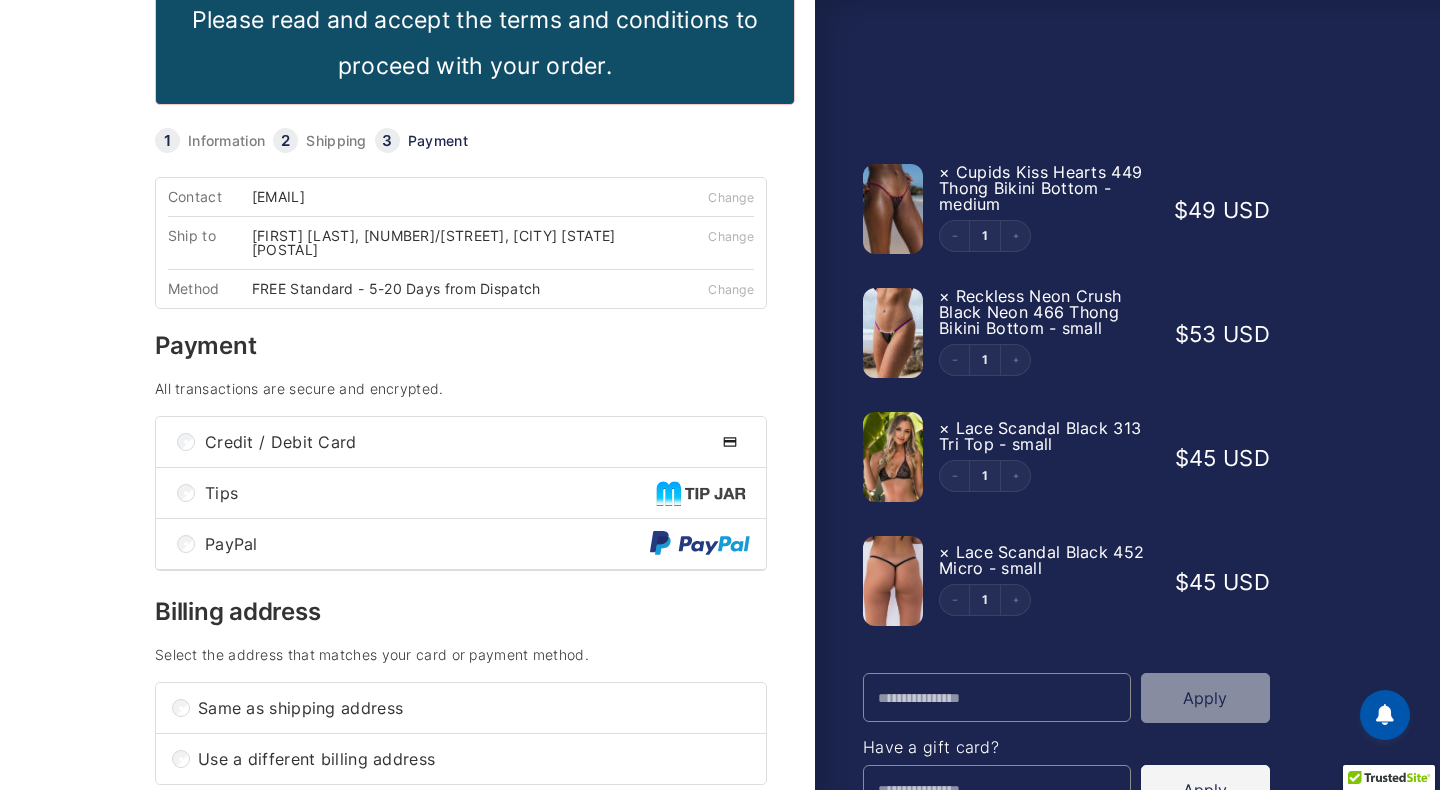 click on "Credit / Debit Card" at bounding box center (461, 442) 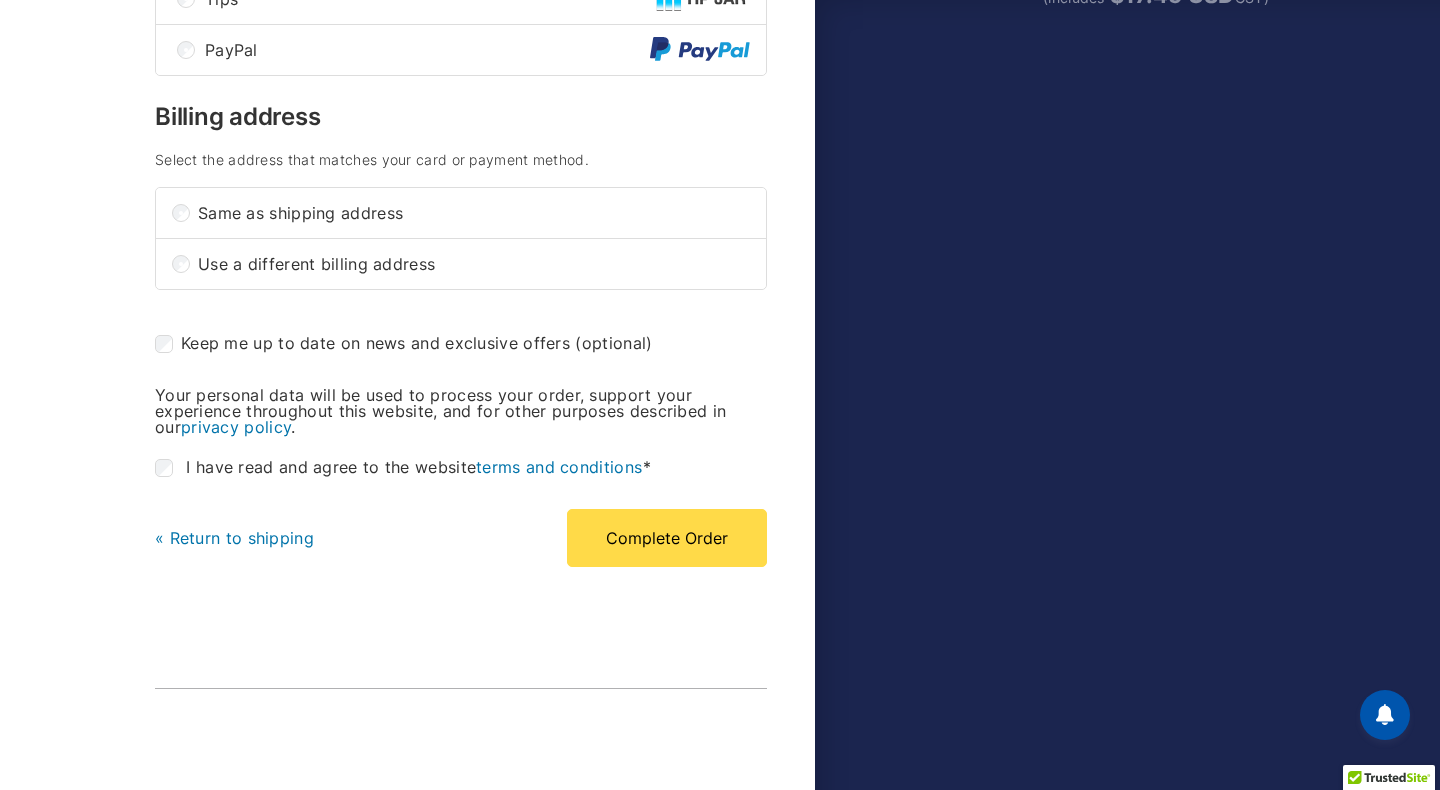 scroll, scrollTop: 1189, scrollLeft: 0, axis: vertical 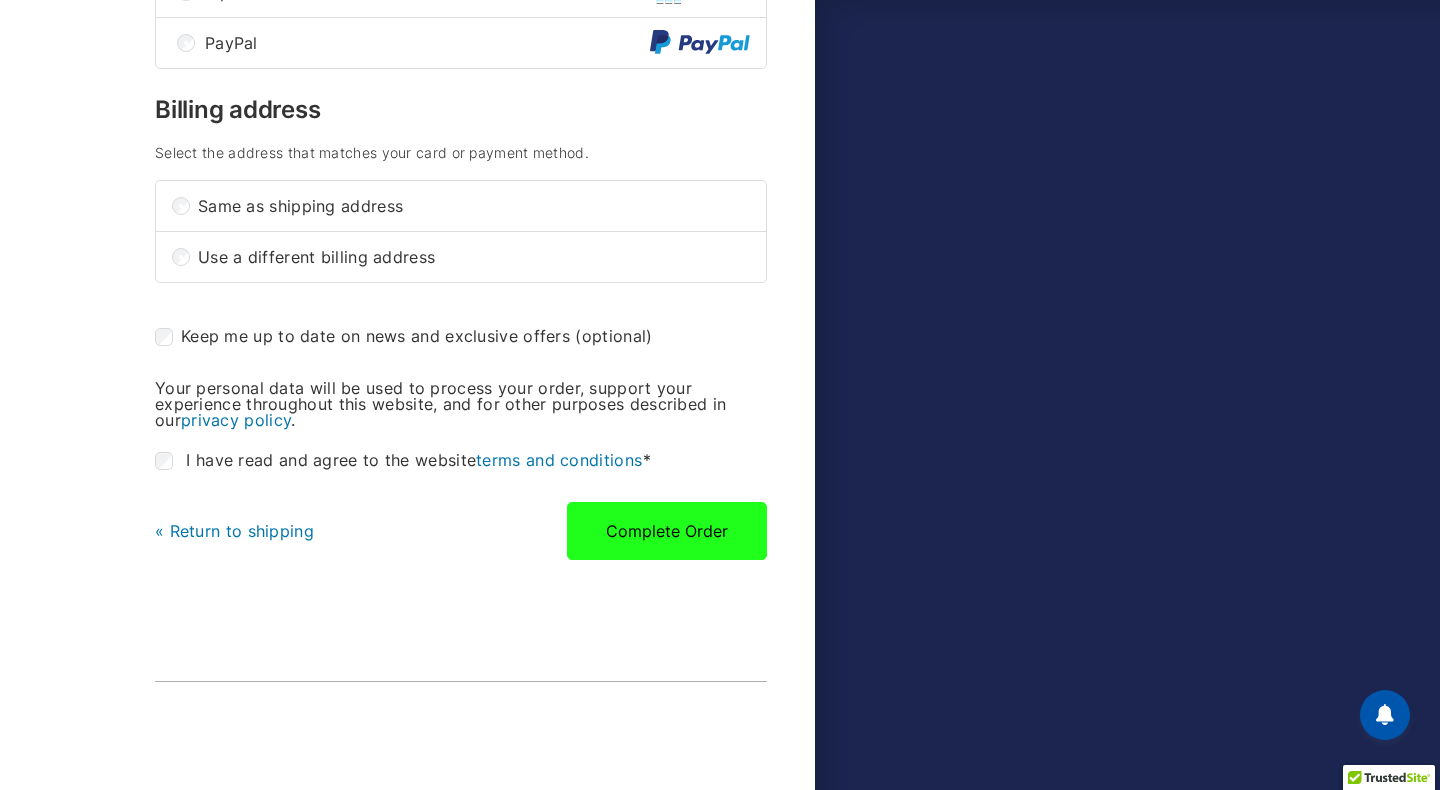 click on "Complete Order" at bounding box center [667, 531] 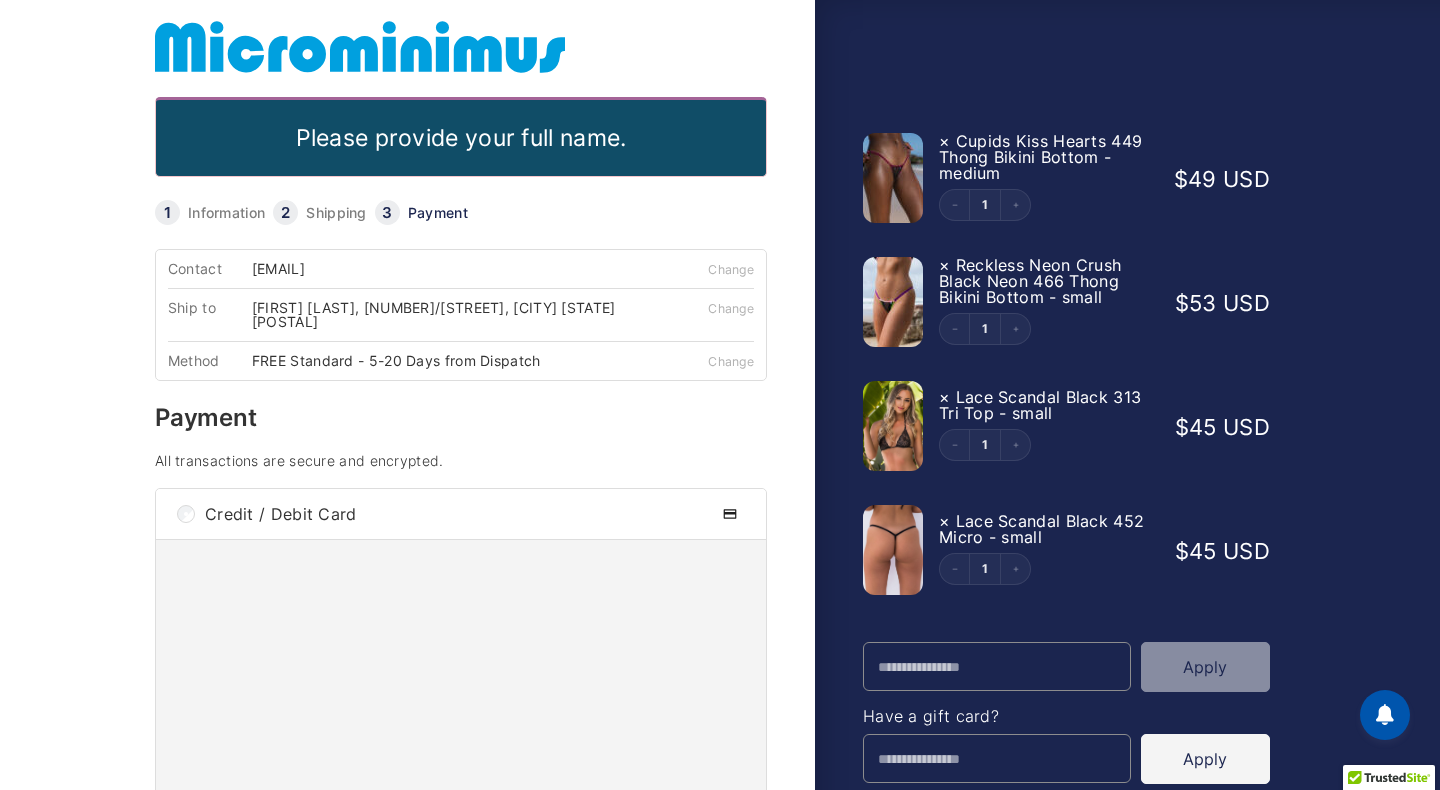 scroll, scrollTop: 14, scrollLeft: 0, axis: vertical 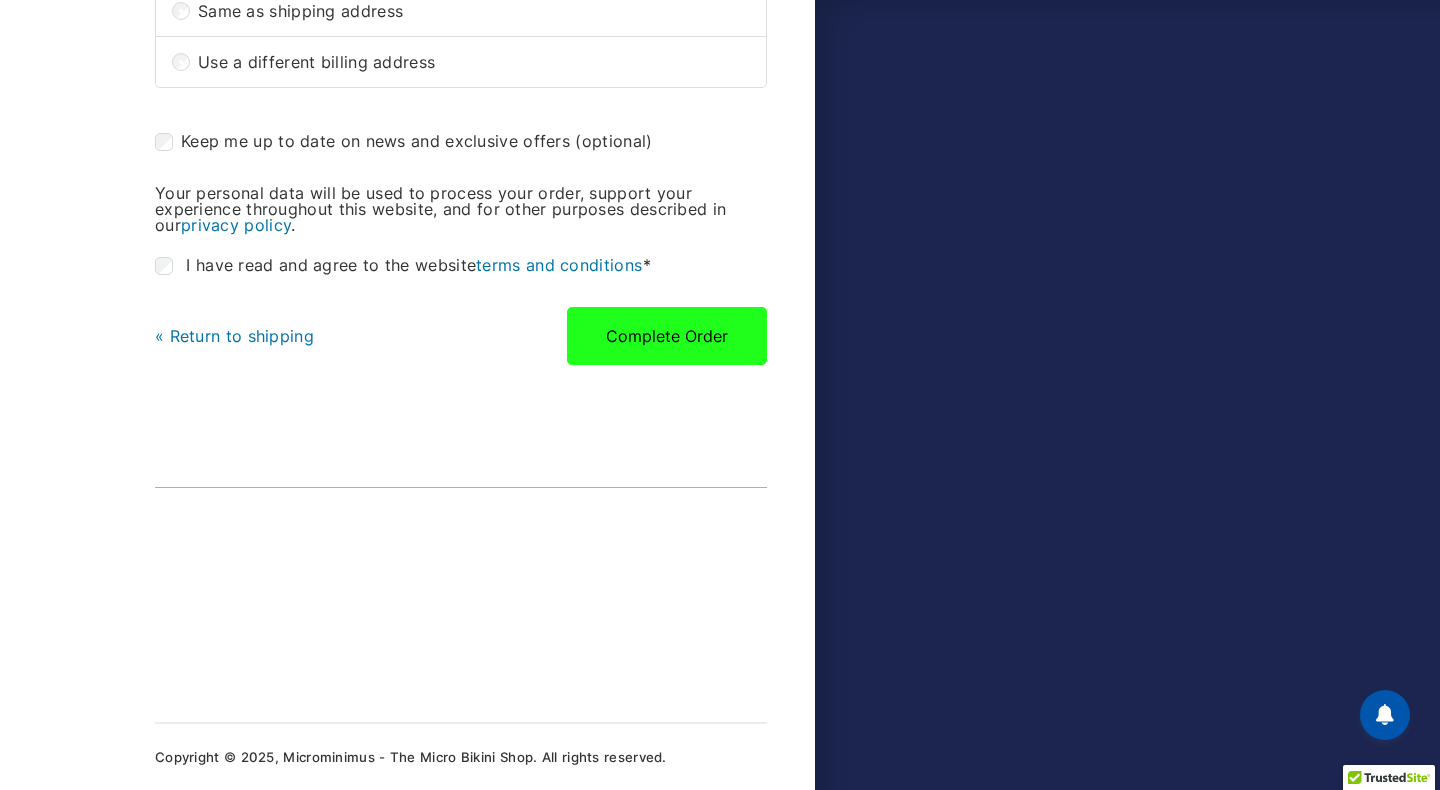 click on "Complete Order" at bounding box center (667, 336) 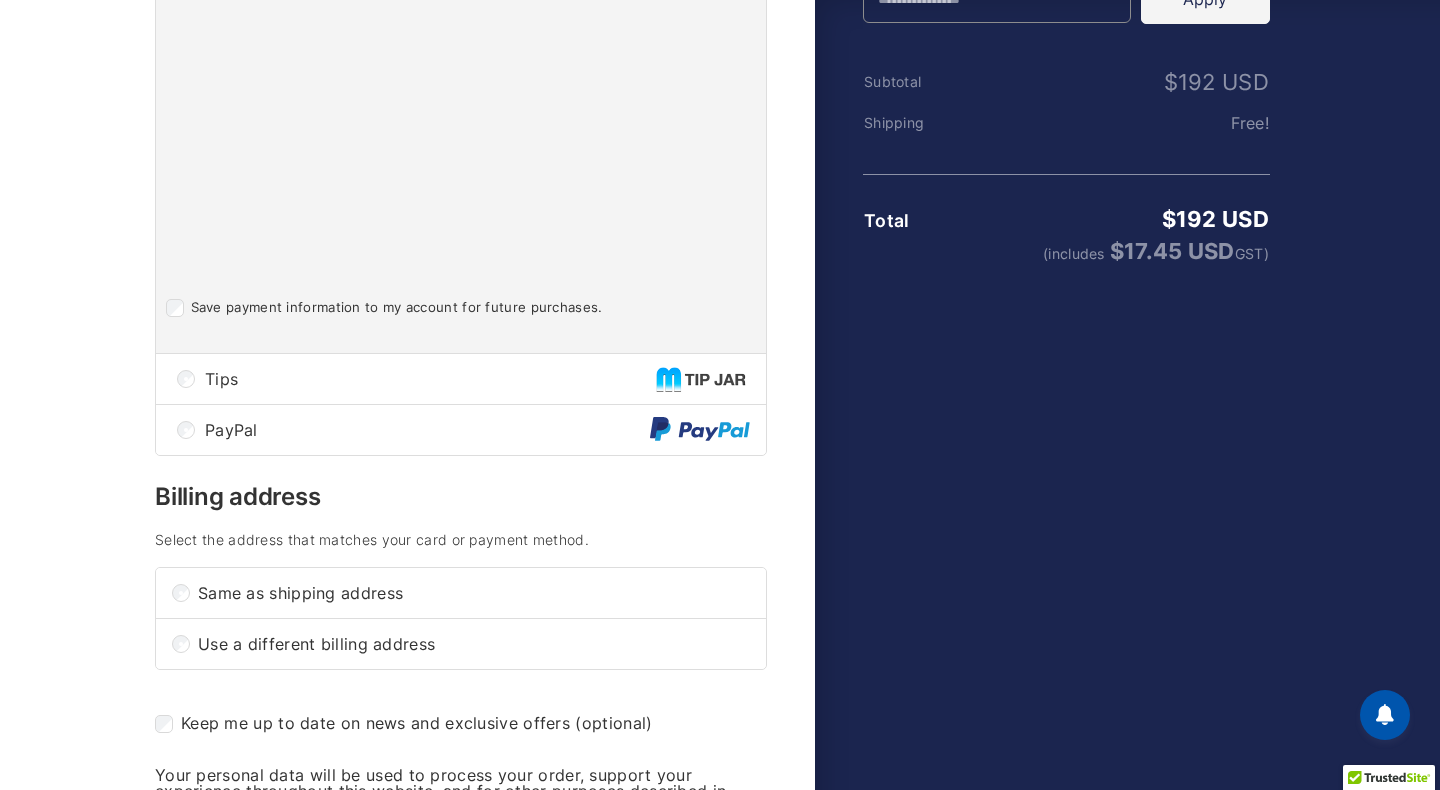 scroll, scrollTop: 795, scrollLeft: 0, axis: vertical 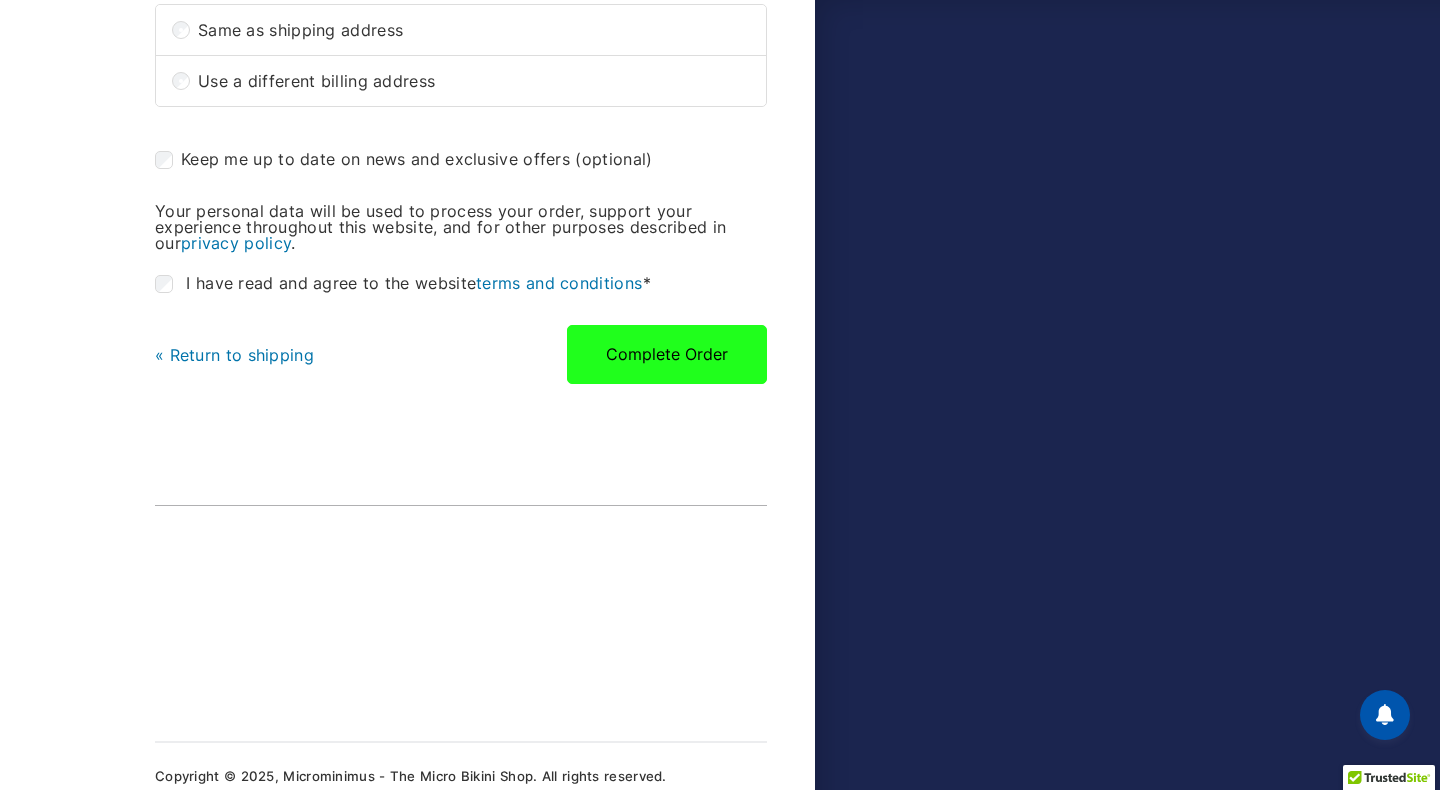 click on "Complete Order" at bounding box center [667, 354] 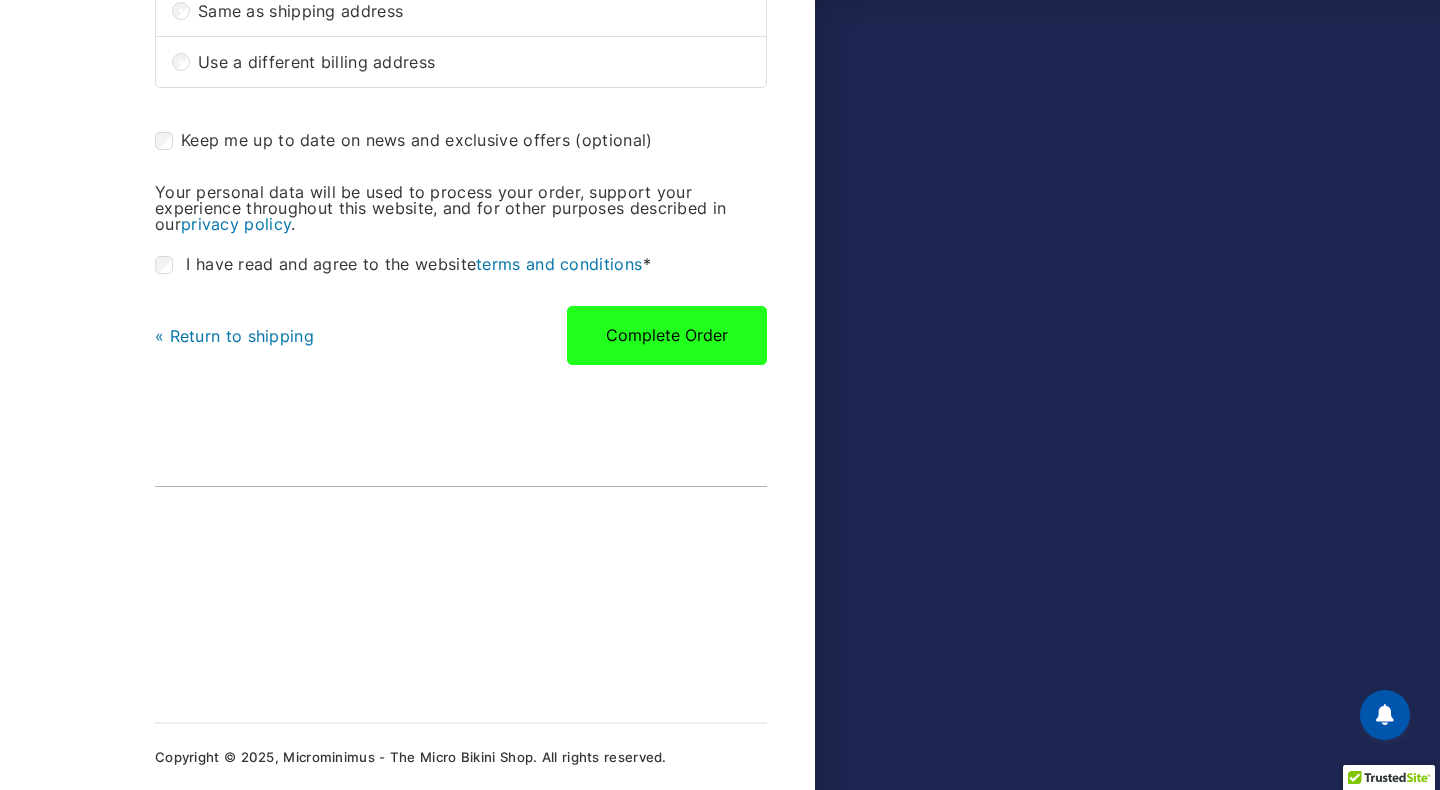 scroll, scrollTop: 1195, scrollLeft: 0, axis: vertical 